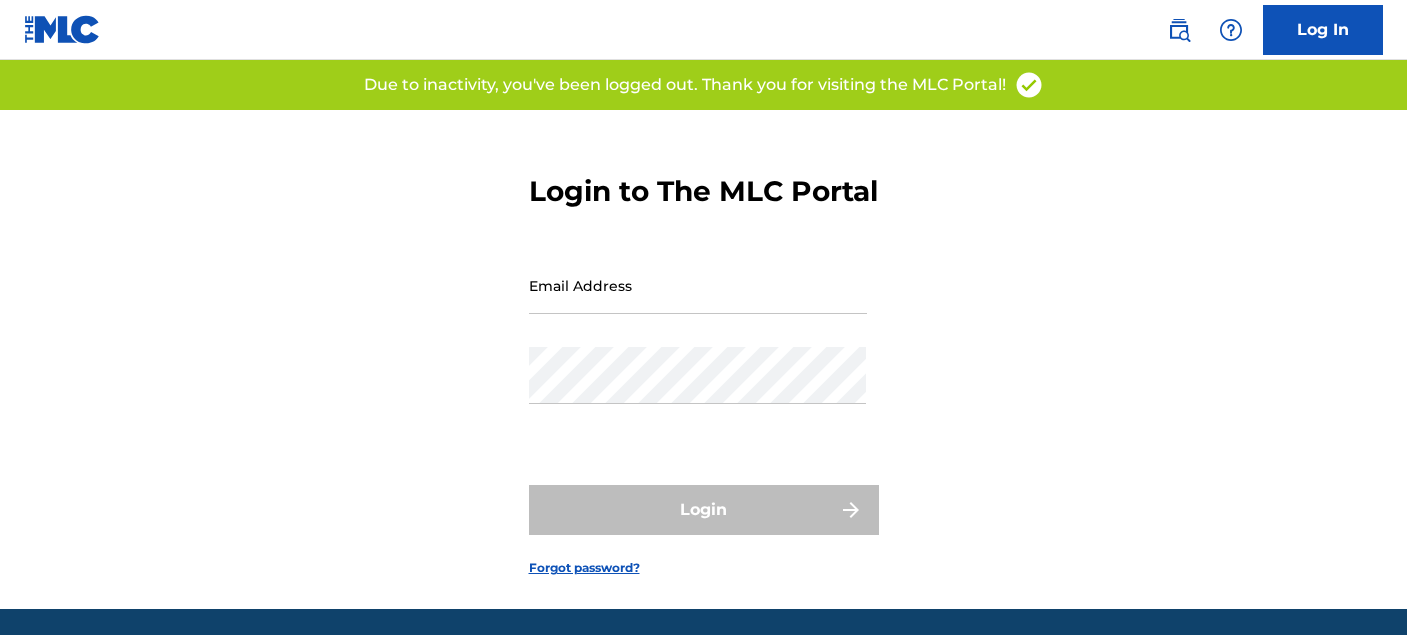 scroll, scrollTop: 0, scrollLeft: 0, axis: both 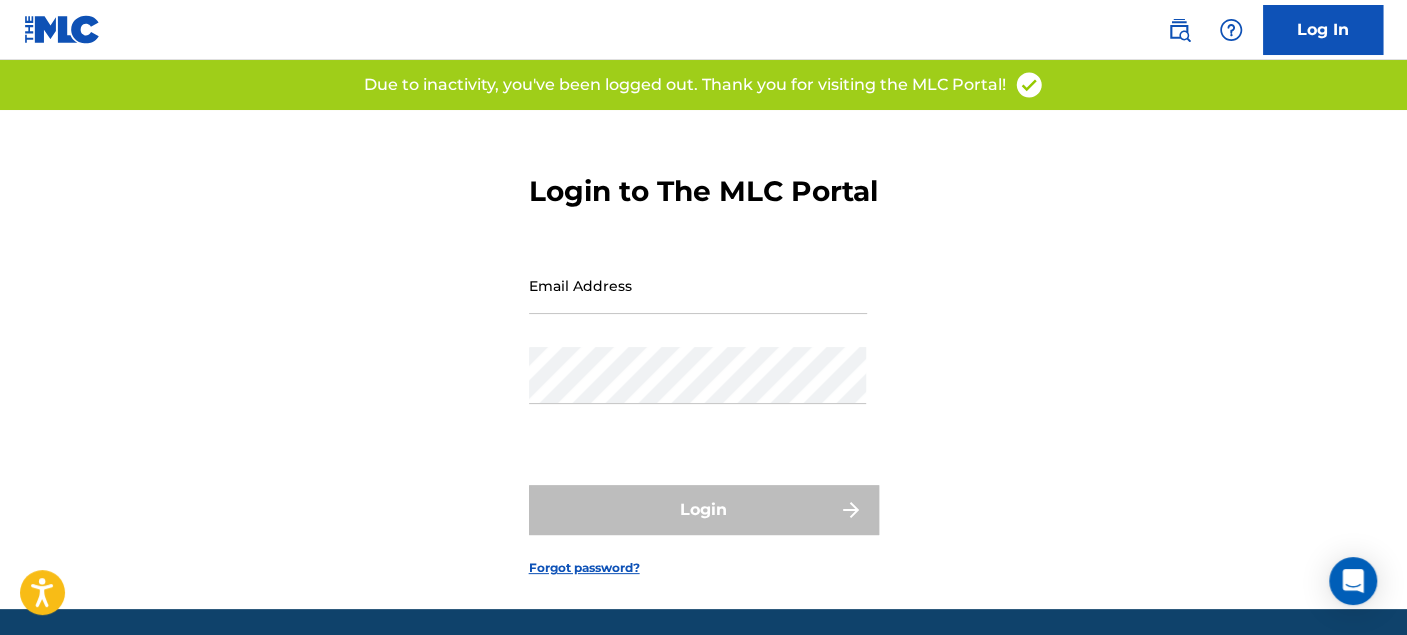 type on "[EMAIL_ADDRESS][DOMAIN_NAME]" 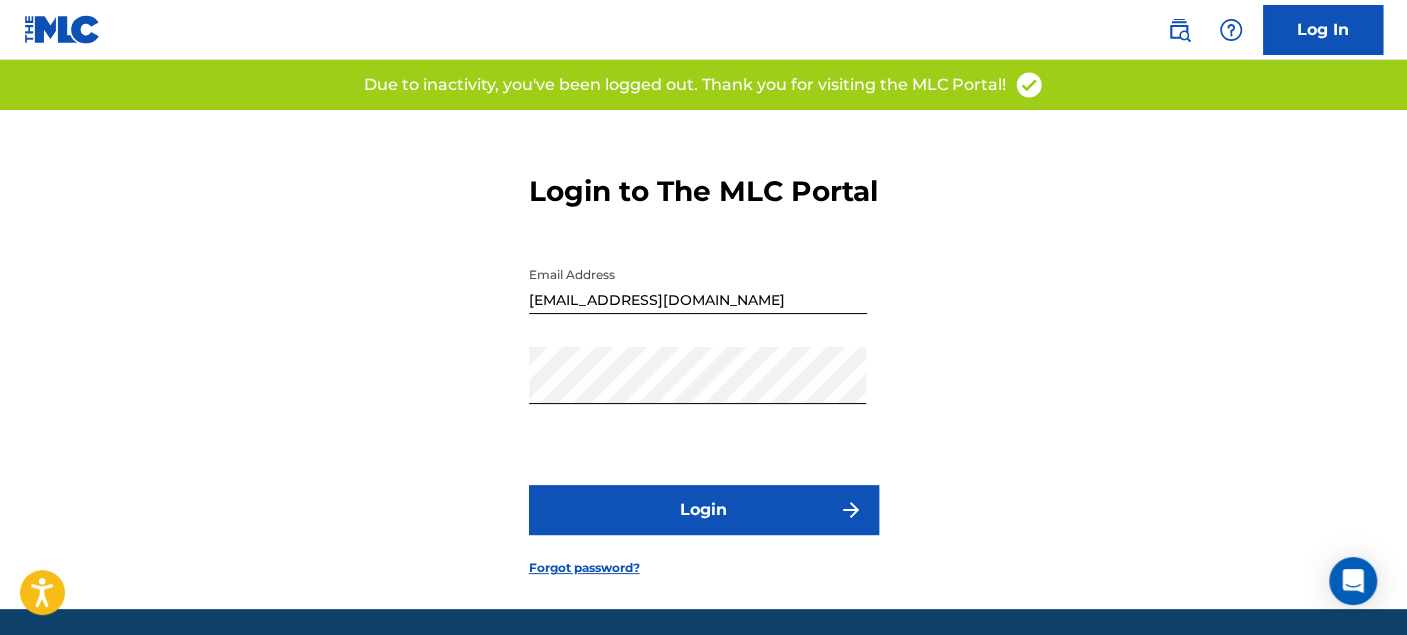 click on "Login" at bounding box center [704, 510] 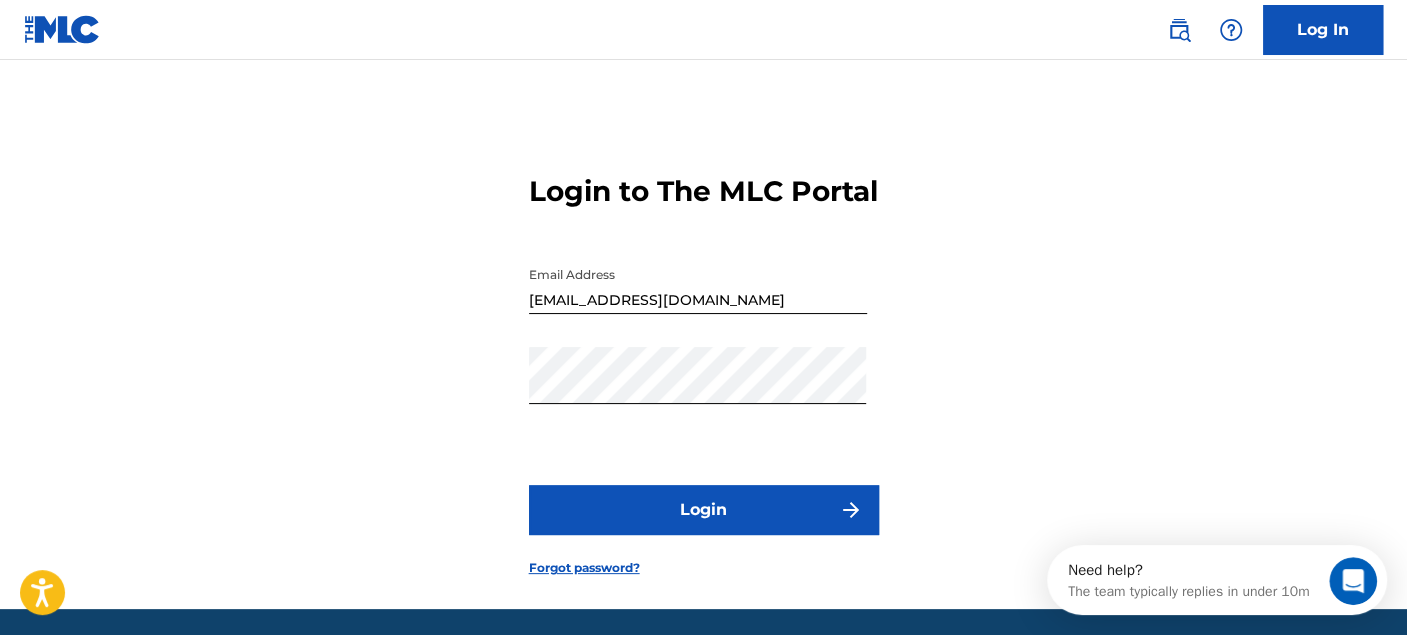 scroll, scrollTop: 0, scrollLeft: 0, axis: both 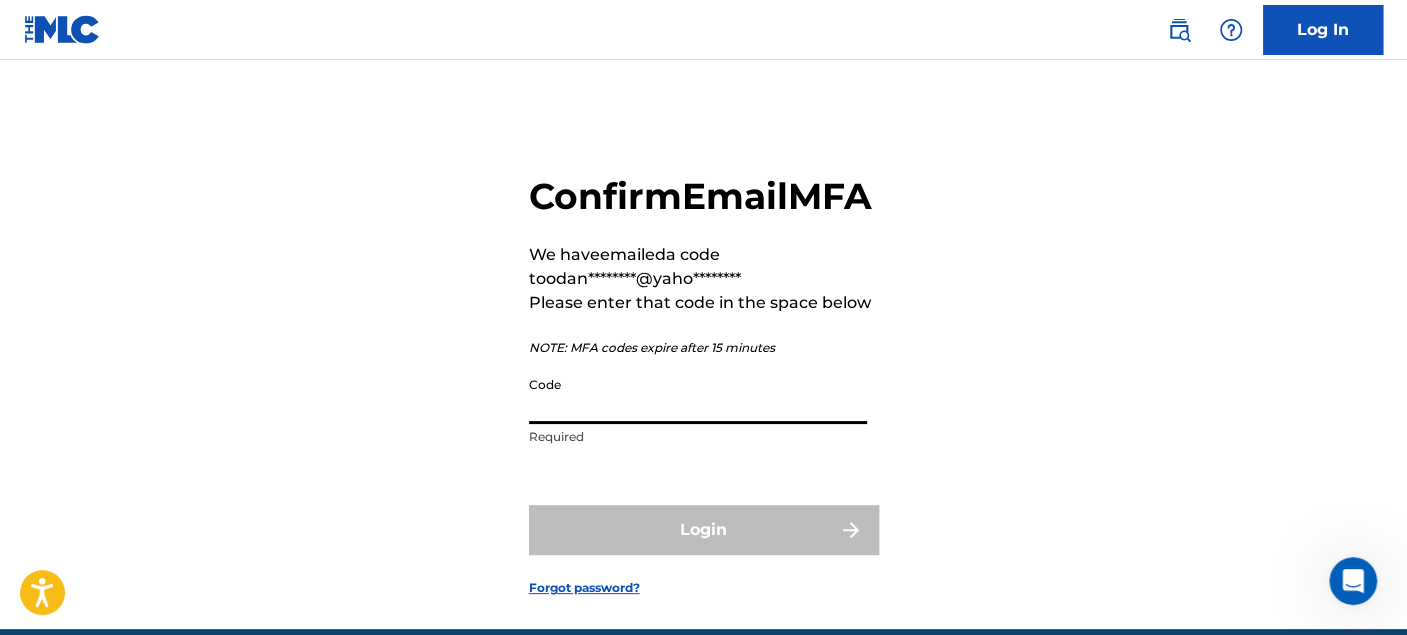click on "Code" at bounding box center (698, 395) 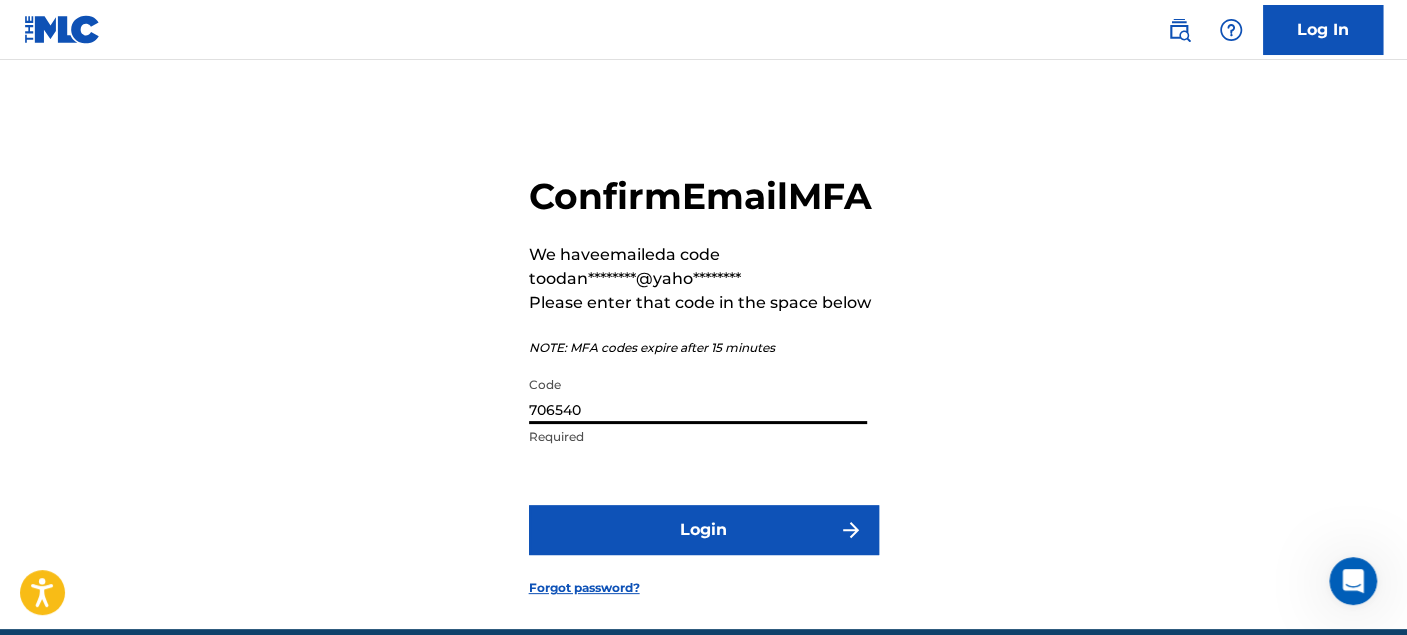type on "706540" 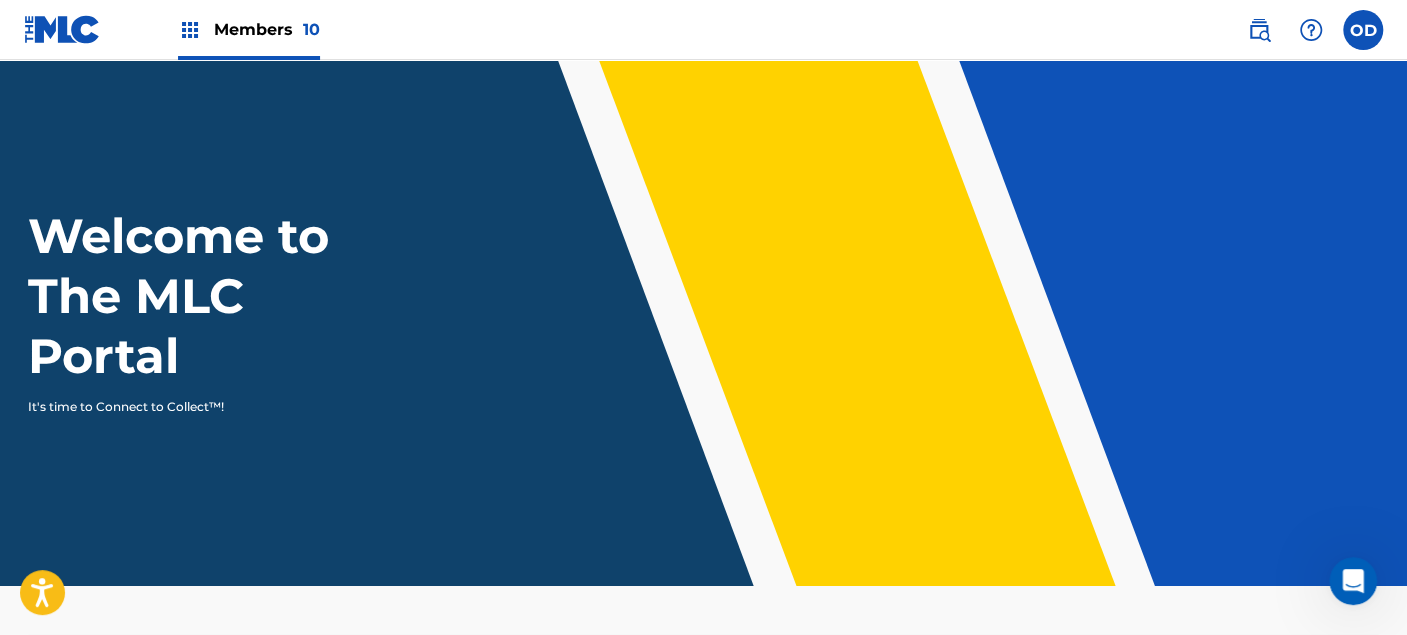 scroll, scrollTop: 0, scrollLeft: 0, axis: both 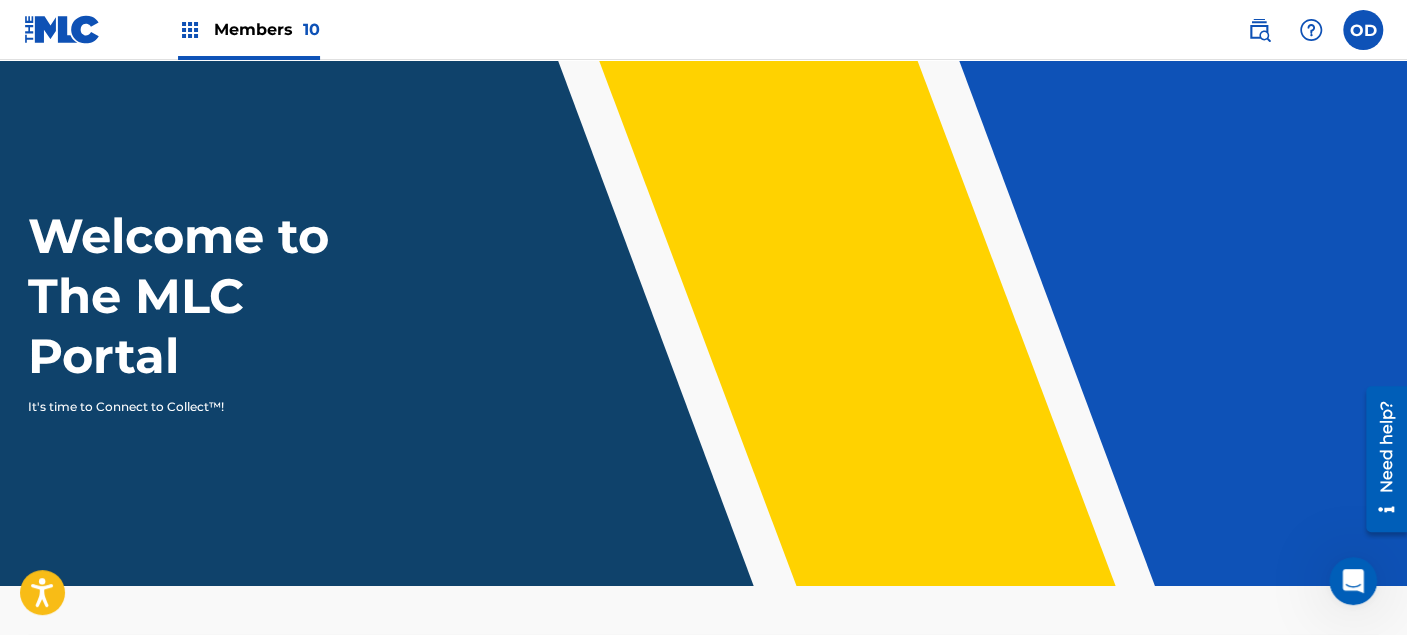 click on "Members    10" at bounding box center (249, 29) 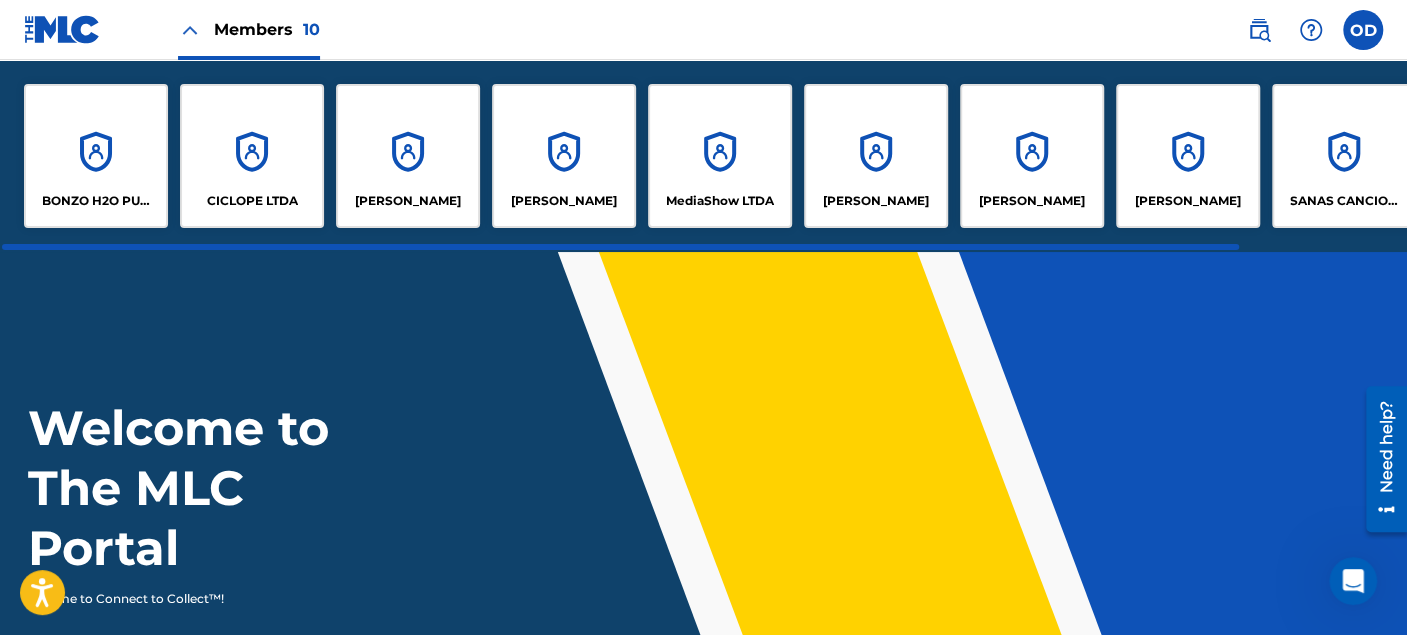 click on "[PERSON_NAME]" at bounding box center [876, 156] 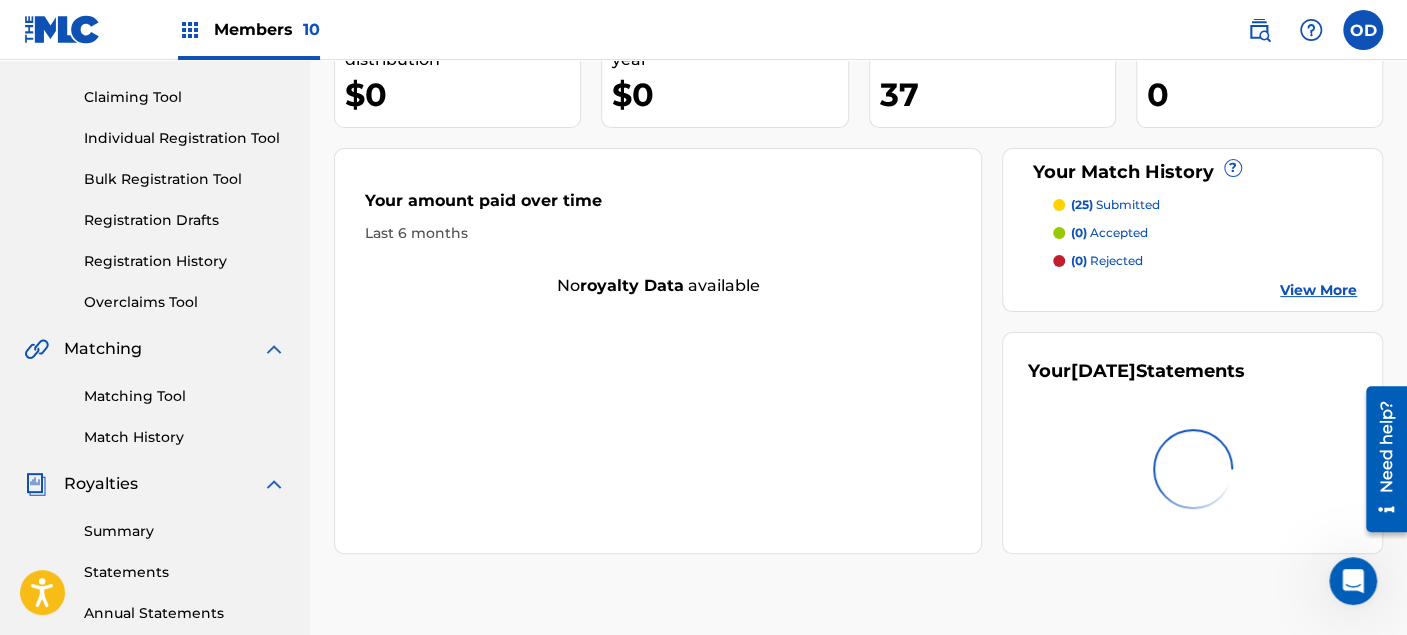 scroll, scrollTop: 333, scrollLeft: 0, axis: vertical 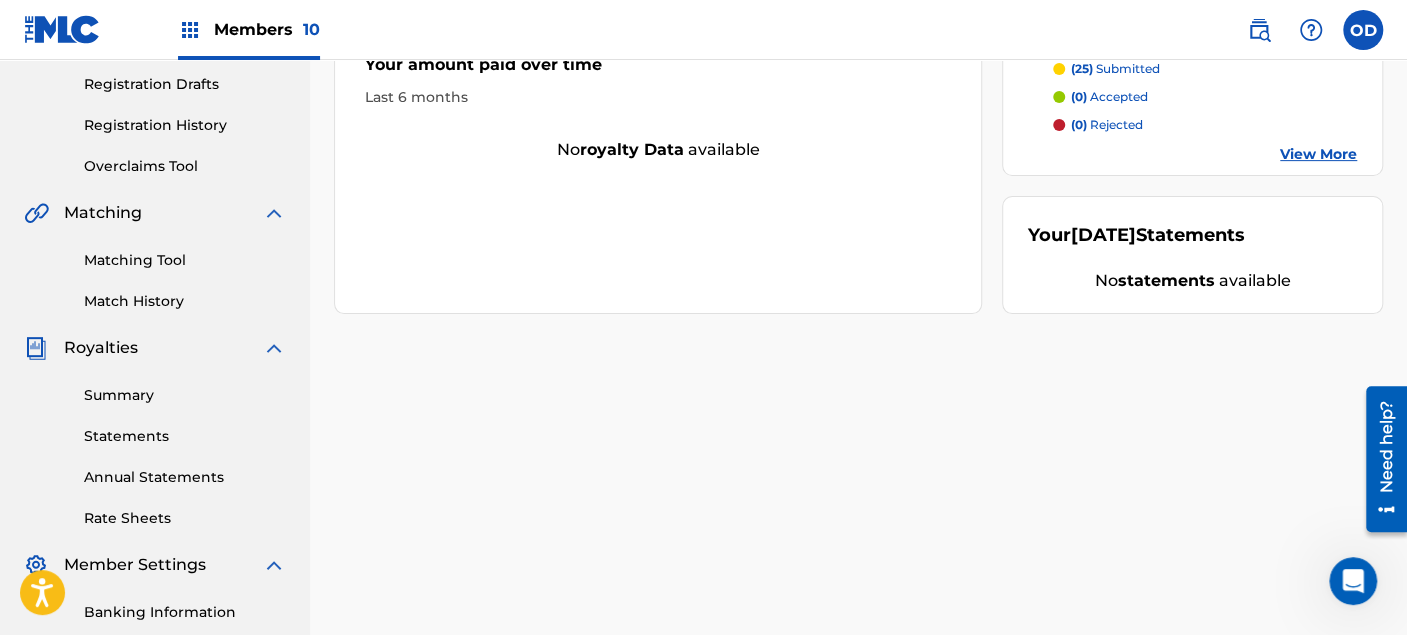 click on "Match History" at bounding box center [185, 301] 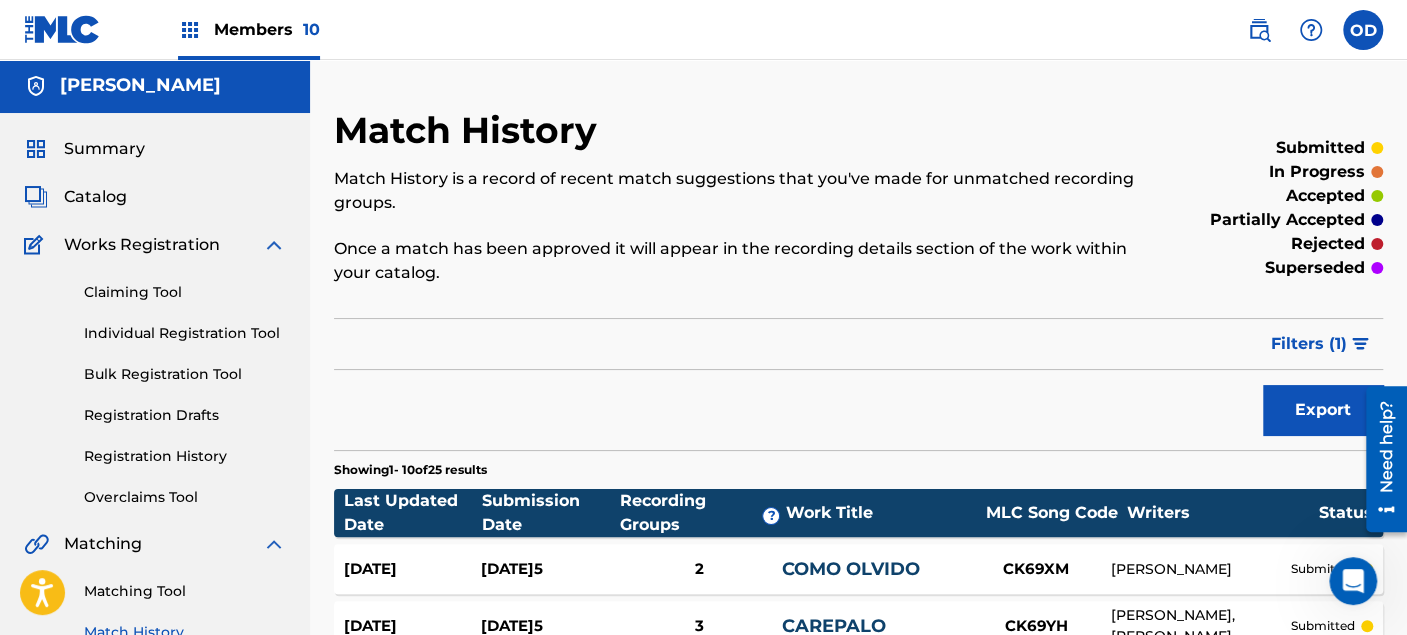 scroll, scrollTop: 0, scrollLeft: 0, axis: both 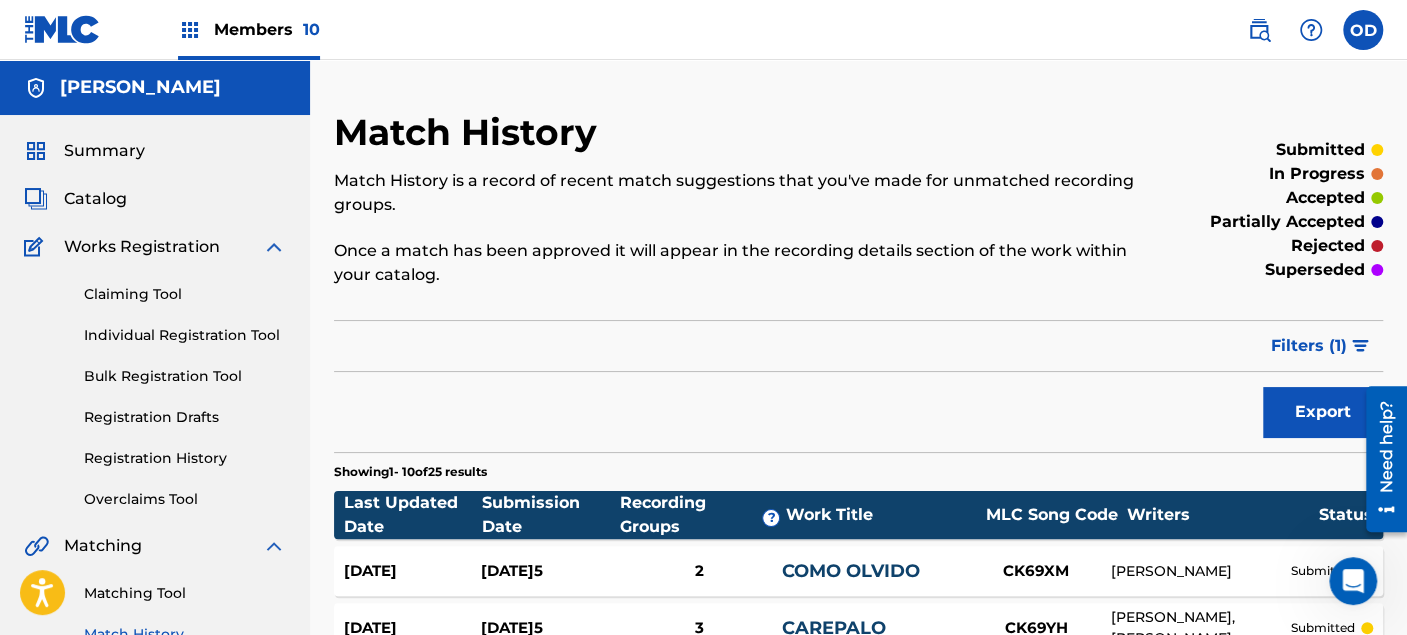 click at bounding box center [190, 30] 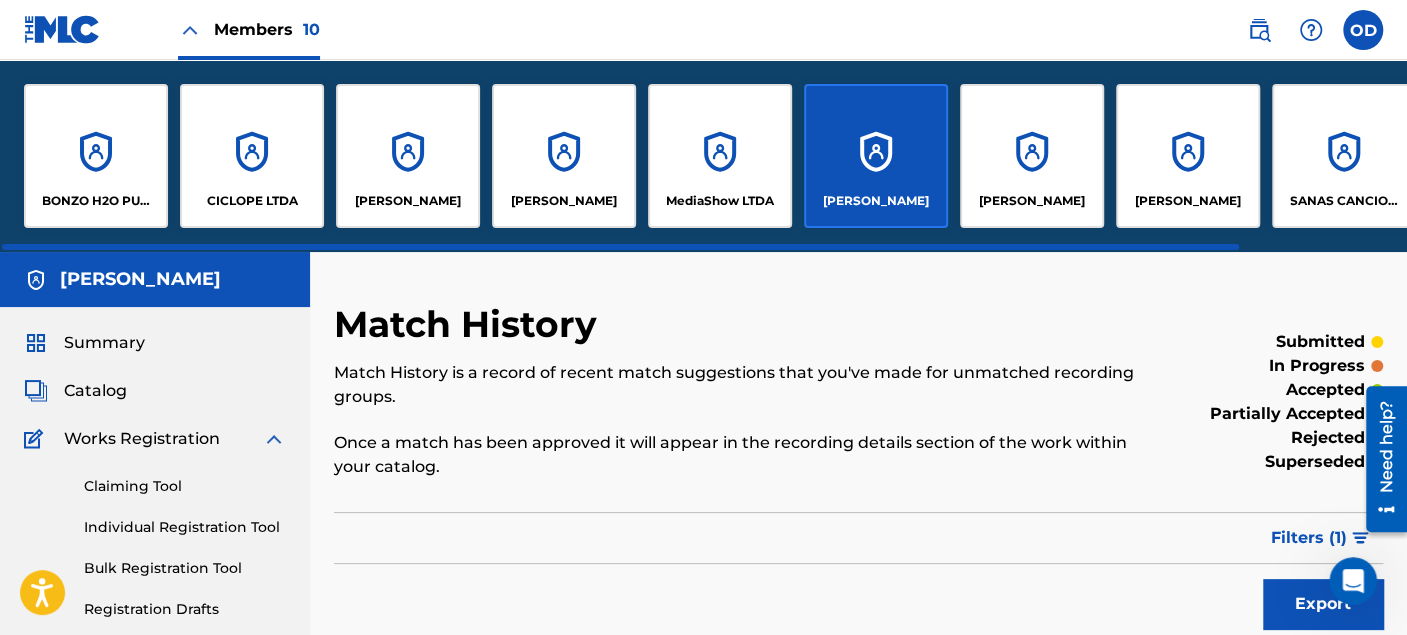click on "BONZO H2O PUBLISHING" at bounding box center (96, 156) 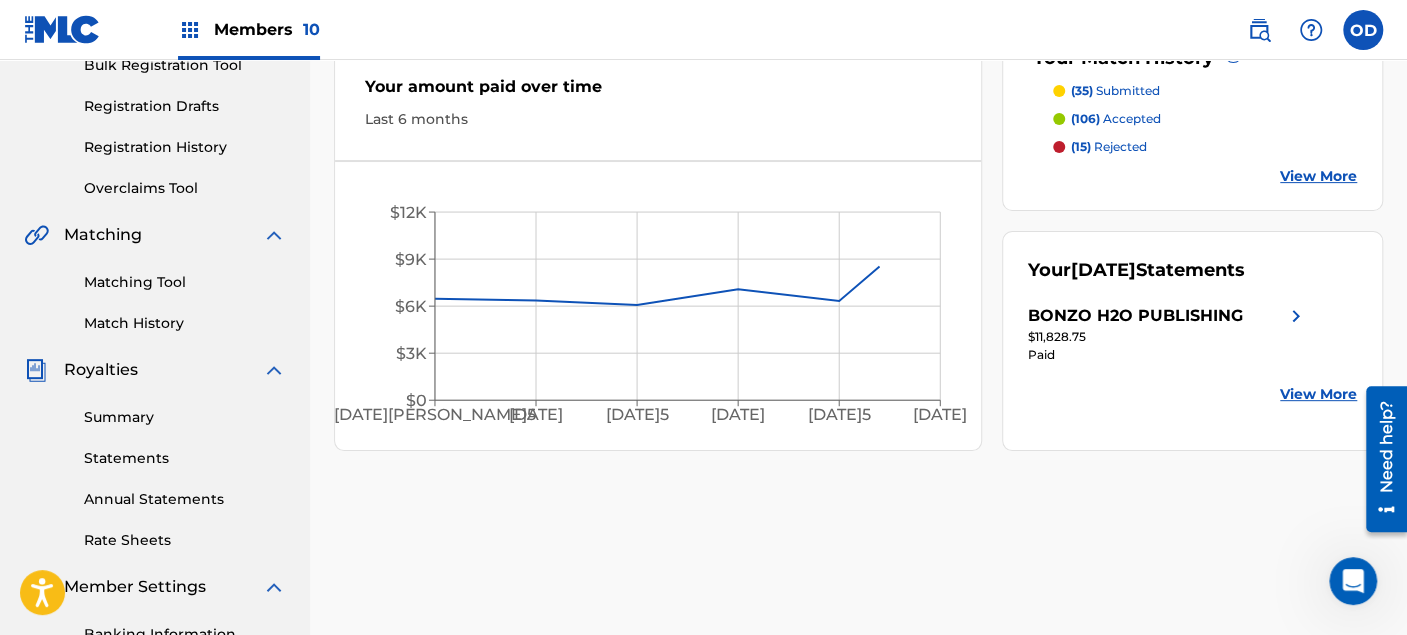 scroll, scrollTop: 333, scrollLeft: 0, axis: vertical 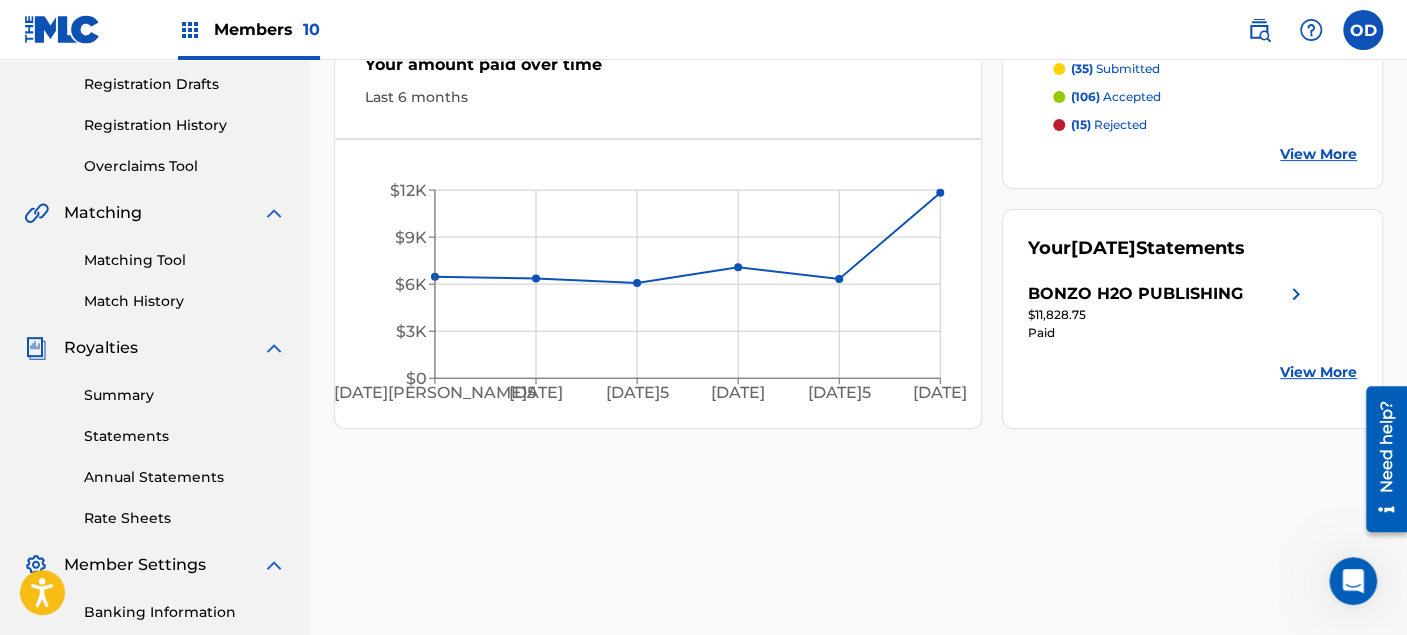 click on "Matching Tool" at bounding box center [185, 260] 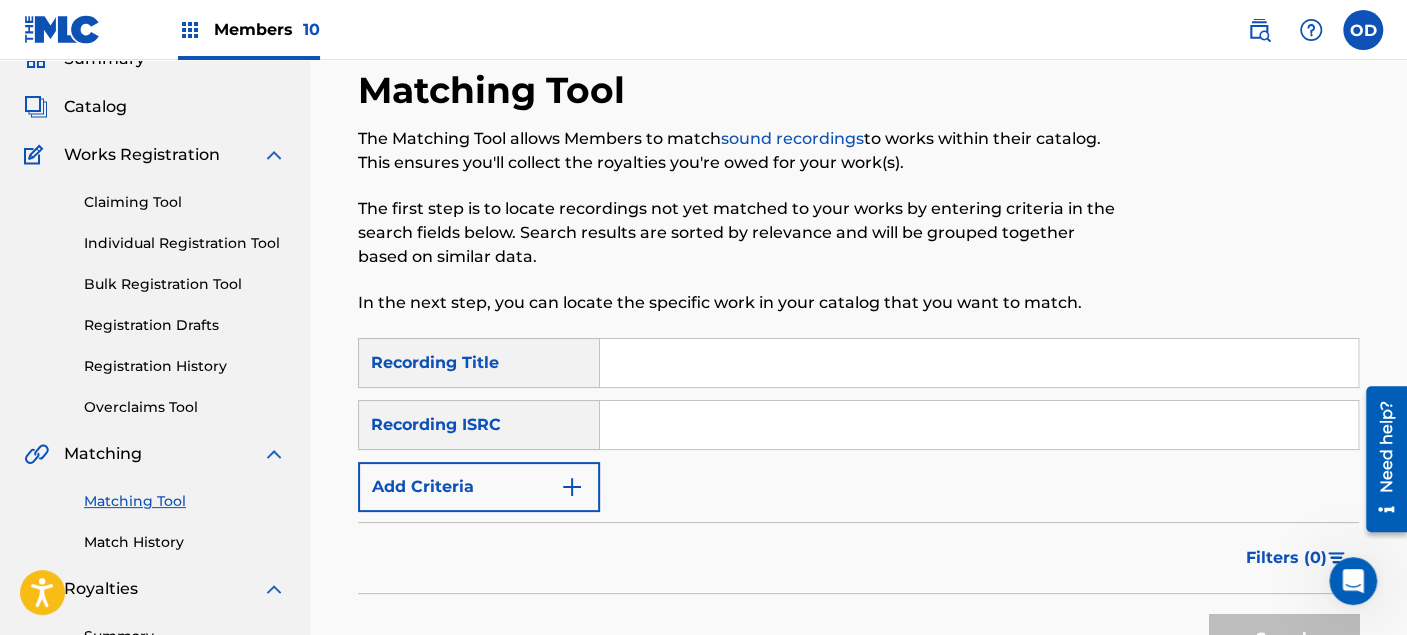 scroll, scrollTop: 333, scrollLeft: 0, axis: vertical 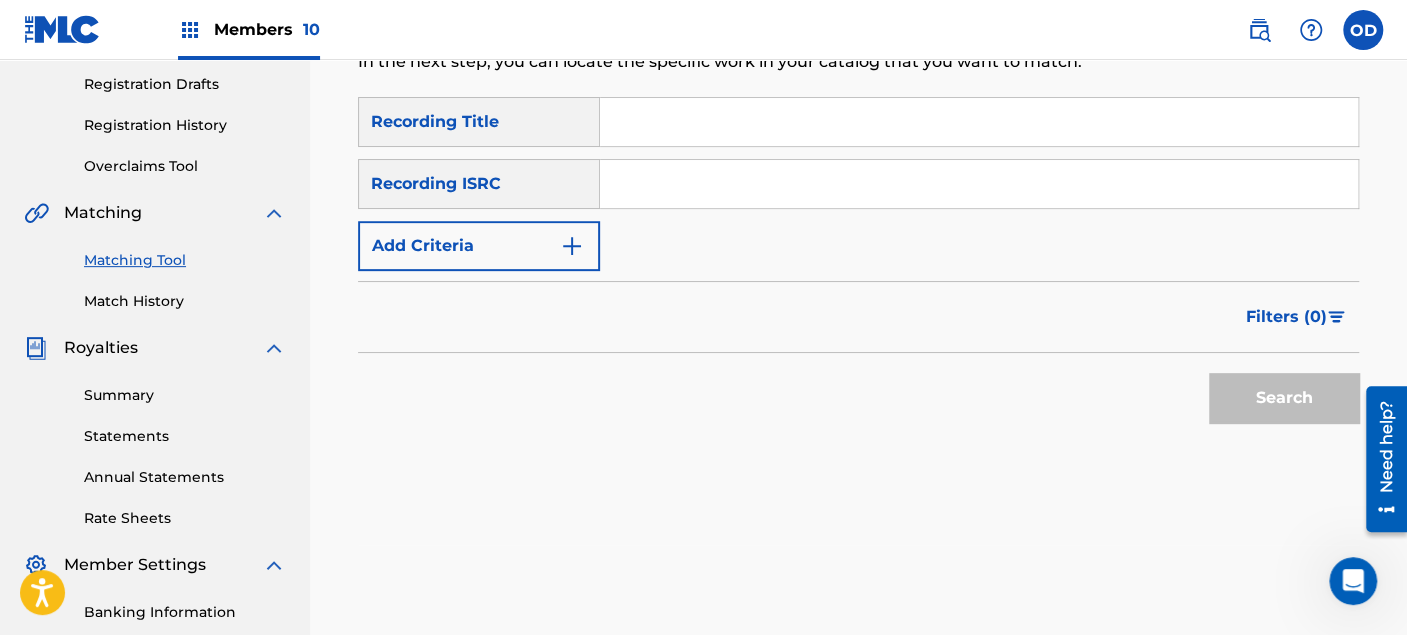 click on "Add Criteria" at bounding box center [479, 246] 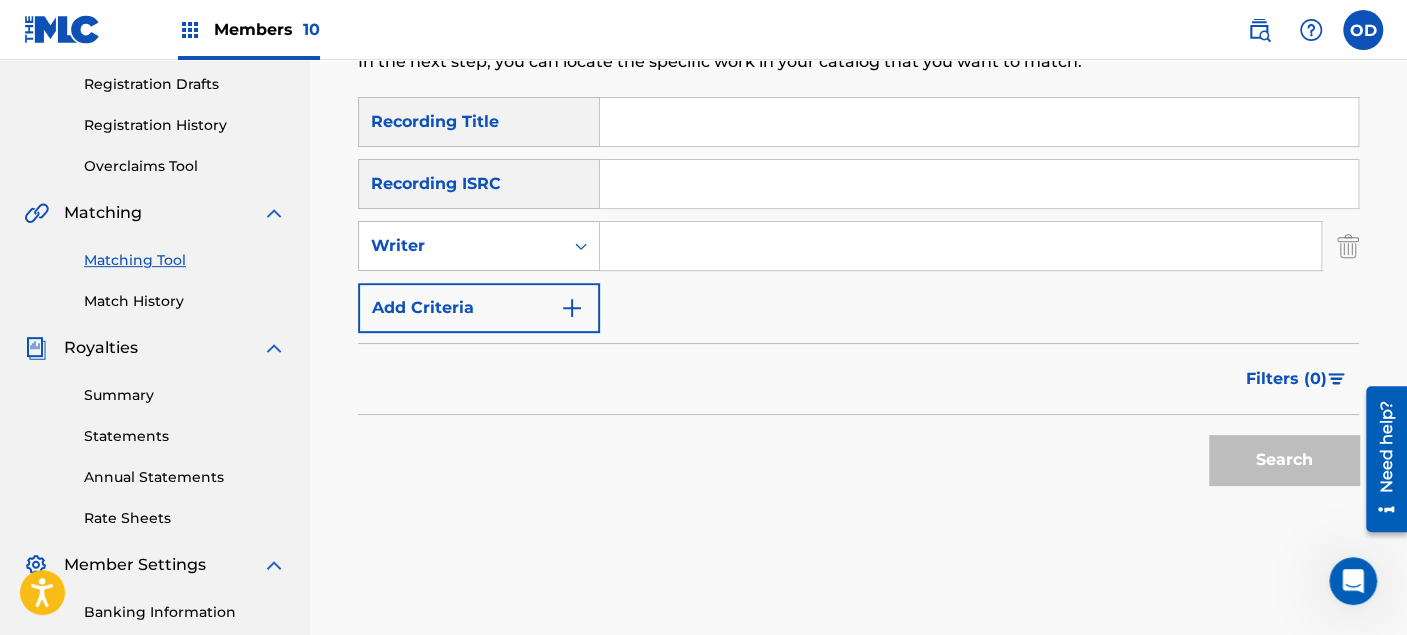 click at bounding box center [960, 246] 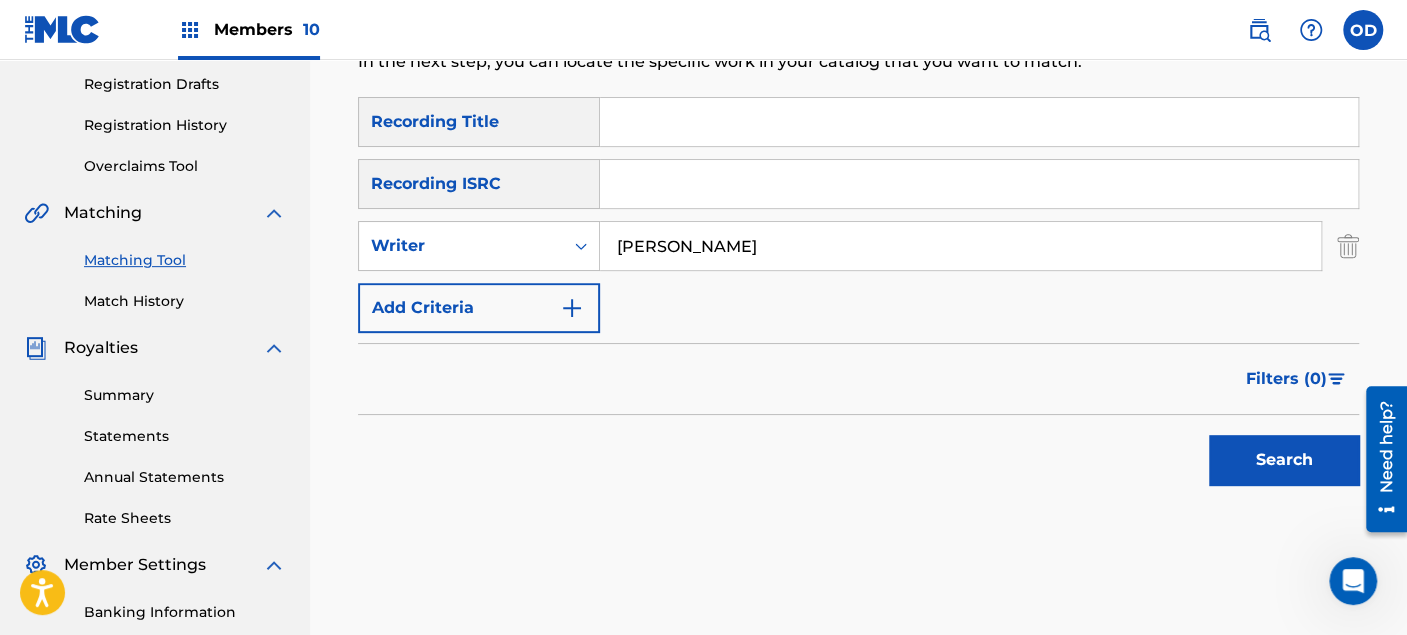 click at bounding box center [979, 122] 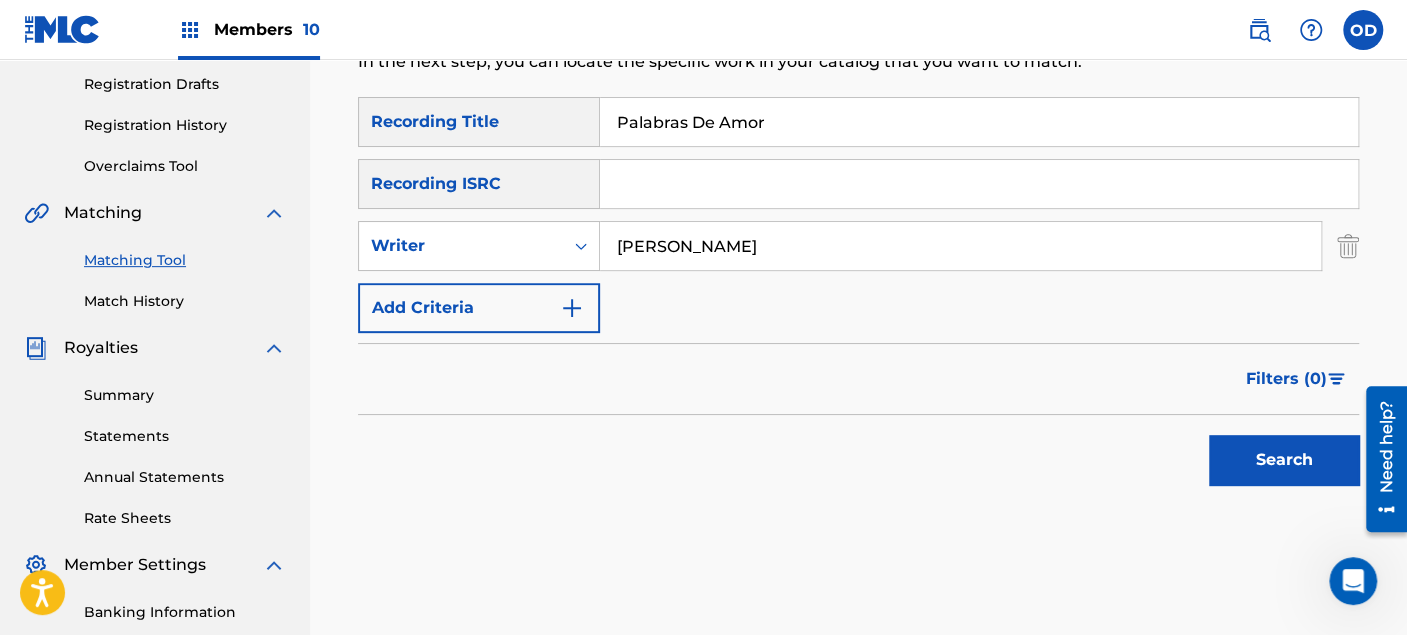 click on "Search" at bounding box center (1284, 460) 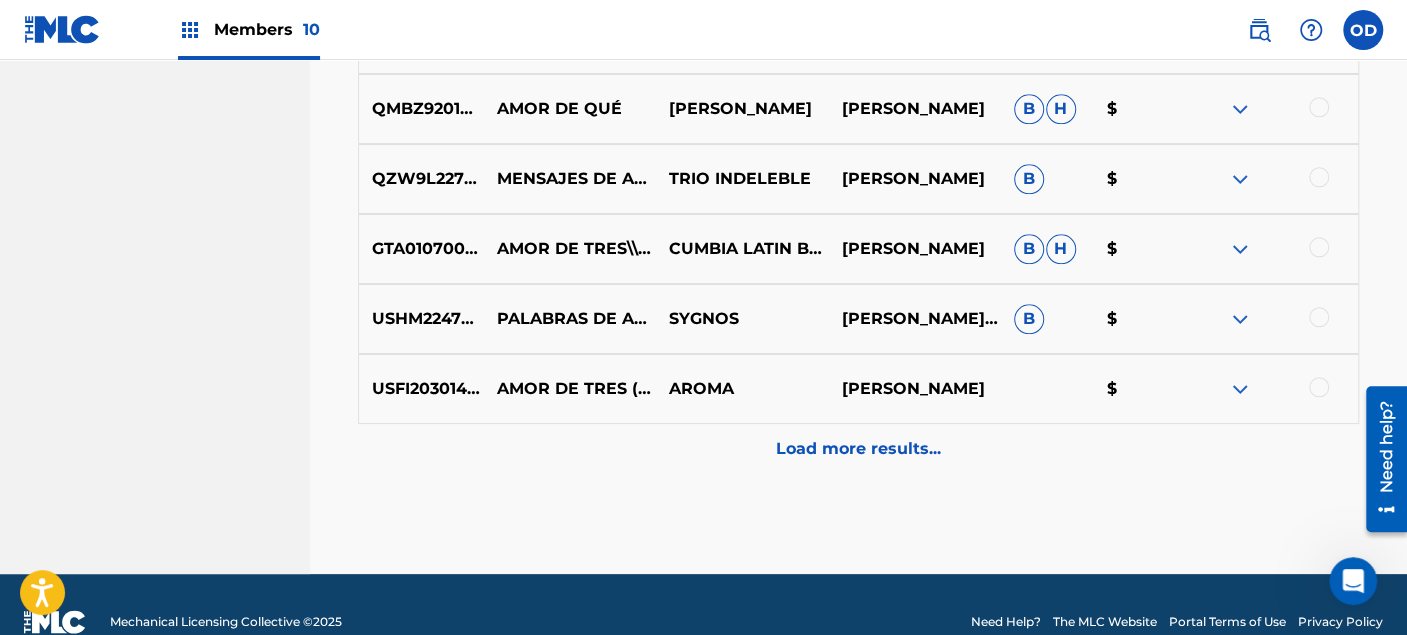 scroll, scrollTop: 1215, scrollLeft: 0, axis: vertical 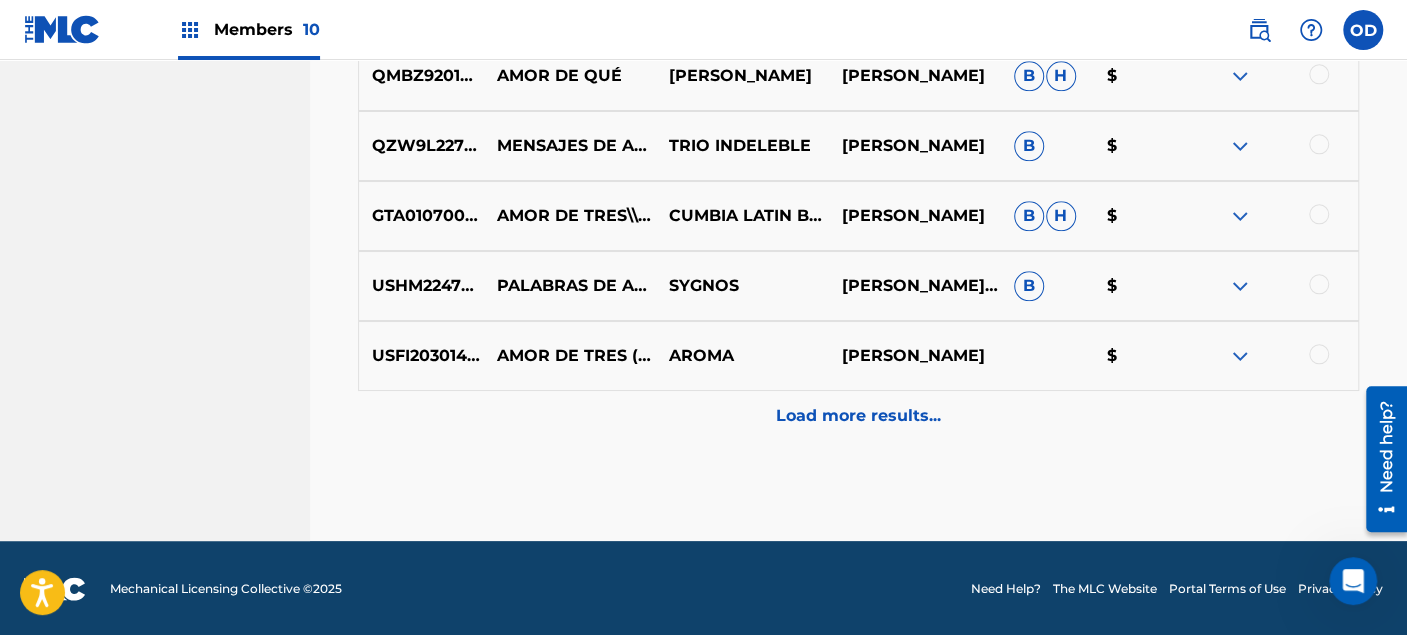 click on "Load more results..." at bounding box center [858, 416] 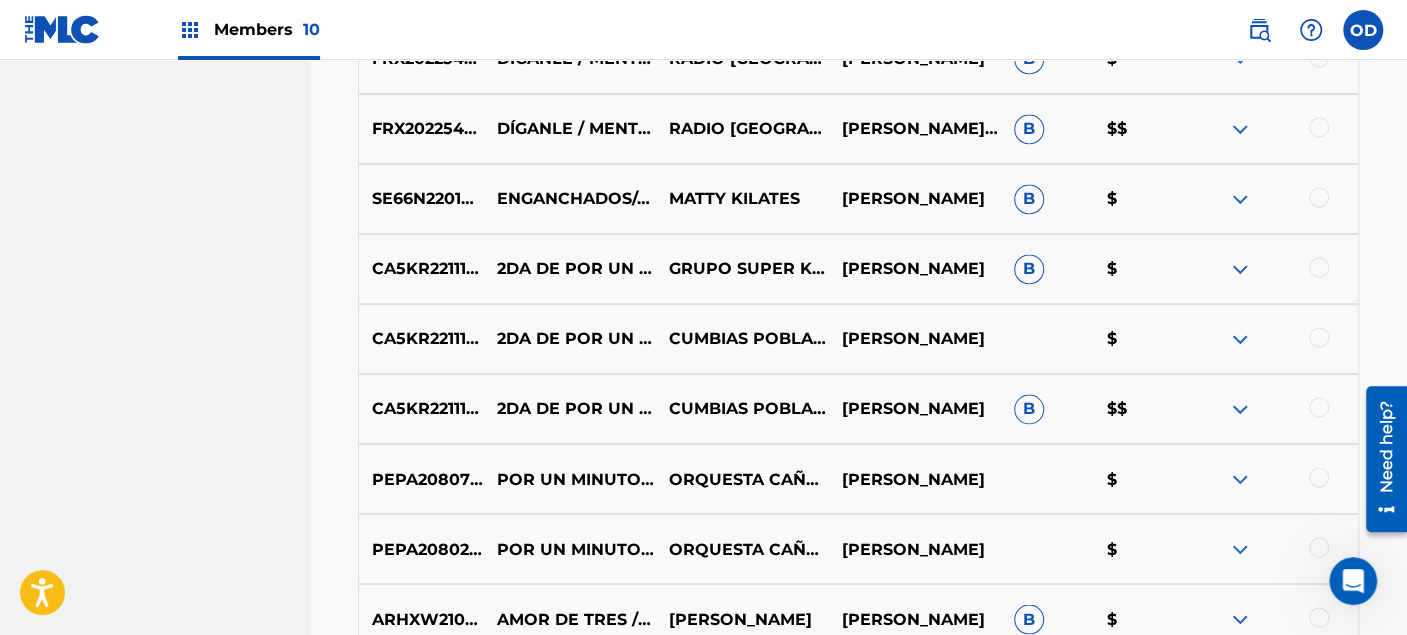 scroll, scrollTop: 1771, scrollLeft: 0, axis: vertical 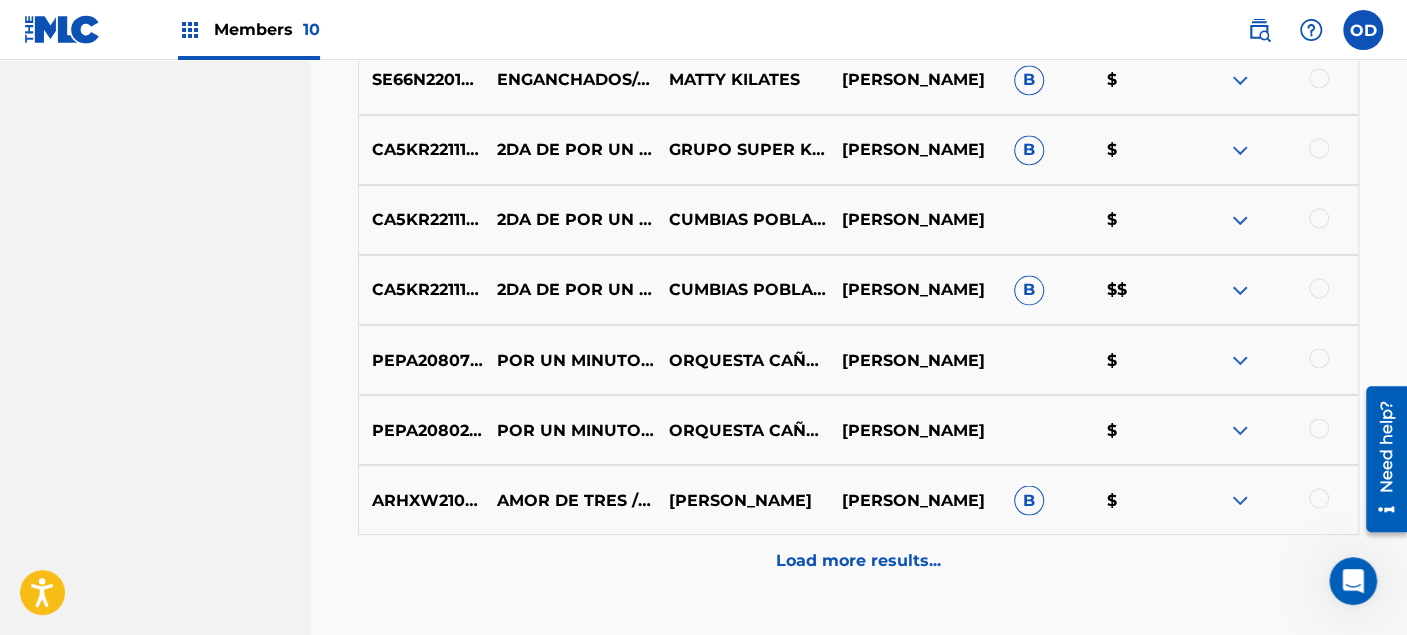 click on "Load more results..." at bounding box center (858, 560) 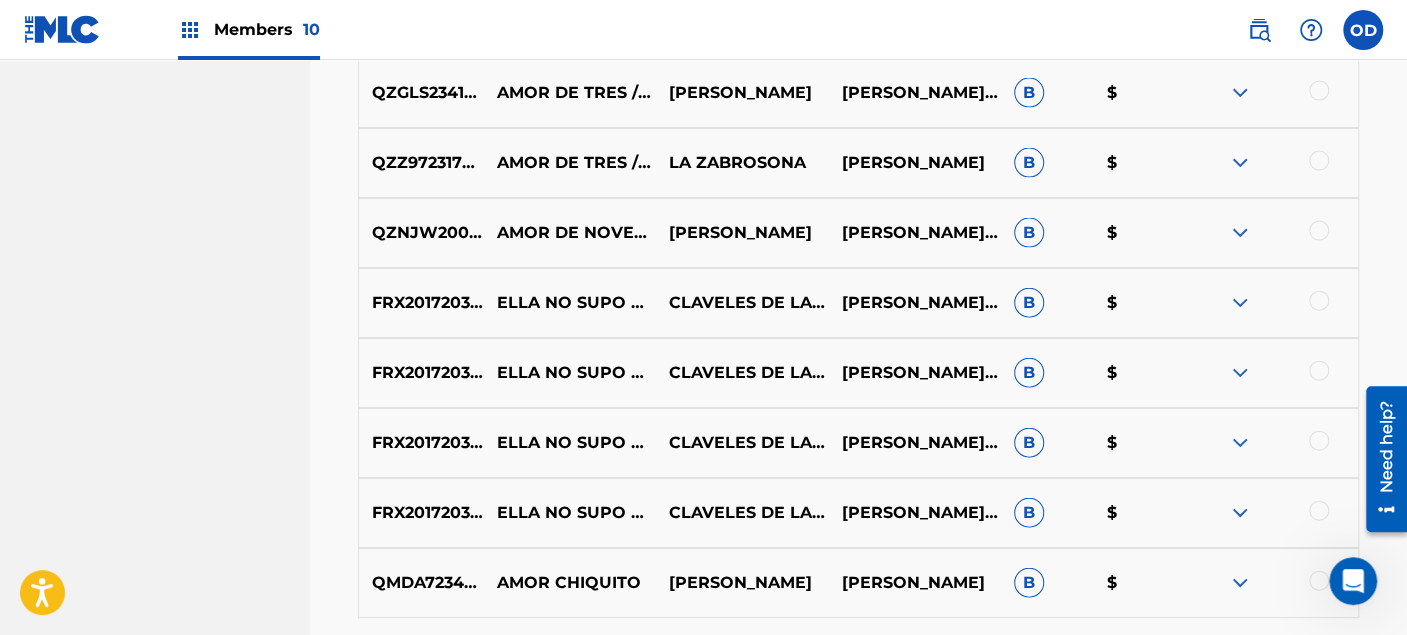 scroll, scrollTop: 2437, scrollLeft: 0, axis: vertical 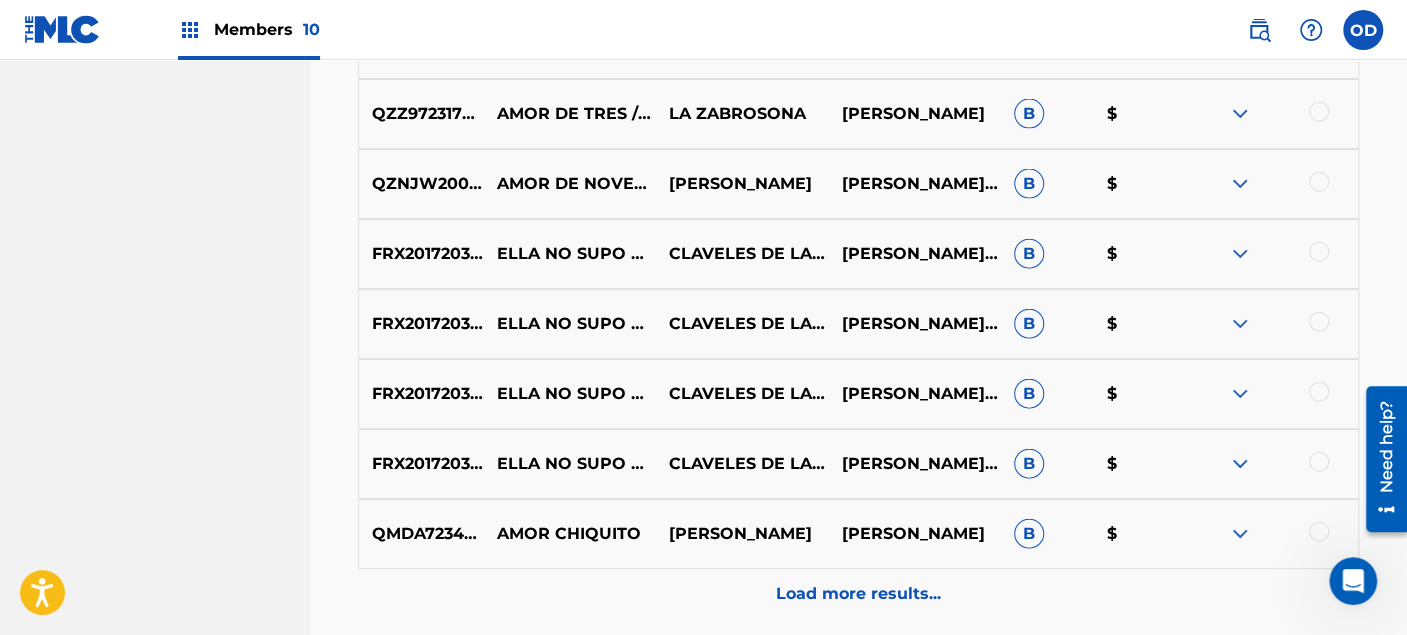 click on "Load more results..." at bounding box center [858, 594] 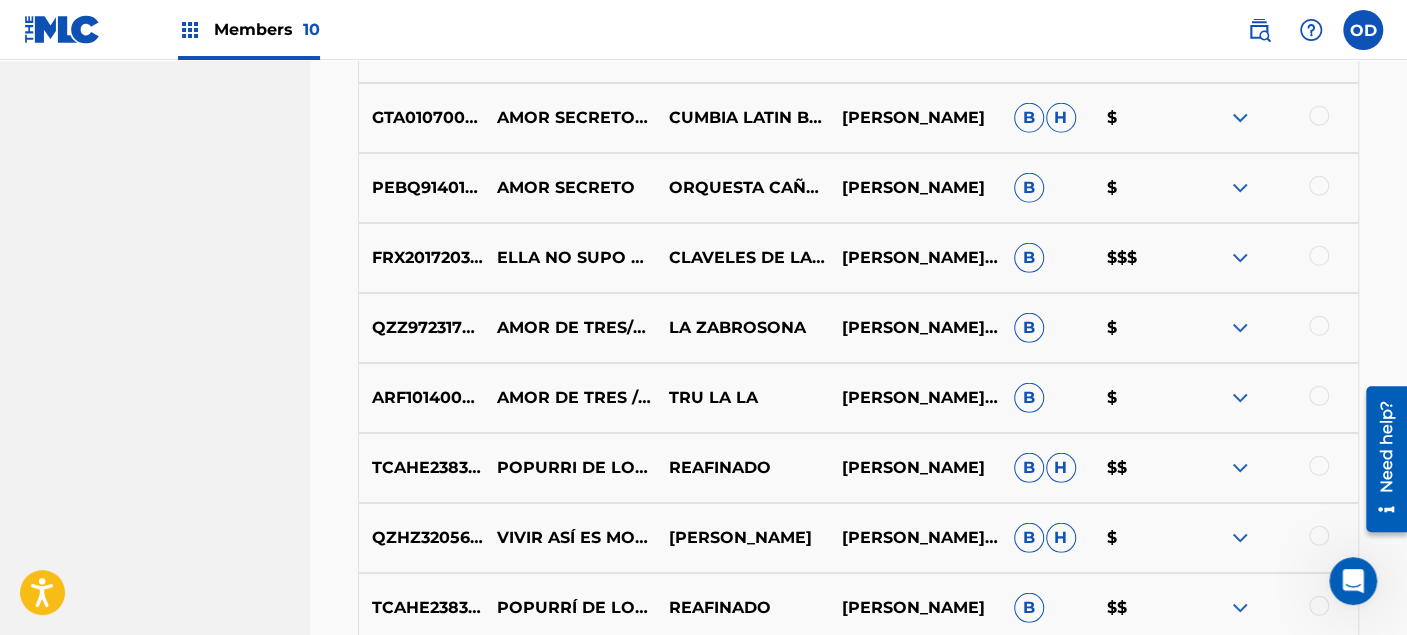 scroll, scrollTop: 3104, scrollLeft: 0, axis: vertical 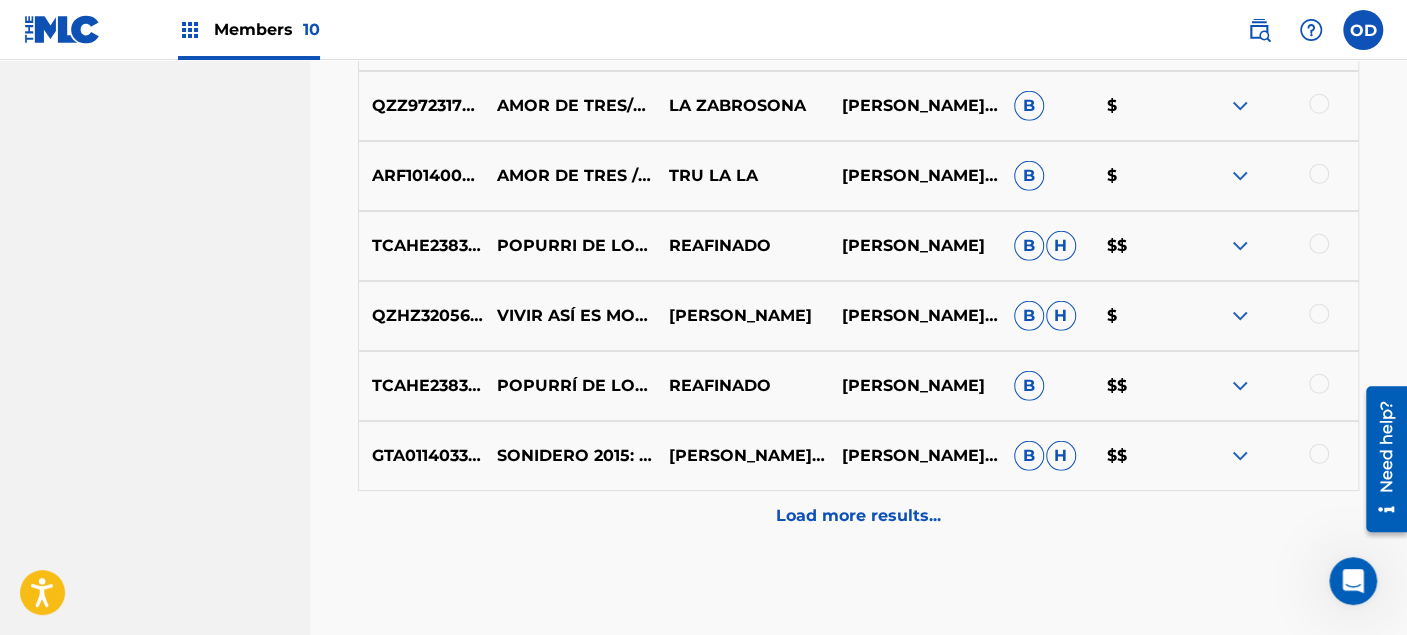 click on "Load more results..." at bounding box center [858, 516] 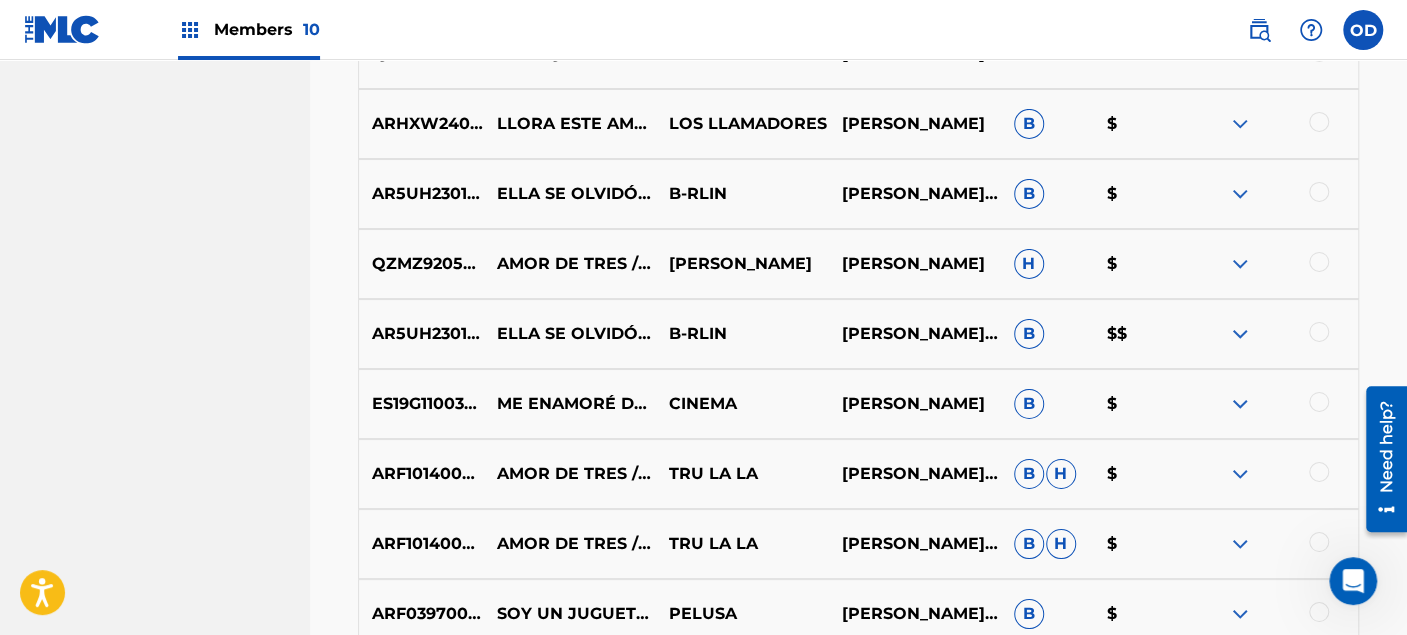 scroll, scrollTop: 3882, scrollLeft: 0, axis: vertical 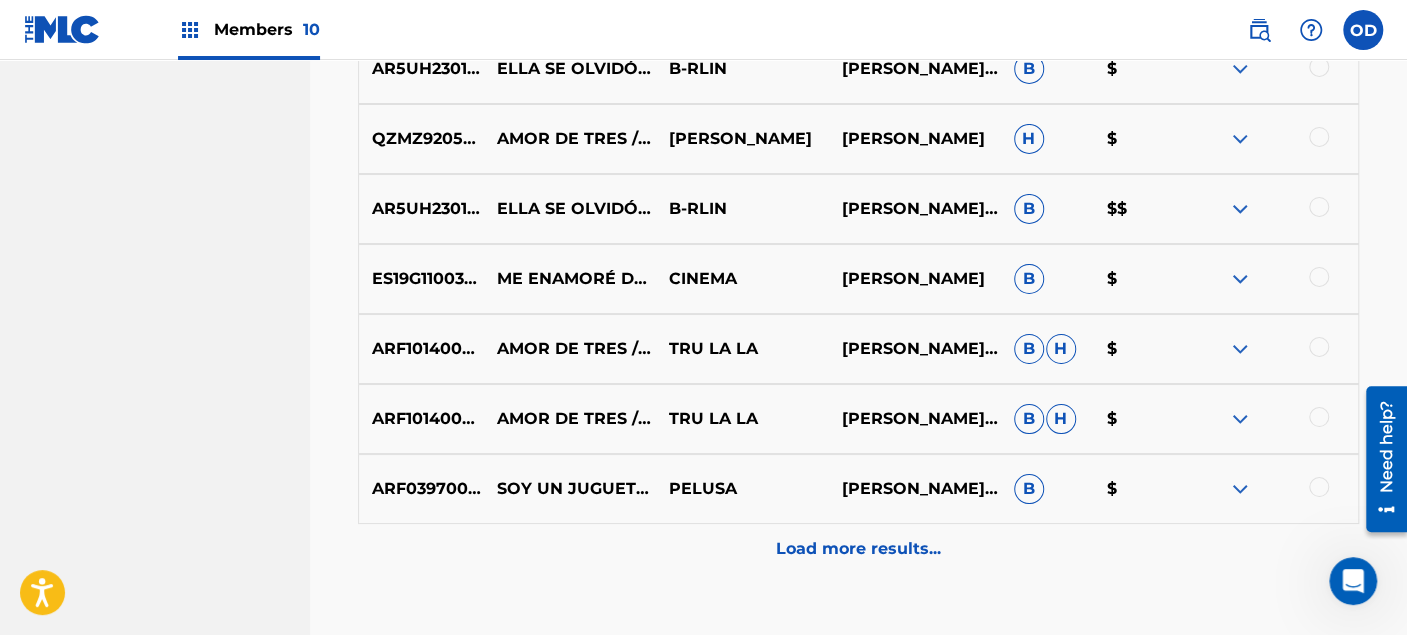 click on "Load more results..." at bounding box center [858, 549] 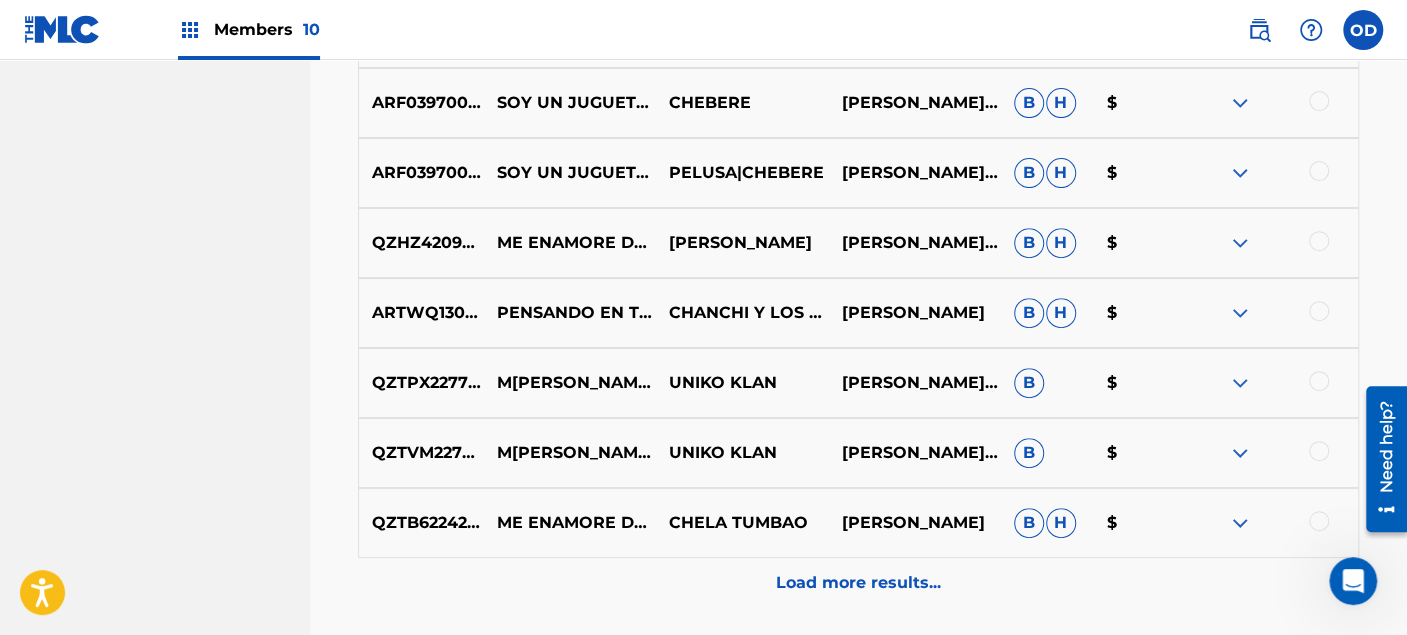 scroll, scrollTop: 4660, scrollLeft: 0, axis: vertical 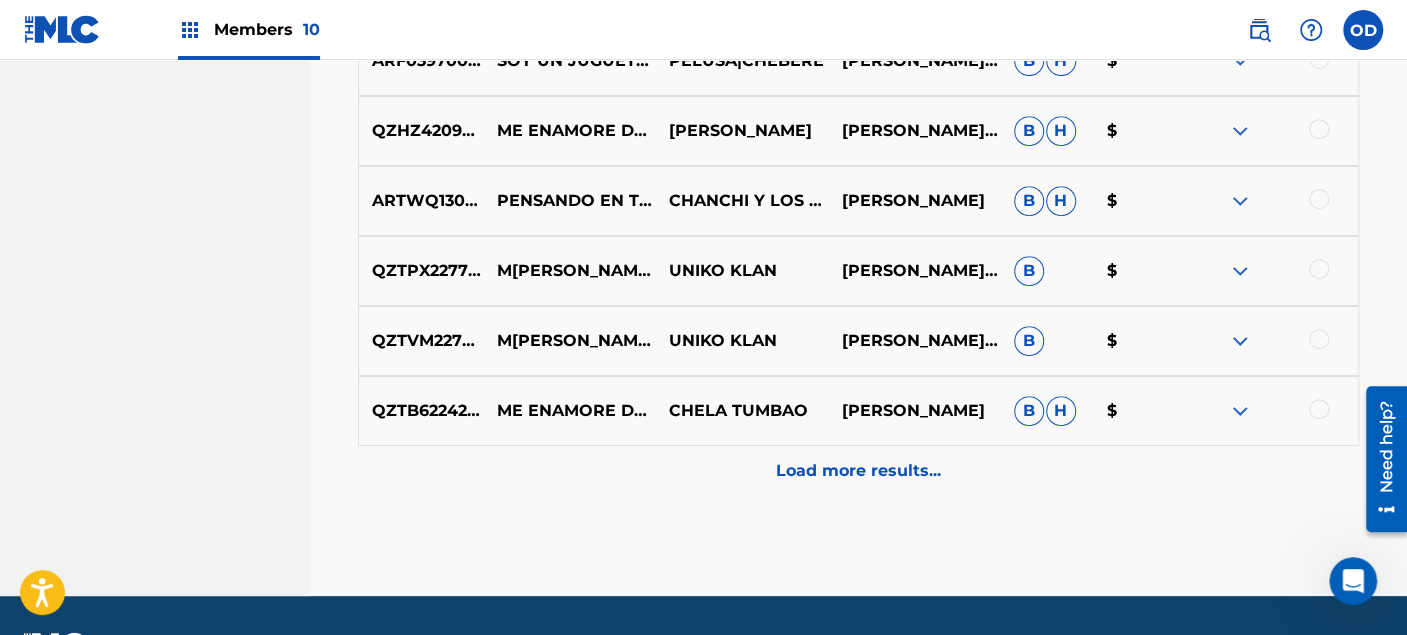 click on "Load more results..." at bounding box center (858, 471) 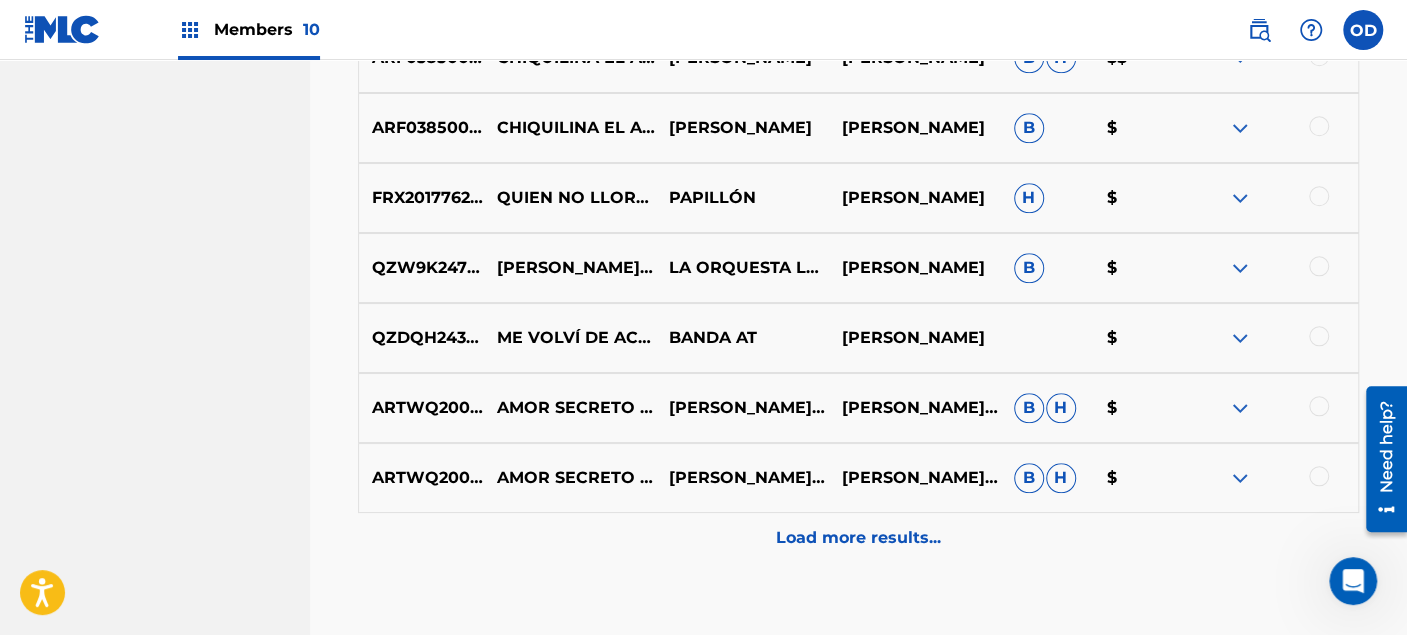 scroll, scrollTop: 5326, scrollLeft: 0, axis: vertical 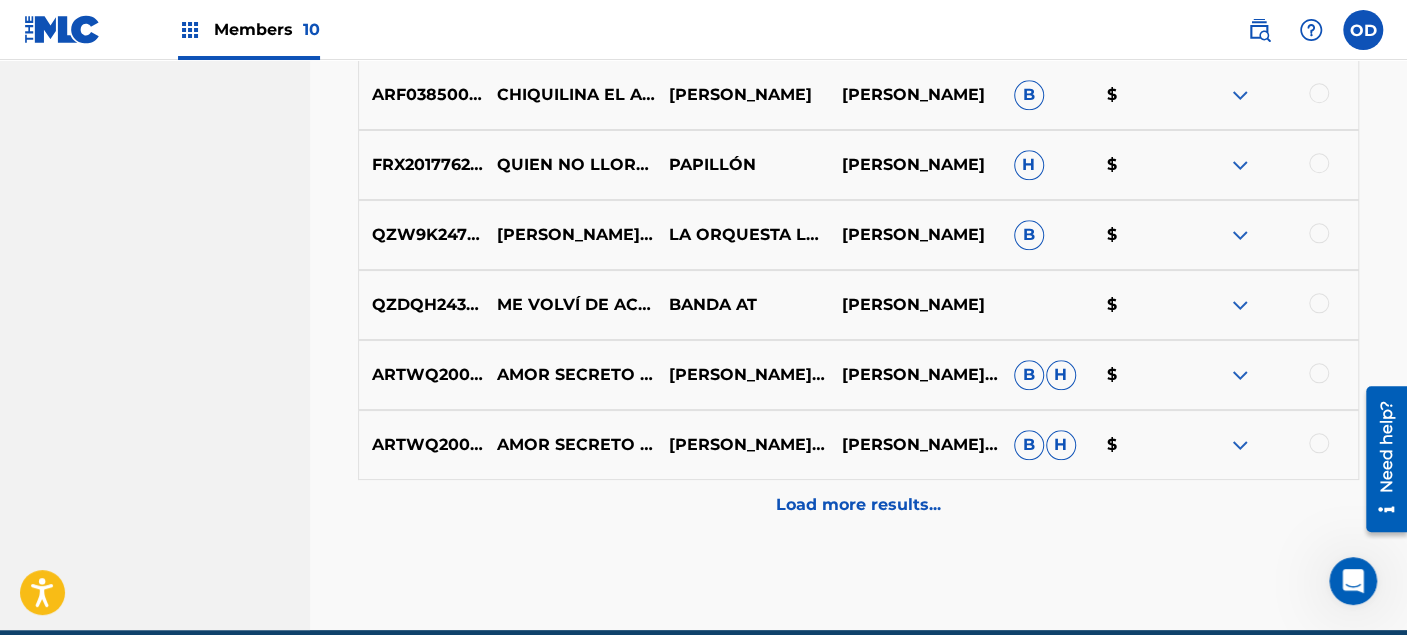 click on "ARTWQ2000028 AMOR SECRETO / MENTÍAS / AMOR DE TRES / COSTUMBRE / EL LISTÓN DE TU PELO / AL DESPERTAR [PERSON_NAME] LA [PERSON_NAME],[PERSON_NAME],[PERSON_NAME] AVANTE,[PERSON_NAME],[PERSON_NAME]" at bounding box center [858, 445] 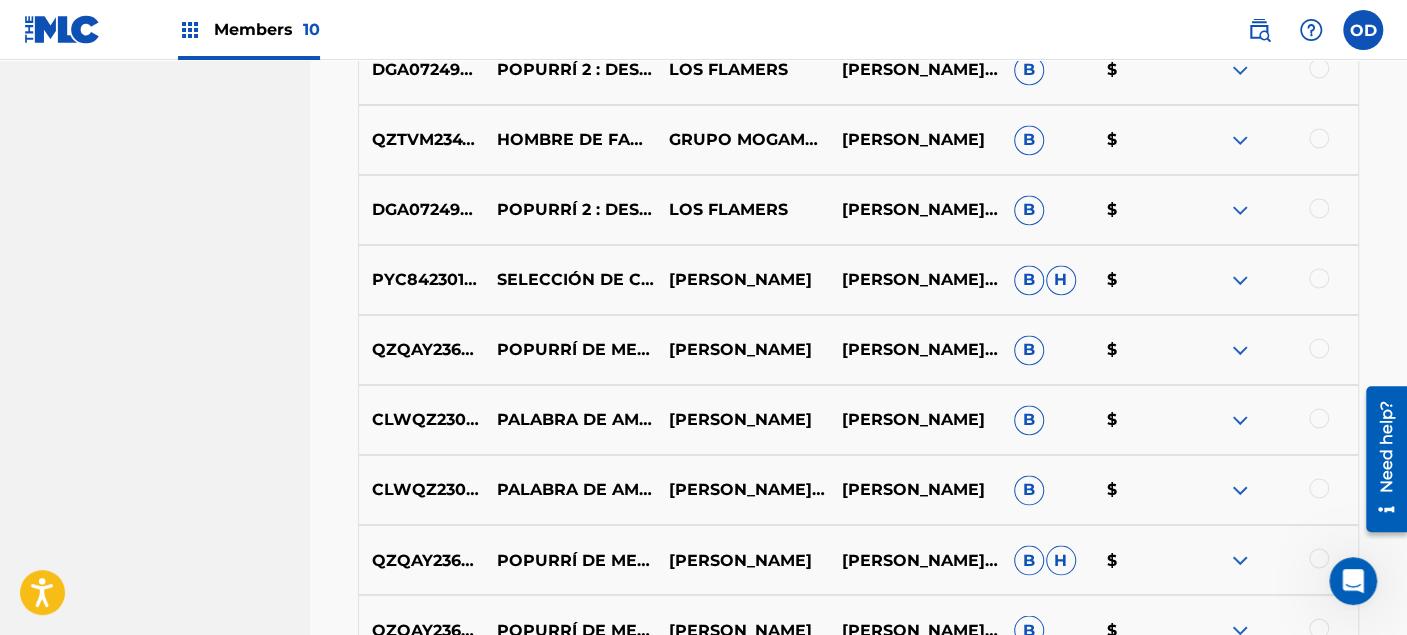 scroll, scrollTop: 5993, scrollLeft: 0, axis: vertical 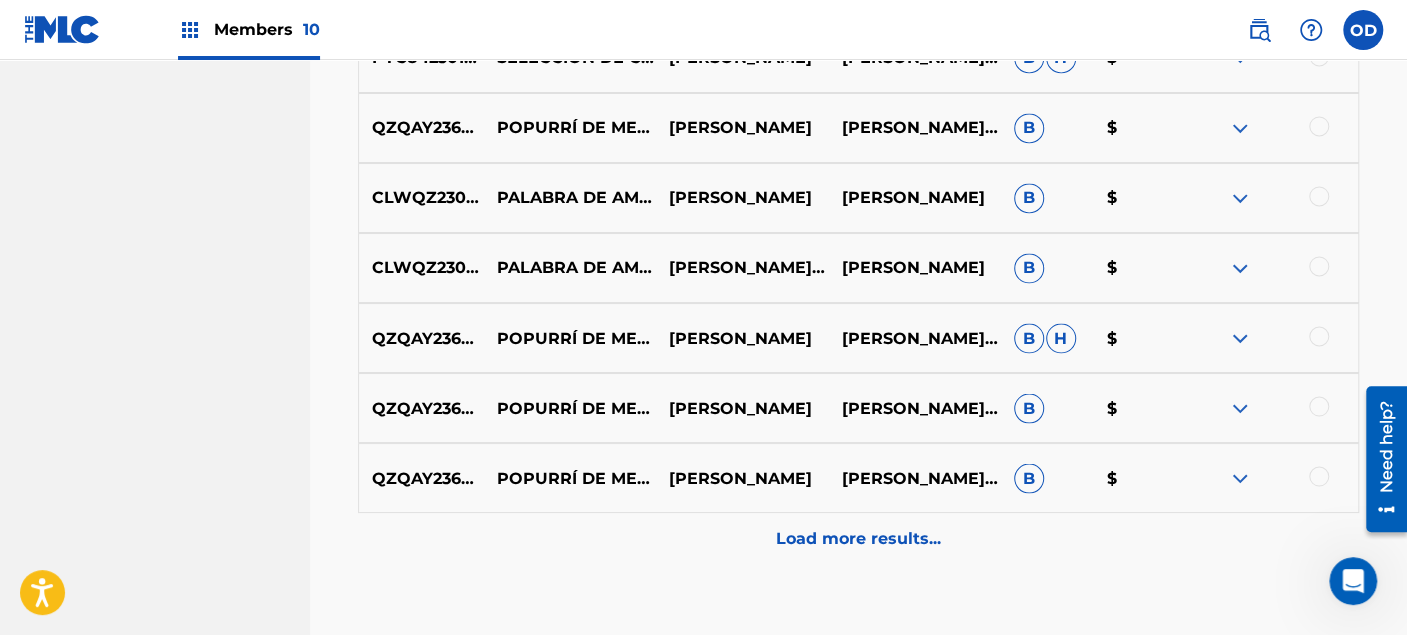 click on "Load more results..." at bounding box center (858, 538) 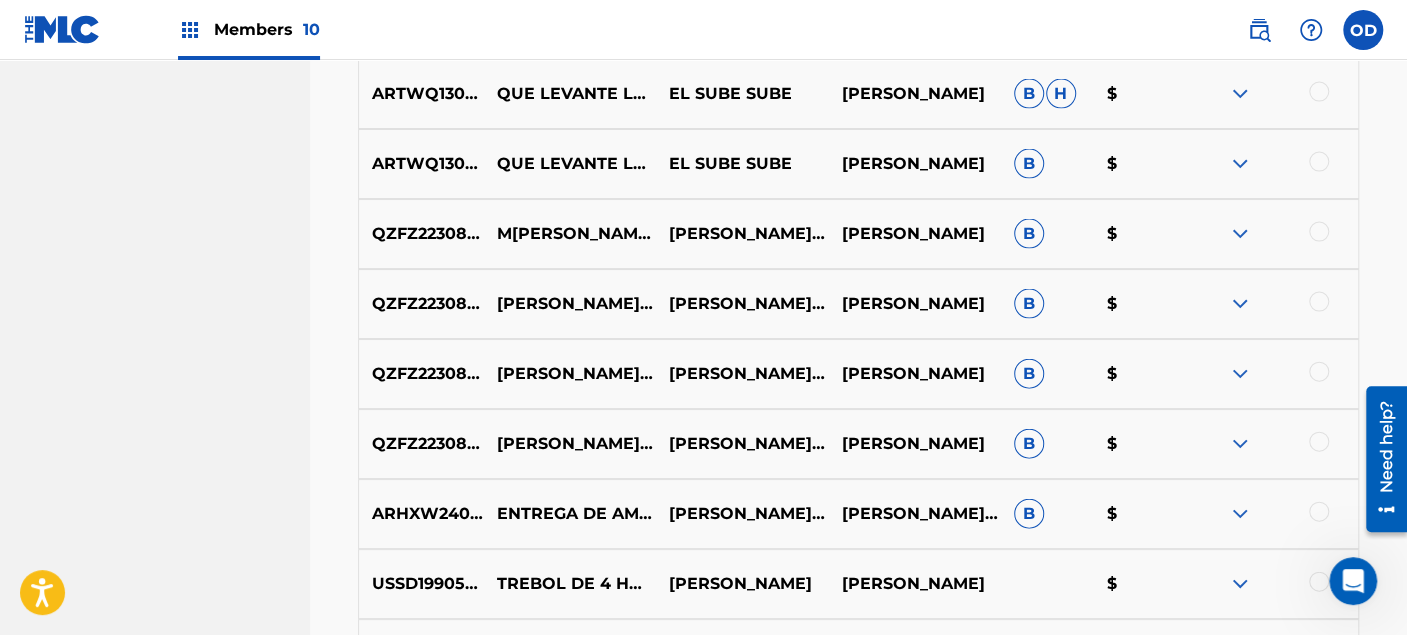 scroll, scrollTop: 6660, scrollLeft: 0, axis: vertical 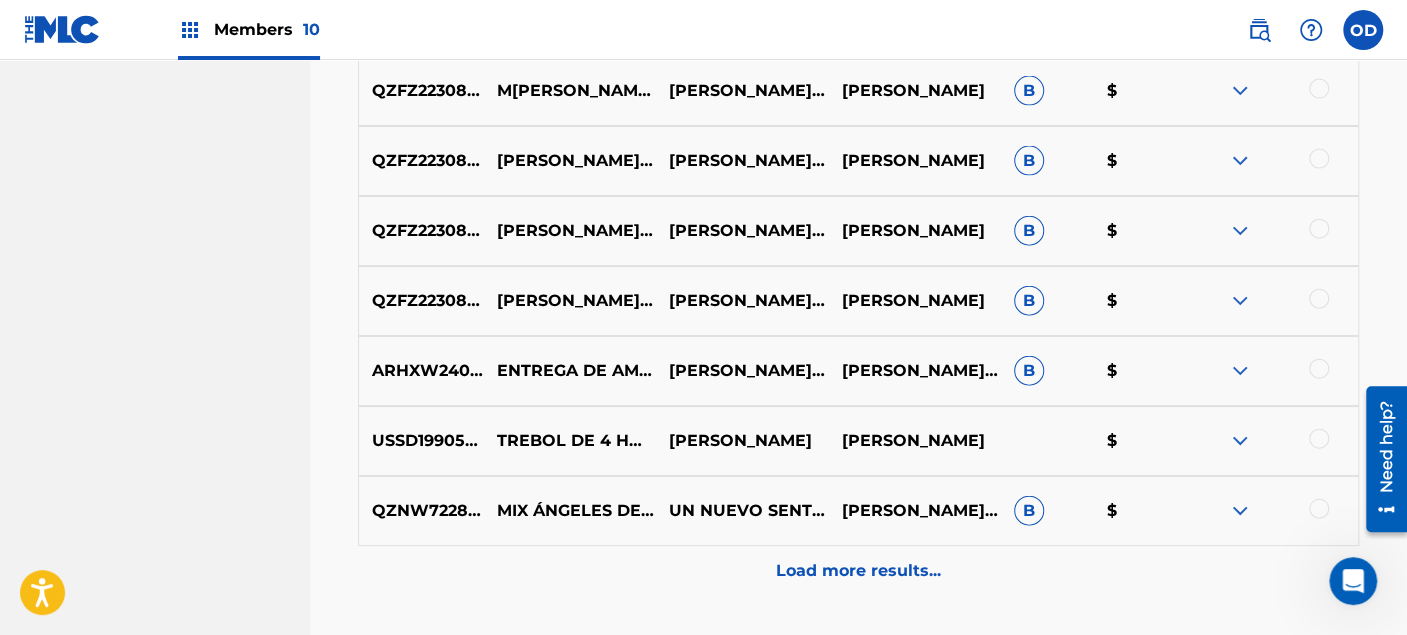 click on "Load more results..." at bounding box center (858, 571) 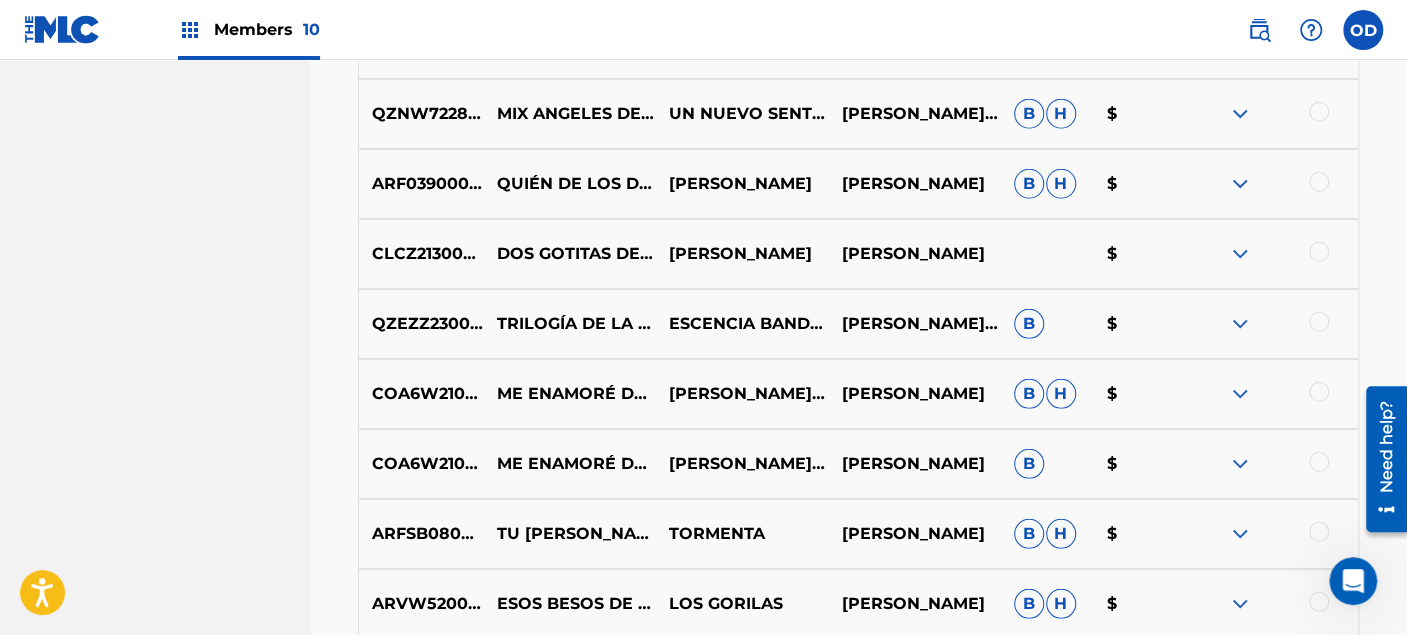 scroll, scrollTop: 7326, scrollLeft: 0, axis: vertical 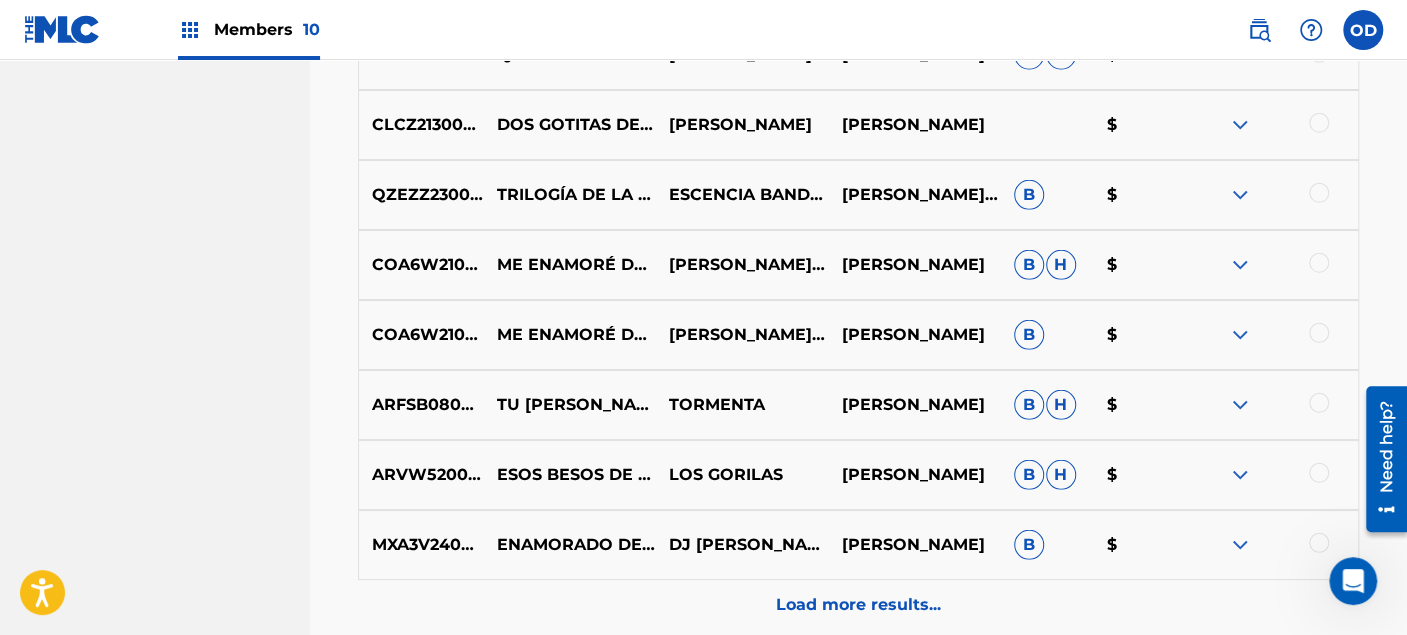 click on "Load more results..." at bounding box center (858, 605) 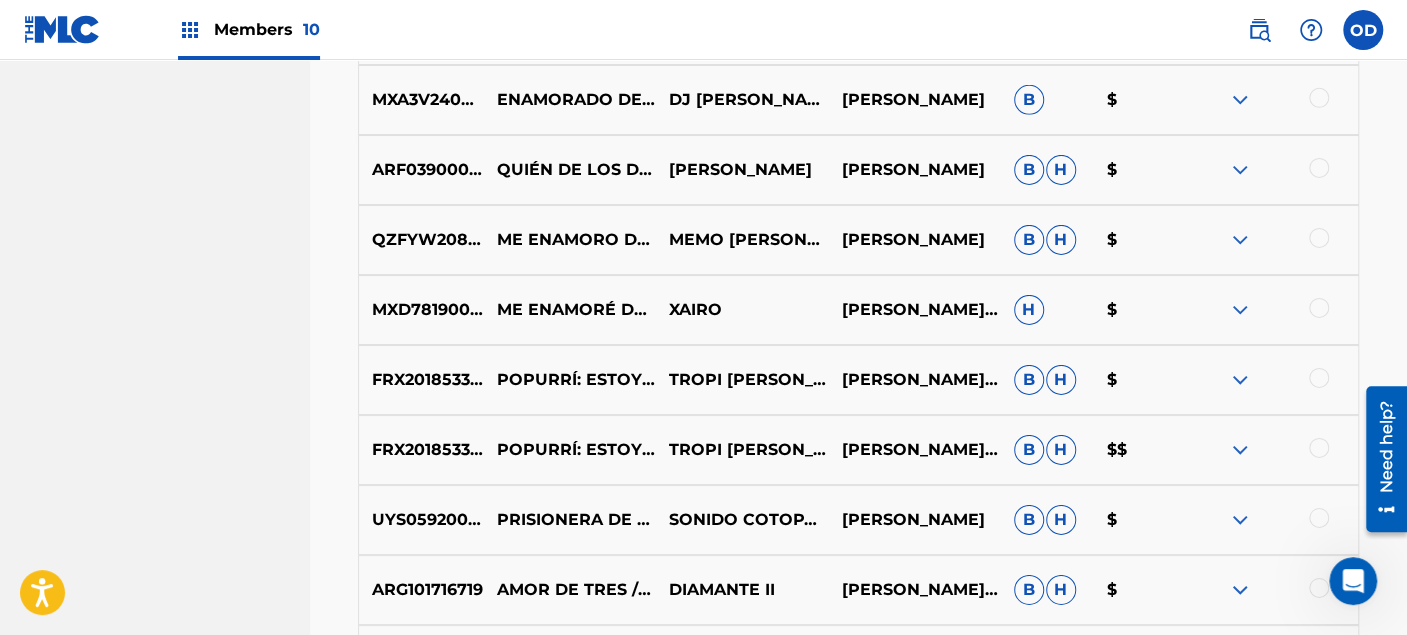 scroll, scrollTop: 7882, scrollLeft: 0, axis: vertical 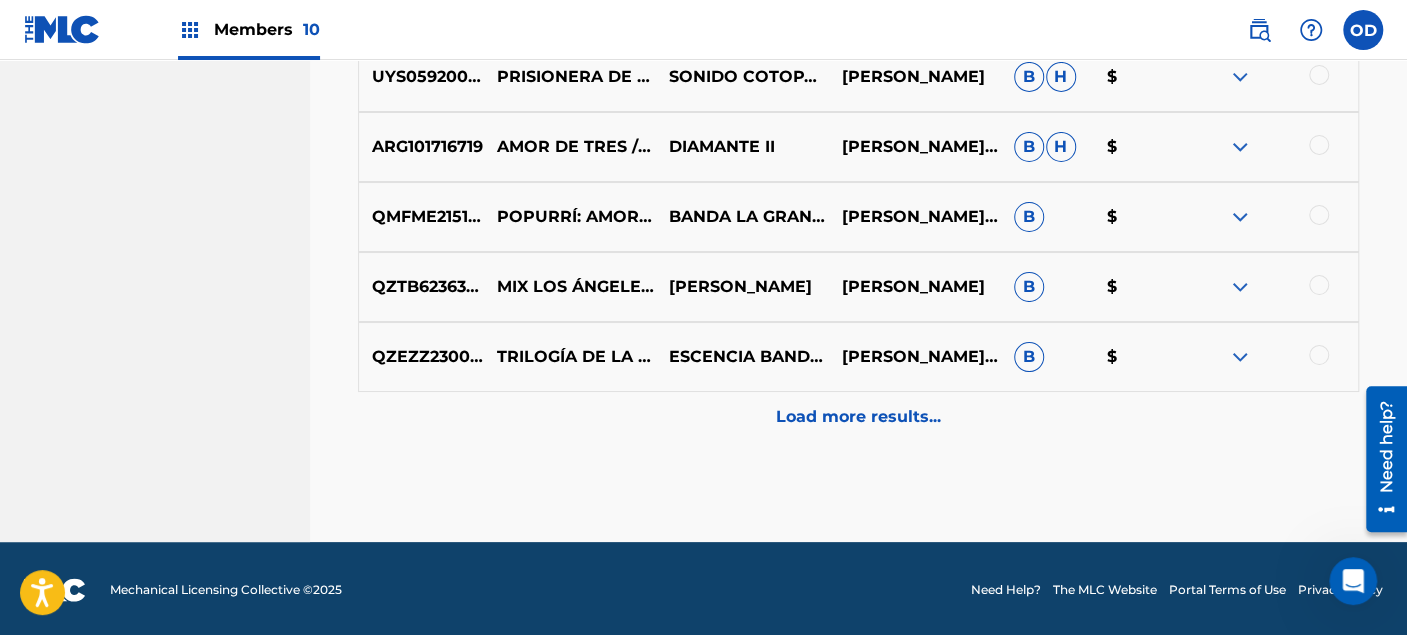 click on "Load more results..." at bounding box center [858, 417] 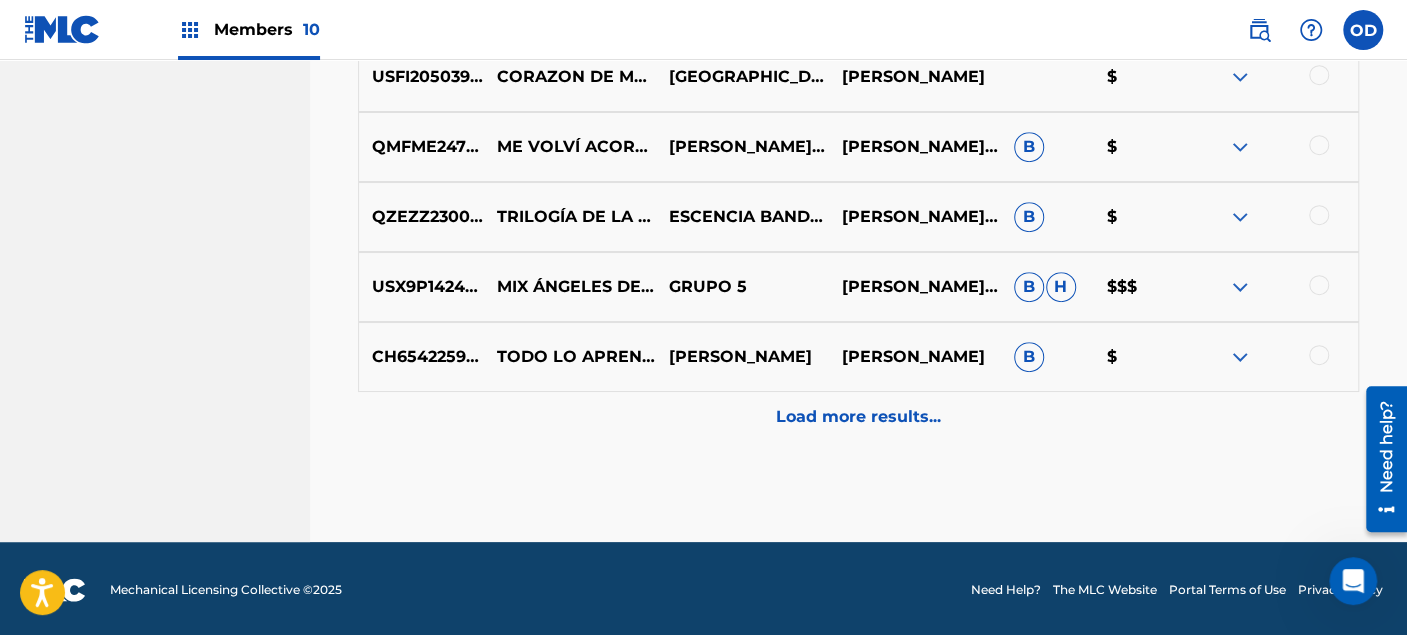 click on "Load more results..." at bounding box center [858, 417] 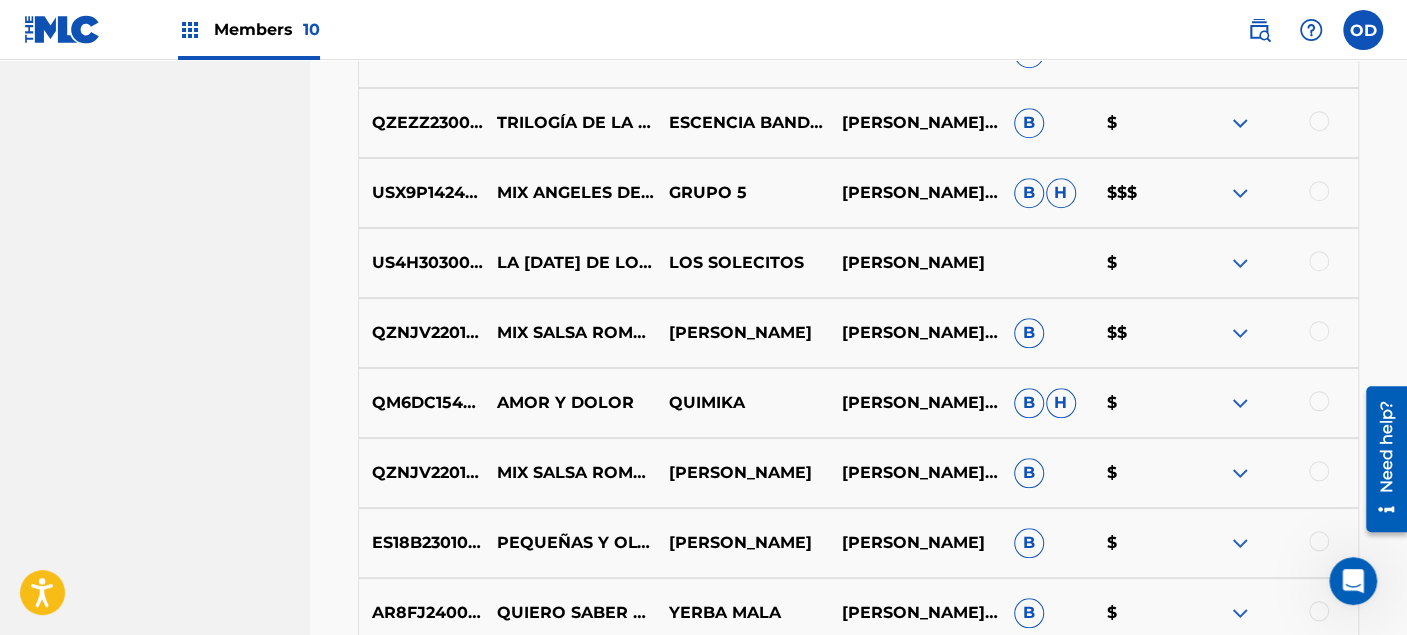 scroll, scrollTop: 9580, scrollLeft: 0, axis: vertical 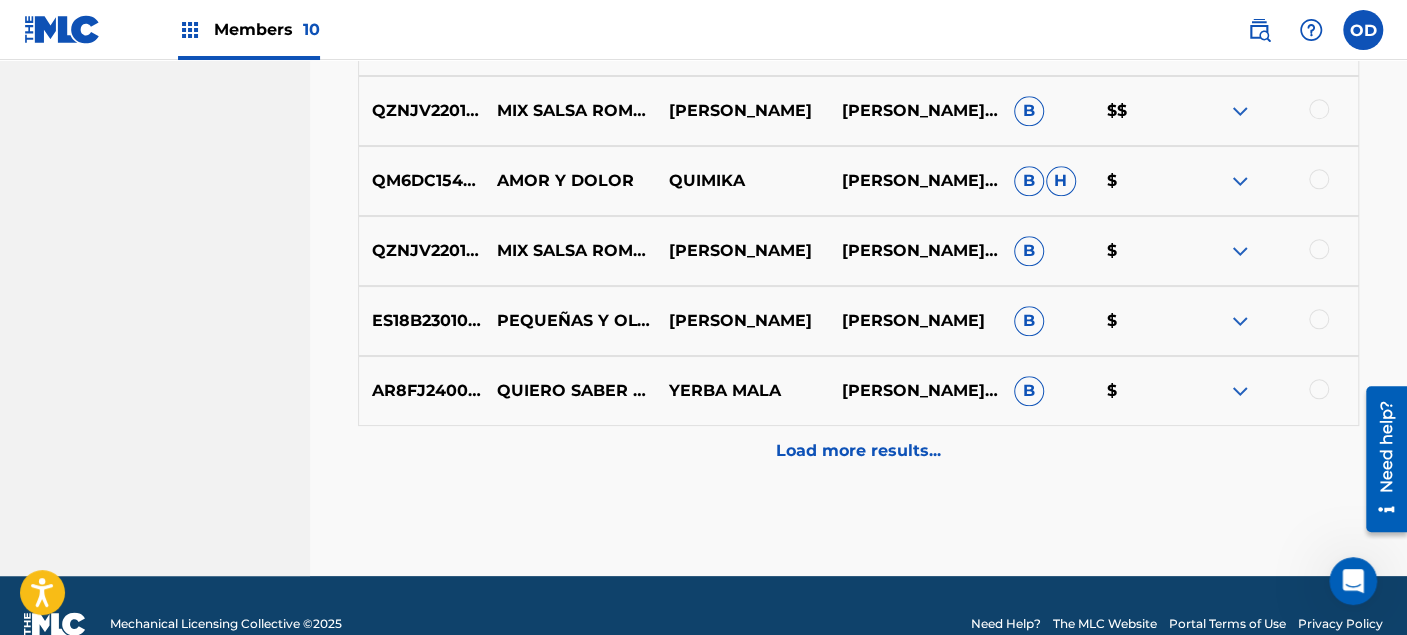 click on "Load more results..." at bounding box center (858, 451) 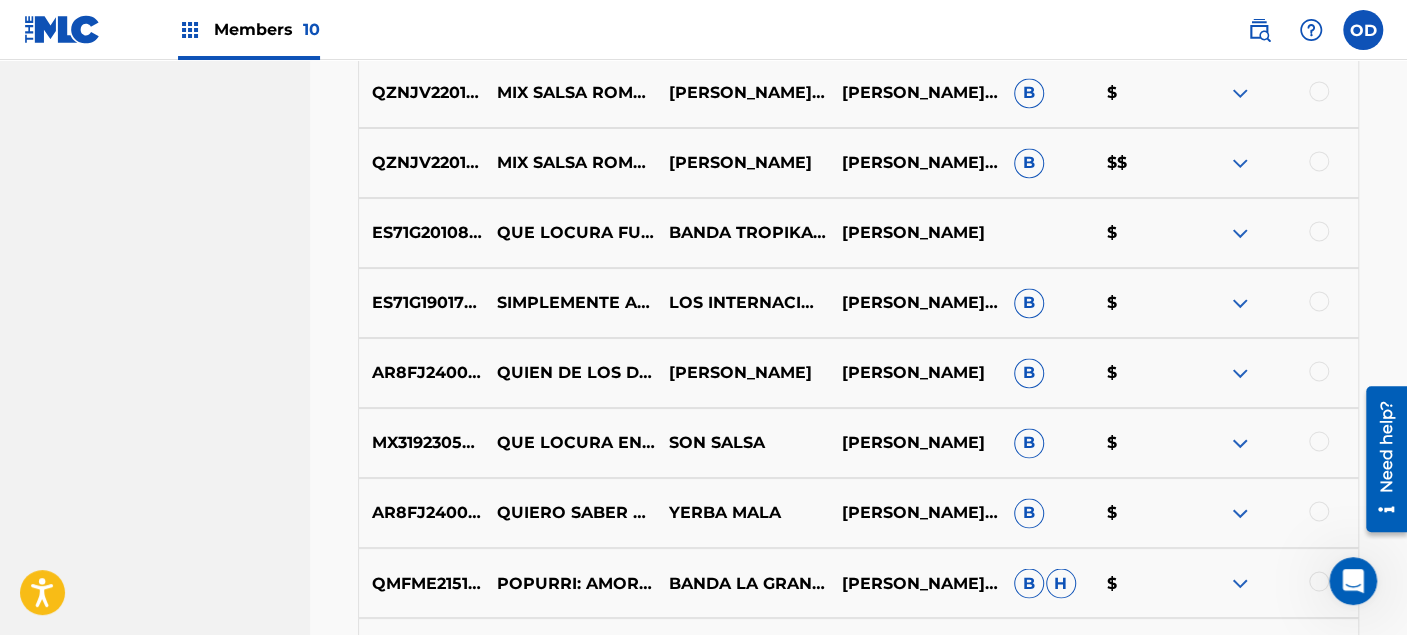 scroll, scrollTop: 10136, scrollLeft: 0, axis: vertical 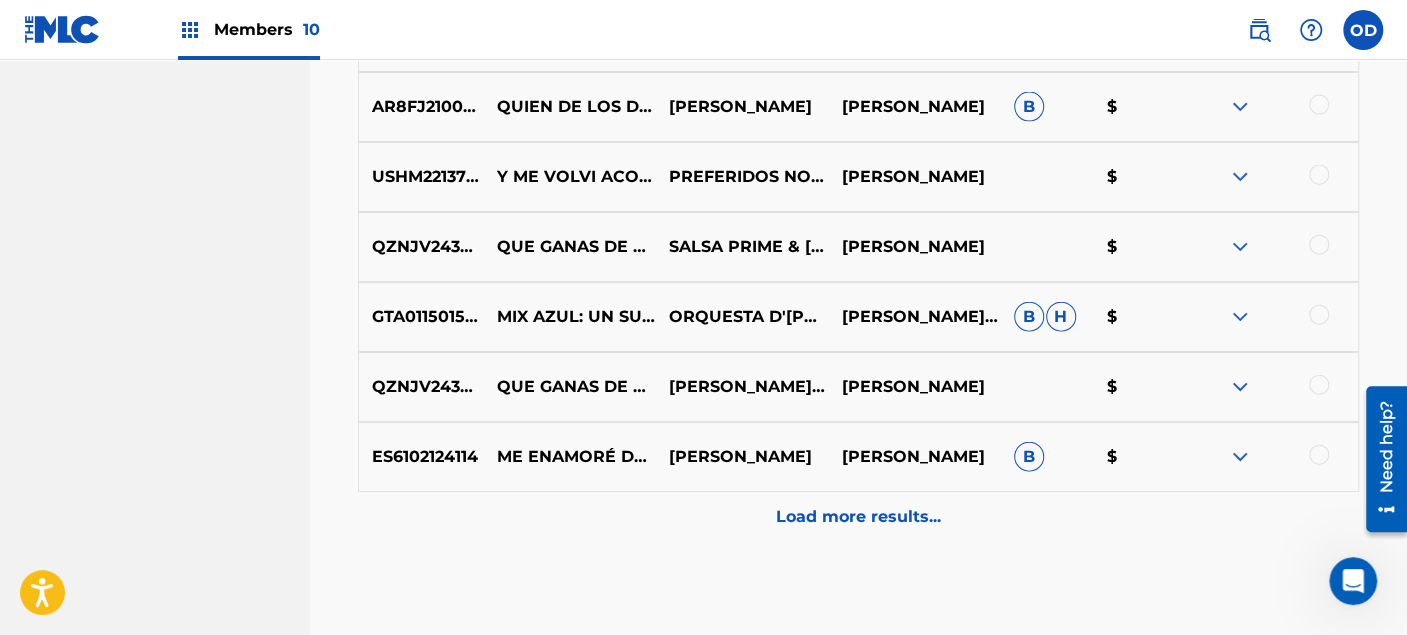 click on "Load more results..." at bounding box center (858, 517) 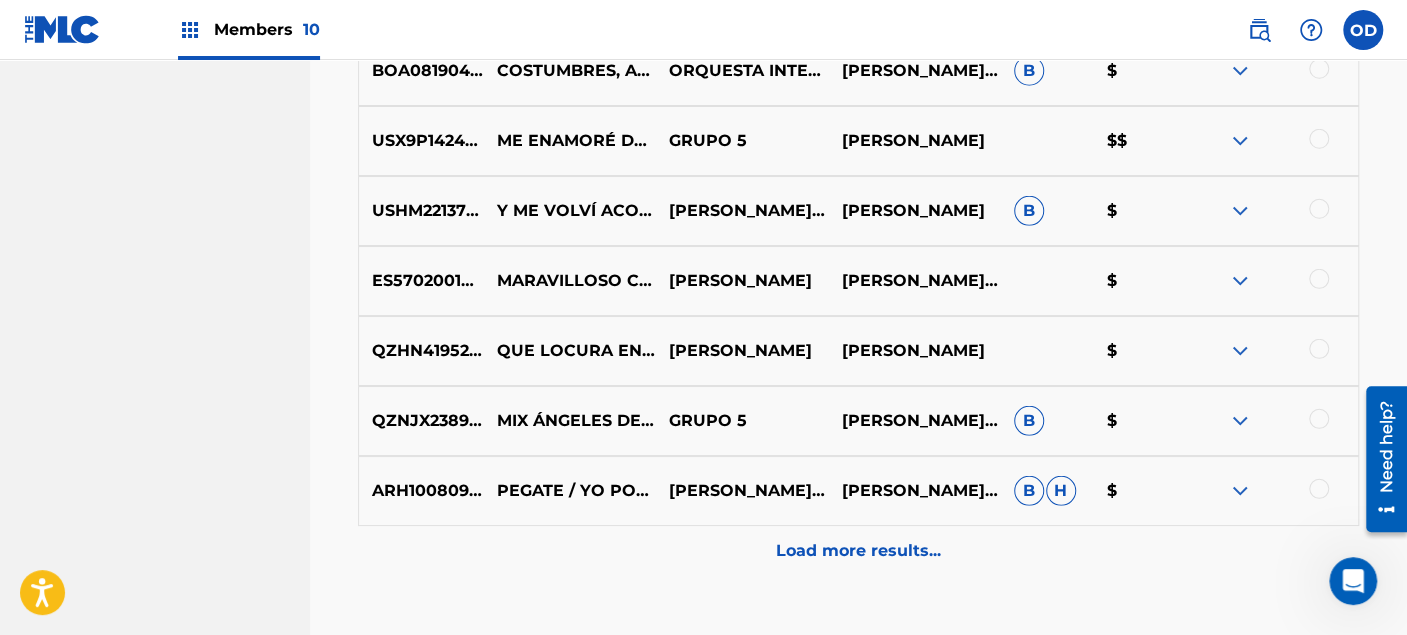 scroll, scrollTop: 11691, scrollLeft: 0, axis: vertical 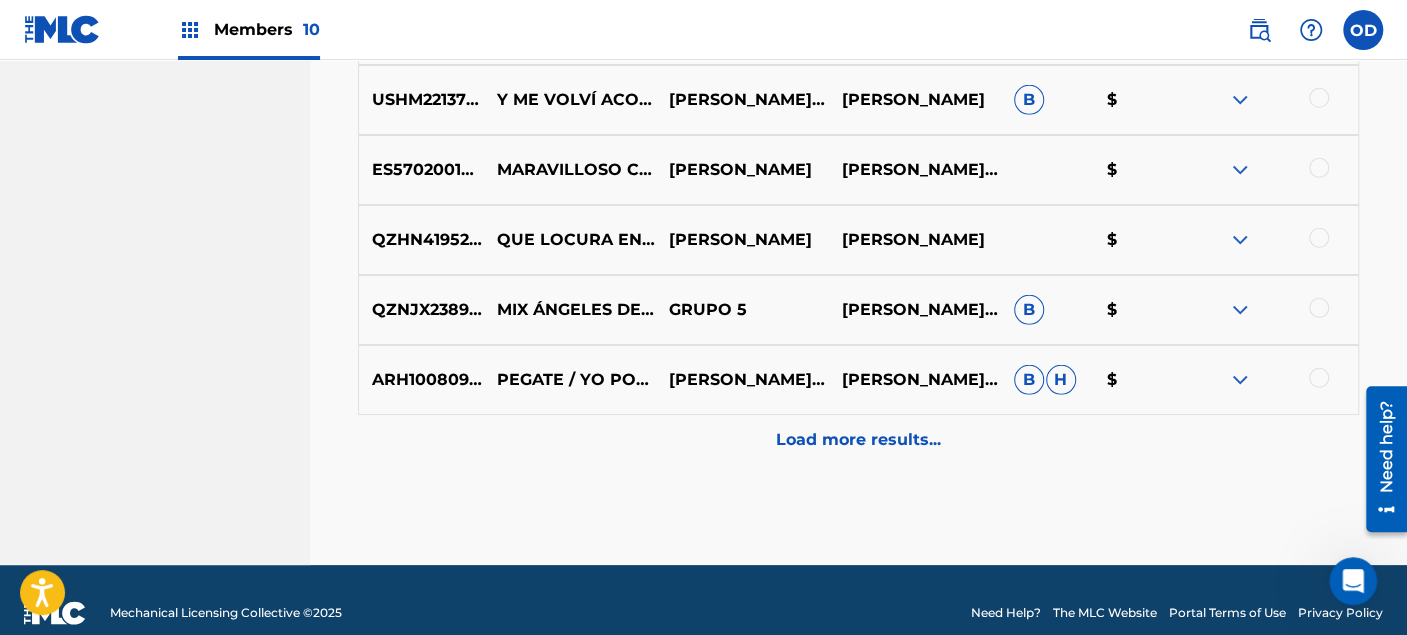 click on "Load more results..." at bounding box center (858, 440) 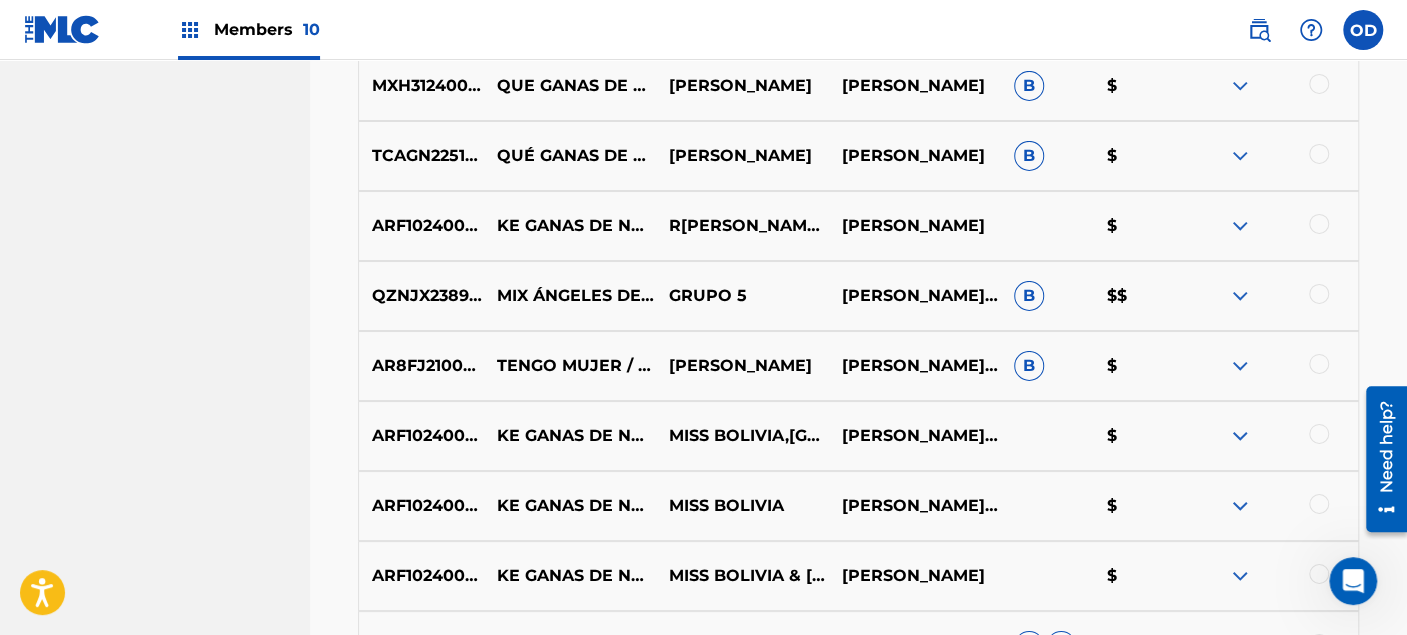 scroll, scrollTop: 12247, scrollLeft: 0, axis: vertical 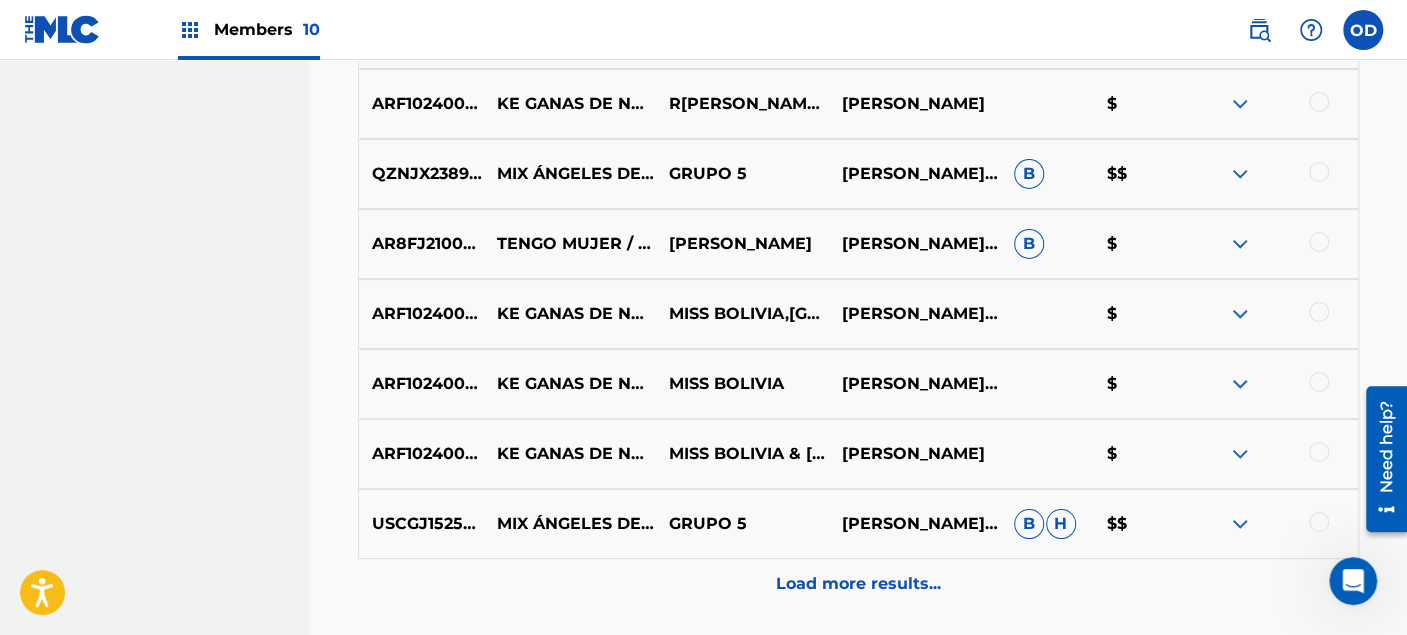 click on "Load more results..." at bounding box center [858, 584] 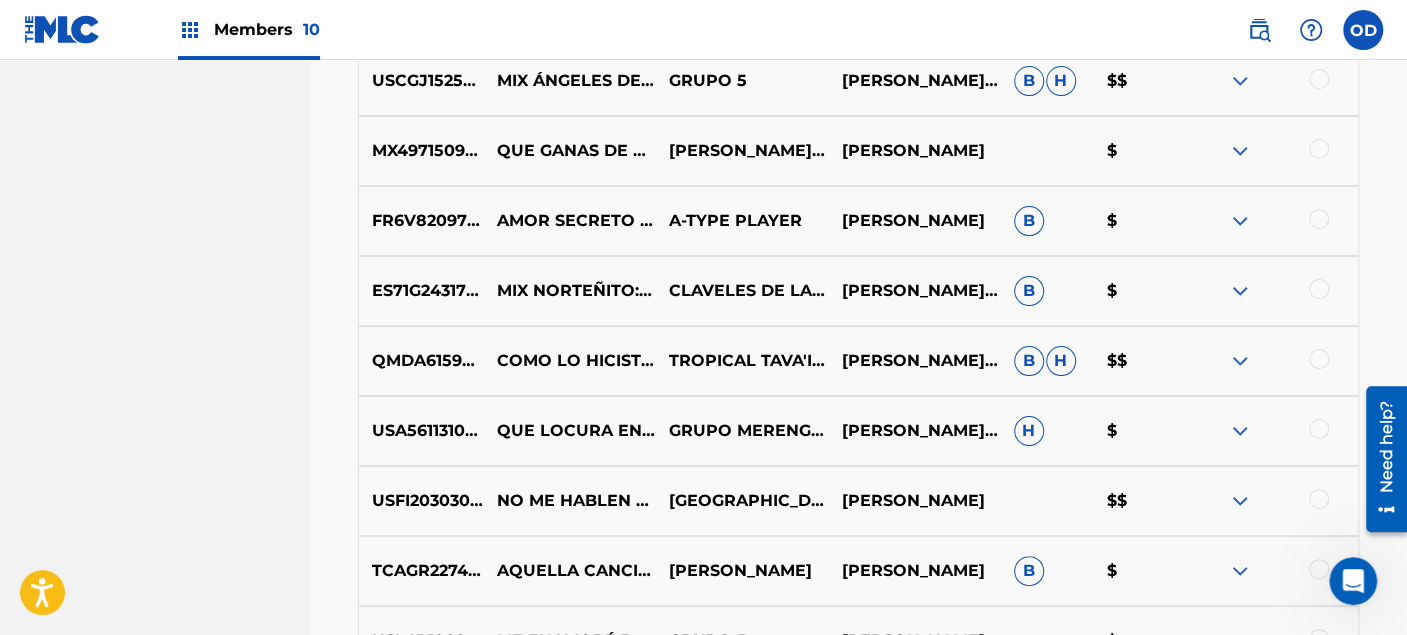 scroll, scrollTop: 12691, scrollLeft: 0, axis: vertical 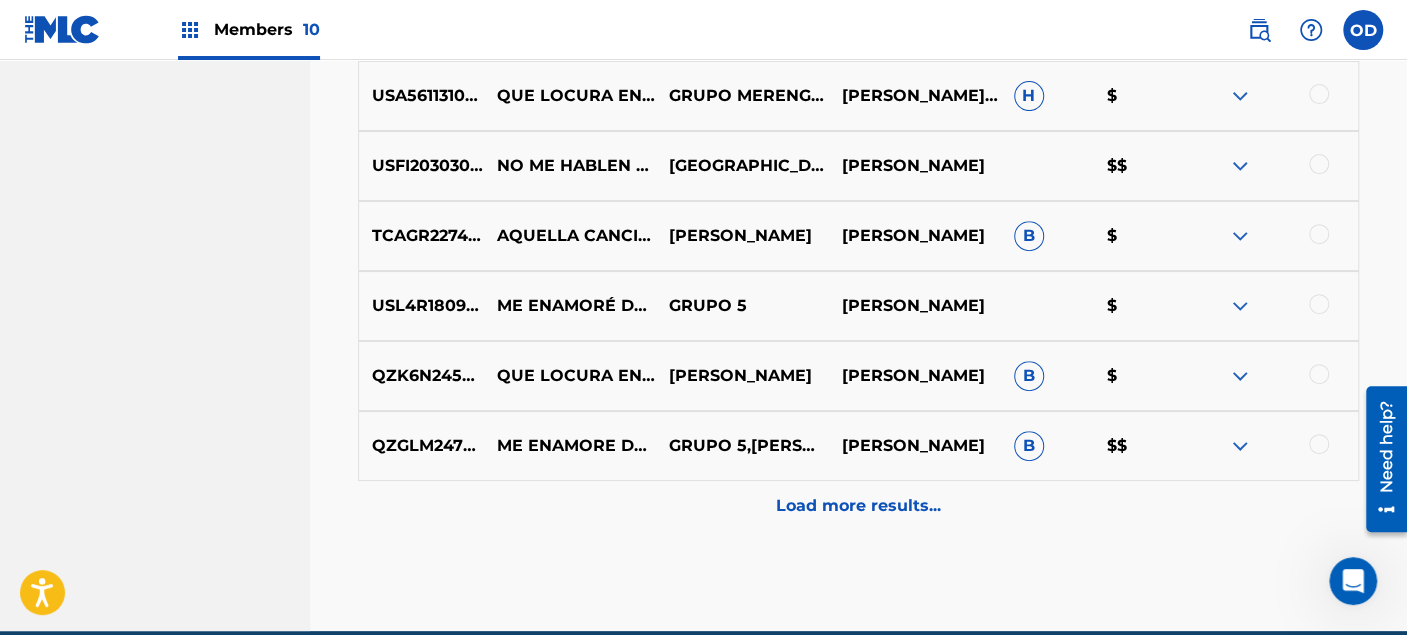 click on "Load more results..." at bounding box center (858, 506) 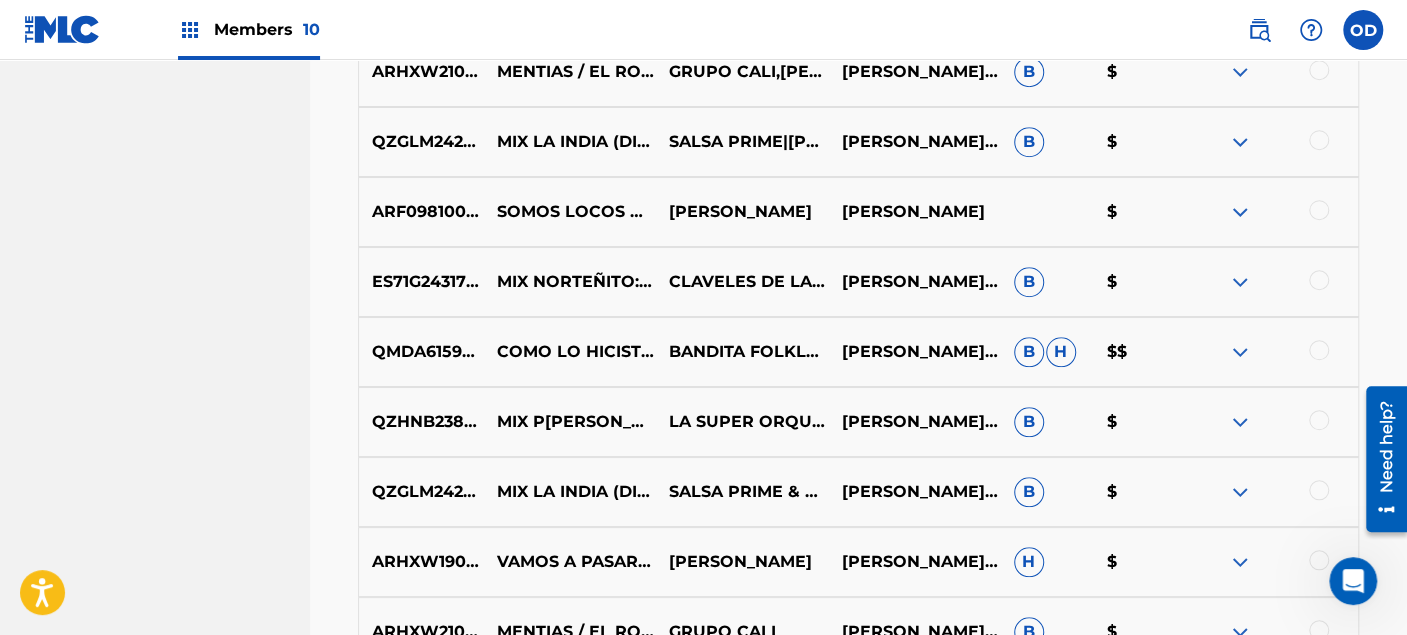 scroll, scrollTop: 13691, scrollLeft: 0, axis: vertical 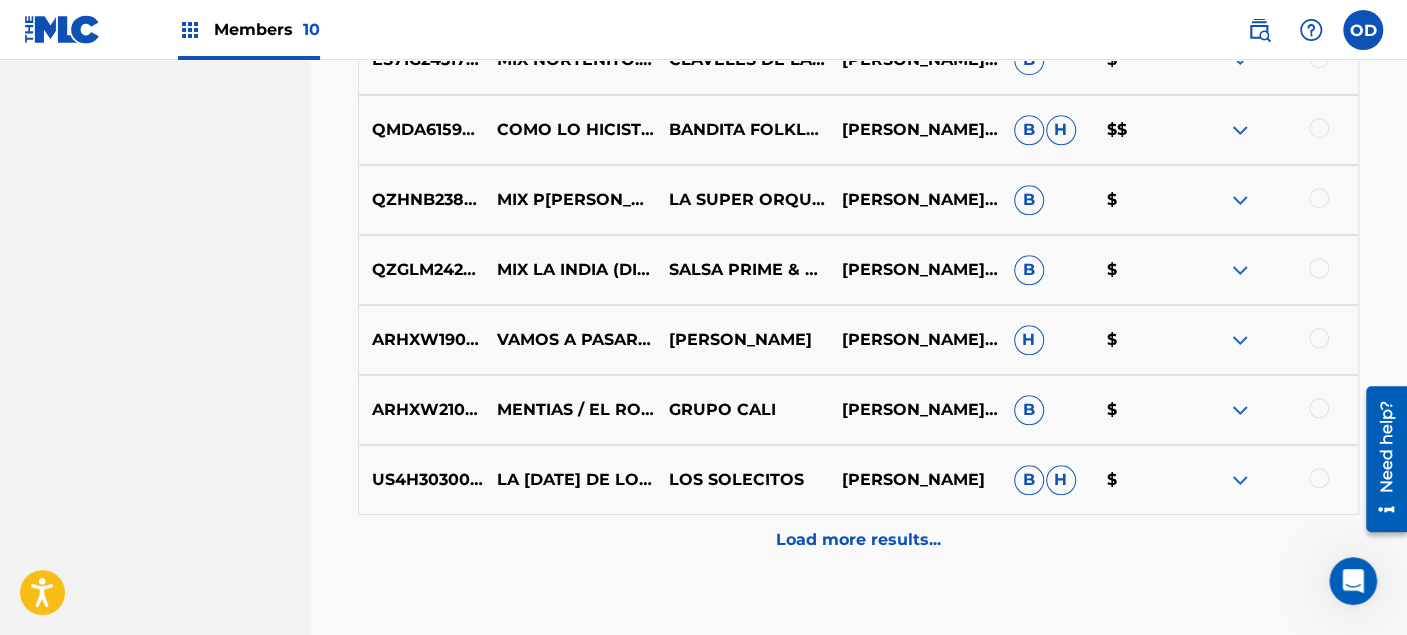 click on "Load more results..." at bounding box center (858, 540) 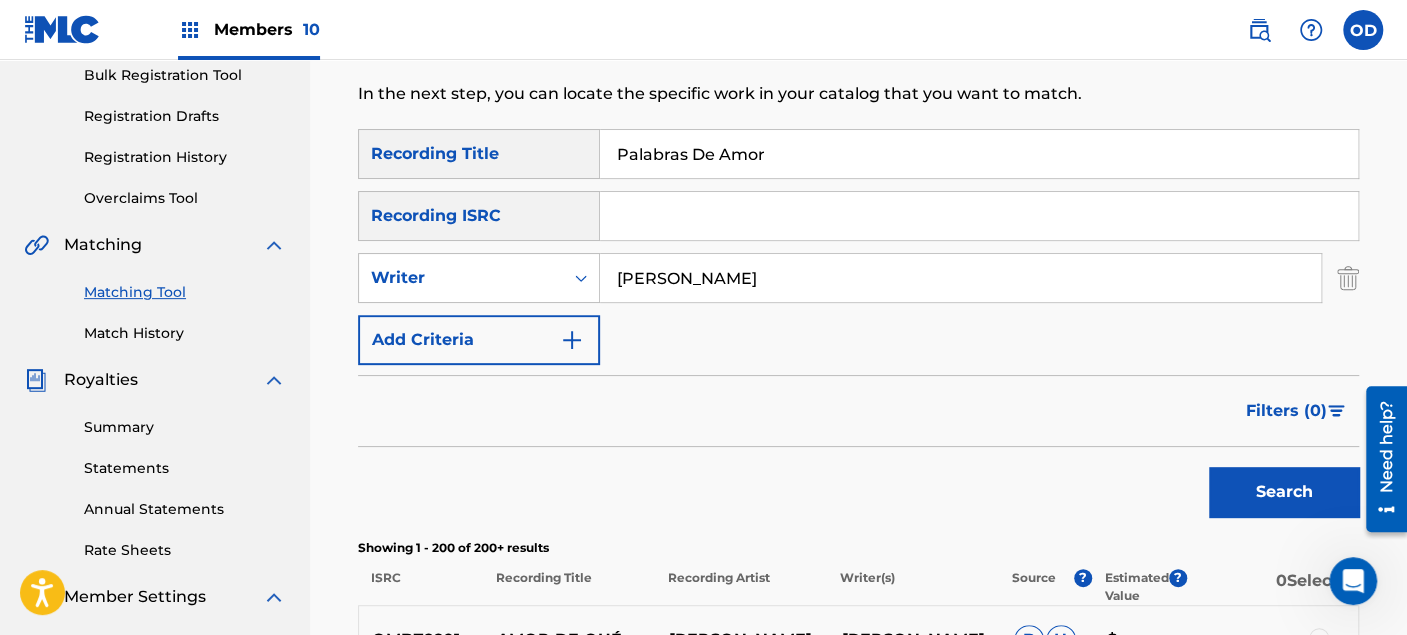 scroll, scrollTop: 129, scrollLeft: 0, axis: vertical 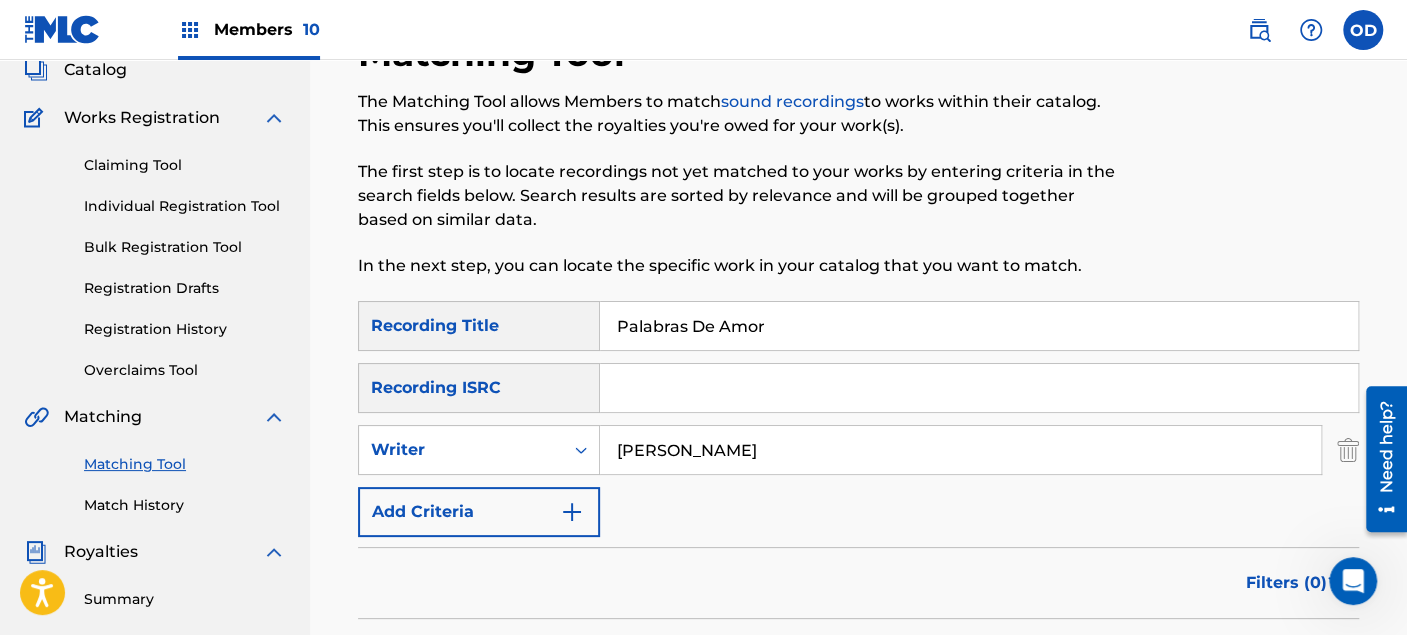drag, startPoint x: 782, startPoint y: 320, endPoint x: 497, endPoint y: 322, distance: 285.00702 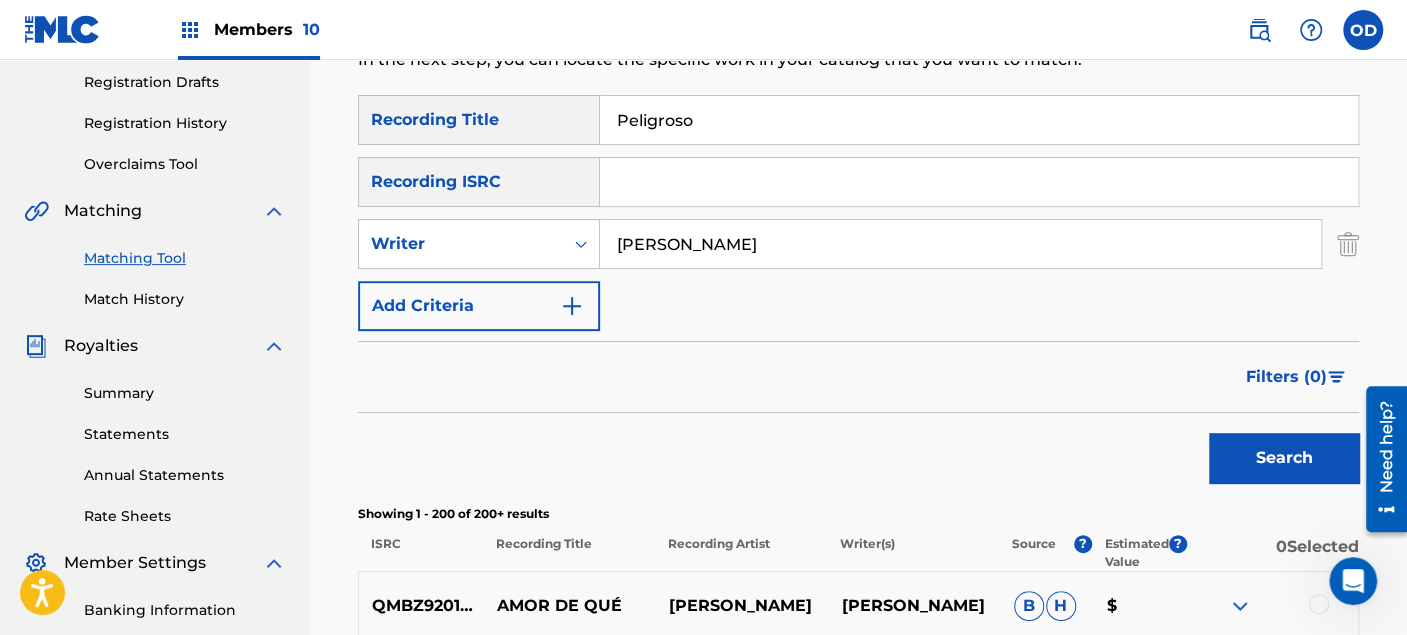 scroll, scrollTop: 351, scrollLeft: 0, axis: vertical 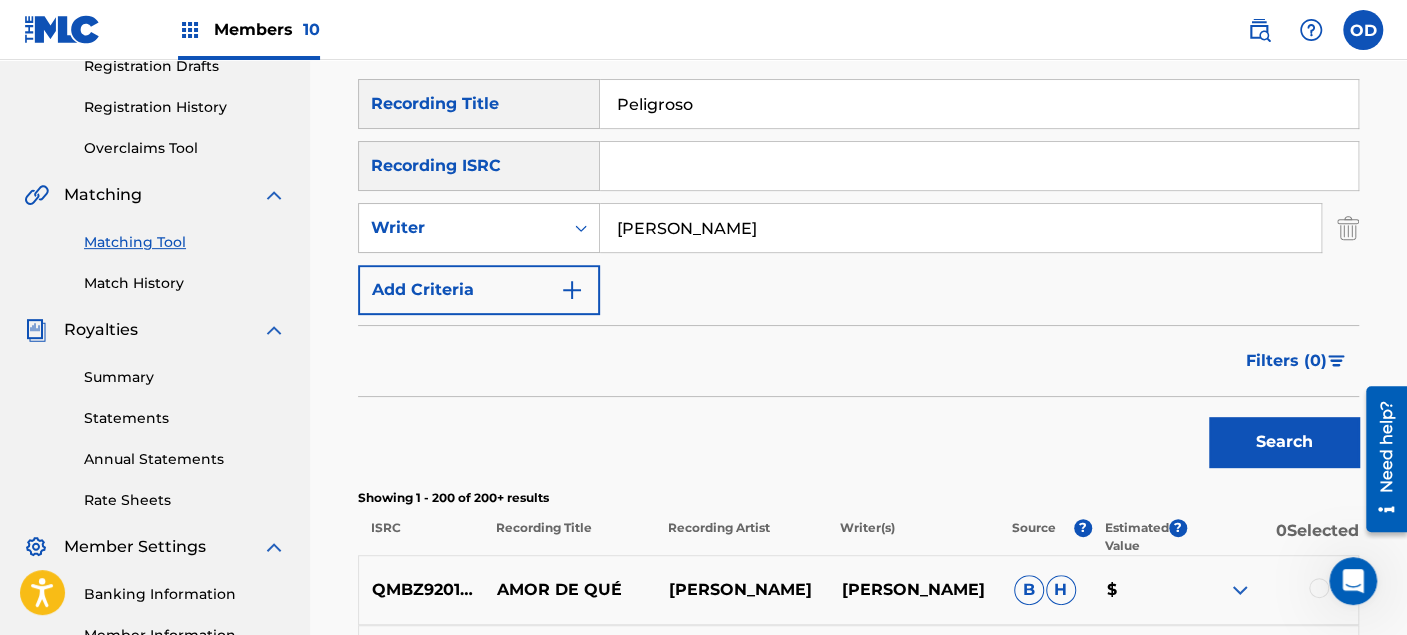 click on "Search" at bounding box center (1284, 442) 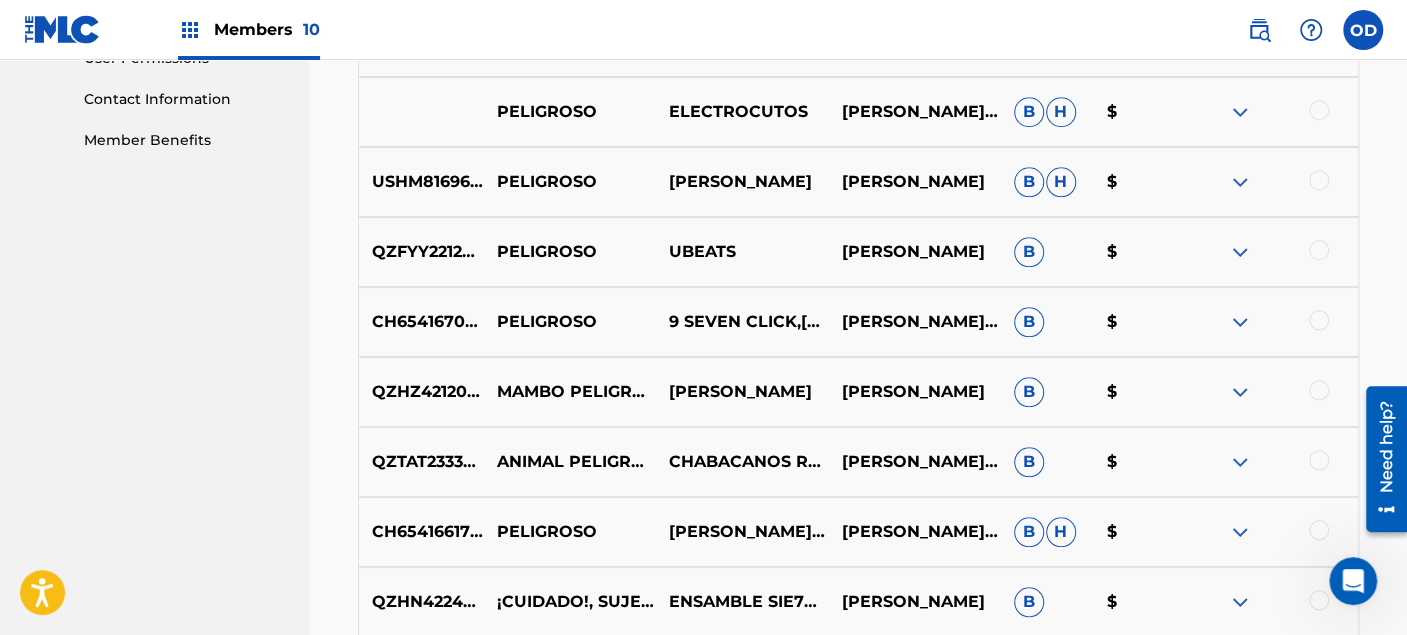 scroll, scrollTop: 1018, scrollLeft: 0, axis: vertical 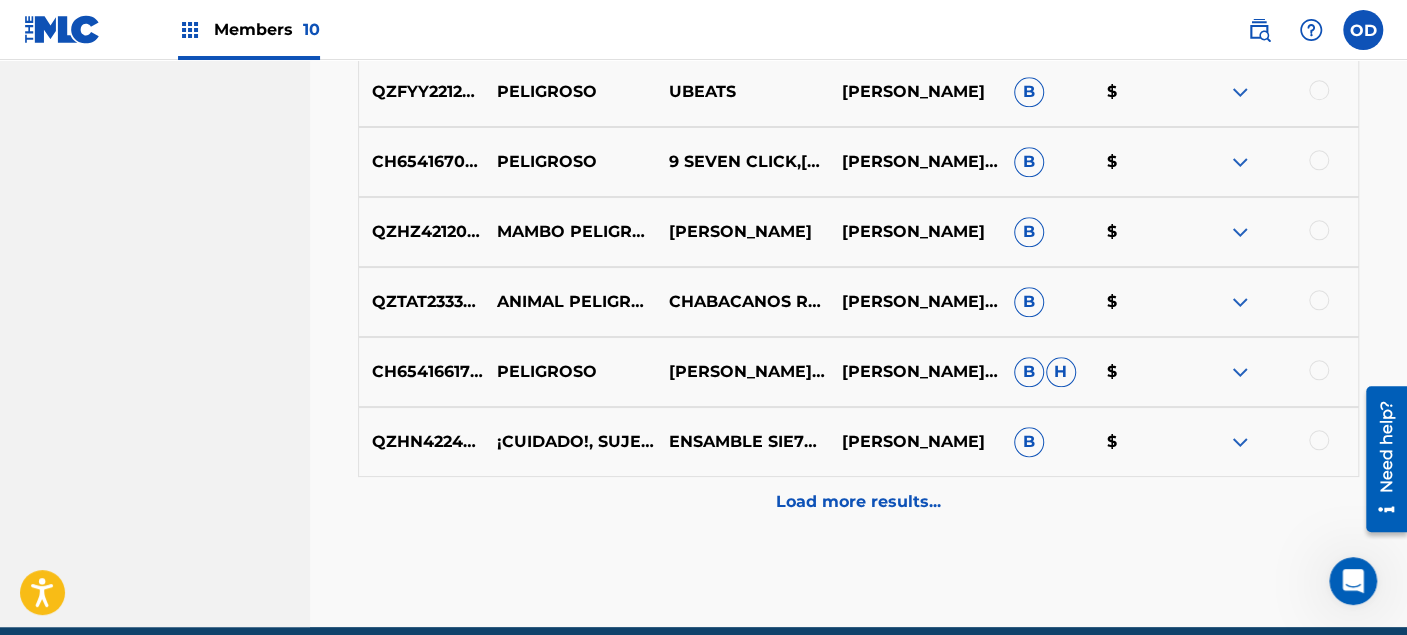 click on "Load more results..." at bounding box center [858, 502] 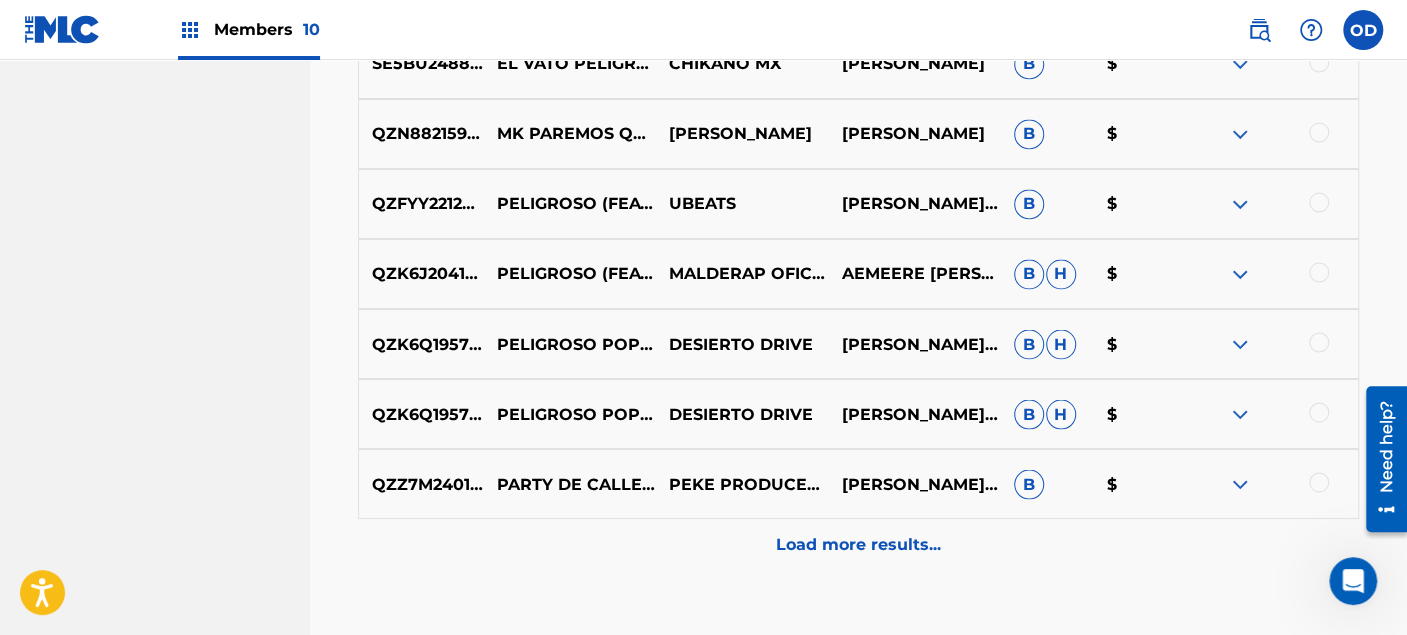 scroll, scrollTop: 1796, scrollLeft: 0, axis: vertical 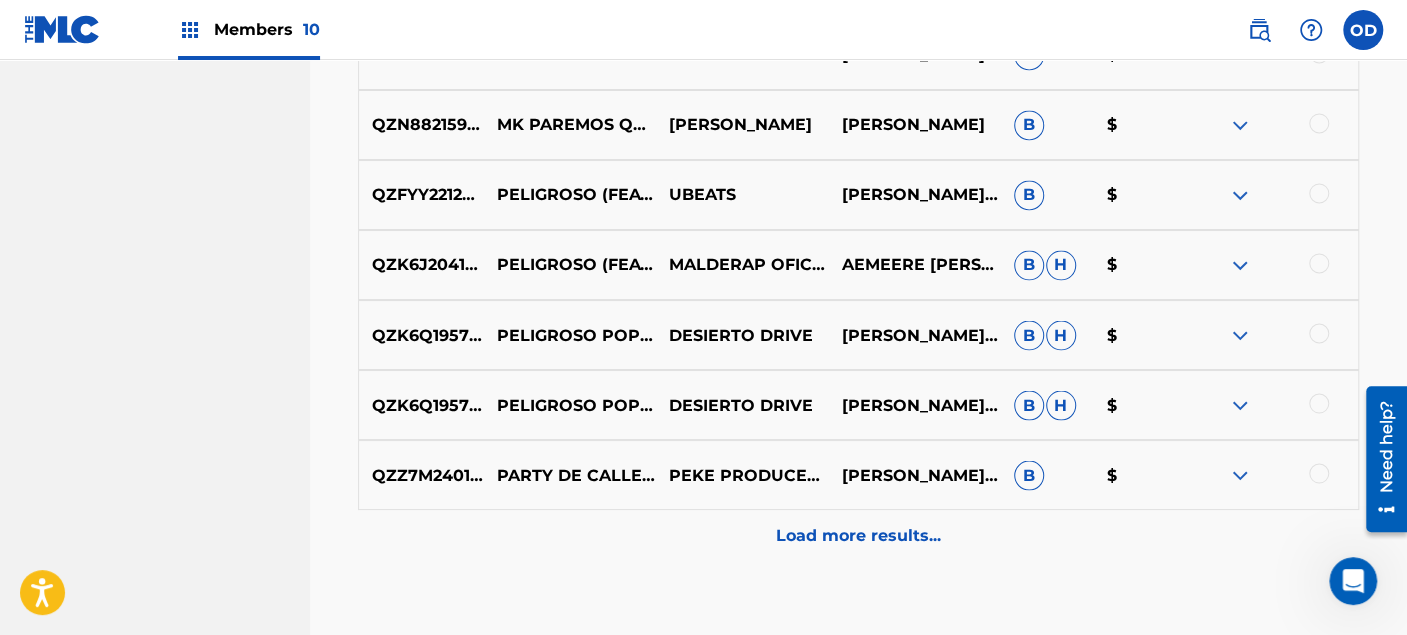 click on "Load more results..." at bounding box center (858, 535) 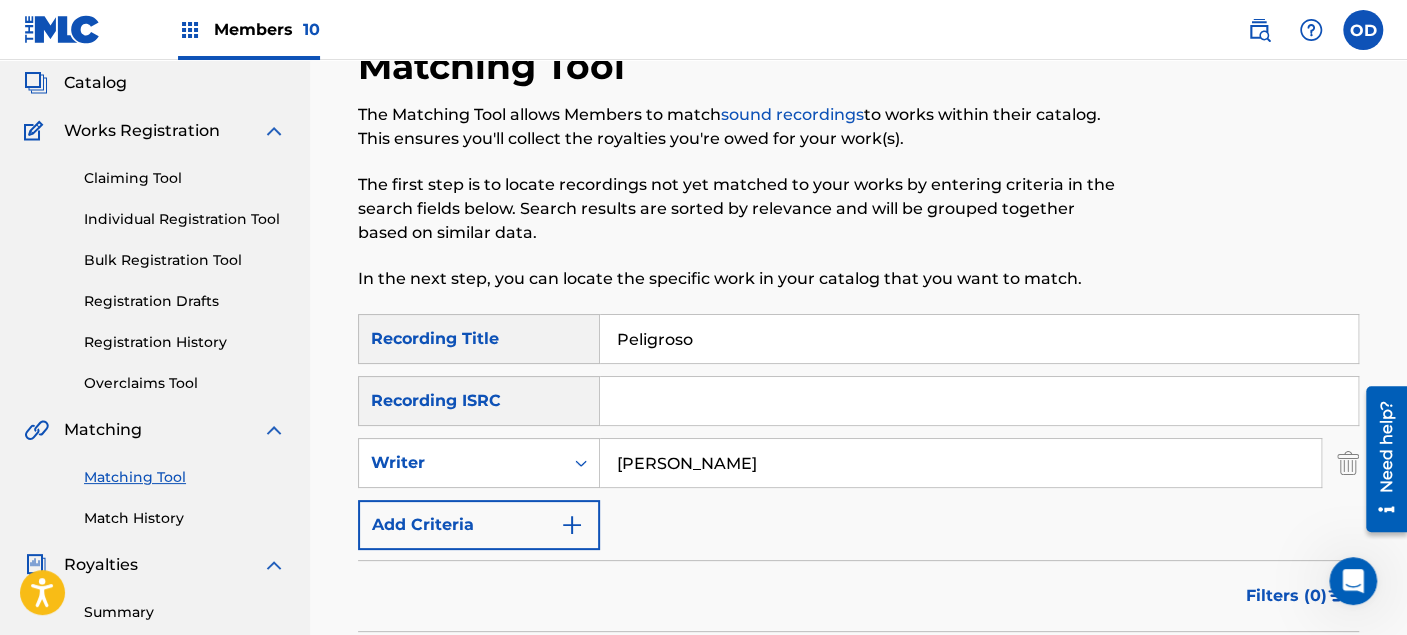 scroll, scrollTop: 222, scrollLeft: 0, axis: vertical 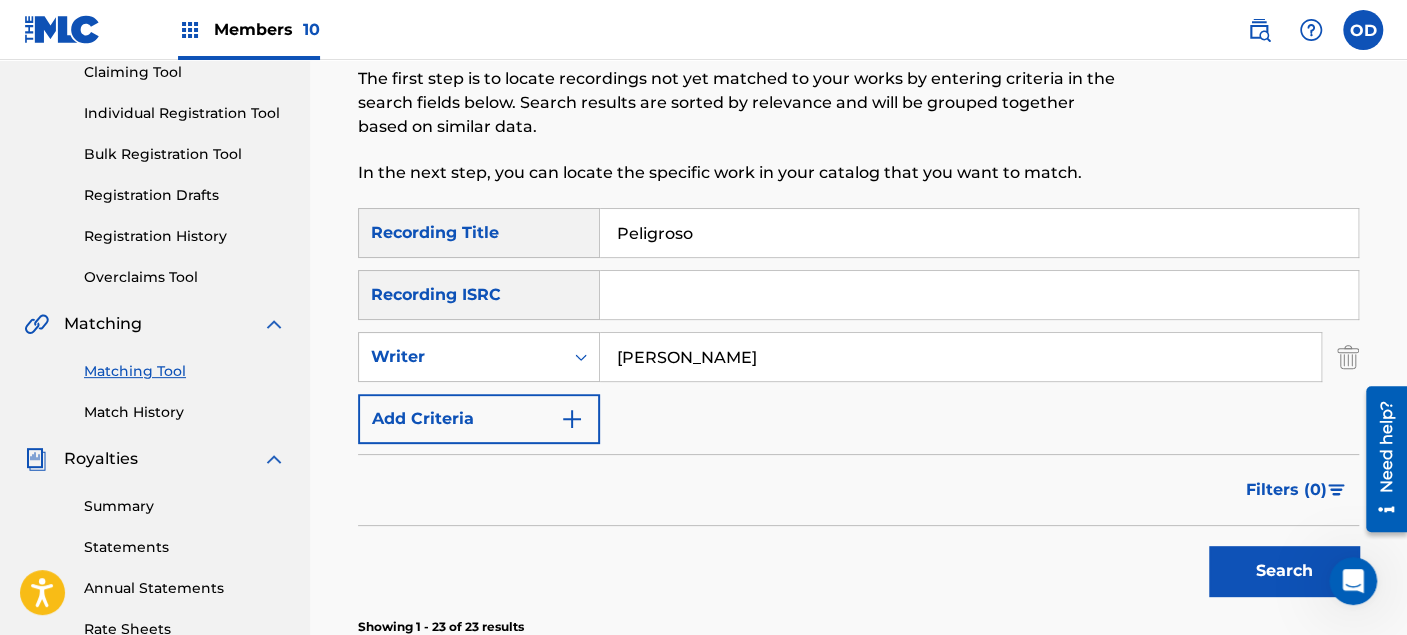 drag, startPoint x: 721, startPoint y: 224, endPoint x: 617, endPoint y: 248, distance: 106.733315 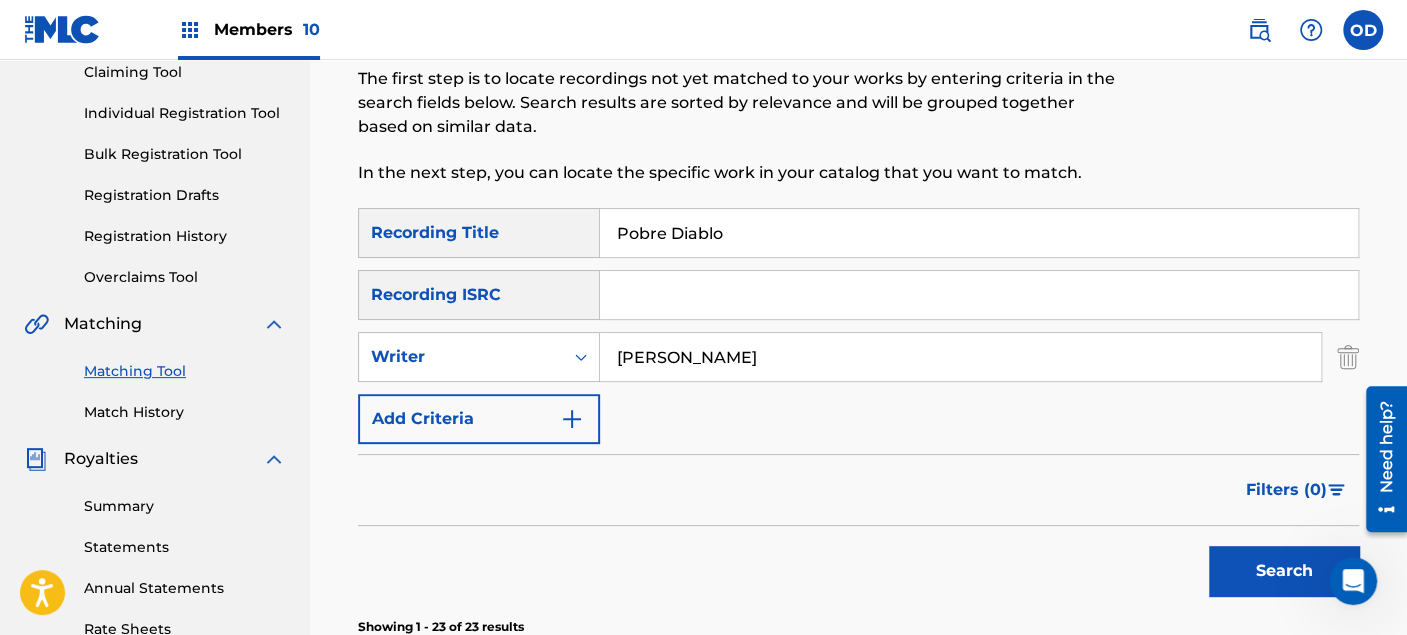type on "Pobre Diablo" 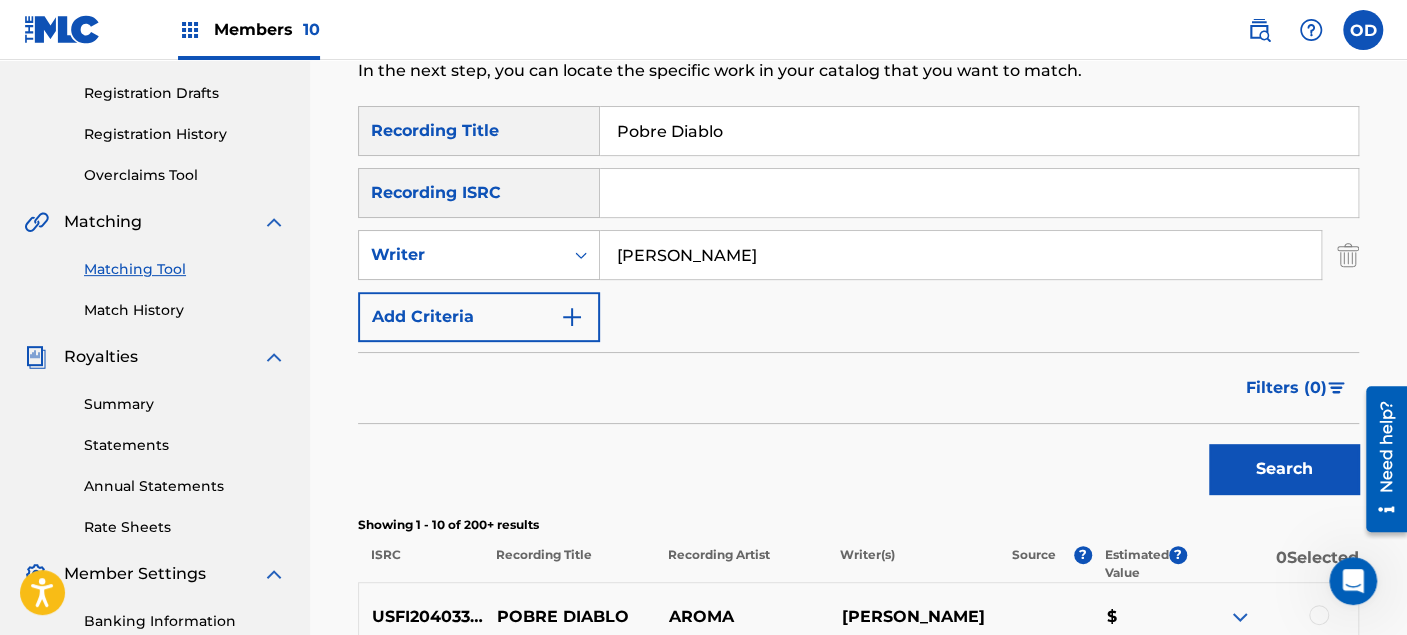 scroll, scrollTop: 444, scrollLeft: 0, axis: vertical 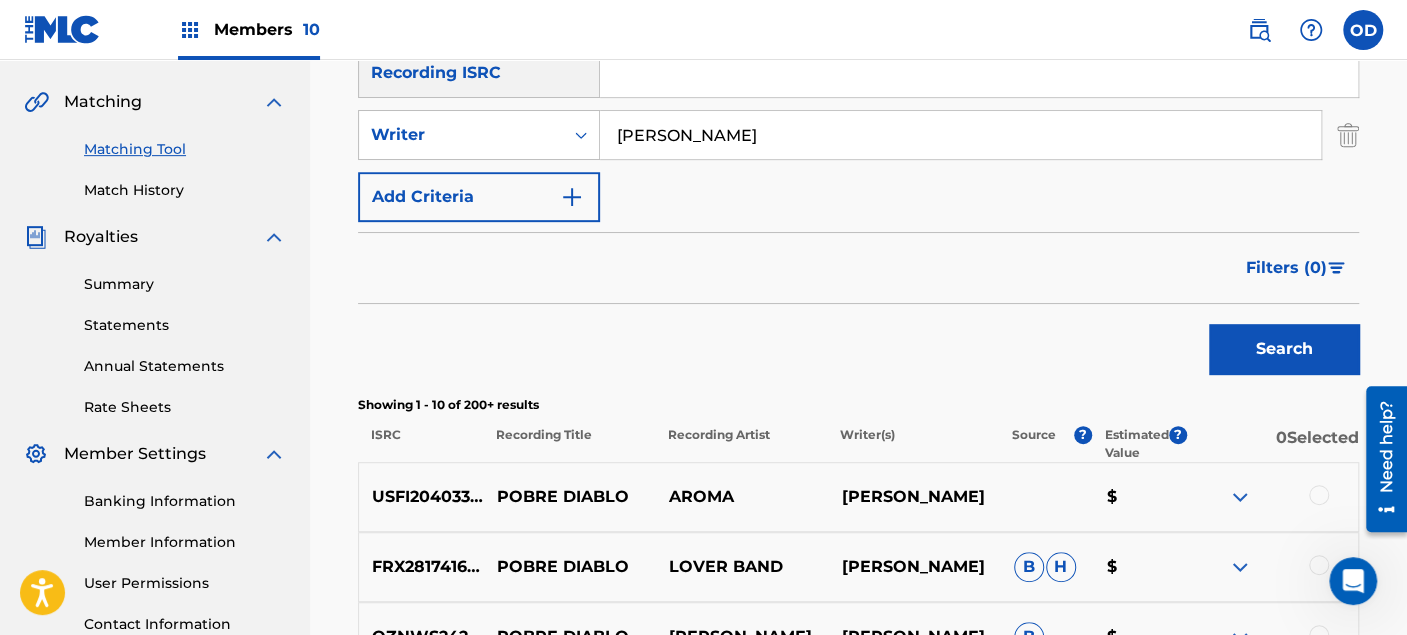 click at bounding box center (1319, 495) 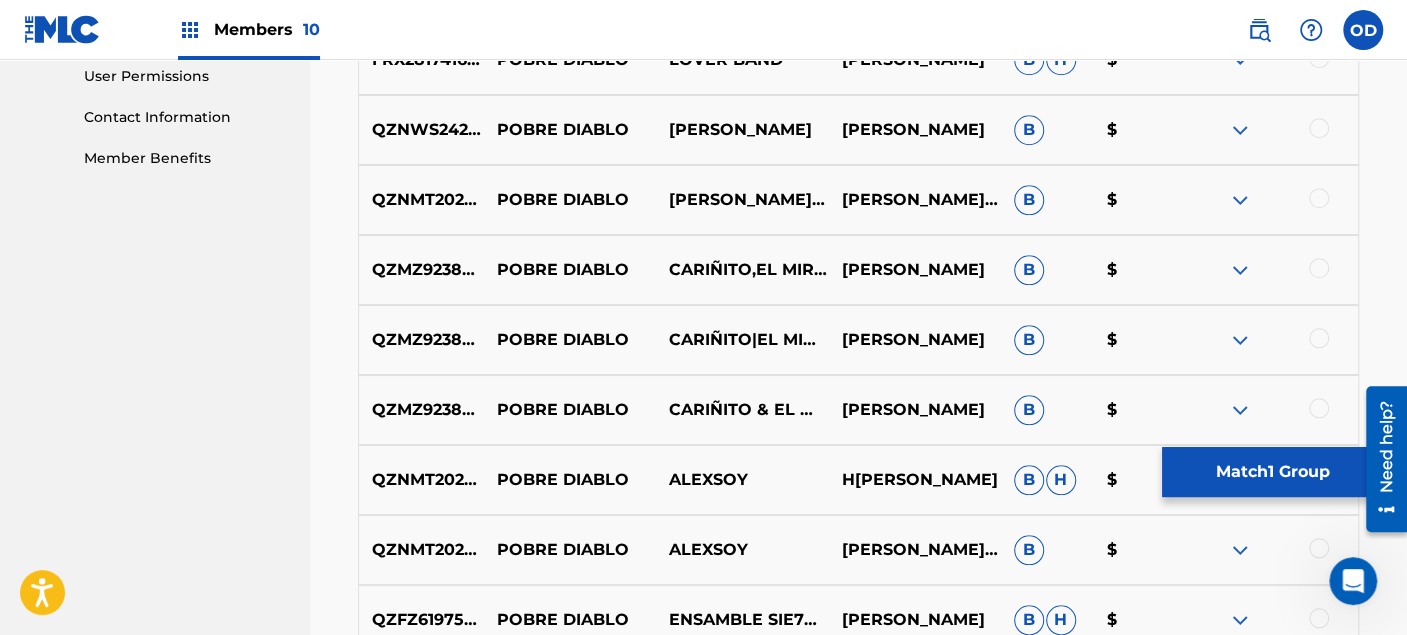 scroll, scrollTop: 1000, scrollLeft: 0, axis: vertical 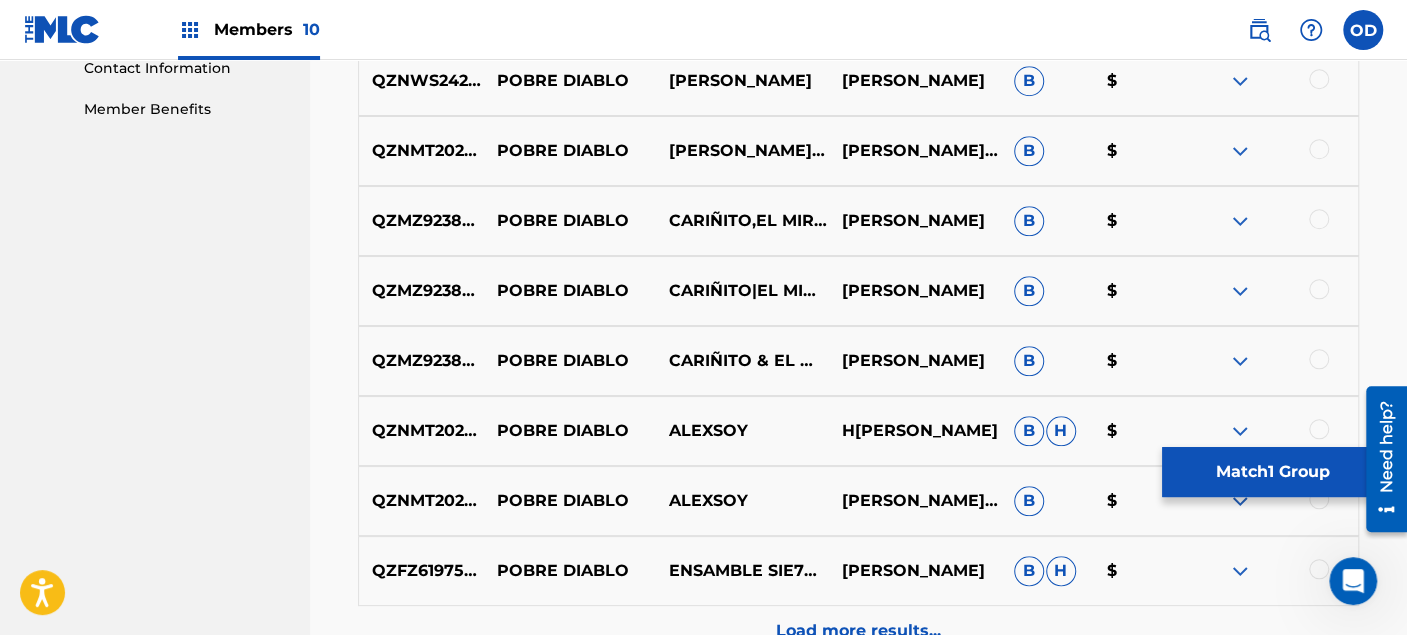 click on "Load more results..." at bounding box center (858, 631) 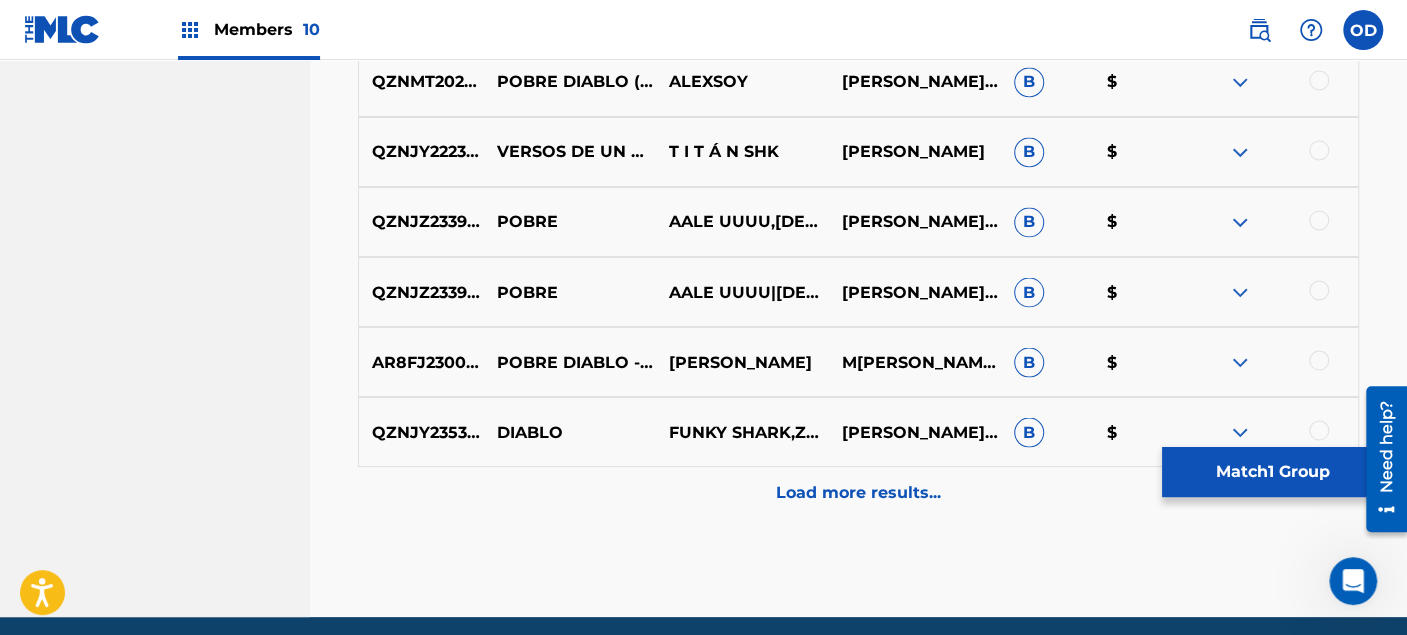 scroll, scrollTop: 1888, scrollLeft: 0, axis: vertical 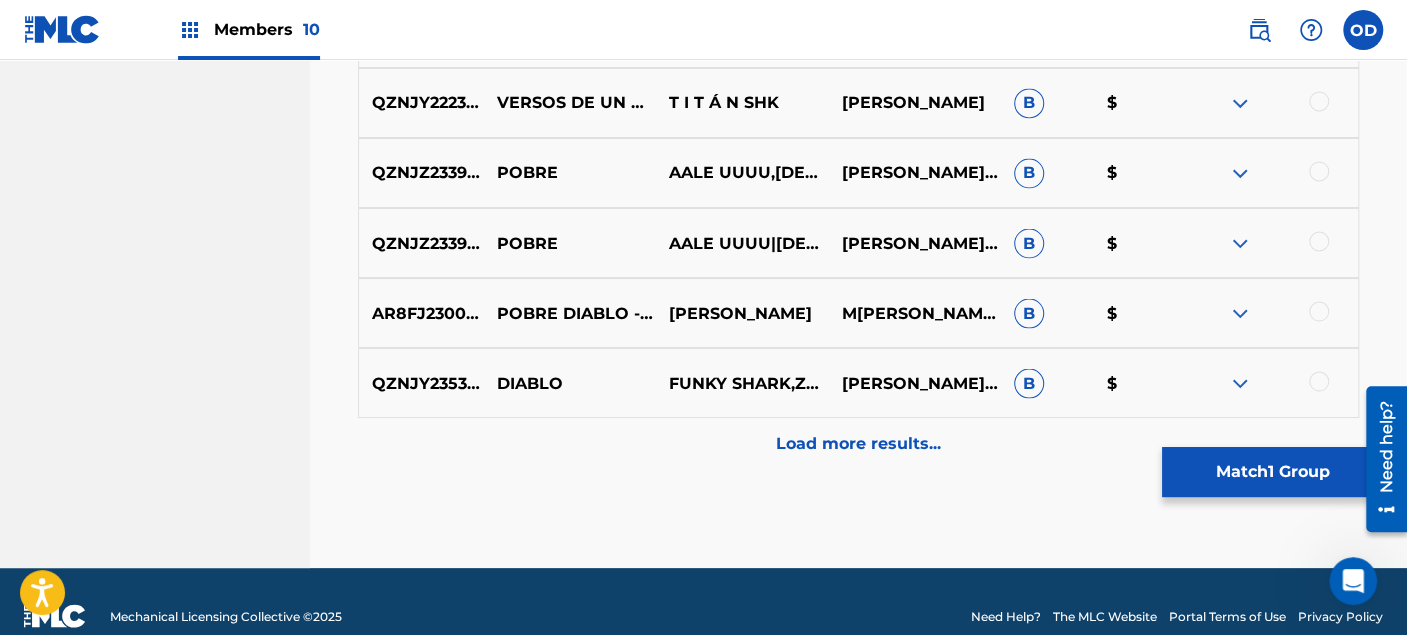 click on "Load more results..." at bounding box center [858, 443] 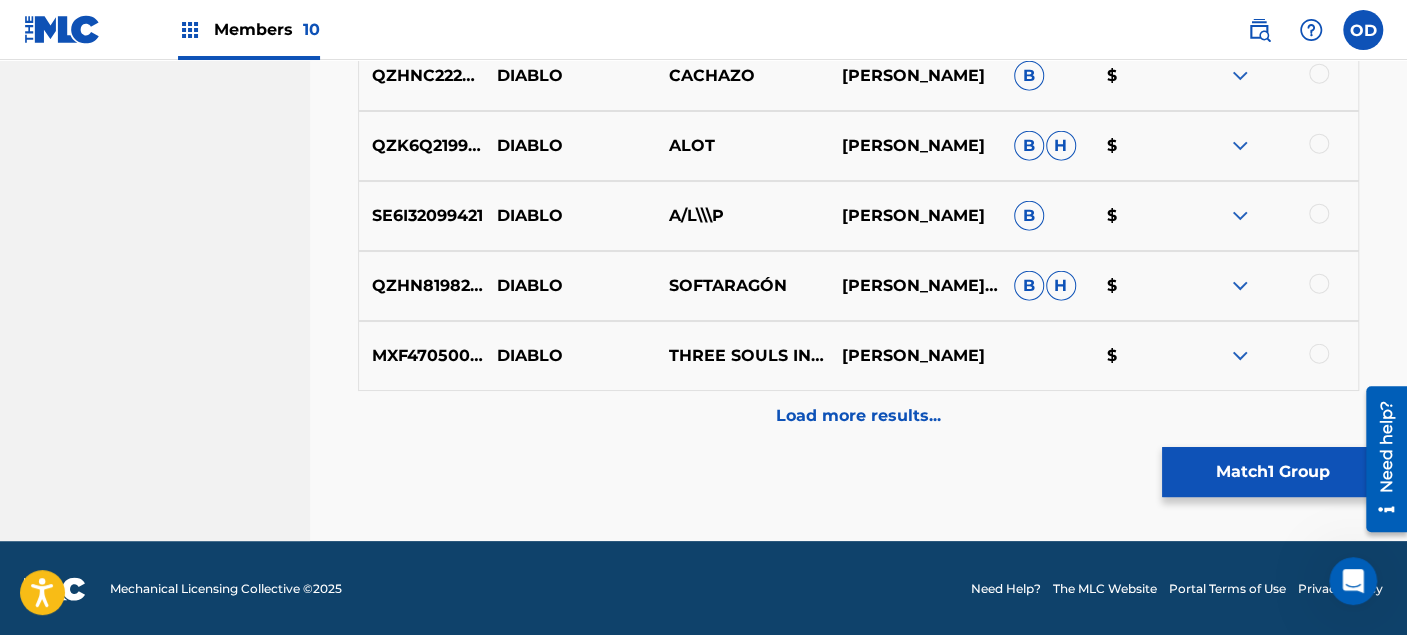 click on "Load more results..." at bounding box center [858, 416] 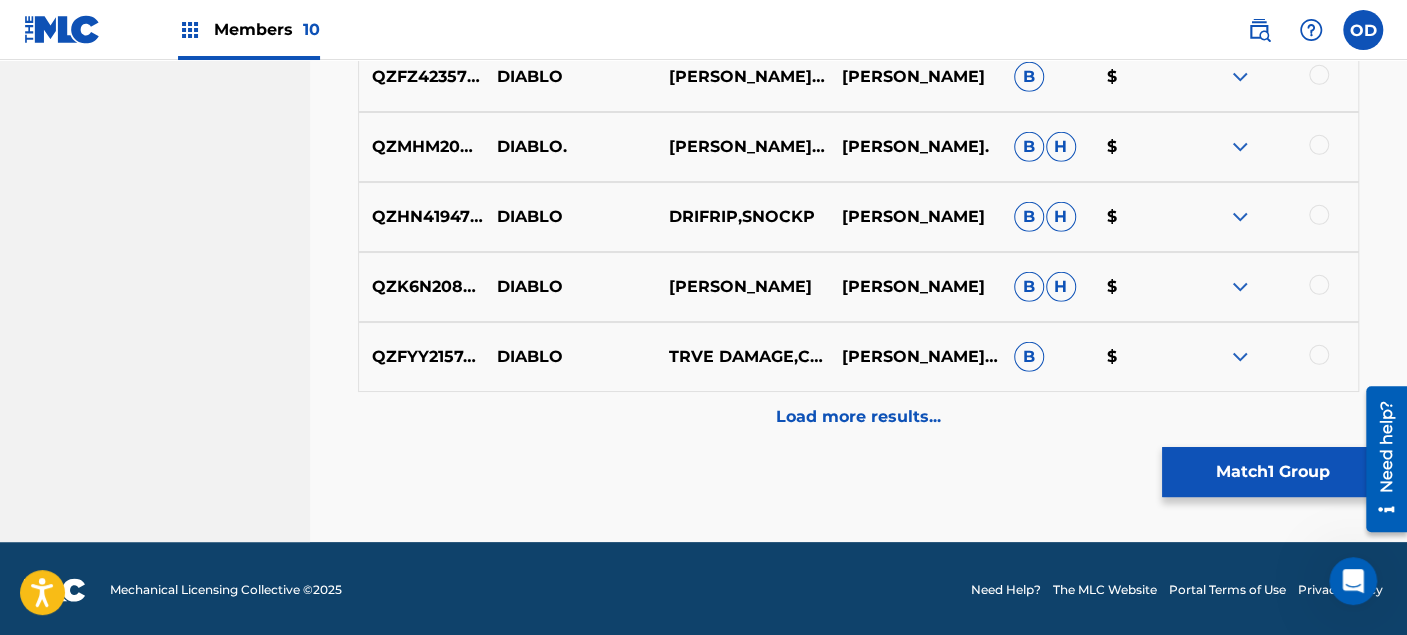 click on "Load more results..." at bounding box center (858, 417) 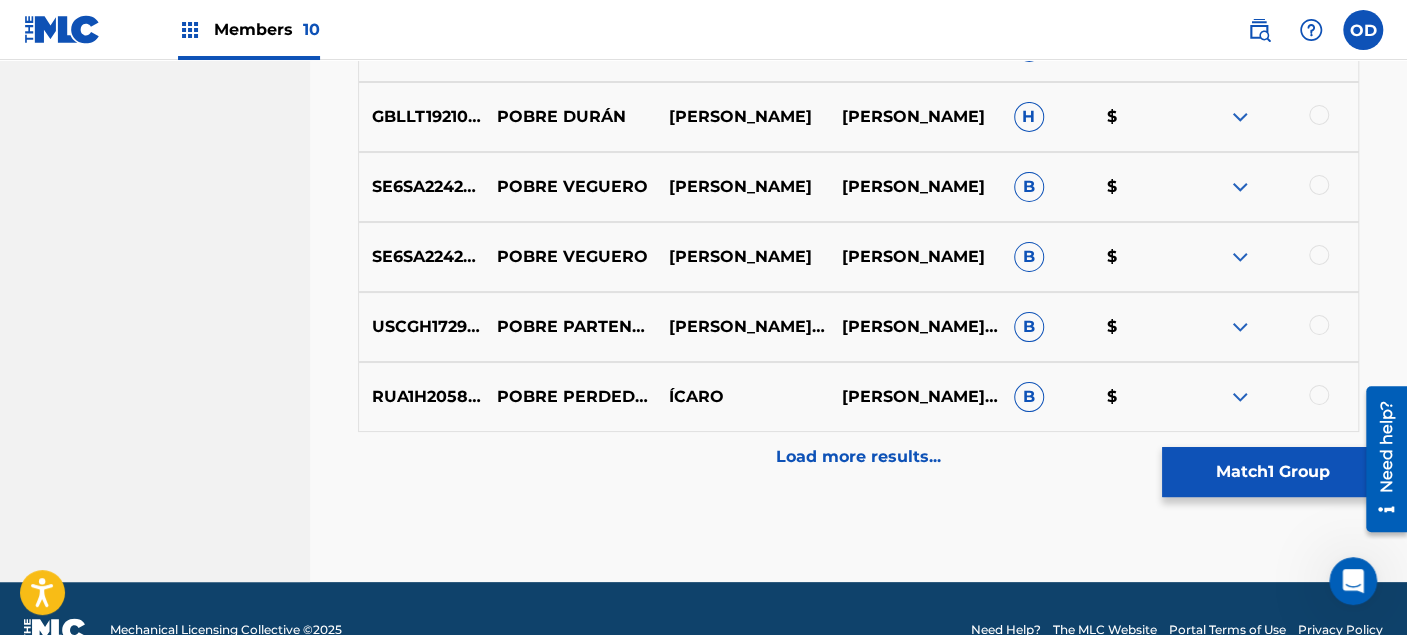 scroll, scrollTop: 3981, scrollLeft: 0, axis: vertical 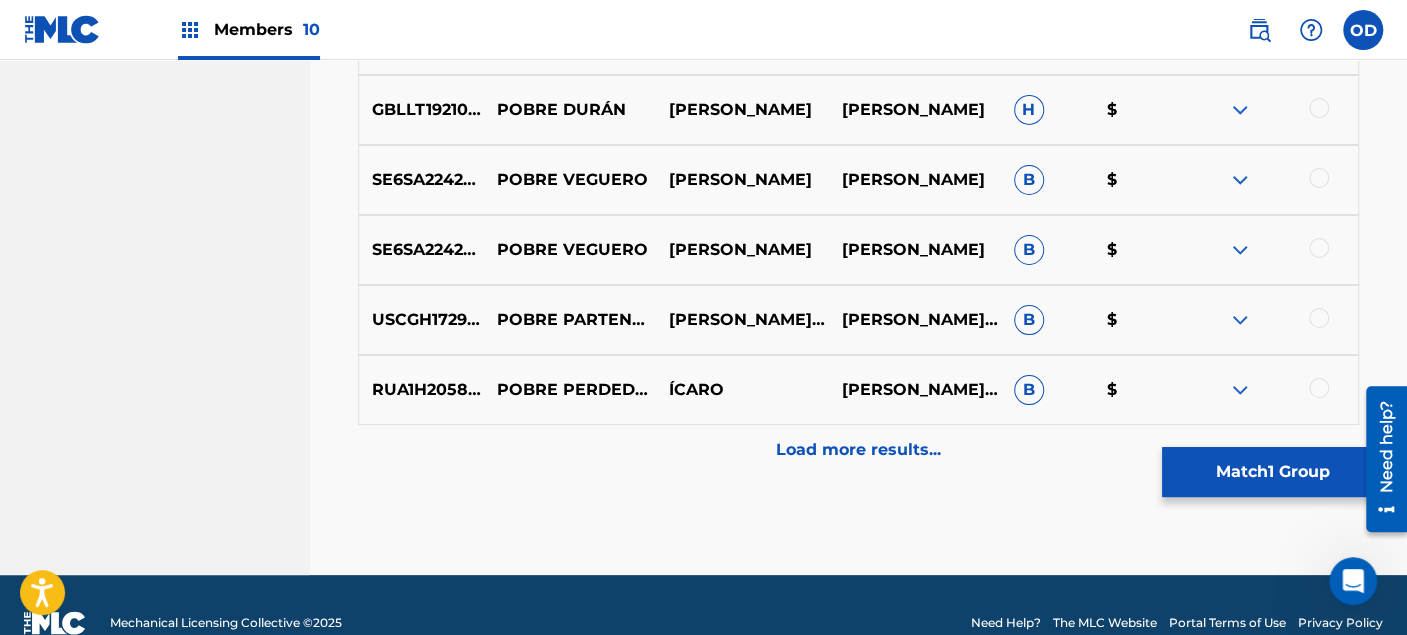 click on "Load more results..." at bounding box center (858, 450) 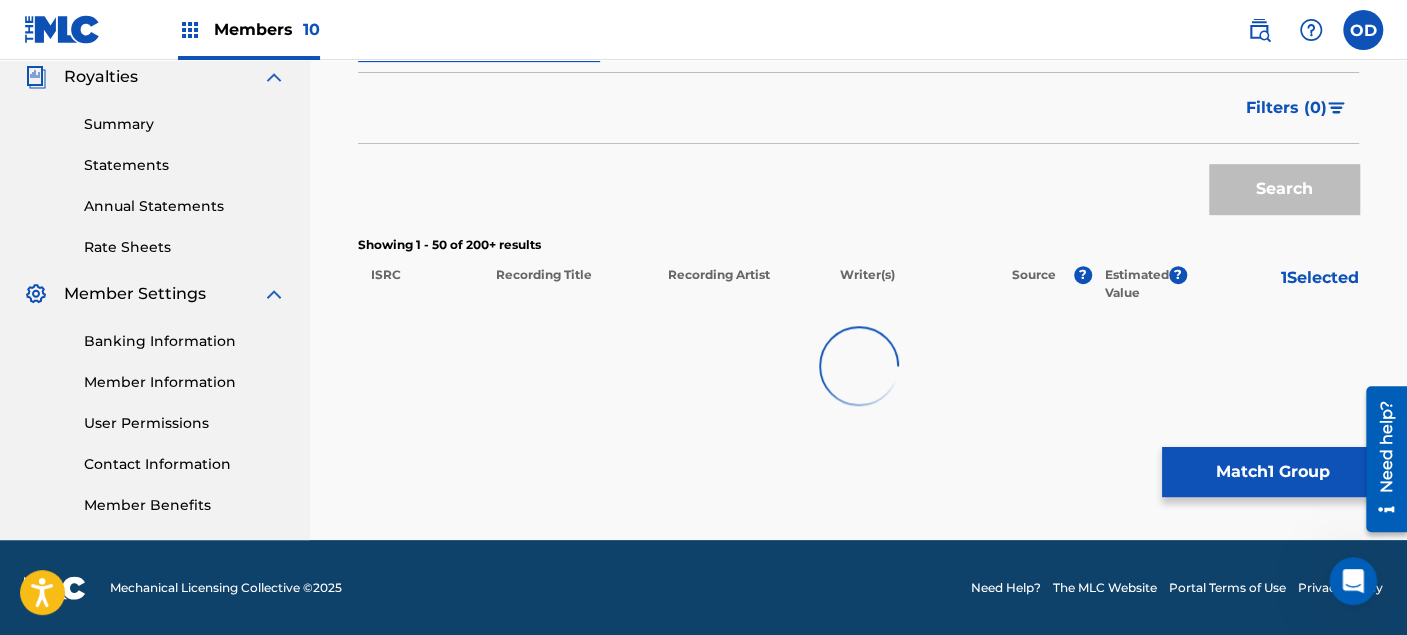 scroll, scrollTop: 3981, scrollLeft: 0, axis: vertical 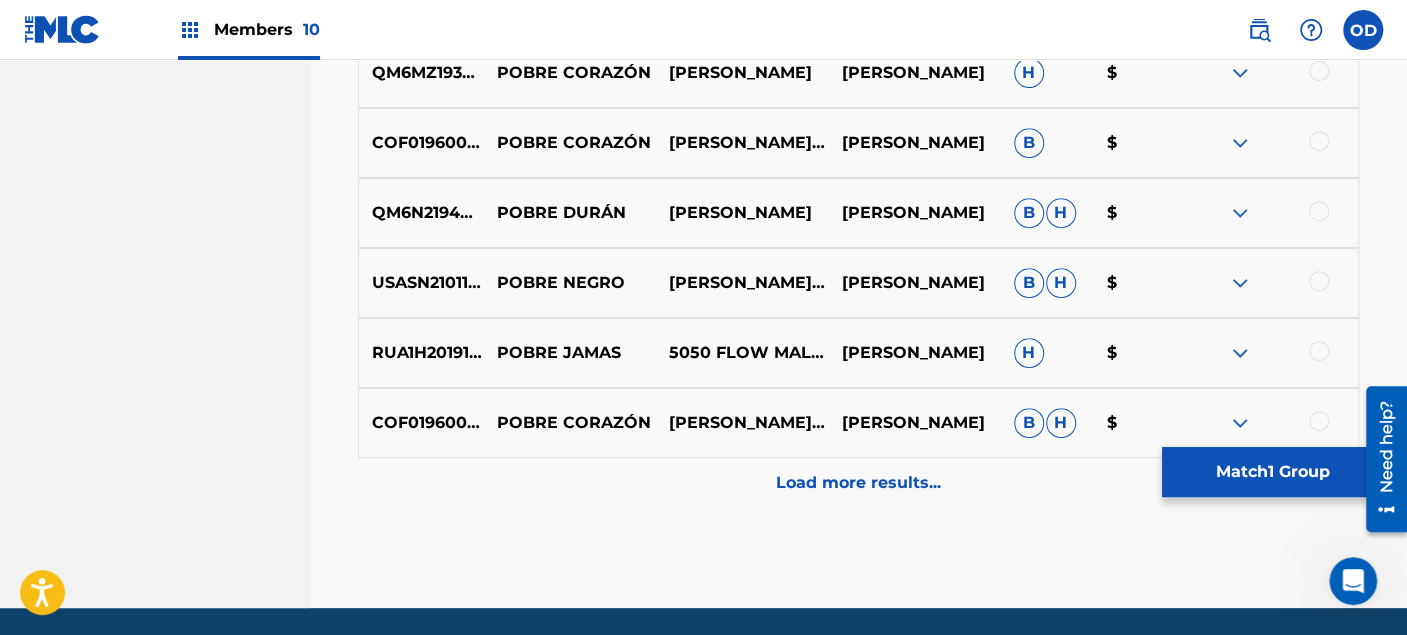 click on "Load more results..." at bounding box center (858, 483) 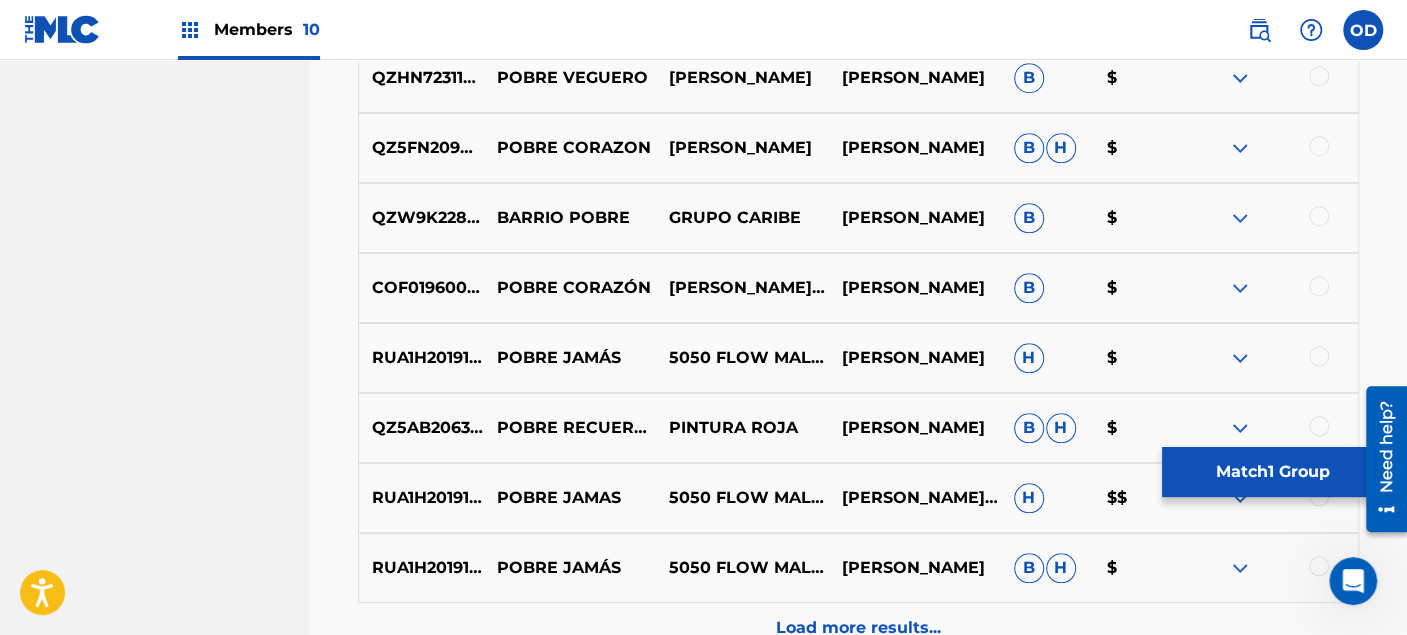 scroll, scrollTop: 5414, scrollLeft: 0, axis: vertical 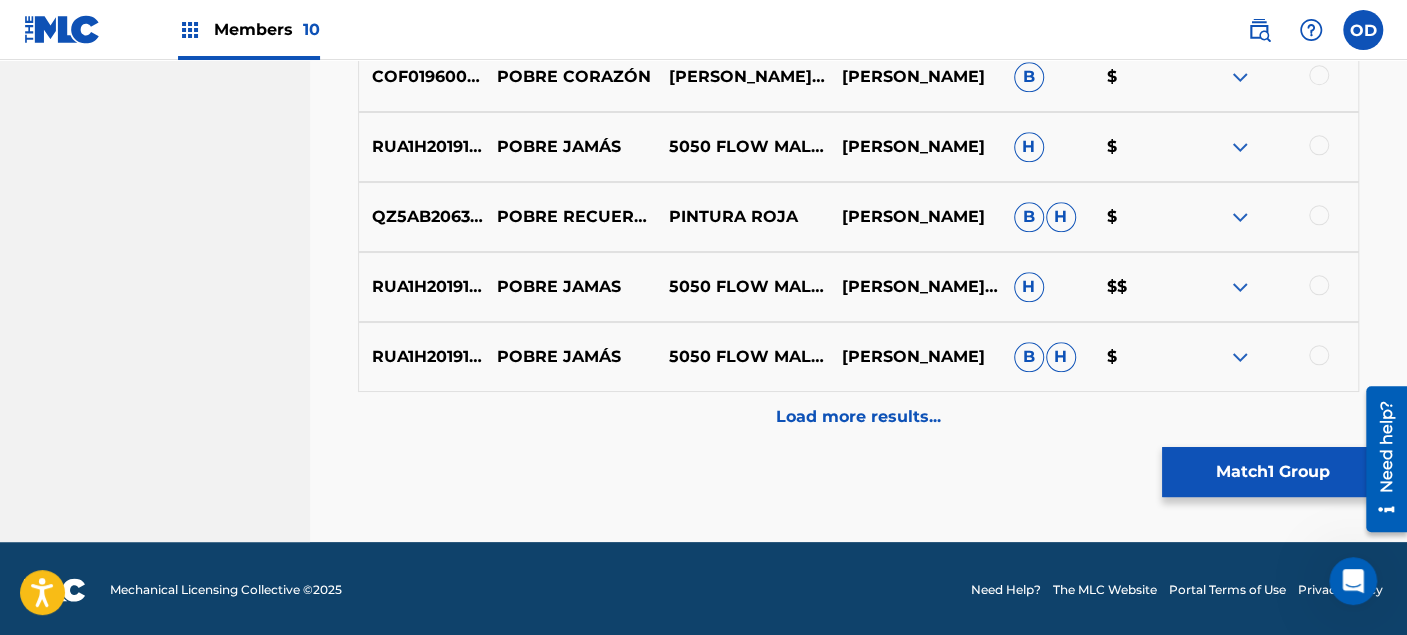 click on "Load more results..." at bounding box center (858, 417) 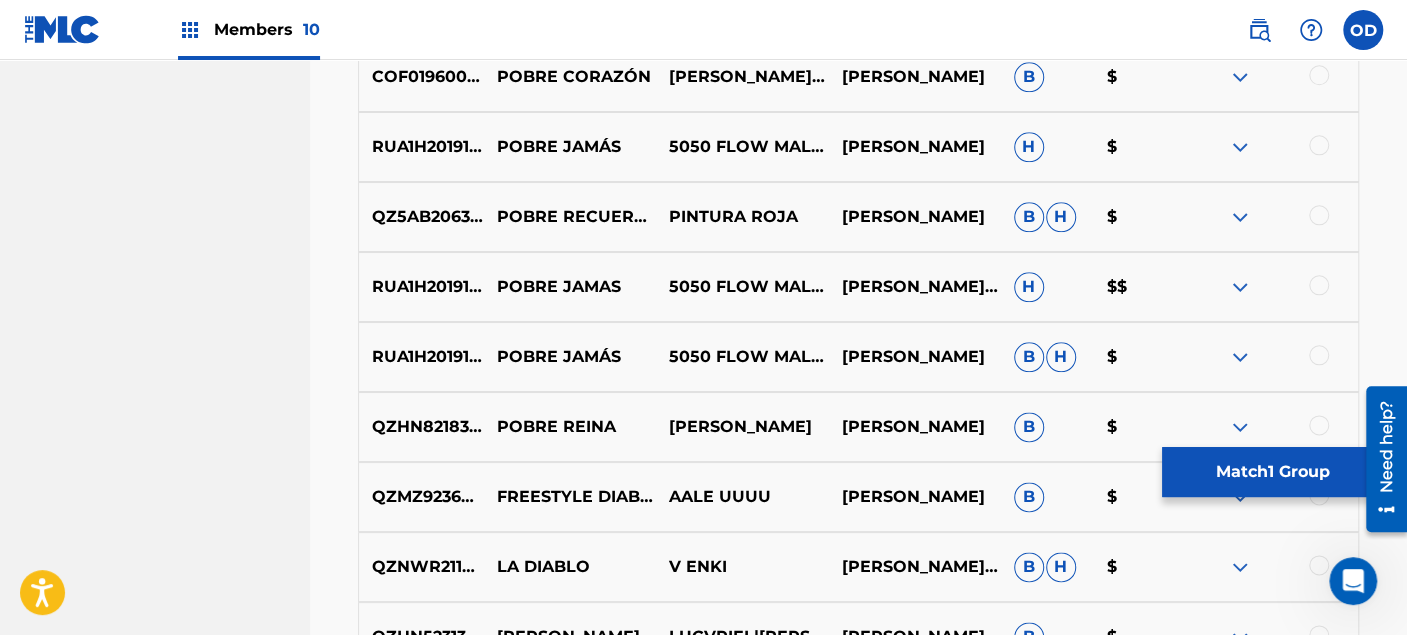 scroll, scrollTop: 5748, scrollLeft: 0, axis: vertical 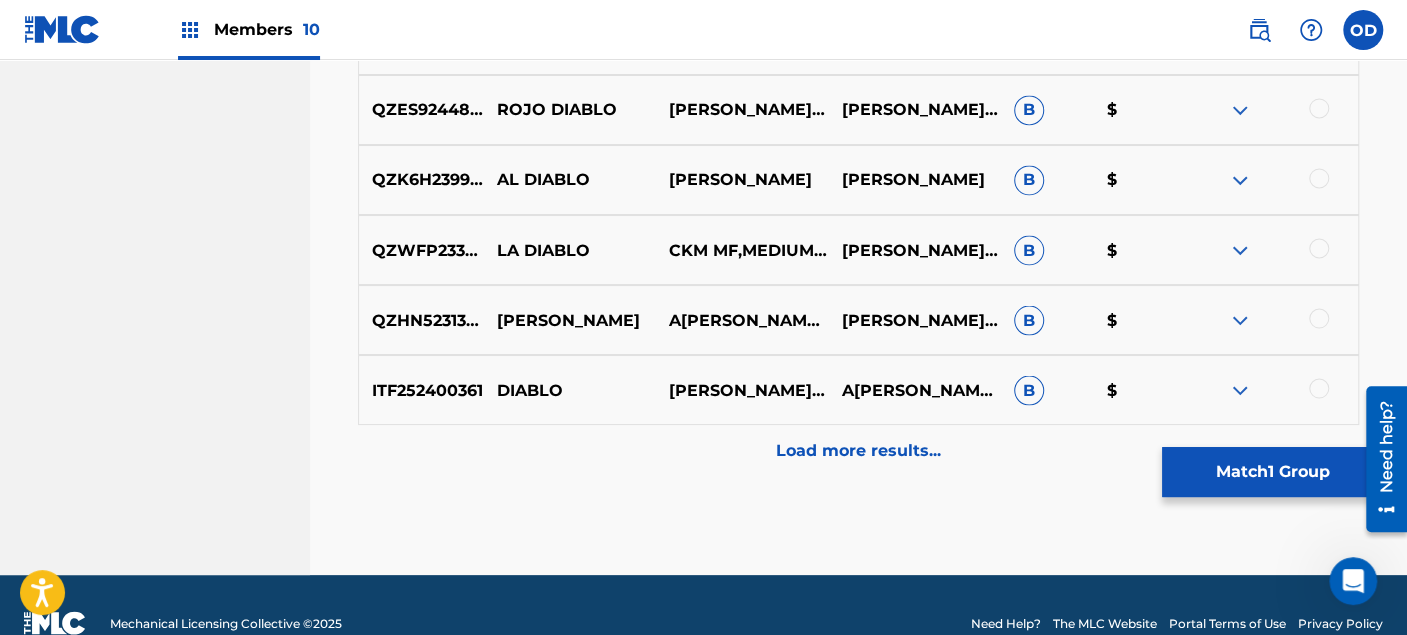 click on "Load more results..." at bounding box center (858, 450) 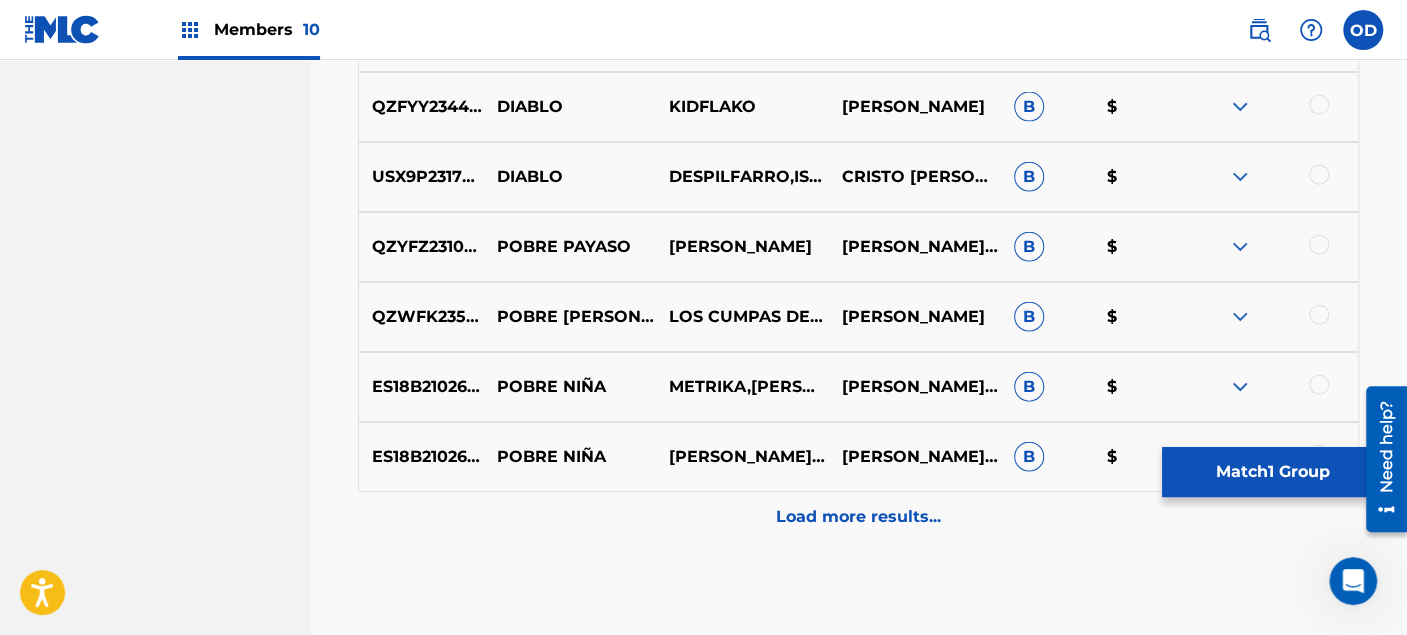 scroll, scrollTop: 6748, scrollLeft: 0, axis: vertical 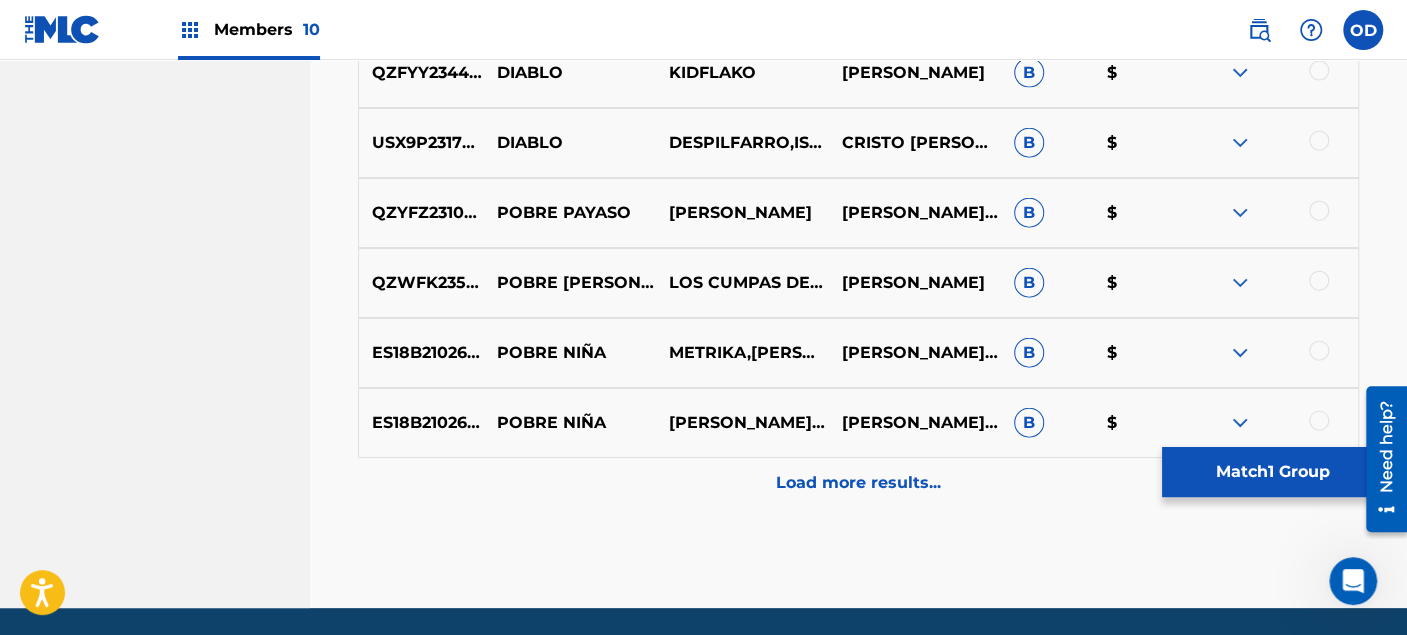click on "Load more results..." at bounding box center [858, 483] 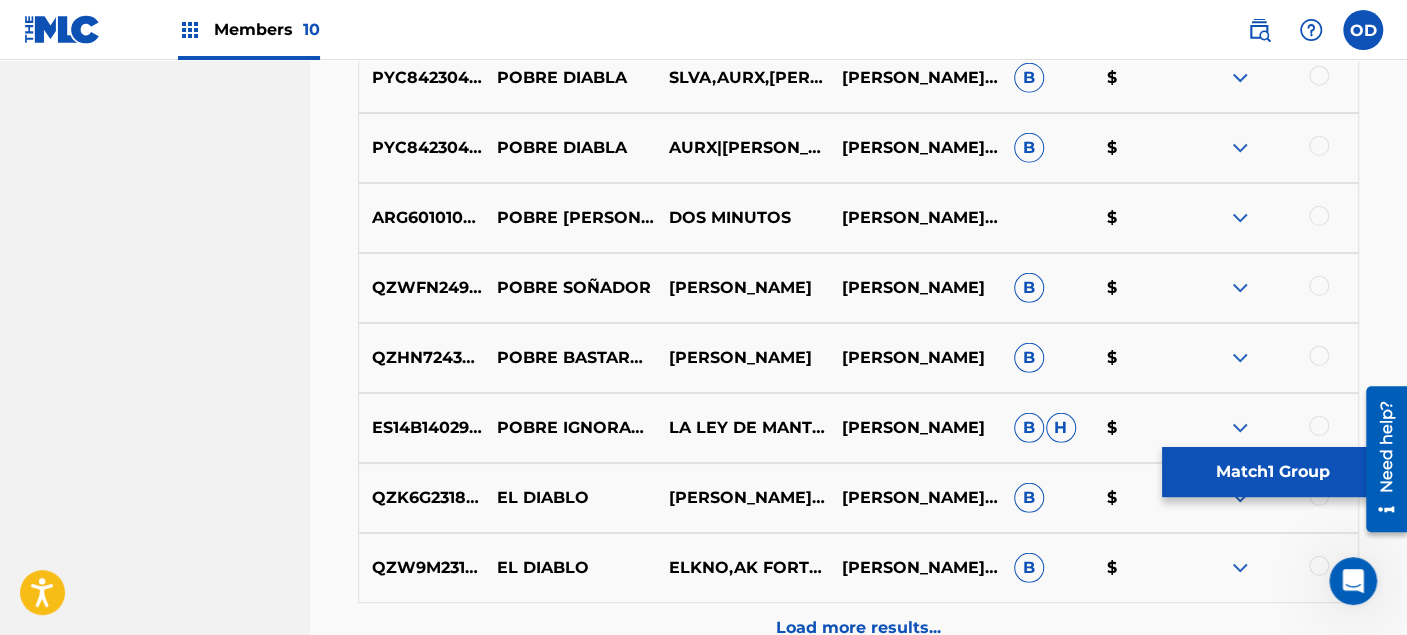 scroll, scrollTop: 7414, scrollLeft: 0, axis: vertical 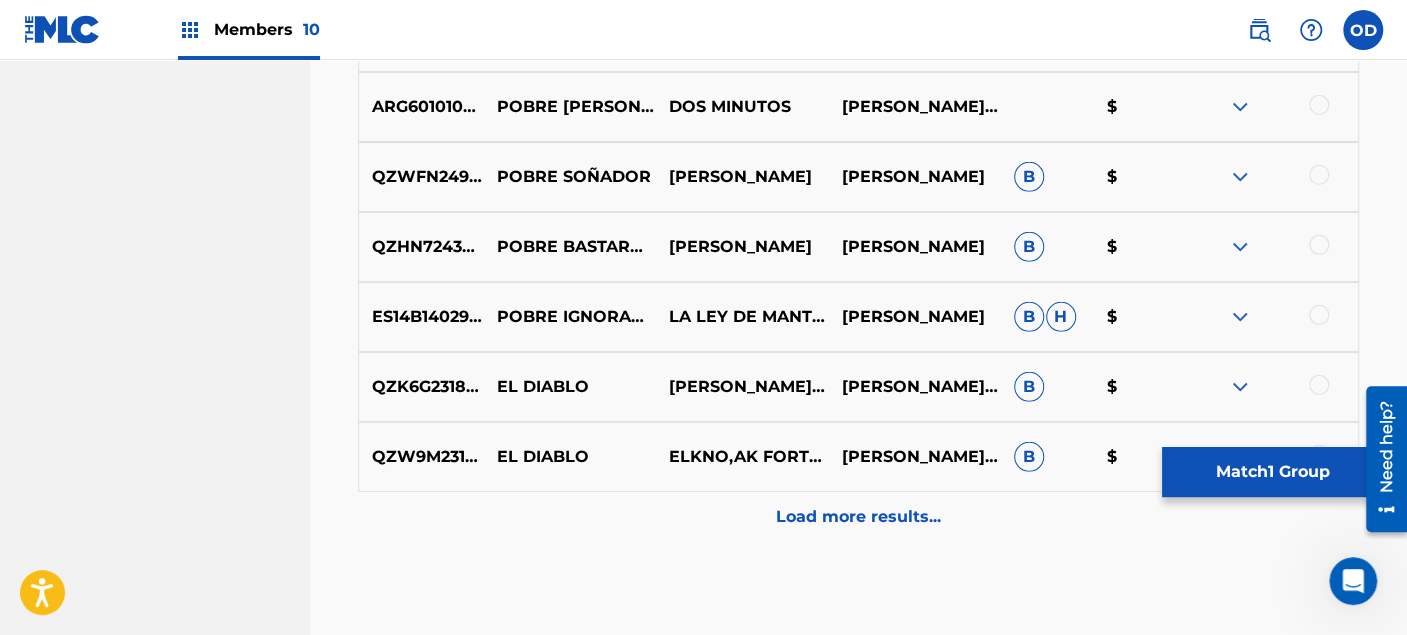 click on "Load more results..." at bounding box center (858, 517) 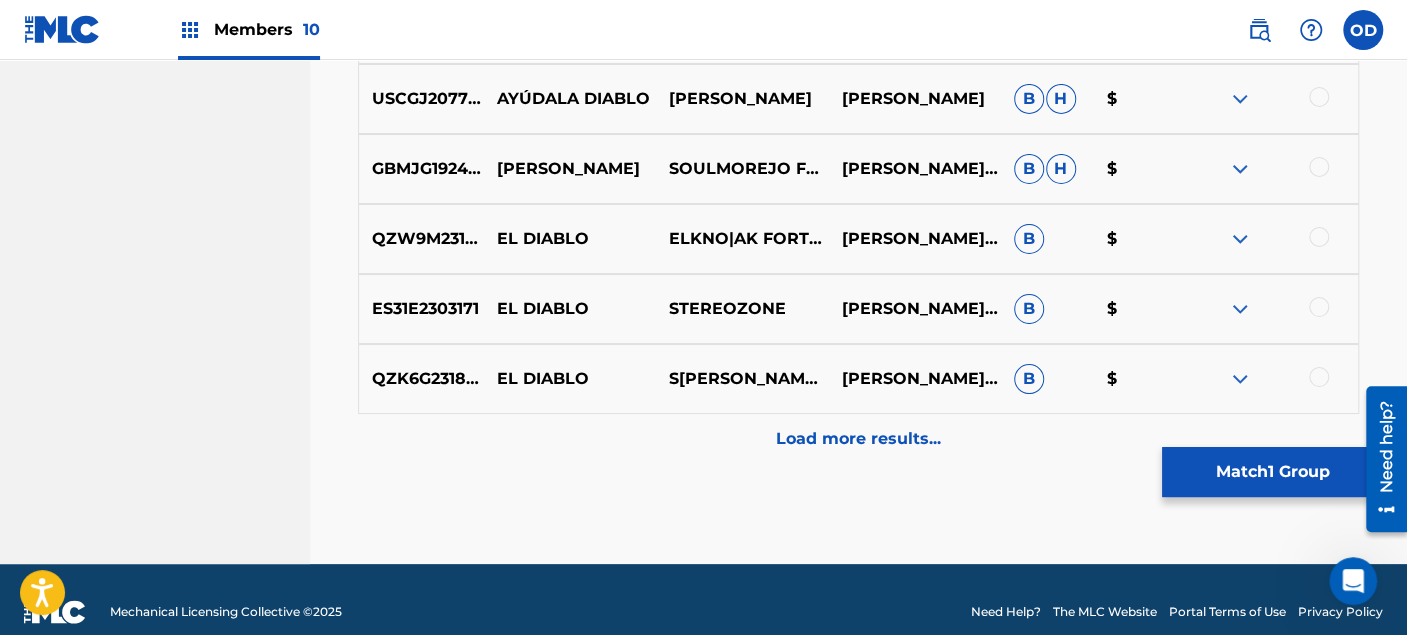 click on "Load more results..." at bounding box center [858, 439] 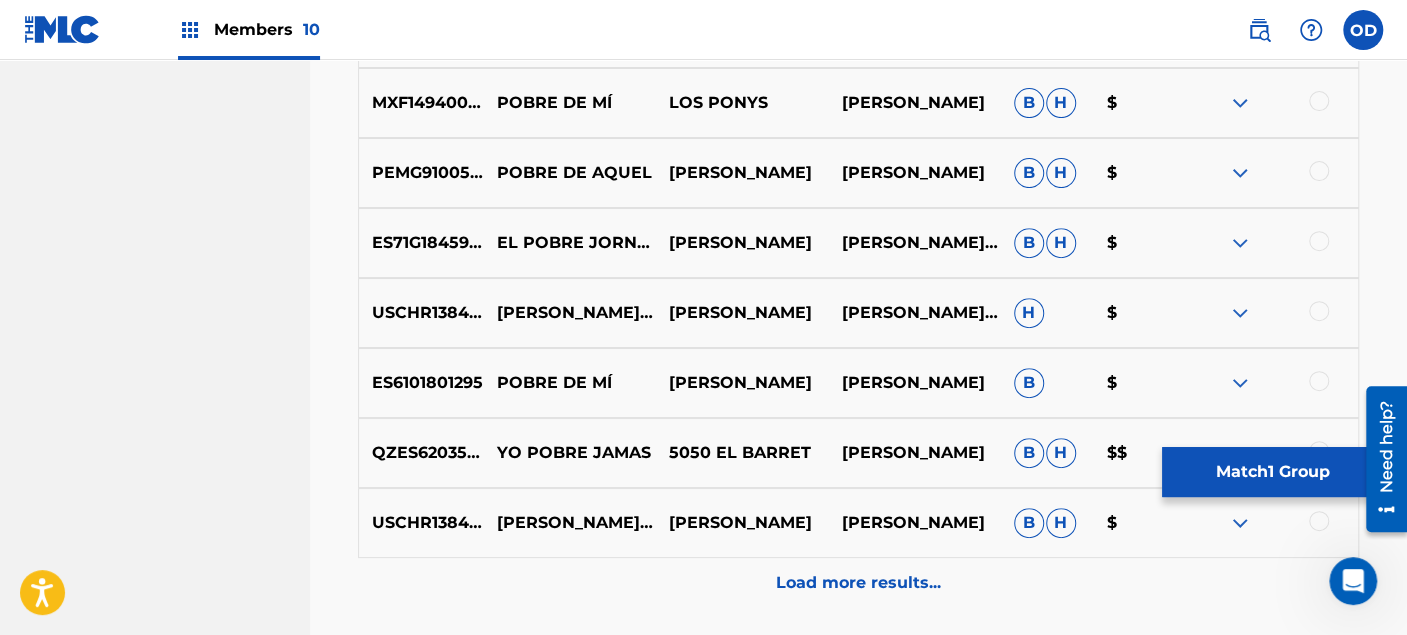 scroll, scrollTop: 8859, scrollLeft: 0, axis: vertical 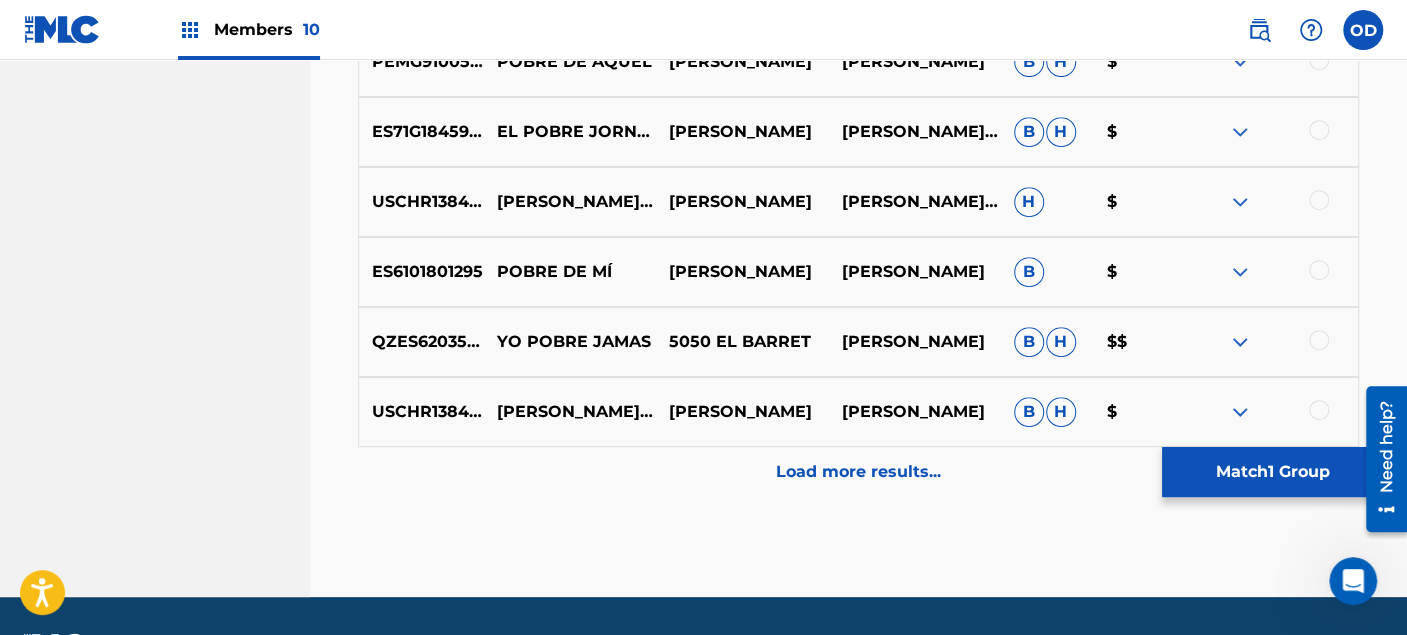 click on "Load more results..." at bounding box center (858, 472) 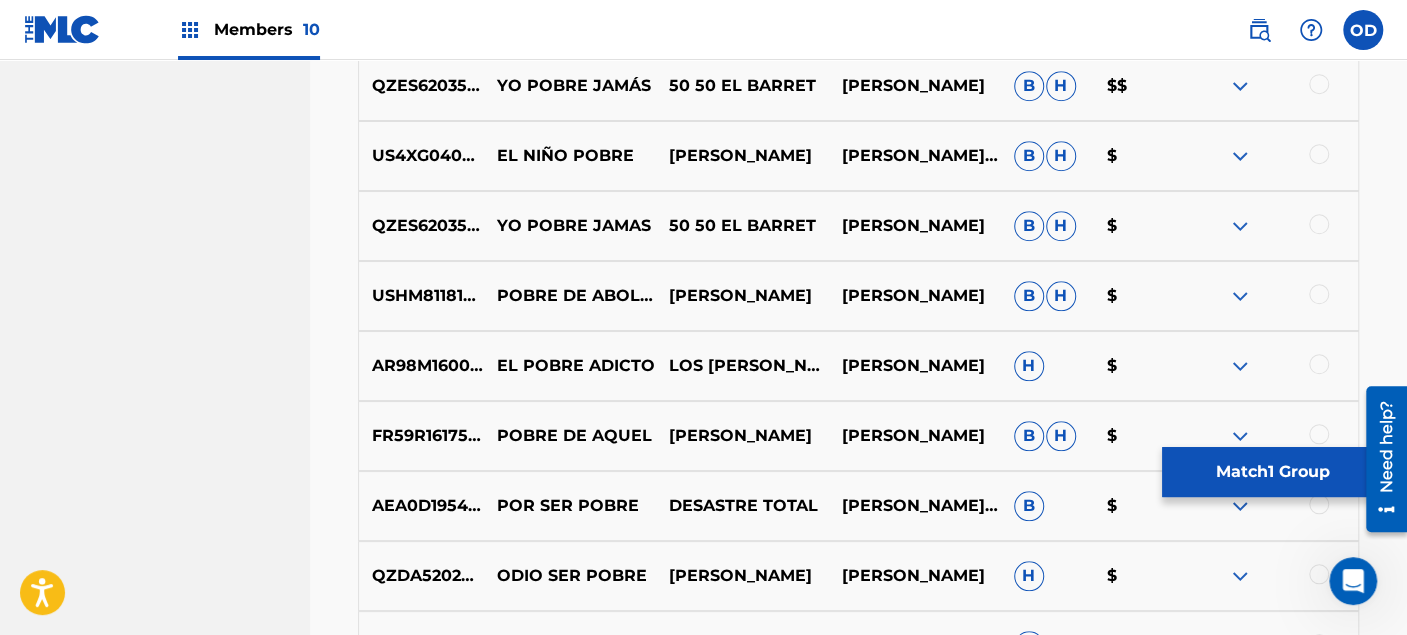scroll, scrollTop: 9414, scrollLeft: 0, axis: vertical 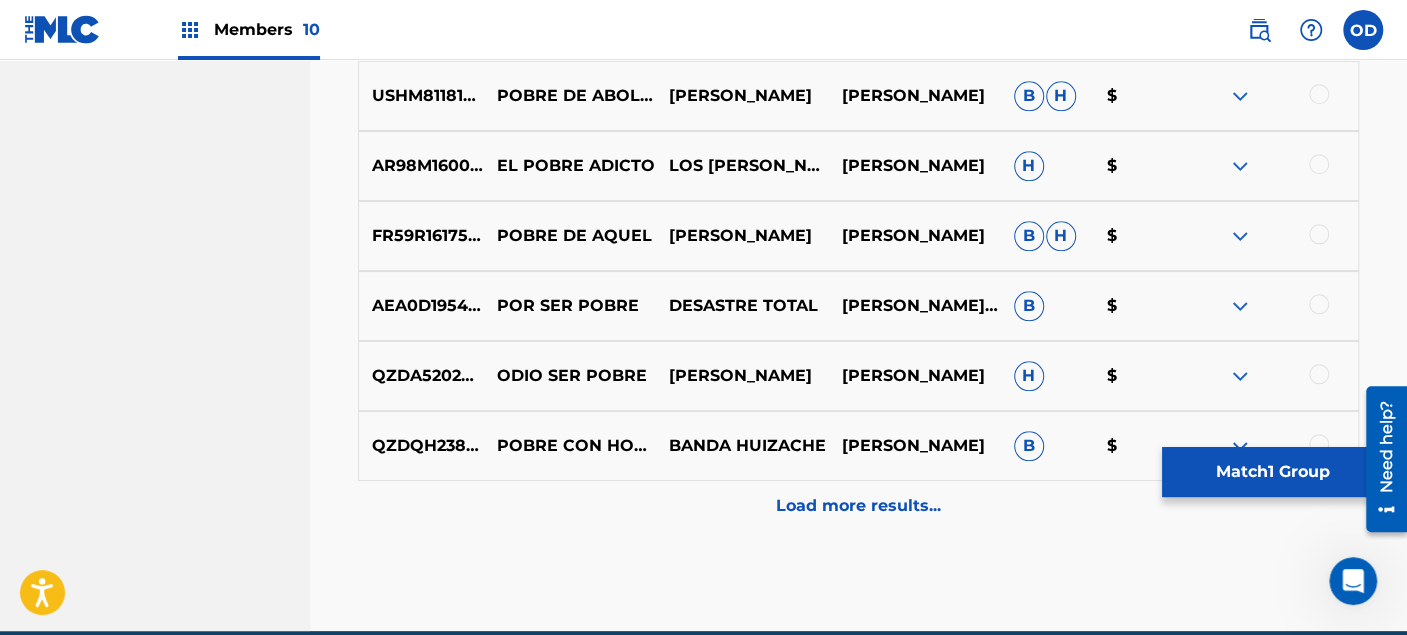 click on "Load more results..." at bounding box center [858, 506] 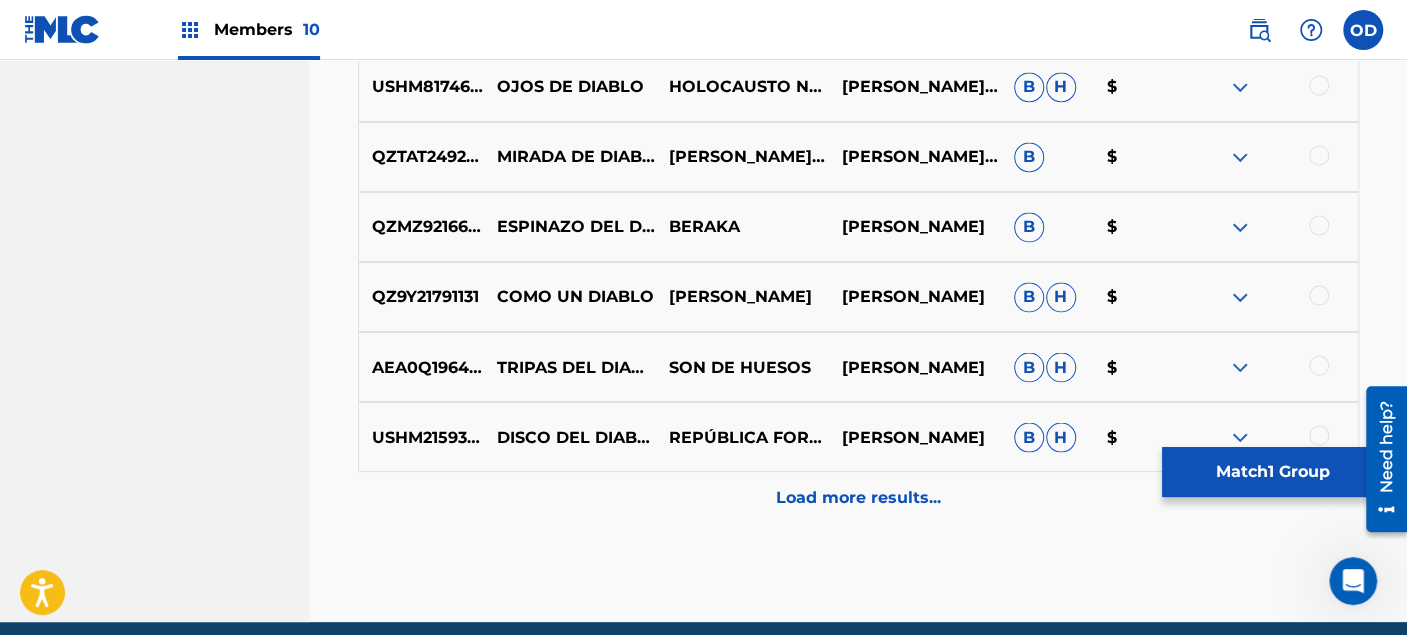 scroll, scrollTop: 10303, scrollLeft: 0, axis: vertical 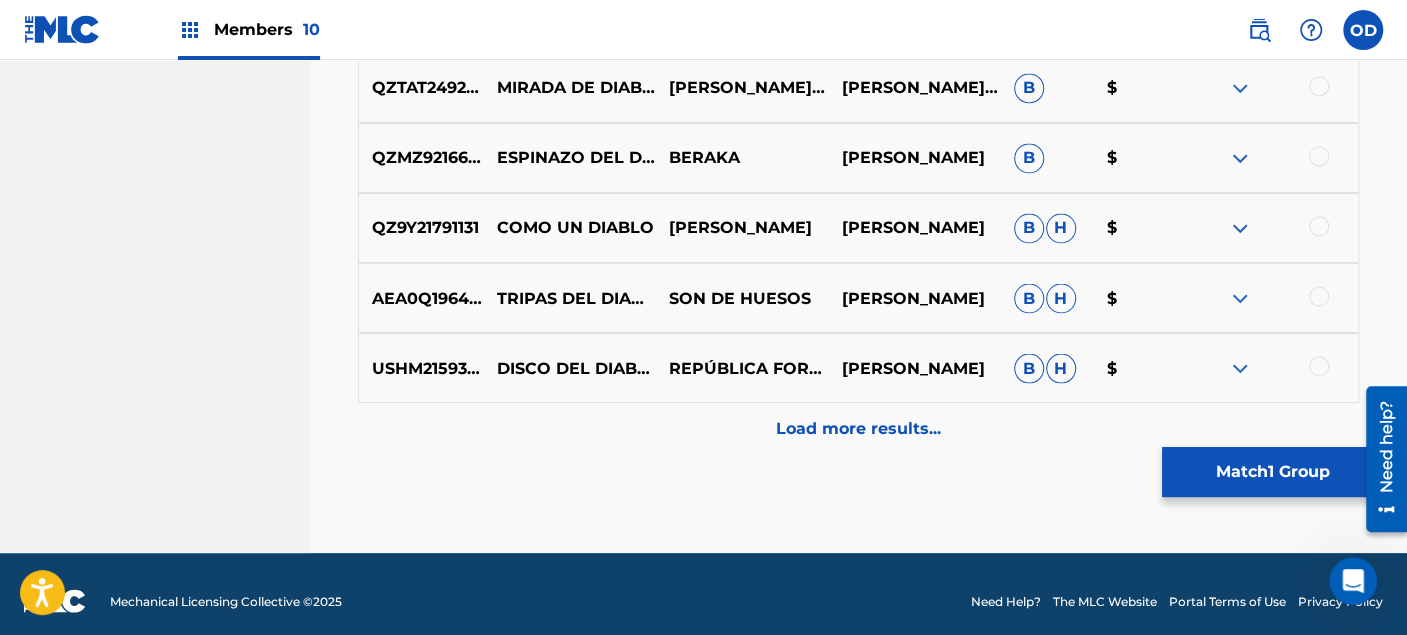 click on "Load more results..." at bounding box center [858, 428] 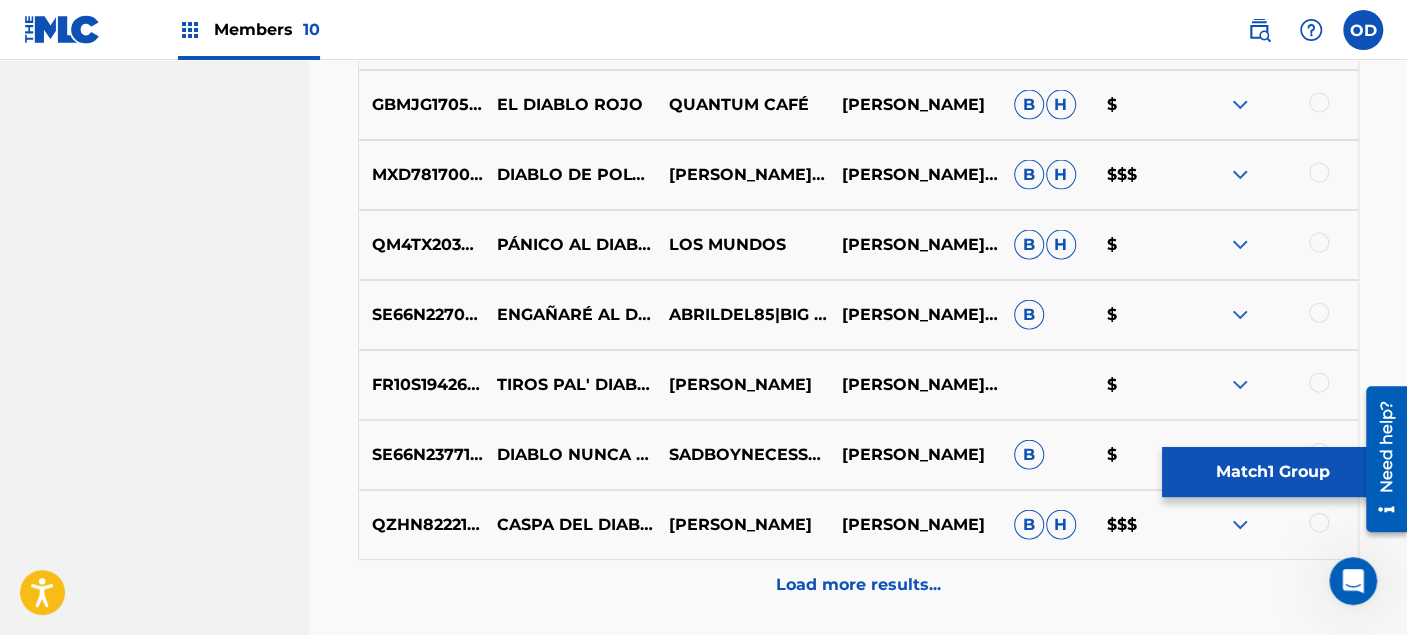 scroll, scrollTop: 10970, scrollLeft: 0, axis: vertical 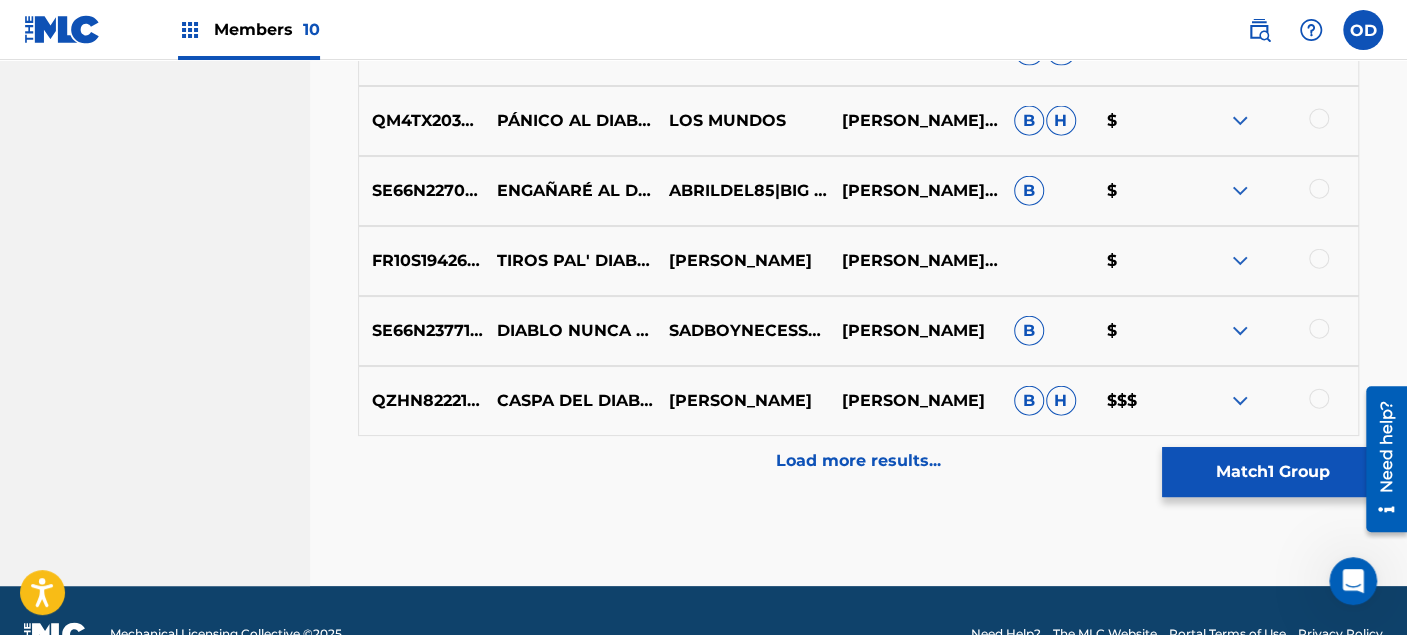 click on "Load more results..." at bounding box center (858, 461) 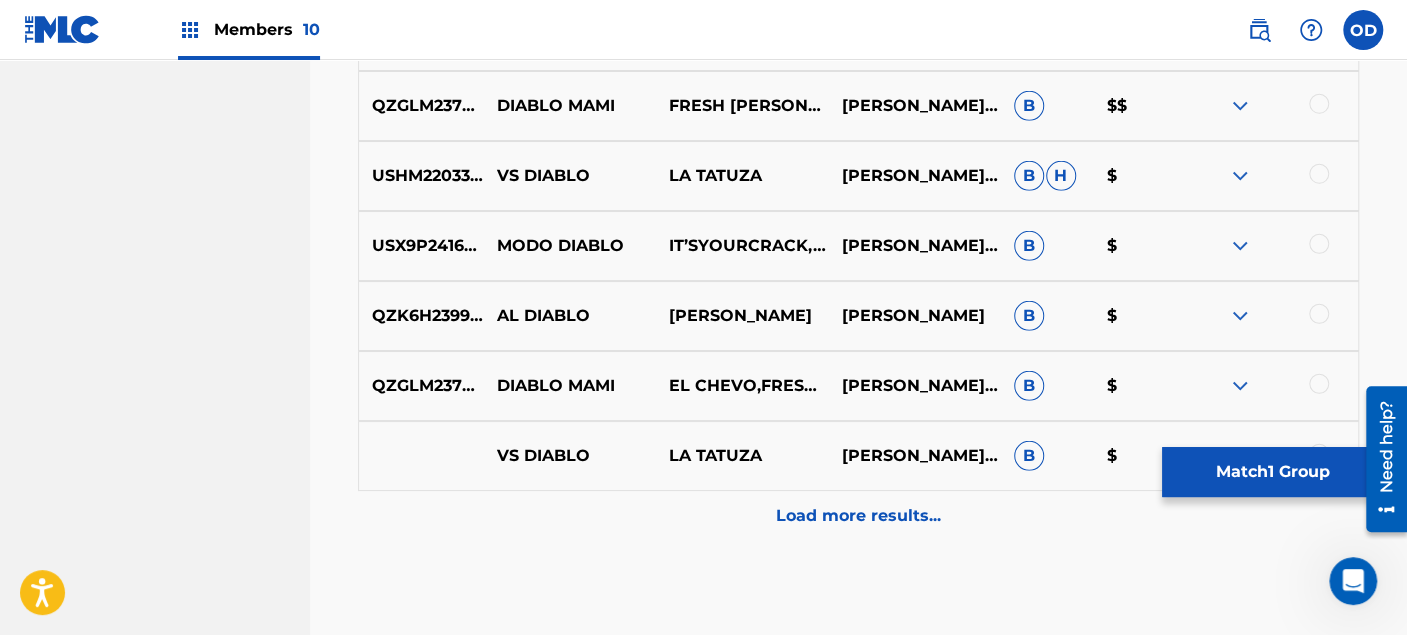 scroll, scrollTop: 11714, scrollLeft: 0, axis: vertical 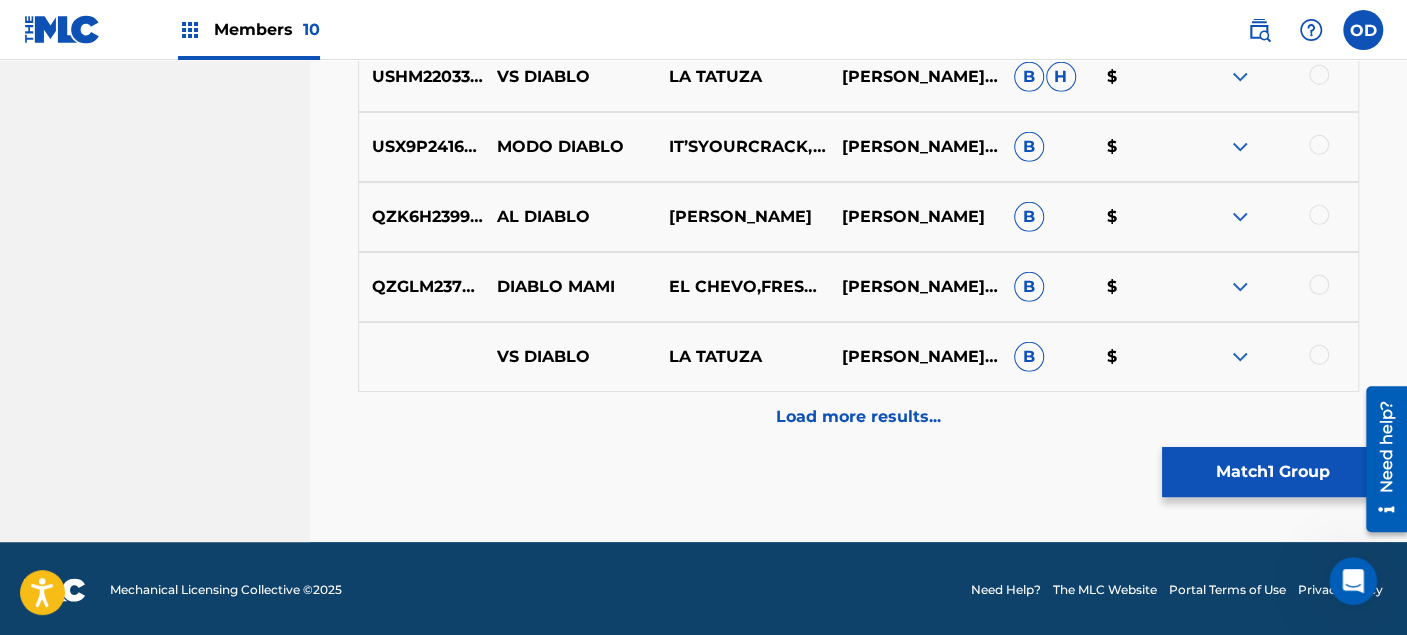 click on "Load more results..." at bounding box center (858, 417) 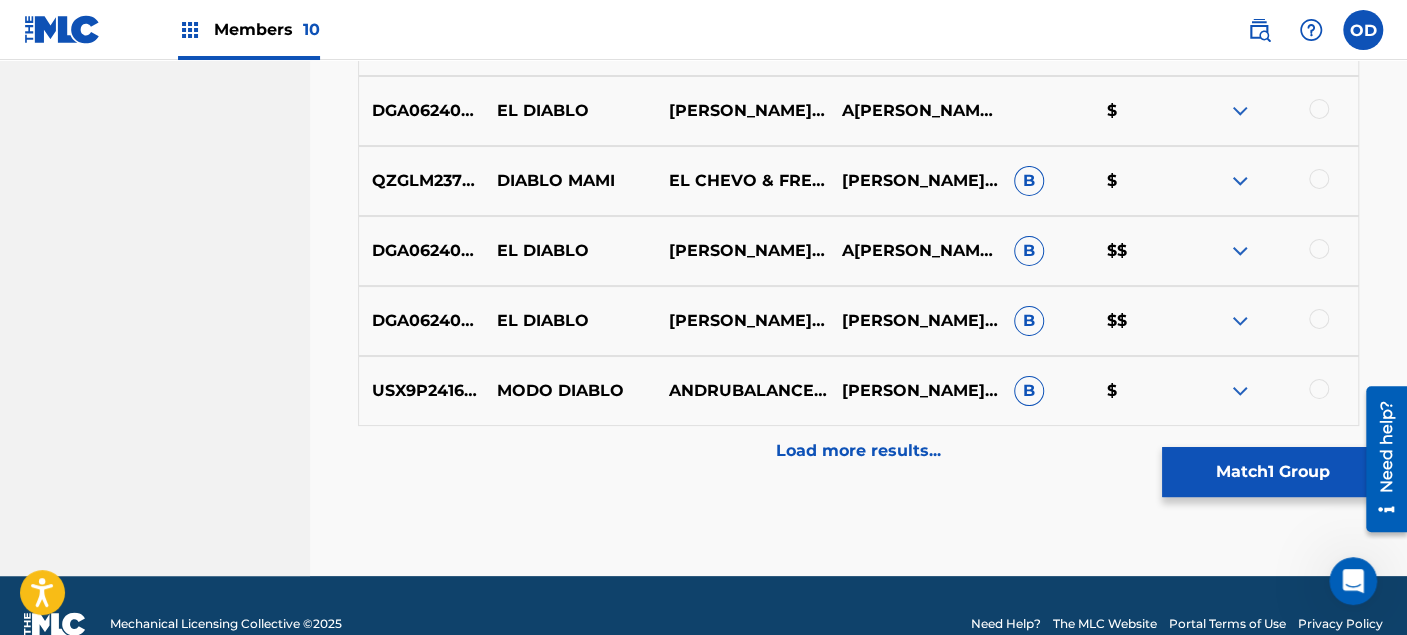 click on "Load more results..." at bounding box center (858, 451) 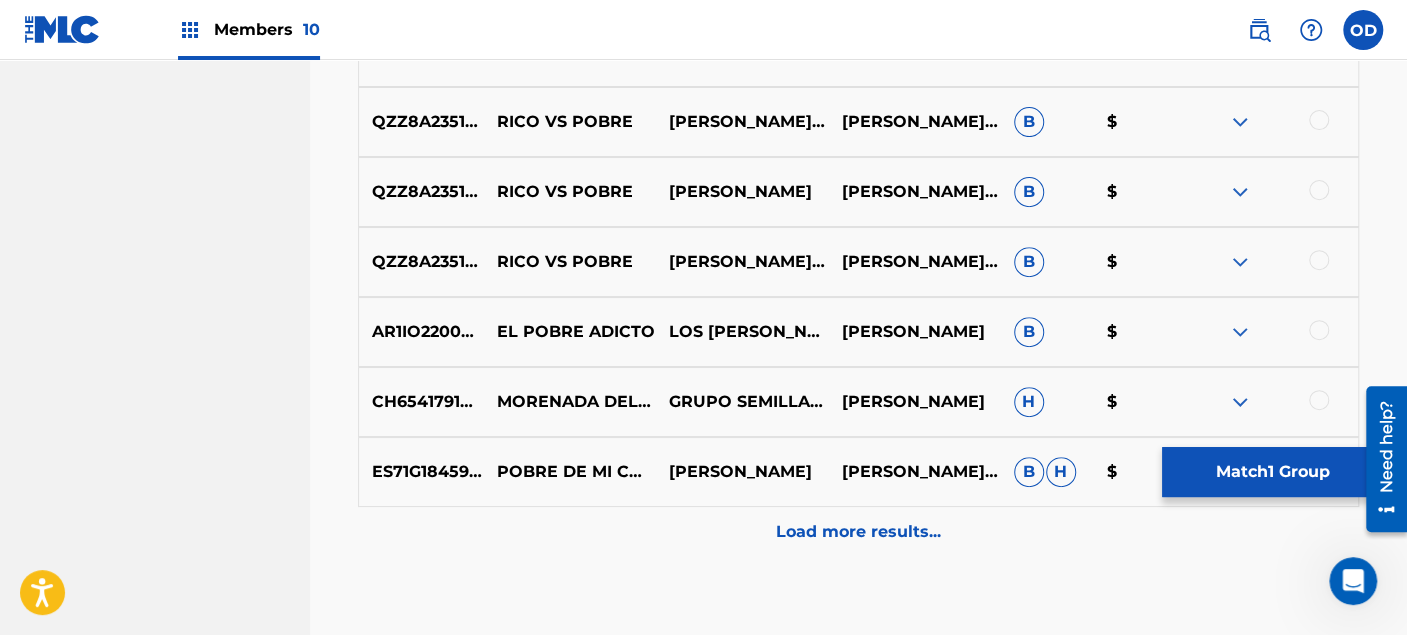 scroll, scrollTop: 13047, scrollLeft: 0, axis: vertical 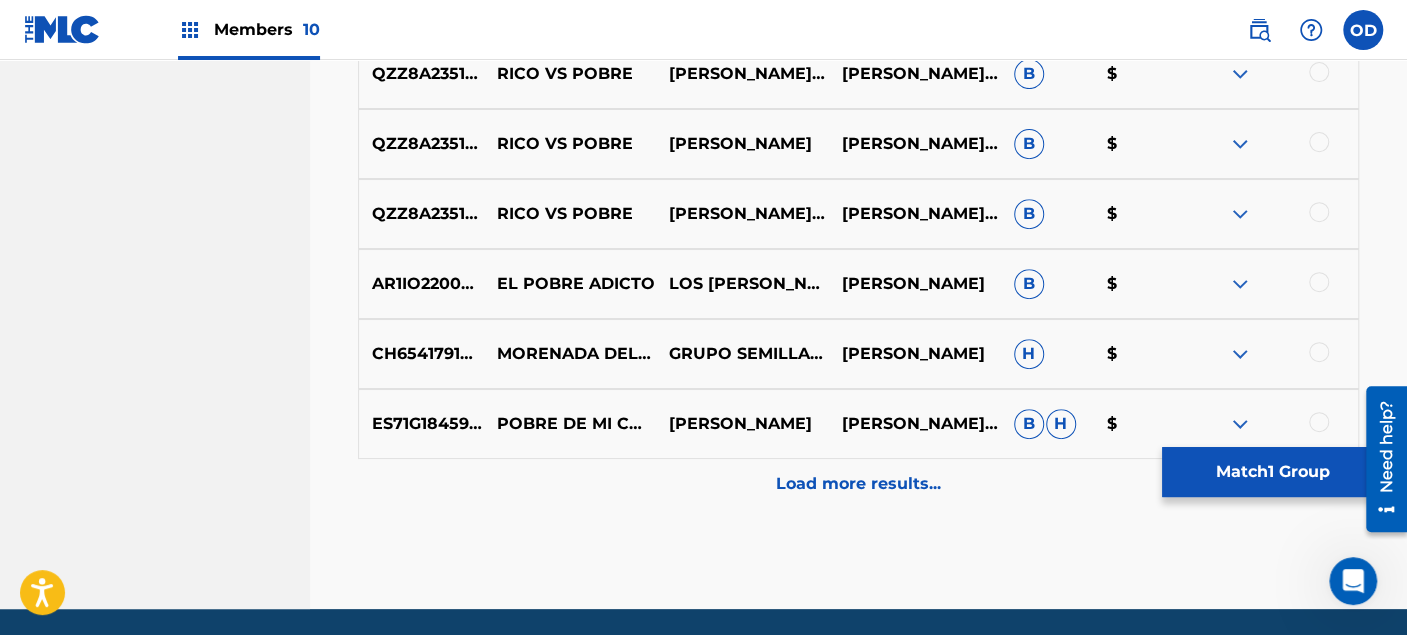 click on "Load more results..." at bounding box center (858, 484) 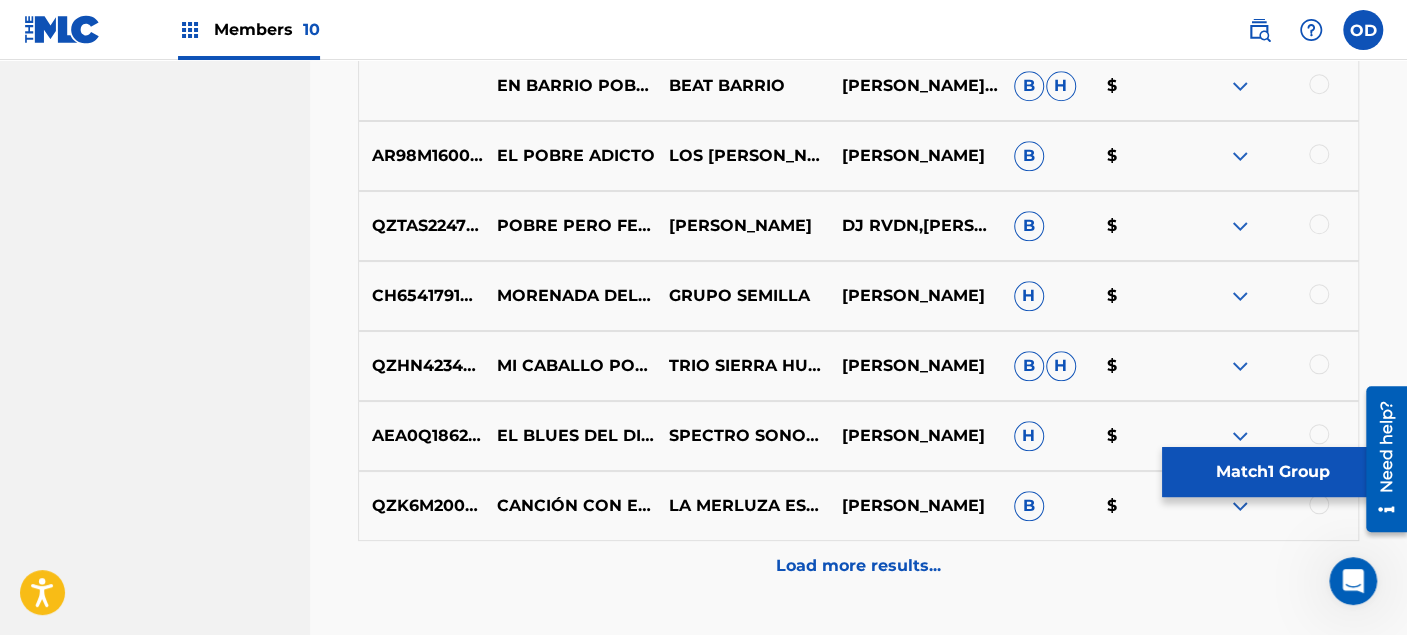 scroll, scrollTop: 13714, scrollLeft: 0, axis: vertical 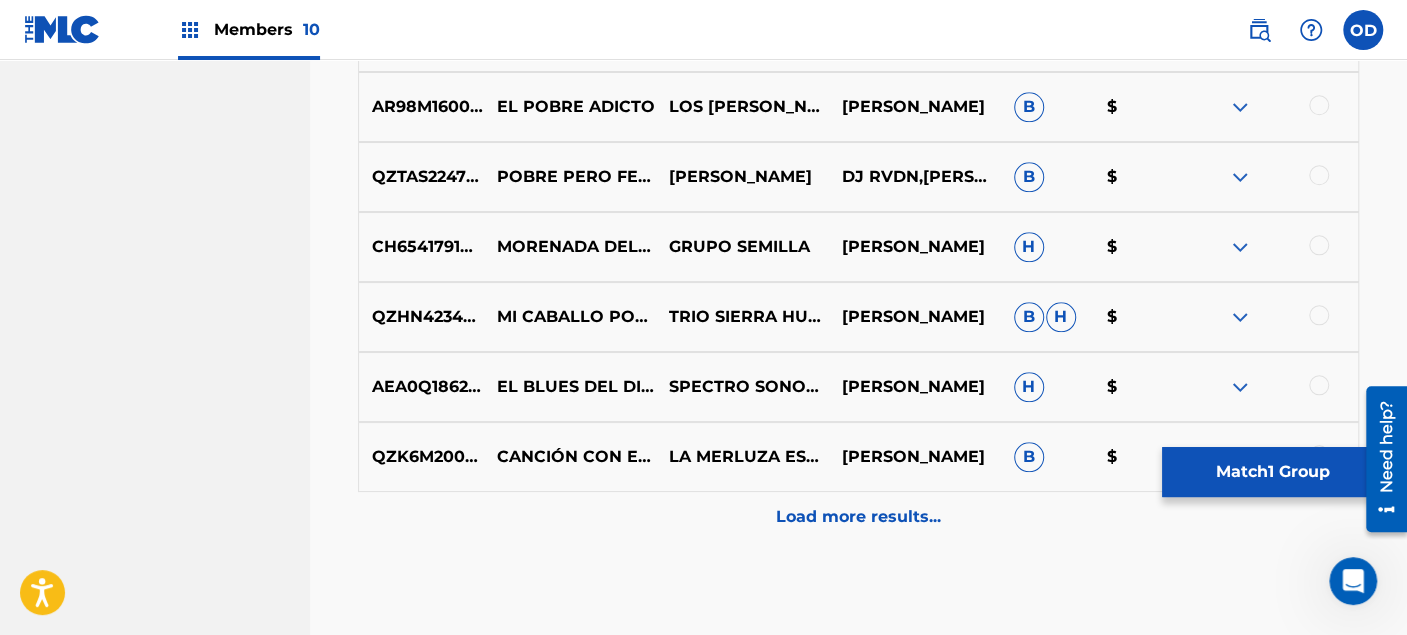 click on "Load more results..." at bounding box center (858, 517) 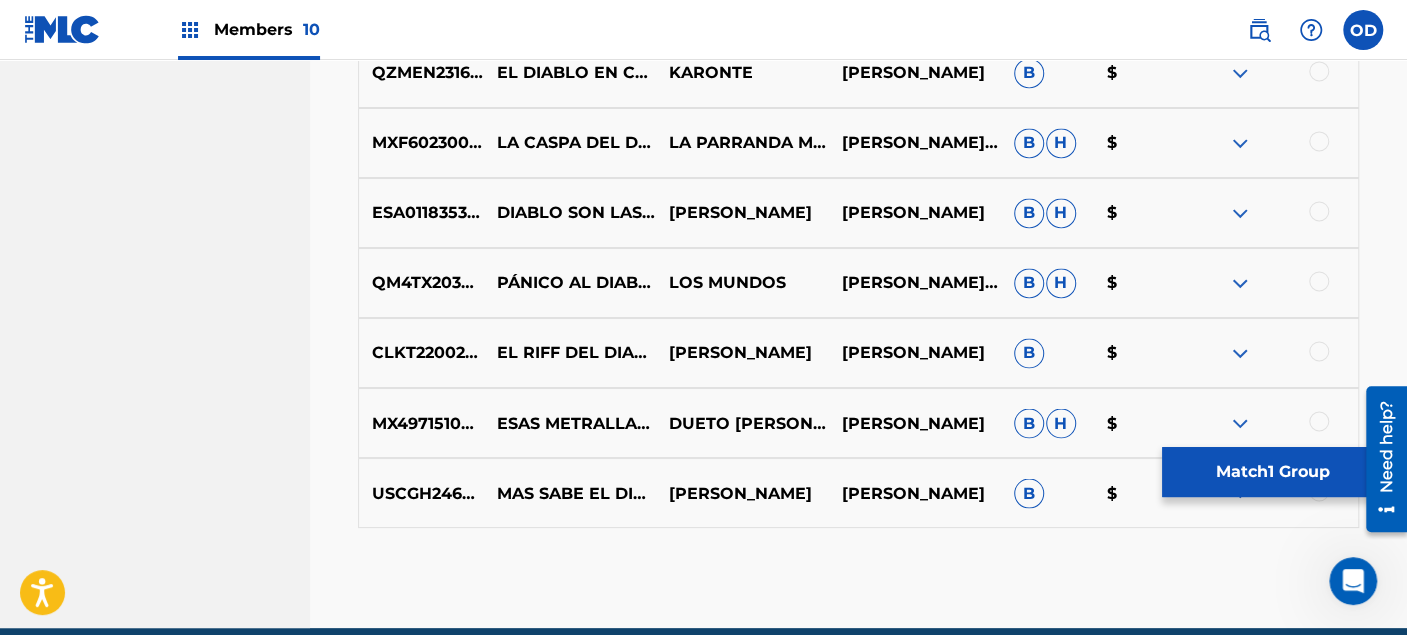 scroll, scrollTop: 14380, scrollLeft: 0, axis: vertical 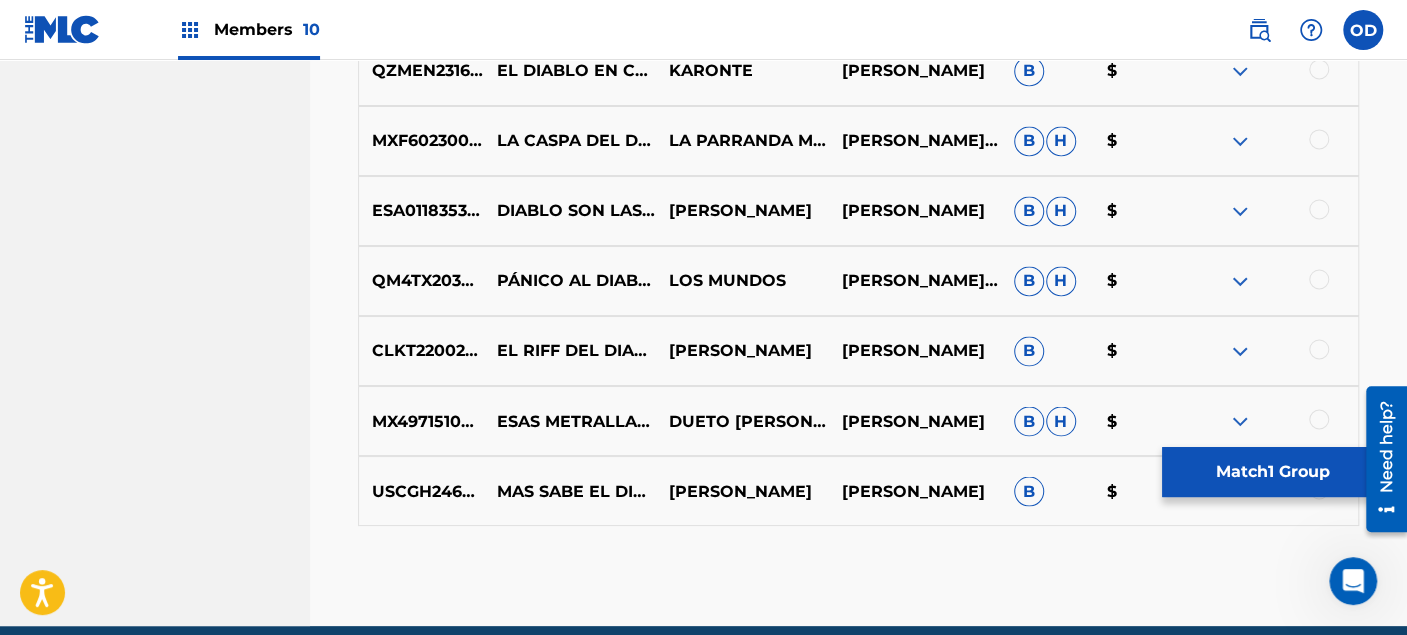click on "Match  1 Group" at bounding box center [1272, 472] 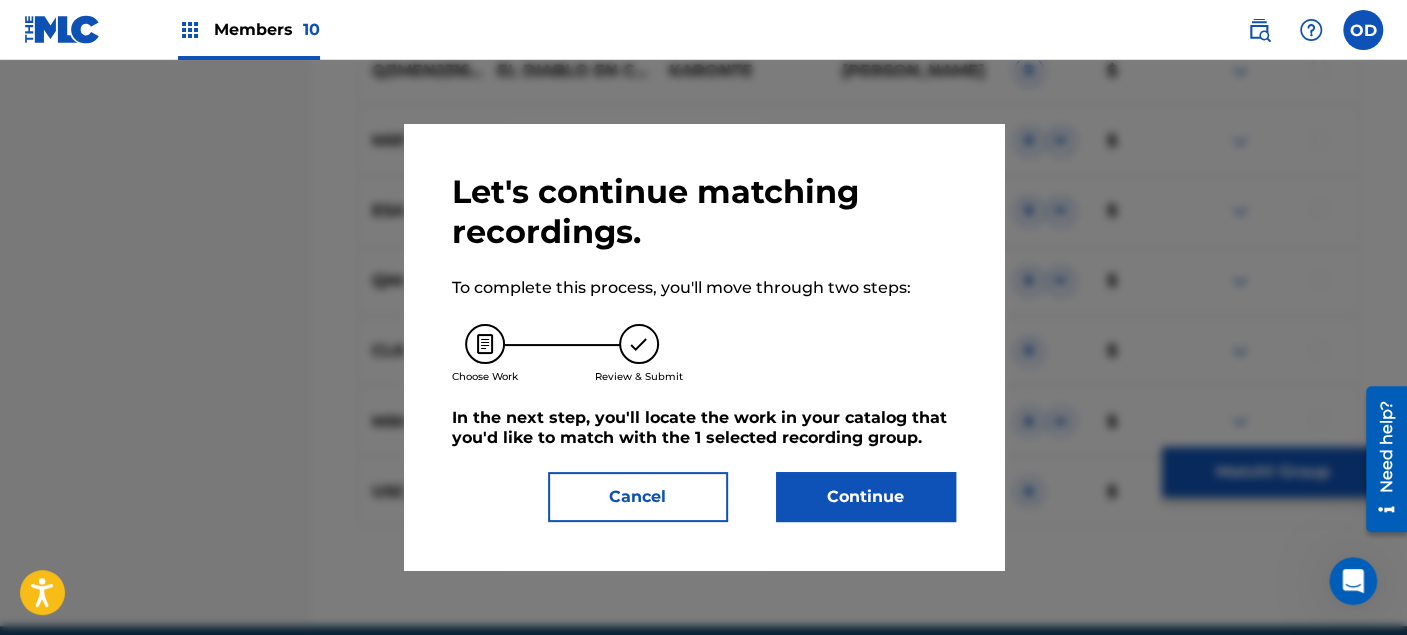 click on "Continue" at bounding box center (866, 497) 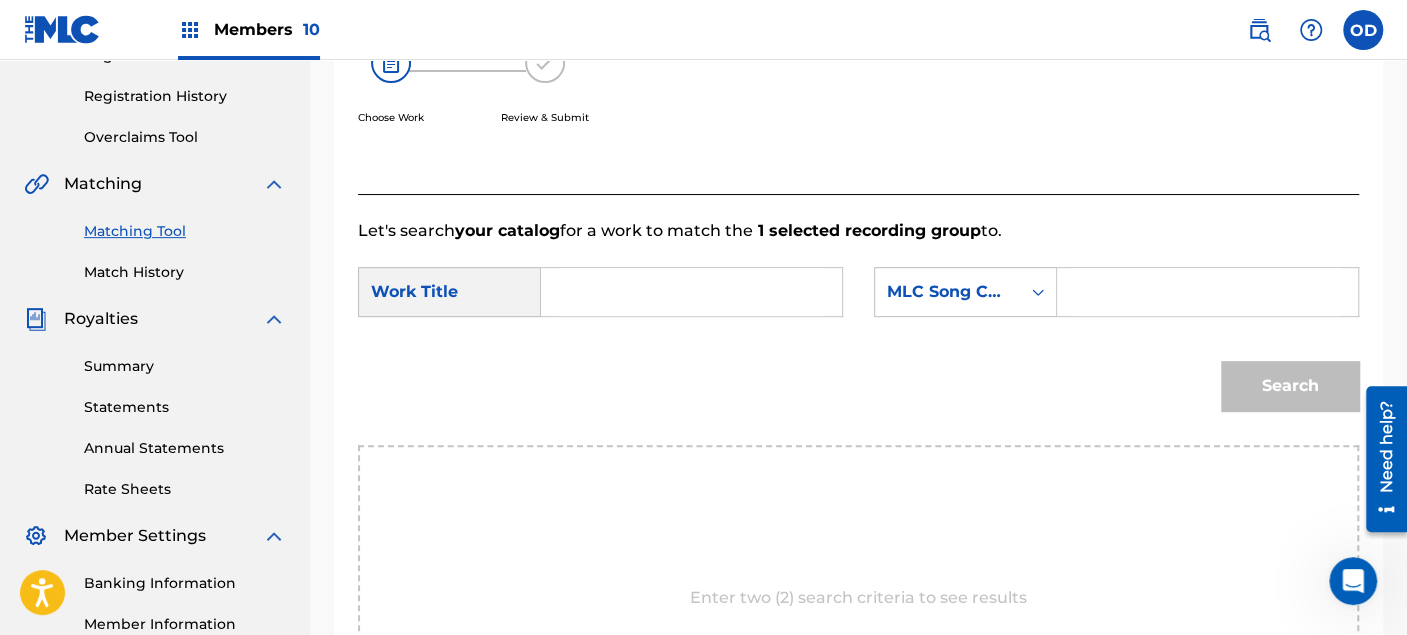 scroll, scrollTop: 362, scrollLeft: 0, axis: vertical 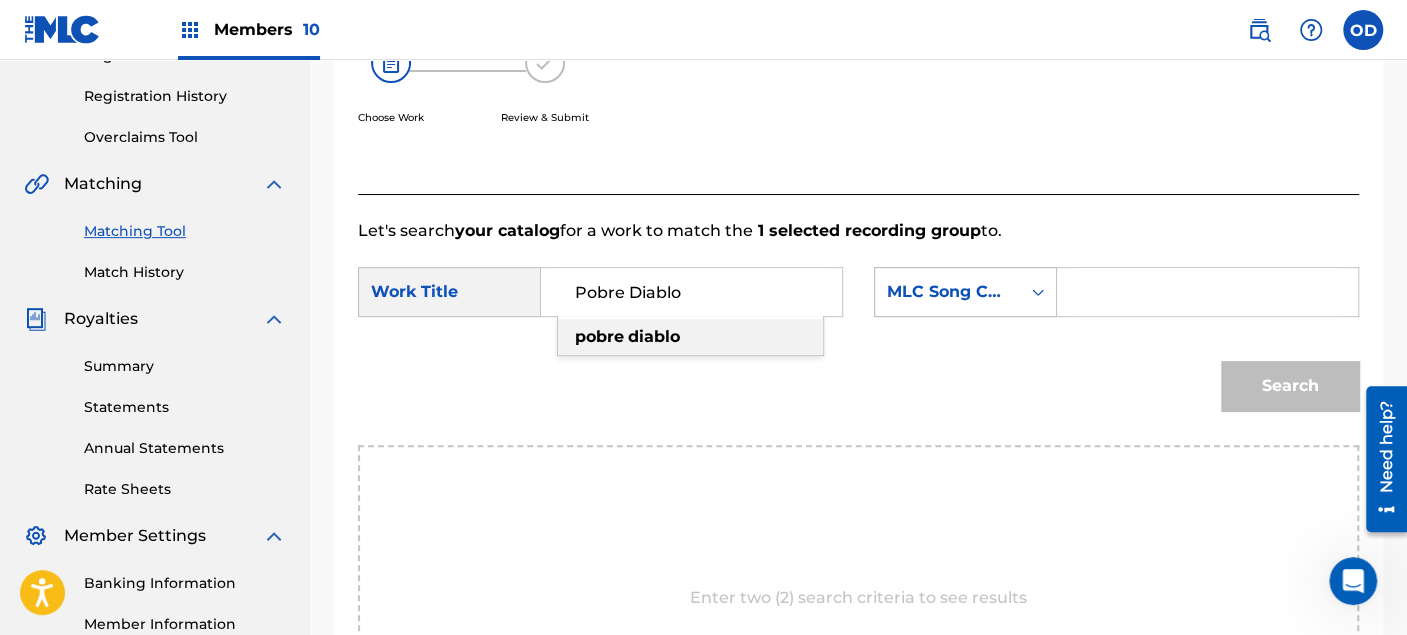 type on "Pobre Diablo" 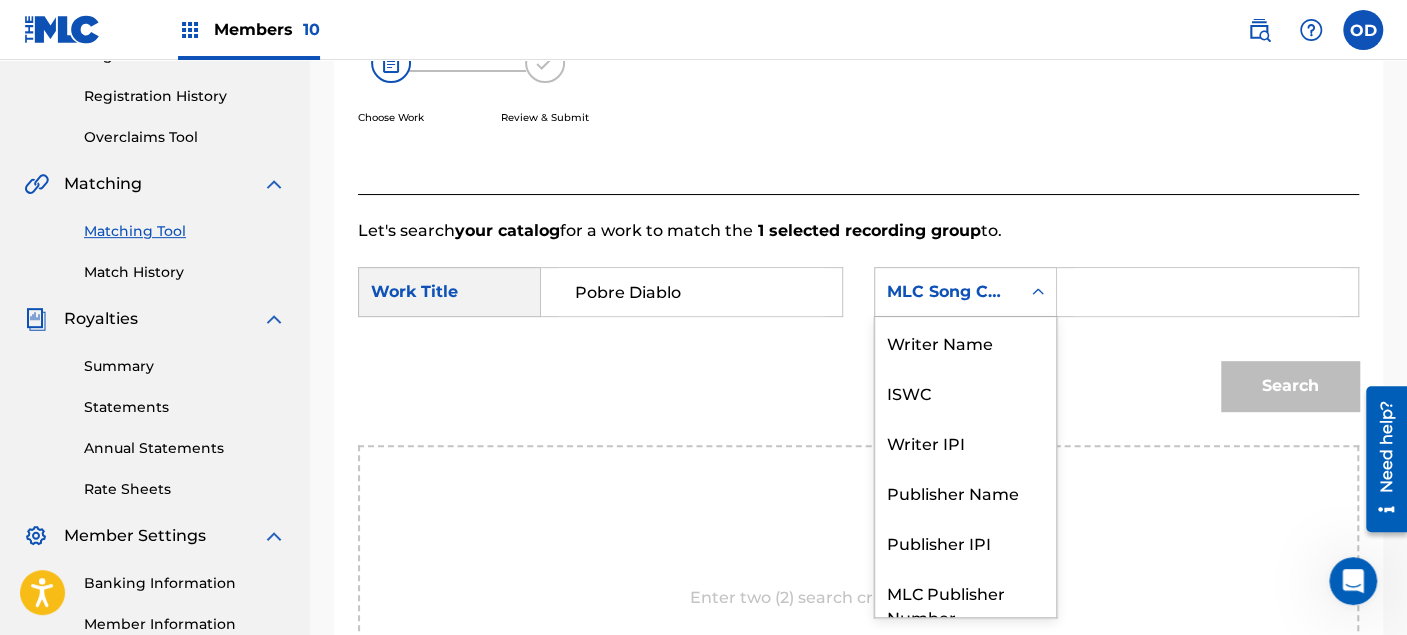 click 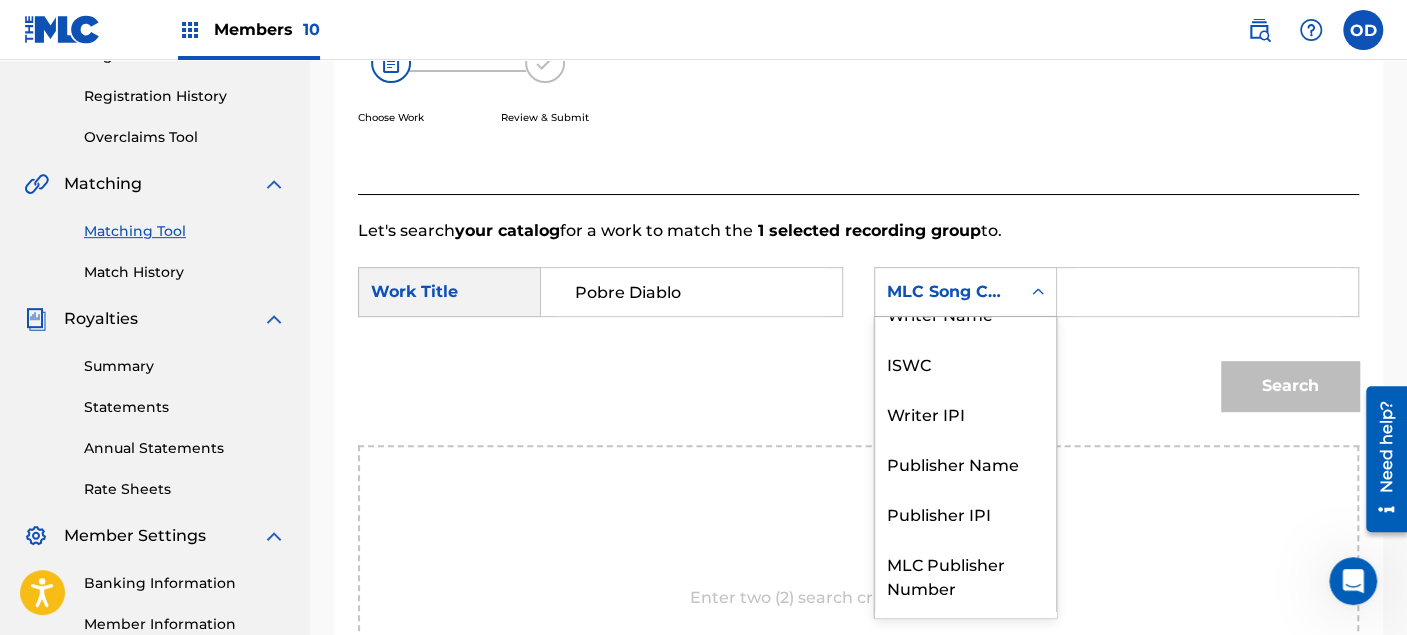 scroll, scrollTop: 0, scrollLeft: 0, axis: both 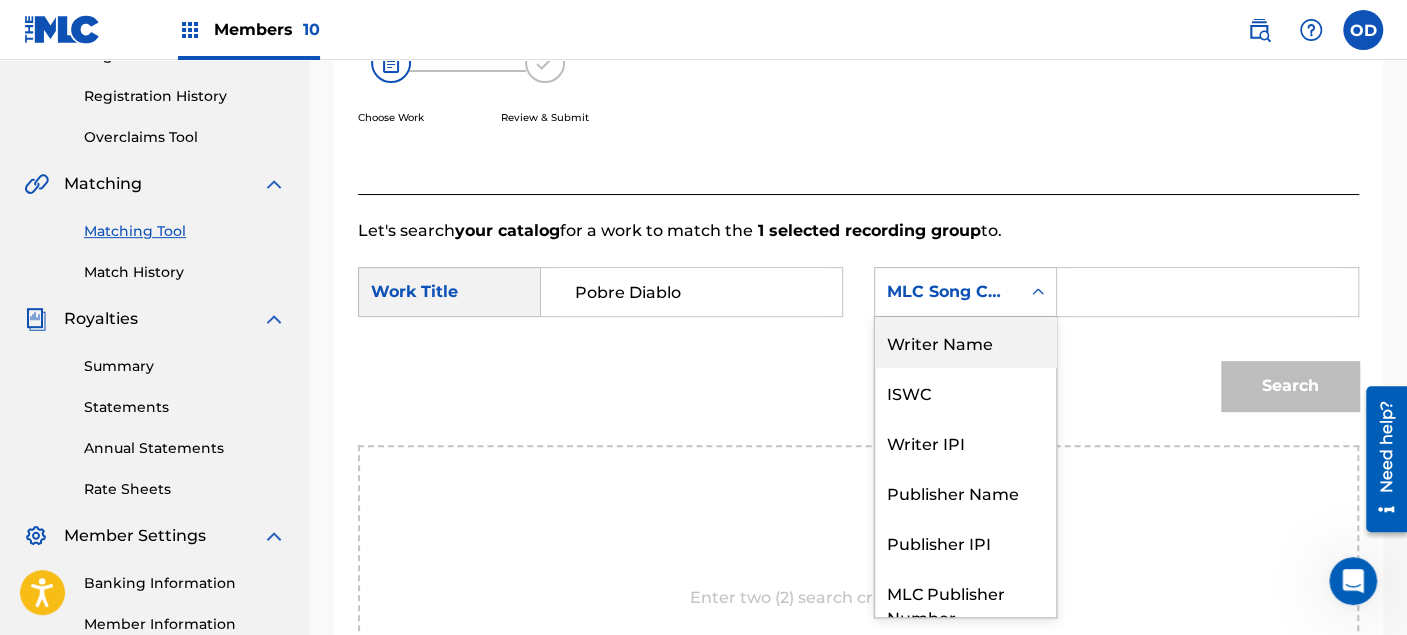 click on "Writer Name" at bounding box center (965, 342) 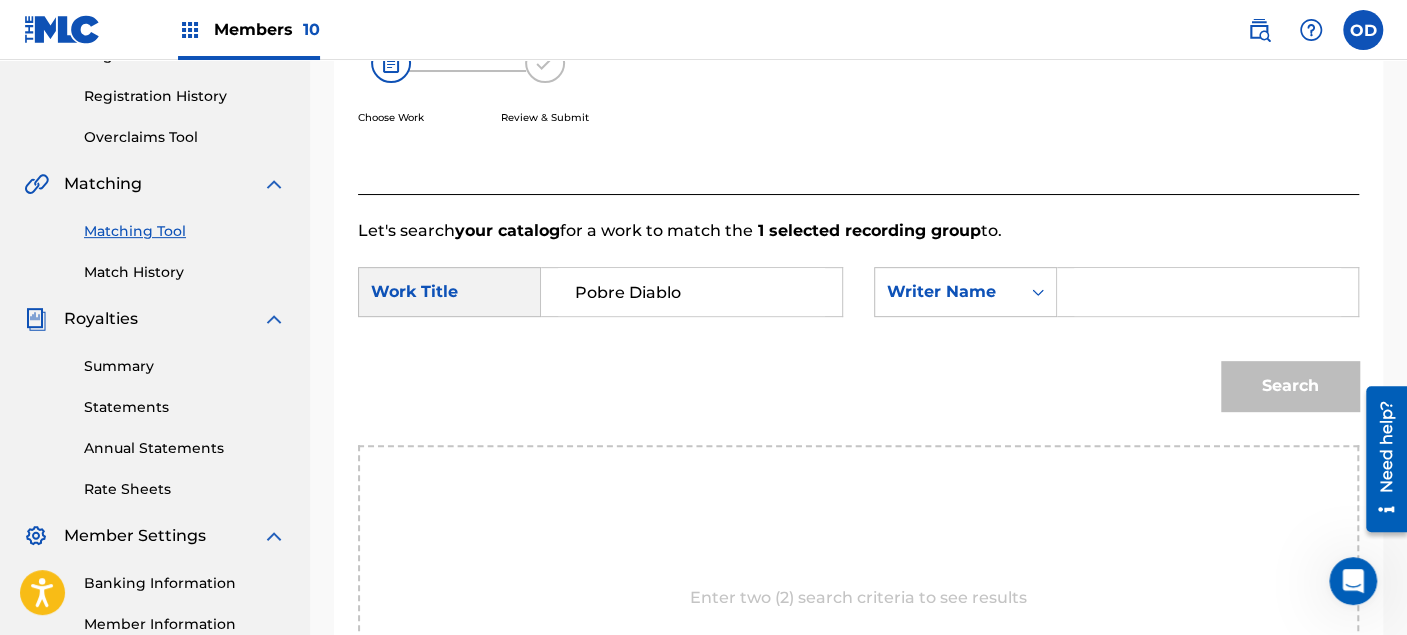 click at bounding box center [1207, 292] 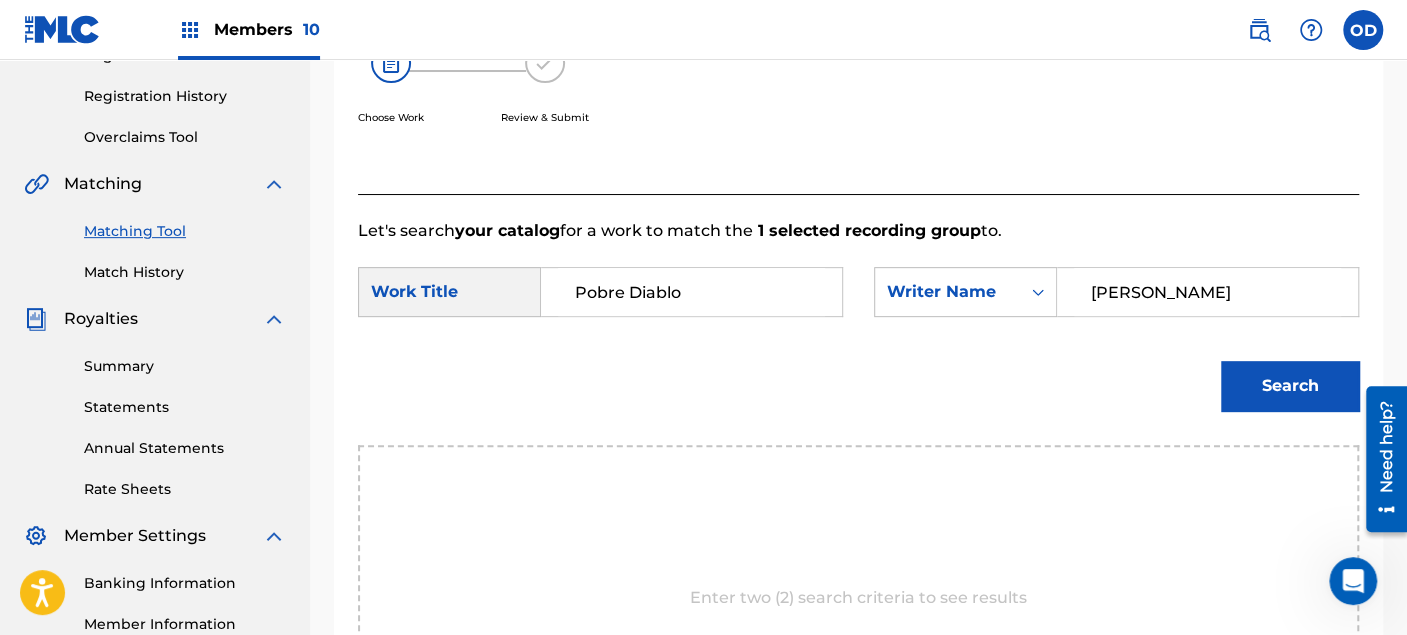 click on "Search" at bounding box center (1290, 386) 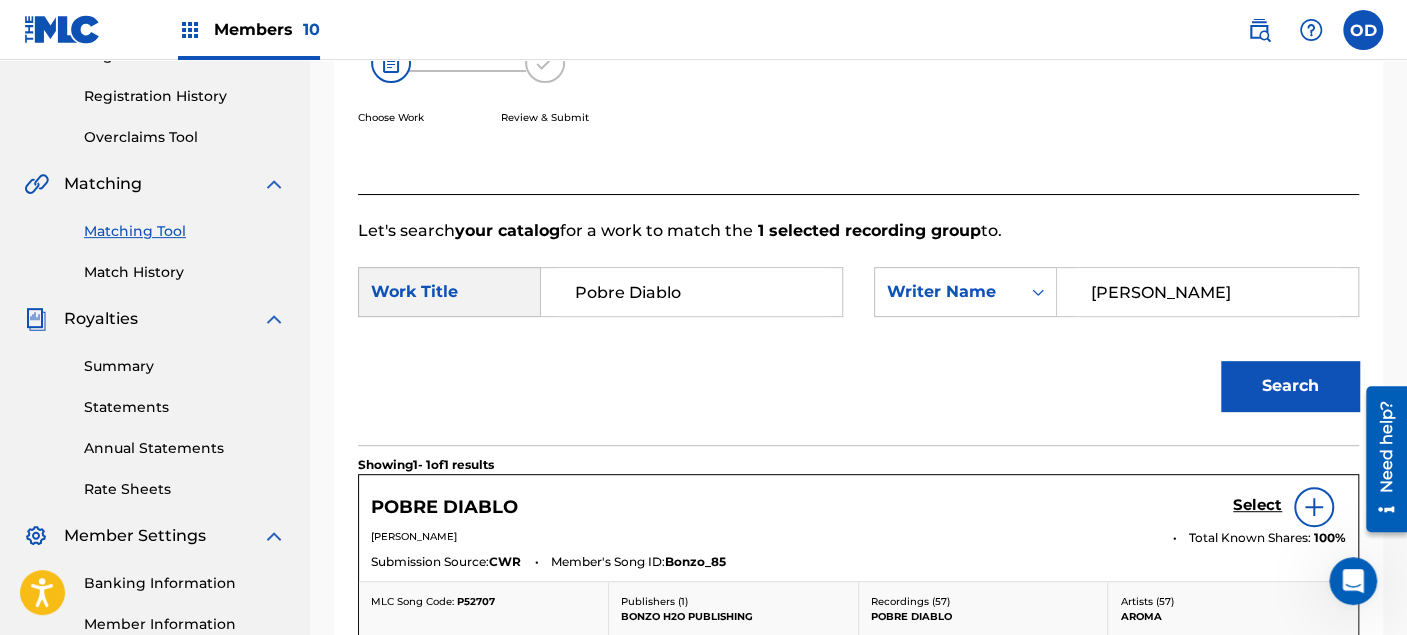 click on "Select" at bounding box center (1257, 505) 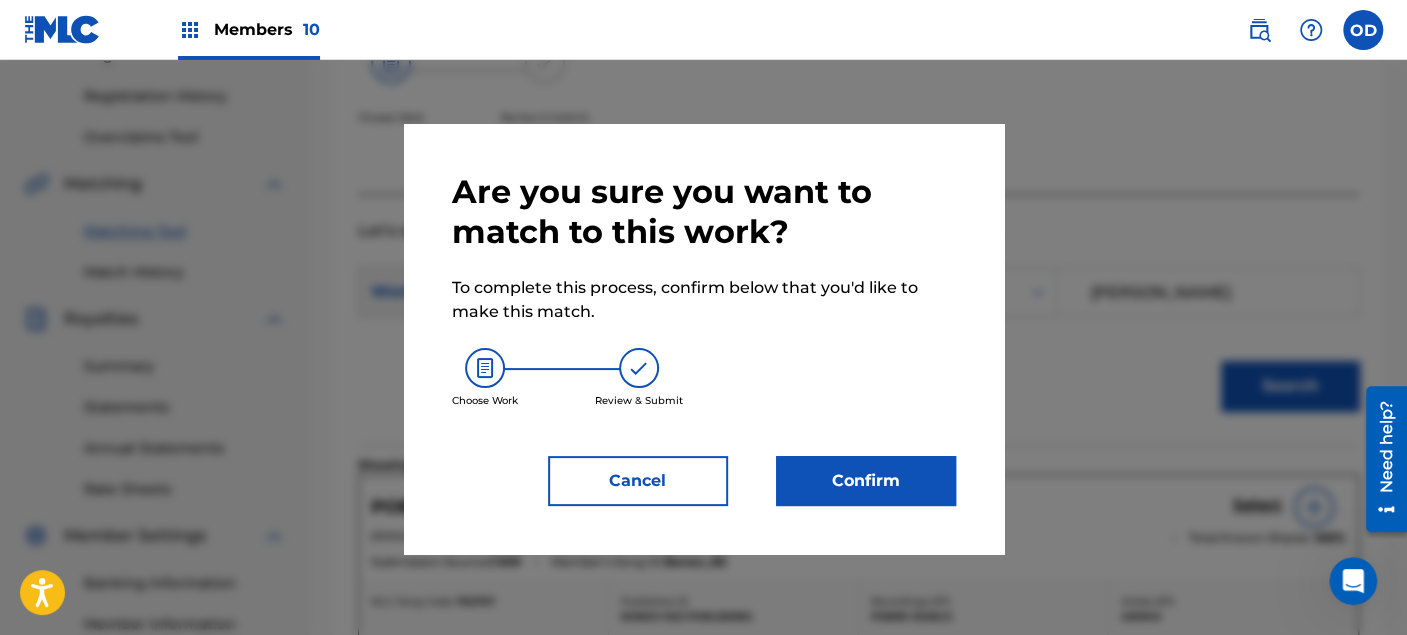 click on "Confirm" at bounding box center (866, 481) 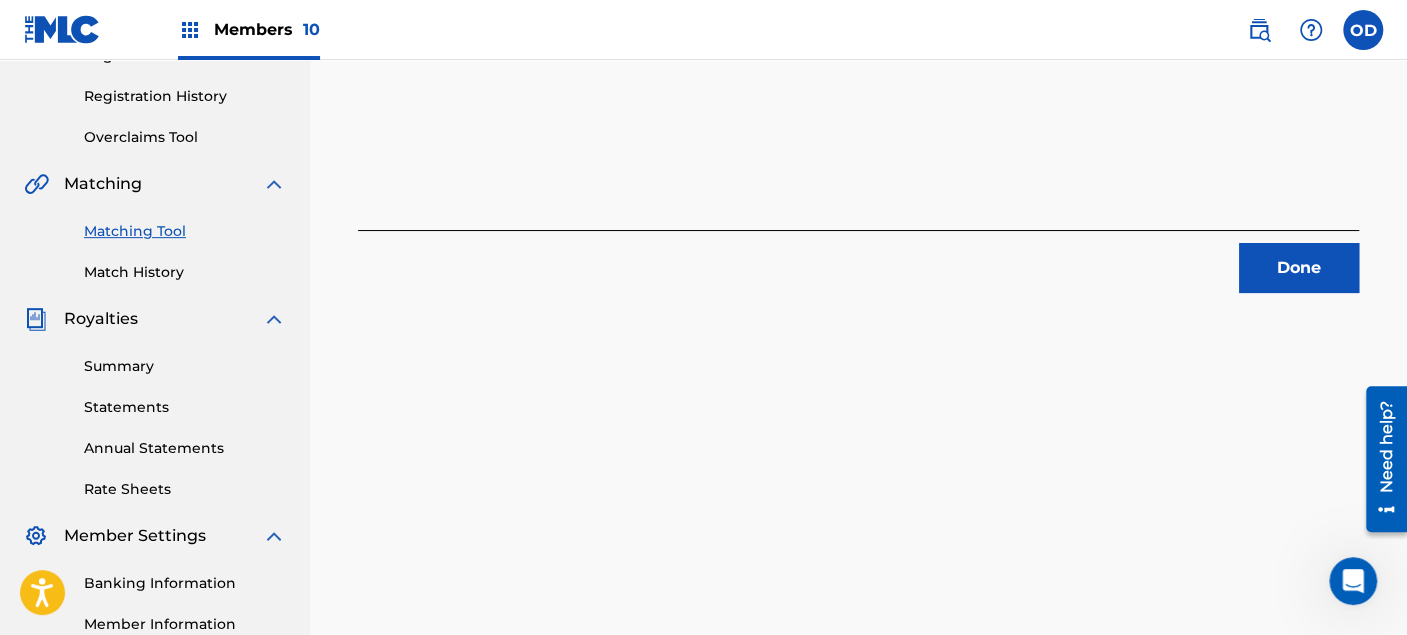 click on "Done" at bounding box center (1299, 268) 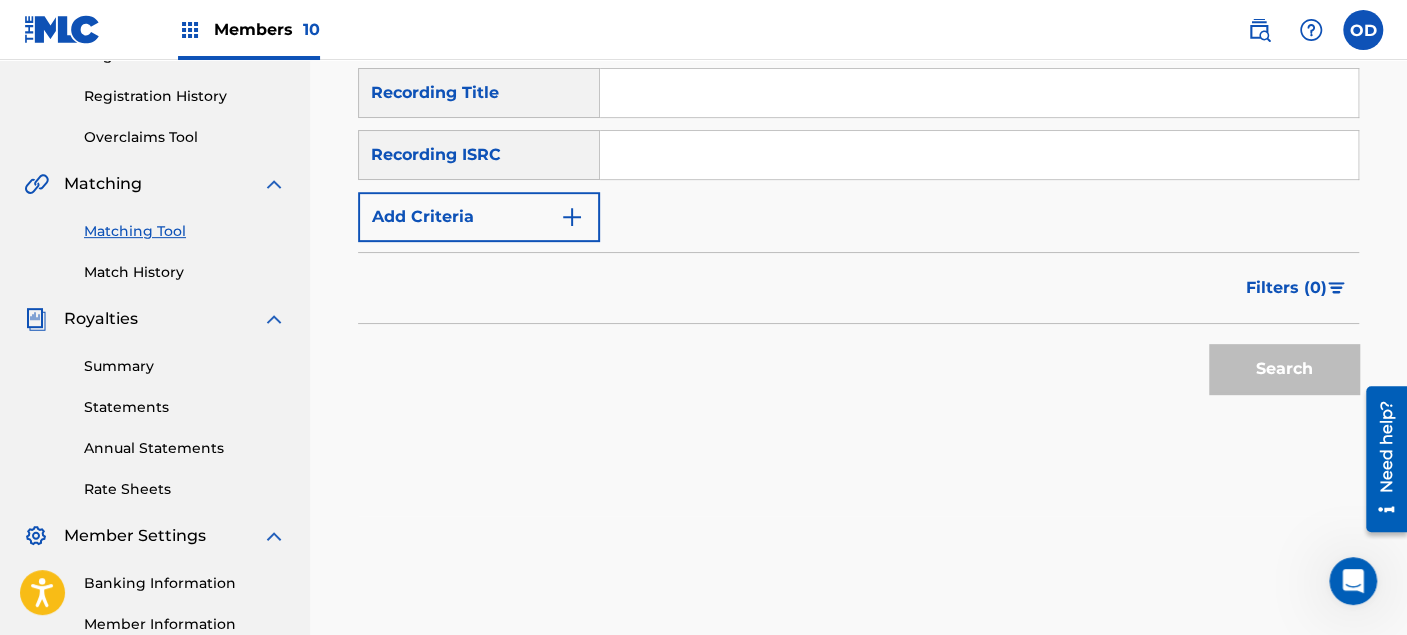 click at bounding box center (979, 93) 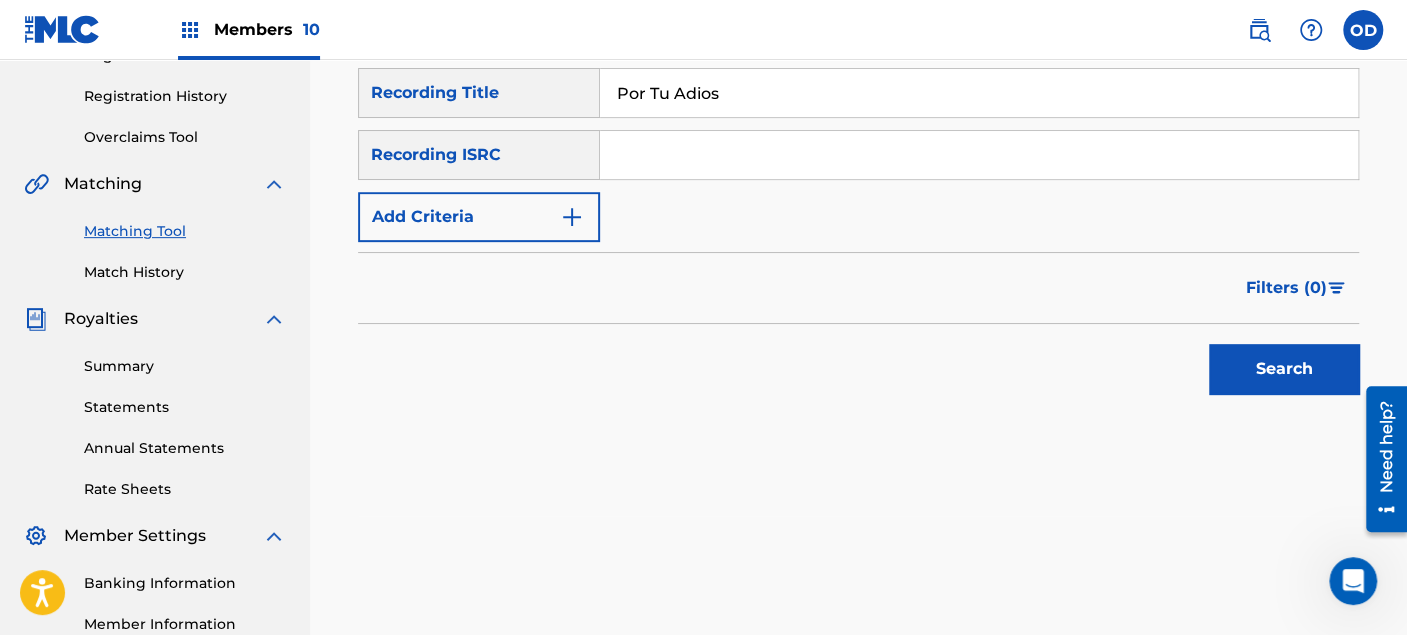 type on "Por Tu Adios" 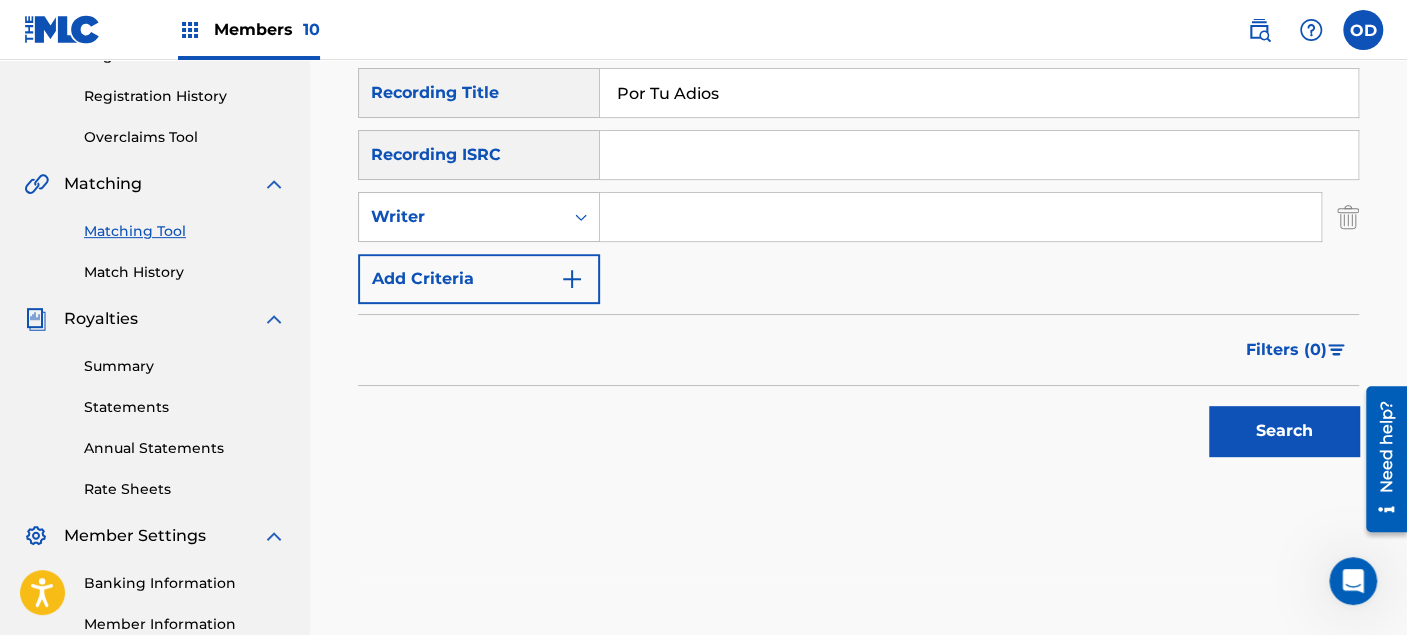 click at bounding box center (960, 217) 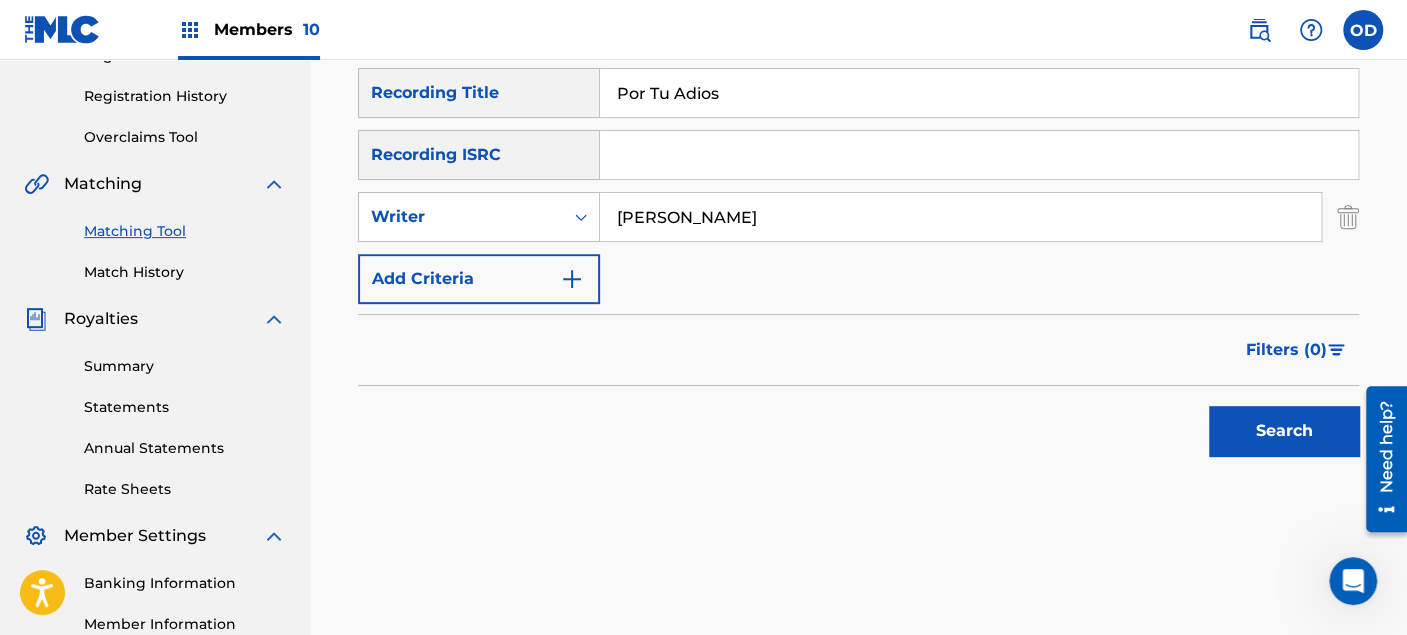click on "Search" at bounding box center [1284, 431] 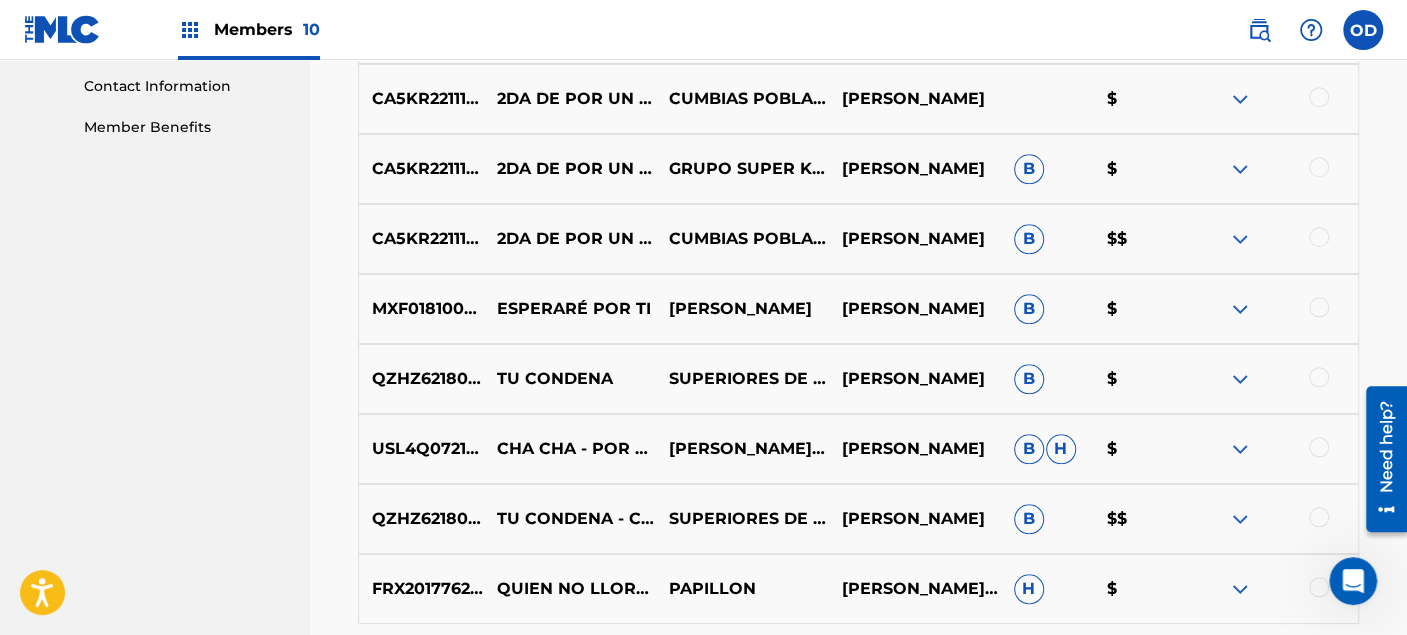 scroll, scrollTop: 1028, scrollLeft: 0, axis: vertical 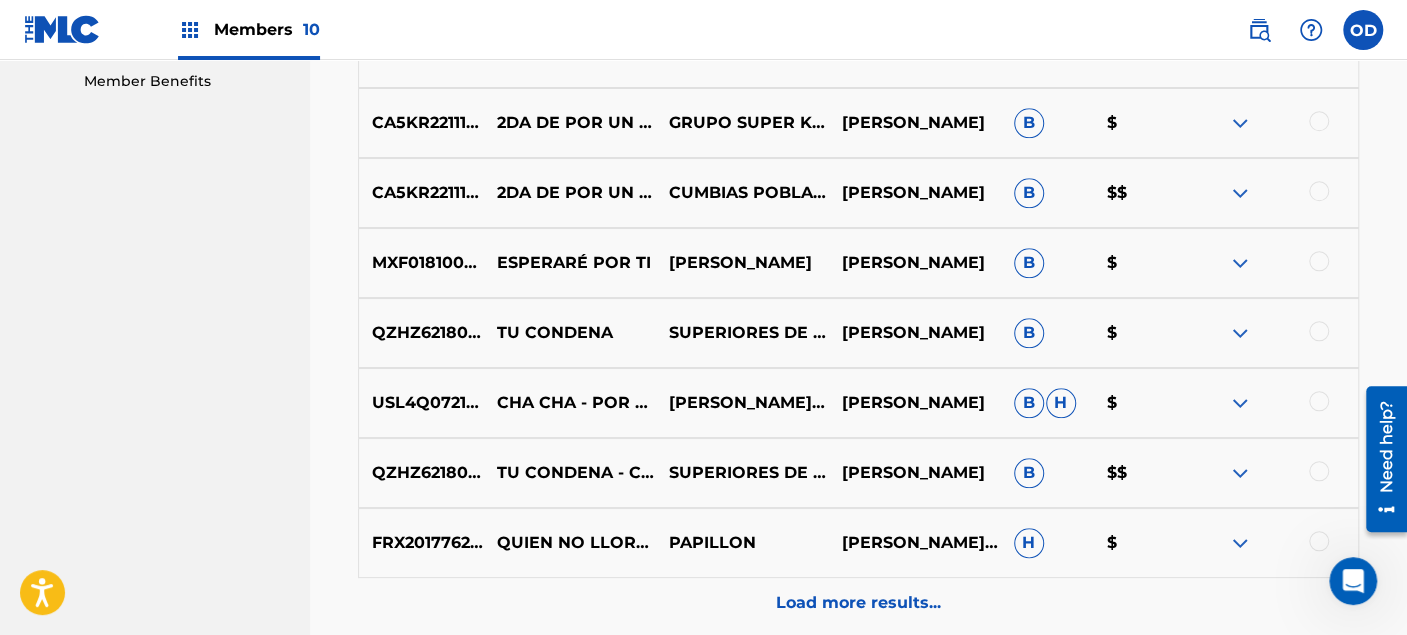 drag, startPoint x: 750, startPoint y: 609, endPoint x: 838, endPoint y: 571, distance: 95.85406 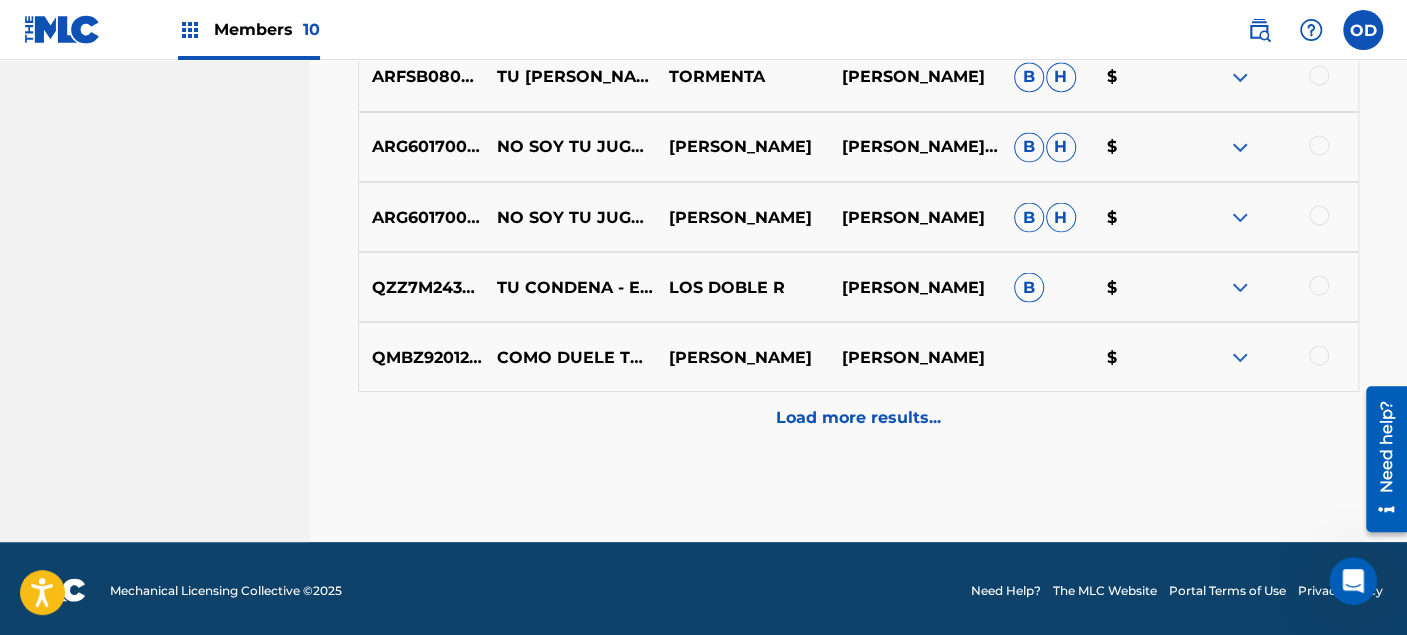 scroll, scrollTop: 1915, scrollLeft: 0, axis: vertical 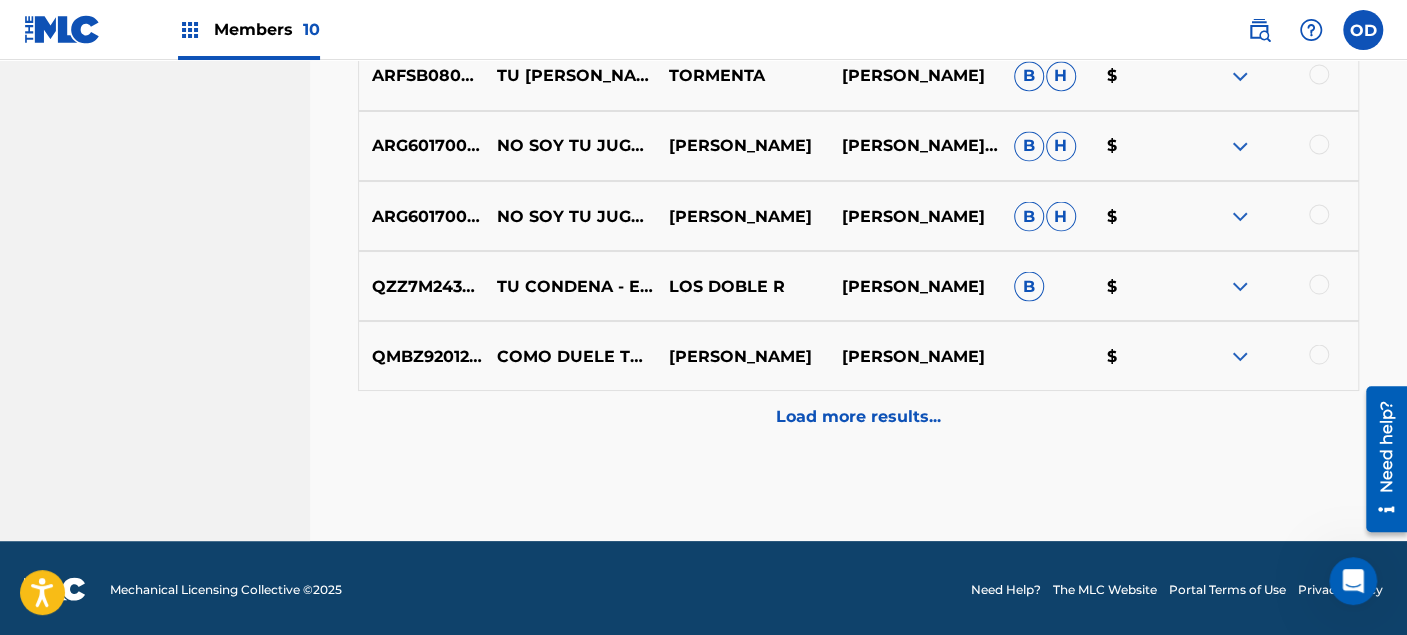 click on "Load more results..." at bounding box center [858, 416] 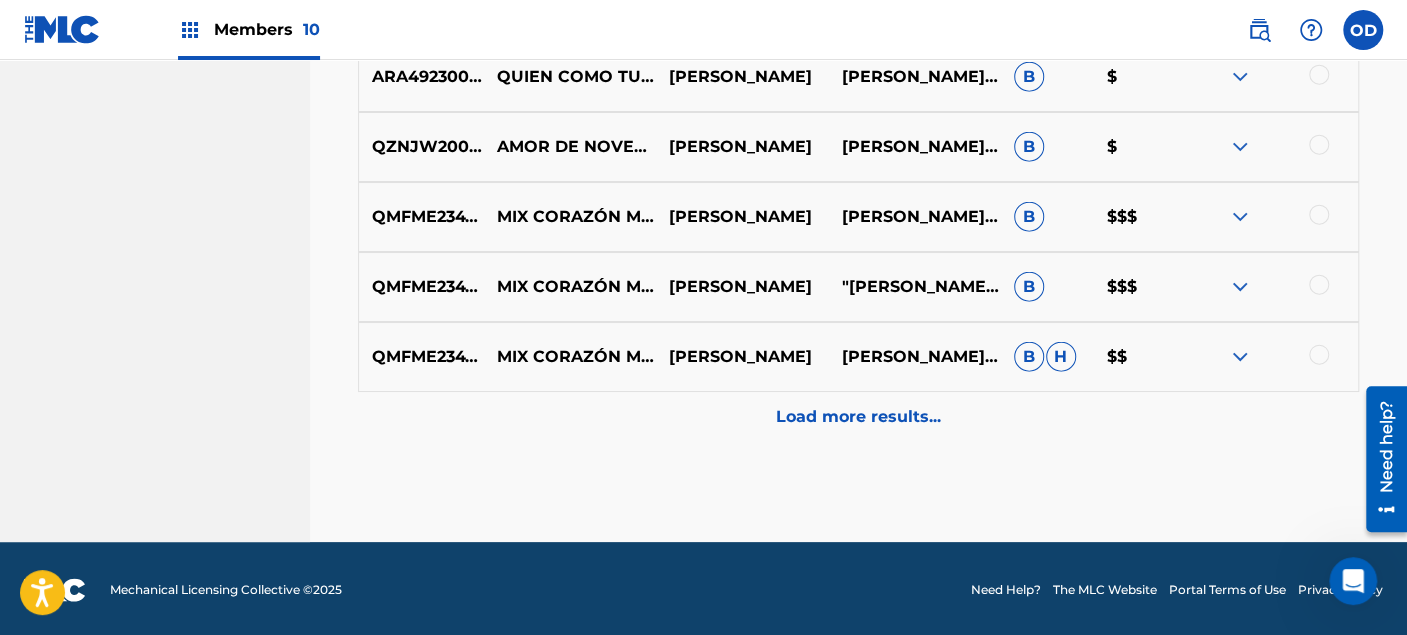 scroll, scrollTop: 2615, scrollLeft: 0, axis: vertical 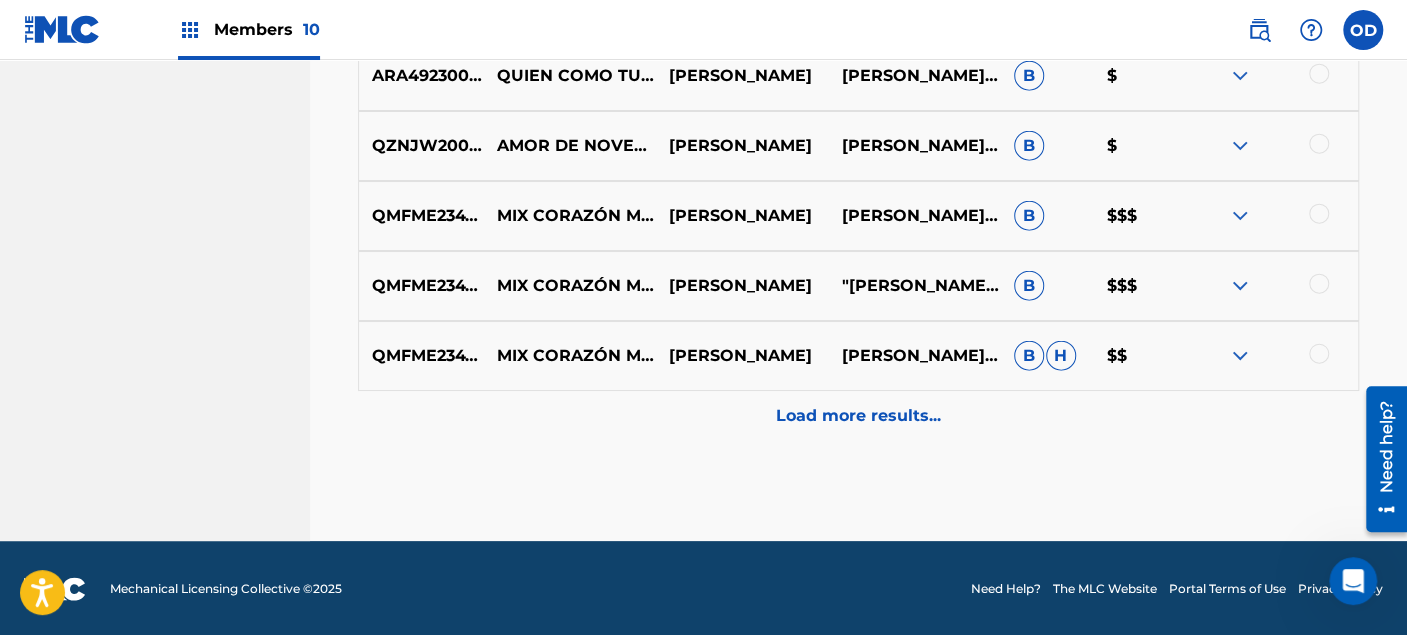 click on "Load more results..." at bounding box center (858, 416) 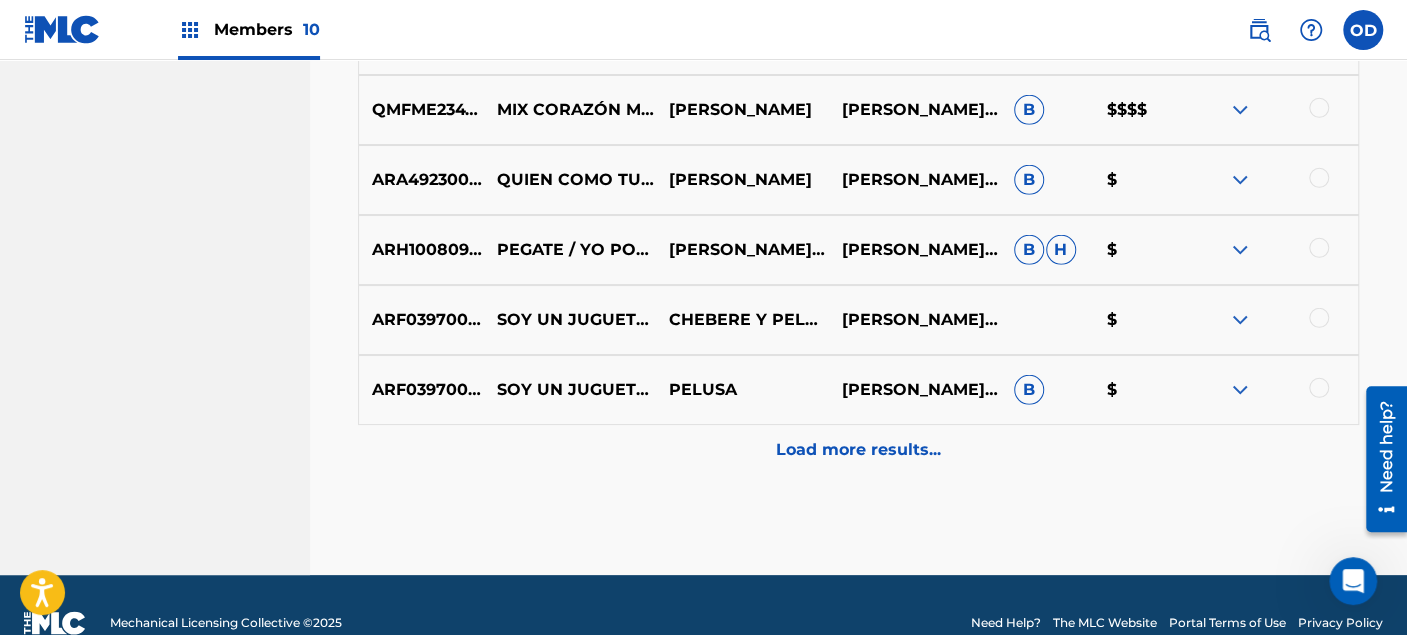 scroll, scrollTop: 3282, scrollLeft: 0, axis: vertical 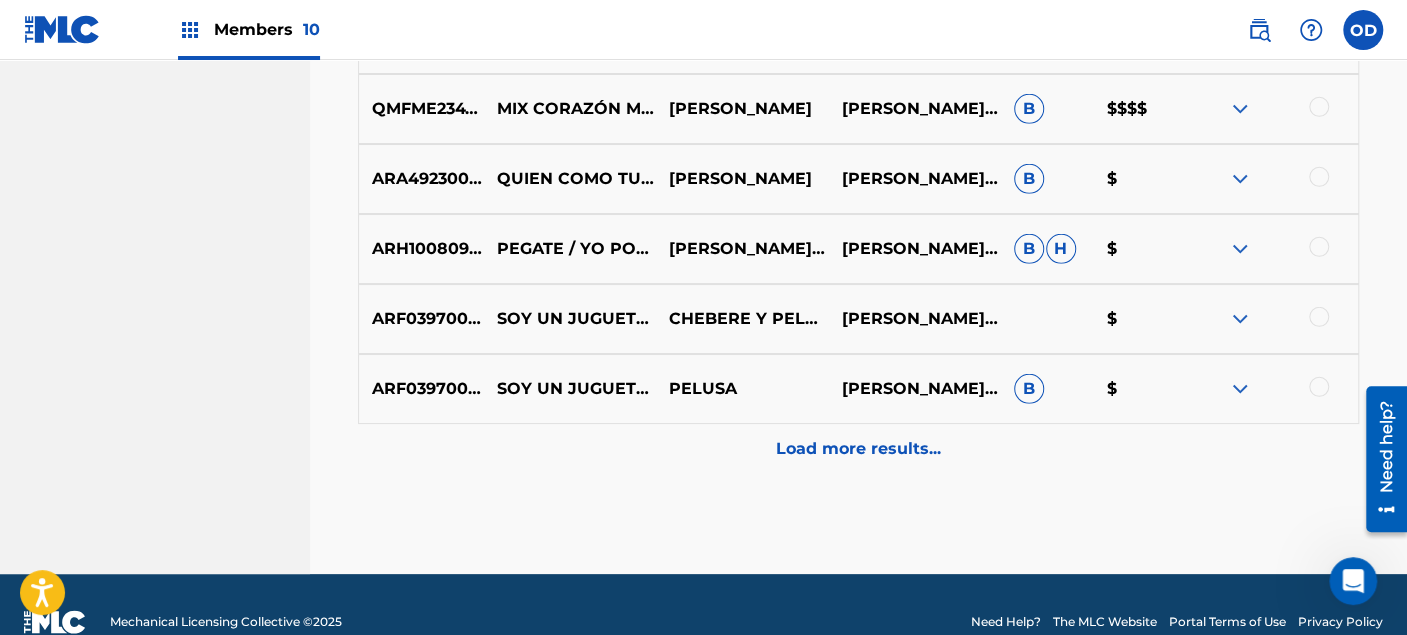 click on "Load more results..." at bounding box center (858, 449) 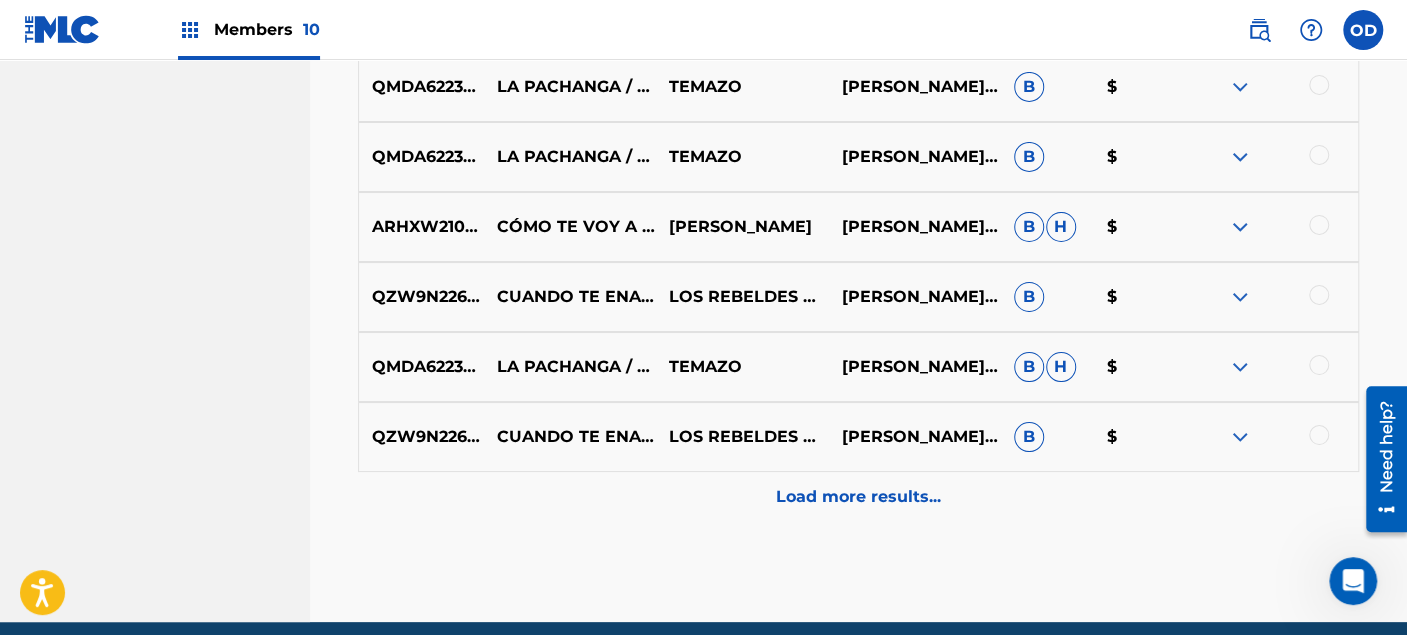 scroll, scrollTop: 3948, scrollLeft: 0, axis: vertical 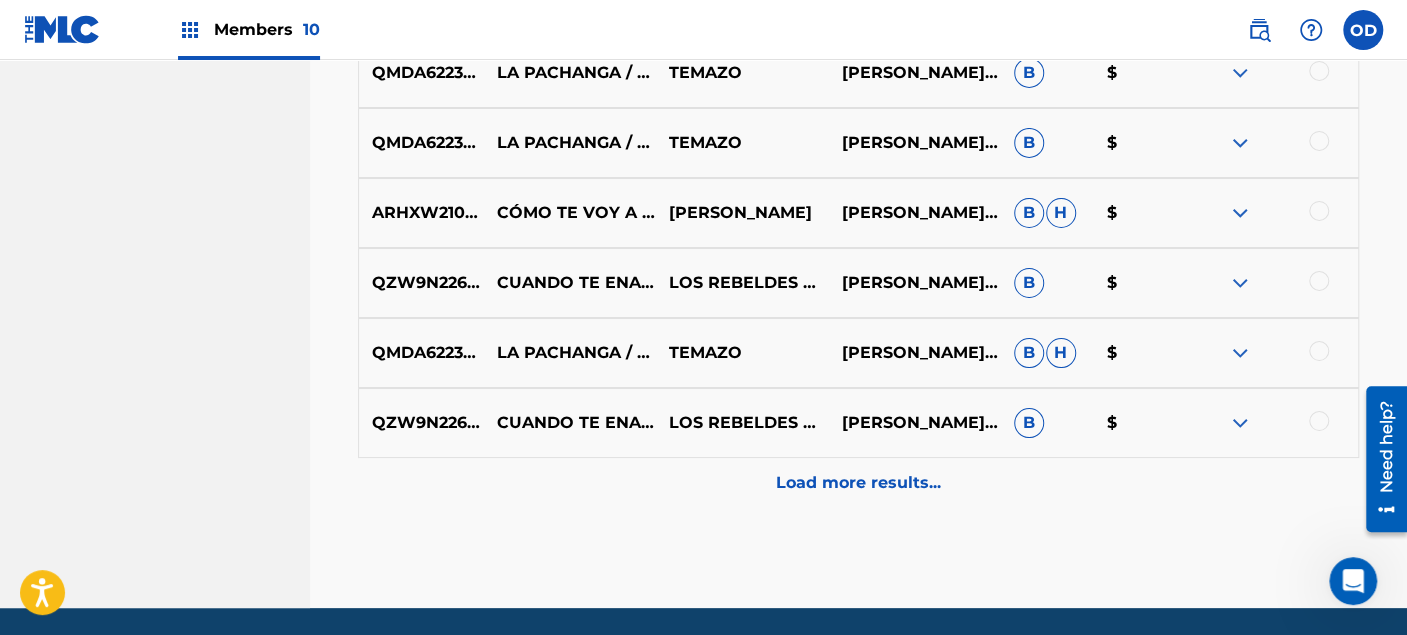 click on "Load more results..." at bounding box center (858, 483) 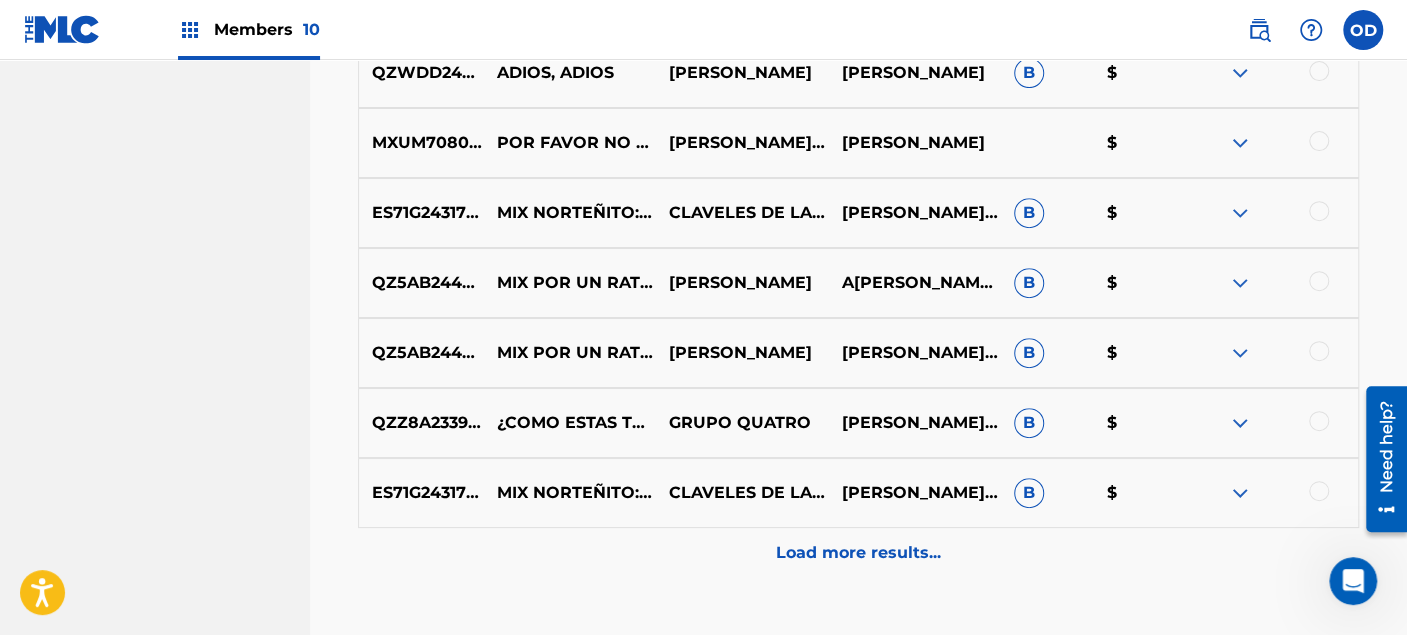 scroll, scrollTop: 4615, scrollLeft: 0, axis: vertical 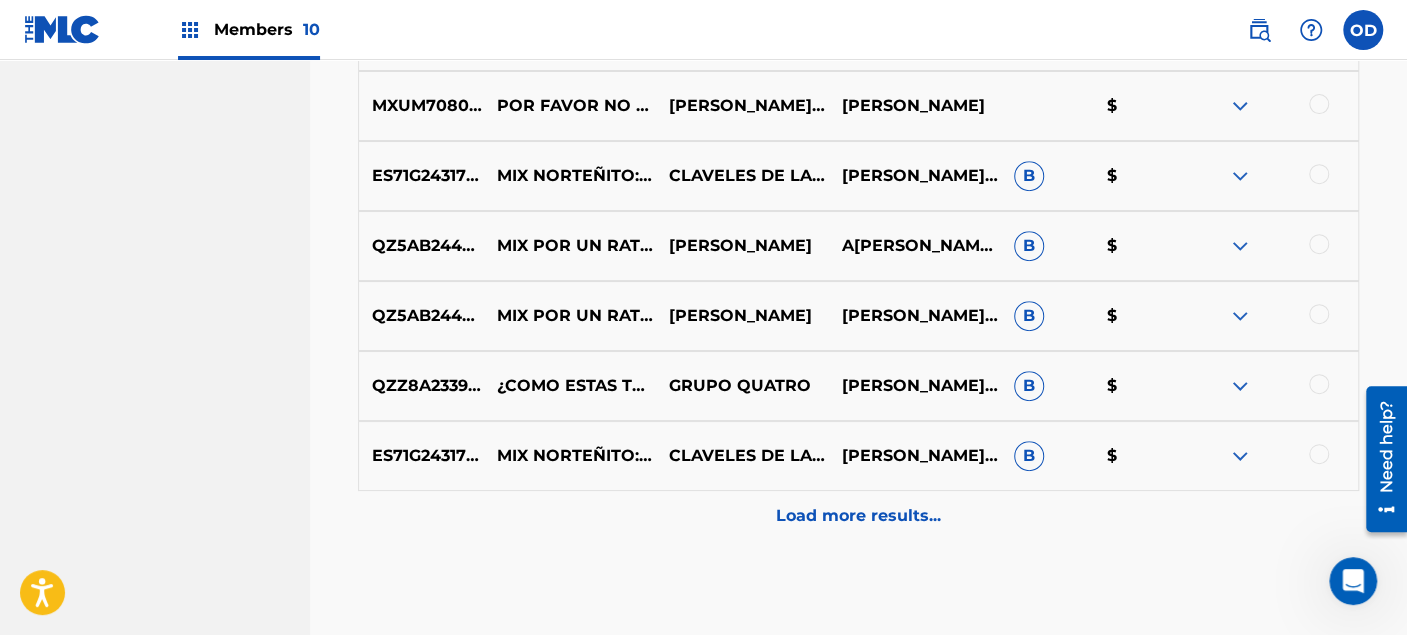 click on "Load more results..." at bounding box center (858, 516) 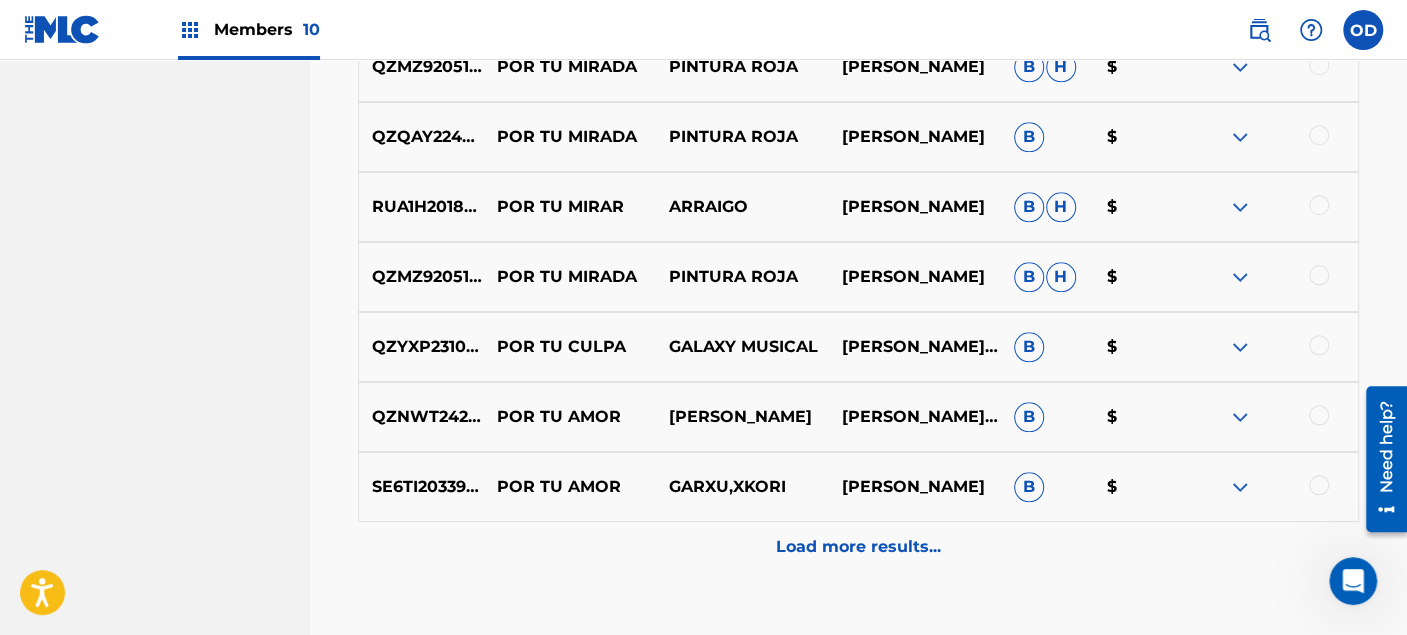 scroll, scrollTop: 5393, scrollLeft: 0, axis: vertical 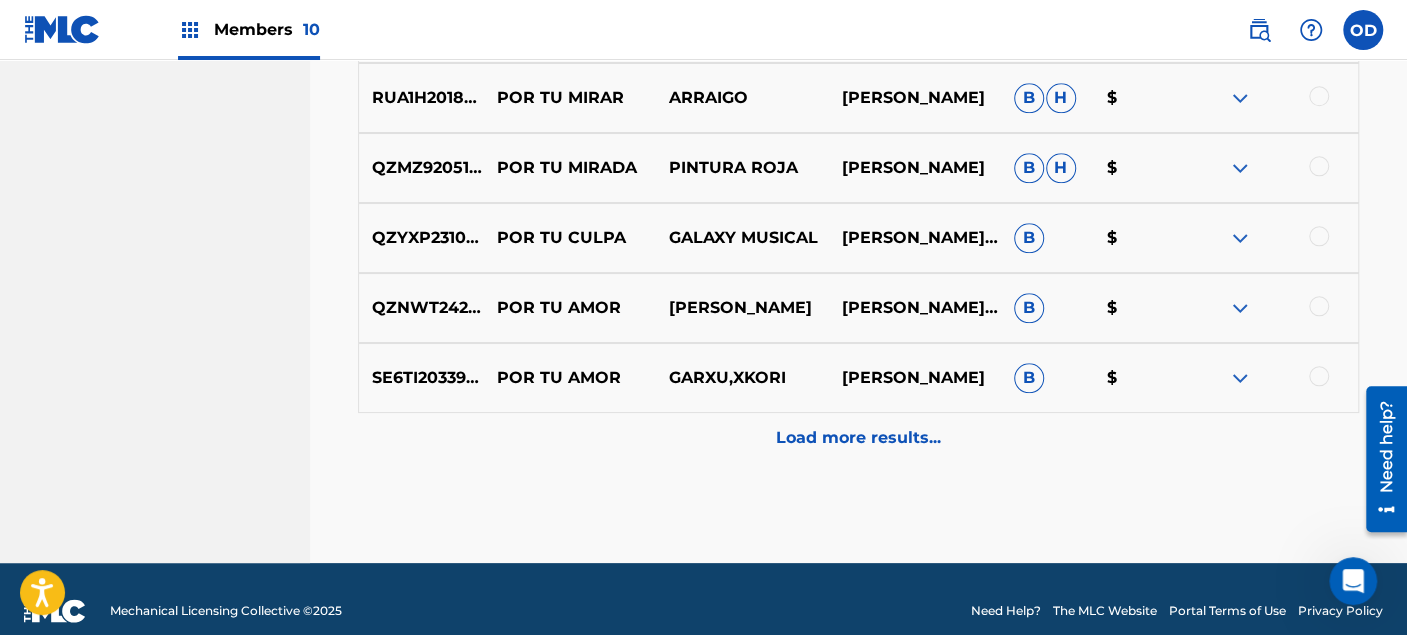 click on "Load more results..." at bounding box center [858, 438] 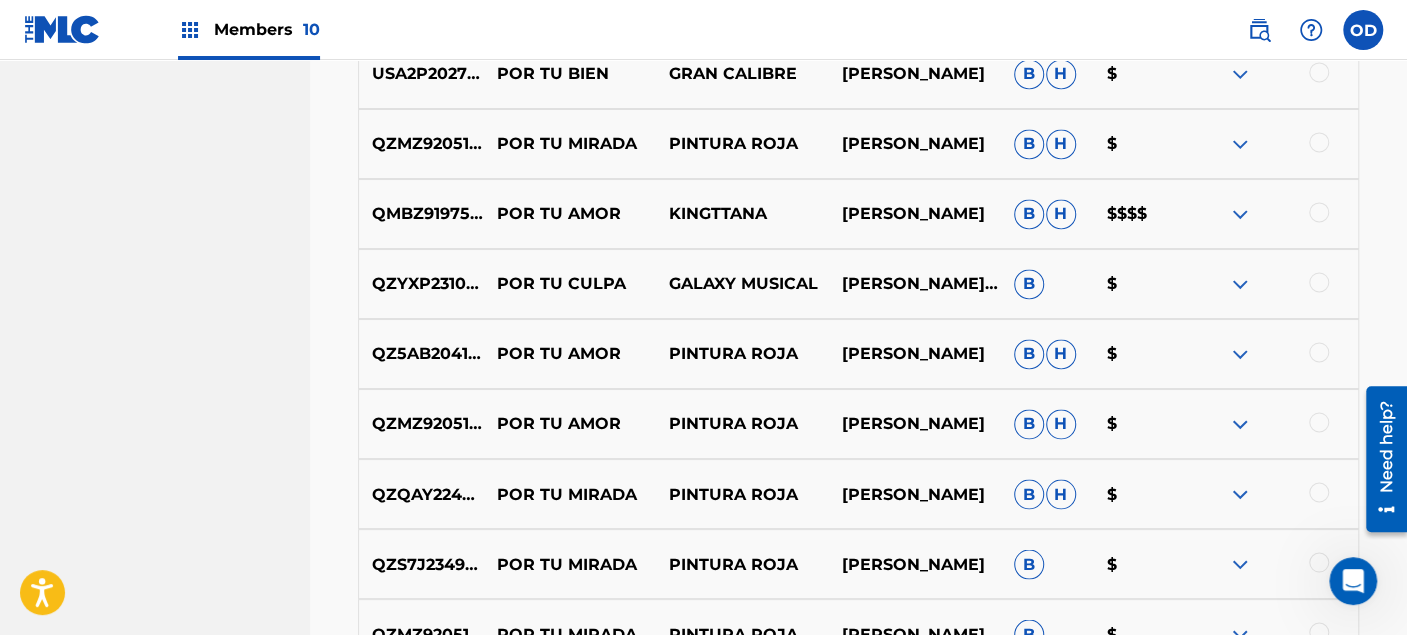 scroll, scrollTop: 6060, scrollLeft: 0, axis: vertical 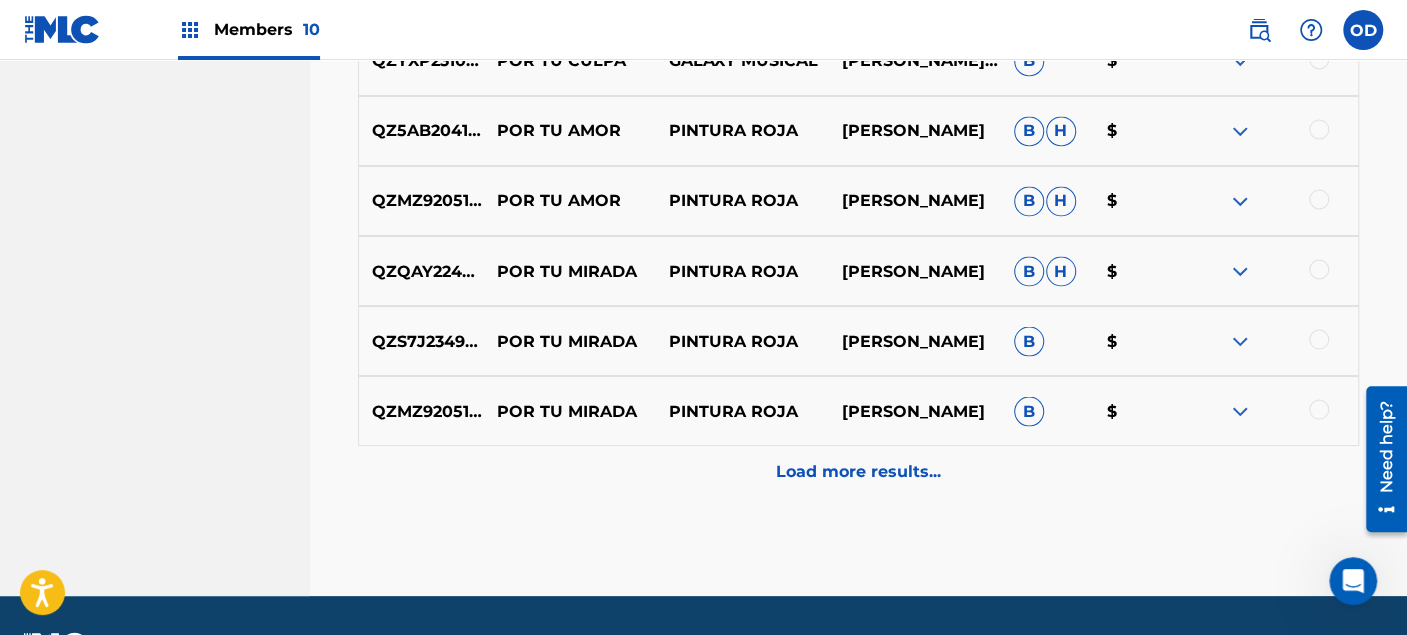click on "Load more results..." at bounding box center (858, 471) 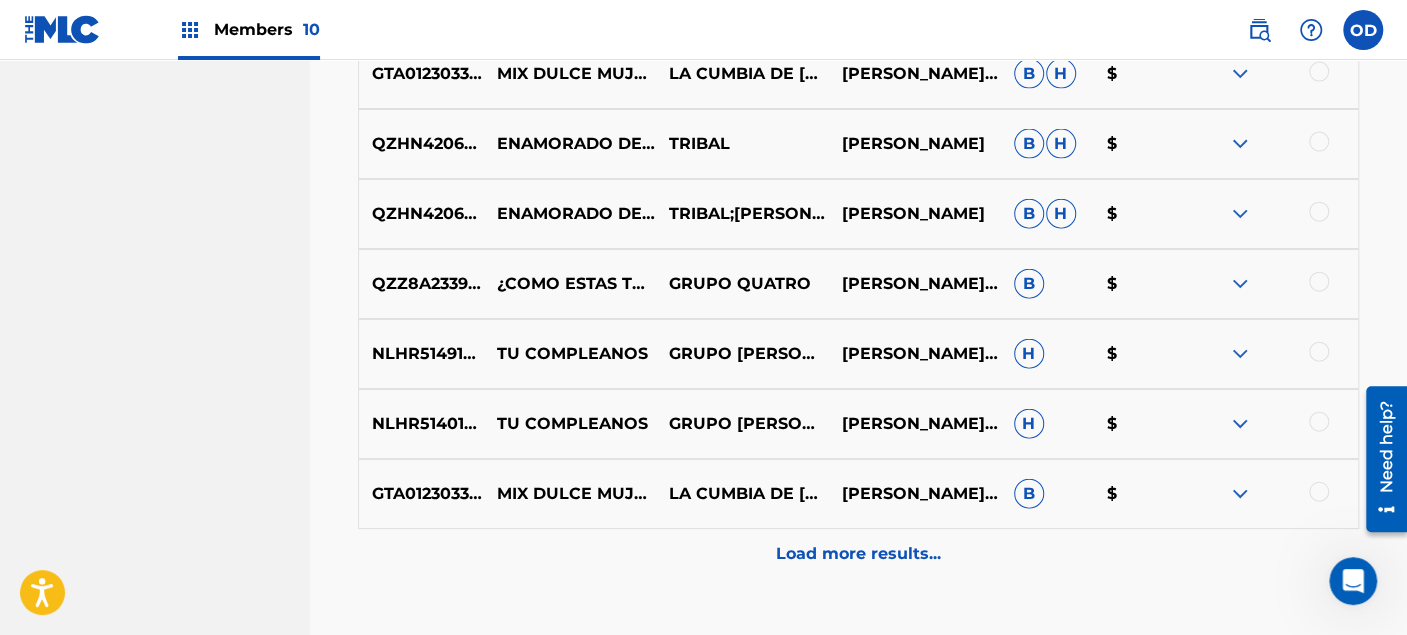 scroll, scrollTop: 6726, scrollLeft: 0, axis: vertical 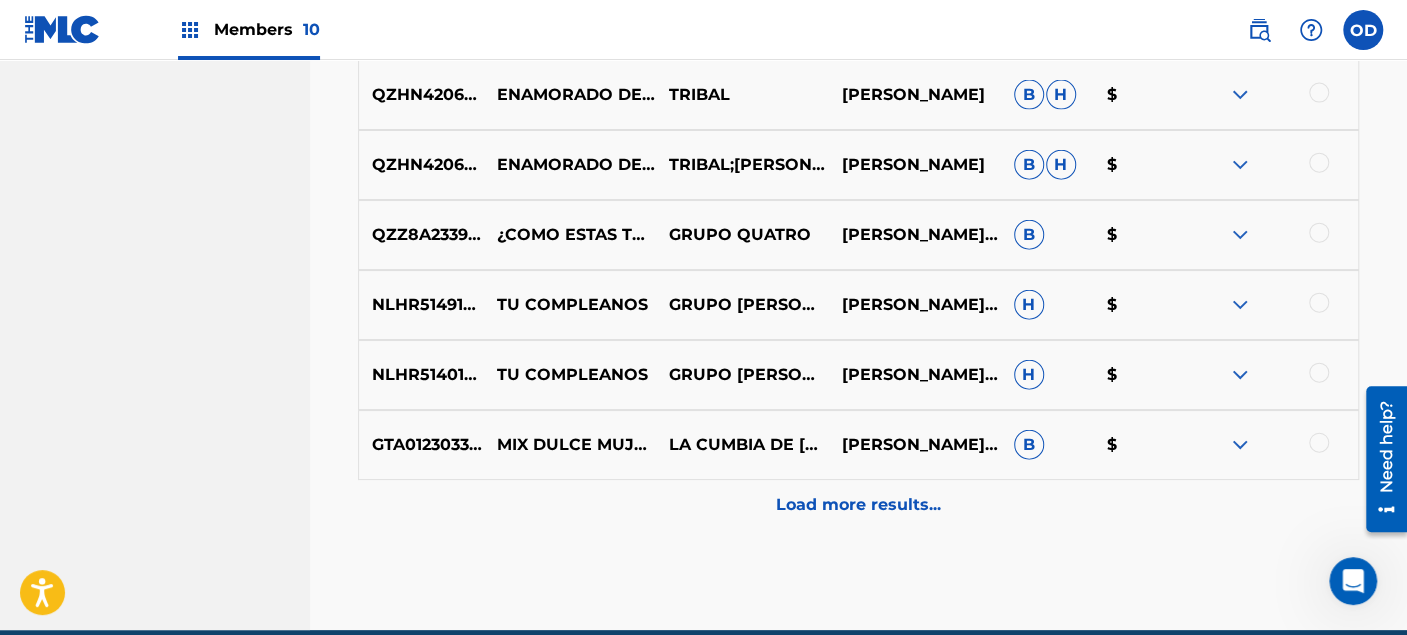 click on "Load more results..." at bounding box center (858, 505) 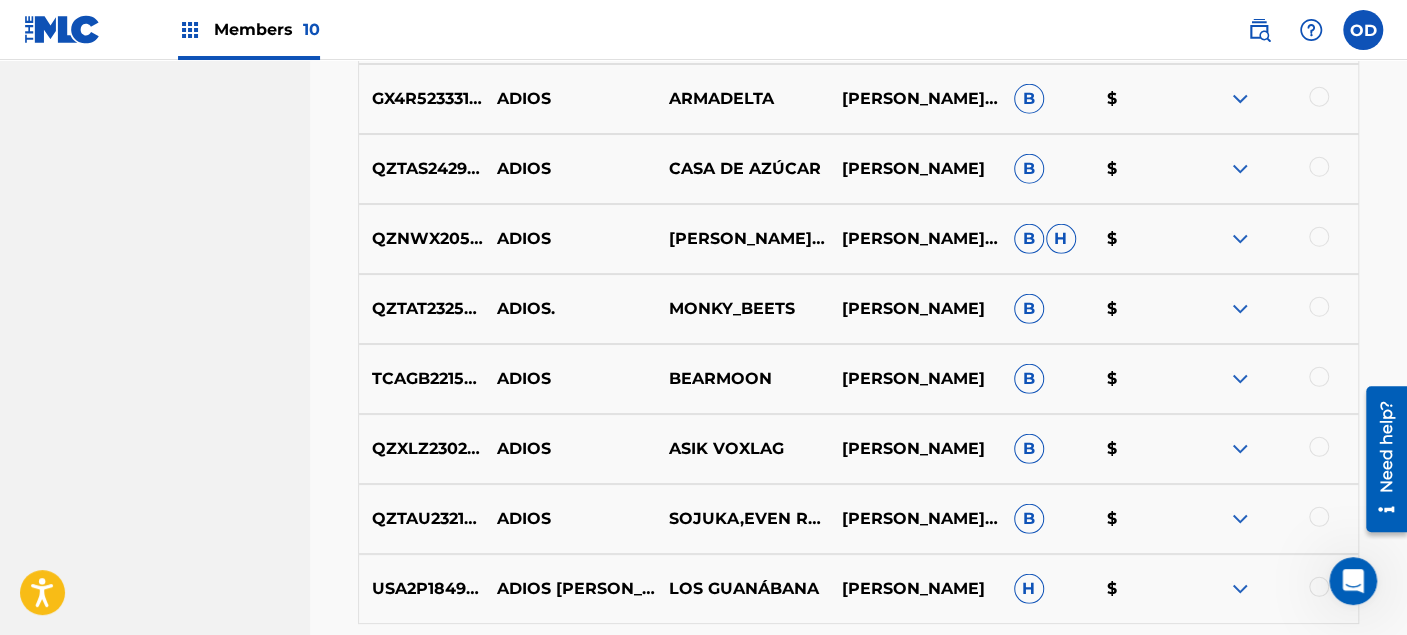 scroll, scrollTop: 7504, scrollLeft: 0, axis: vertical 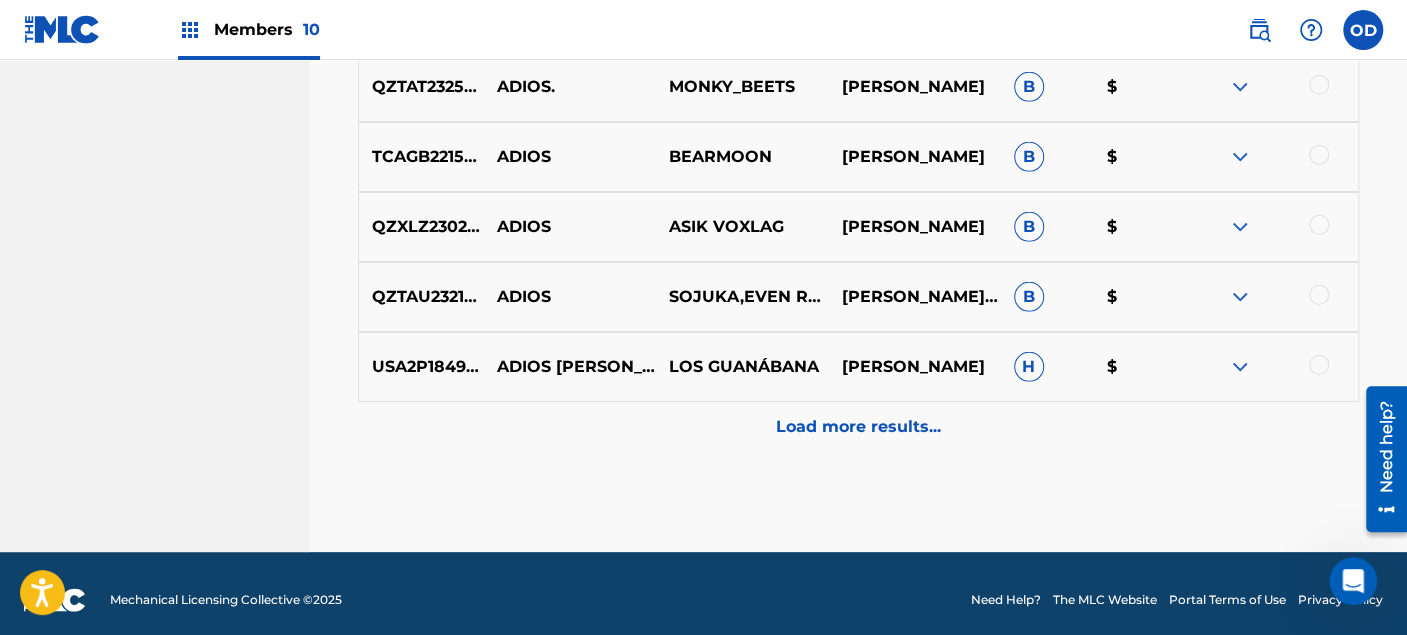 click on "Load more results..." at bounding box center [858, 427] 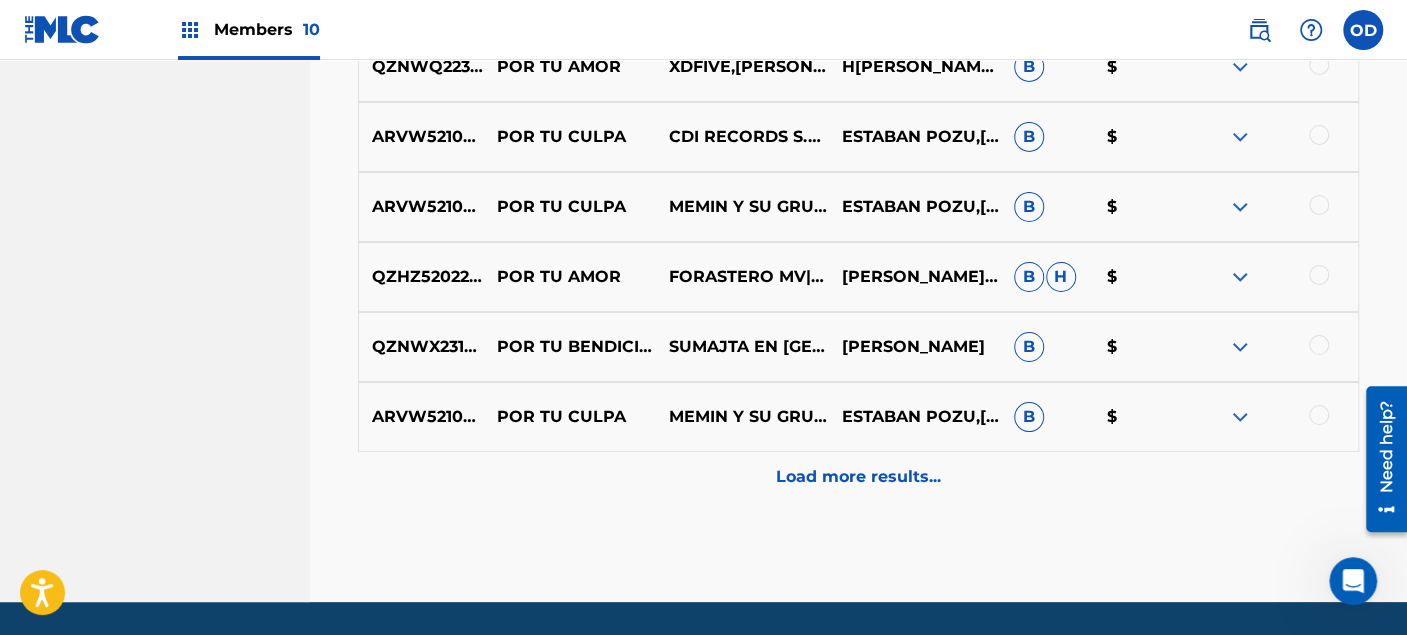 scroll, scrollTop: 8171, scrollLeft: 0, axis: vertical 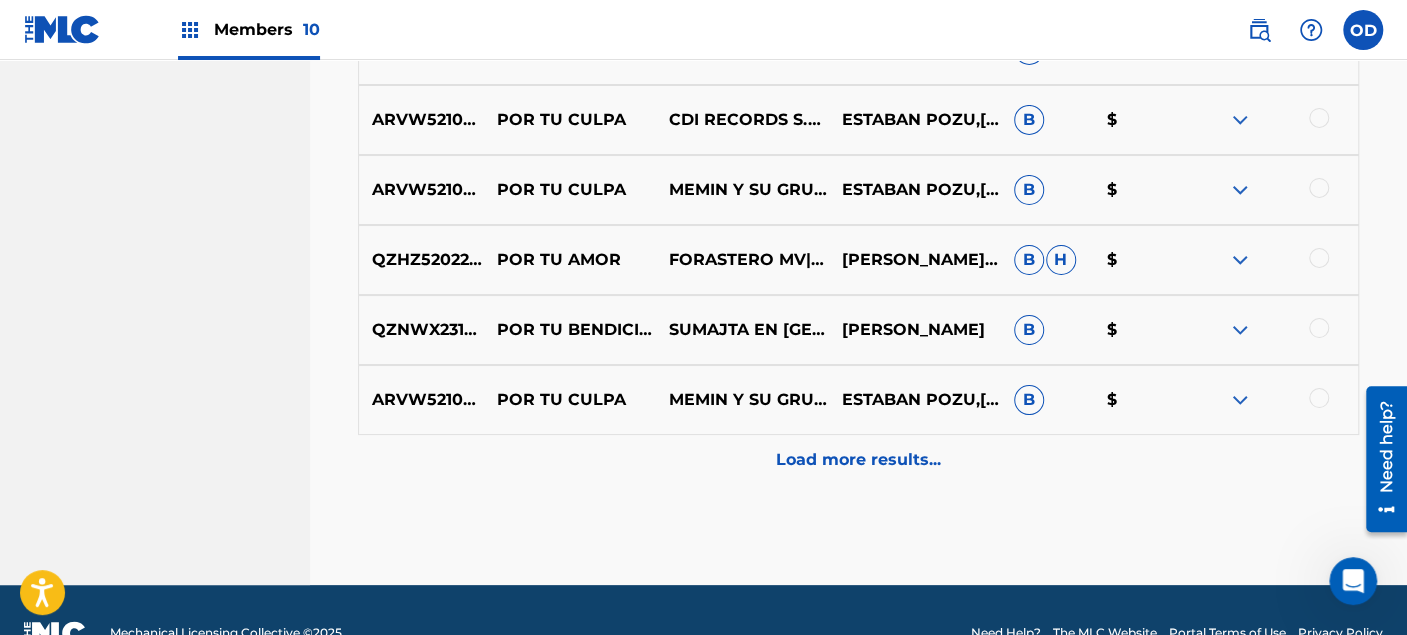 click on "Load more results..." at bounding box center (858, 460) 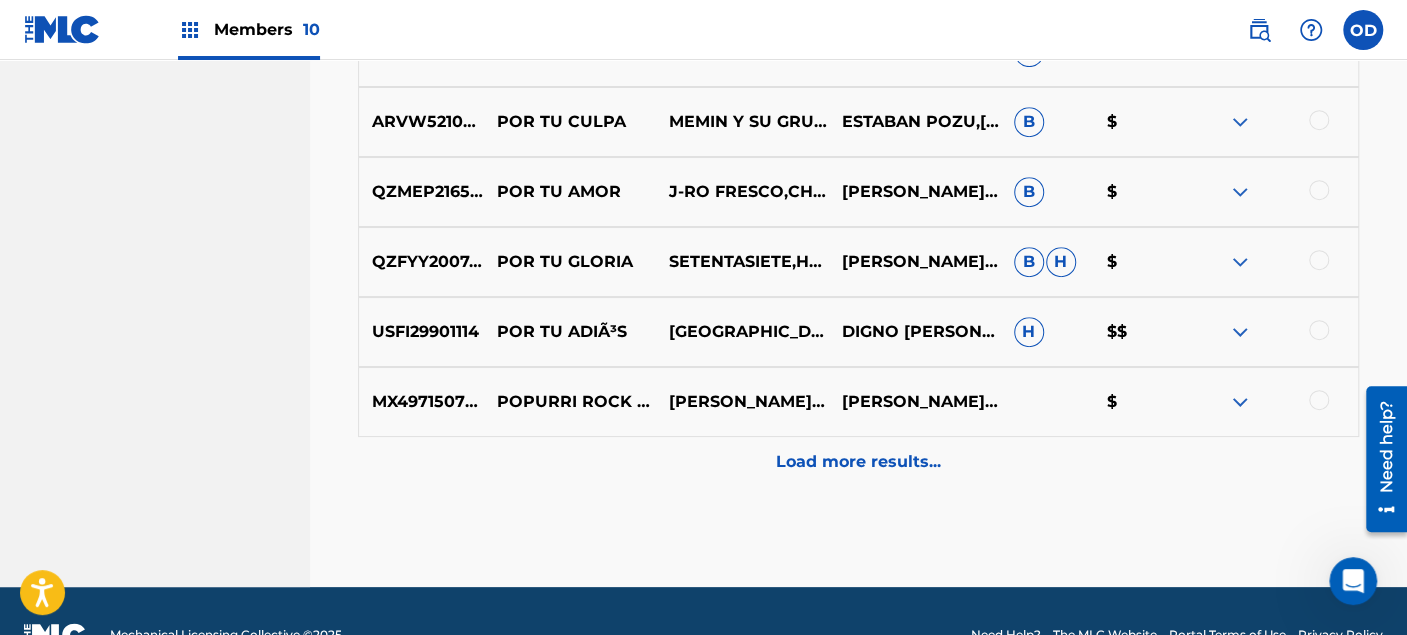 scroll, scrollTop: 8914, scrollLeft: 0, axis: vertical 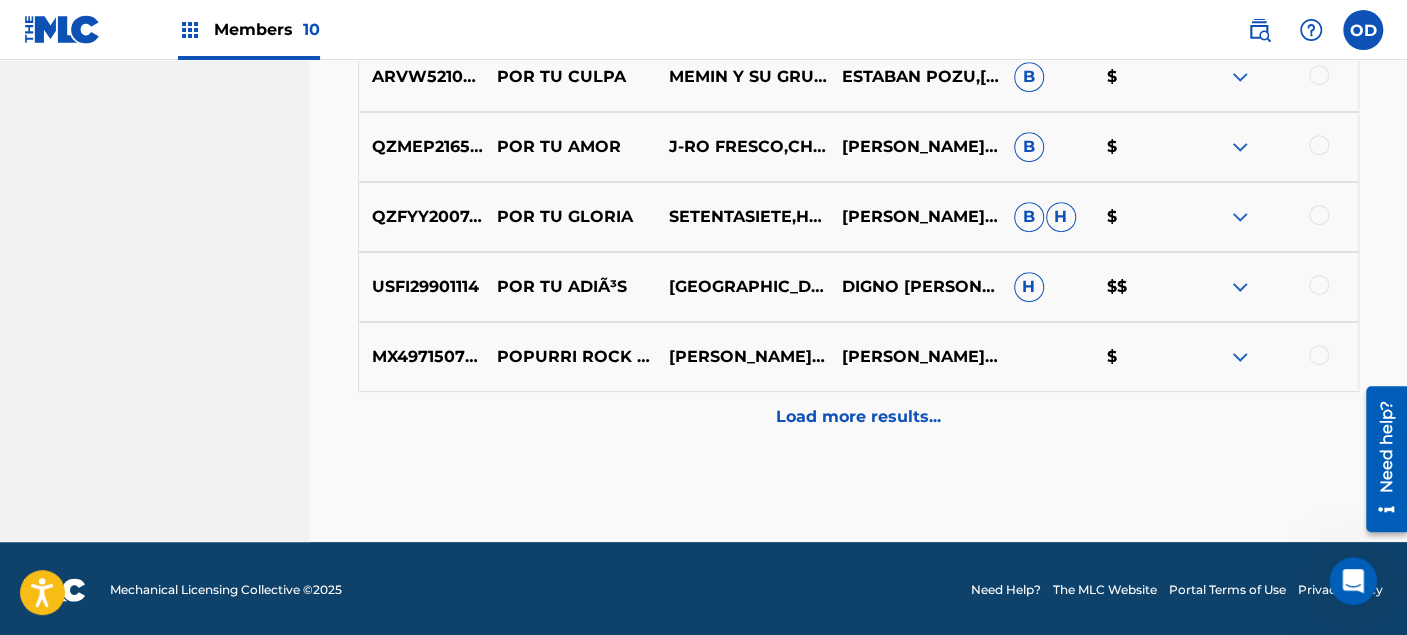 click on "Load more results..." at bounding box center (858, 417) 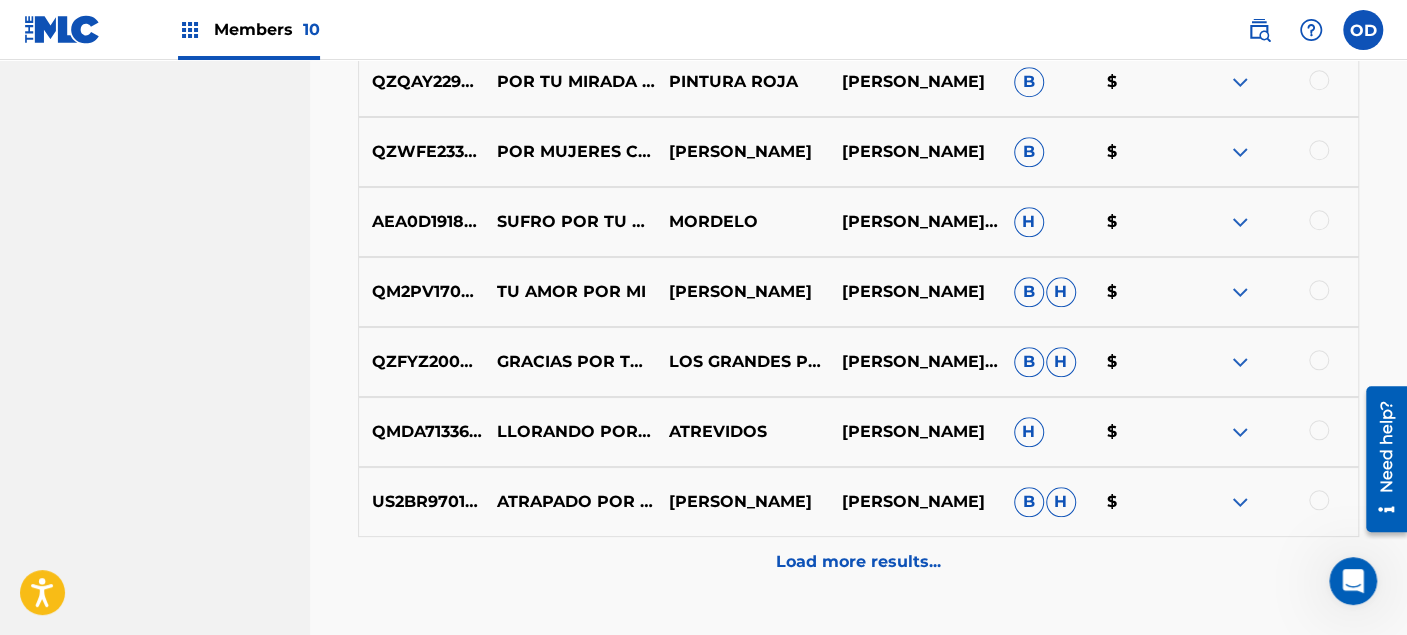 scroll, scrollTop: 9580, scrollLeft: 0, axis: vertical 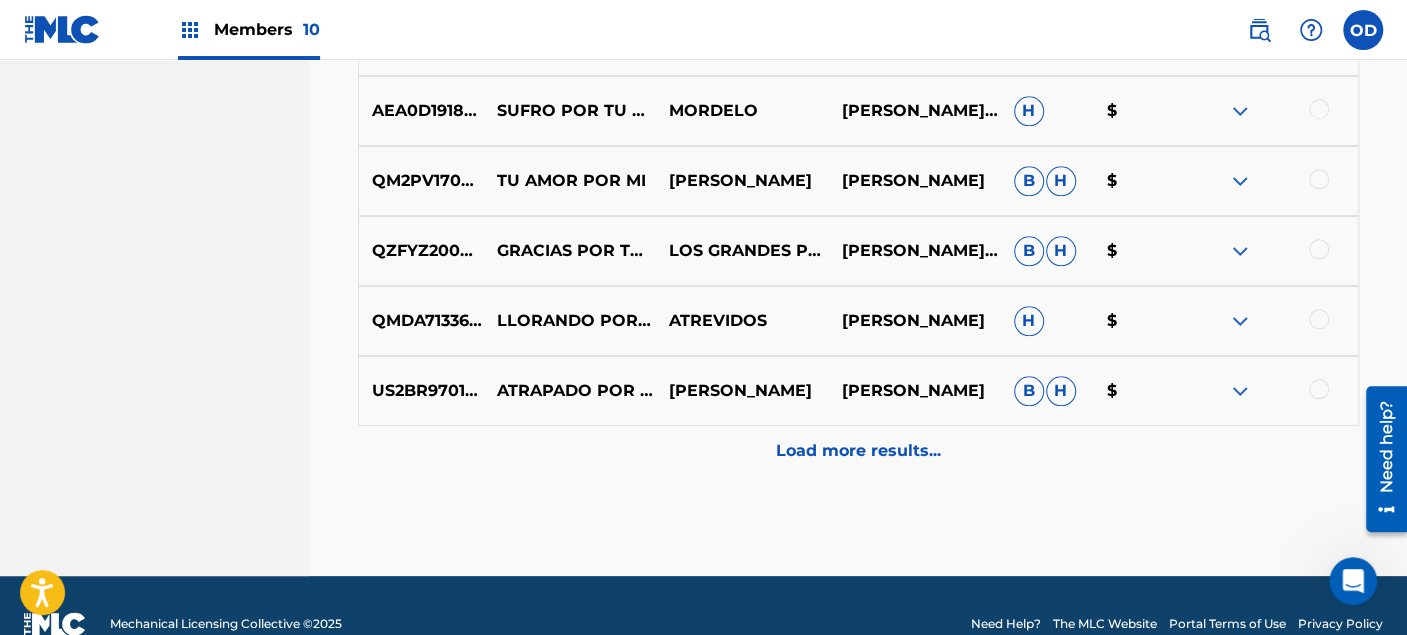 click on "Load more results..." at bounding box center (858, 451) 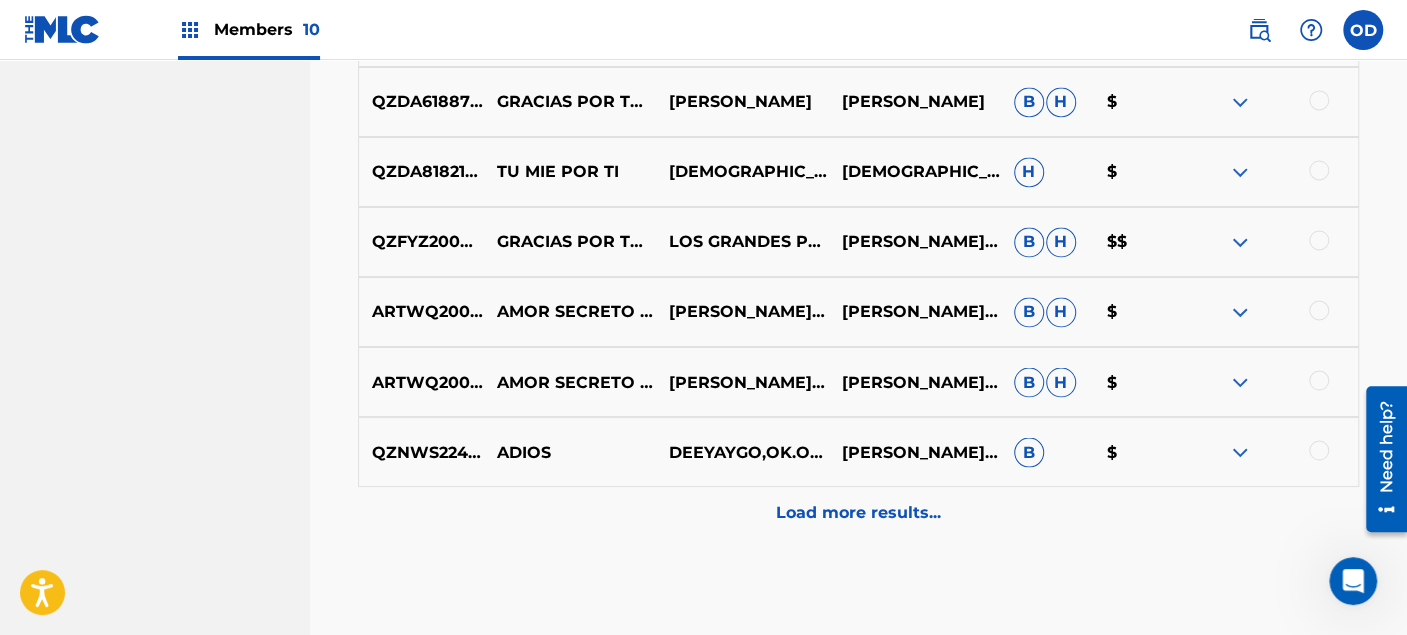 scroll, scrollTop: 10247, scrollLeft: 0, axis: vertical 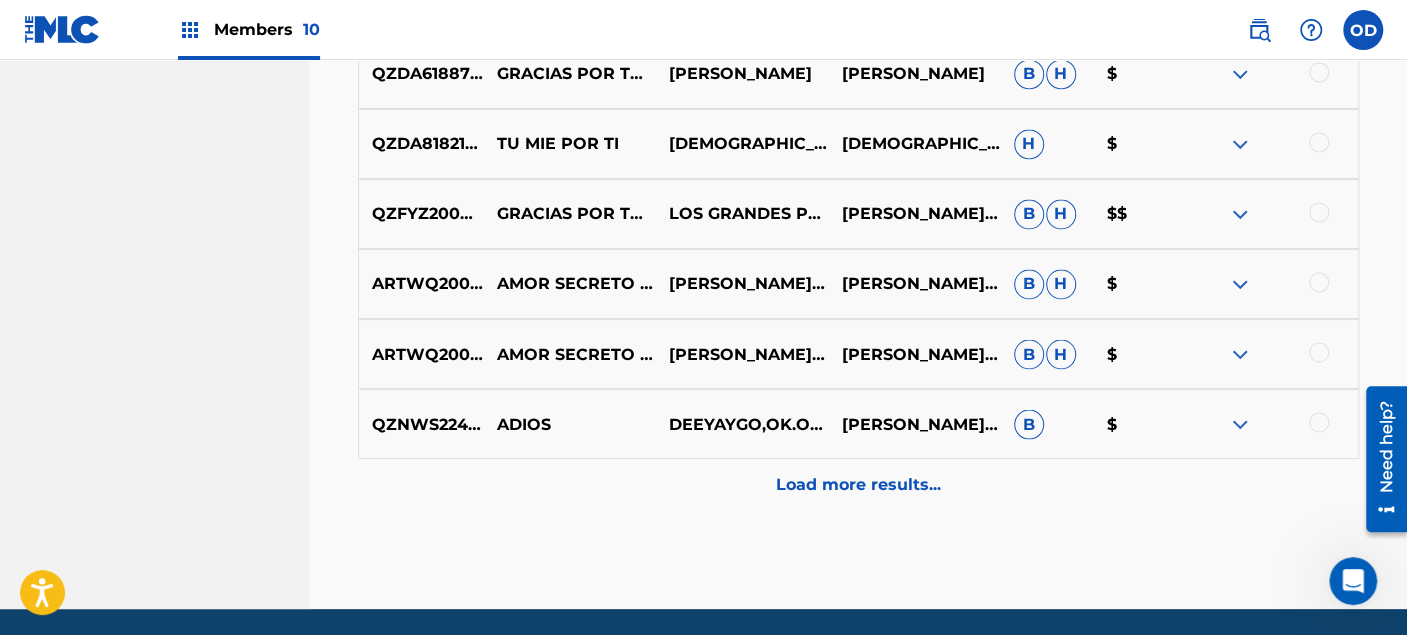 click on "Load more results..." at bounding box center [858, 484] 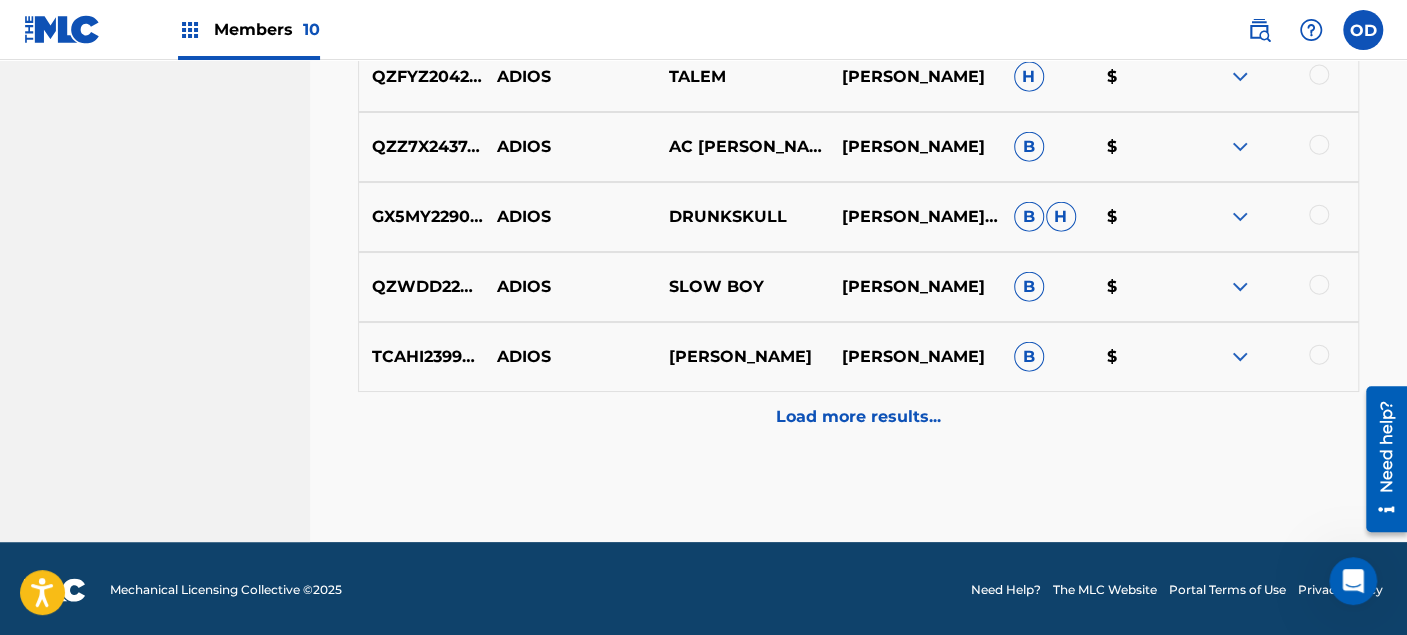 click on "Load more results..." at bounding box center [858, 417] 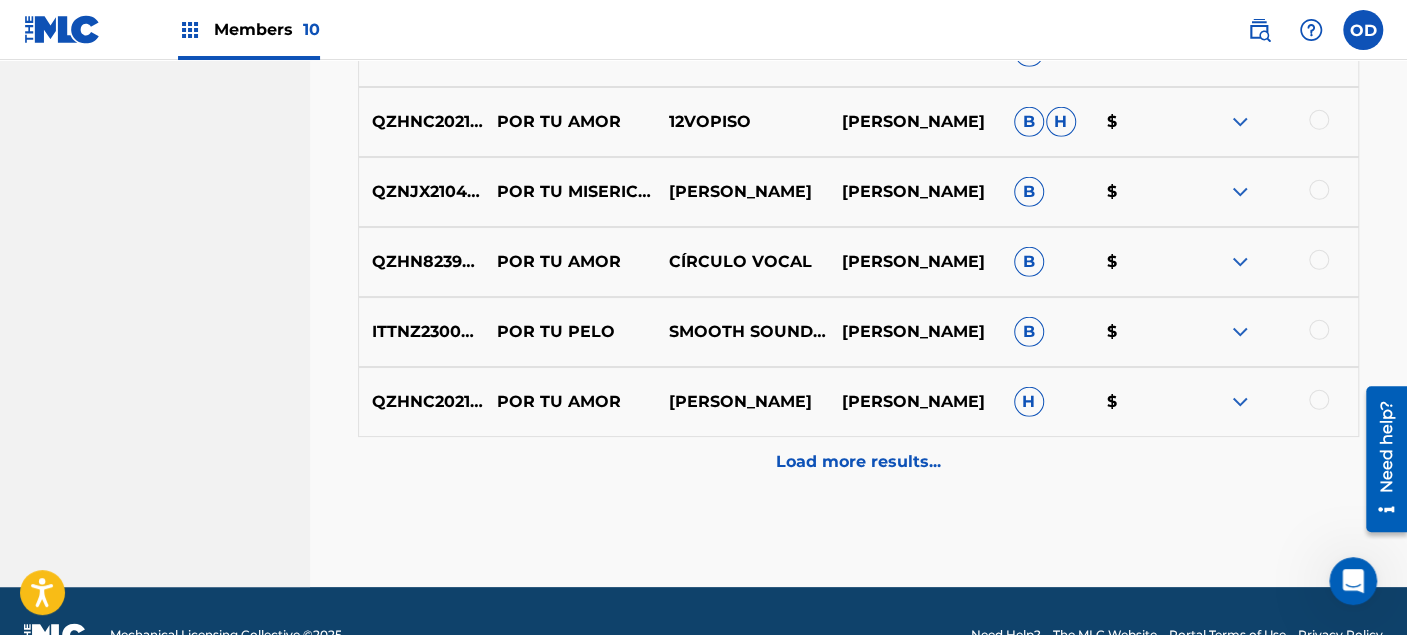 scroll, scrollTop: 11680, scrollLeft: 0, axis: vertical 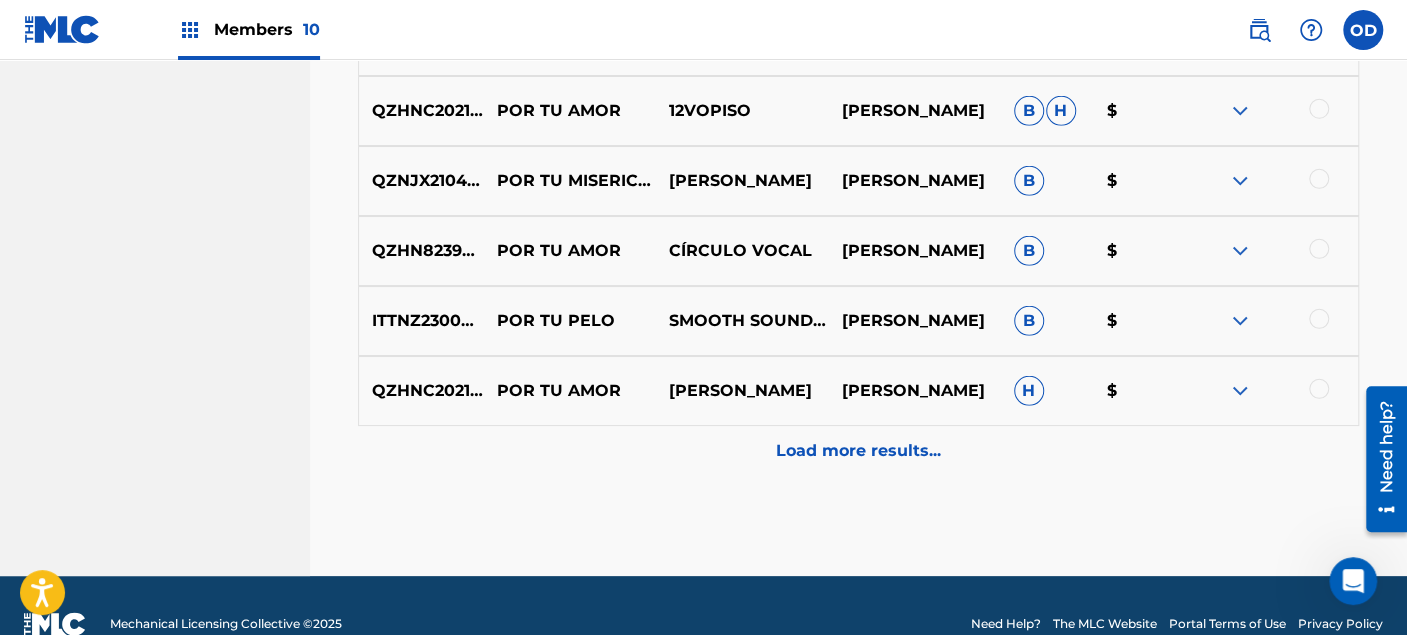 click on "Load more results..." at bounding box center (858, 451) 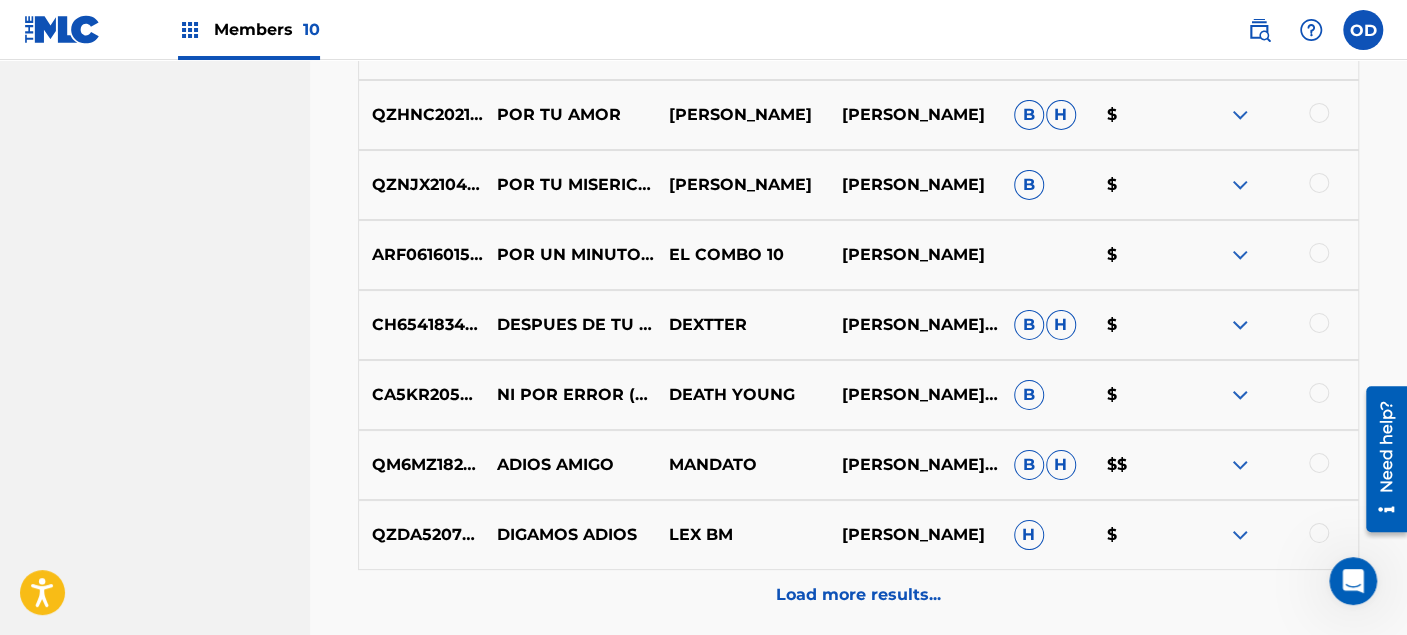 scroll, scrollTop: 12347, scrollLeft: 0, axis: vertical 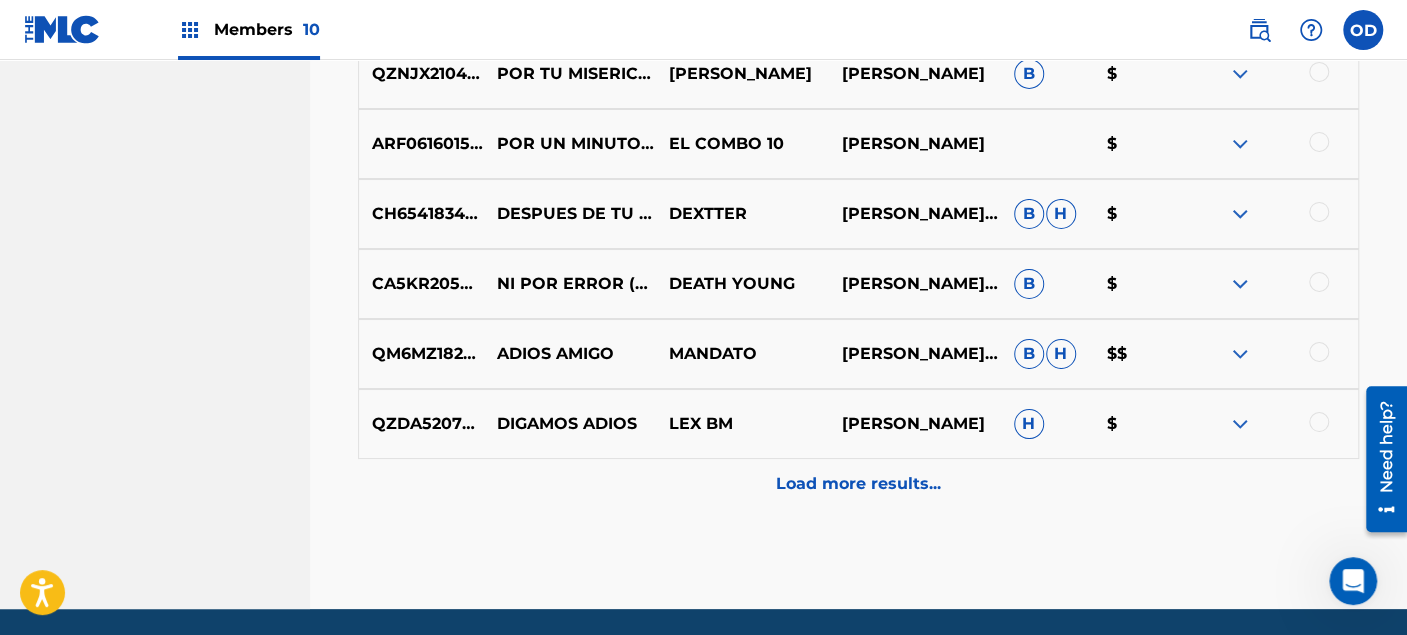click on "Load more results..." at bounding box center (858, 484) 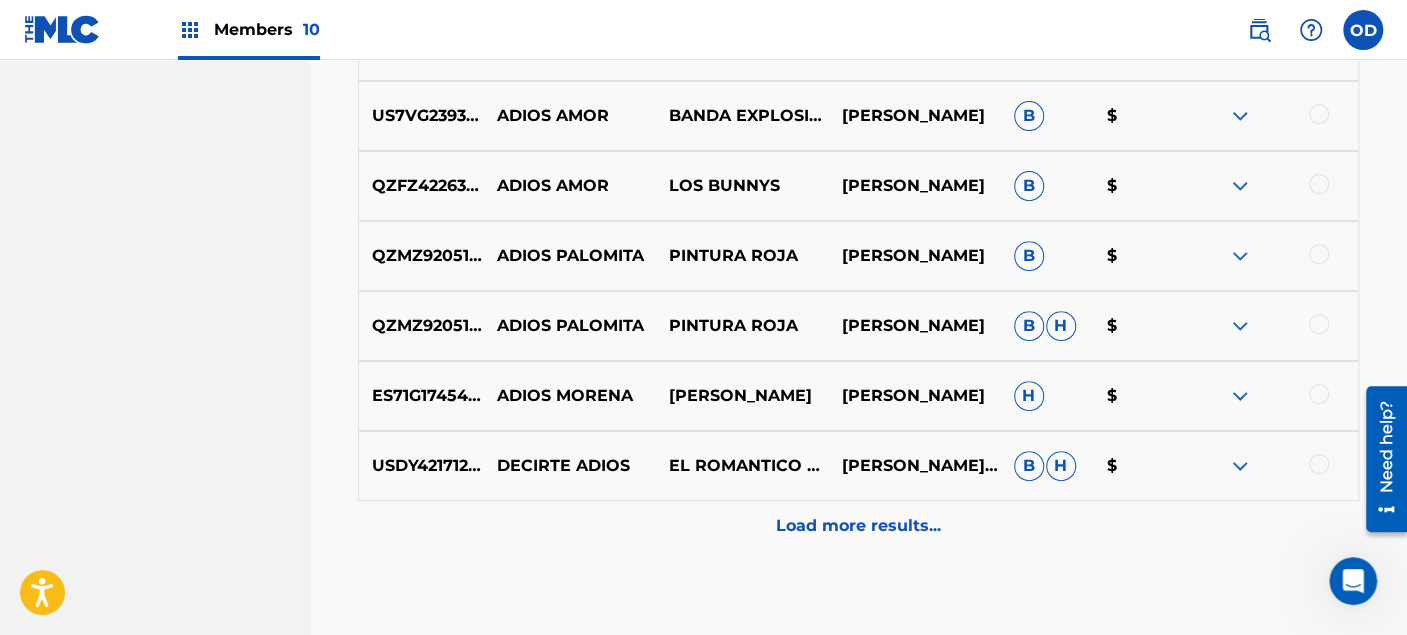 scroll, scrollTop: 13014, scrollLeft: 0, axis: vertical 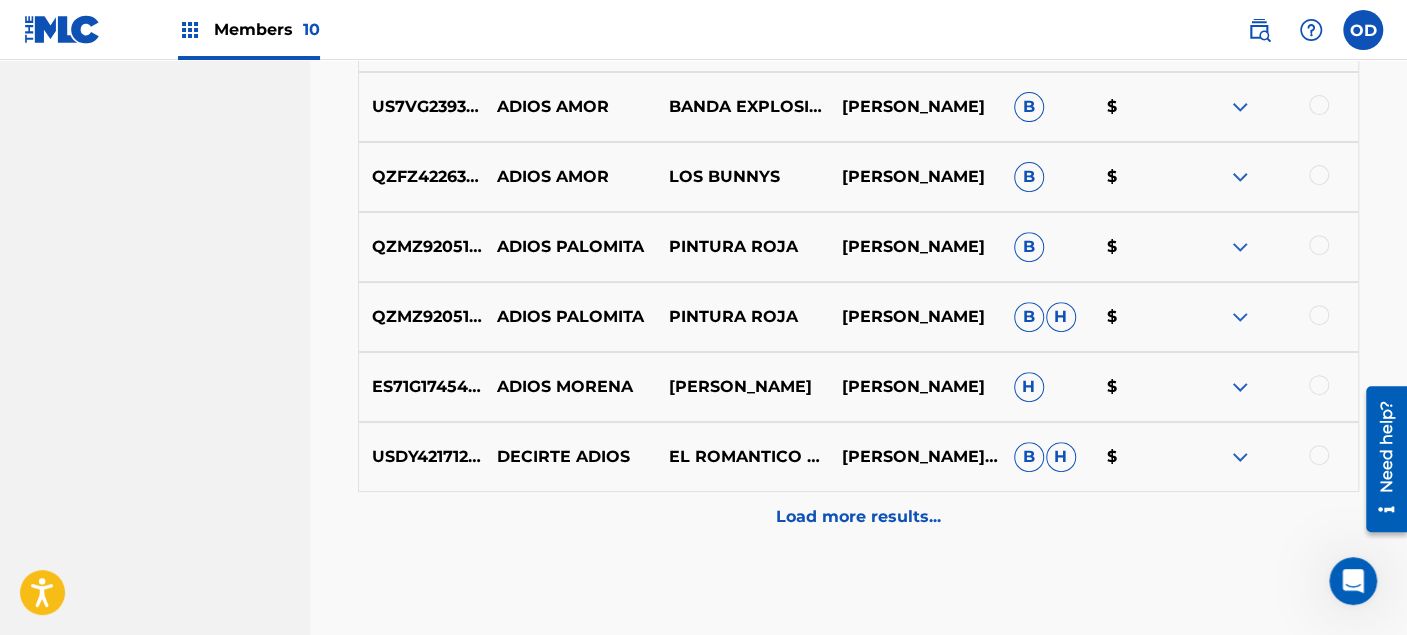 click on "Load more results..." at bounding box center (858, 517) 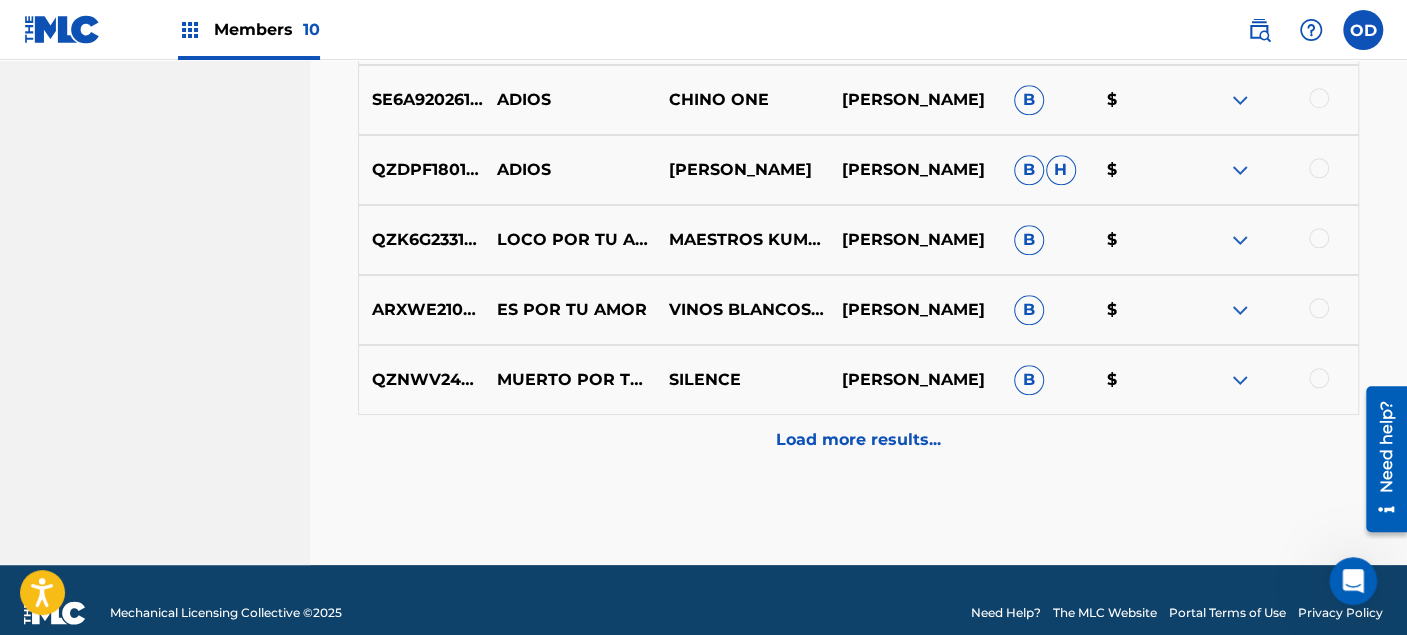 scroll, scrollTop: 13791, scrollLeft: 0, axis: vertical 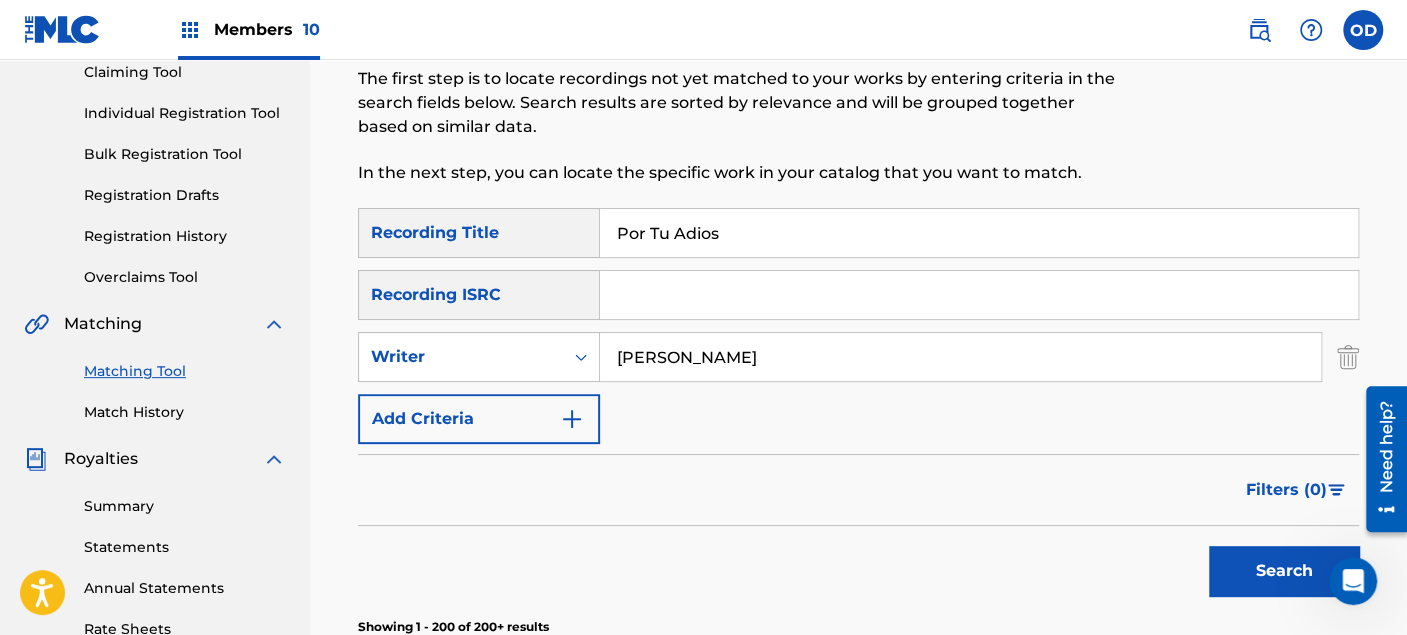 drag, startPoint x: 758, startPoint y: 229, endPoint x: 557, endPoint y: 226, distance: 201.02238 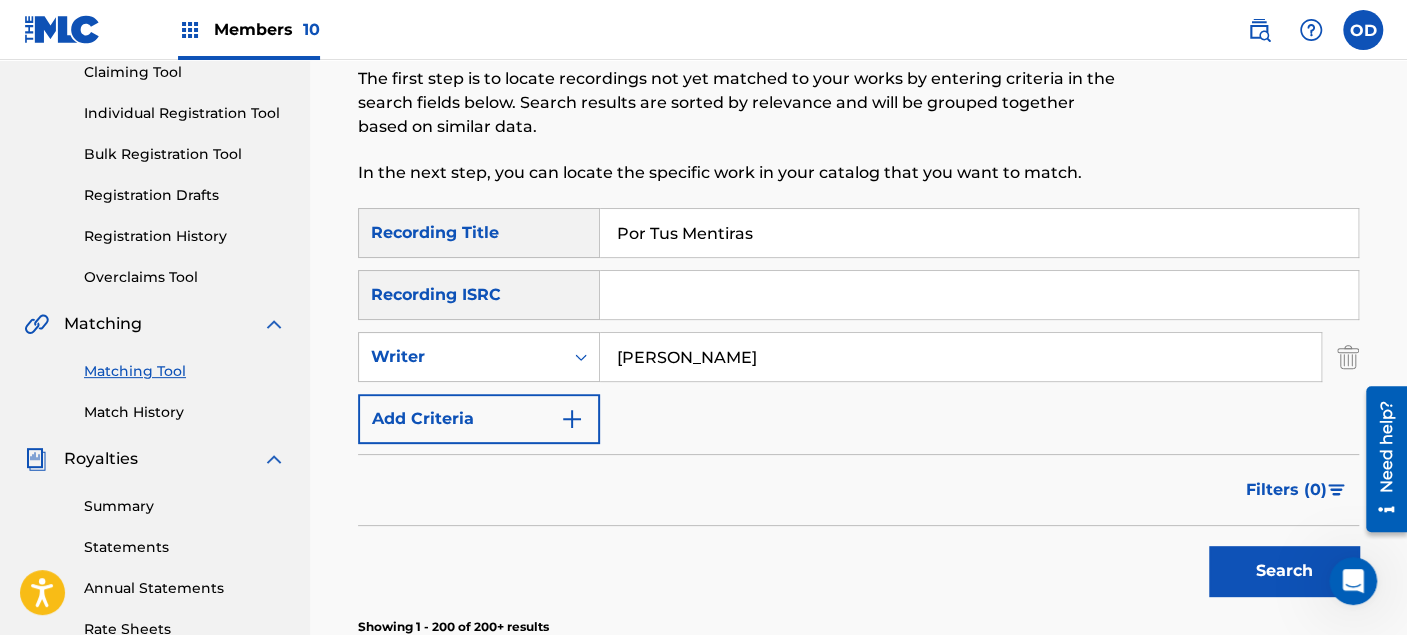 click on "Search" at bounding box center [1284, 571] 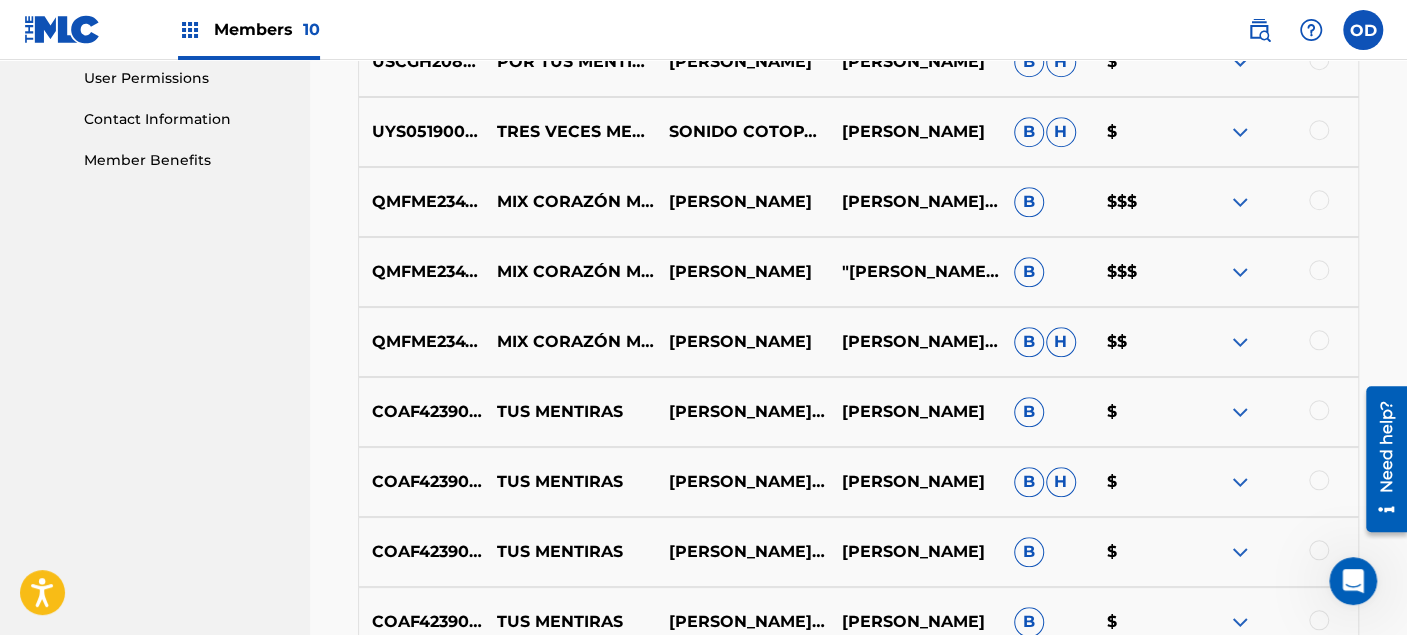 scroll, scrollTop: 1000, scrollLeft: 0, axis: vertical 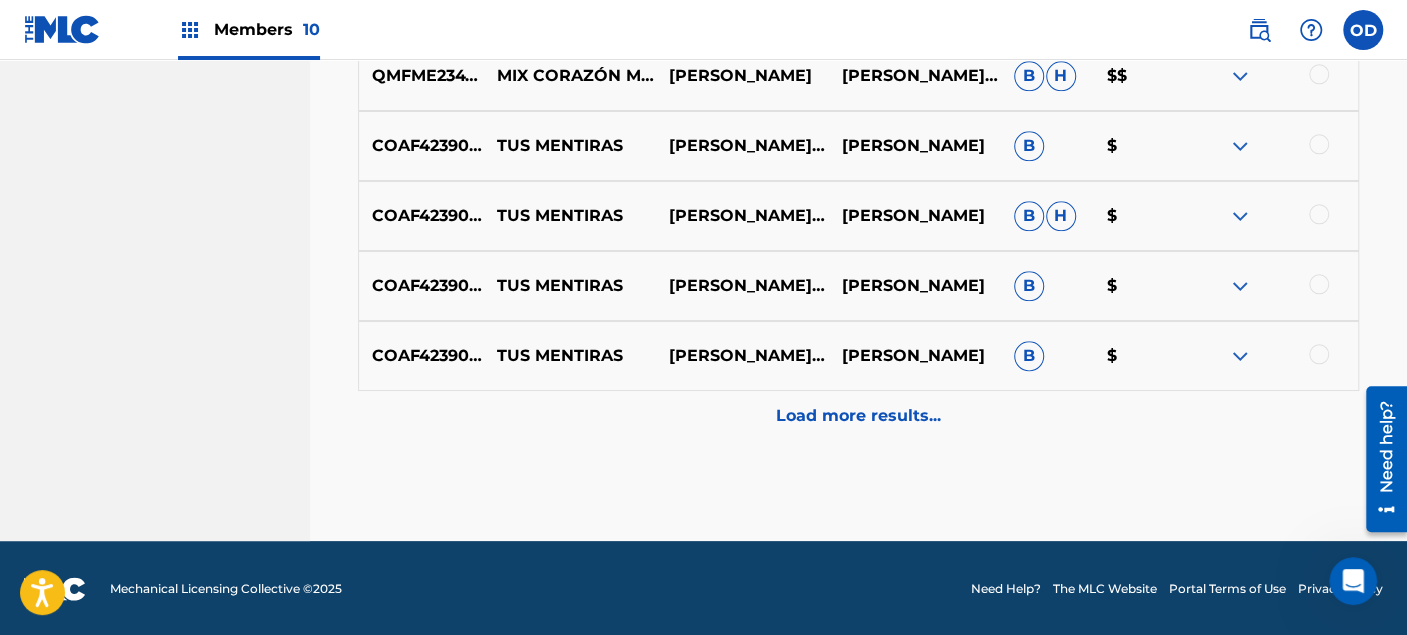 click on "Load more results..." at bounding box center (858, 416) 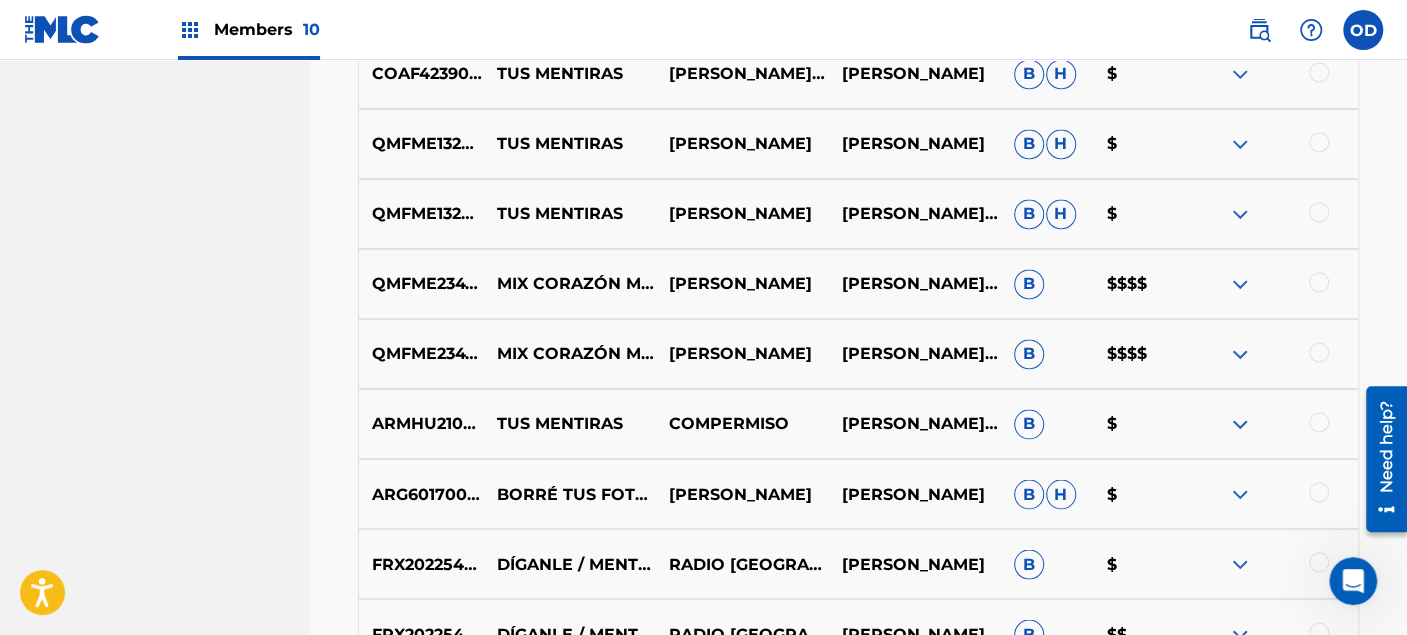 scroll, scrollTop: 1771, scrollLeft: 0, axis: vertical 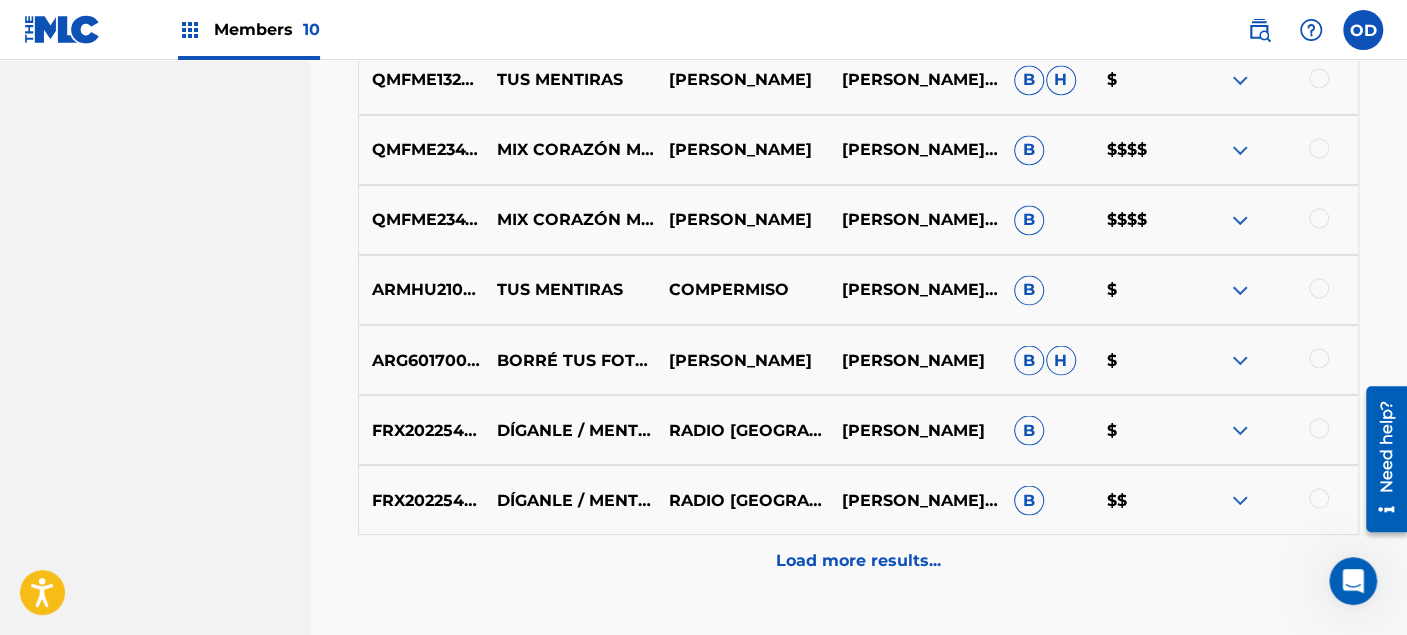 click on "Load more results..." at bounding box center [858, 560] 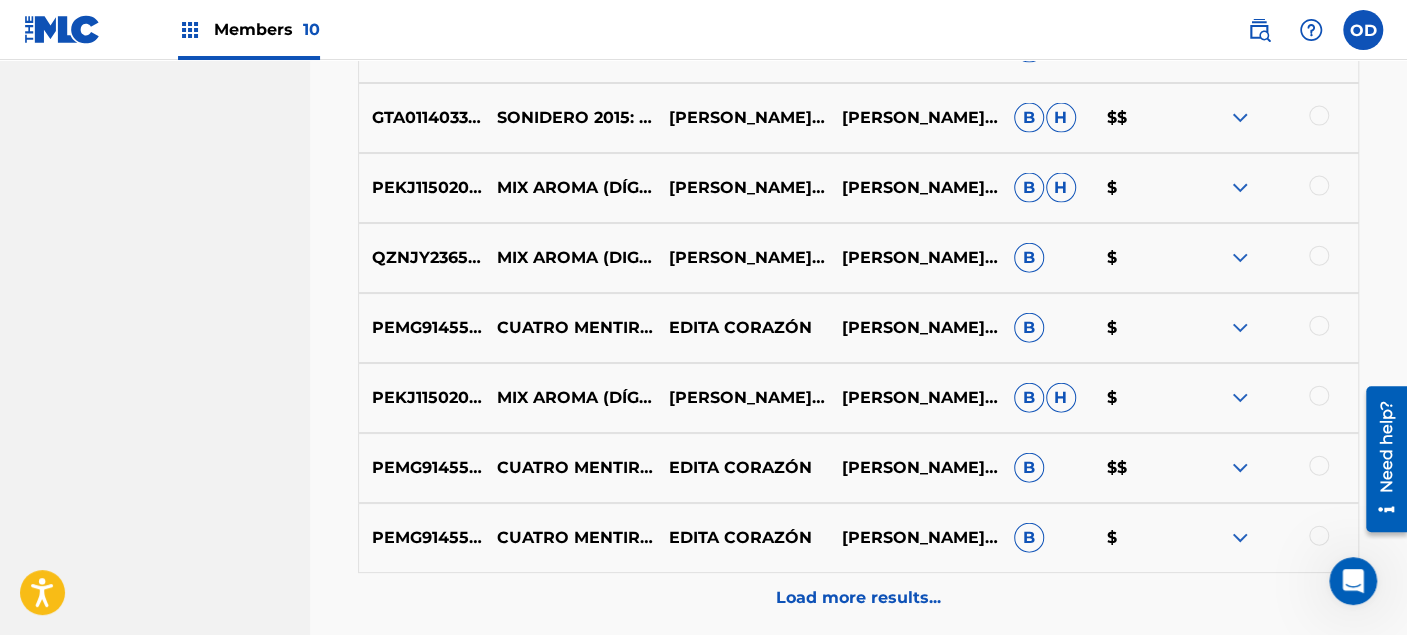 scroll, scrollTop: 2437, scrollLeft: 0, axis: vertical 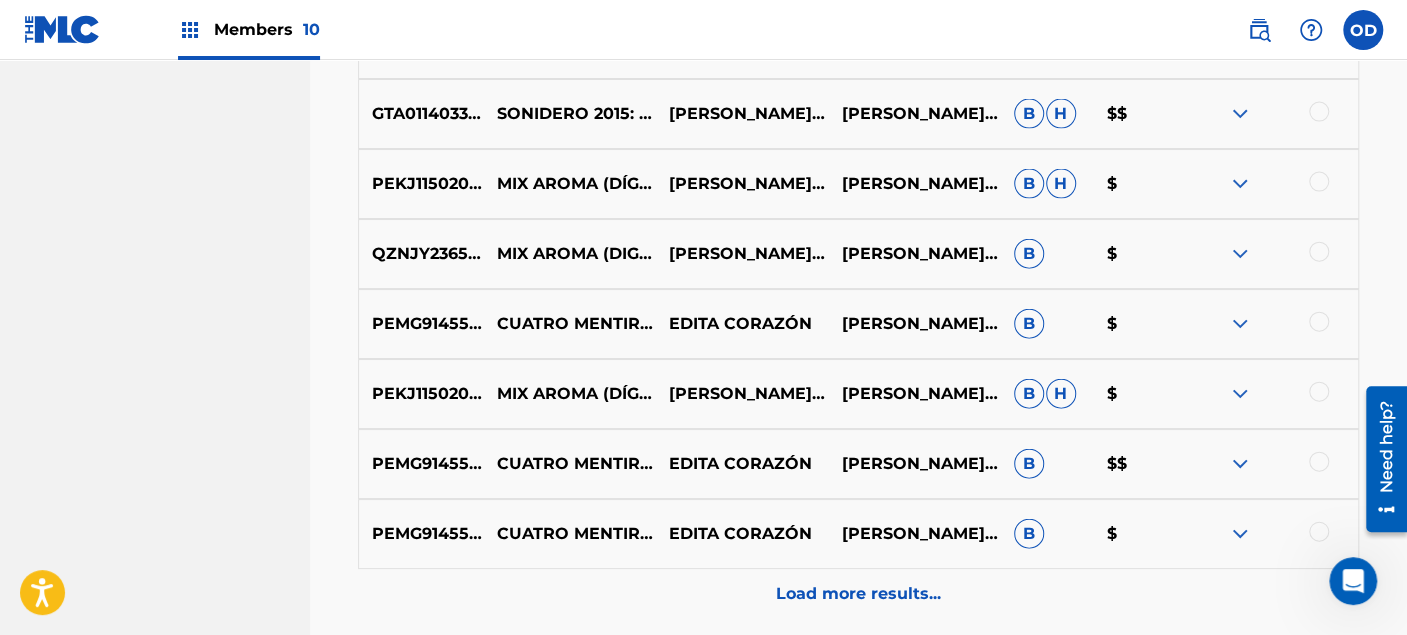 click on "Load more results..." at bounding box center (858, 594) 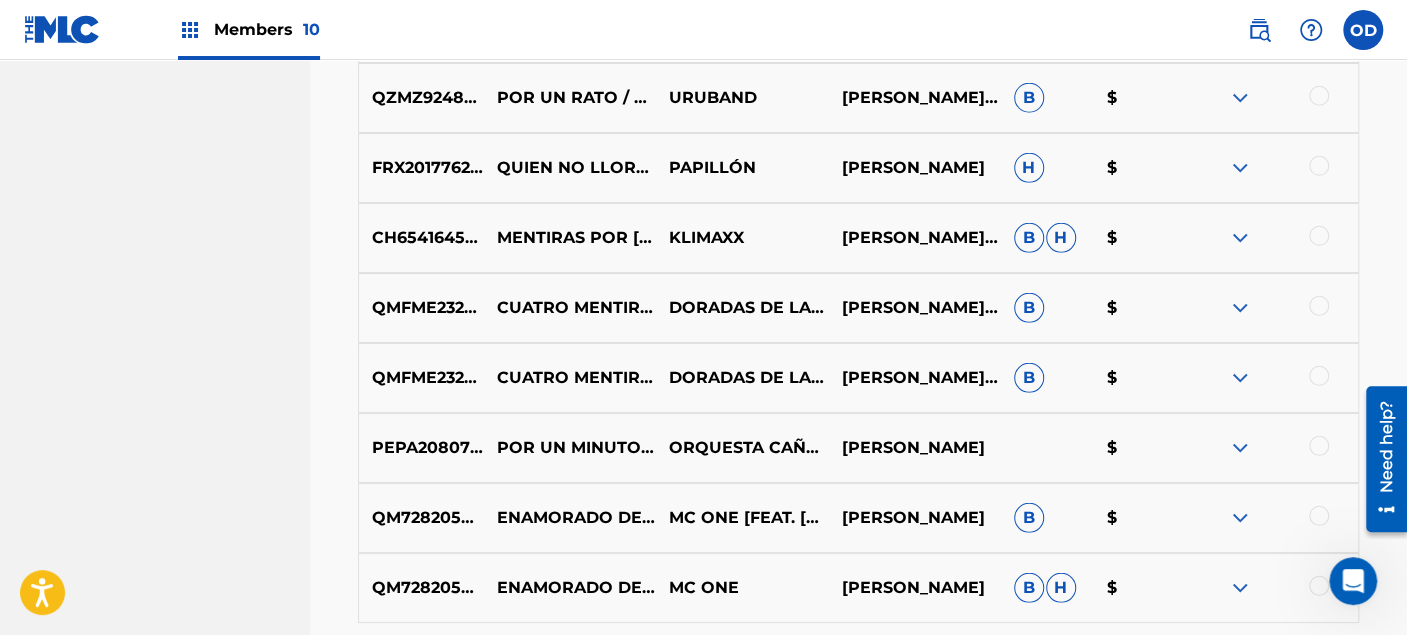 scroll, scrollTop: 3104, scrollLeft: 0, axis: vertical 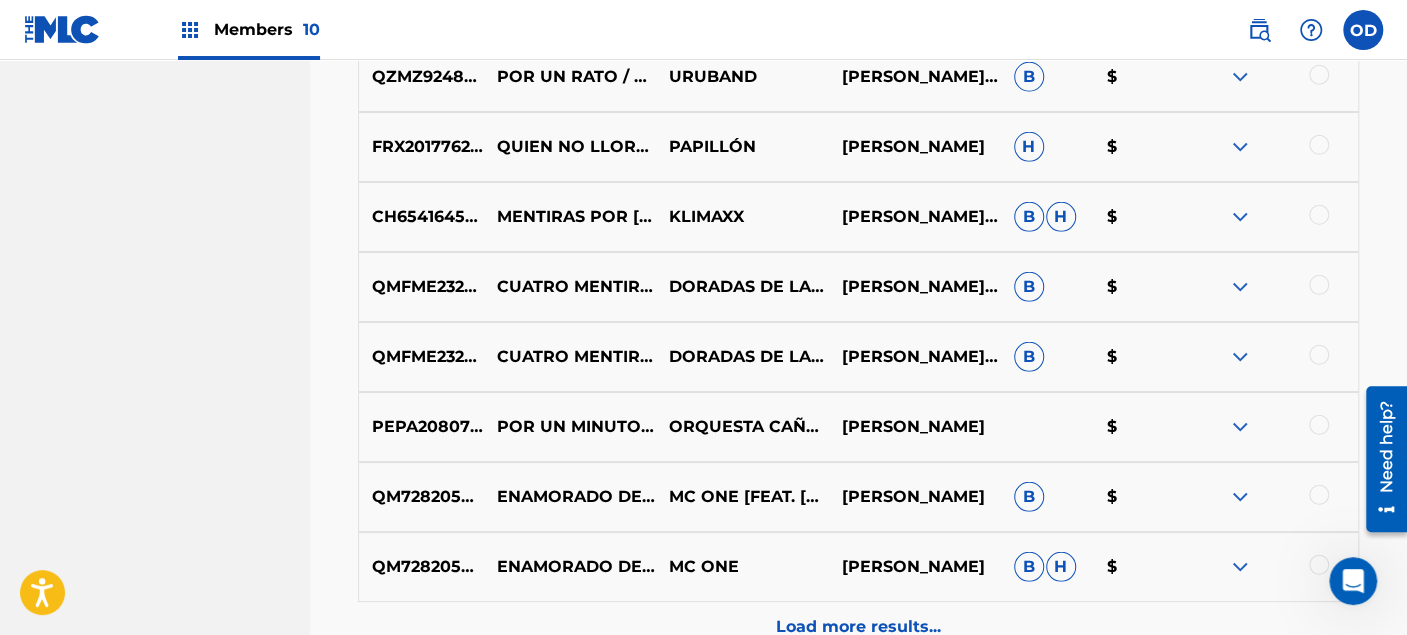 click on "Load more results..." at bounding box center (858, 627) 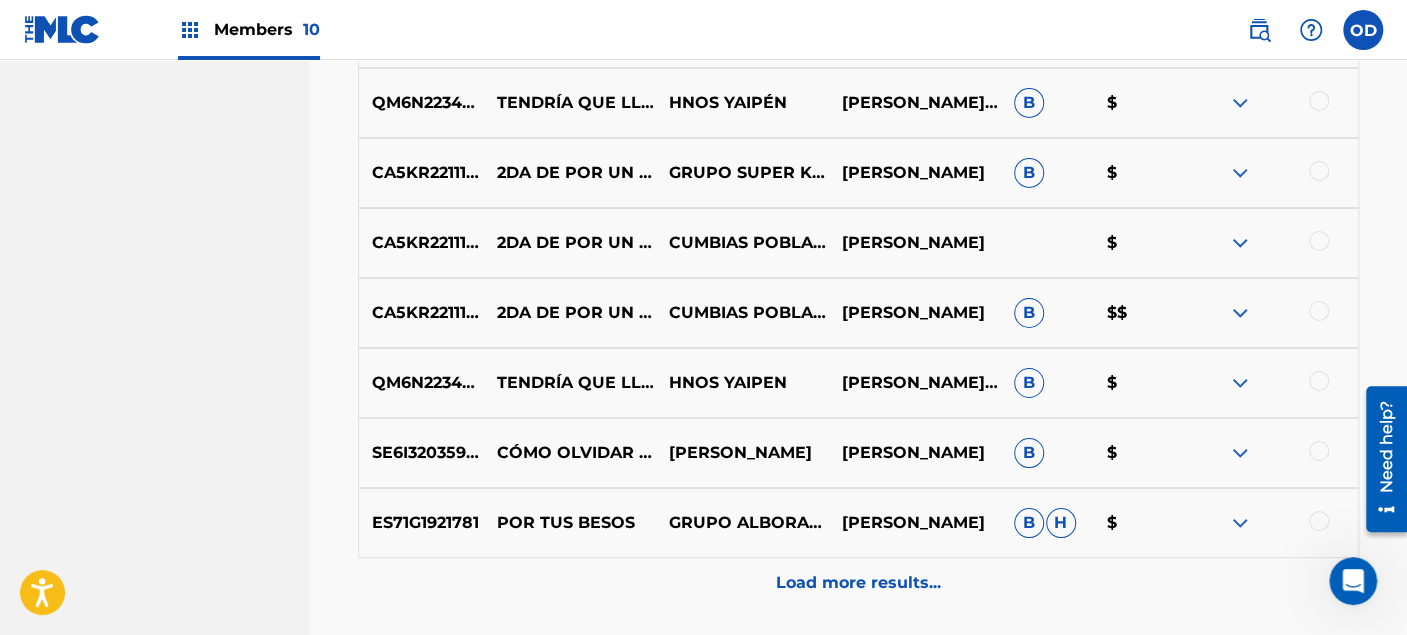 scroll, scrollTop: 3882, scrollLeft: 0, axis: vertical 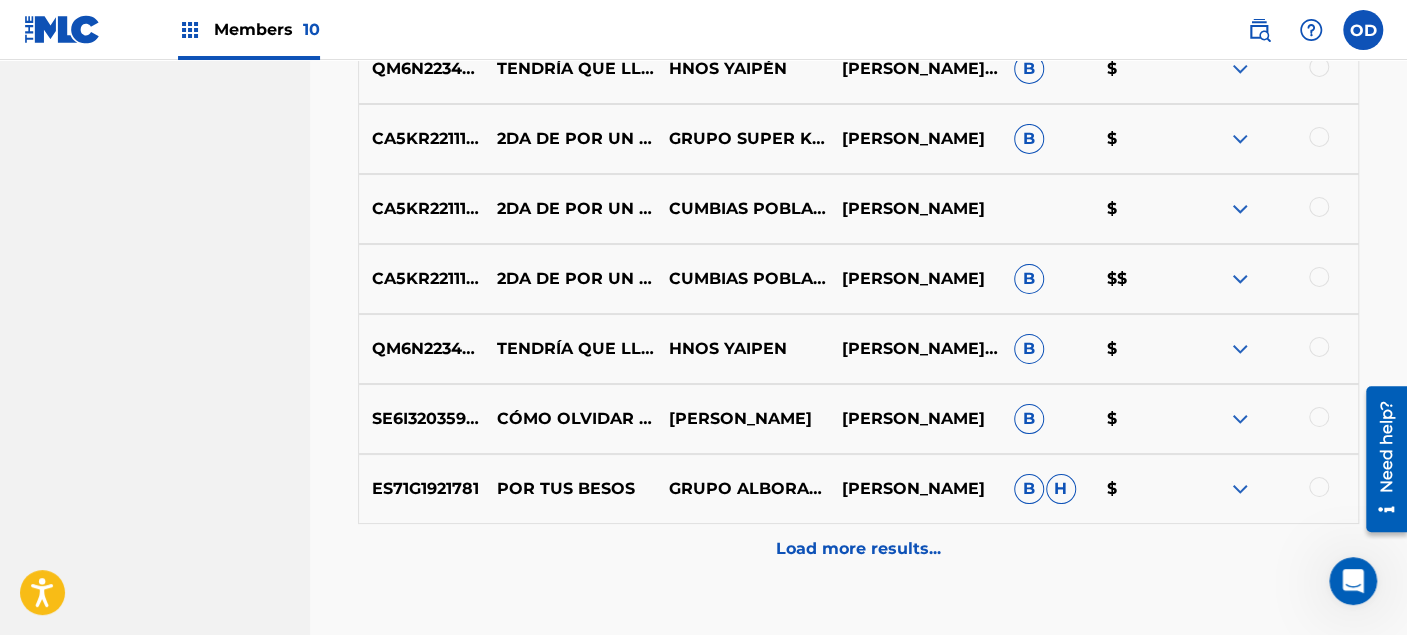 click on "Load more results..." at bounding box center (858, 549) 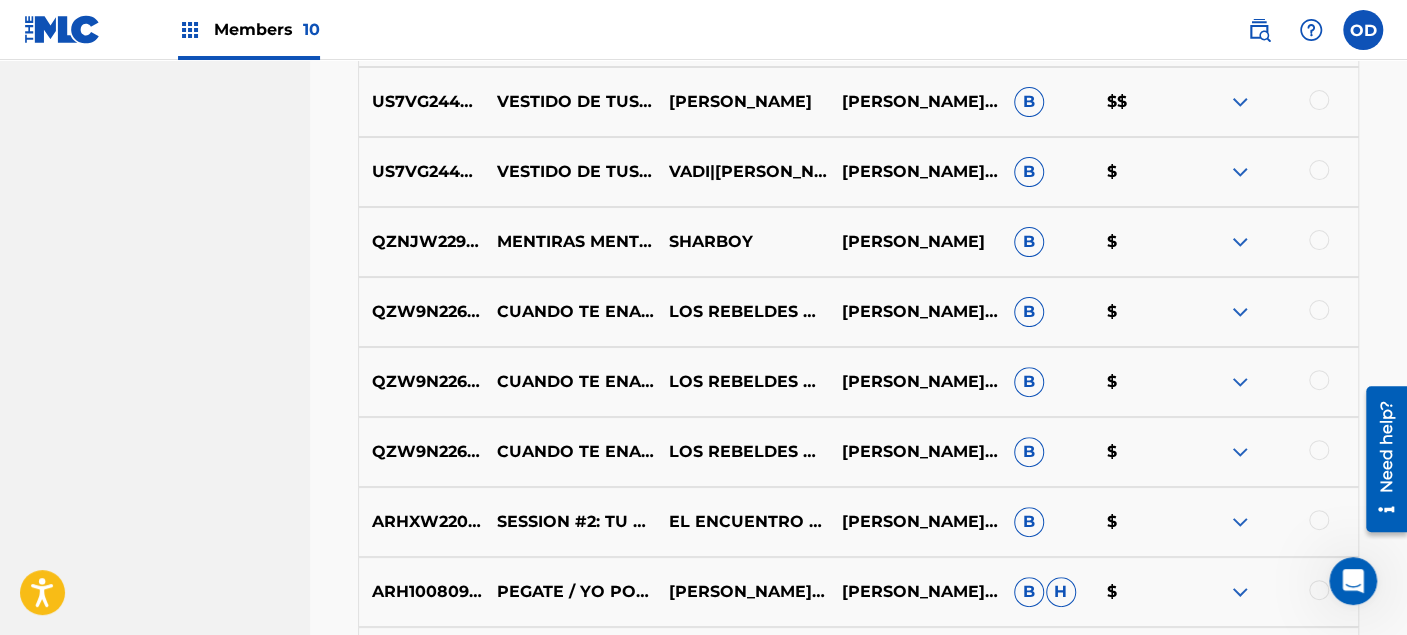 scroll, scrollTop: 4548, scrollLeft: 0, axis: vertical 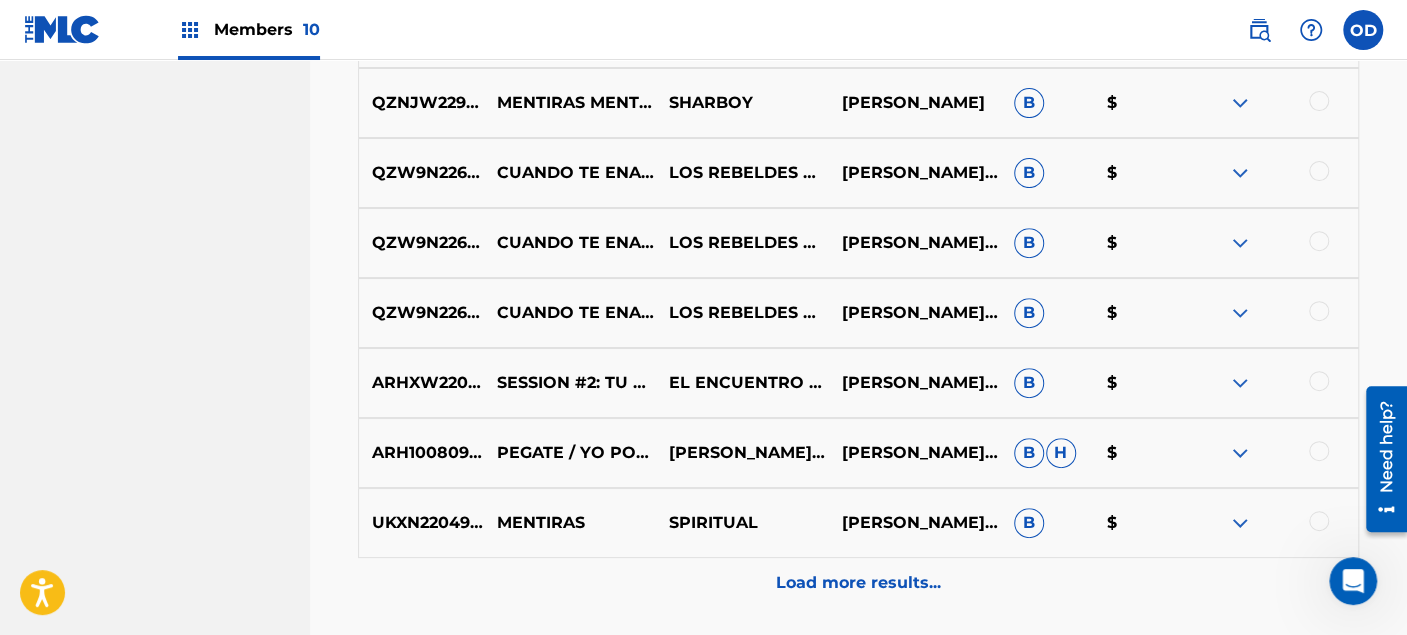 click on "UKXN22049397 MENTIRAS SPIRITUAL [PERSON_NAME],[PERSON_NAME] $" at bounding box center [858, 523] 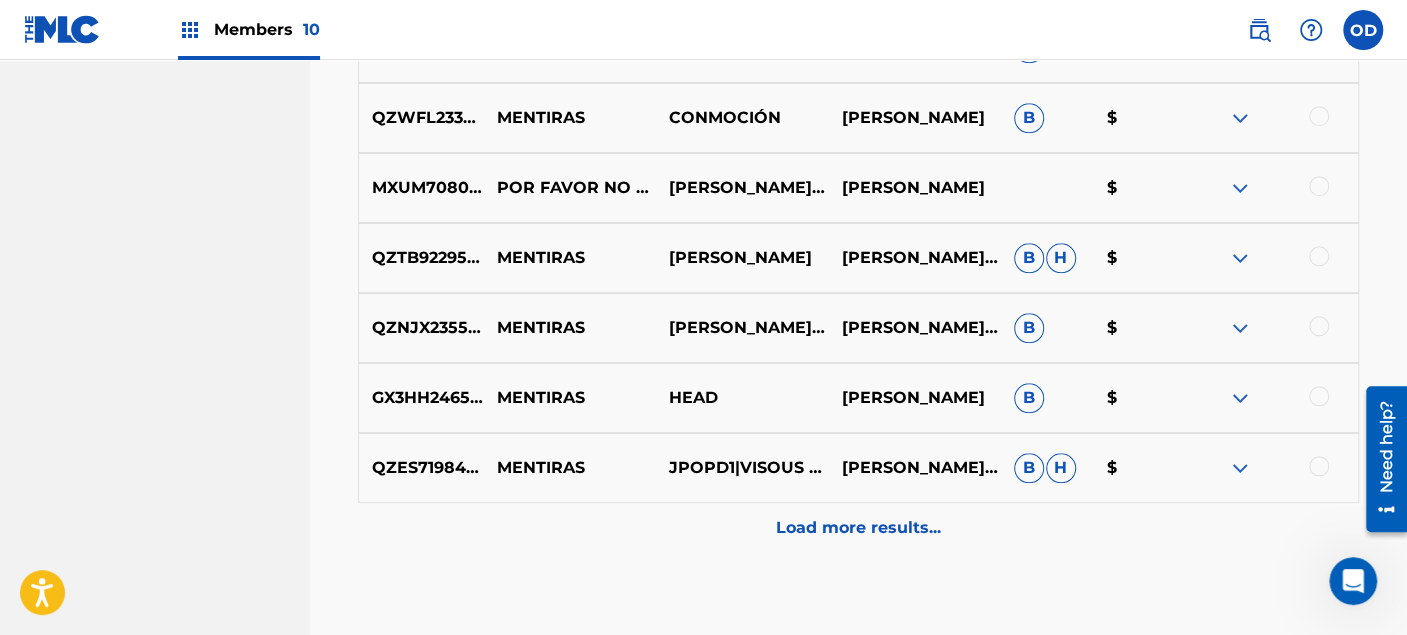 click on "Load more results..." at bounding box center (858, 528) 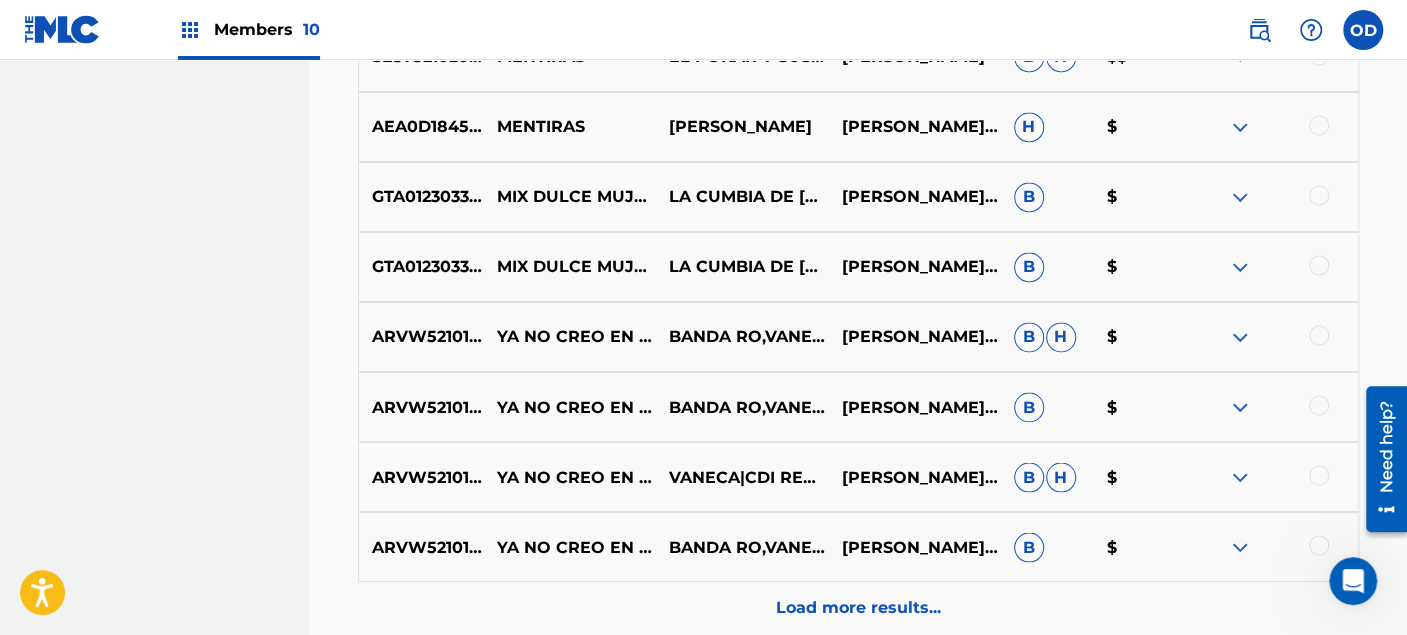 scroll, scrollTop: 5970, scrollLeft: 0, axis: vertical 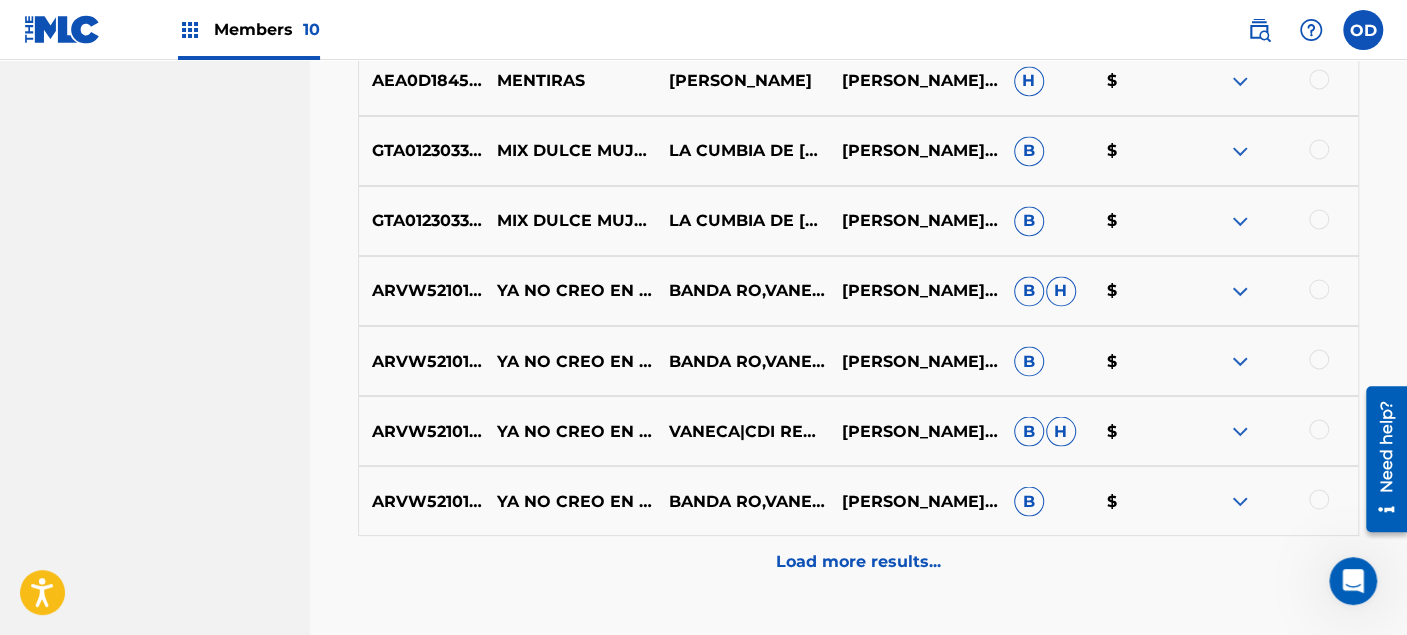 click on "Load more results..." at bounding box center [858, 561] 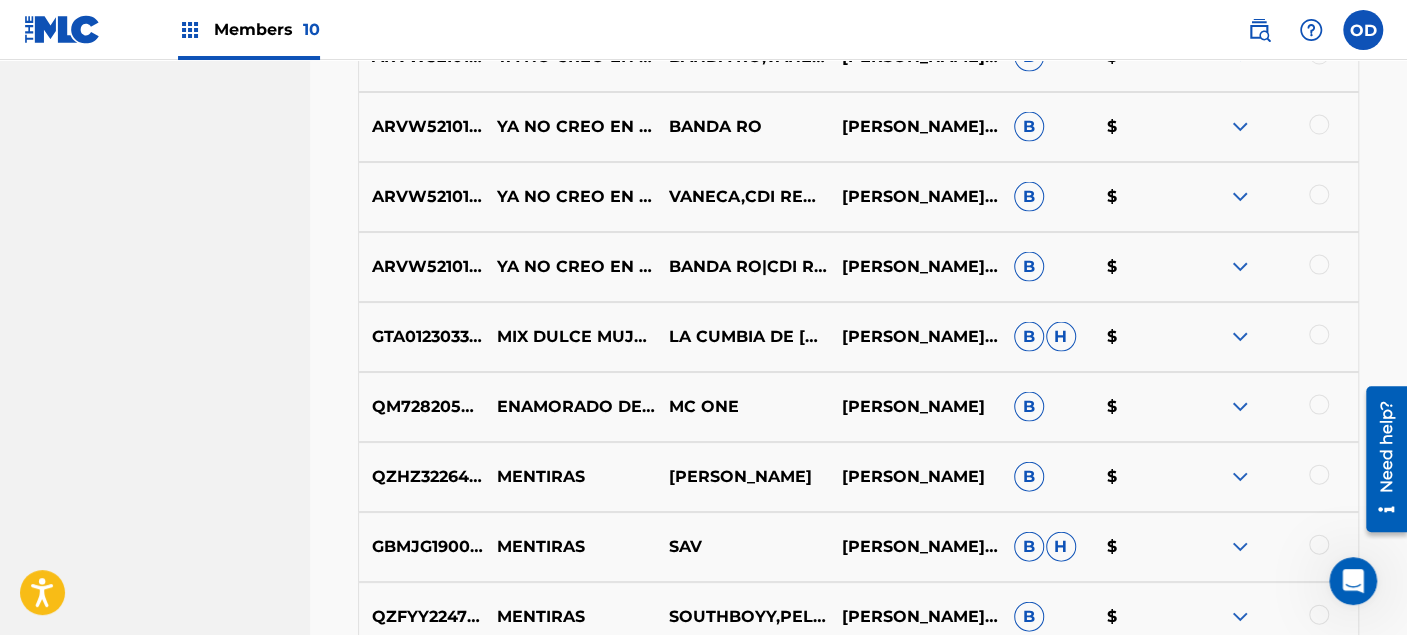 scroll, scrollTop: 6637, scrollLeft: 0, axis: vertical 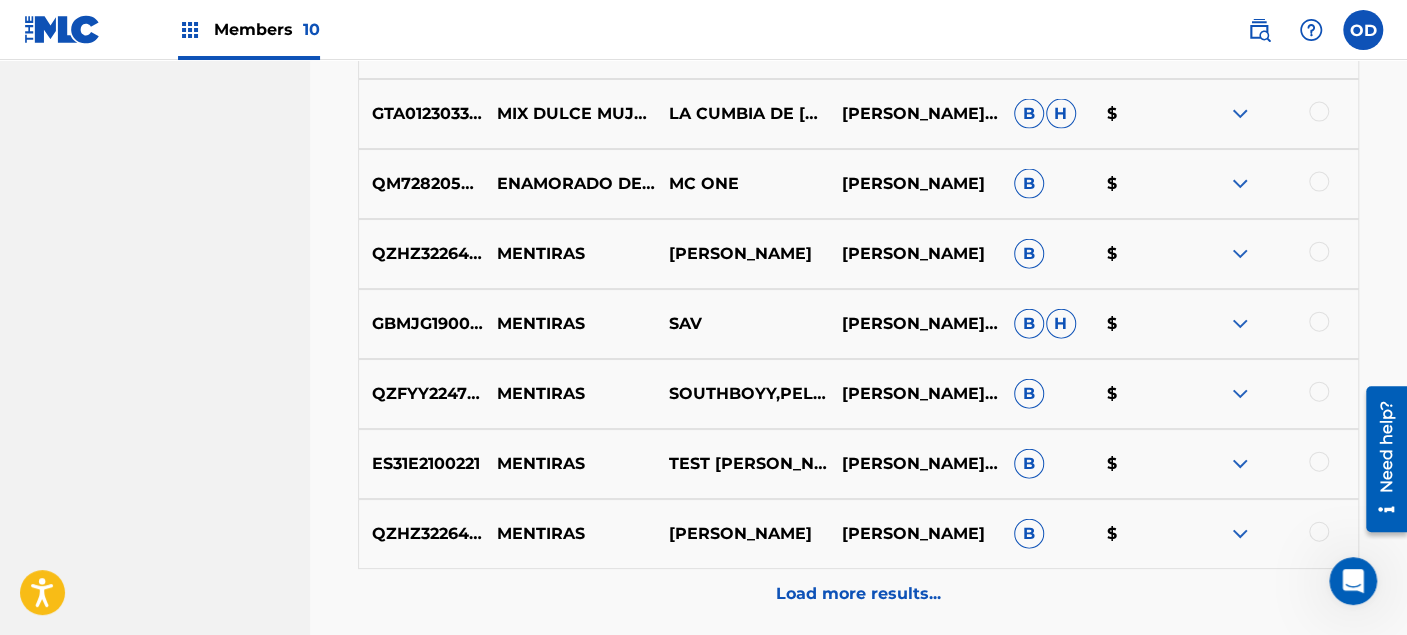 click on "Load more results..." at bounding box center [858, 594] 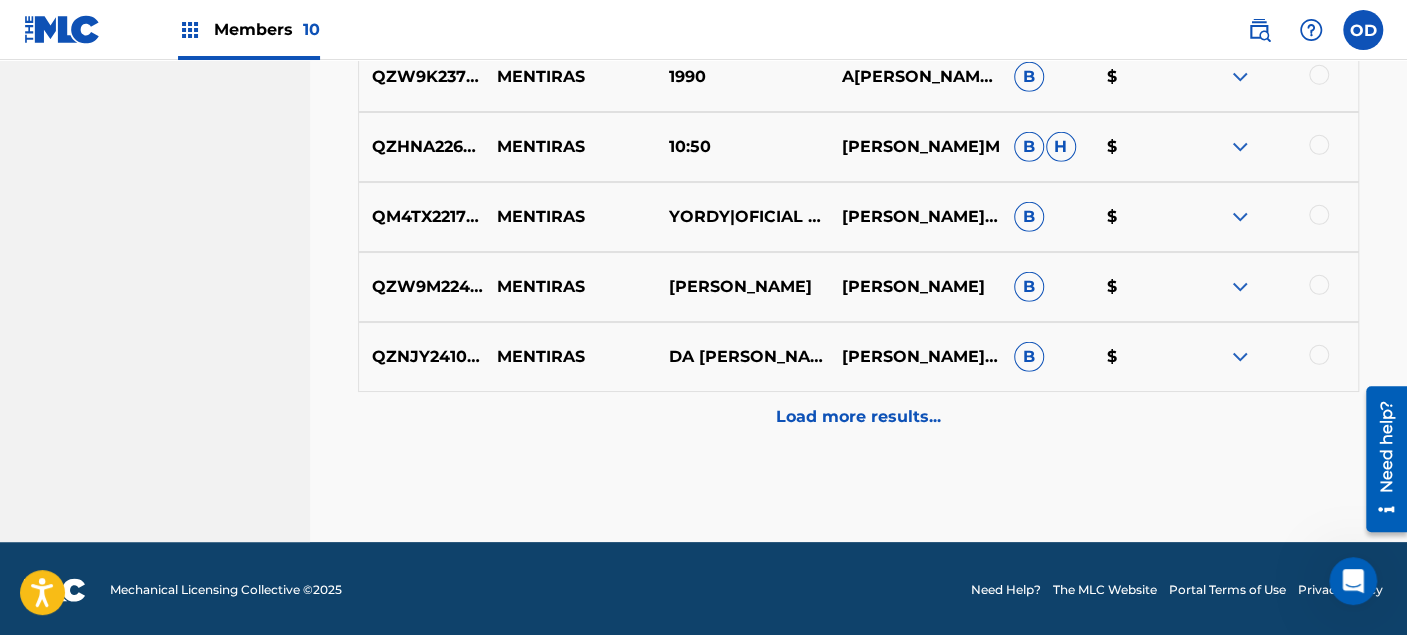 click on "Load more results..." at bounding box center [858, 417] 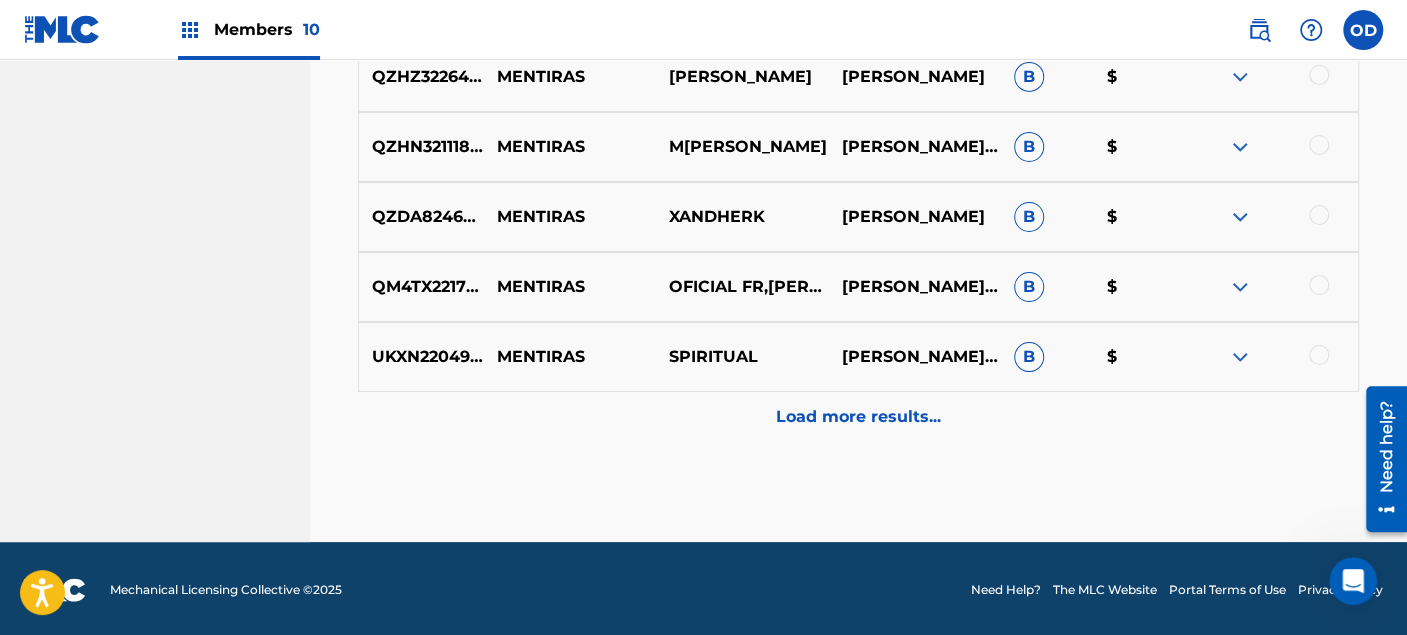 click on "Load more results..." at bounding box center [858, 417] 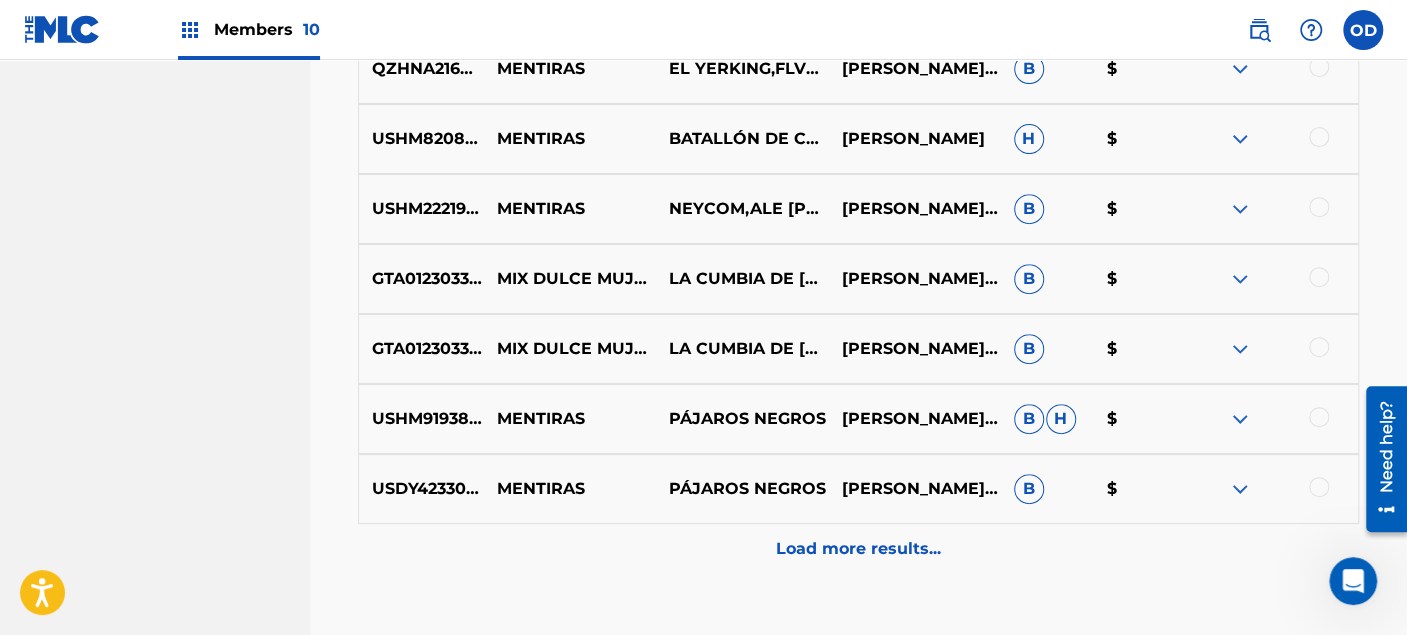 scroll, scrollTop: 8914, scrollLeft: 0, axis: vertical 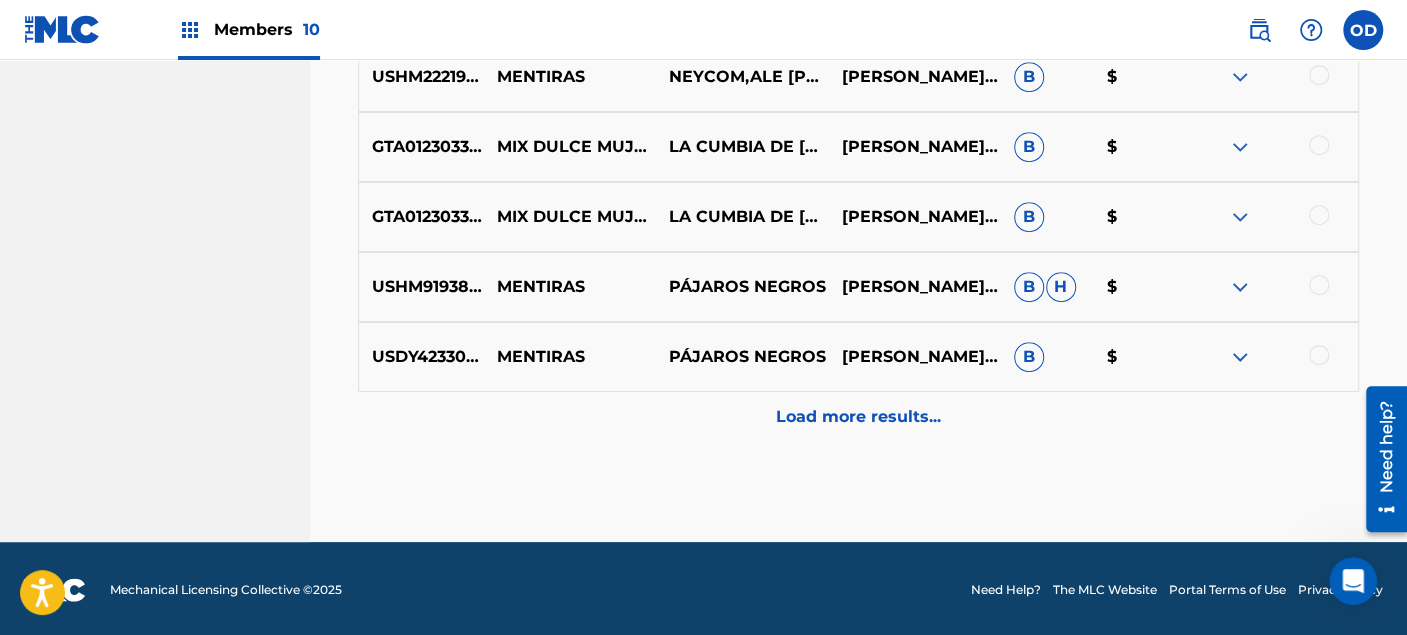 click on "Load more results..." at bounding box center [858, 417] 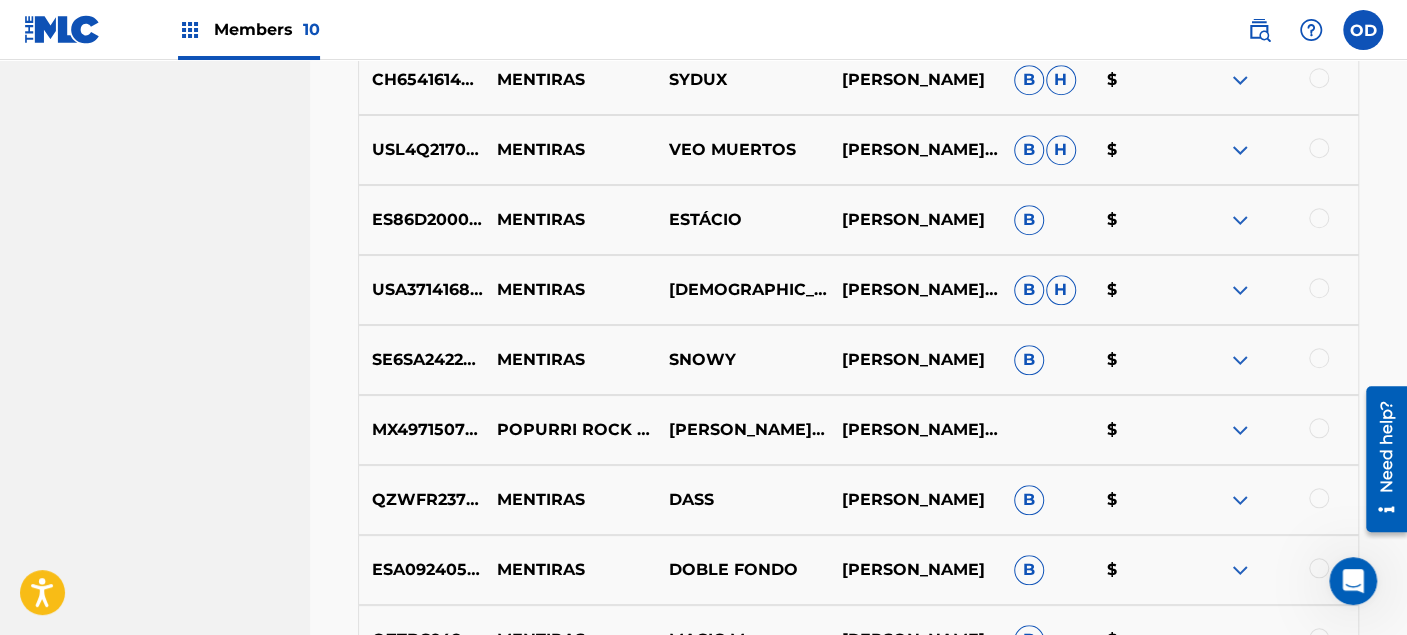 scroll, scrollTop: 9469, scrollLeft: 0, axis: vertical 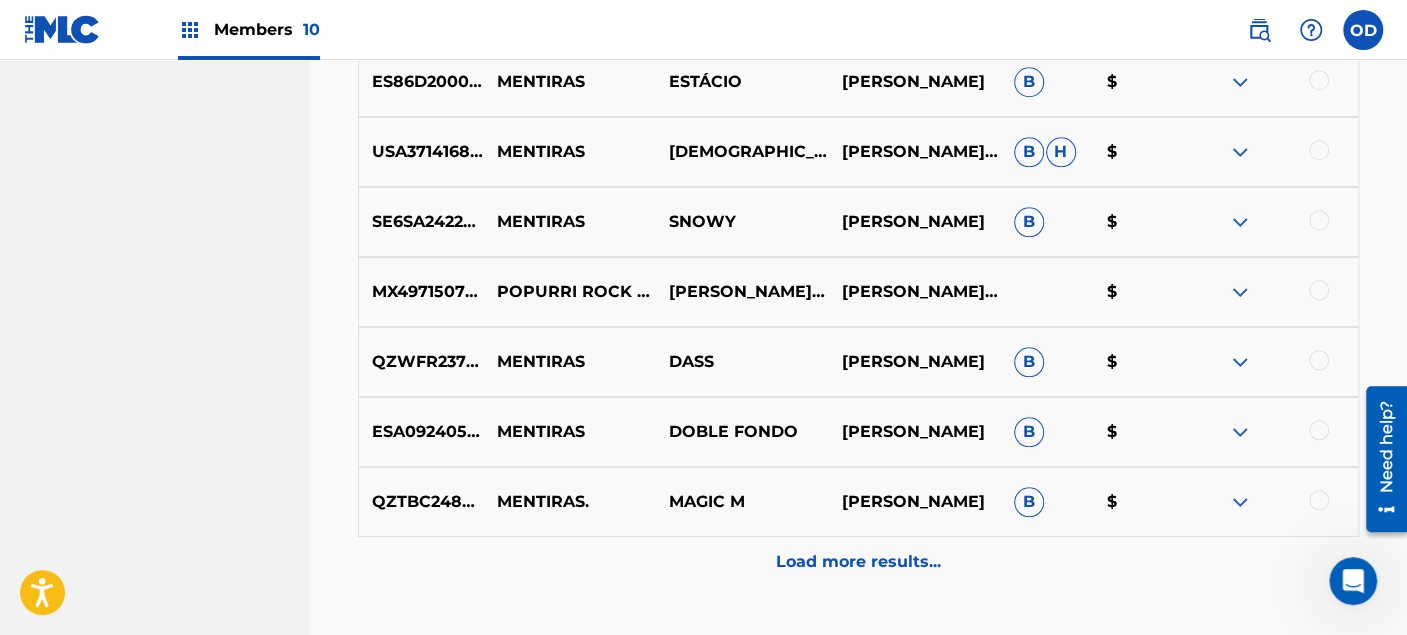 click on "Load more results..." at bounding box center [858, 562] 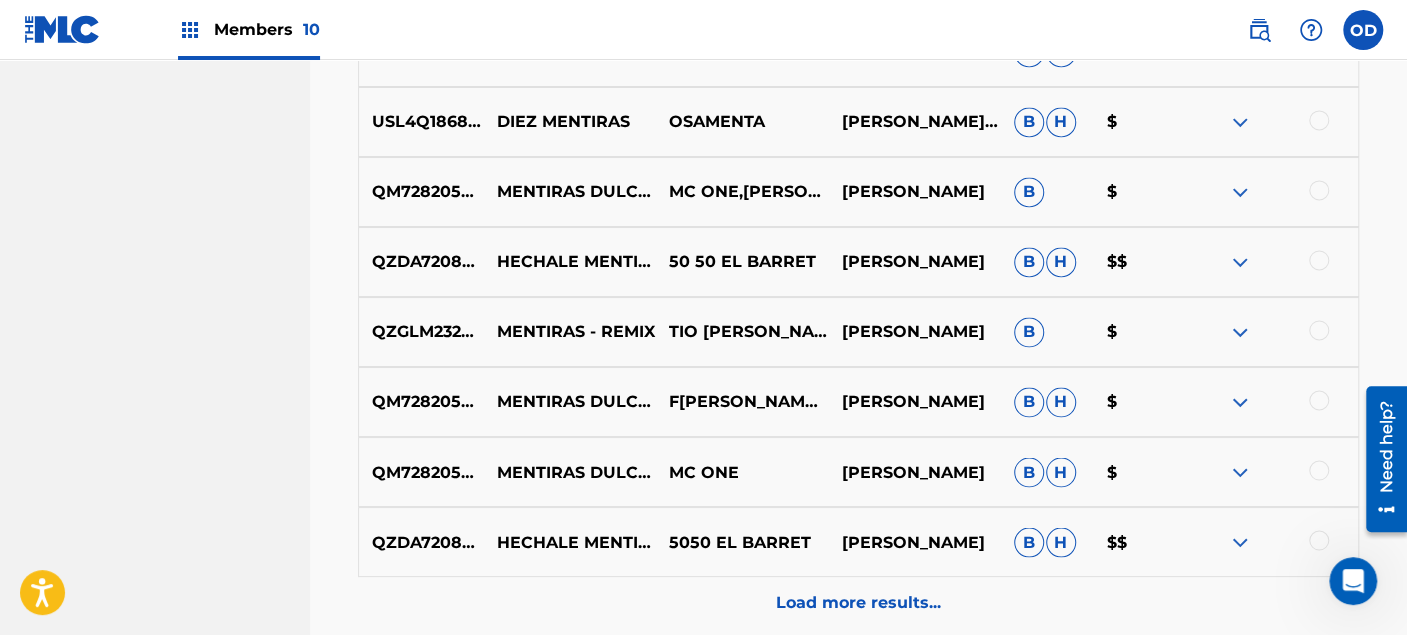 scroll, scrollTop: 10314, scrollLeft: 0, axis: vertical 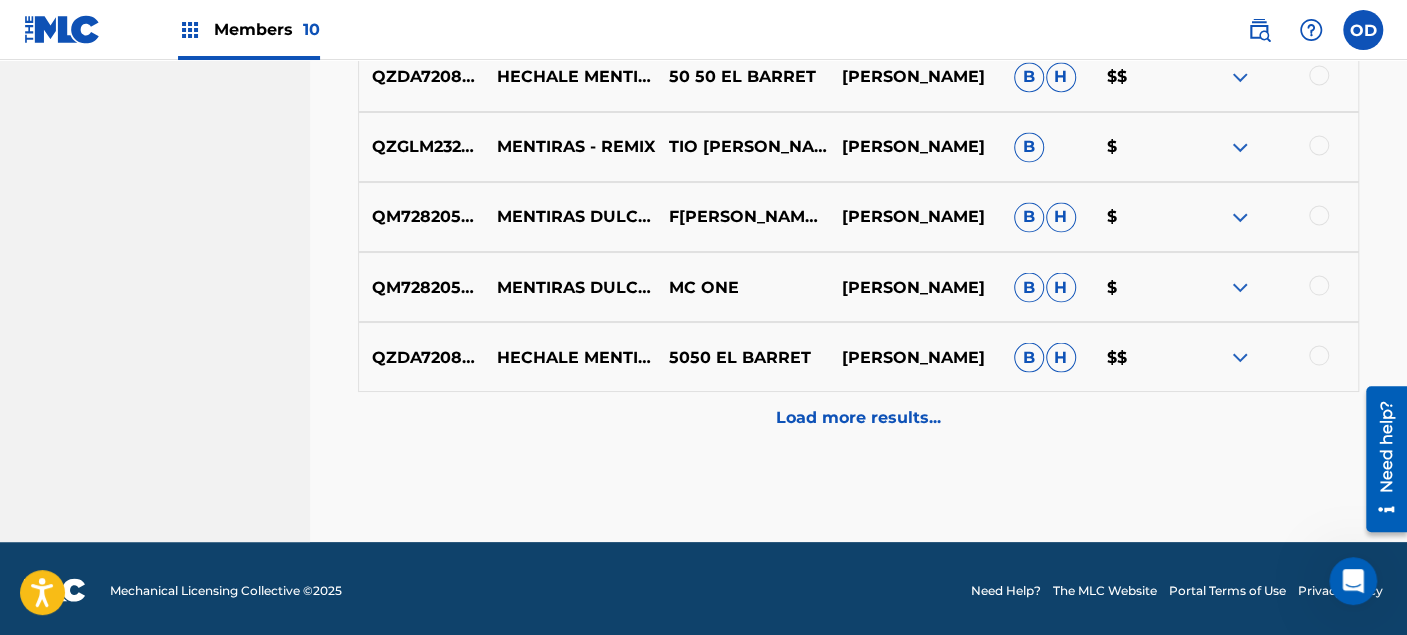 click on "Load more results..." at bounding box center [858, 417] 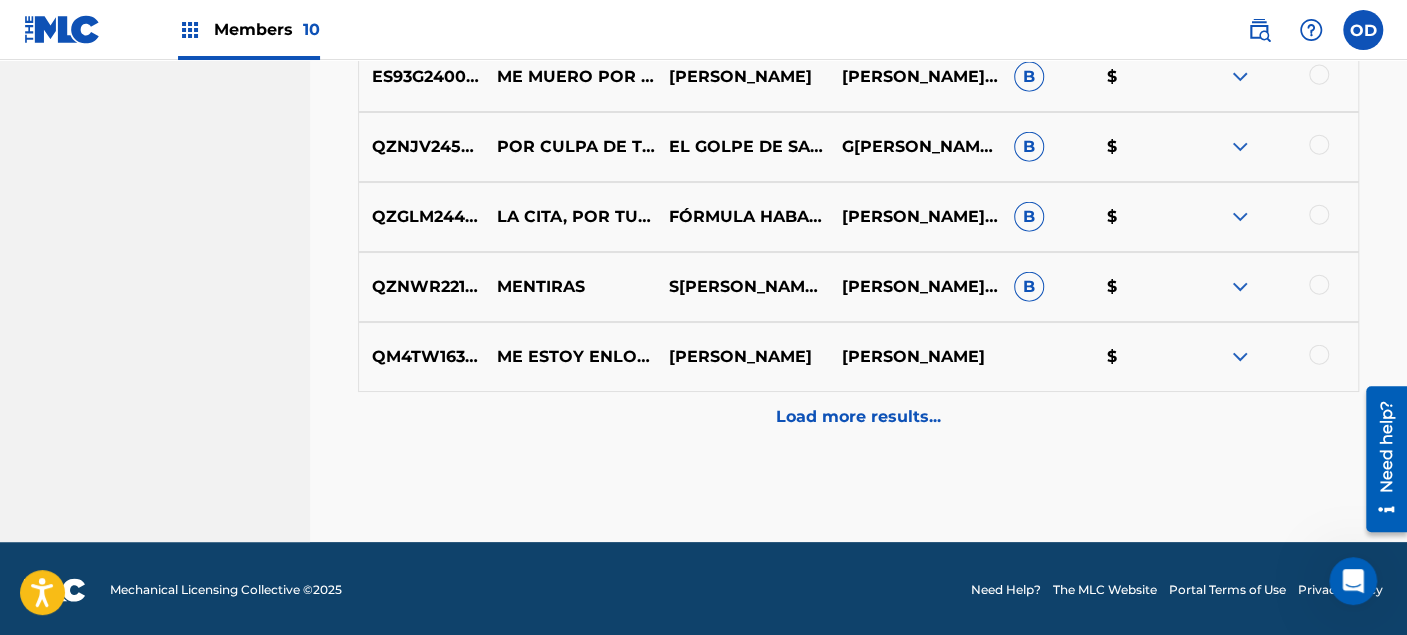 click on "Load more results..." at bounding box center (858, 417) 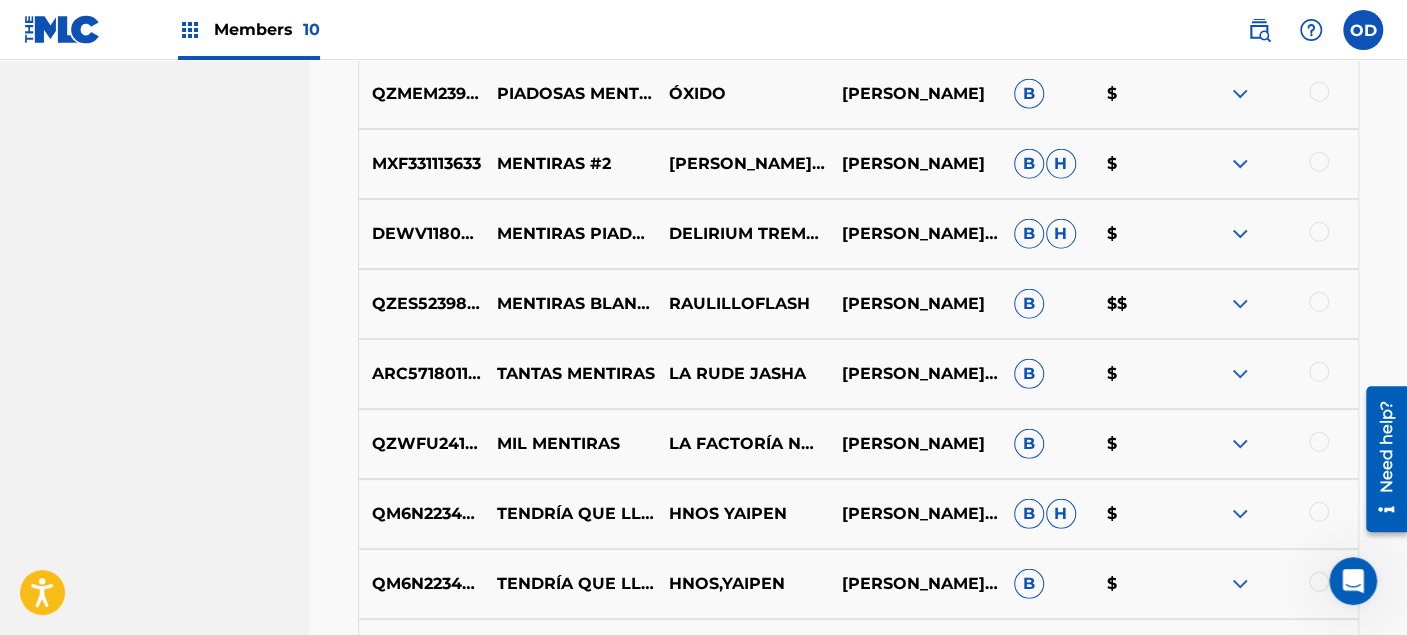 scroll, scrollTop: 11569, scrollLeft: 0, axis: vertical 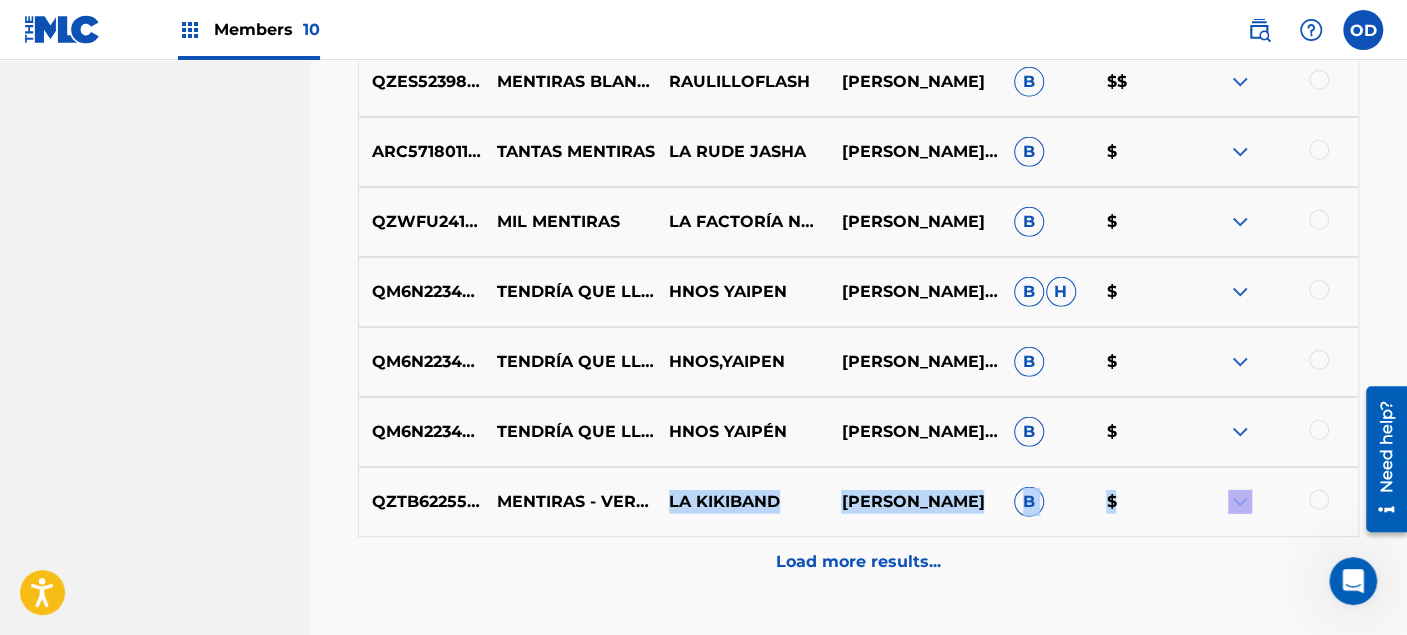 drag, startPoint x: 609, startPoint y: 503, endPoint x: 644, endPoint y: 559, distance: 66.037865 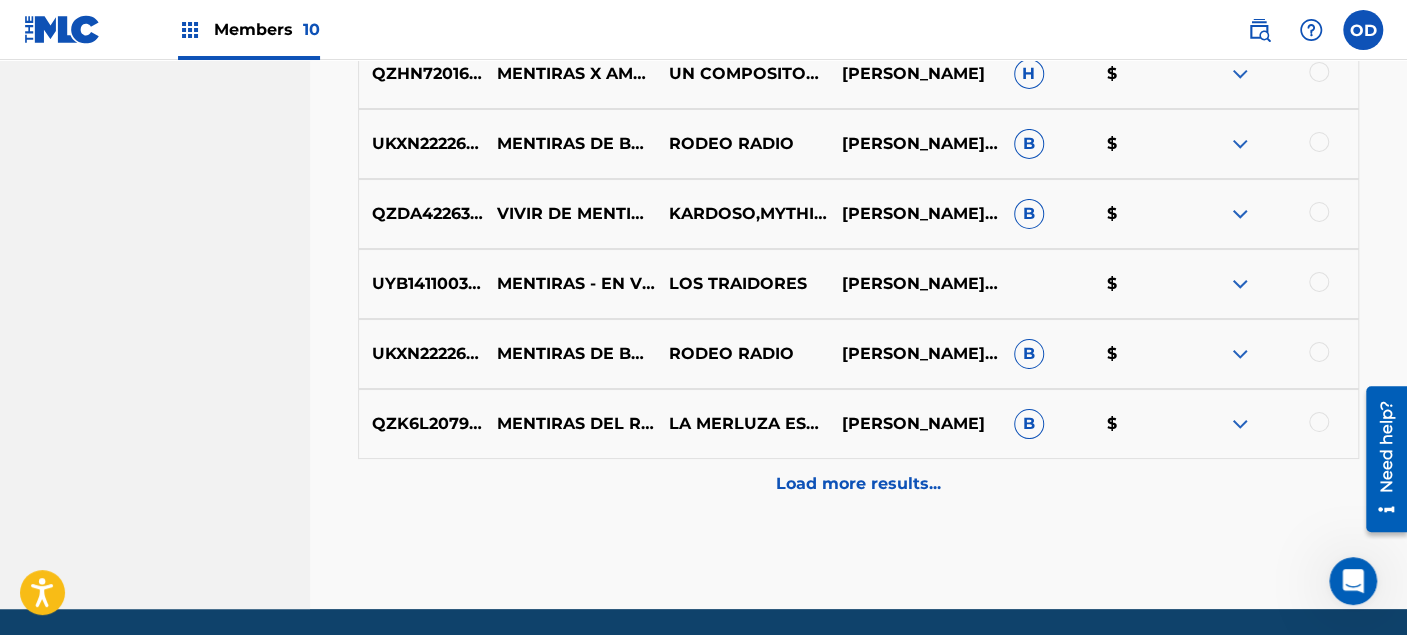 click on "Load more results..." at bounding box center [858, 484] 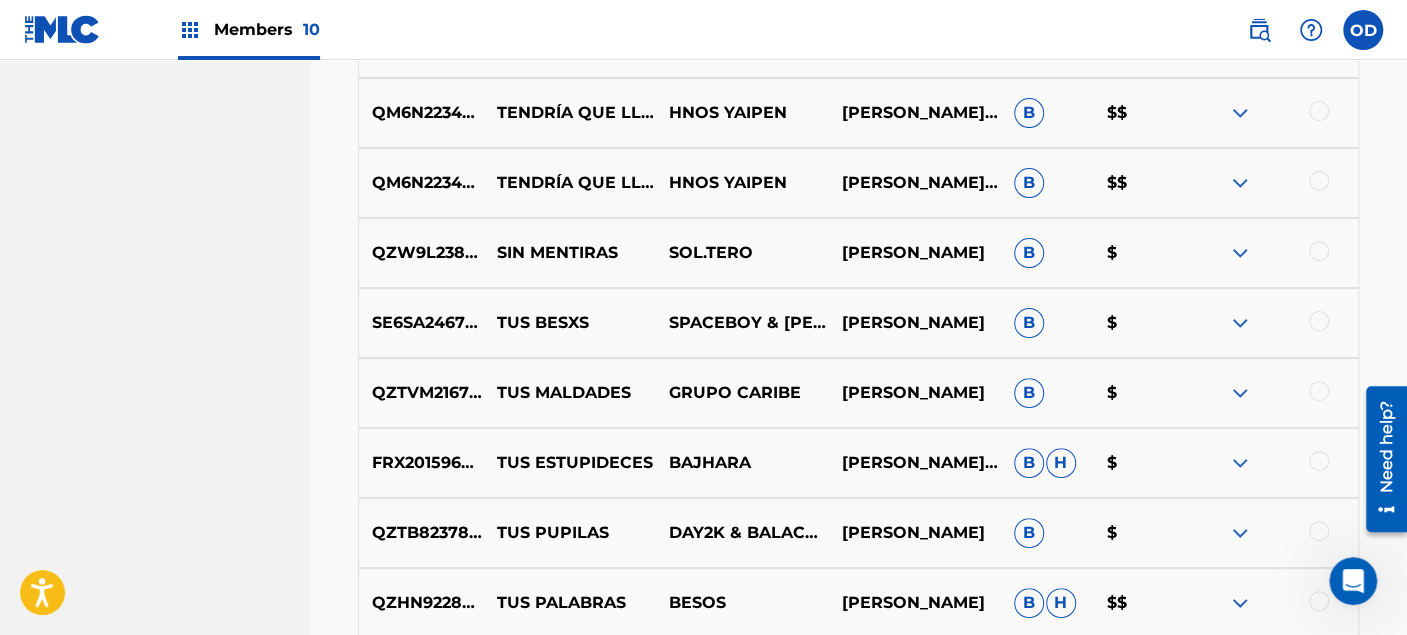 scroll, scrollTop: 12902, scrollLeft: 0, axis: vertical 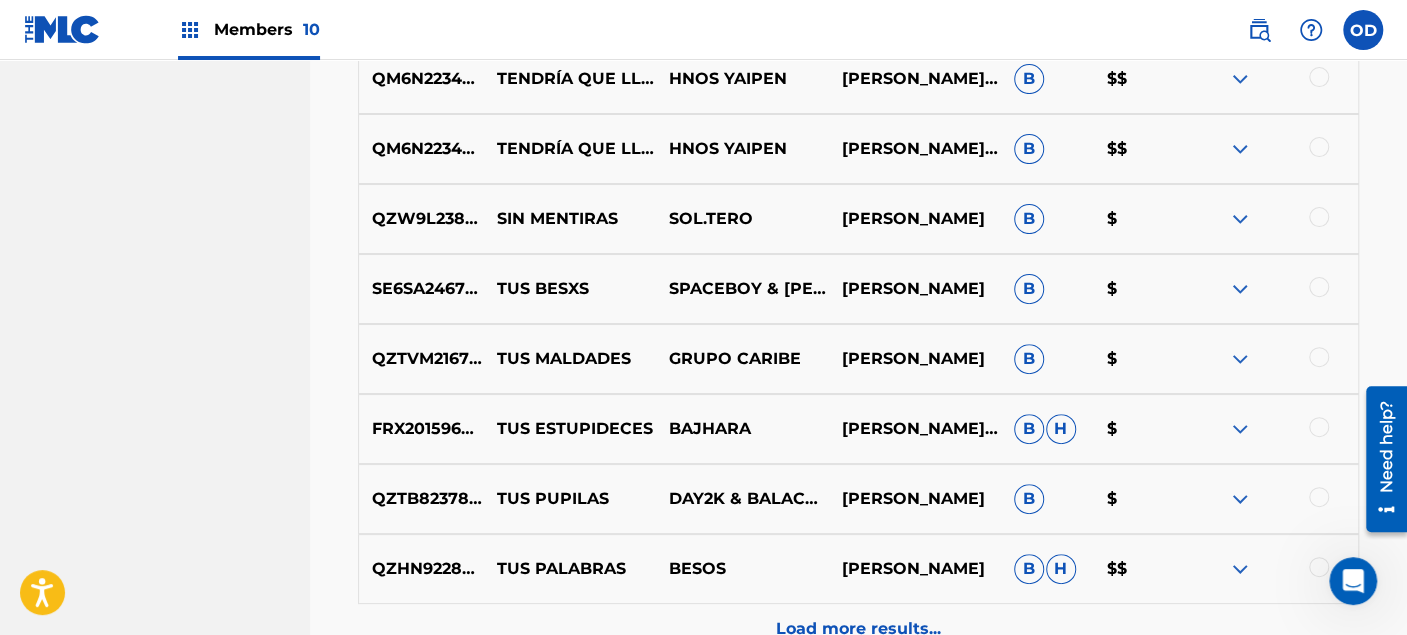 click on "Load more results..." at bounding box center (858, 629) 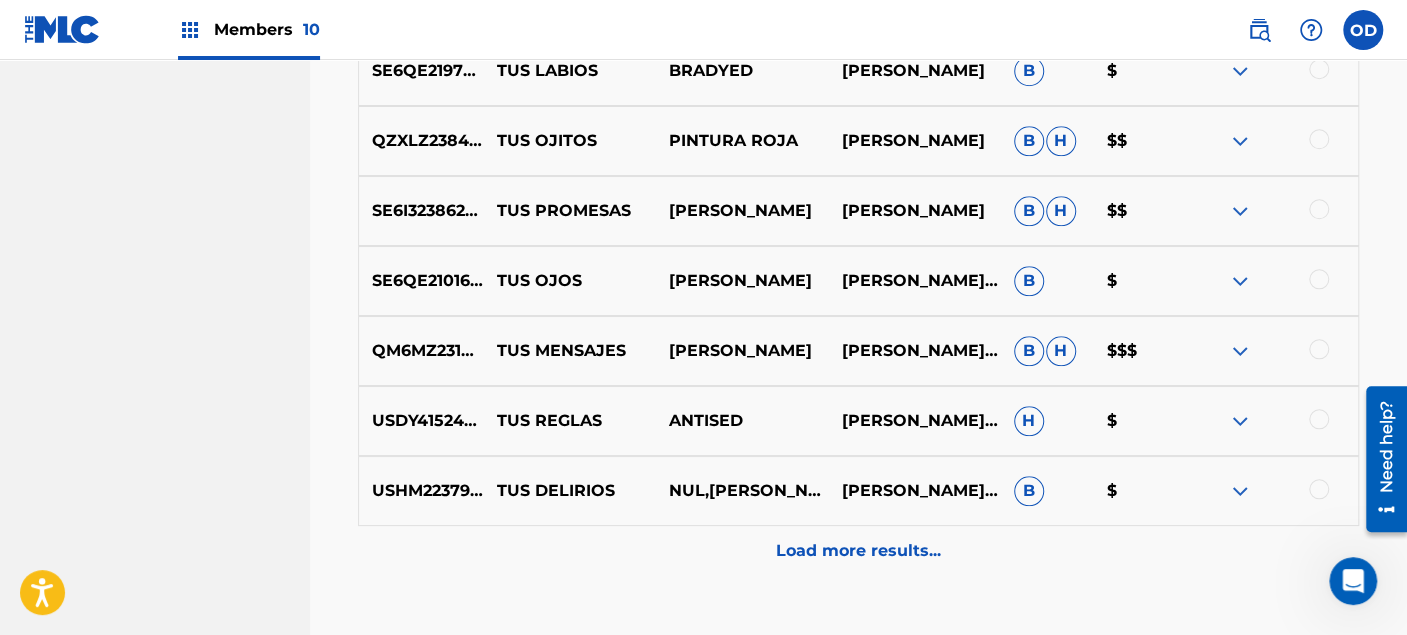 click on "Load more results..." at bounding box center (858, 551) 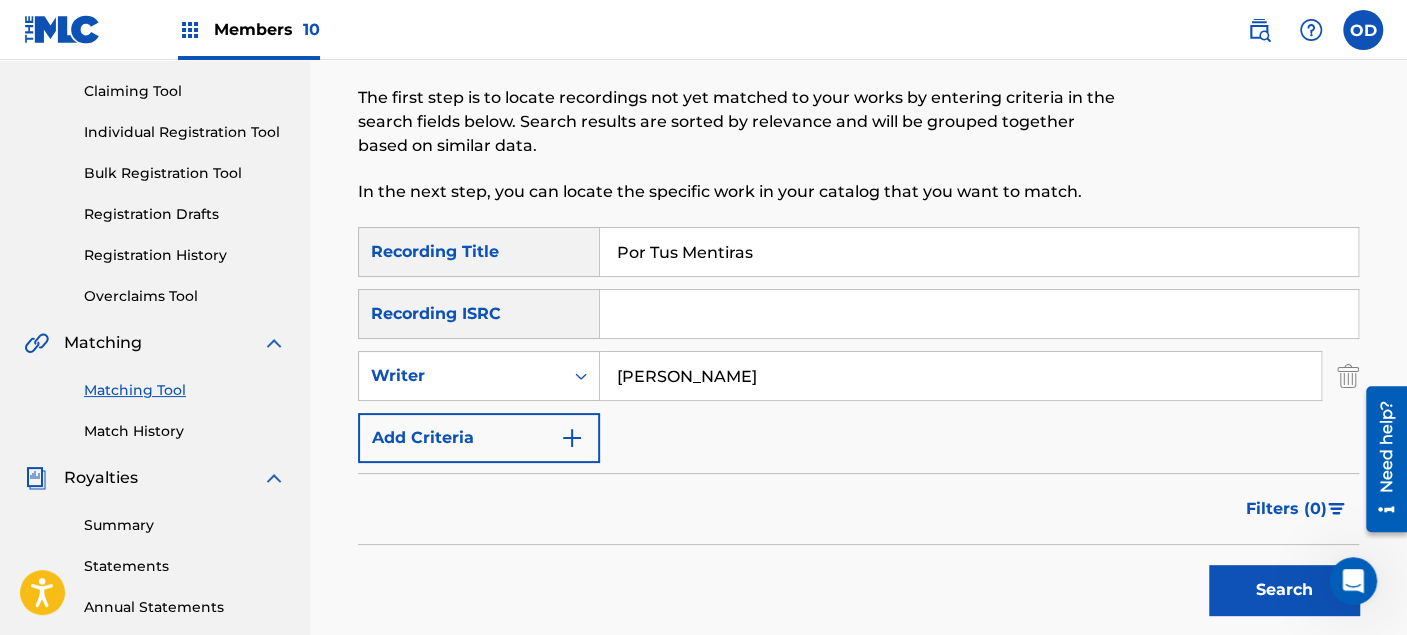 scroll, scrollTop: 236, scrollLeft: 0, axis: vertical 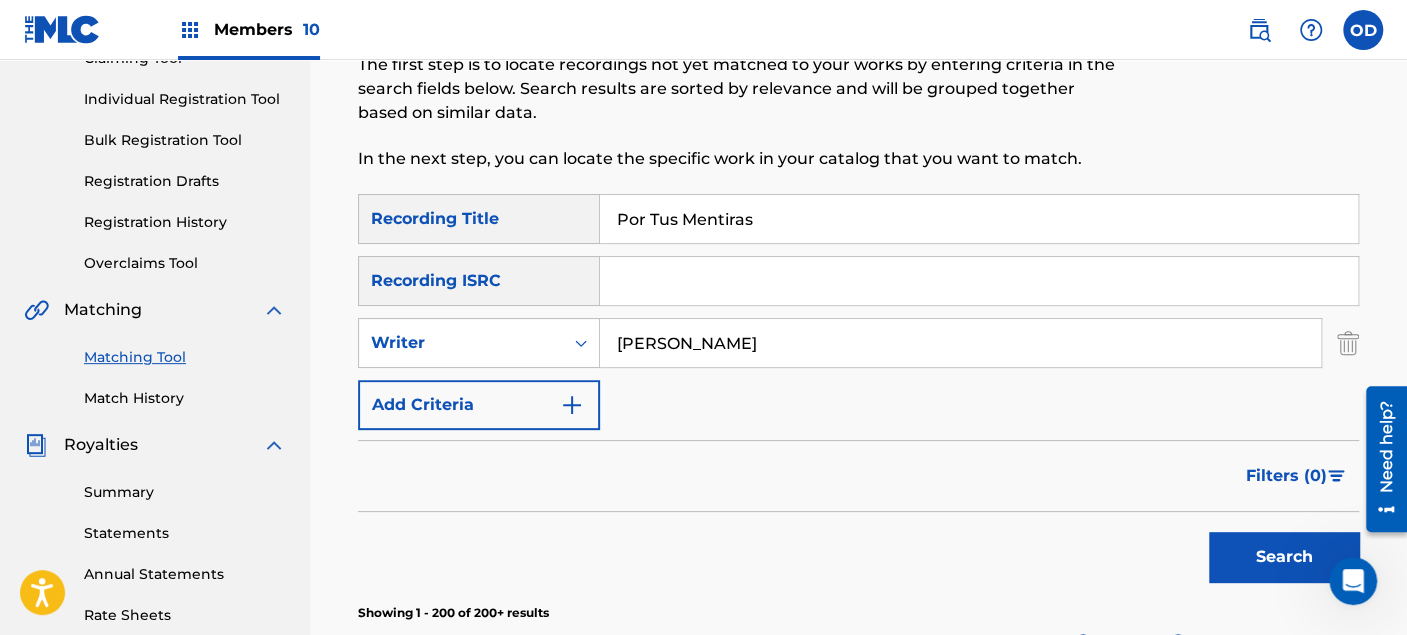 drag, startPoint x: 781, startPoint y: 205, endPoint x: 597, endPoint y: 197, distance: 184.17383 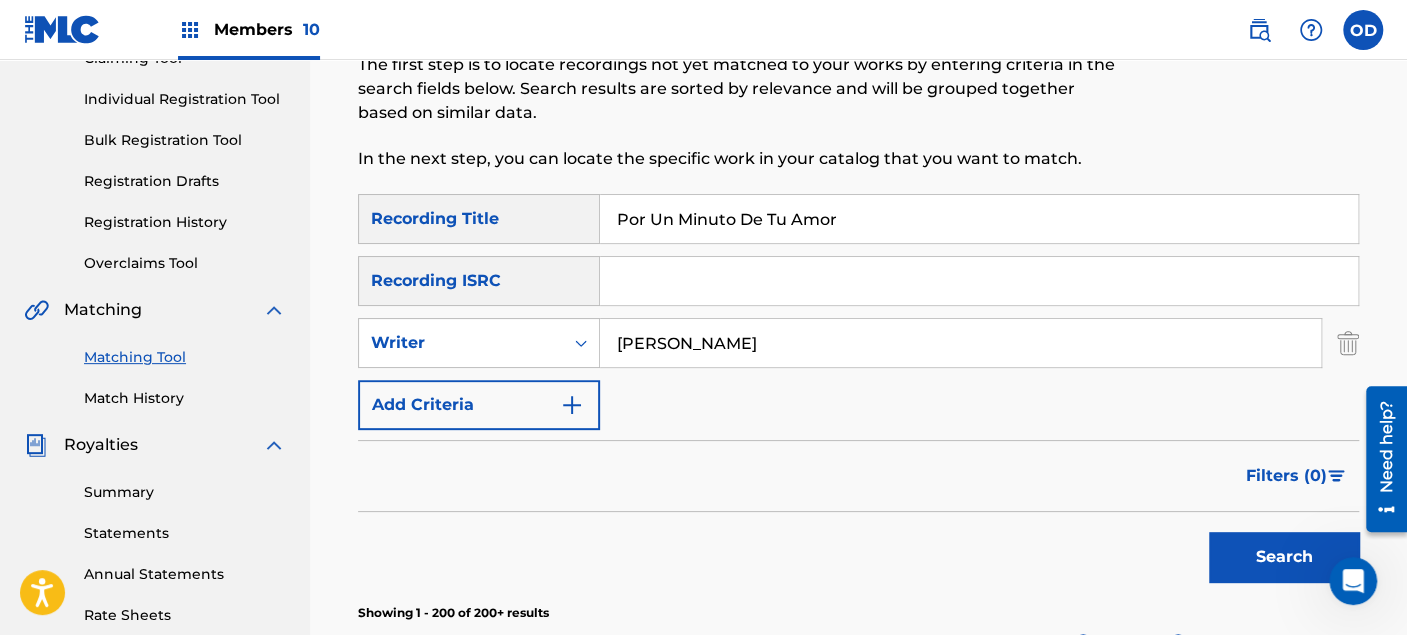 type on "Por Un Minuto De Tu Amor" 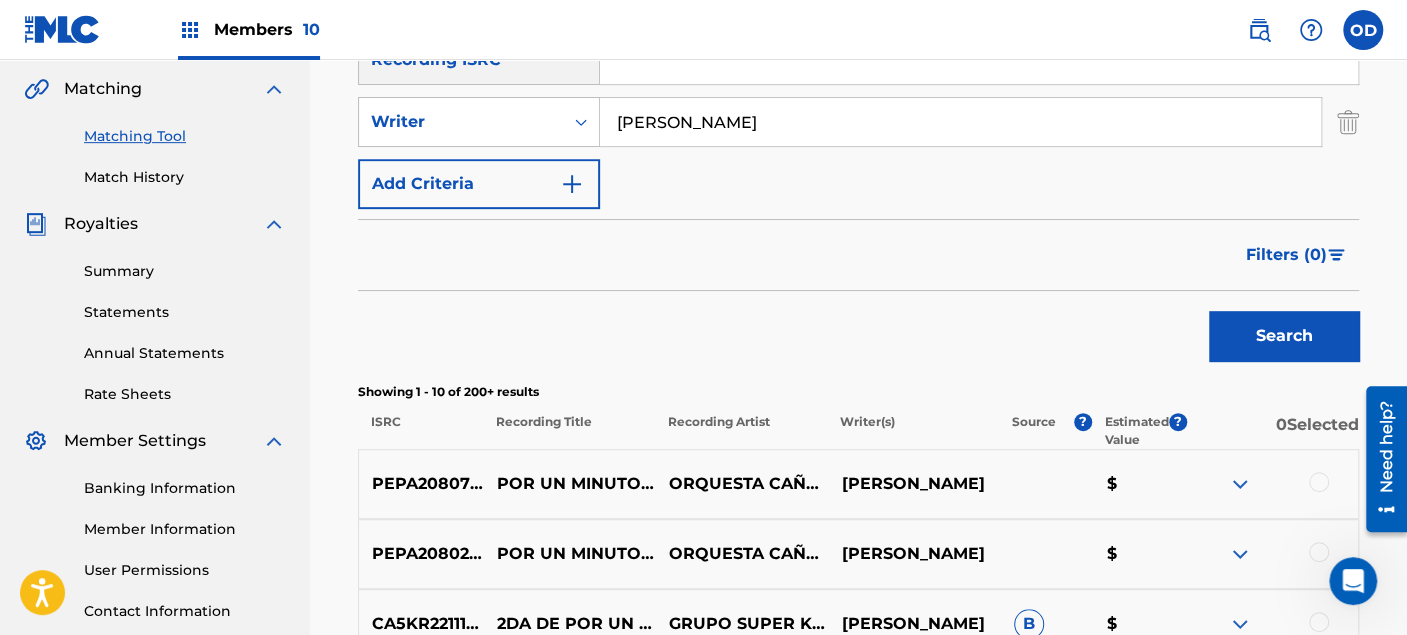 scroll, scrollTop: 458, scrollLeft: 0, axis: vertical 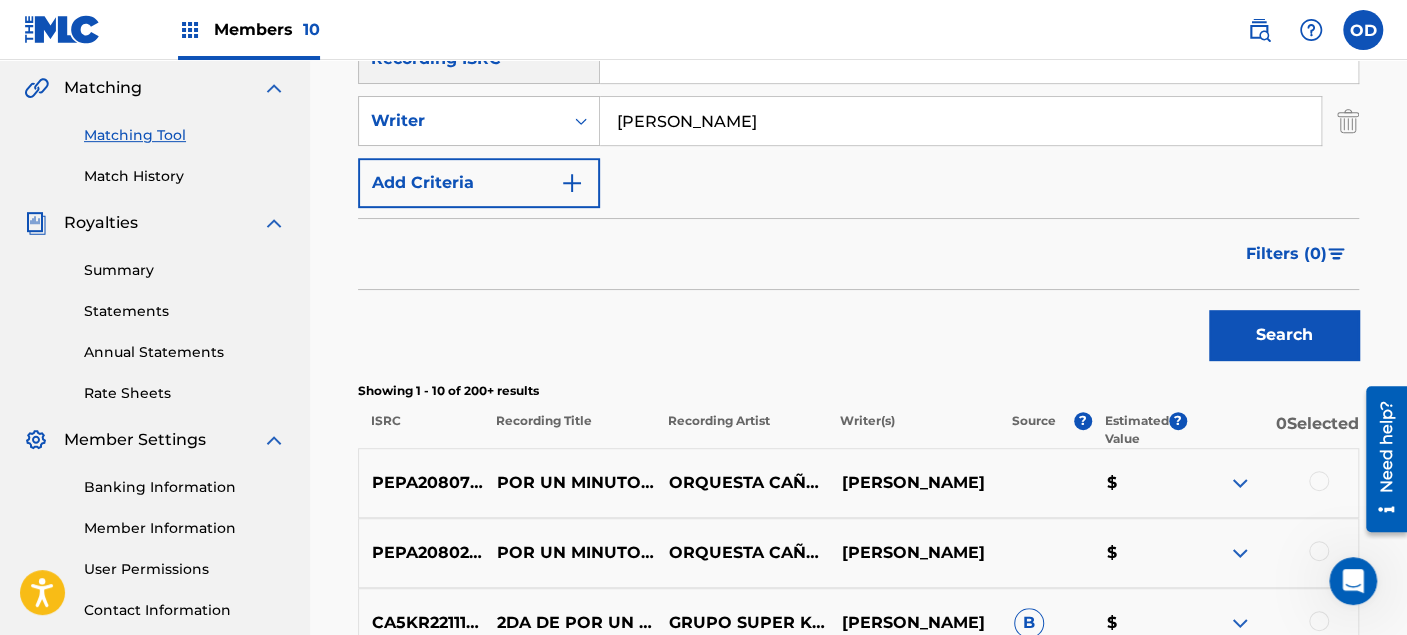 click at bounding box center (1319, 481) 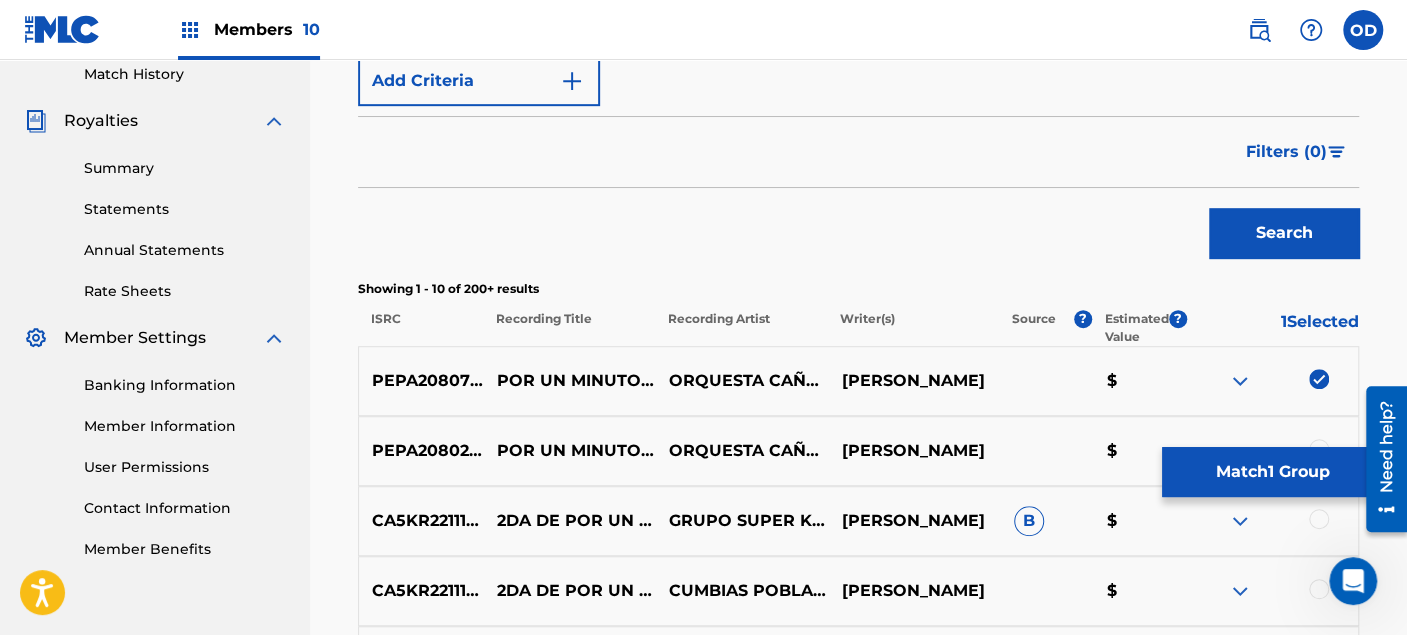 scroll, scrollTop: 680, scrollLeft: 0, axis: vertical 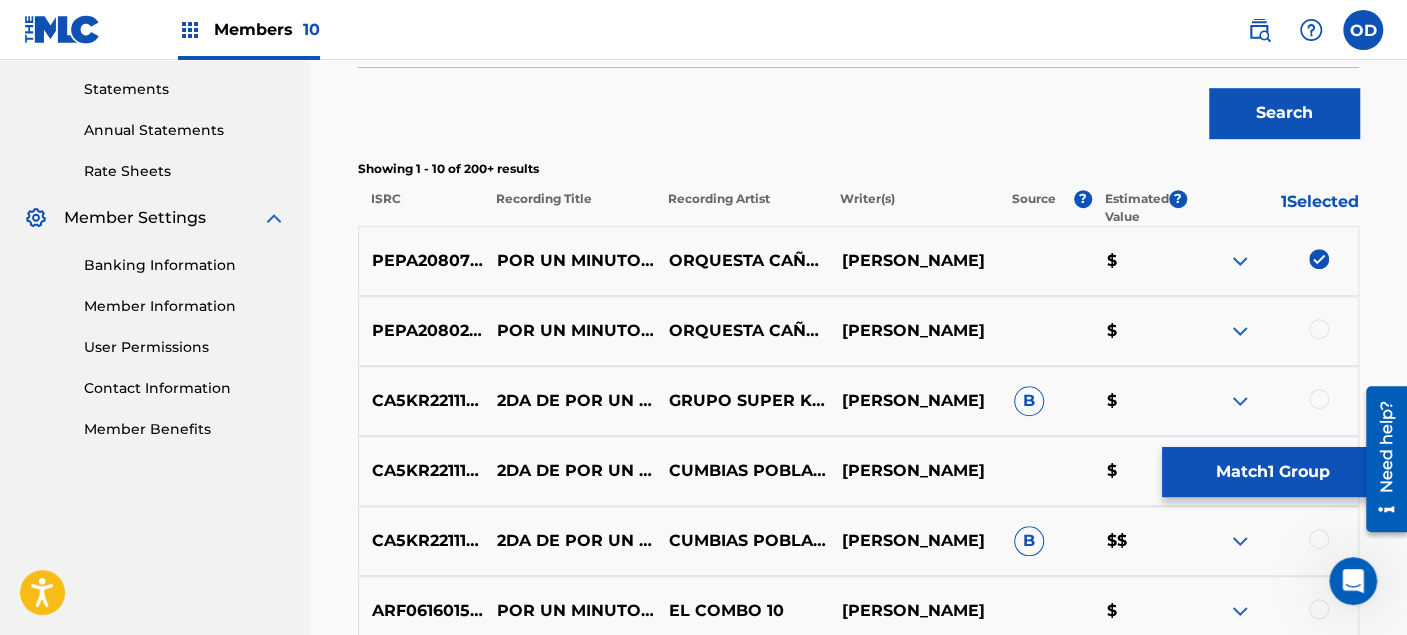 click at bounding box center [1319, 329] 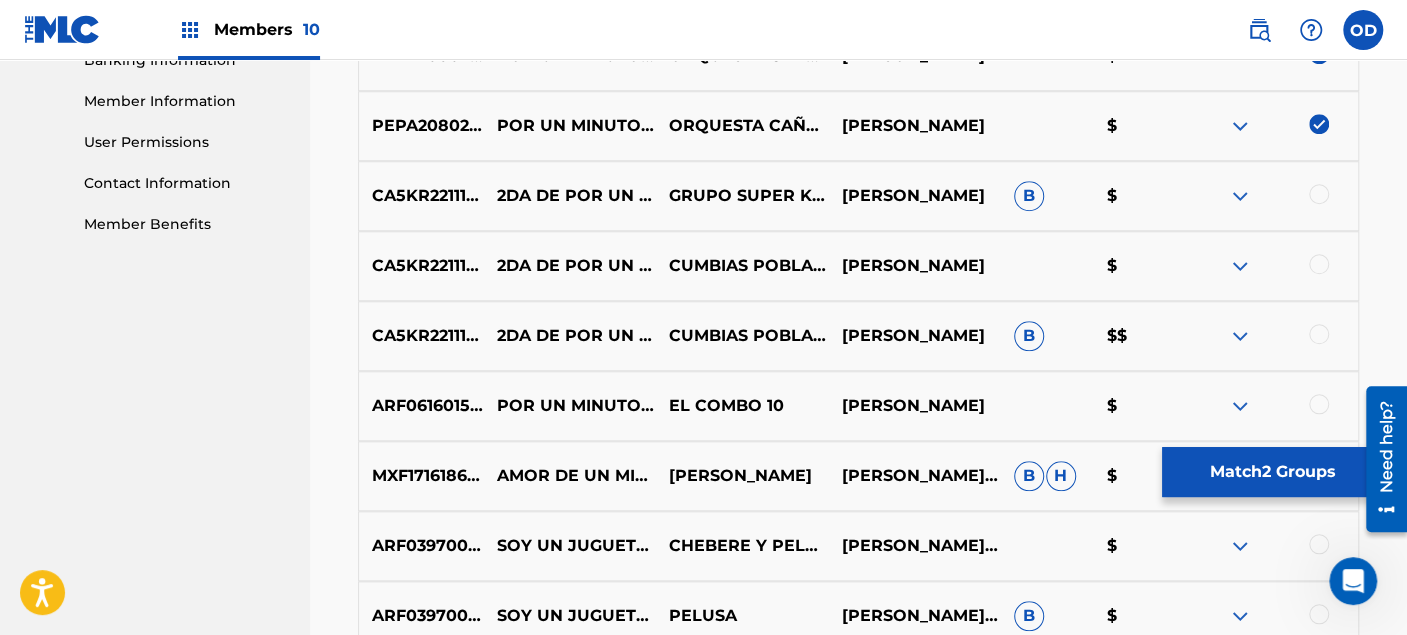 scroll, scrollTop: 902, scrollLeft: 0, axis: vertical 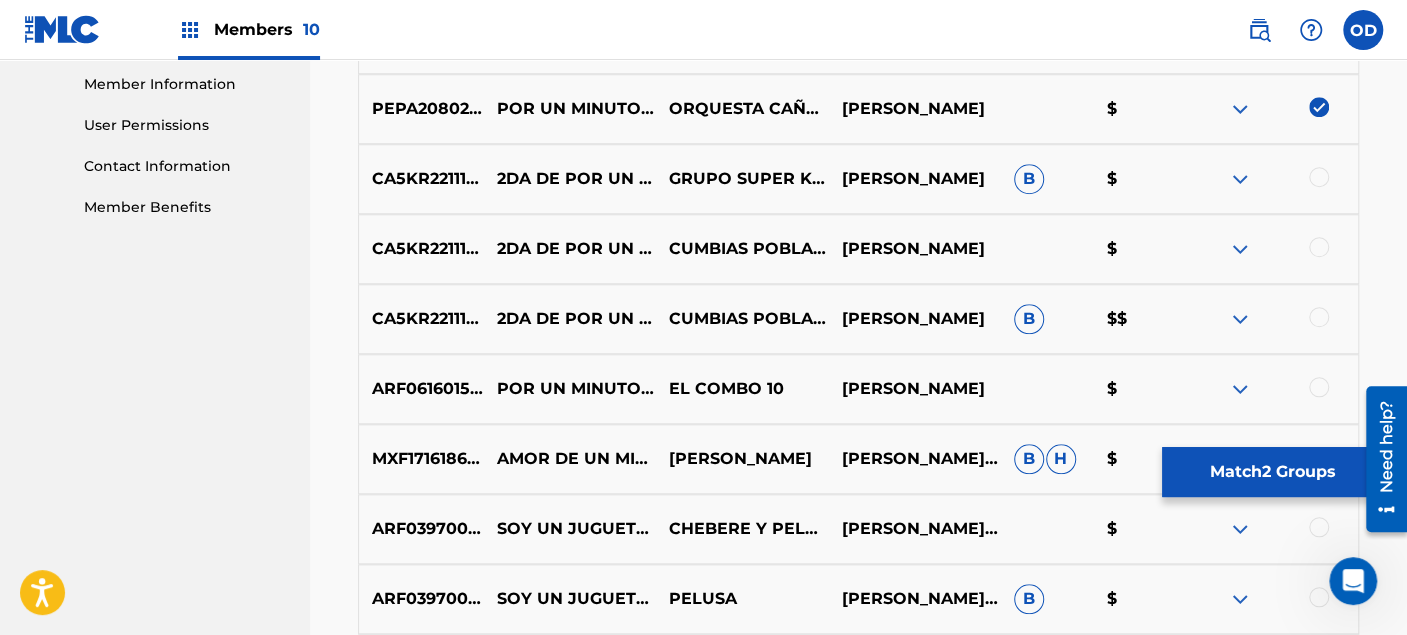 click at bounding box center (1319, 177) 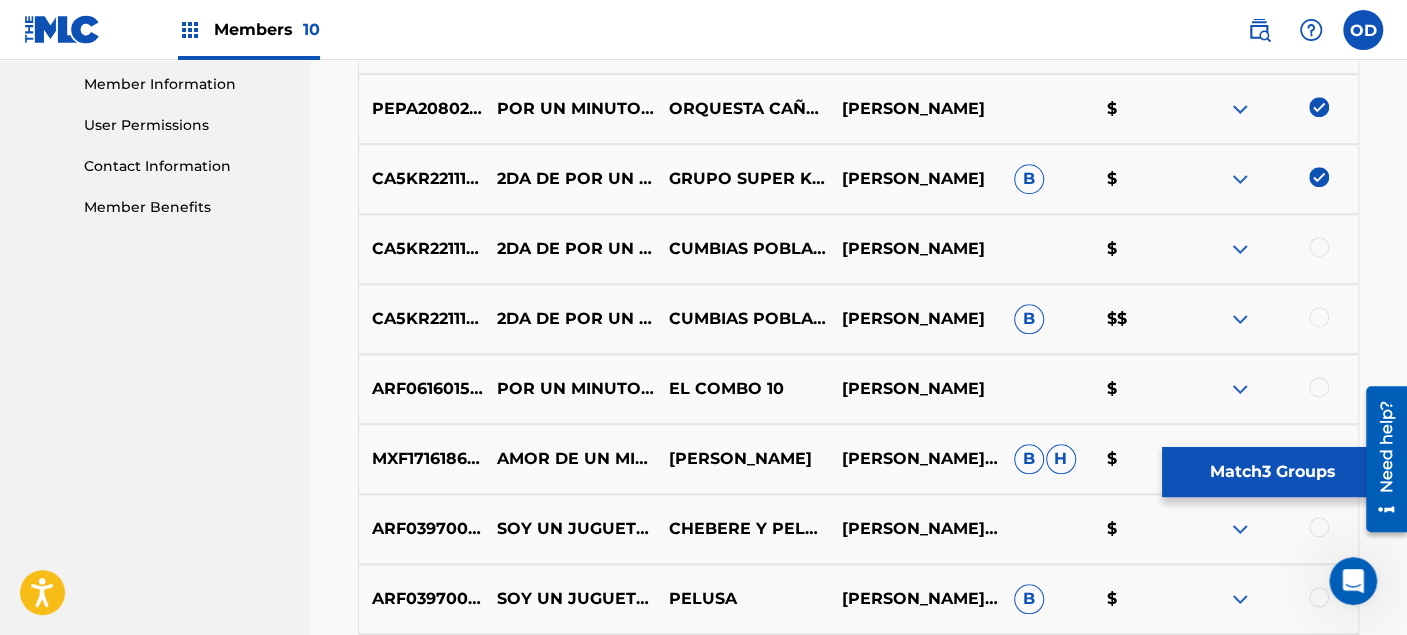 click at bounding box center (1319, 247) 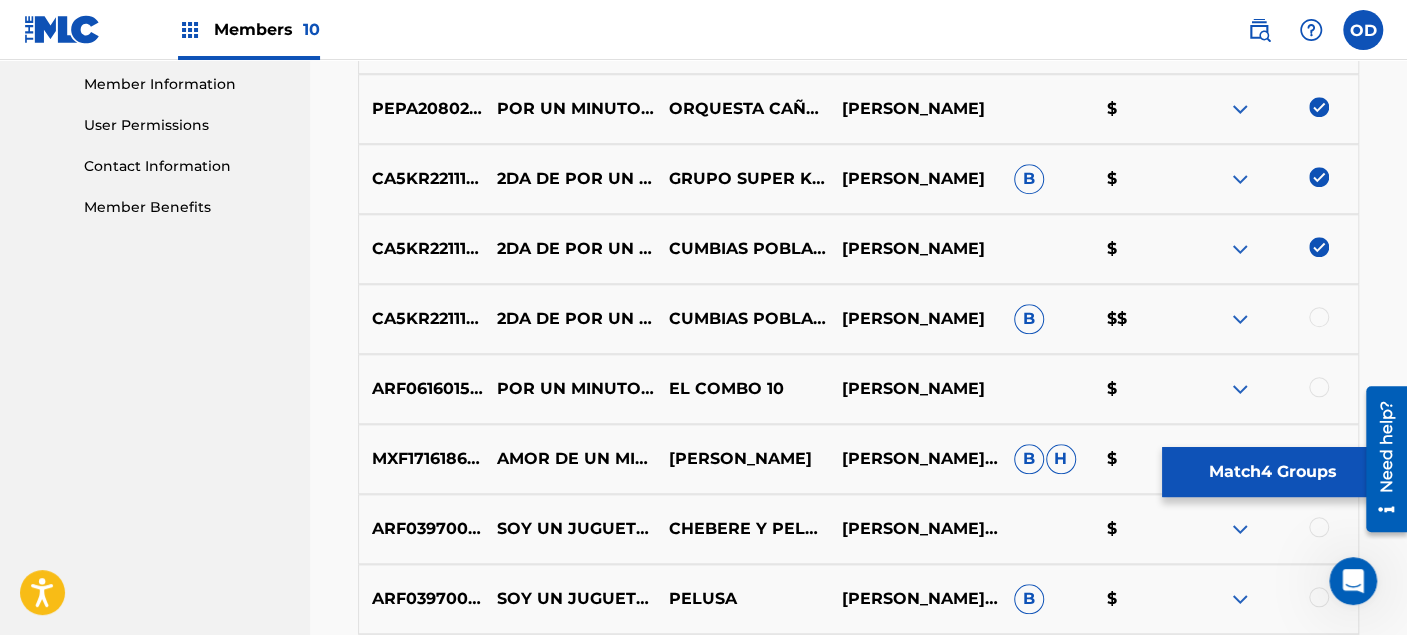 click at bounding box center [1319, 317] 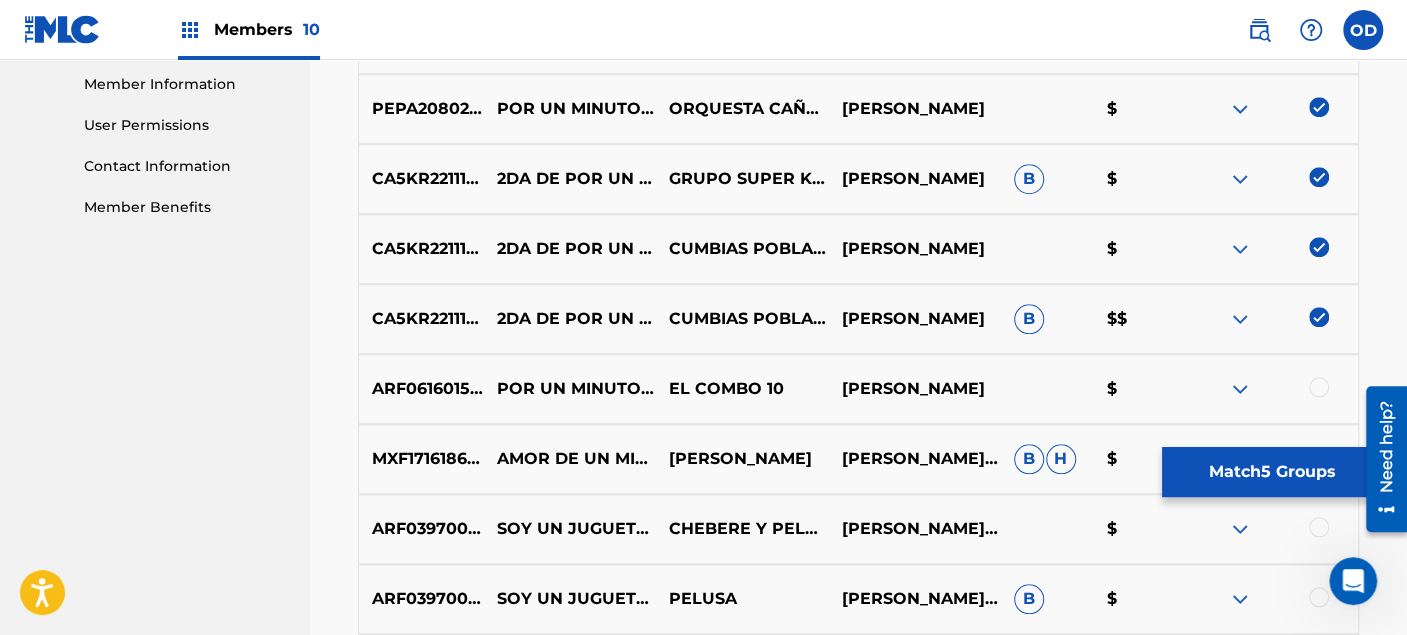 click at bounding box center (1319, 387) 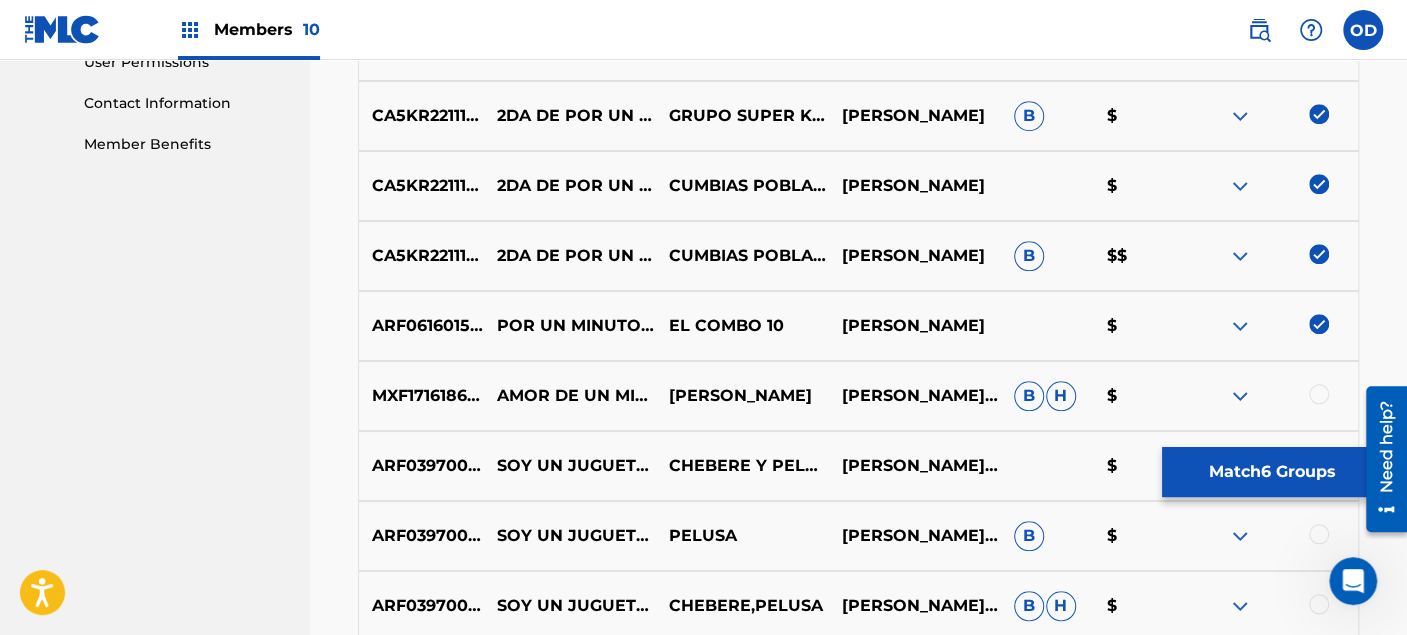 scroll, scrollTop: 1014, scrollLeft: 0, axis: vertical 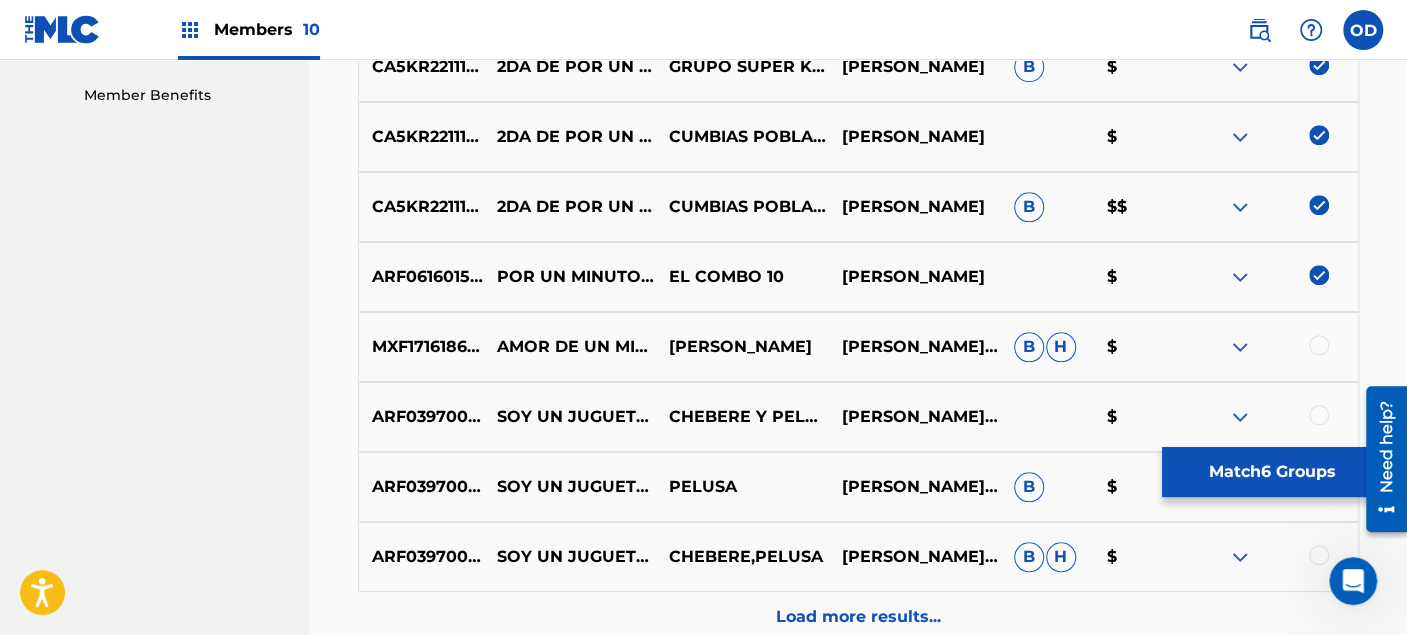 click on "SOY UN JUGUETE DE TU AMOR / DI QUE NO ES CIERTO" at bounding box center (570, 557) 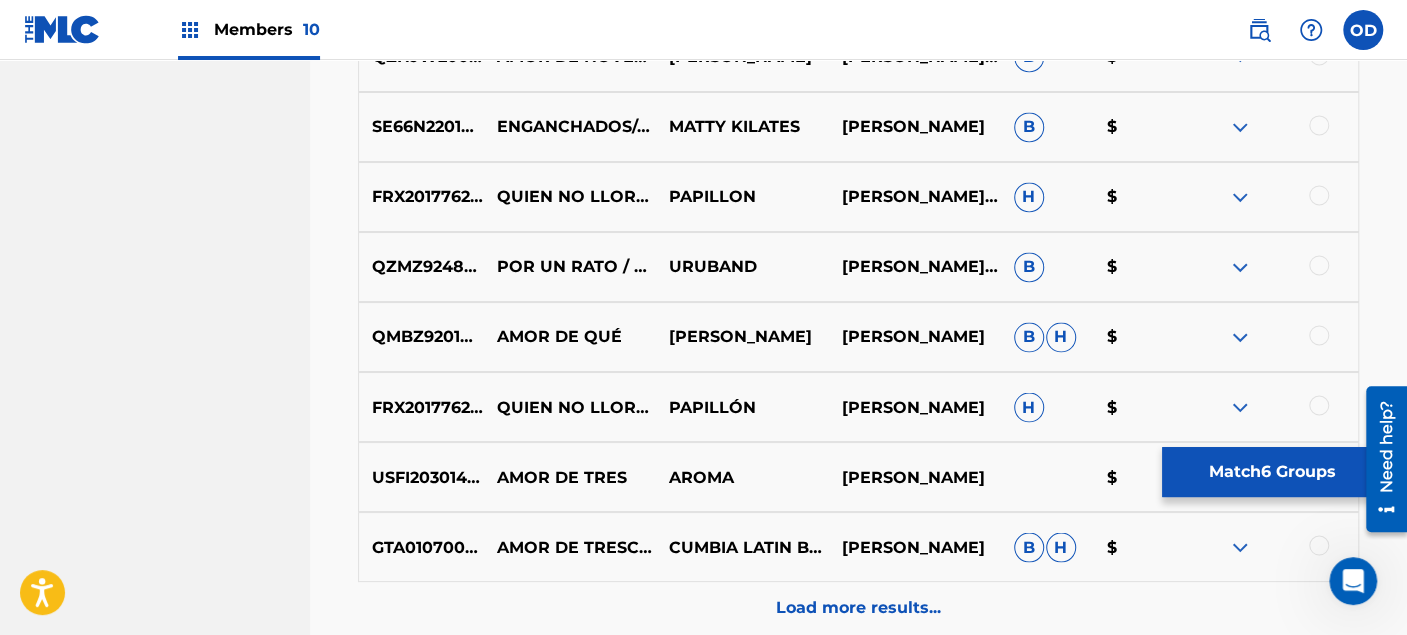 scroll, scrollTop: 1791, scrollLeft: 0, axis: vertical 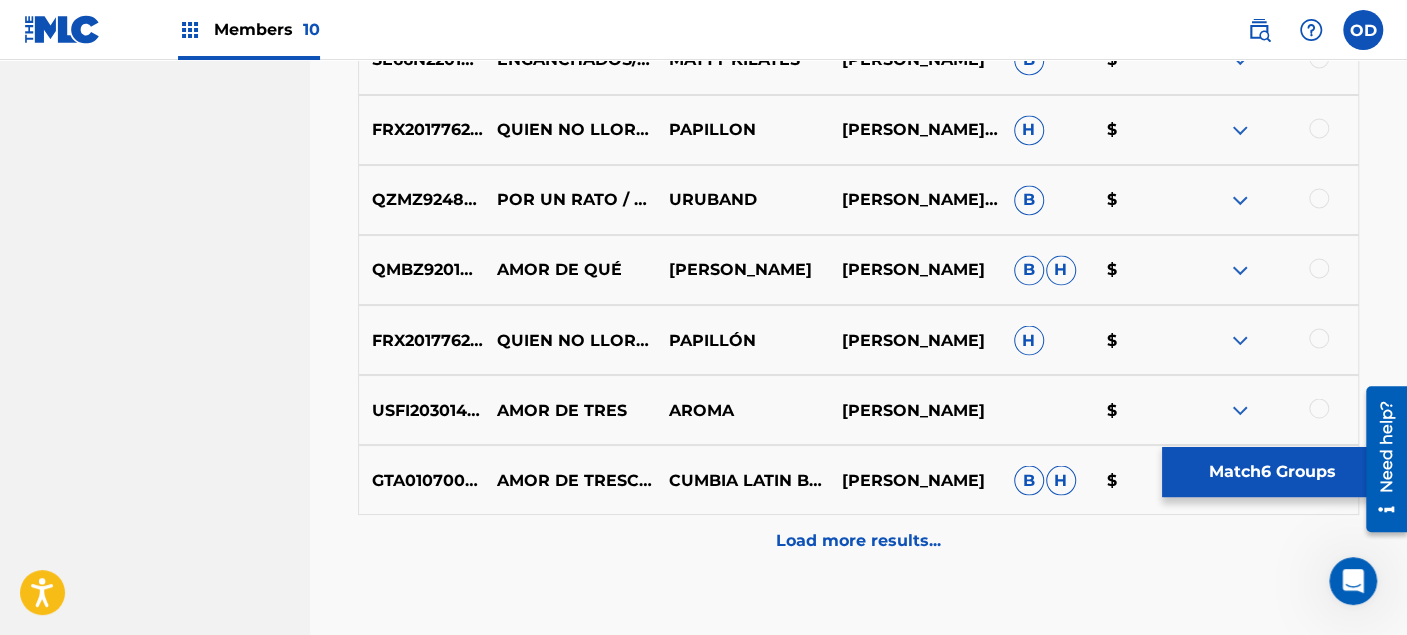 click on "Load more results..." at bounding box center [858, 540] 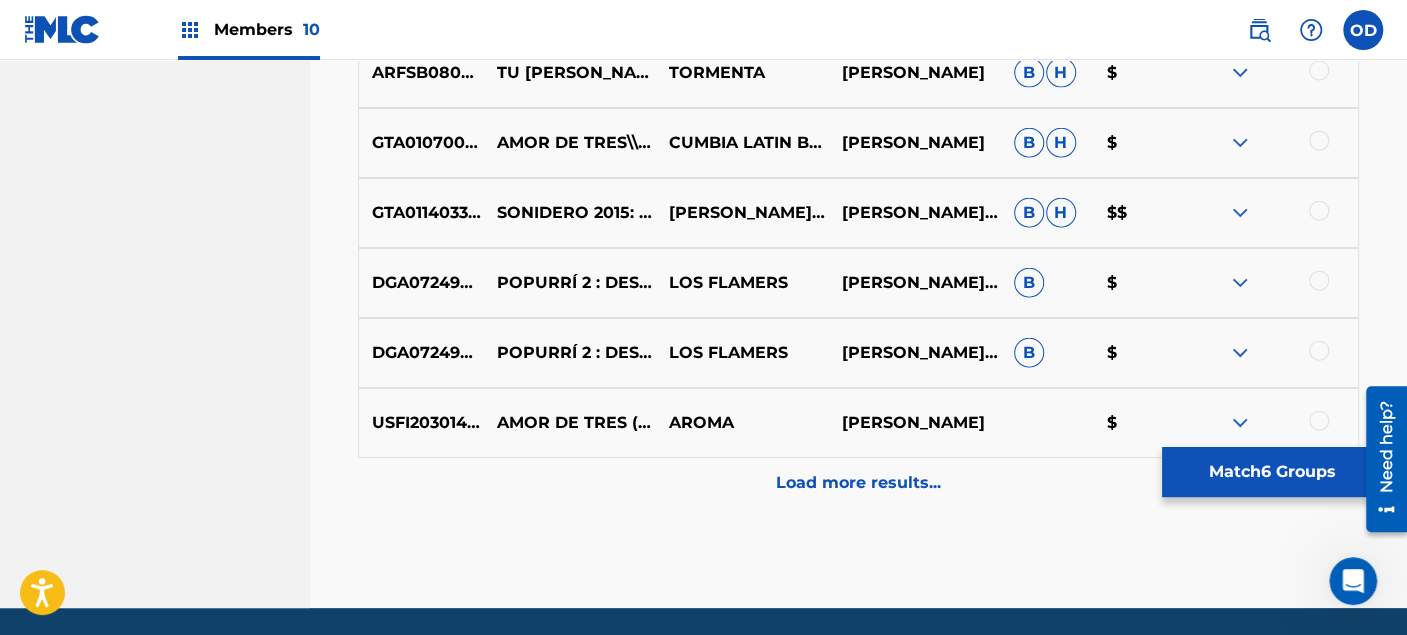 scroll, scrollTop: 2569, scrollLeft: 0, axis: vertical 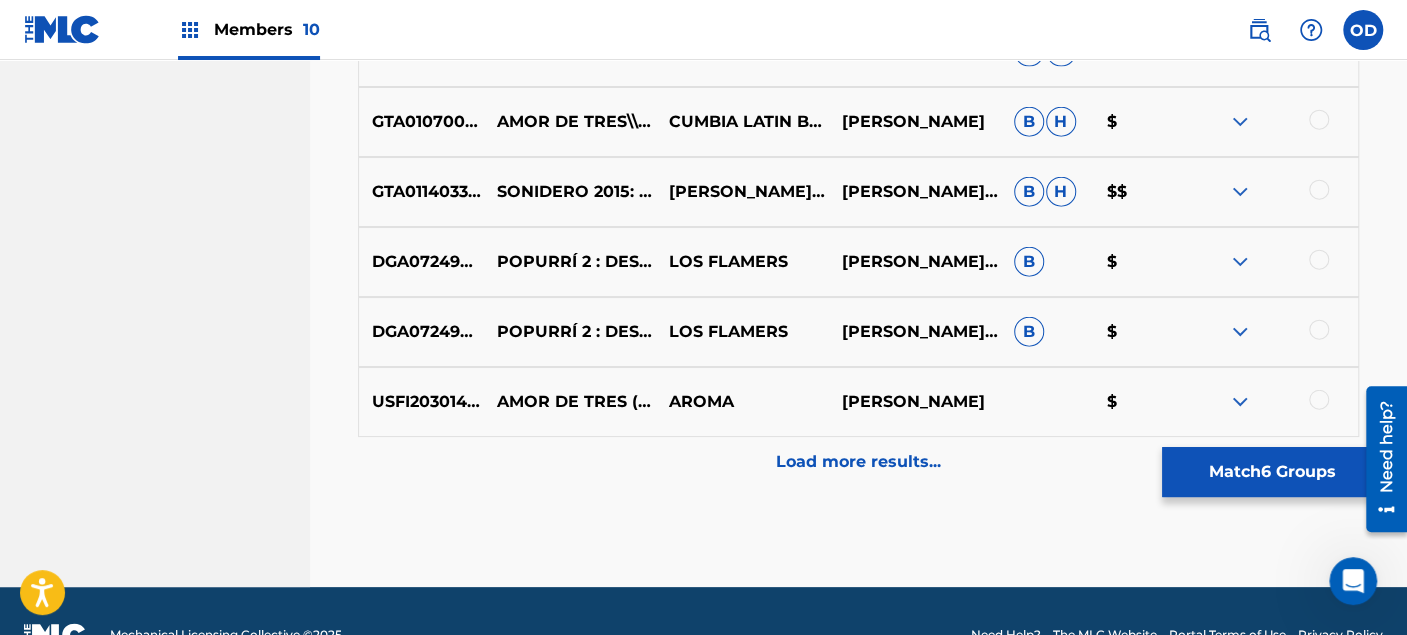 click on "Load more results..." at bounding box center [858, 462] 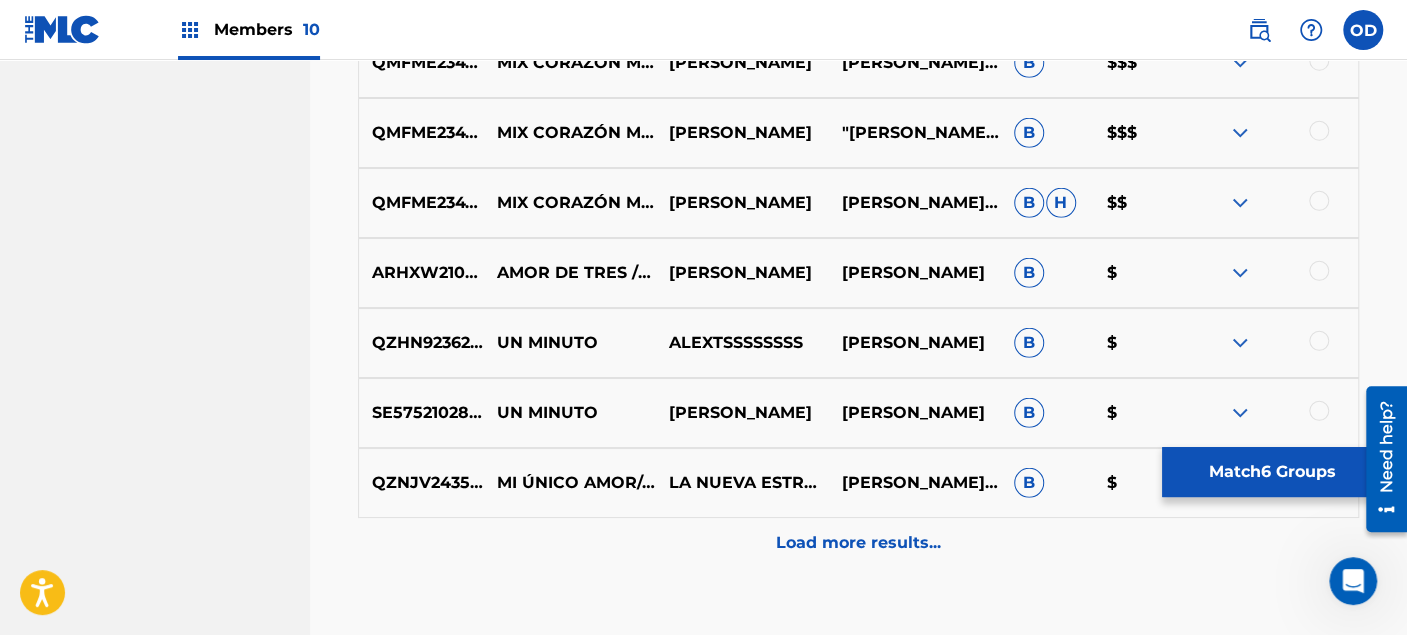 scroll, scrollTop: 3236, scrollLeft: 0, axis: vertical 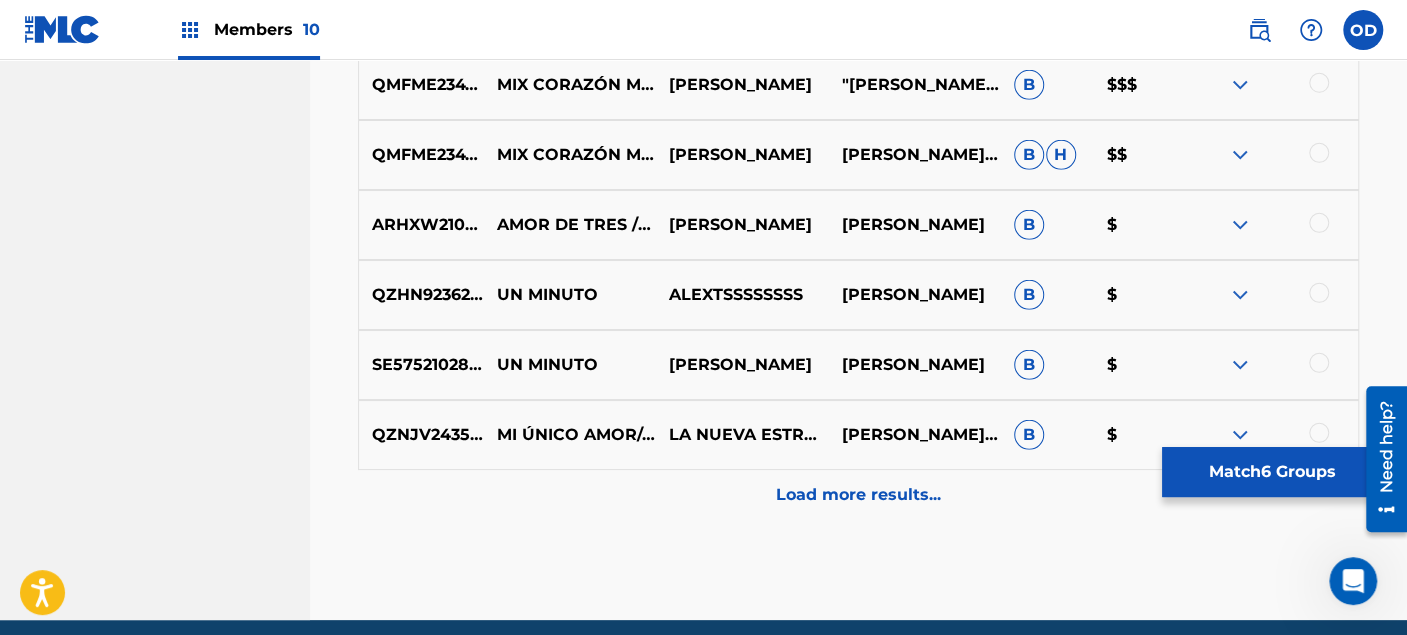 click on "Load more results..." at bounding box center (858, 495) 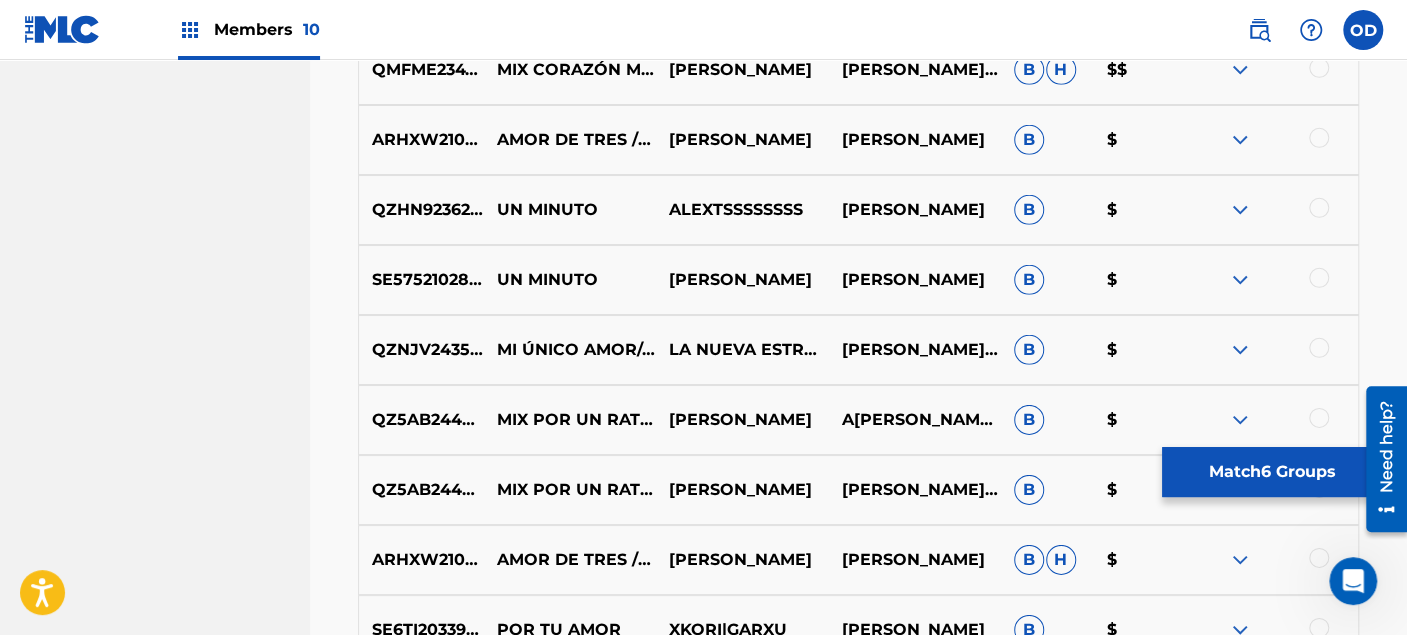 scroll, scrollTop: 3458, scrollLeft: 0, axis: vertical 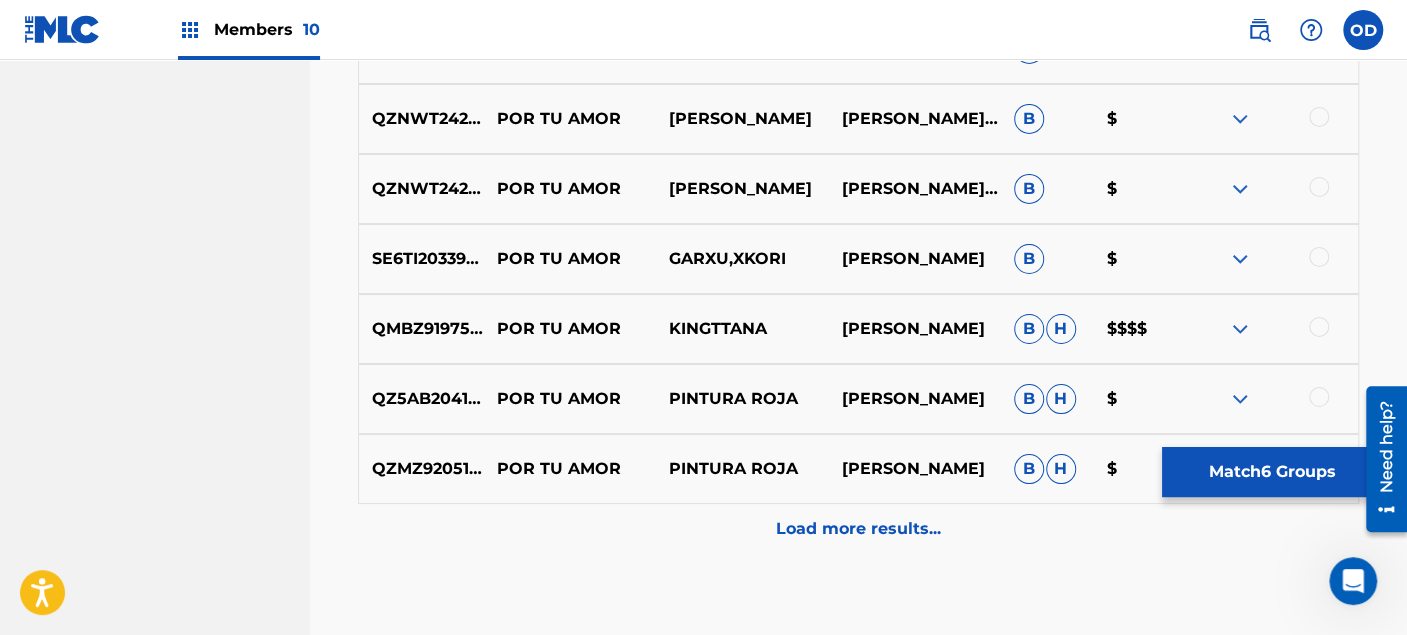 click on "Load more results..." at bounding box center (858, 529) 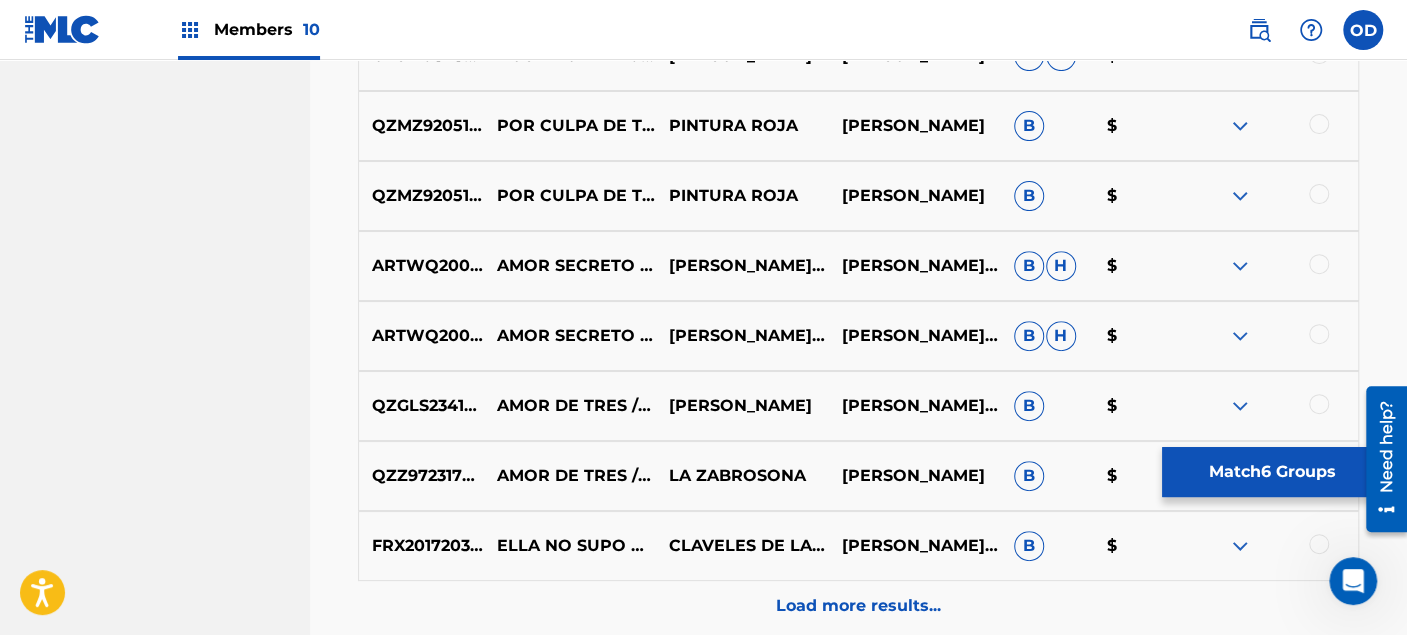 scroll, scrollTop: 4569, scrollLeft: 0, axis: vertical 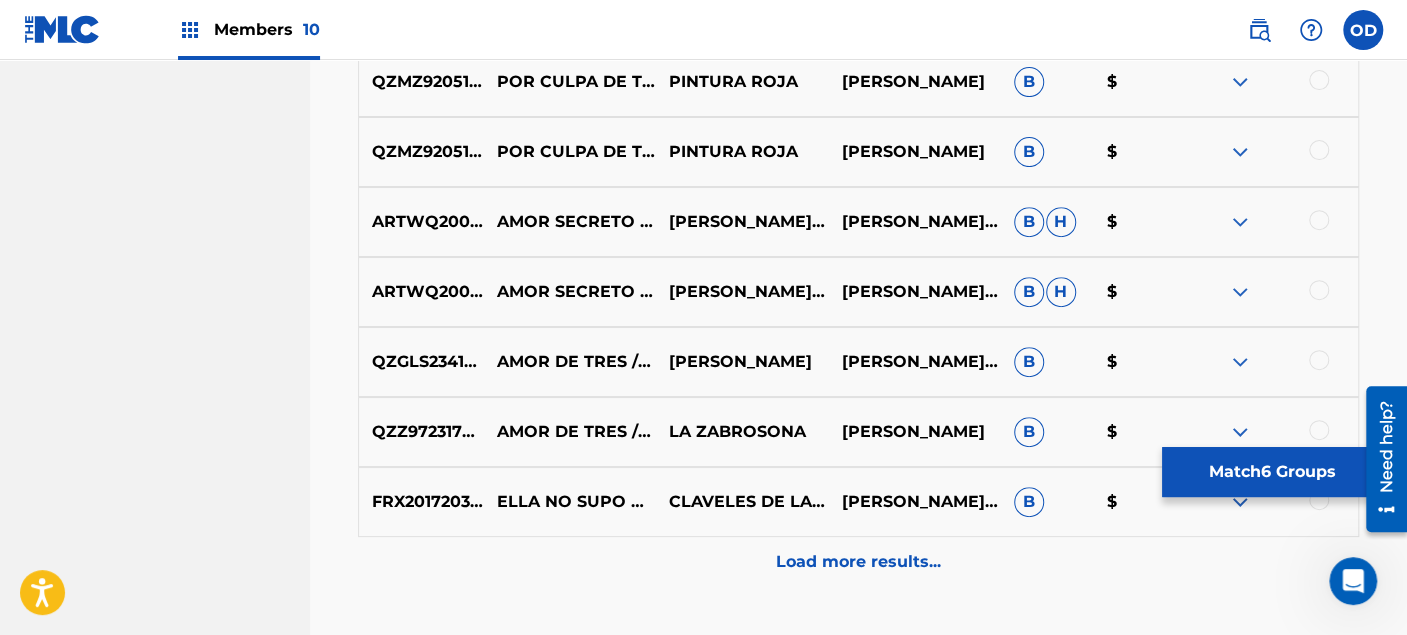 click on "Load more results..." at bounding box center [858, 562] 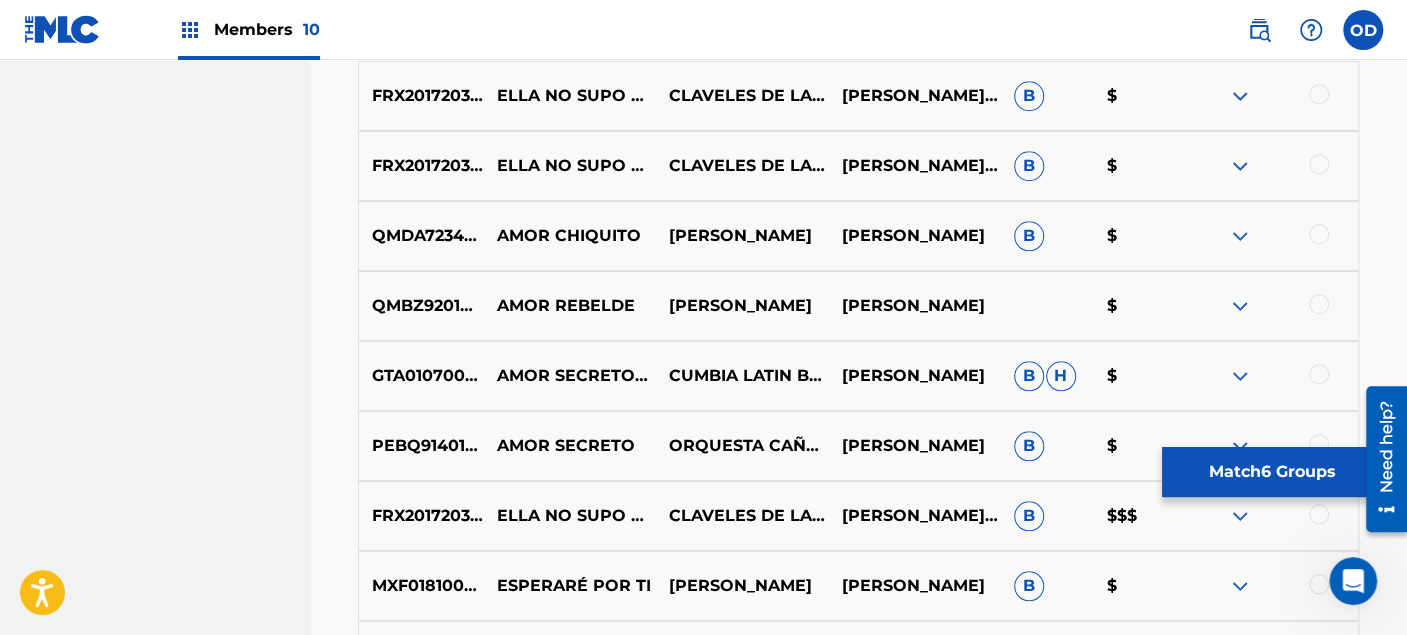 scroll, scrollTop: 5236, scrollLeft: 0, axis: vertical 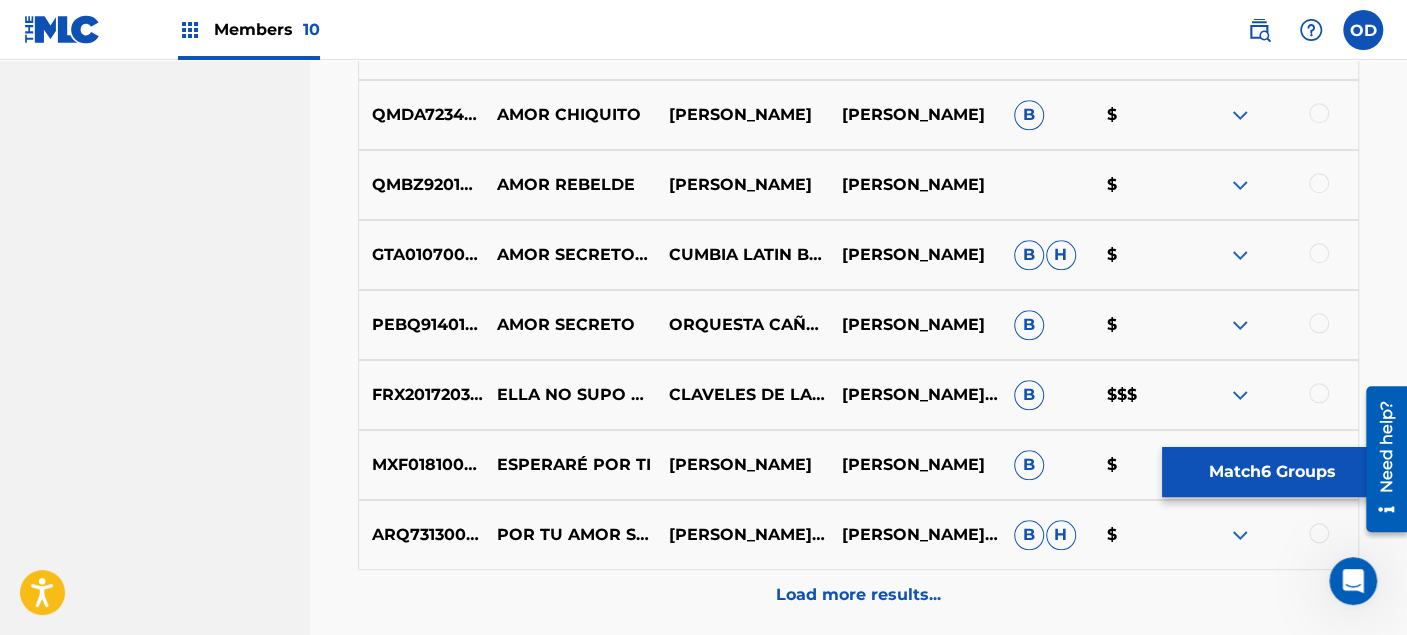 click on "Load more results..." at bounding box center (858, 595) 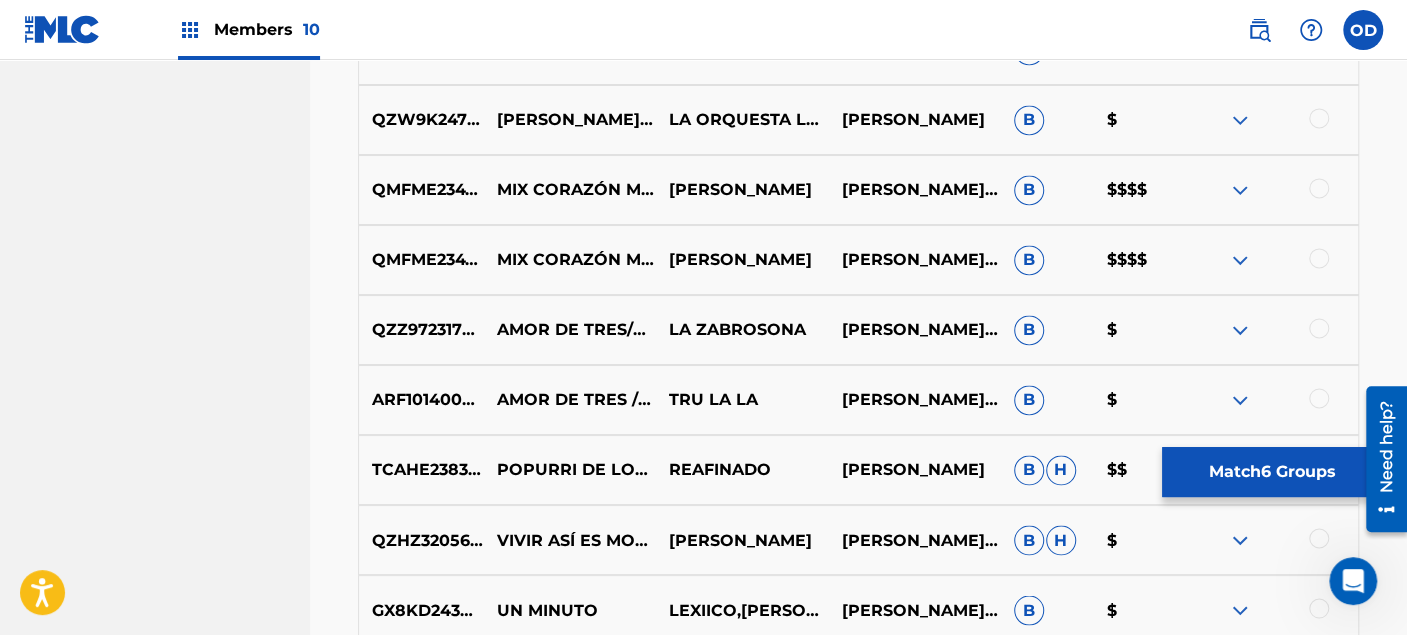 scroll, scrollTop: 5902, scrollLeft: 0, axis: vertical 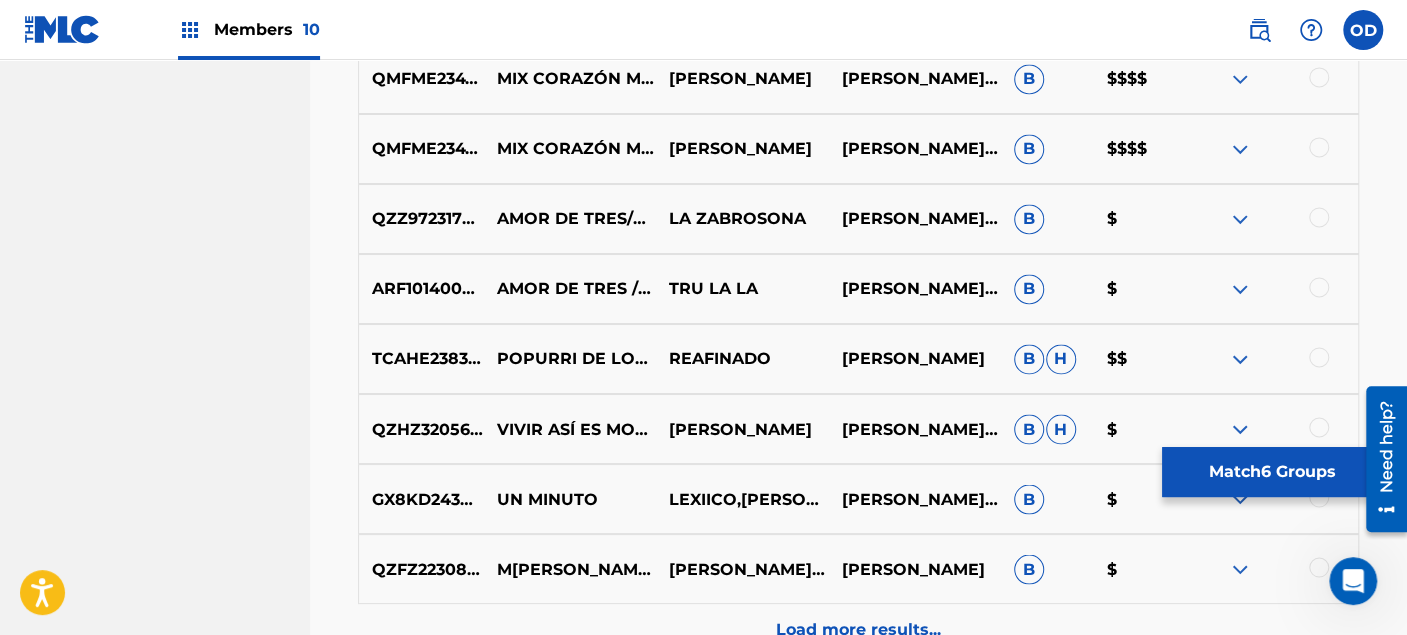 click on "Load more results..." at bounding box center (858, 629) 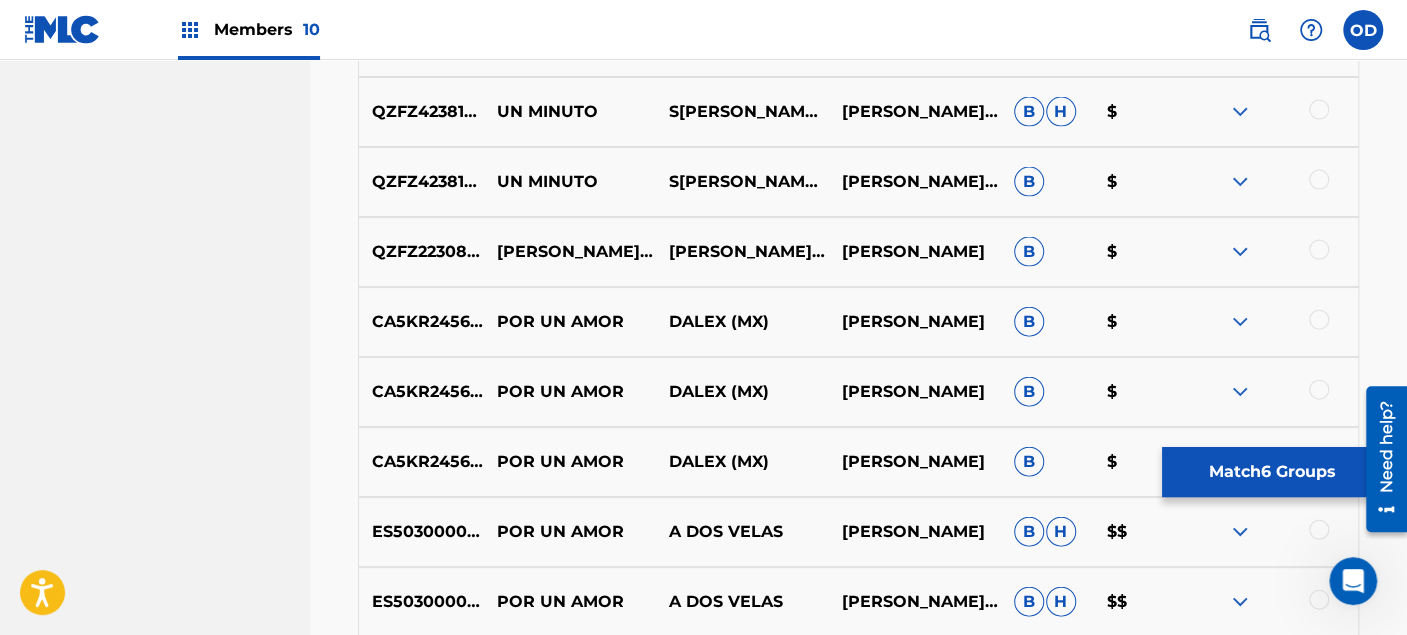 scroll, scrollTop: 6791, scrollLeft: 0, axis: vertical 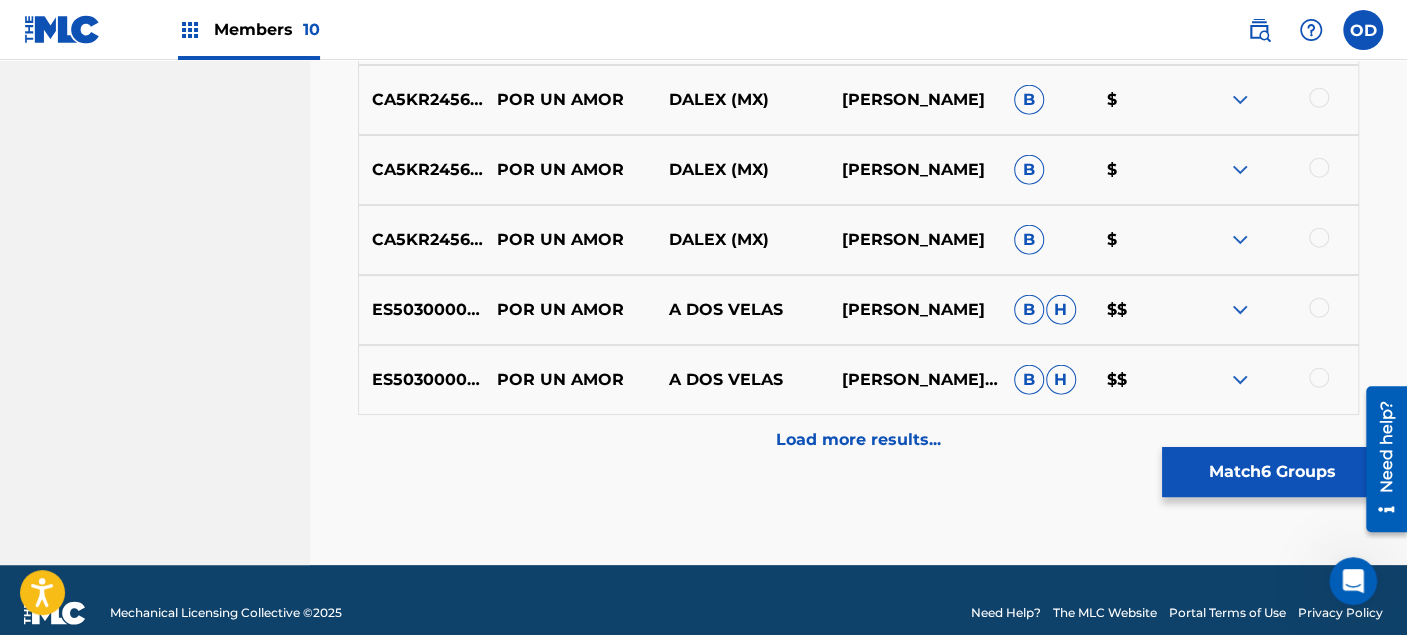 click on "Load more results..." at bounding box center (858, 440) 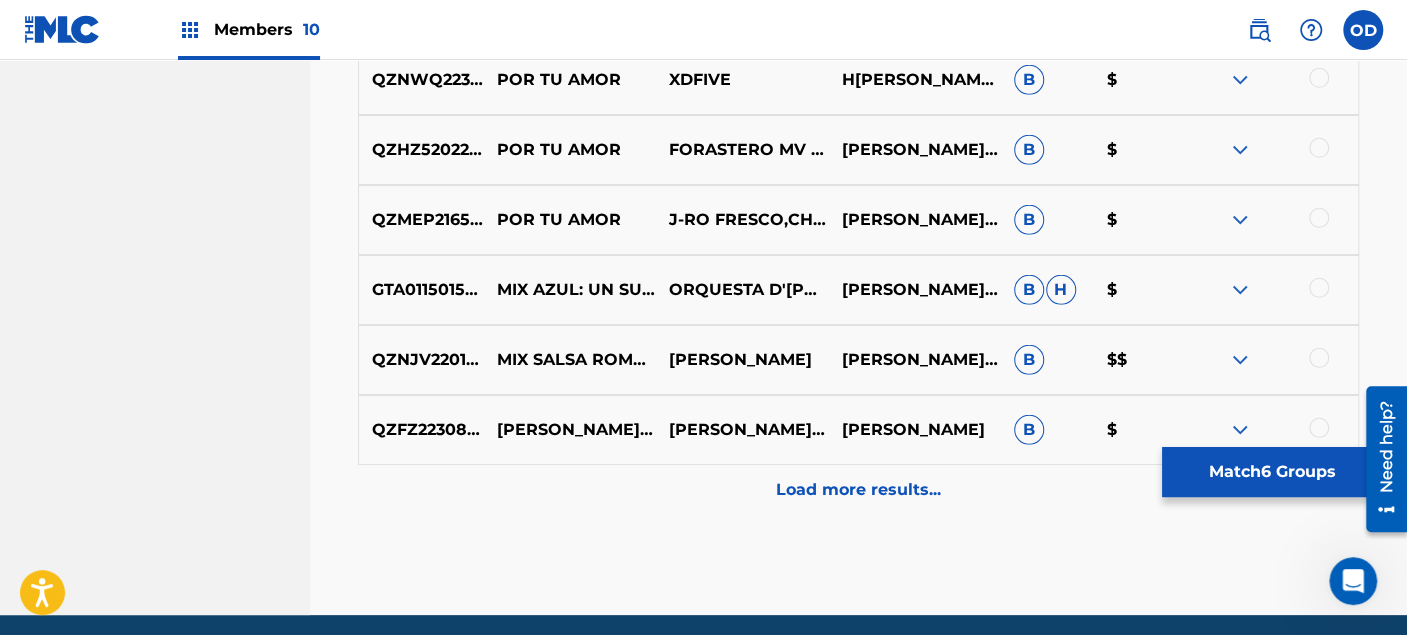 scroll, scrollTop: 7458, scrollLeft: 0, axis: vertical 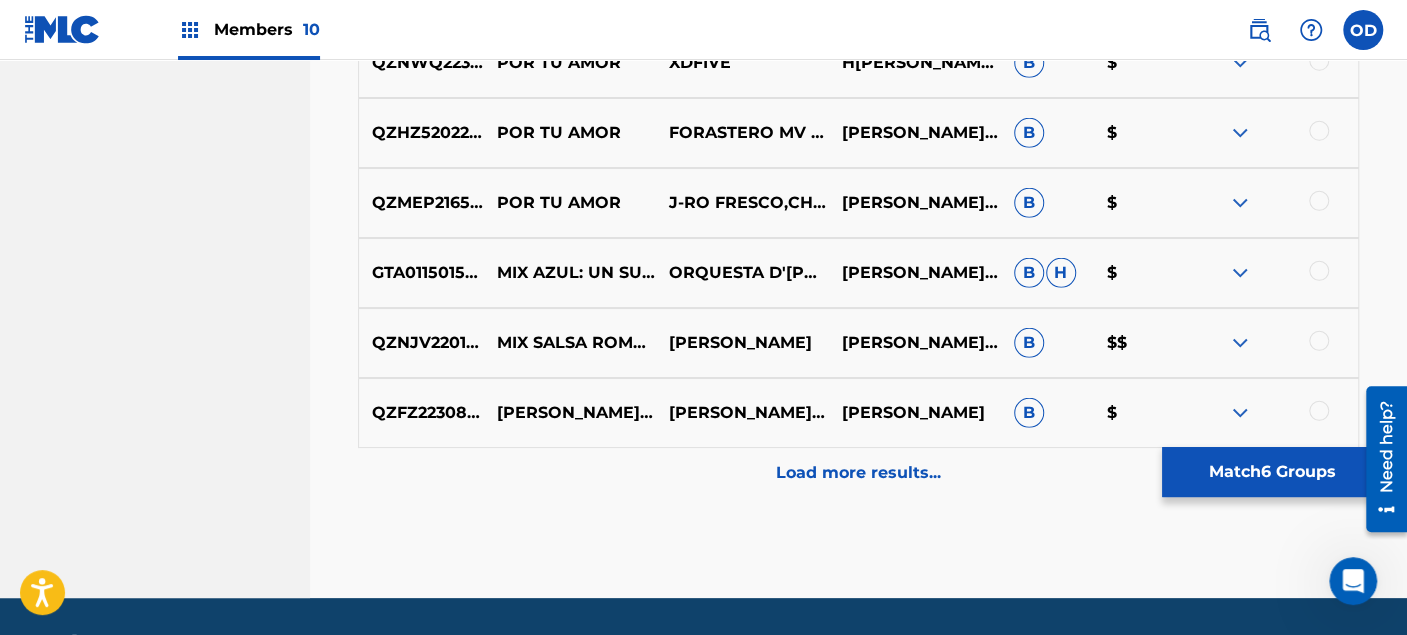 click on "Load more results..." at bounding box center (858, 473) 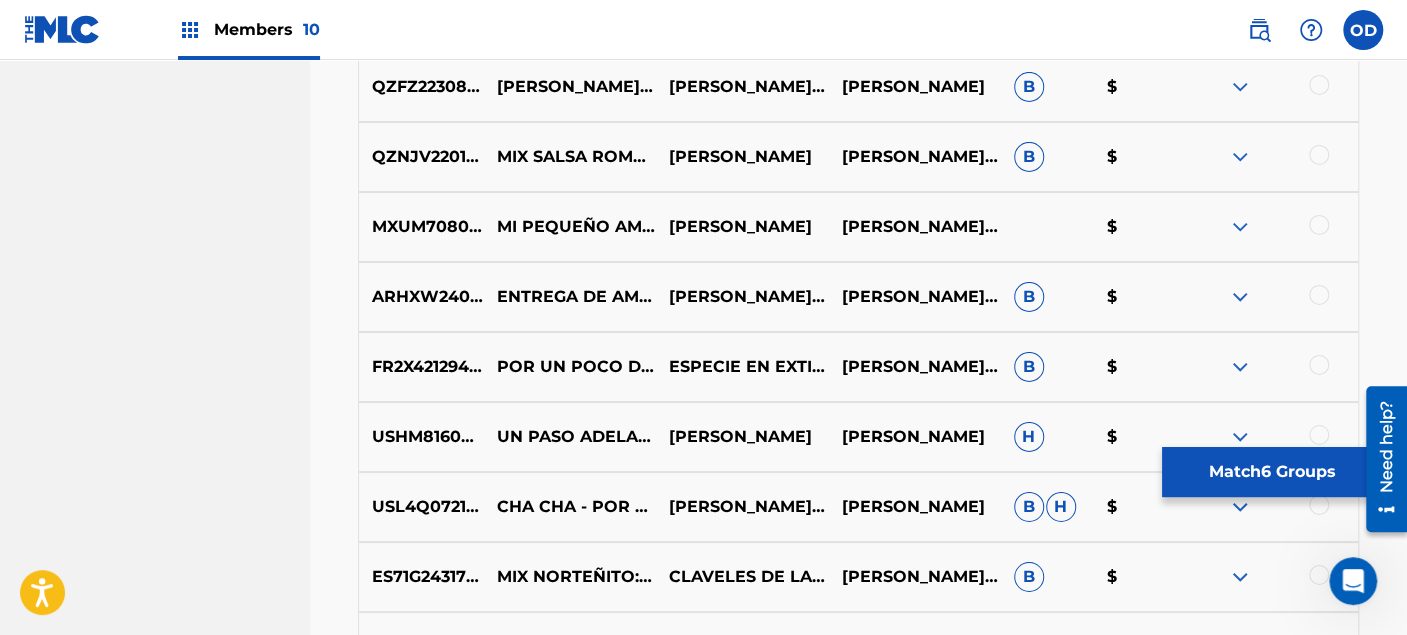 scroll, scrollTop: 7902, scrollLeft: 0, axis: vertical 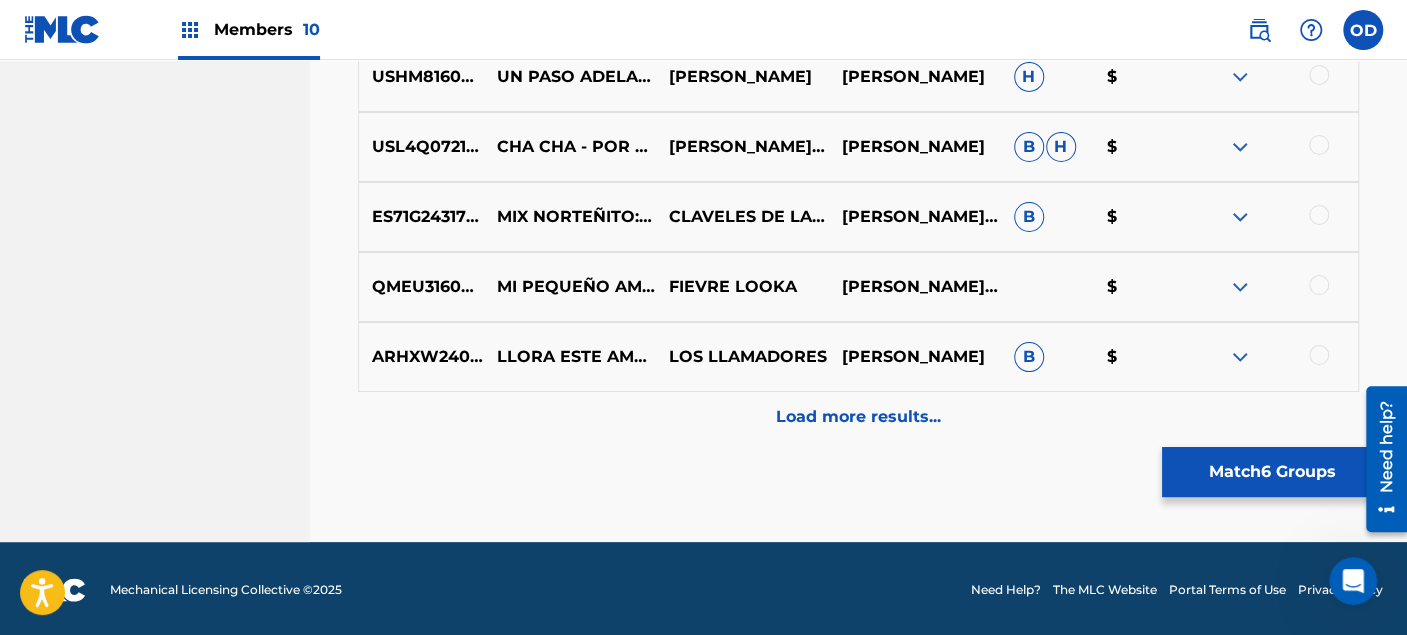 click on "Matching Tool The Matching Tool allows Members to match  sound recordings  to works within their catalog. This ensures you'll collect the royalties you're owed for your work(s). The first step is to locate recordings not yet matched to your works by entering criteria in the search fields below. Search results are sorted by relevance and will be grouped together based on similar data. In the next step, you can locate the specific work in your catalog that you want to match. SearchWithCriteria2e4600c4-ce99-470f-8f4a-d8c654d9b6b5 Recording Title Por Un Minuto De Tu Amor SearchWithCriteria176d3911-dd03-402e-bdd8-b9bbbbe5a345 Recording ISRC SearchWithCriteria81a9e5ab-3492-46c0-9407-2de76c6fbe21 Writer [PERSON_NAME]Add Criteria Filter Estimated Value All $$$$$ $$$$ $$$ $$ $ Source All Blanket License Historical Unmatched Remove Filters Apply Filters Filters ( 0 ) Search Showing 1 - 110 of 200+ results ISRC Recording Title Recording Artist Writer(s) Source ? Estimated Value ? 6  Selected PEPA20807004 $ $ B $" at bounding box center (858, -3756) 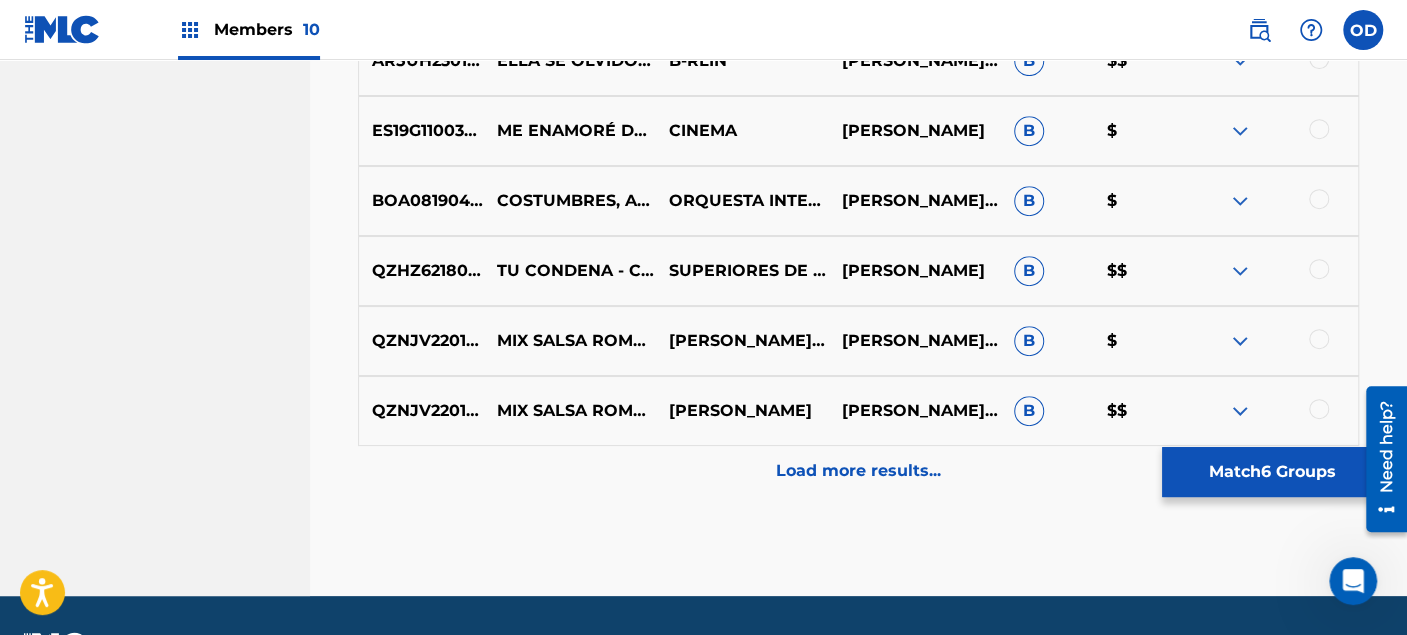 scroll, scrollTop: 8880, scrollLeft: 0, axis: vertical 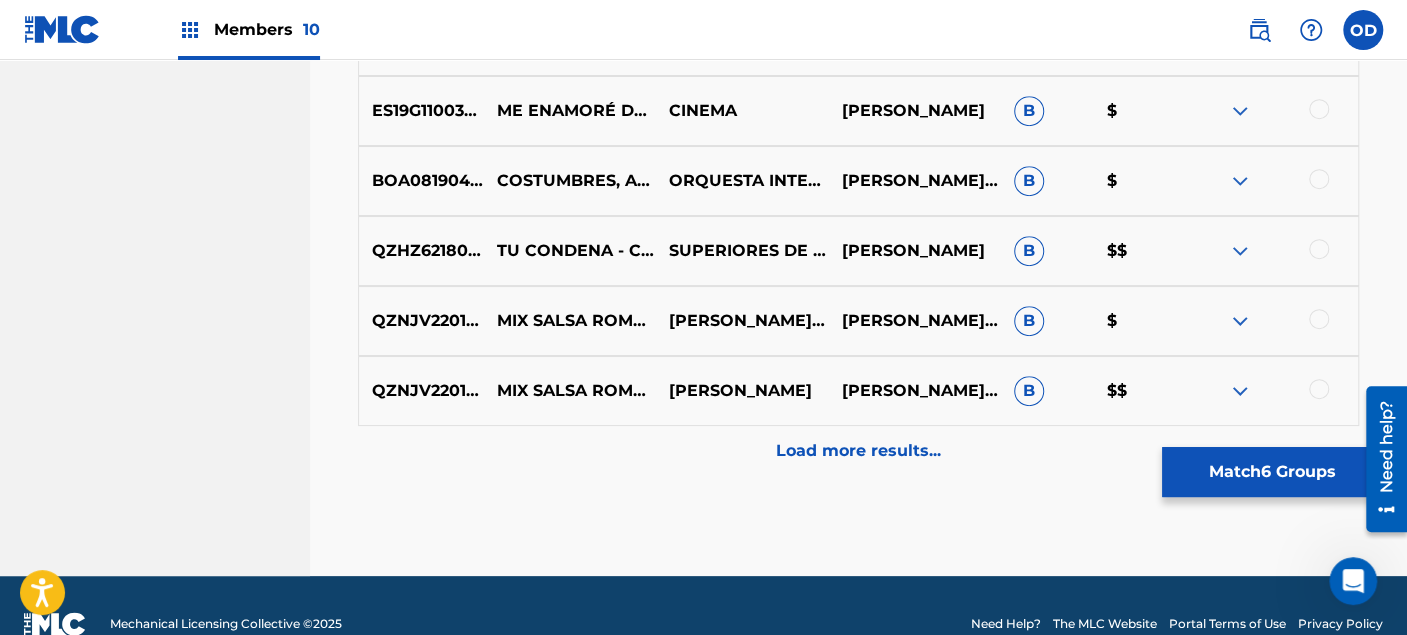 click on "Load more results..." at bounding box center (858, 451) 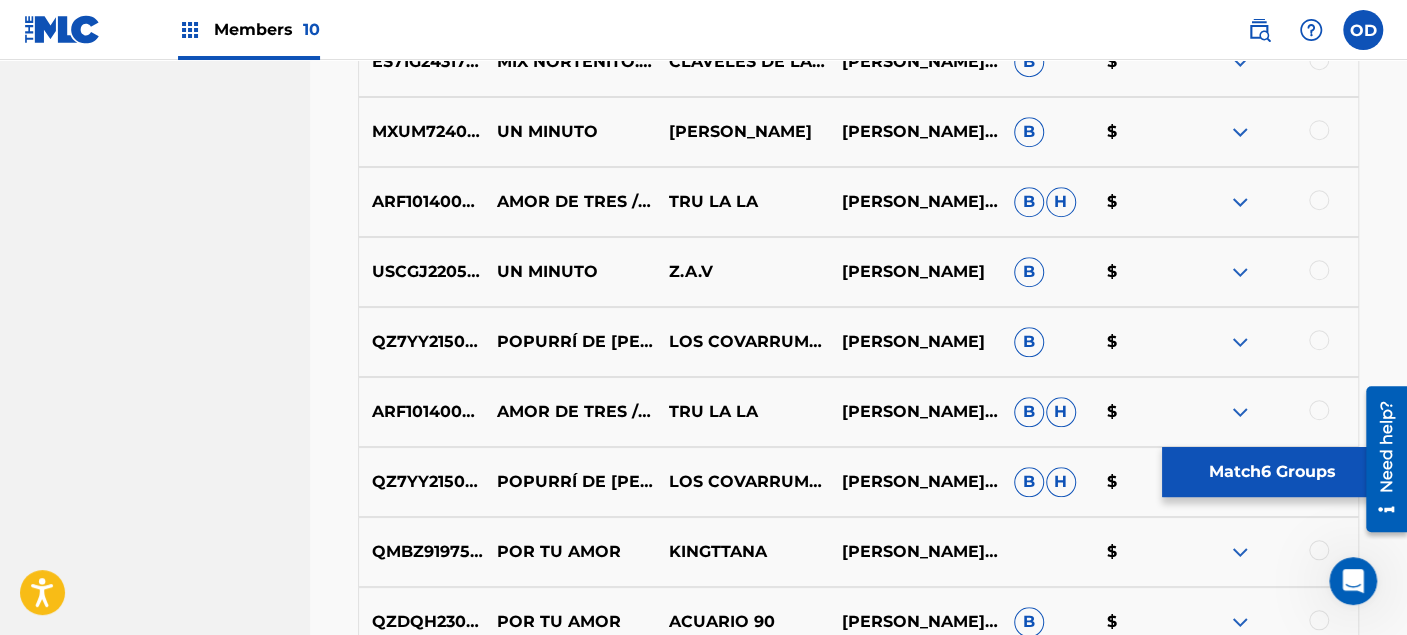 scroll, scrollTop: 9325, scrollLeft: 0, axis: vertical 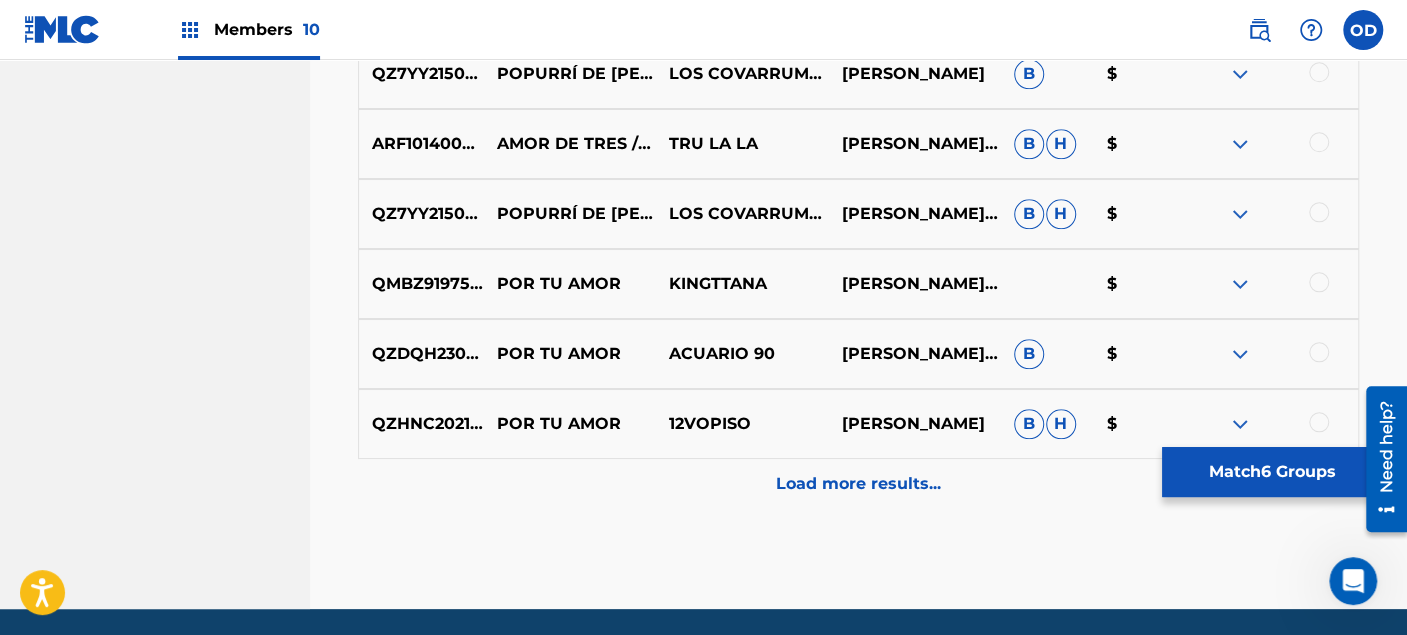 click on "Load more results..." at bounding box center (858, 484) 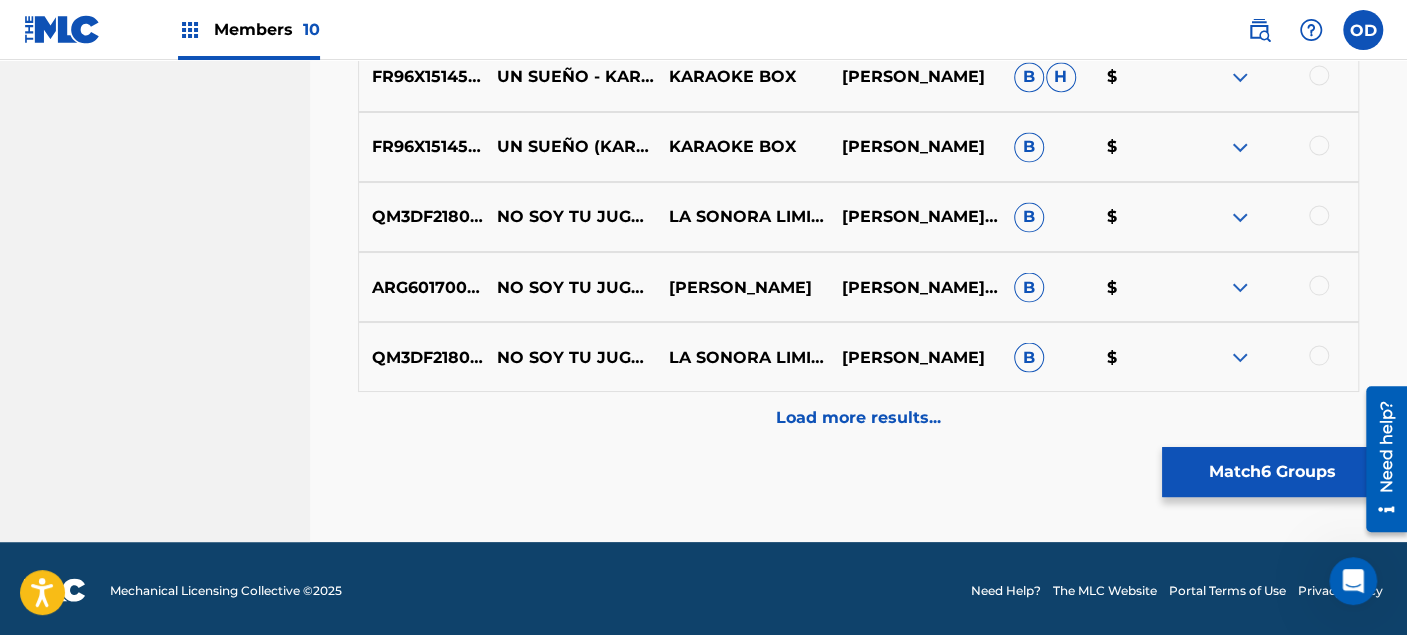 click on "Load more results..." at bounding box center [858, 417] 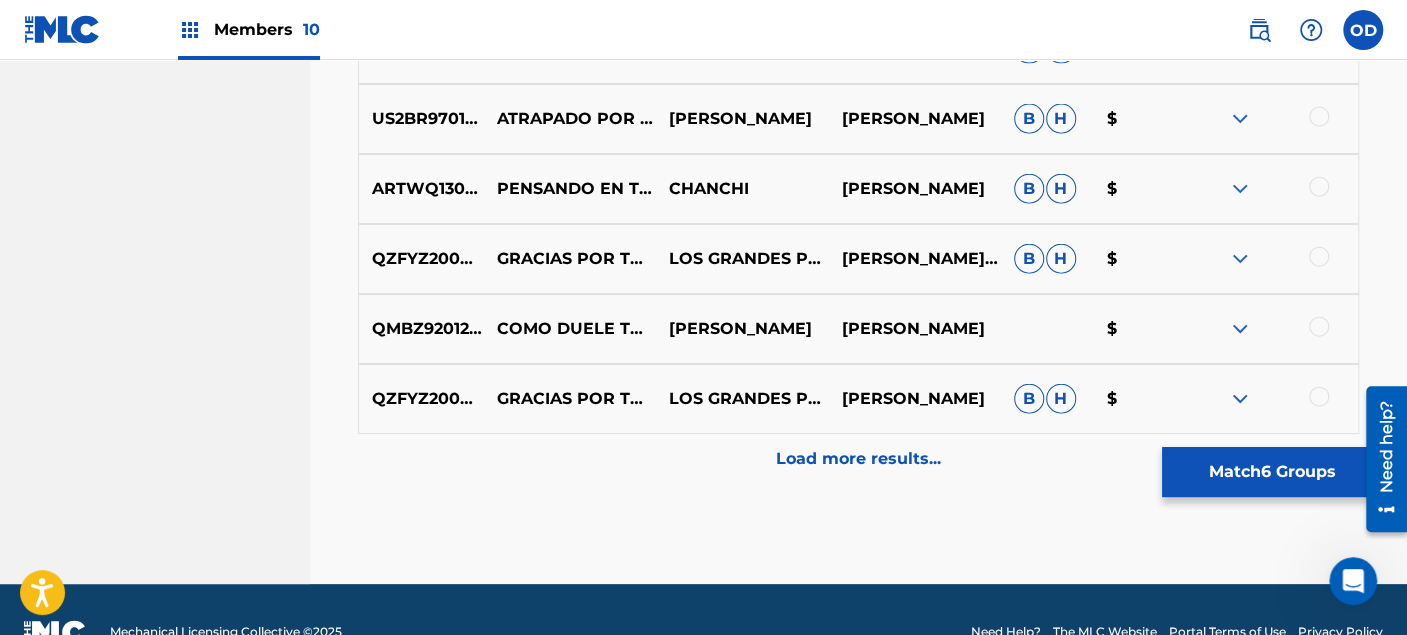 scroll, scrollTop: 10980, scrollLeft: 0, axis: vertical 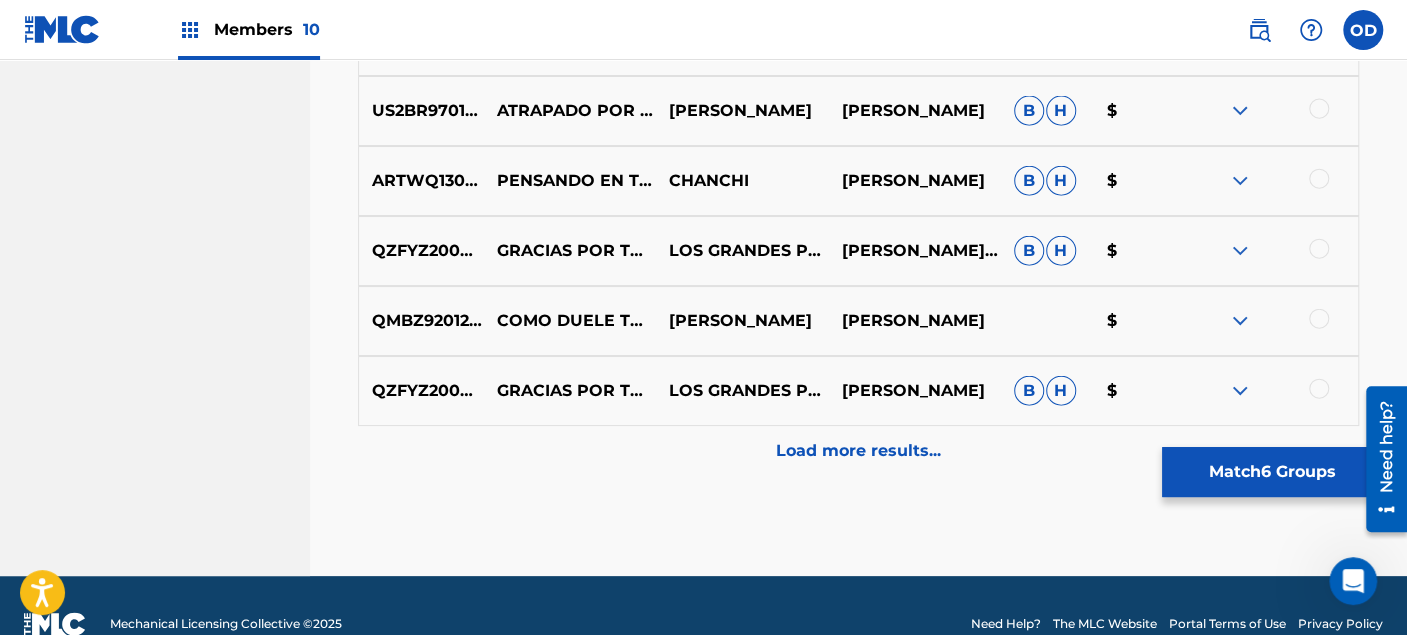 click on "QZFYZ2004171 GRACIAS POR TU AMOR LOS GRANDES POTRILLOS DEL BAJIO [PERSON_NAME] B H $" at bounding box center [858, 391] 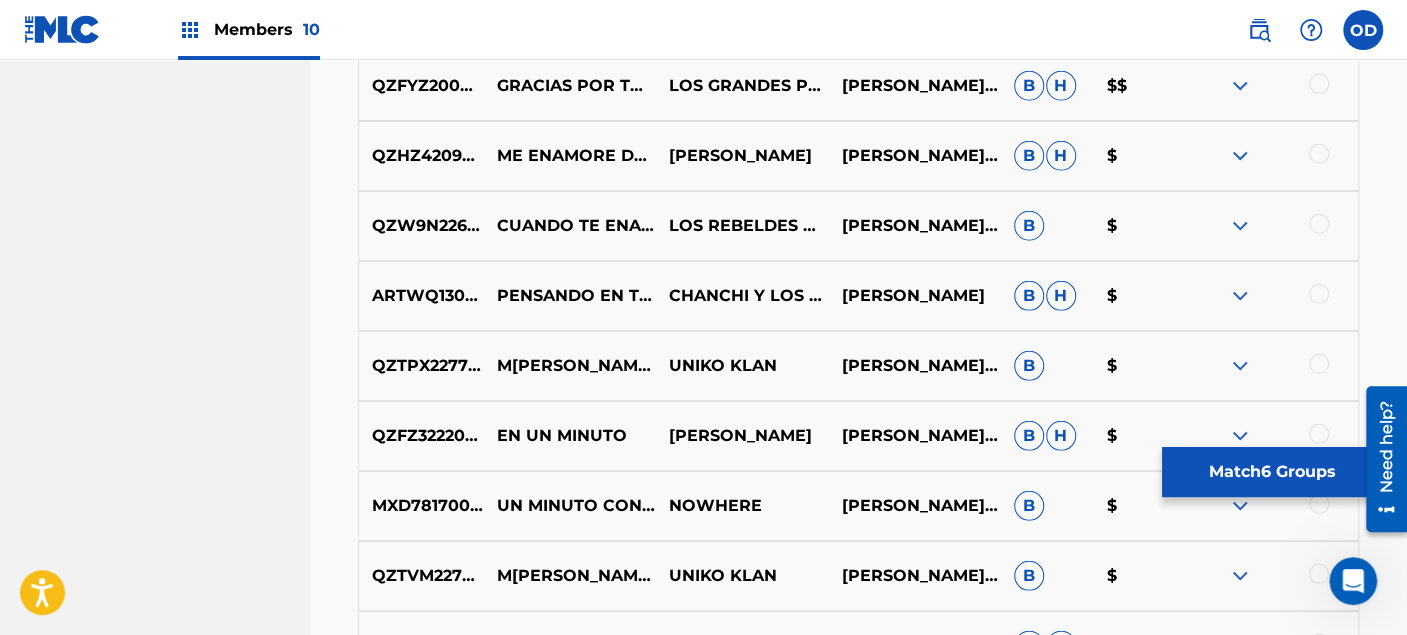 scroll, scrollTop: 11536, scrollLeft: 0, axis: vertical 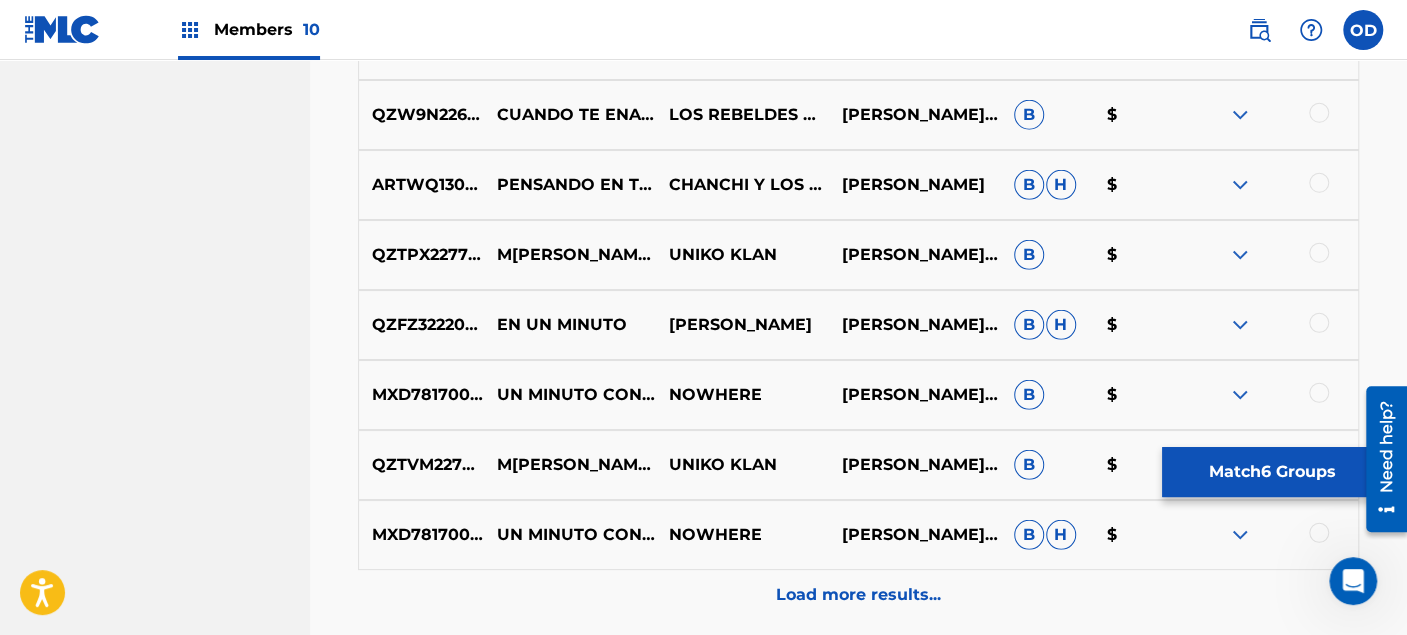click on "Load more results..." at bounding box center (858, 595) 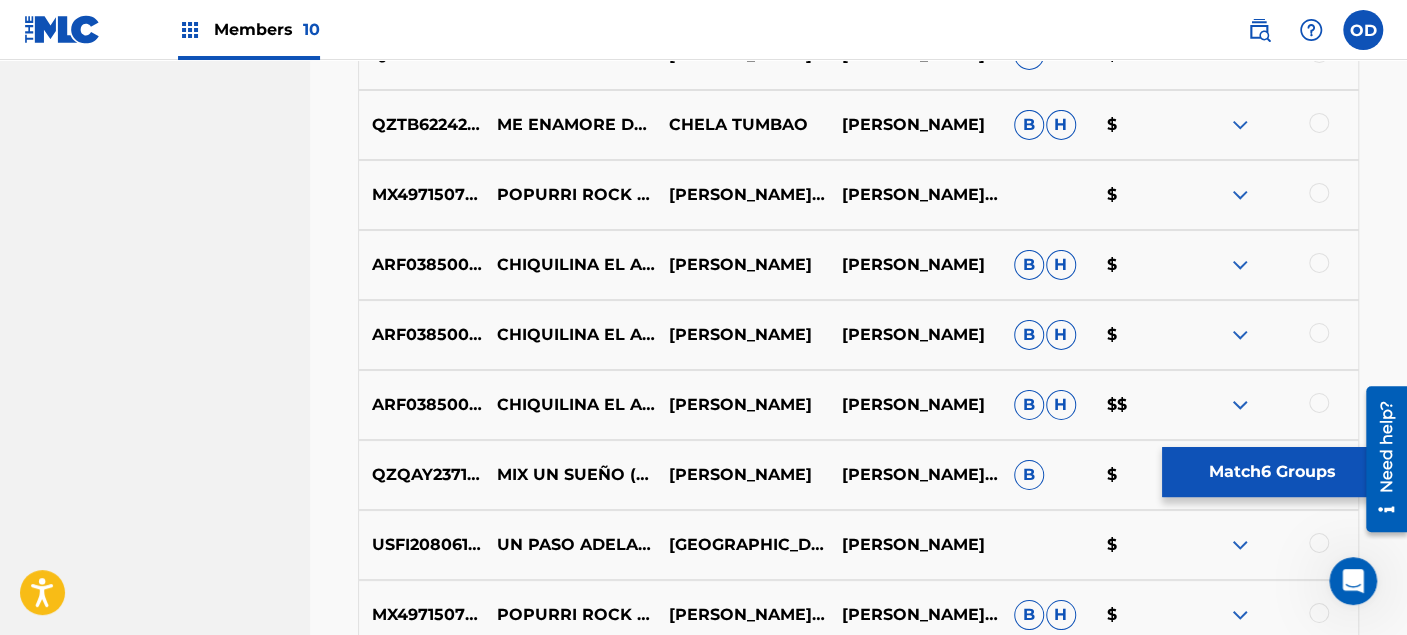 scroll, scrollTop: 12202, scrollLeft: 0, axis: vertical 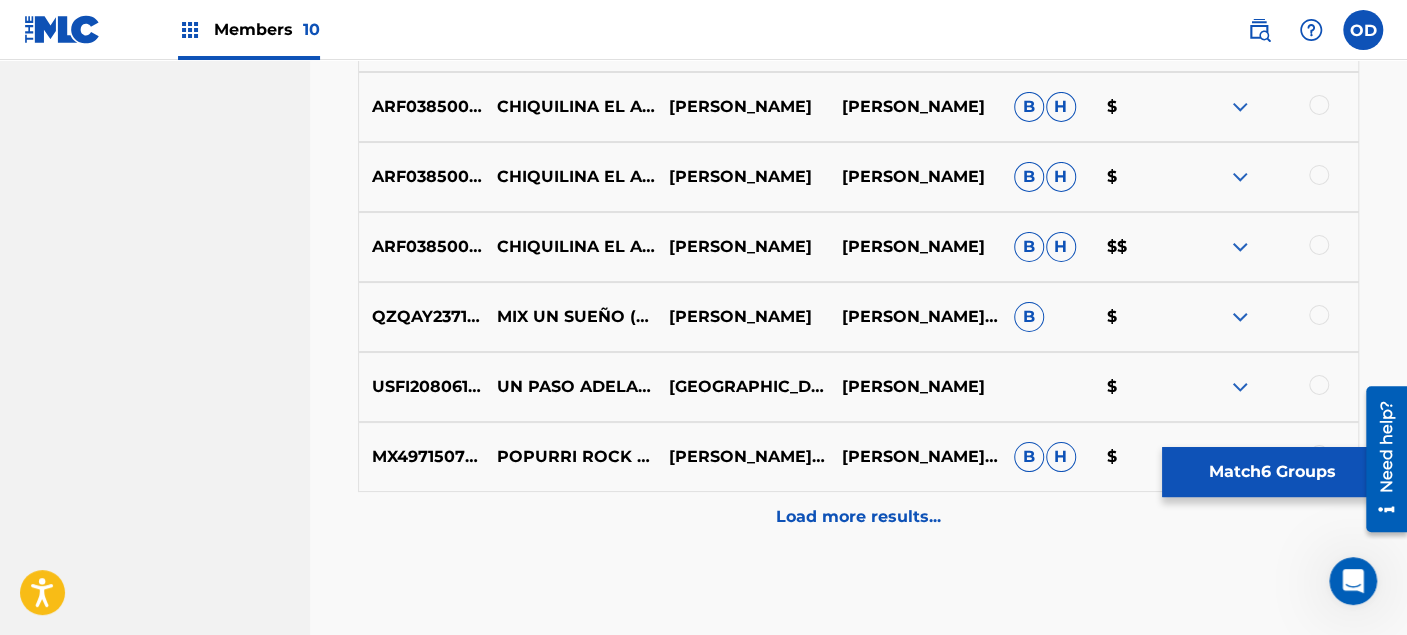 click on "Load more results..." at bounding box center [858, 517] 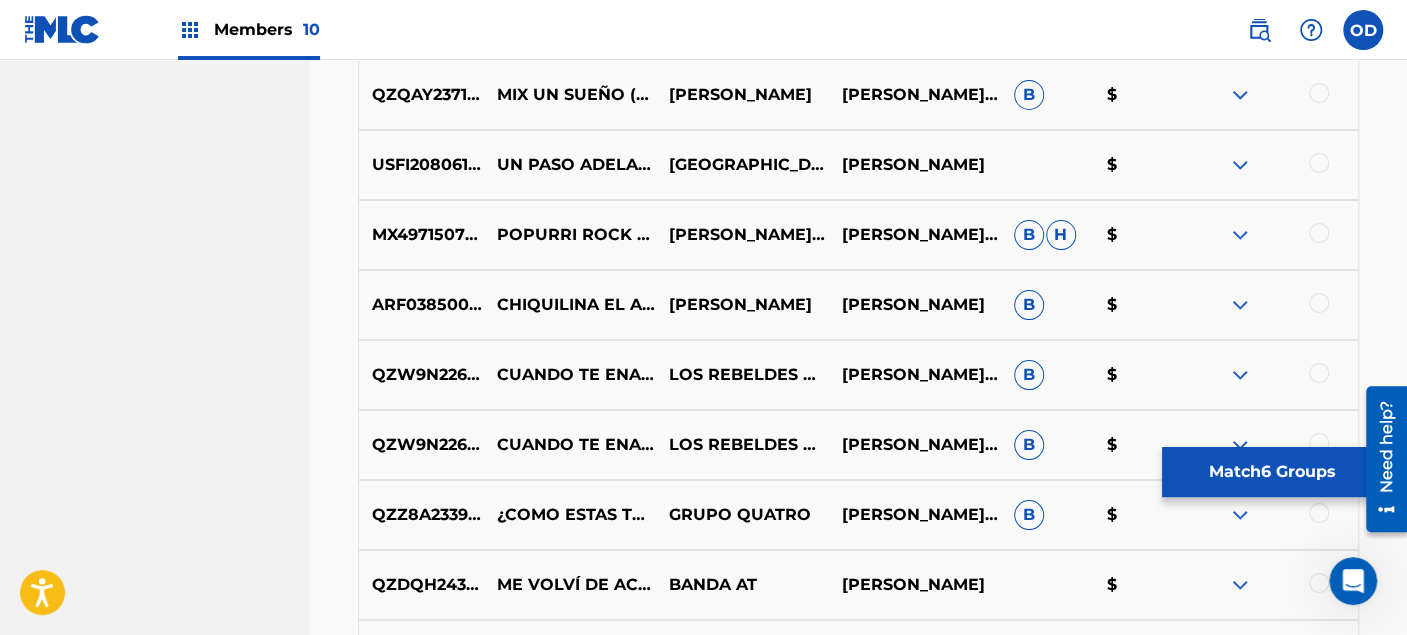 scroll, scrollTop: 12758, scrollLeft: 0, axis: vertical 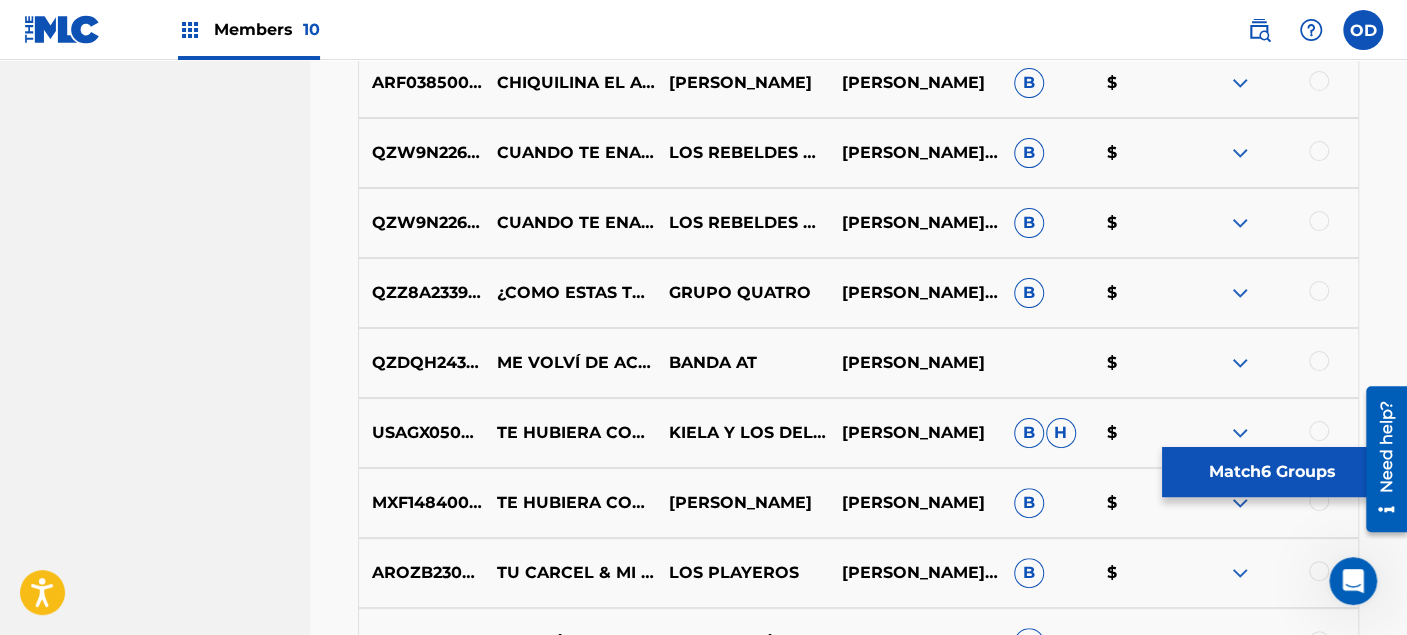 click on "TE HUBIERA CONOCIDO UN POCO ANTES" at bounding box center (570, 503) 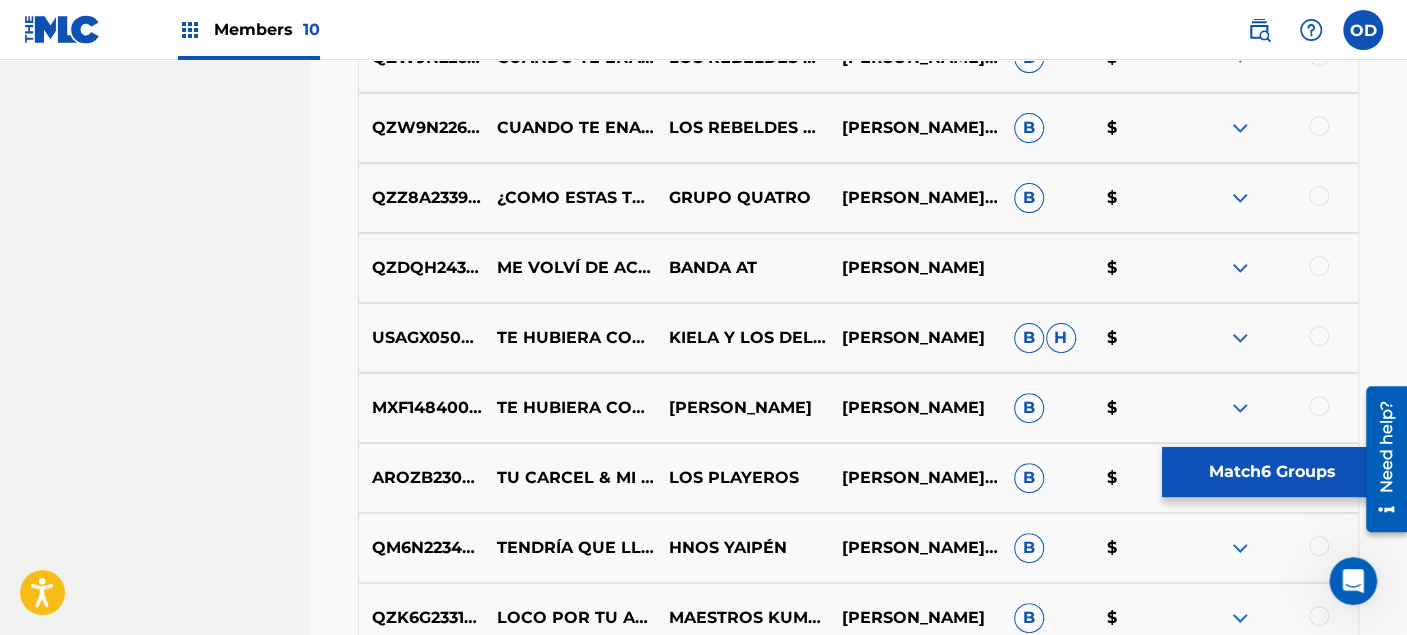 scroll, scrollTop: 12980, scrollLeft: 0, axis: vertical 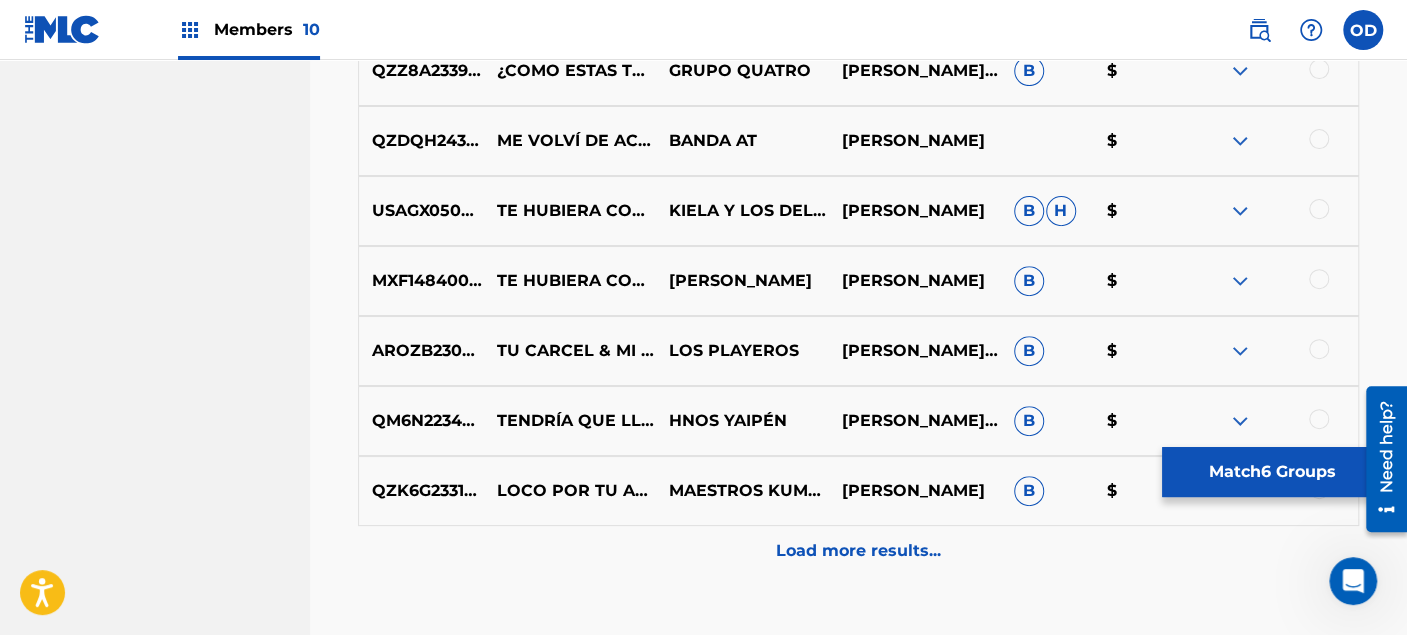 click on "Load more results..." at bounding box center (858, 551) 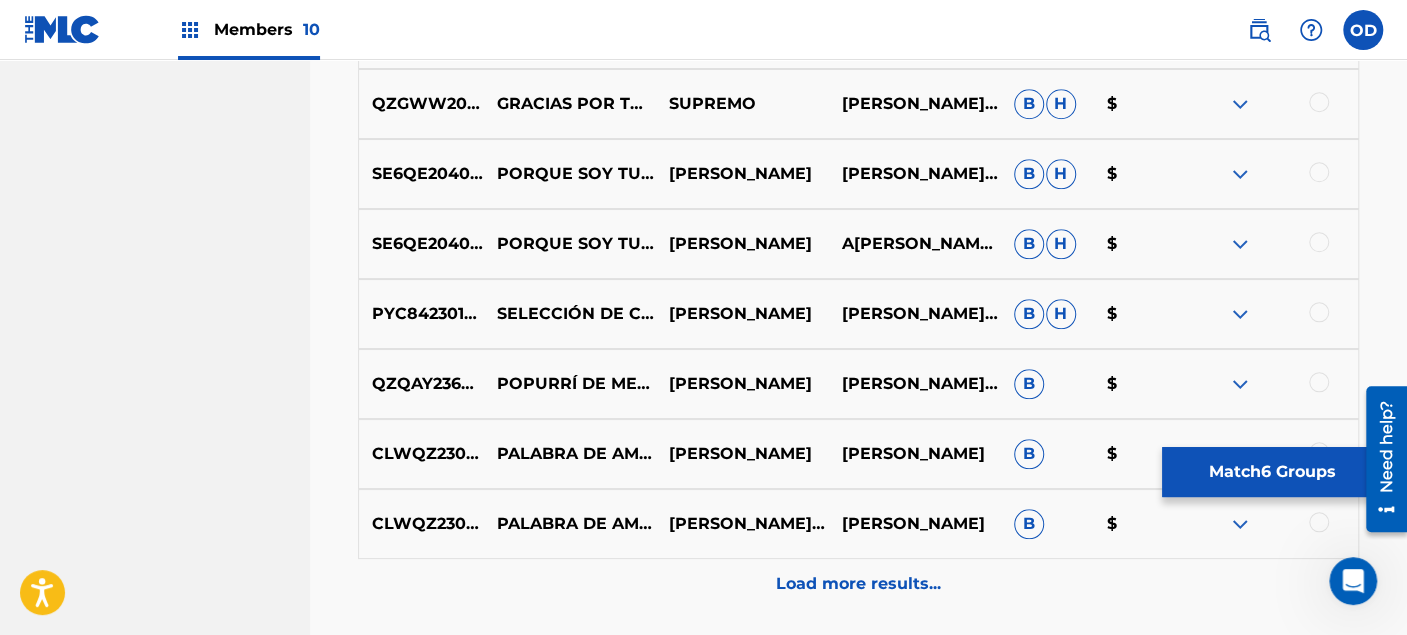 scroll, scrollTop: 13758, scrollLeft: 0, axis: vertical 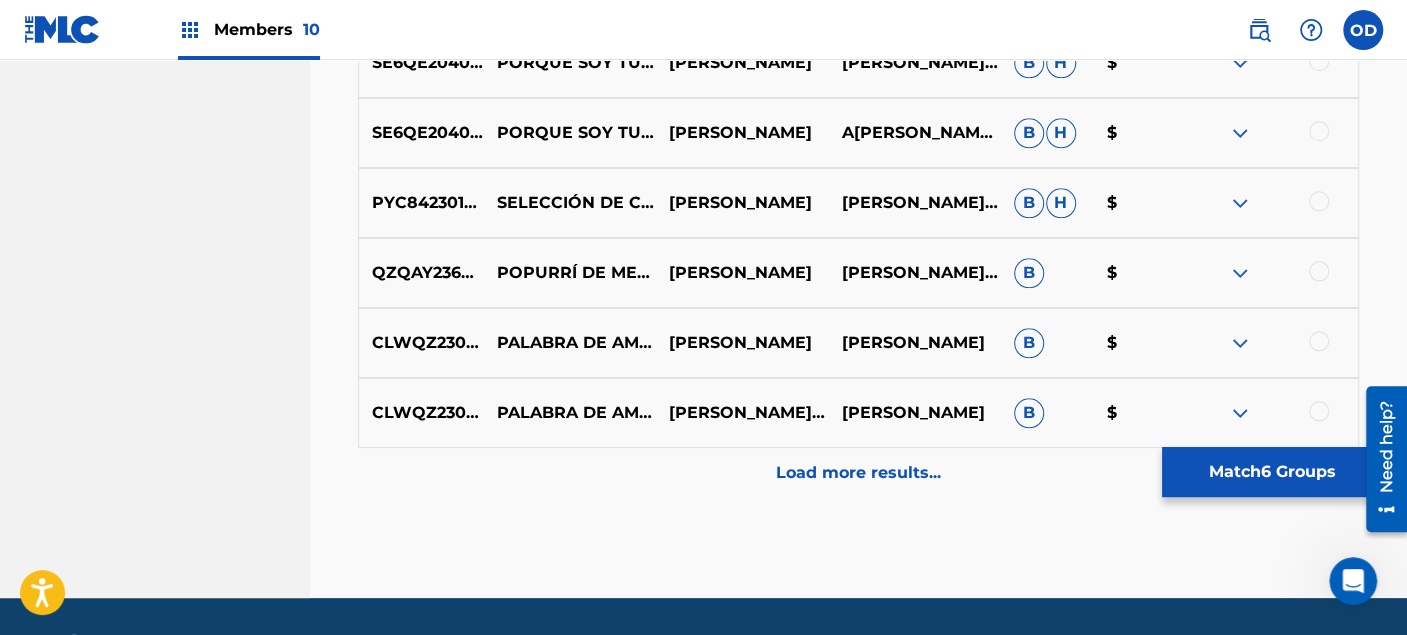 click on "Load more results..." at bounding box center (858, 473) 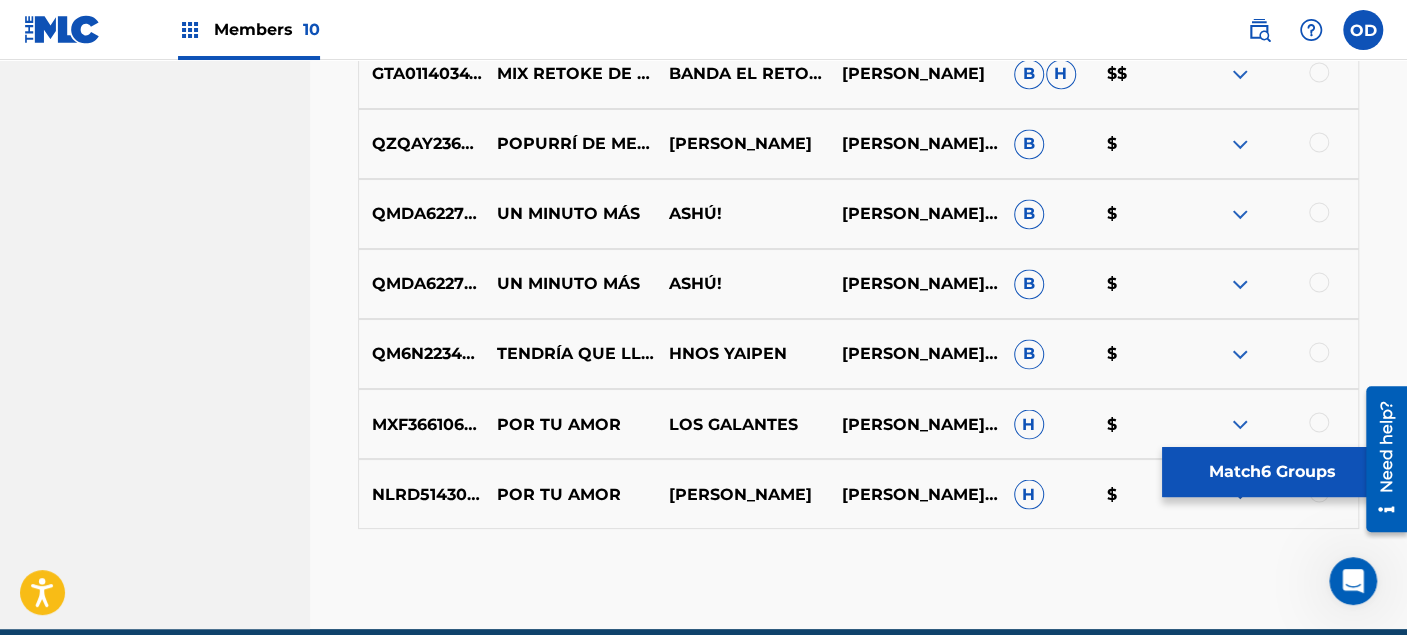 scroll, scrollTop: 14425, scrollLeft: 0, axis: vertical 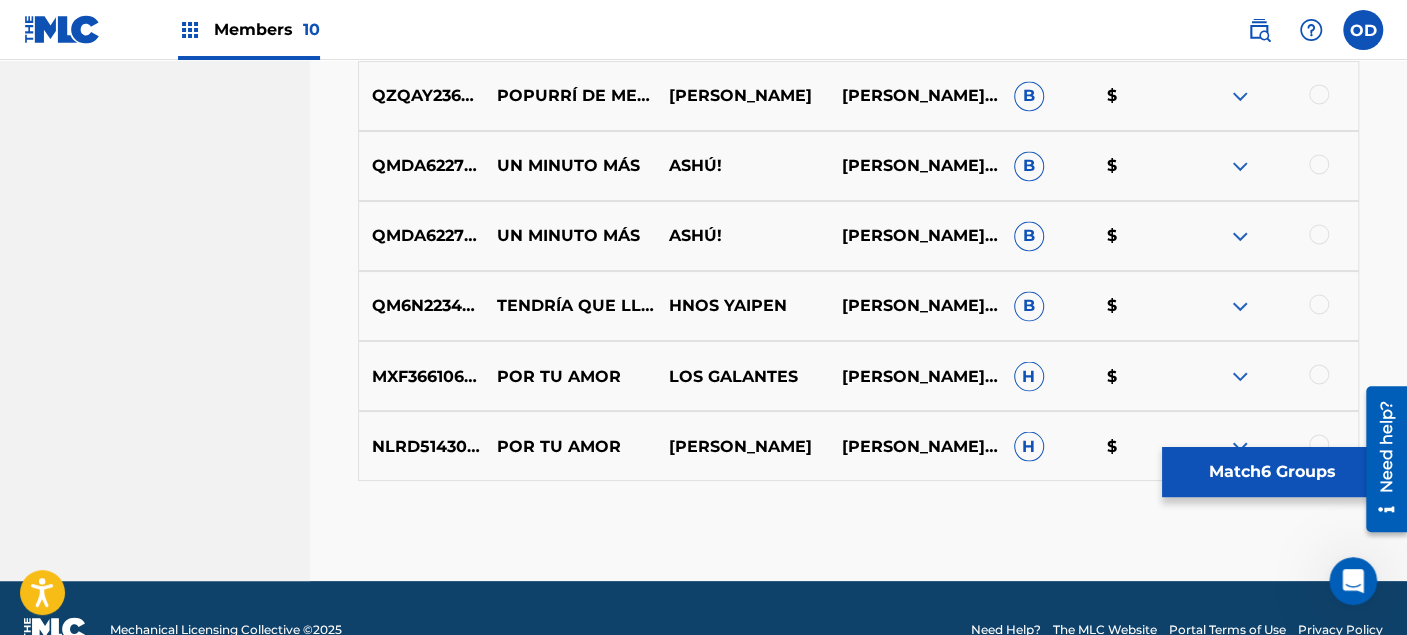 click on "Match  6 Groups" at bounding box center (1272, 472) 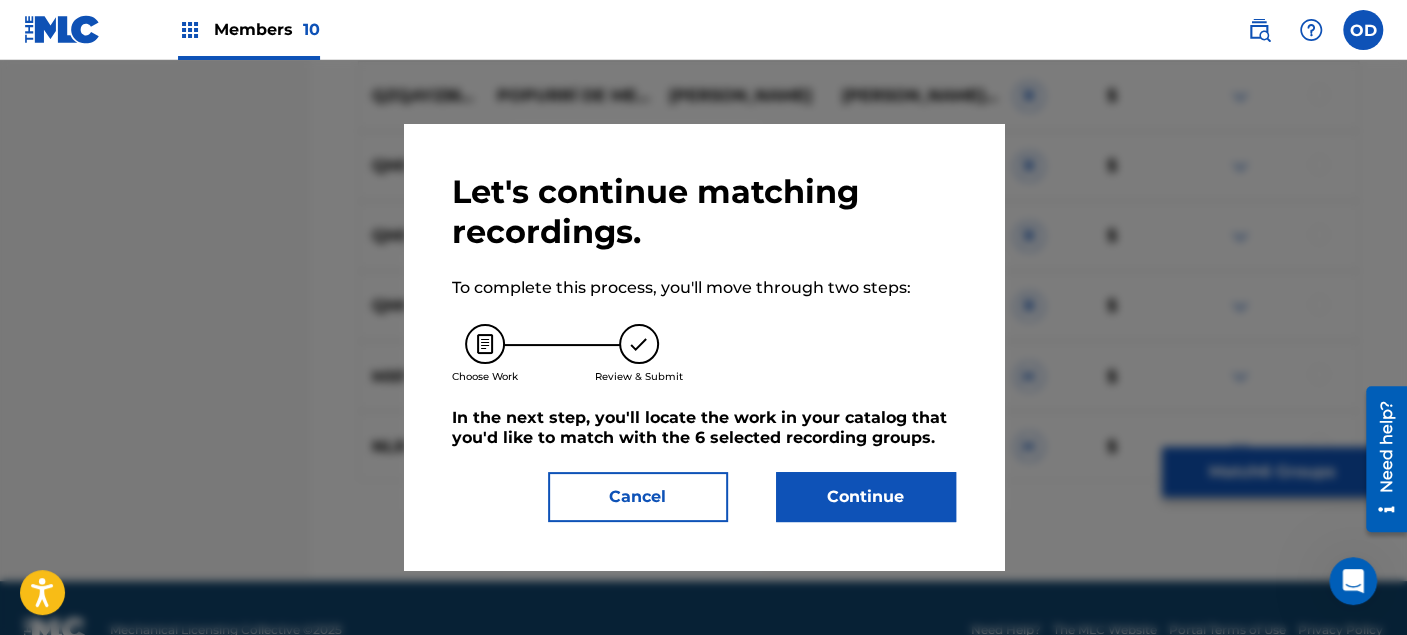 click on "Continue" at bounding box center (866, 497) 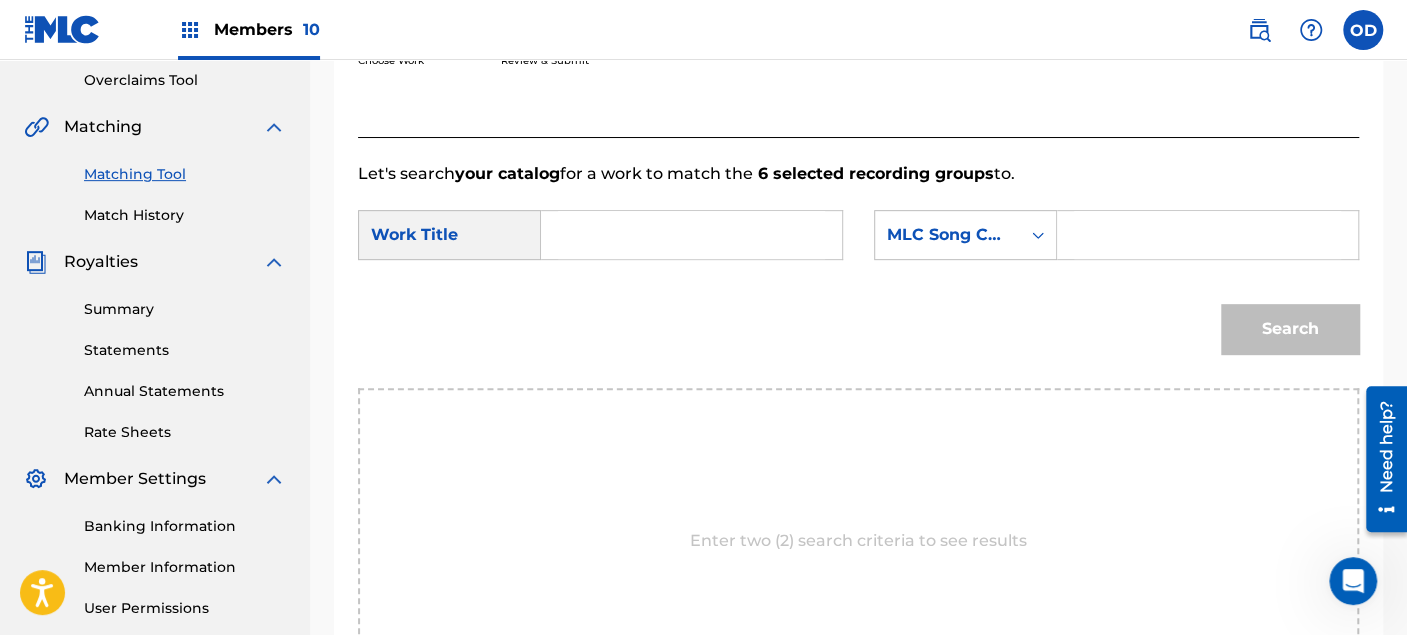 scroll, scrollTop: 362, scrollLeft: 0, axis: vertical 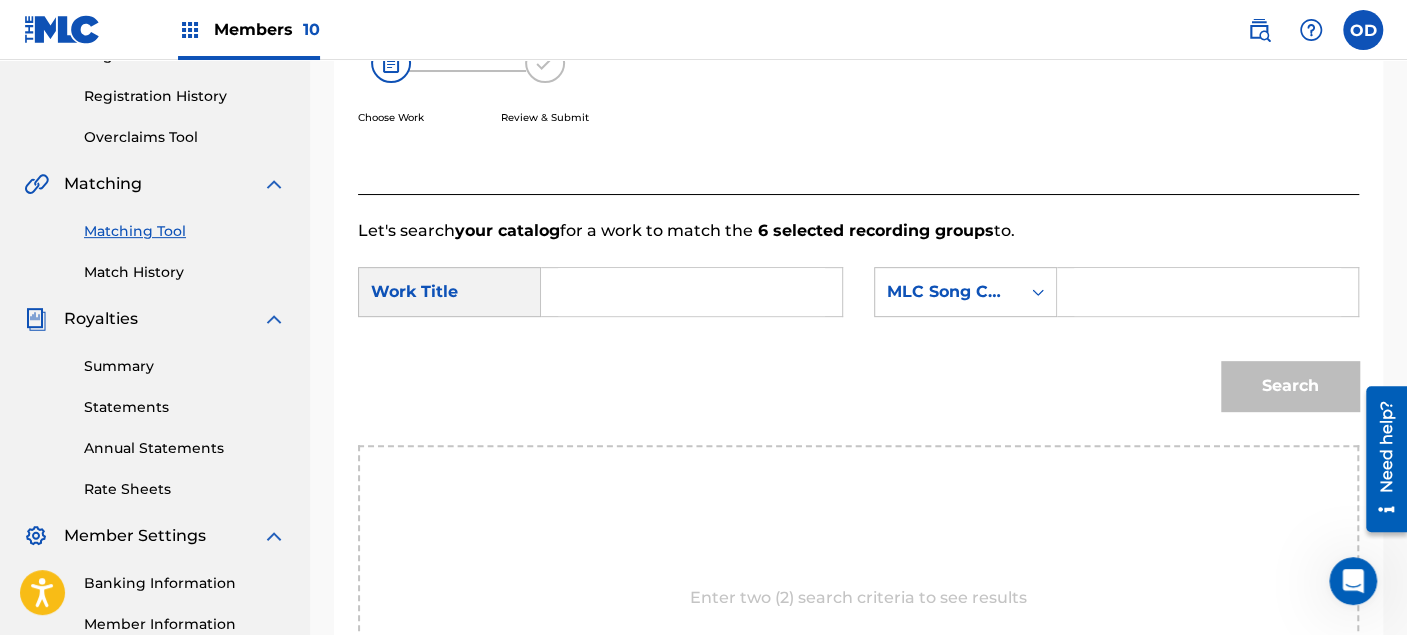 click at bounding box center (691, 292) 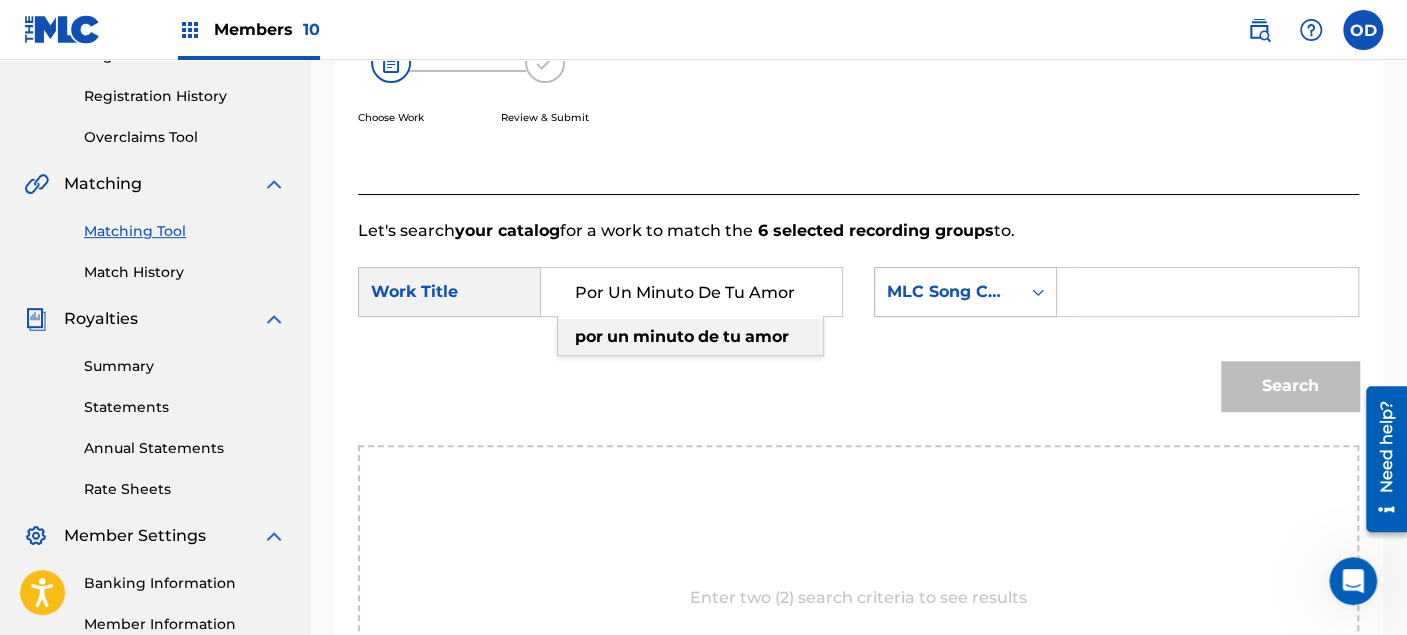 type on "Por Un Minuto De Tu Amor" 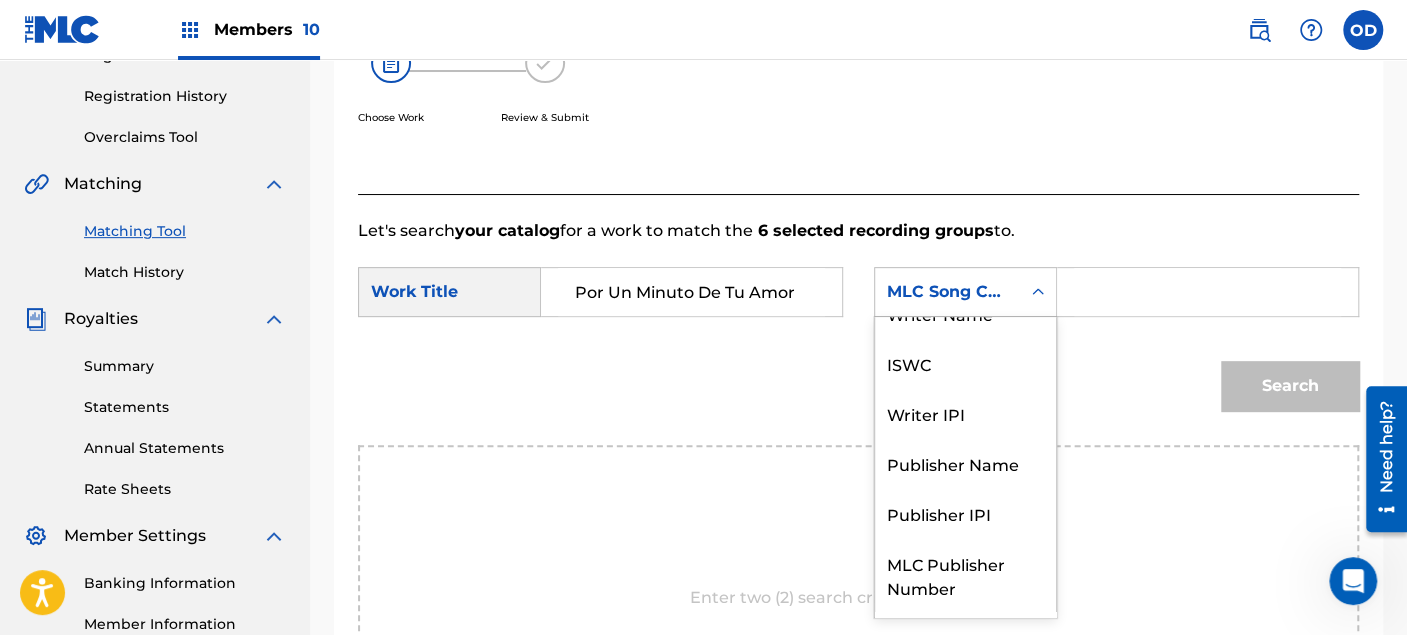 scroll, scrollTop: 0, scrollLeft: 0, axis: both 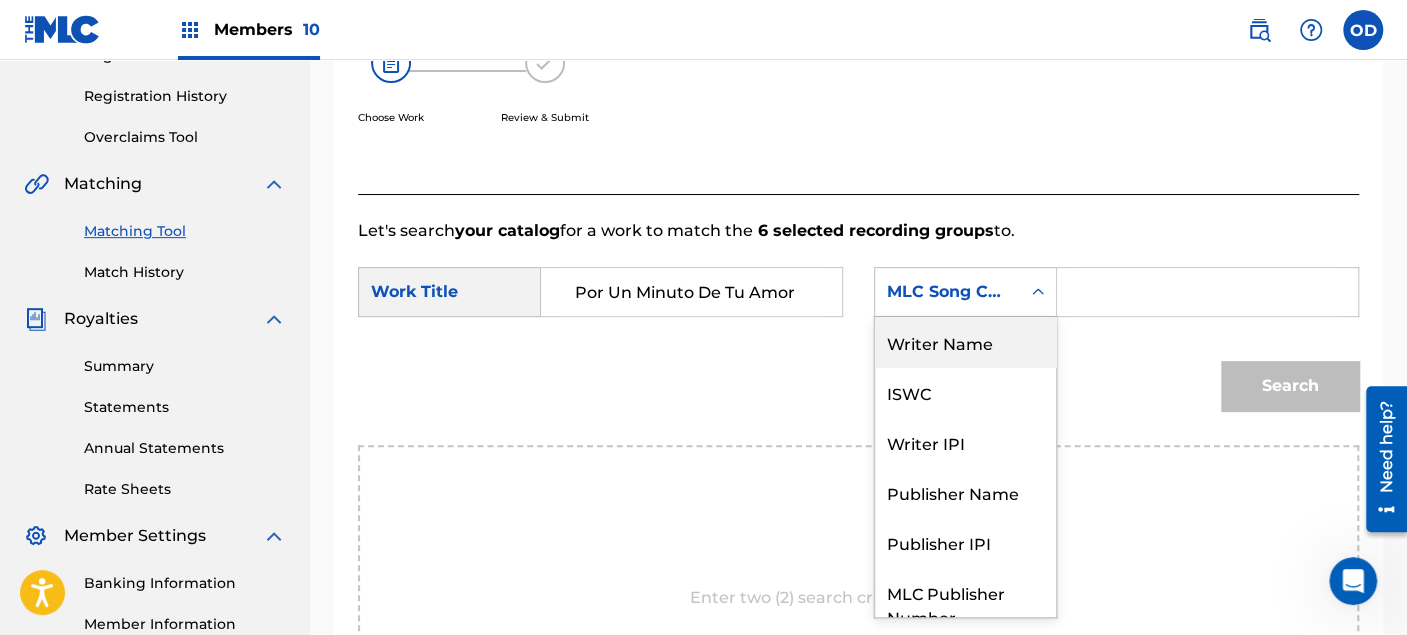 click on "Writer Name" at bounding box center [965, 342] 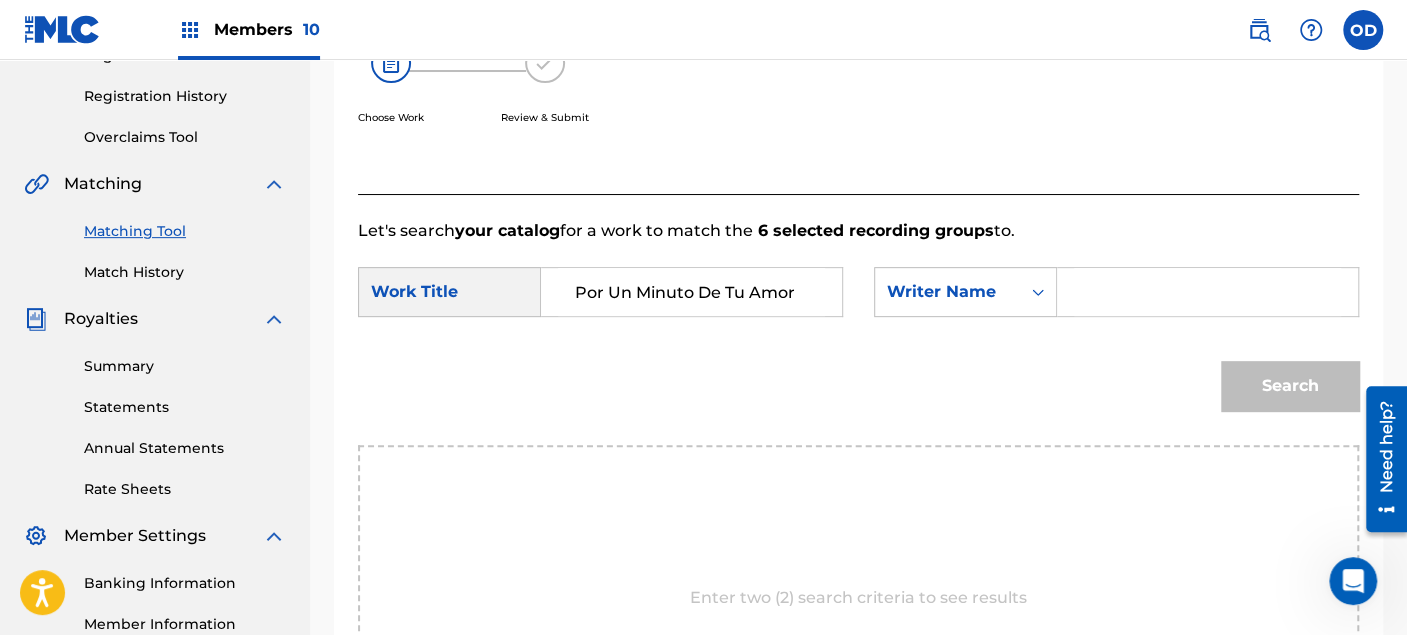 click at bounding box center [1207, 292] 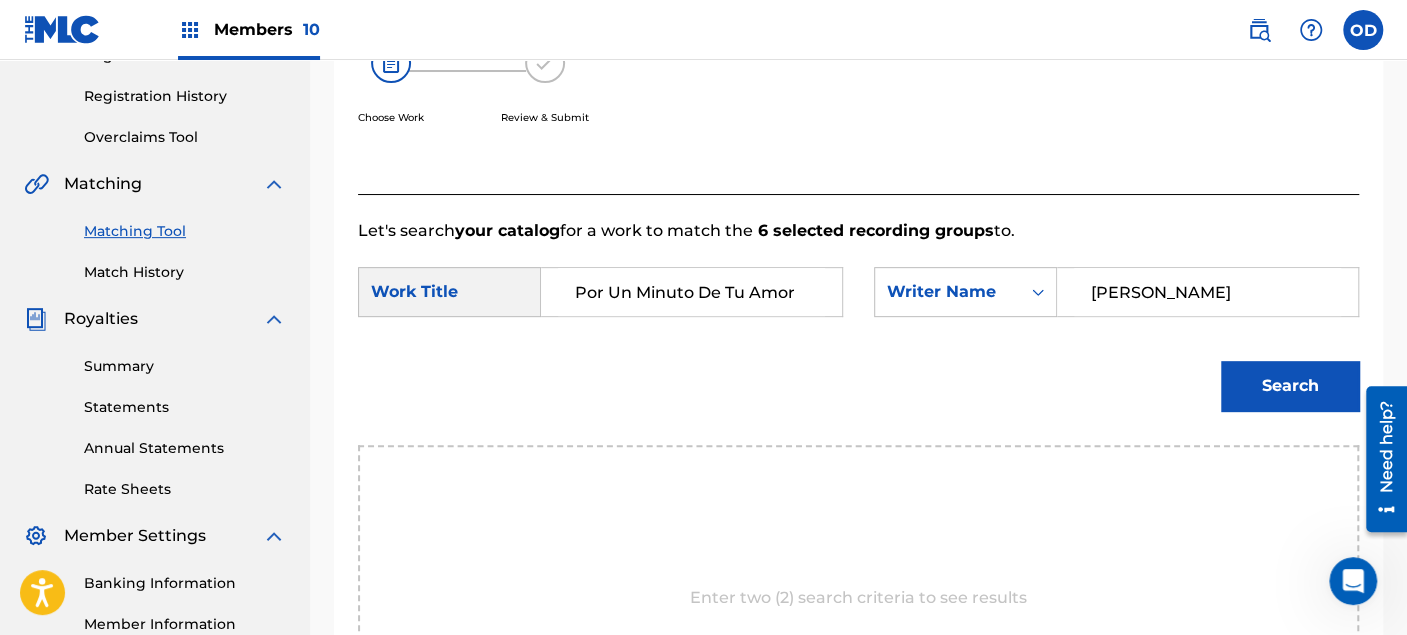 click on "Search" at bounding box center [1290, 386] 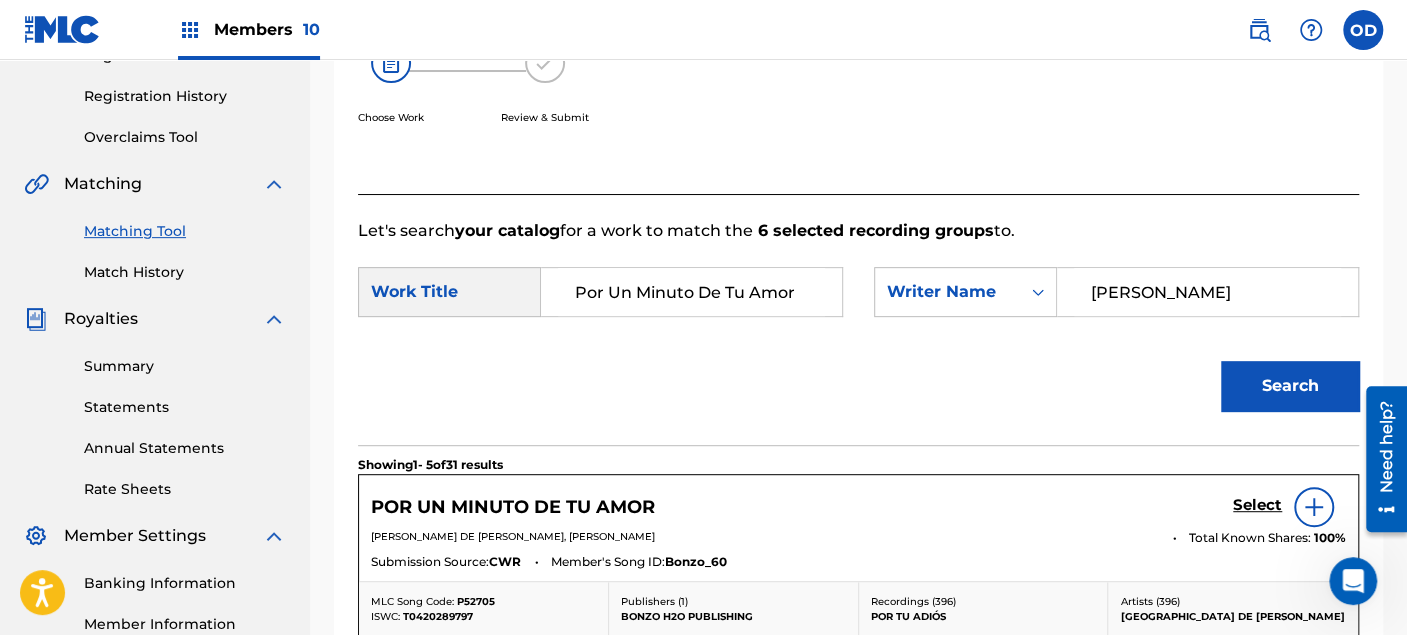 click on "Select" at bounding box center [1257, 505] 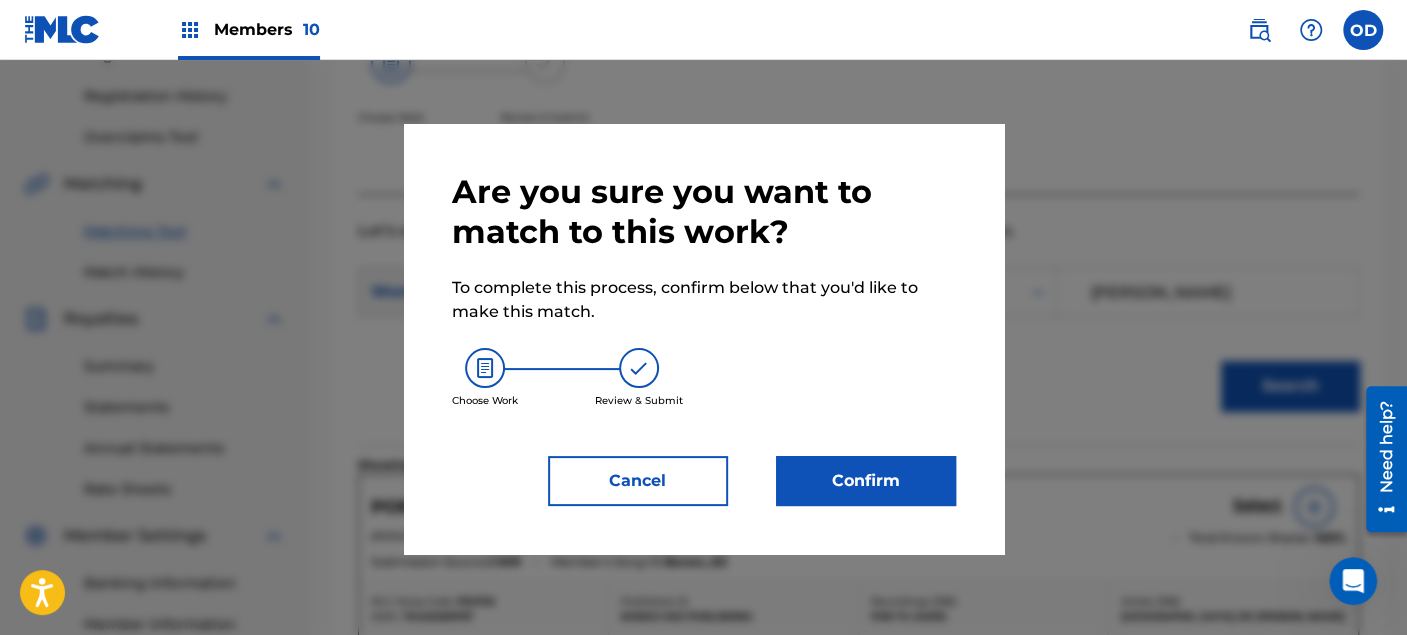 click on "Confirm" at bounding box center (866, 481) 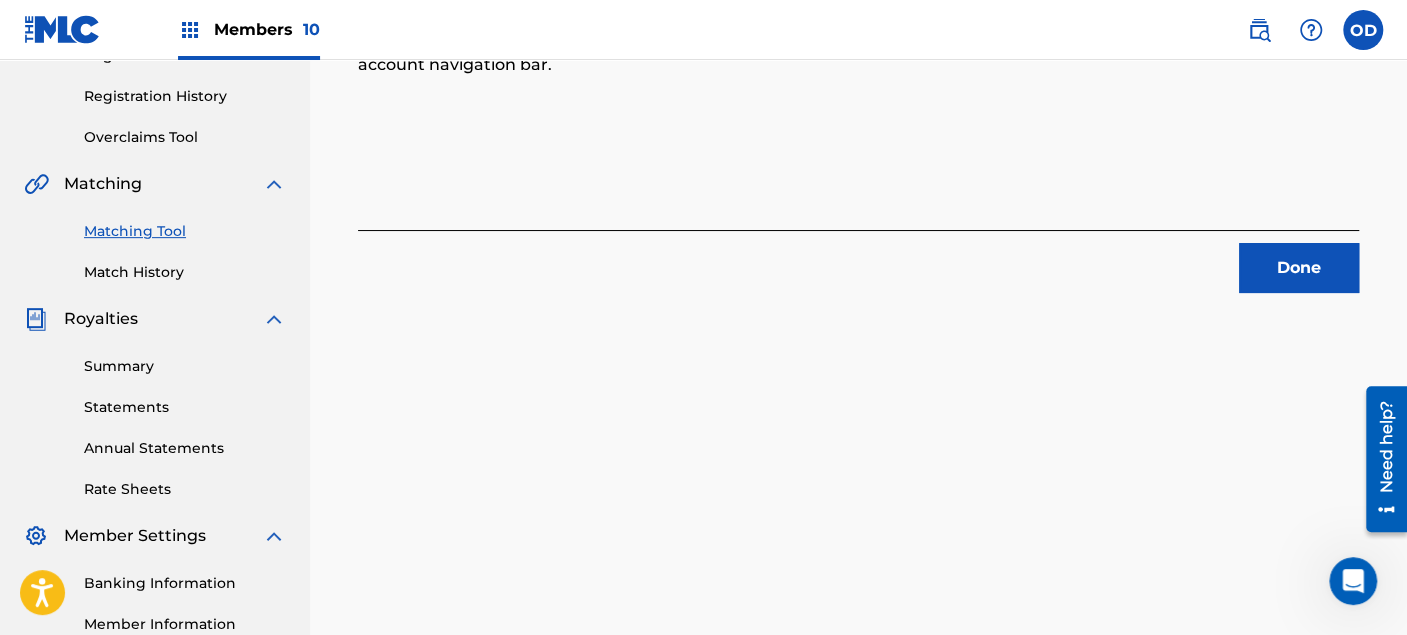 click on "Done" at bounding box center [1299, 268] 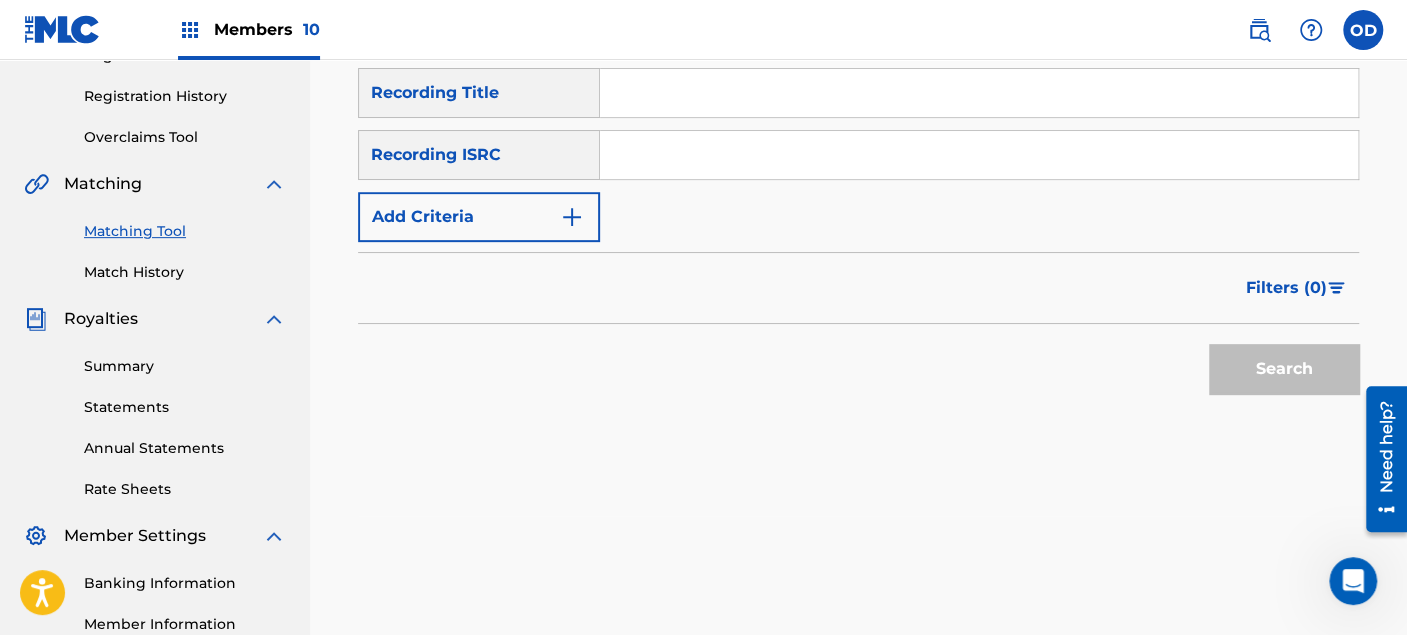click at bounding box center (979, 93) 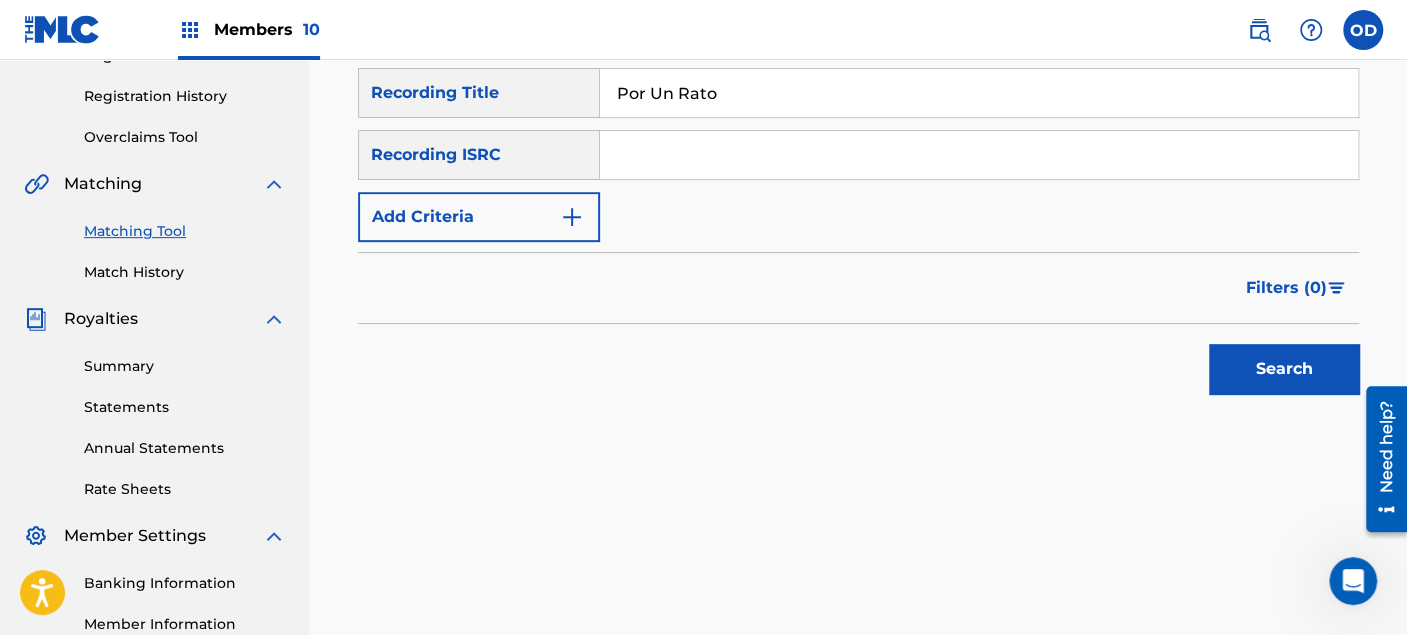 type on "Por Un Rato" 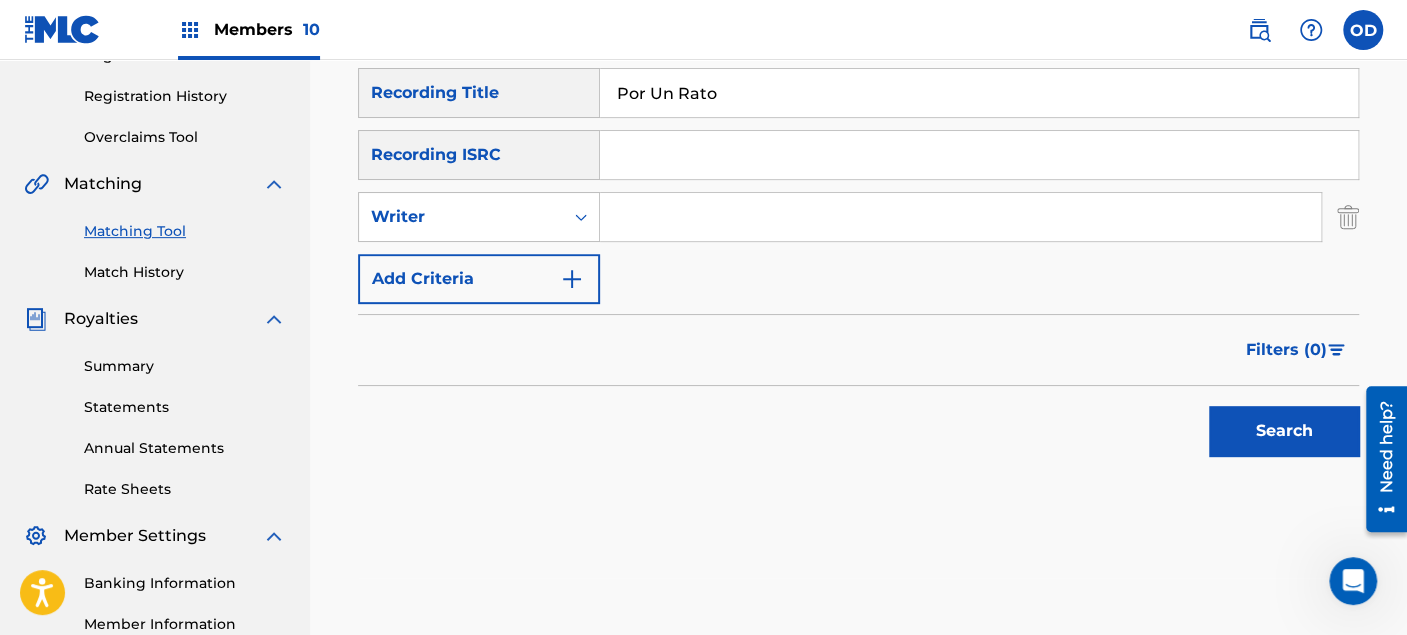 click at bounding box center [960, 217] 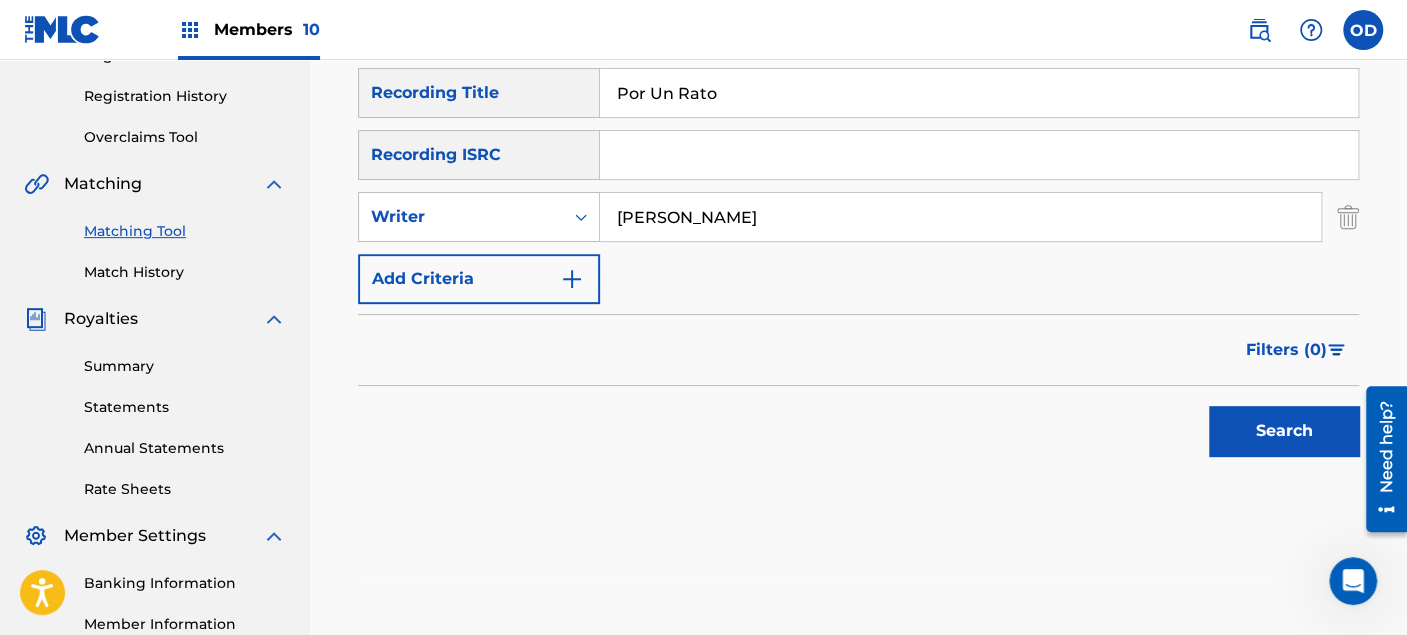 click on "Search" at bounding box center (1284, 431) 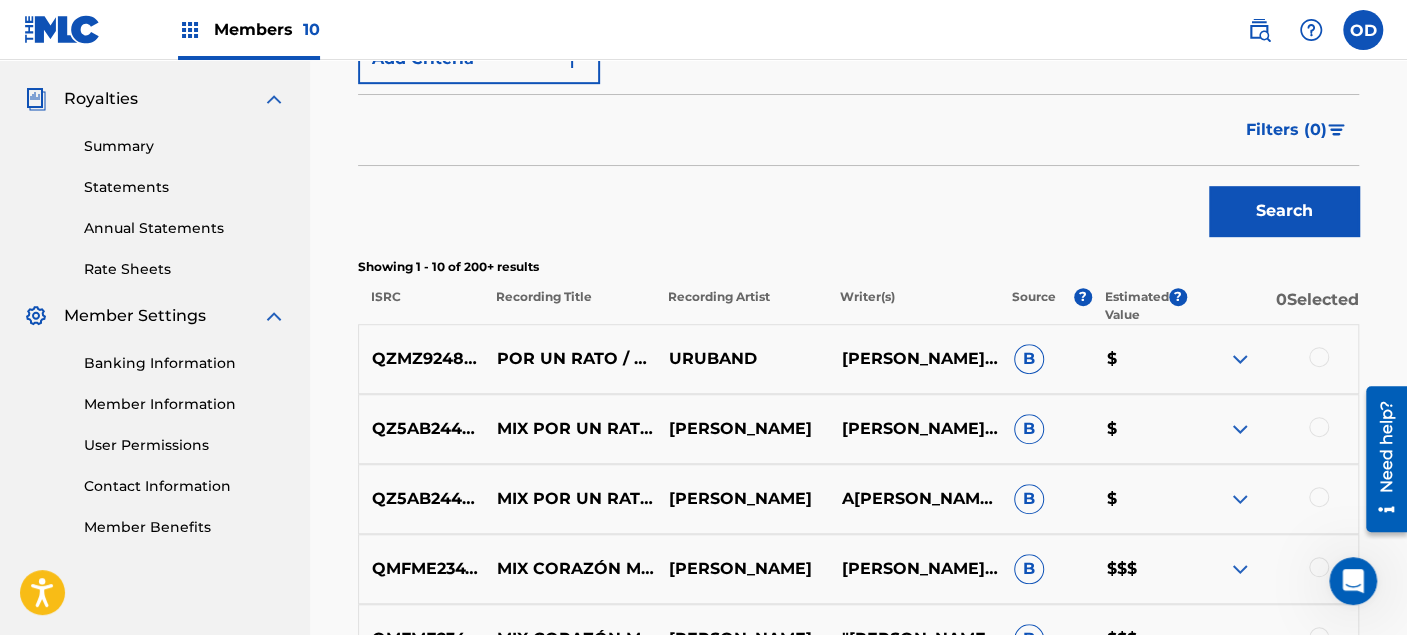 scroll, scrollTop: 584, scrollLeft: 0, axis: vertical 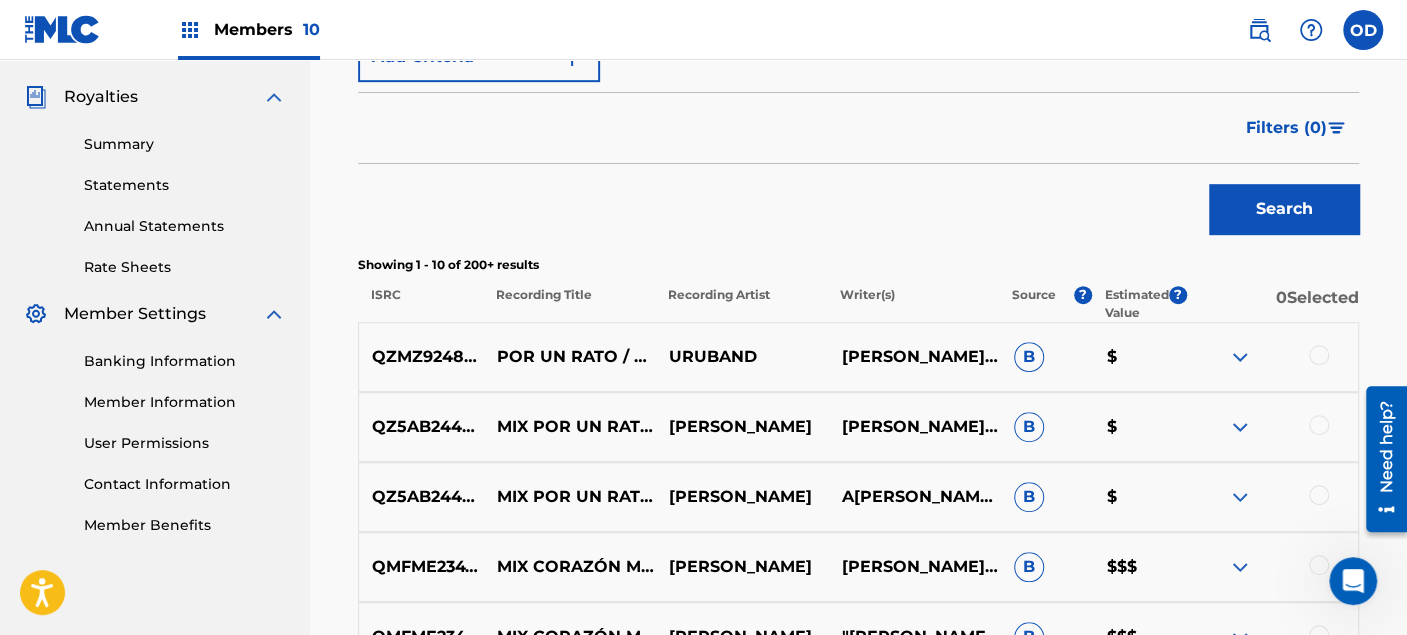 click at bounding box center [1272, 357] 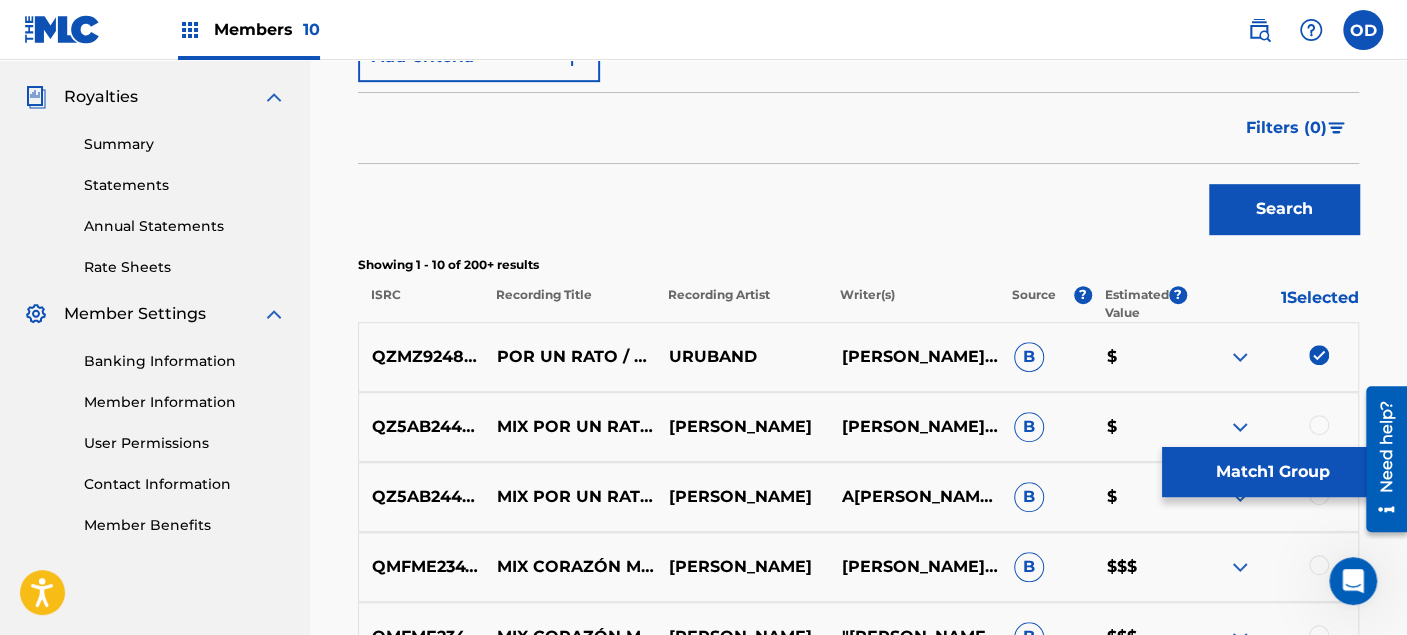 click at bounding box center (1319, 425) 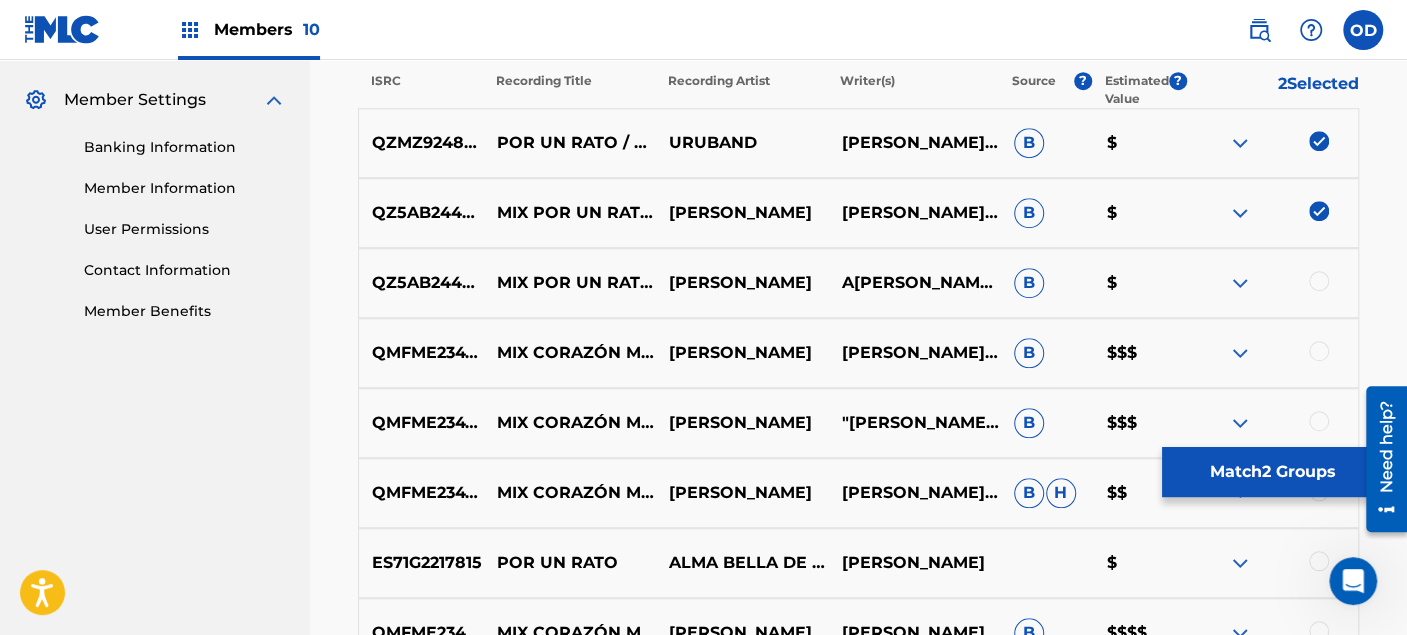 scroll, scrollTop: 806, scrollLeft: 0, axis: vertical 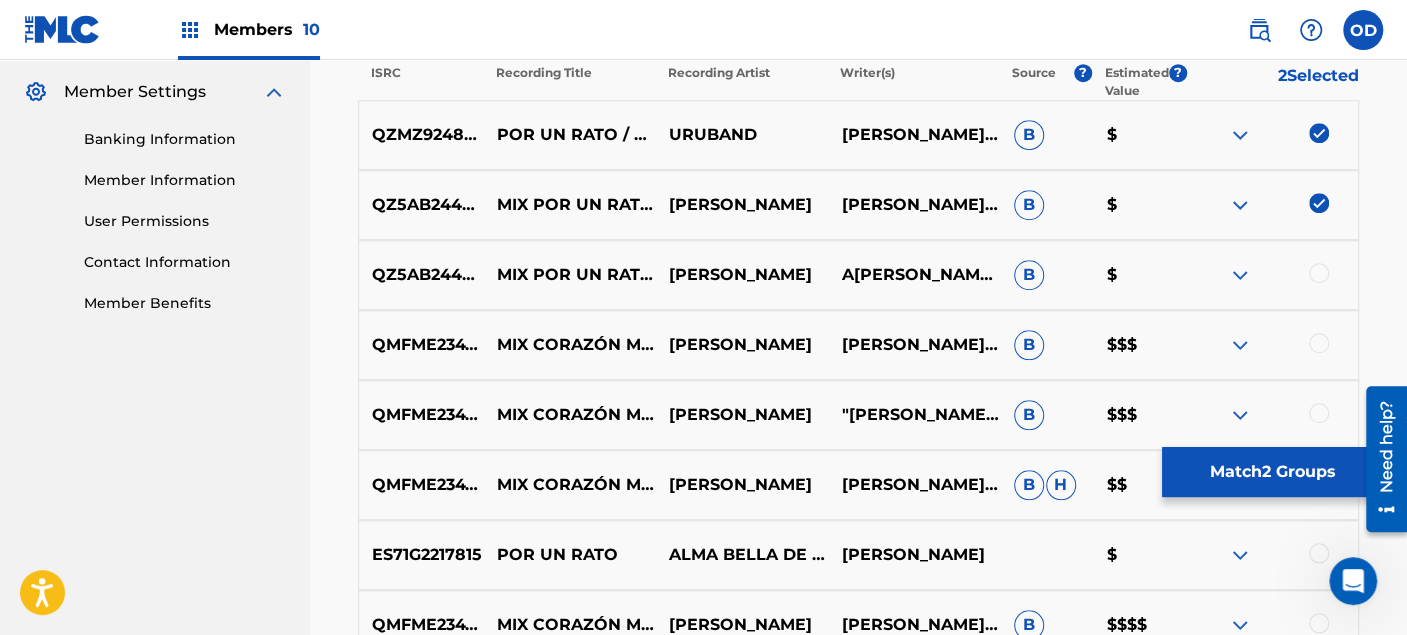 click at bounding box center [1319, 273] 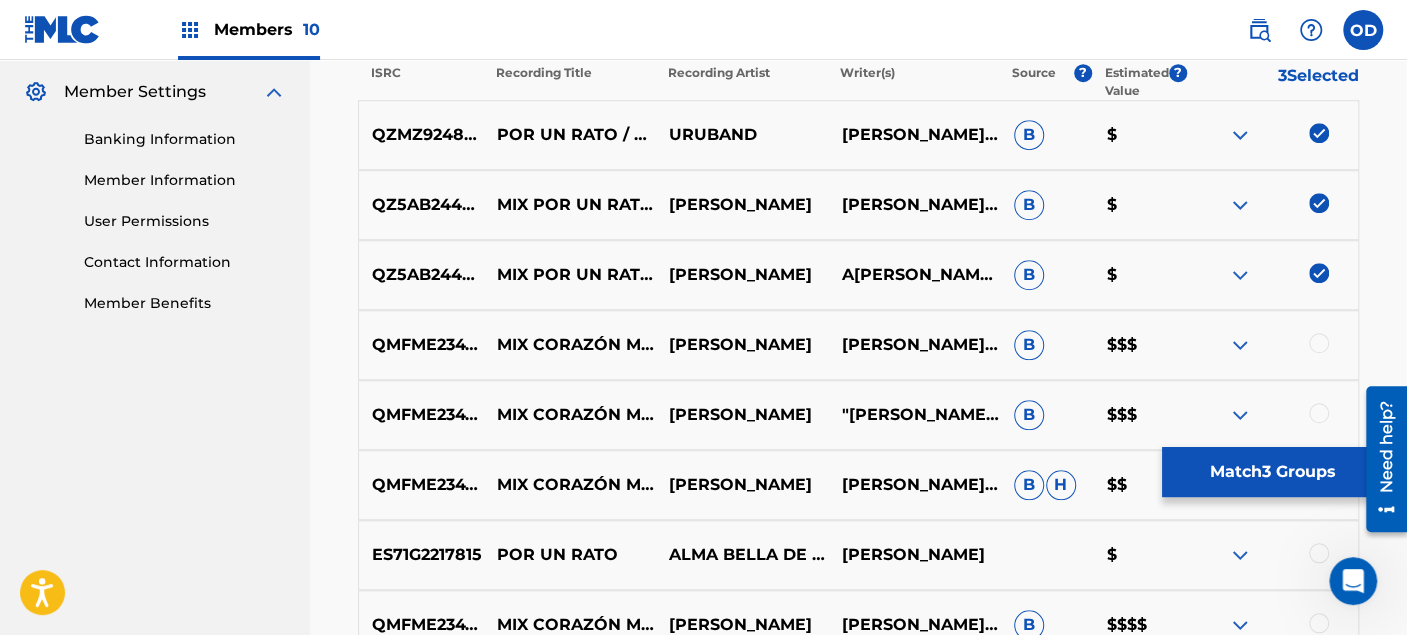 click at bounding box center [1319, 343] 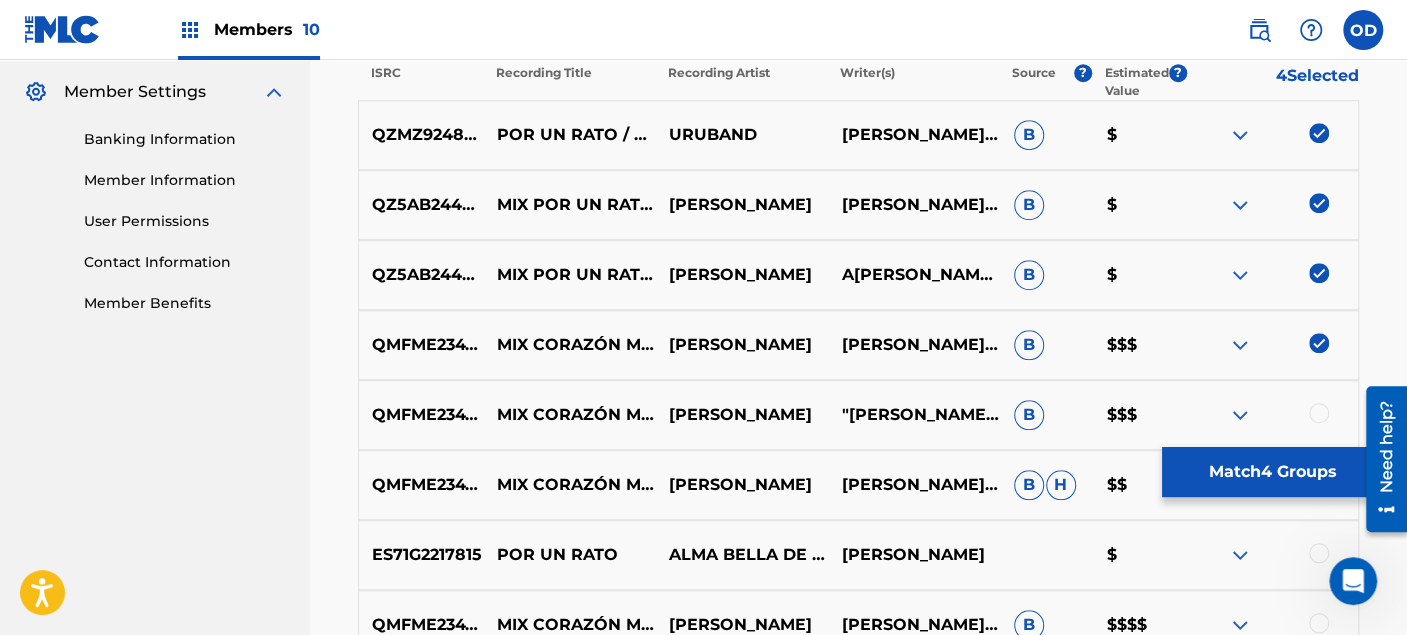 click at bounding box center [1319, 413] 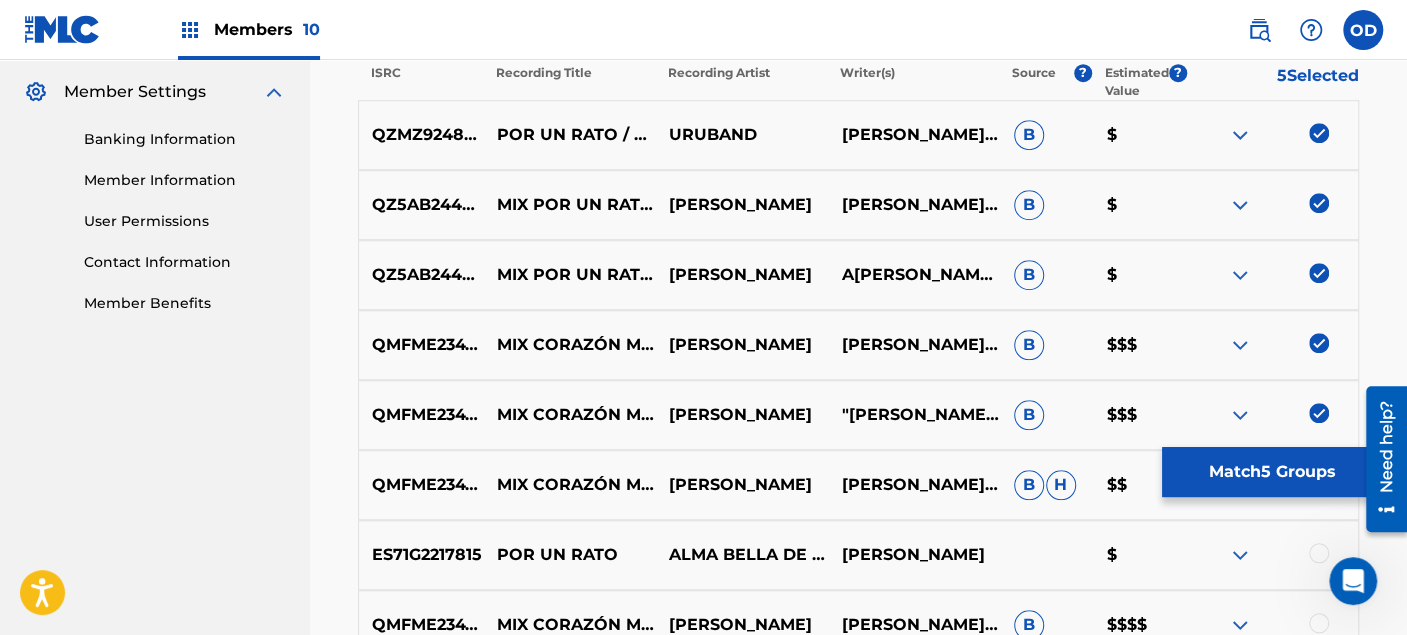 scroll, scrollTop: 917, scrollLeft: 0, axis: vertical 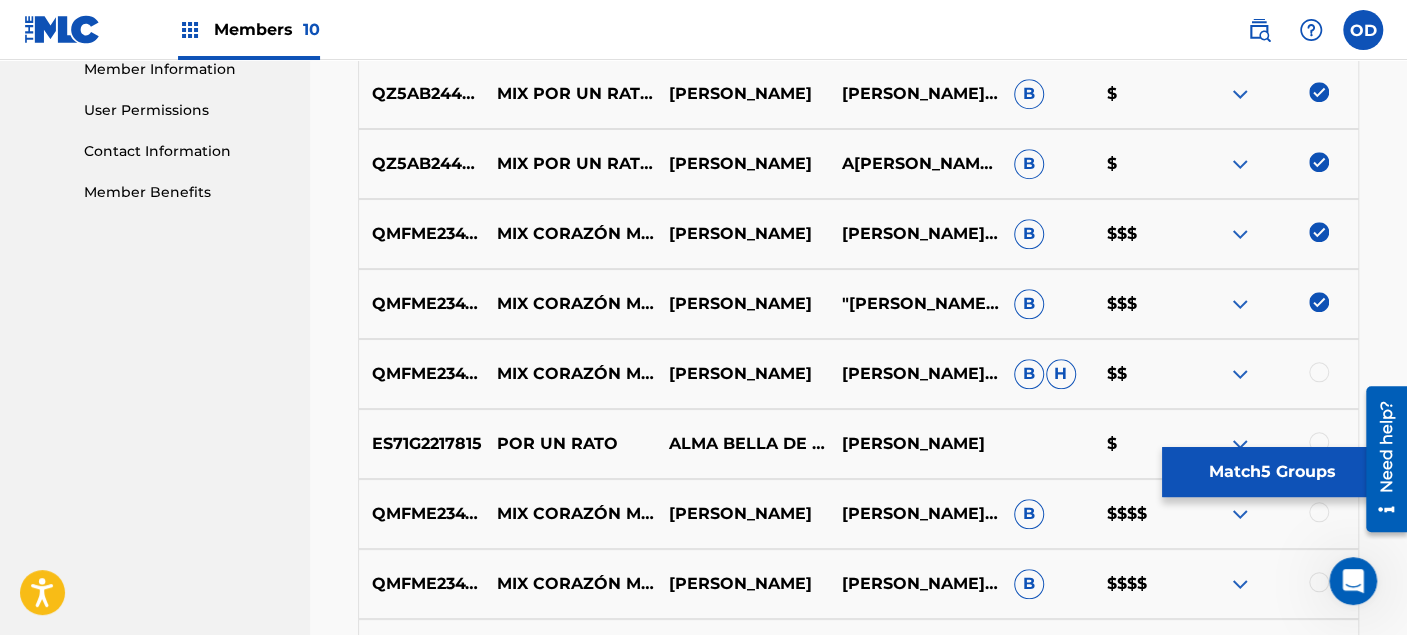 click at bounding box center (1319, 372) 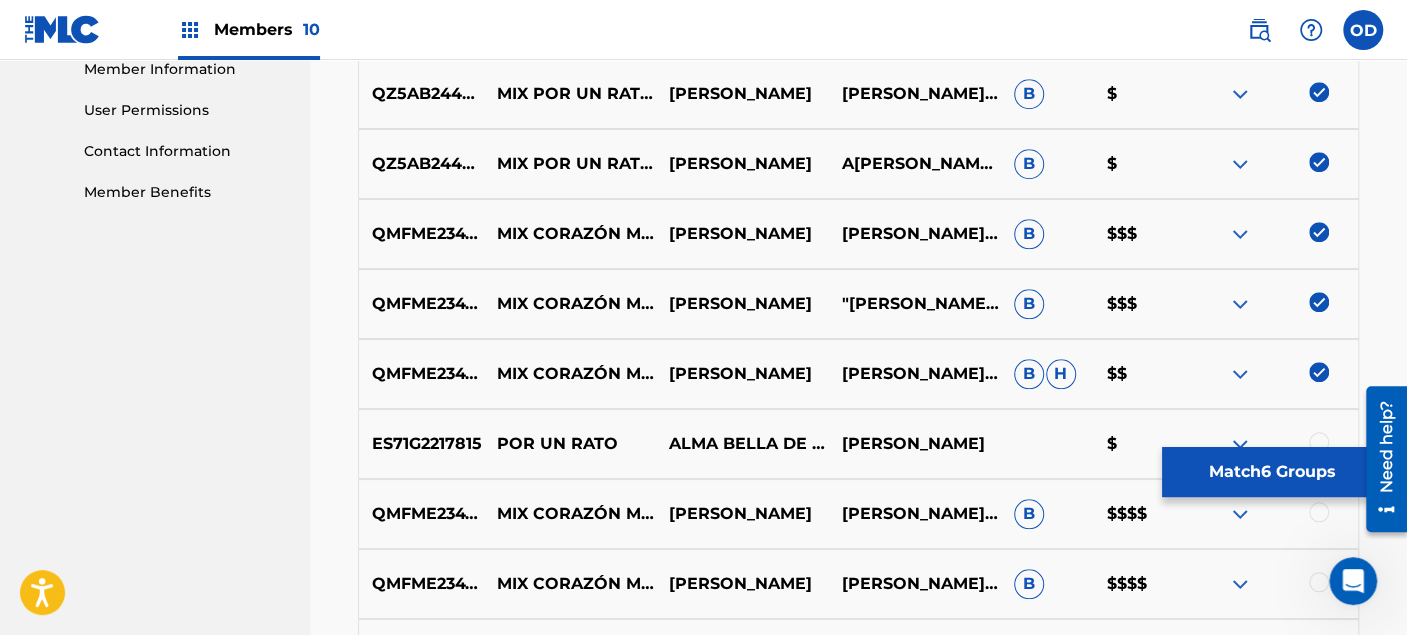 click at bounding box center (1319, 442) 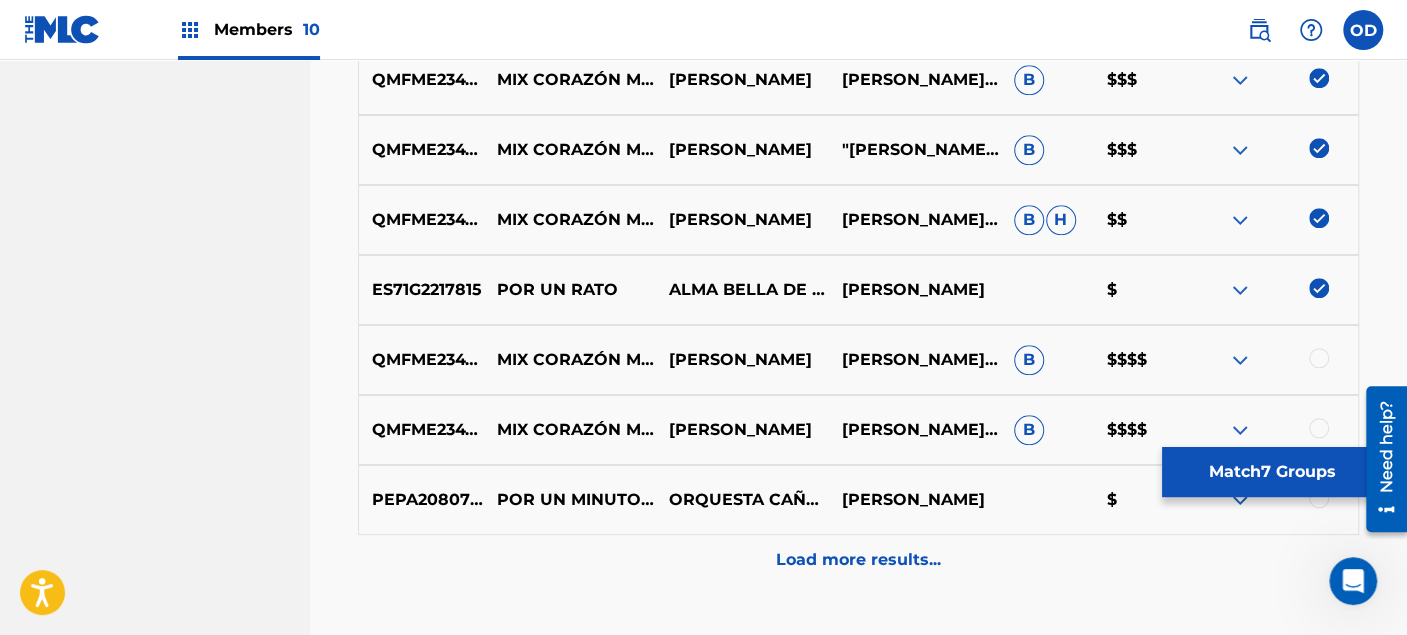 scroll, scrollTop: 1140, scrollLeft: 0, axis: vertical 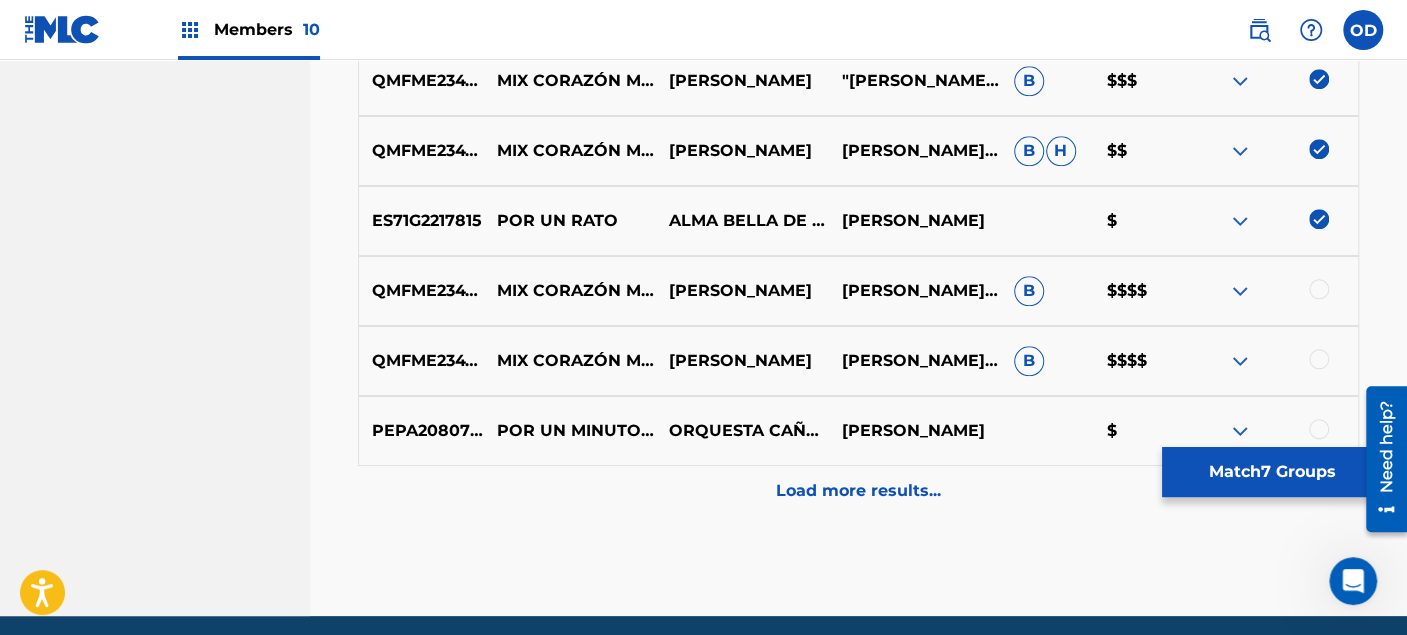 click at bounding box center [1319, 289] 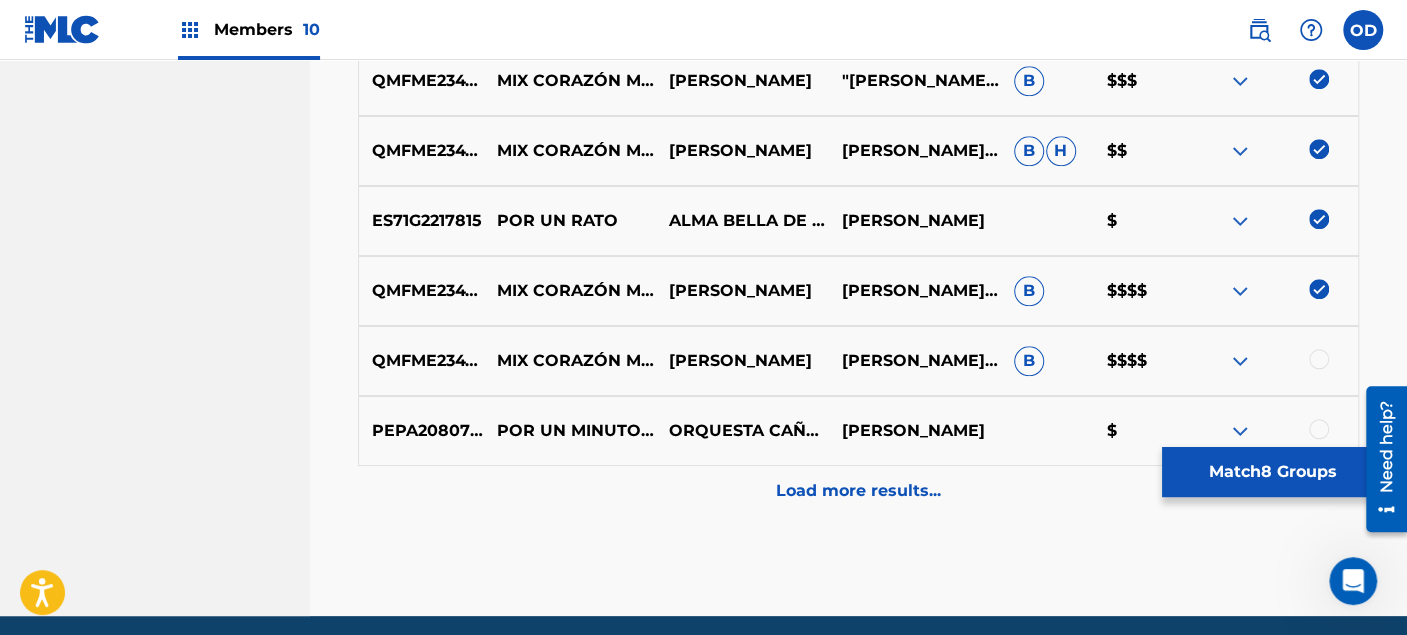 click at bounding box center (1319, 359) 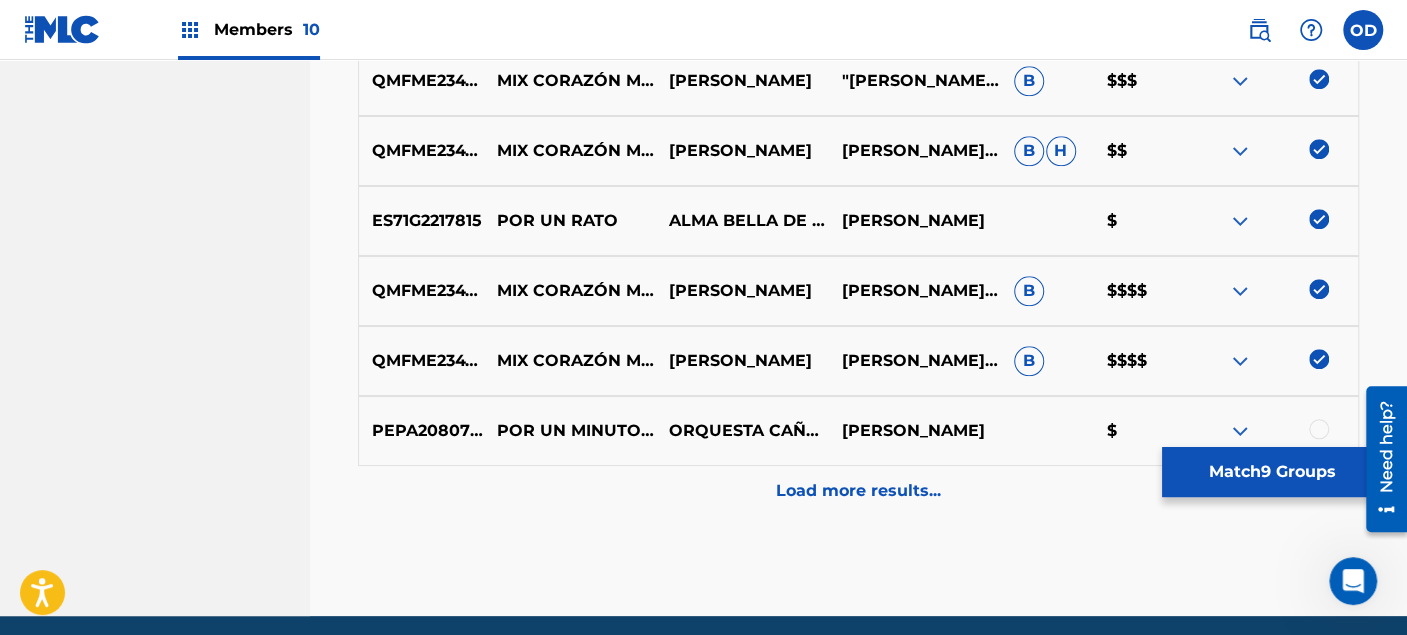 click on "Load more results..." at bounding box center [858, 491] 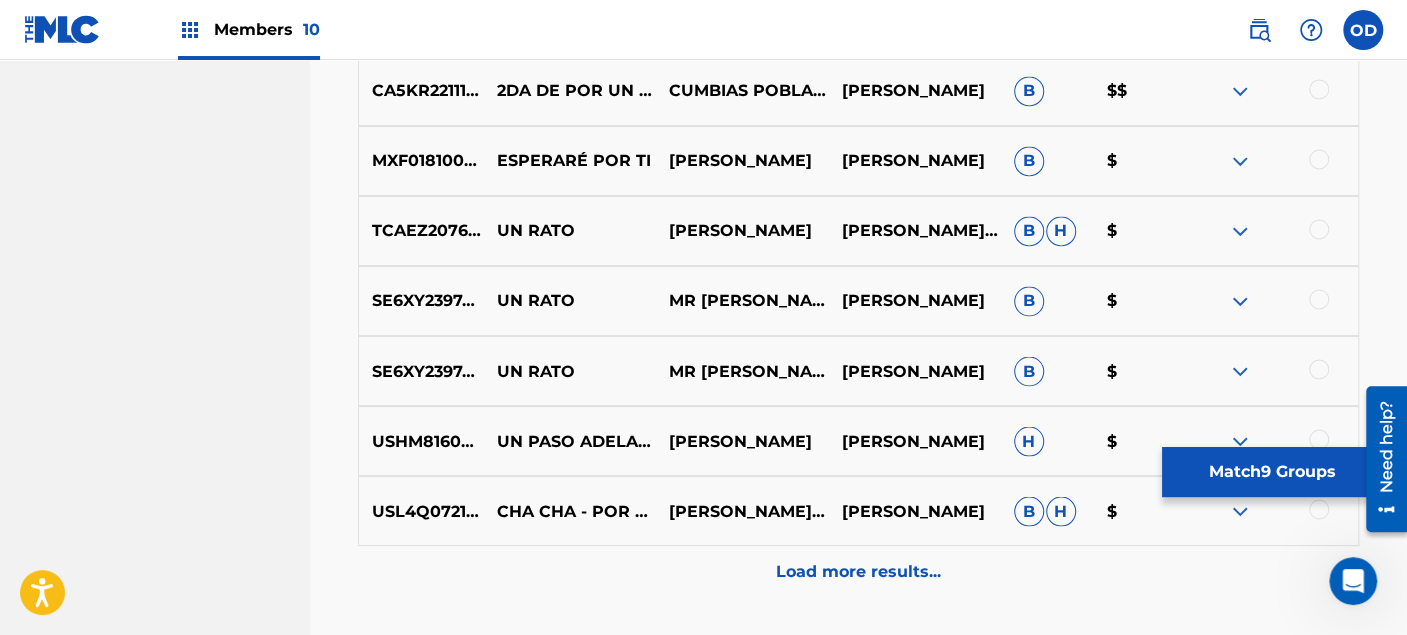 scroll, scrollTop: 1806, scrollLeft: 0, axis: vertical 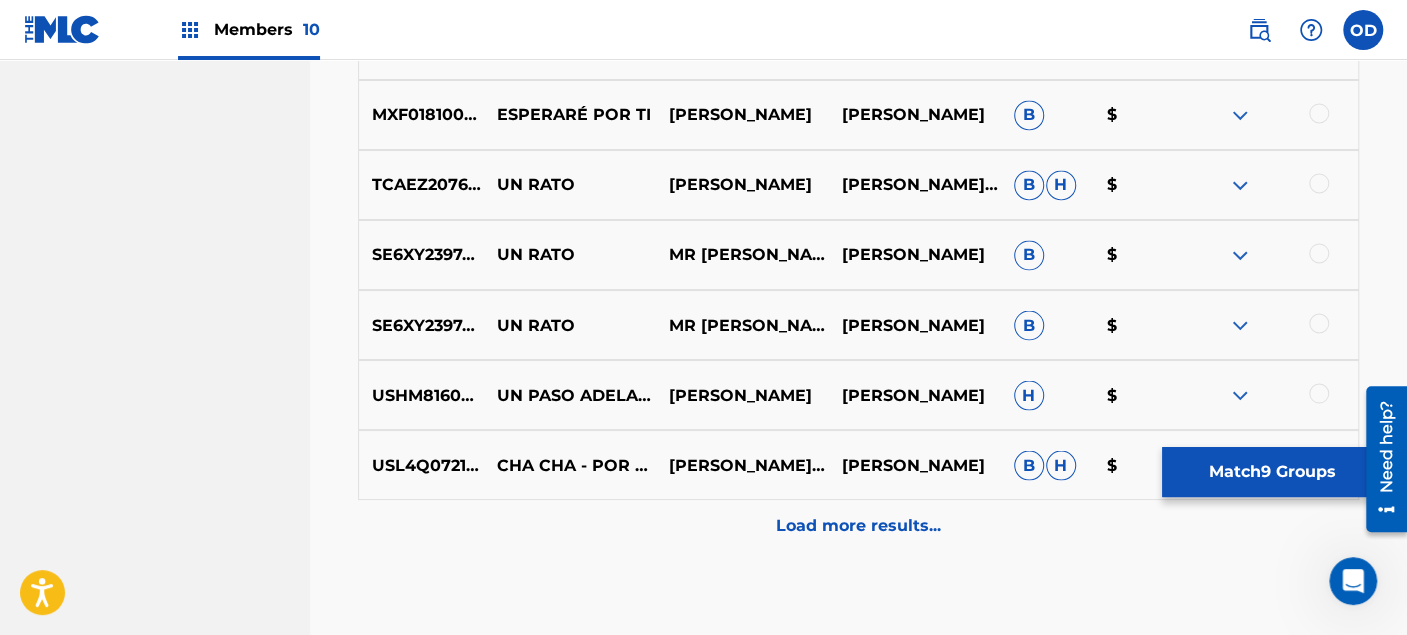 click on "Load more results..." at bounding box center (858, 525) 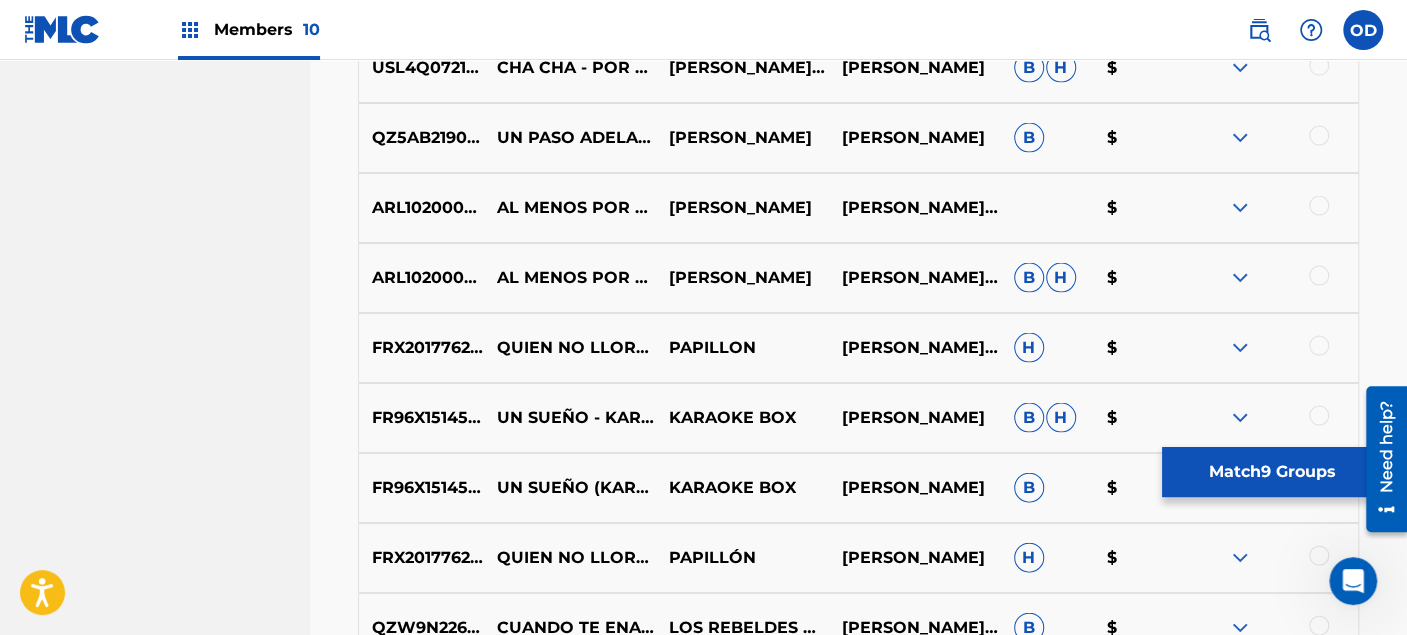 scroll, scrollTop: 2251, scrollLeft: 0, axis: vertical 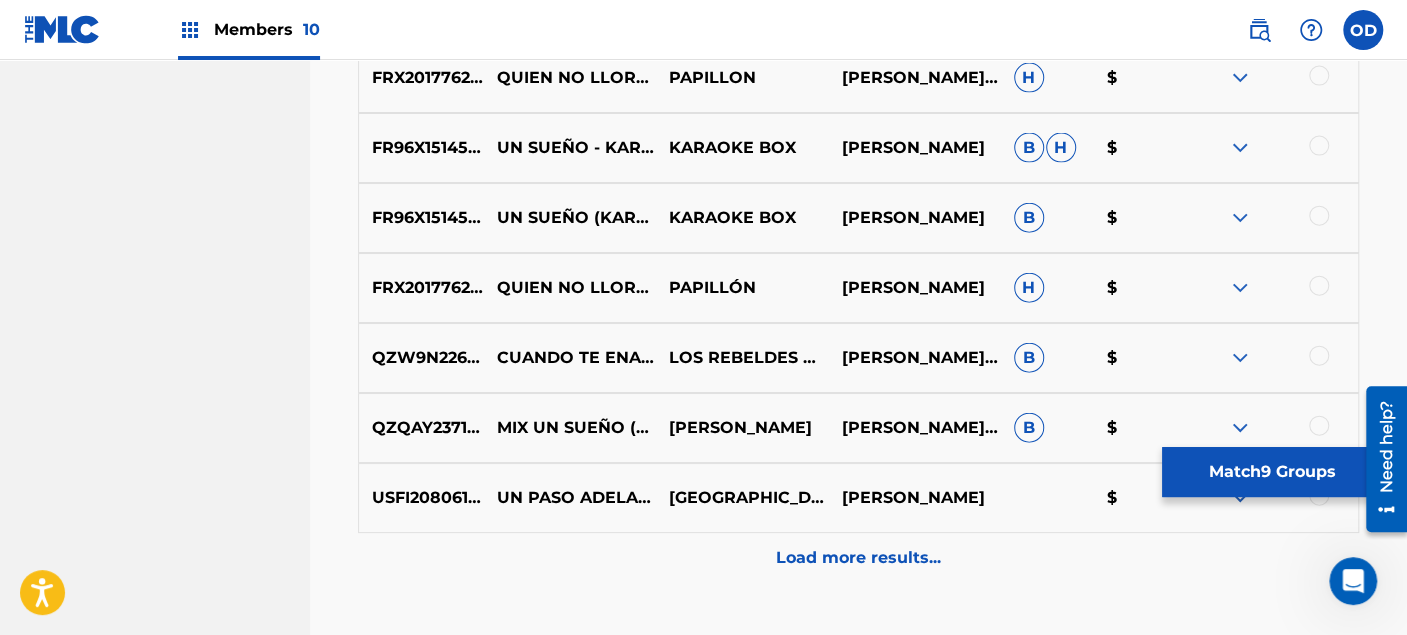 click on "Load more results..." at bounding box center [858, 558] 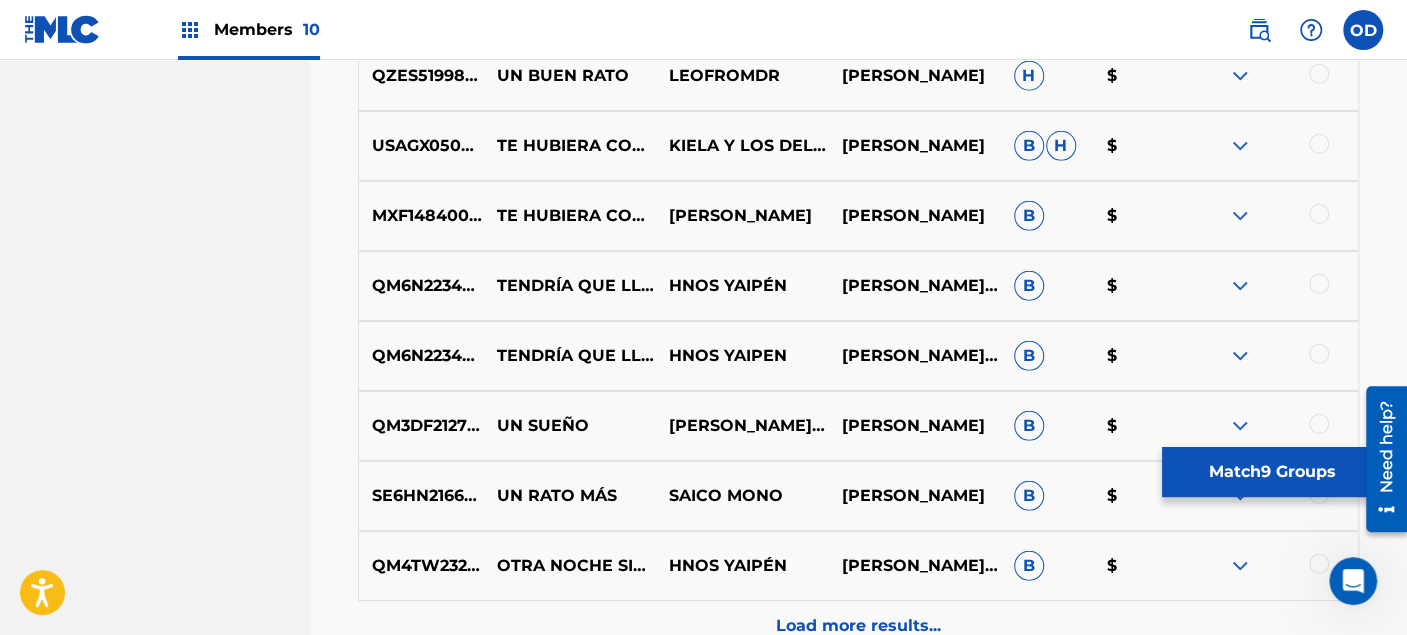 scroll, scrollTop: 3140, scrollLeft: 0, axis: vertical 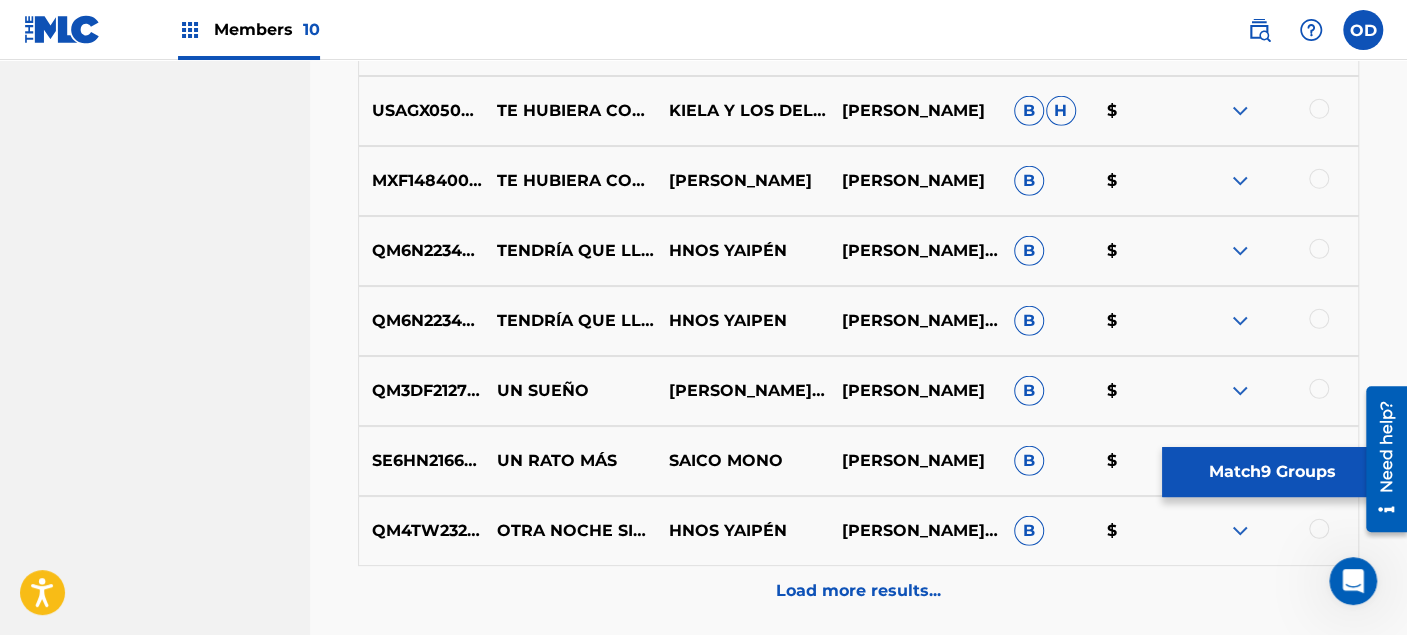 click on "Load more results..." at bounding box center [858, 591] 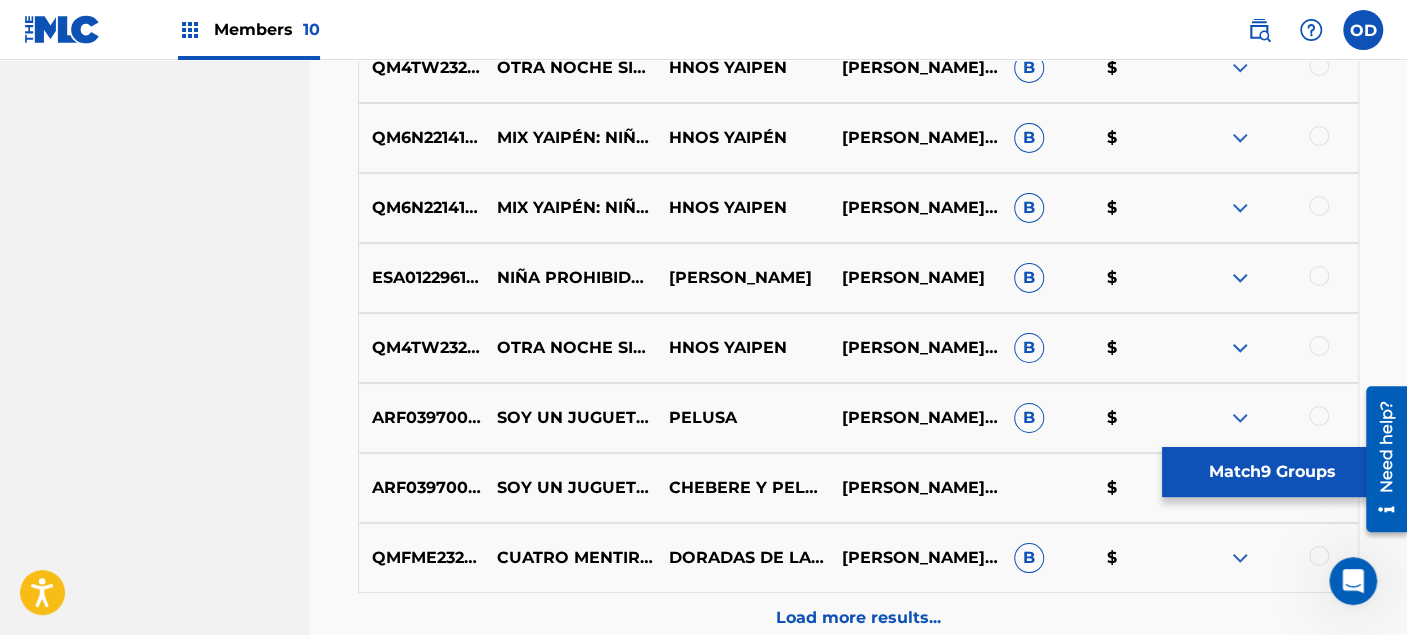 scroll, scrollTop: 3917, scrollLeft: 0, axis: vertical 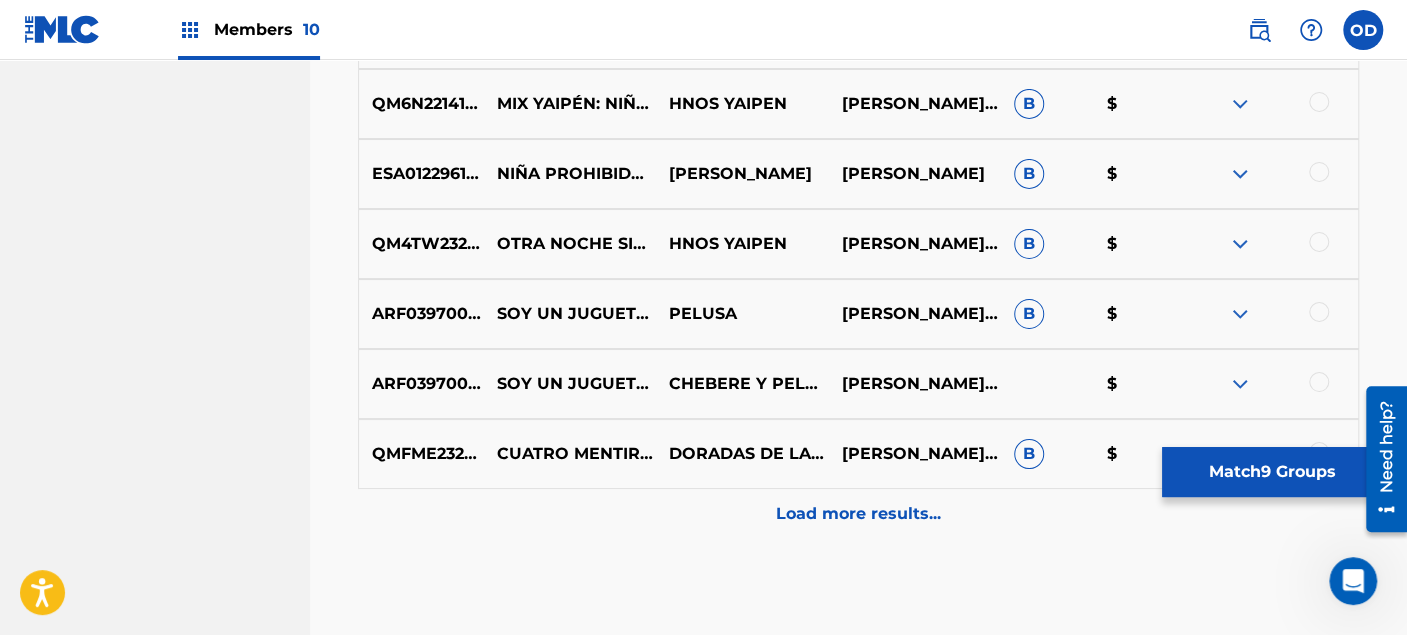click on "Load more results..." at bounding box center (858, 514) 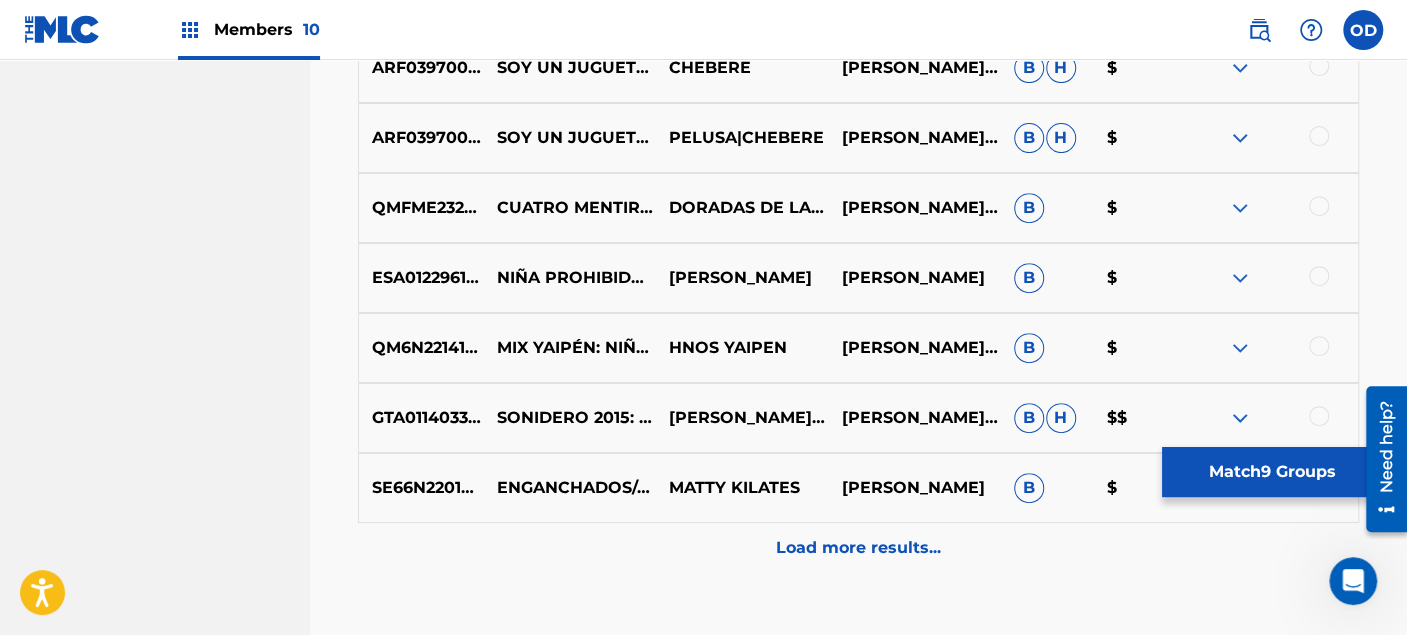 scroll, scrollTop: 4584, scrollLeft: 0, axis: vertical 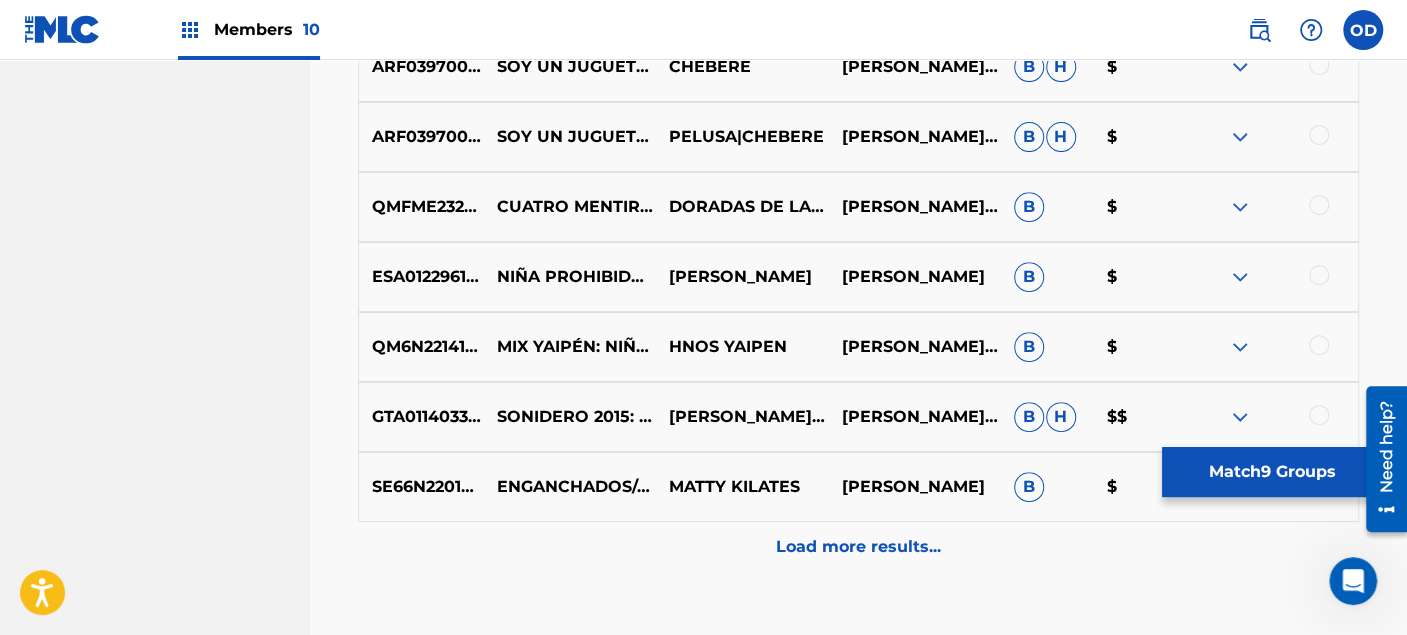 click on "Load more results..." at bounding box center [858, 547] 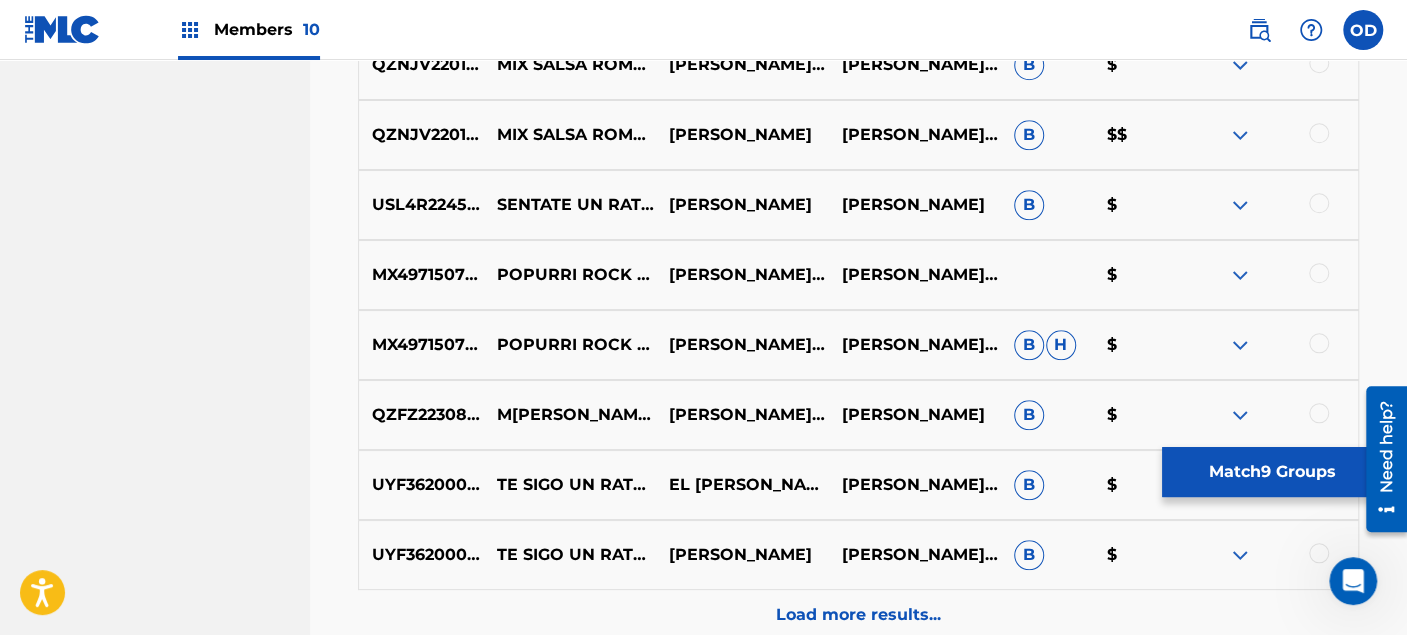 scroll, scrollTop: 5251, scrollLeft: 0, axis: vertical 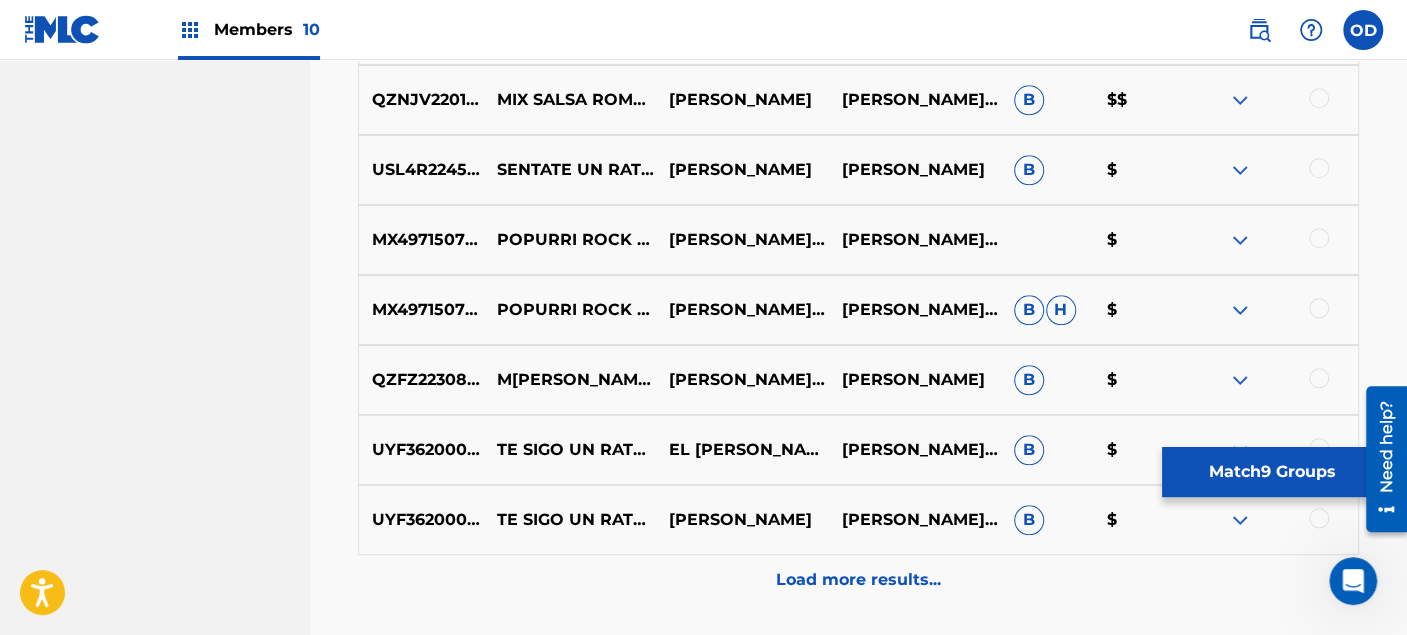 click on "Load more results..." at bounding box center (858, 580) 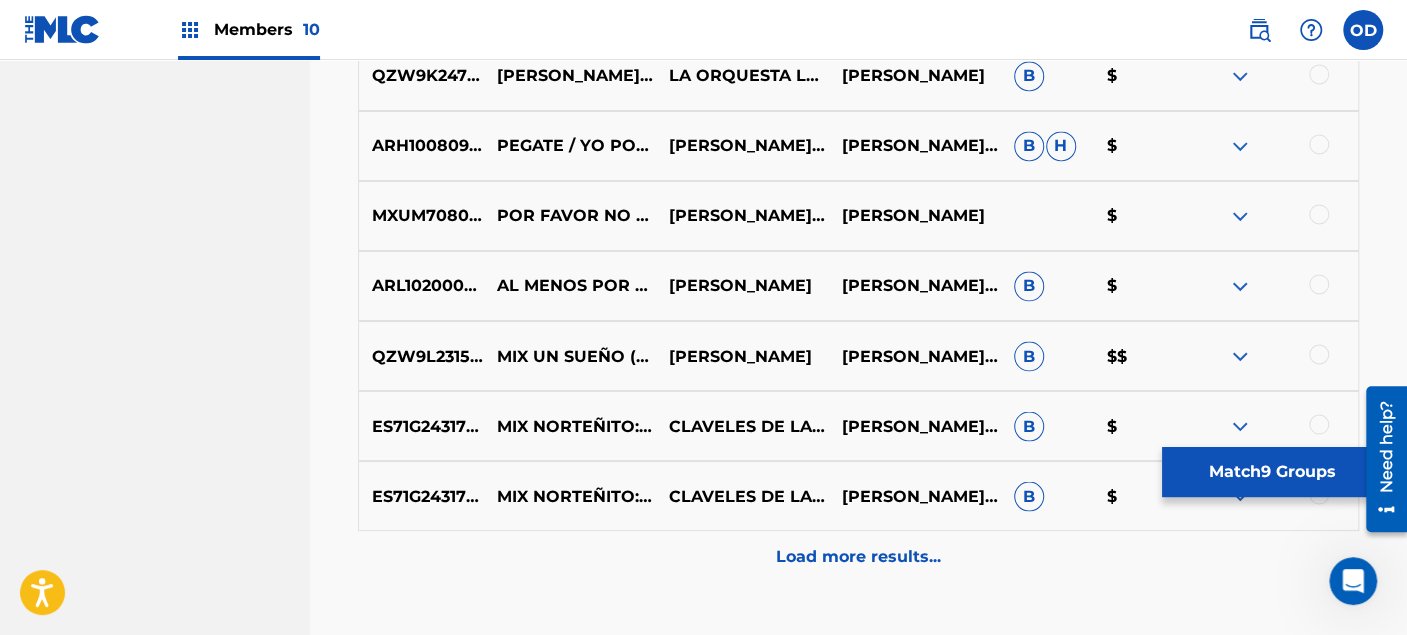 scroll, scrollTop: 6028, scrollLeft: 0, axis: vertical 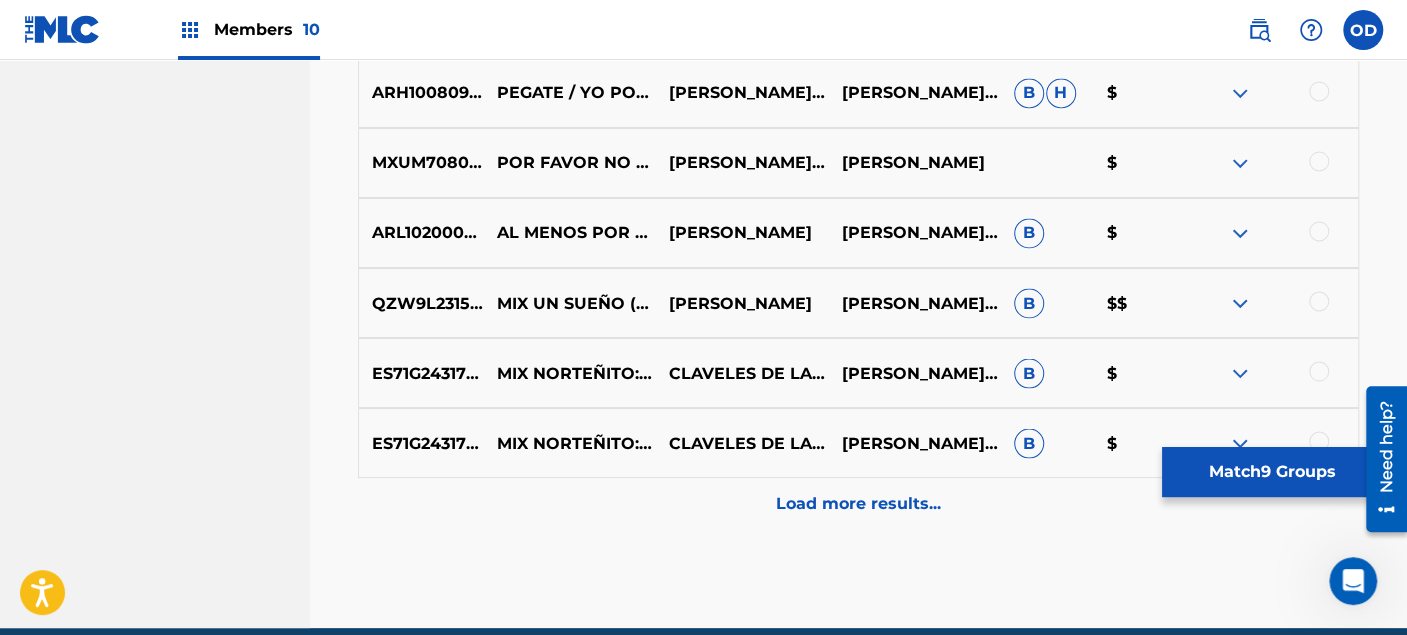 click on "Load more results..." at bounding box center [858, 503] 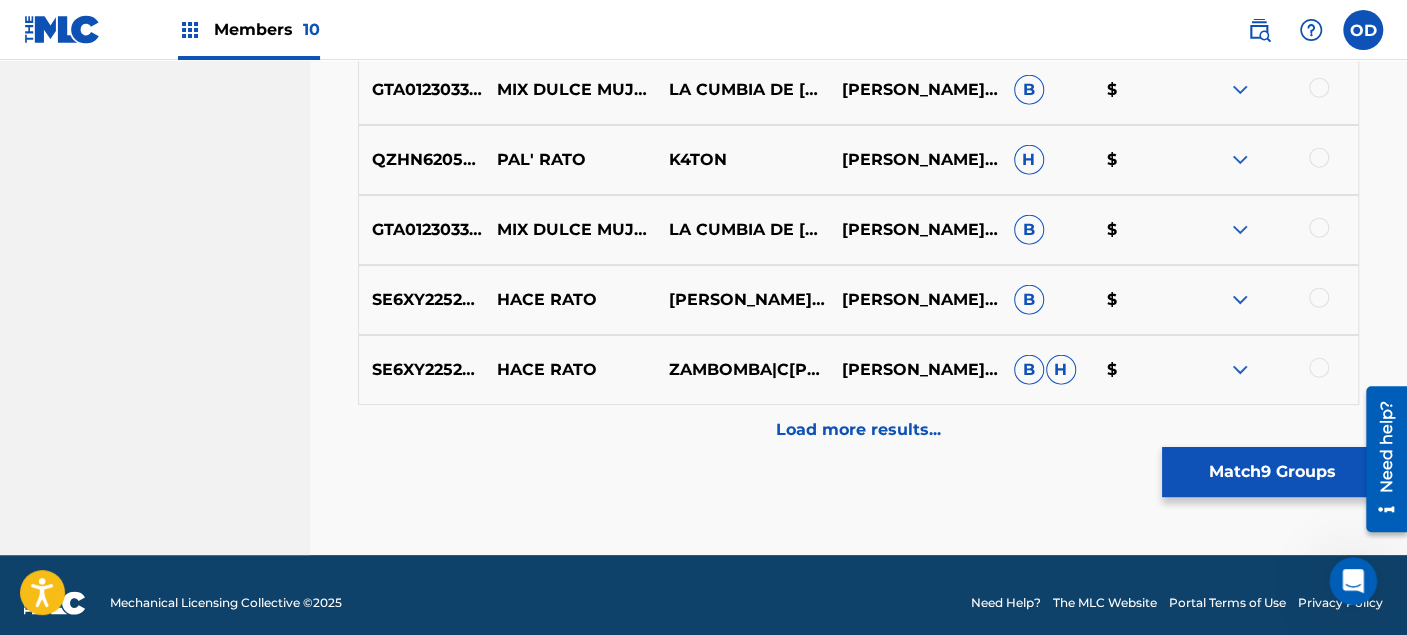 scroll, scrollTop: 6806, scrollLeft: 0, axis: vertical 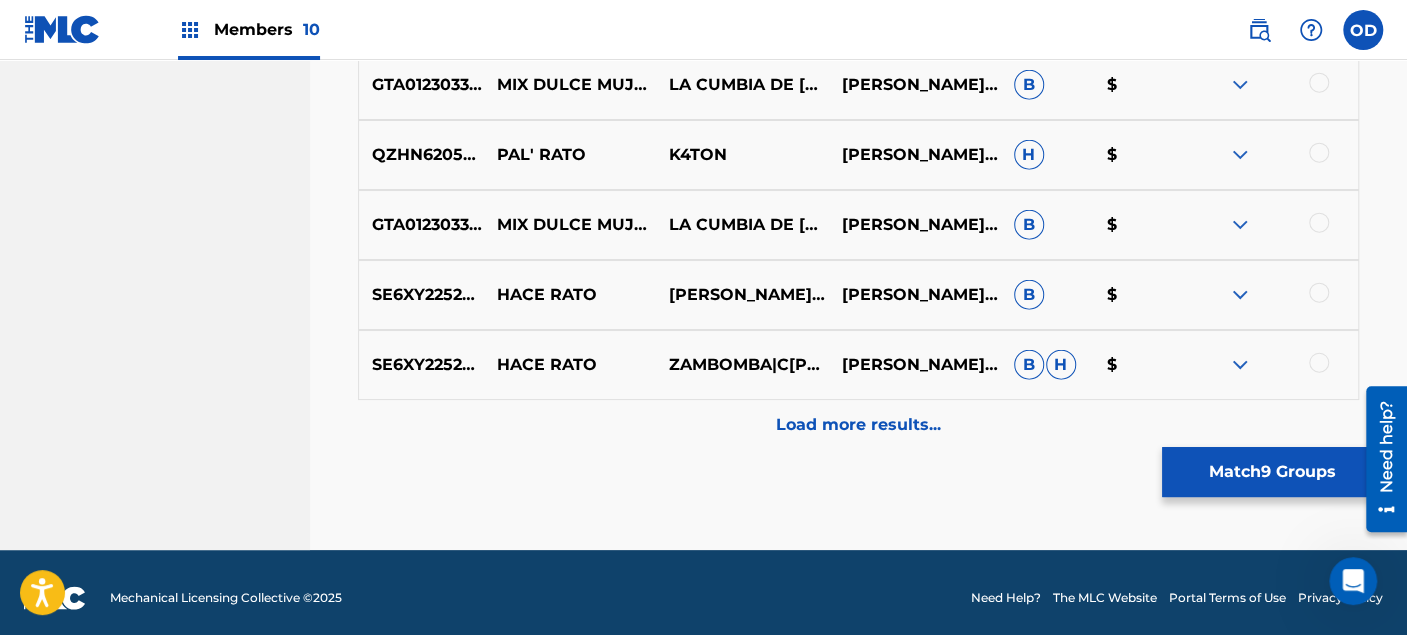 click on "Load more results..." at bounding box center [858, 425] 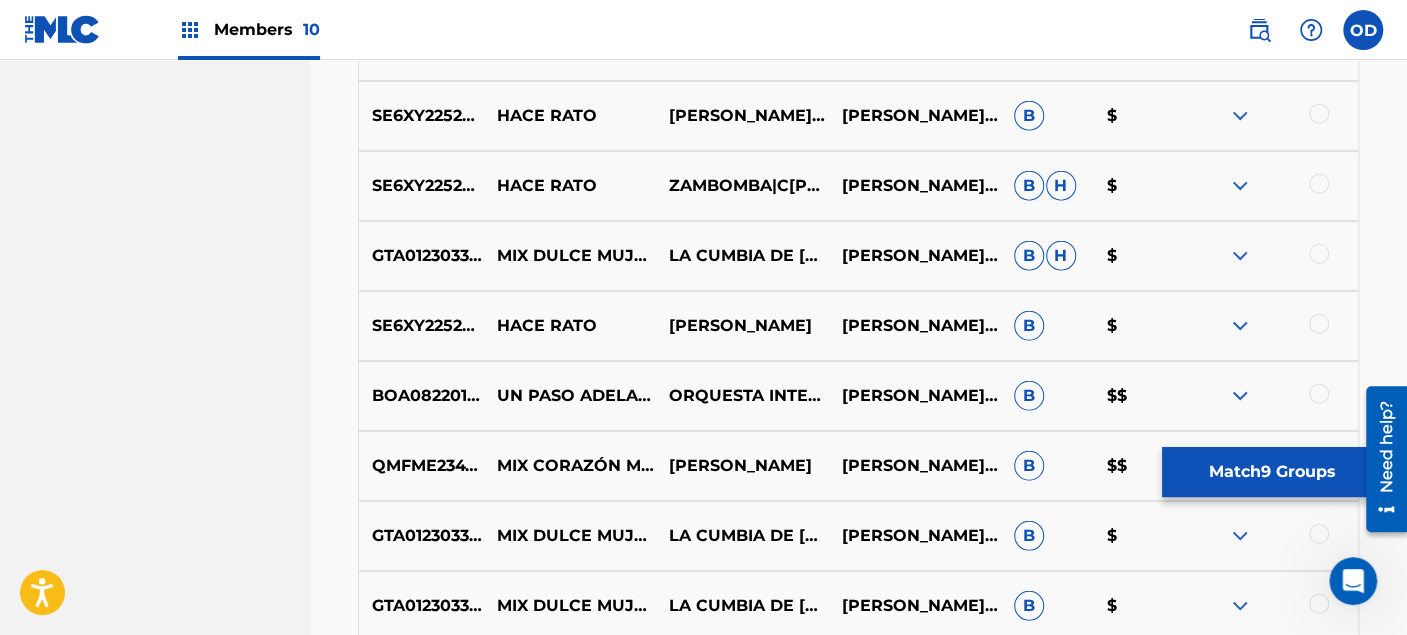 scroll, scrollTop: 7028, scrollLeft: 0, axis: vertical 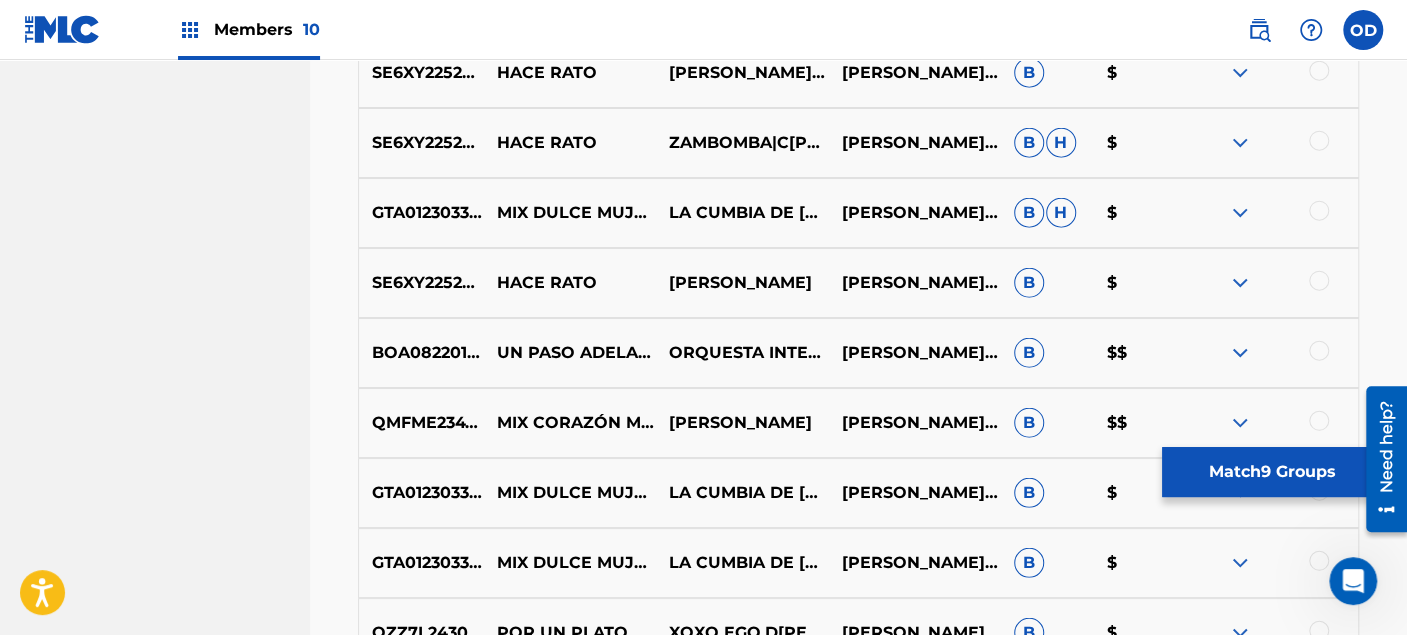 click at bounding box center [1319, 421] 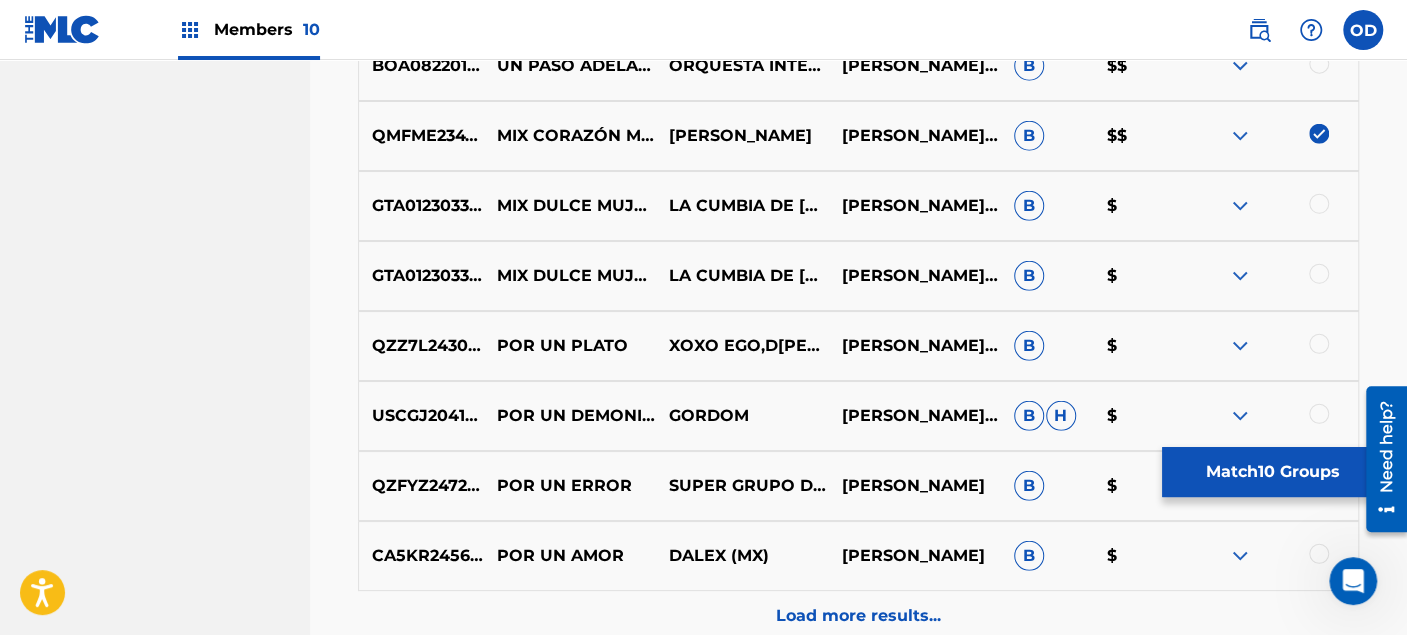 scroll, scrollTop: 7362, scrollLeft: 0, axis: vertical 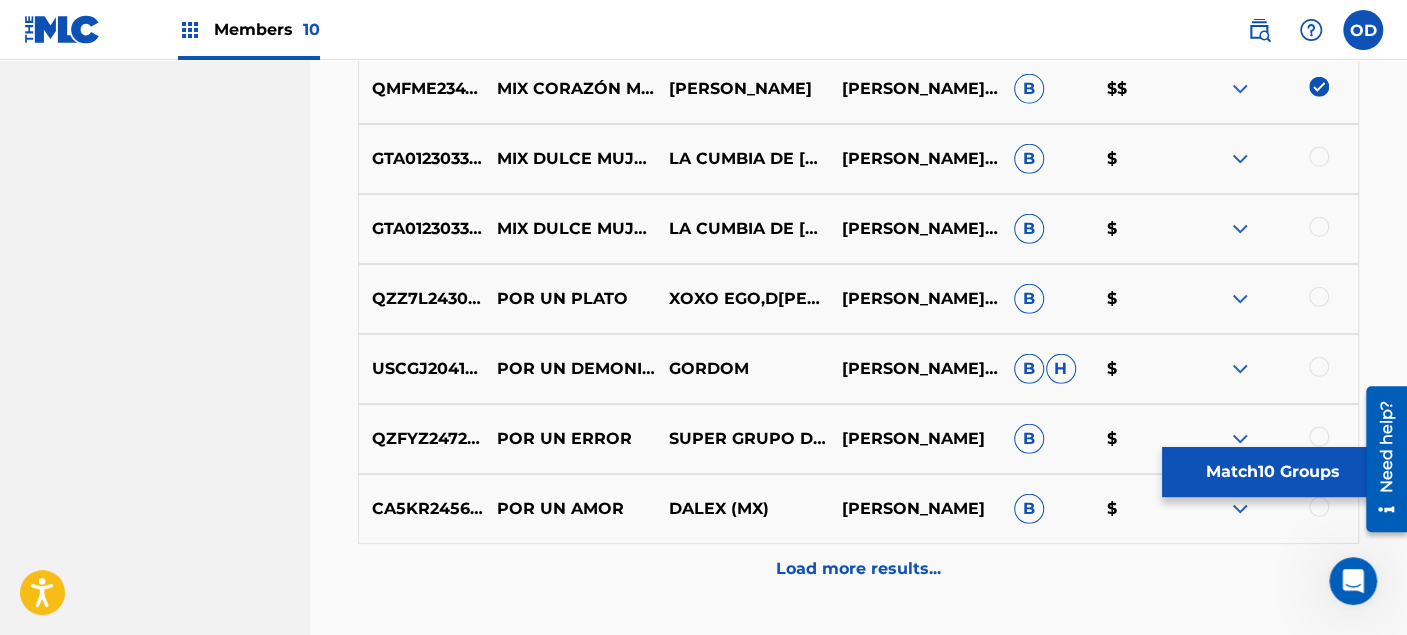 click on "Load more results..." at bounding box center (858, 569) 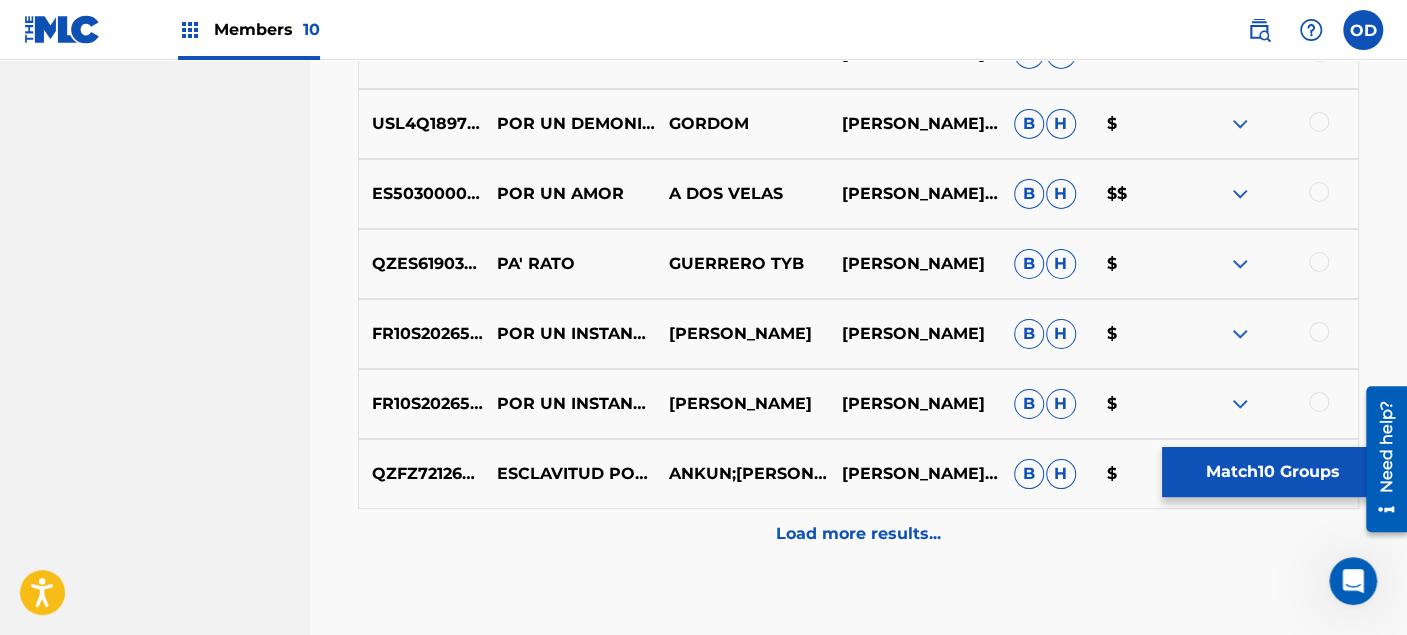 scroll, scrollTop: 8214, scrollLeft: 0, axis: vertical 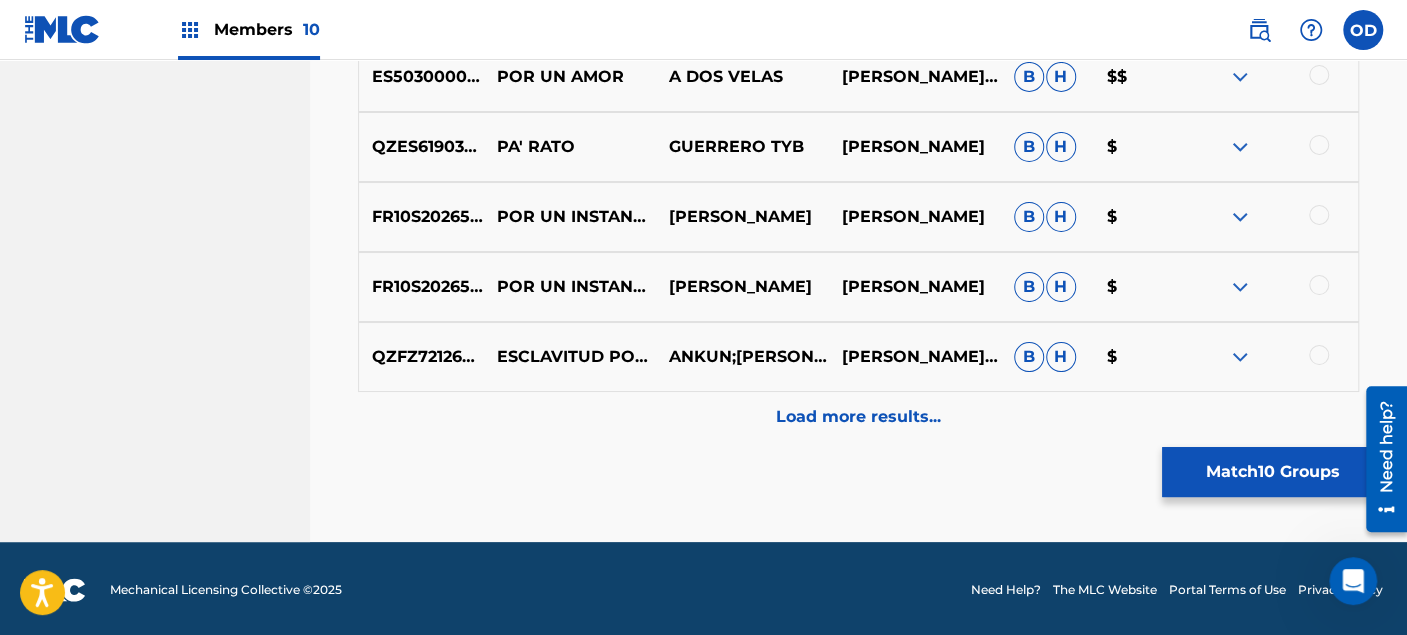 click on "Load more results..." at bounding box center [858, 417] 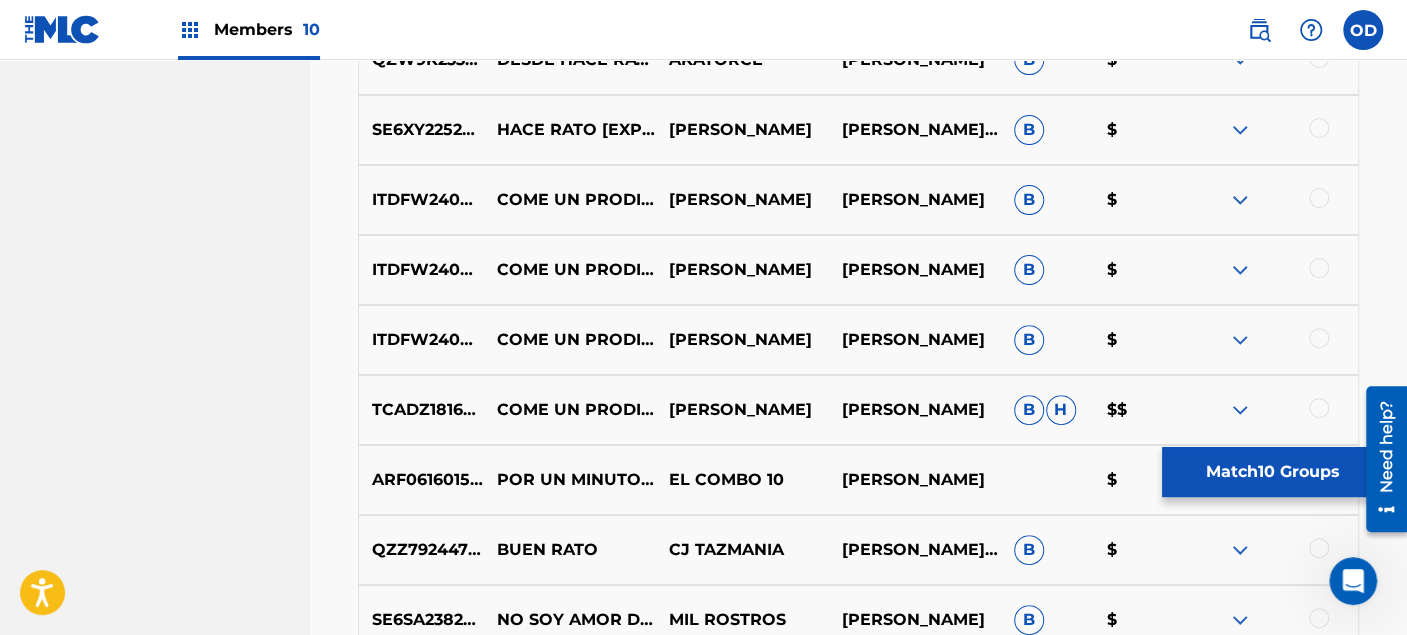 scroll, scrollTop: 8769, scrollLeft: 0, axis: vertical 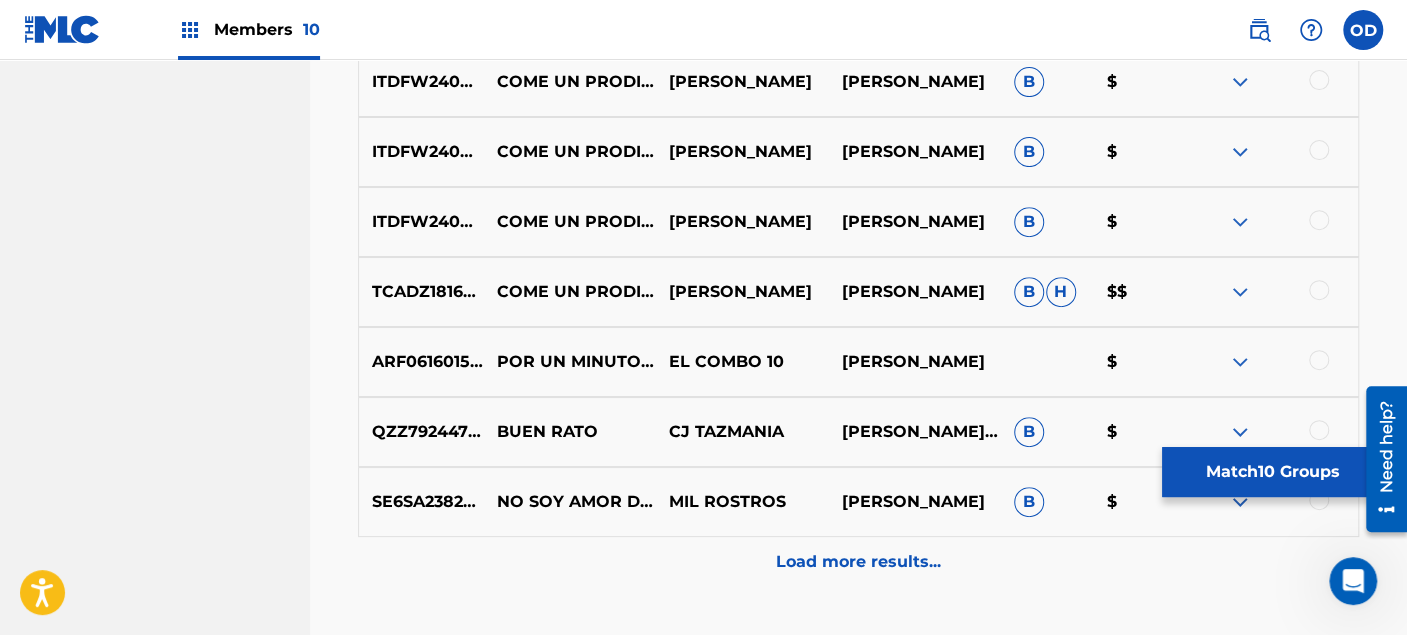 click on "Load more results..." at bounding box center (858, 562) 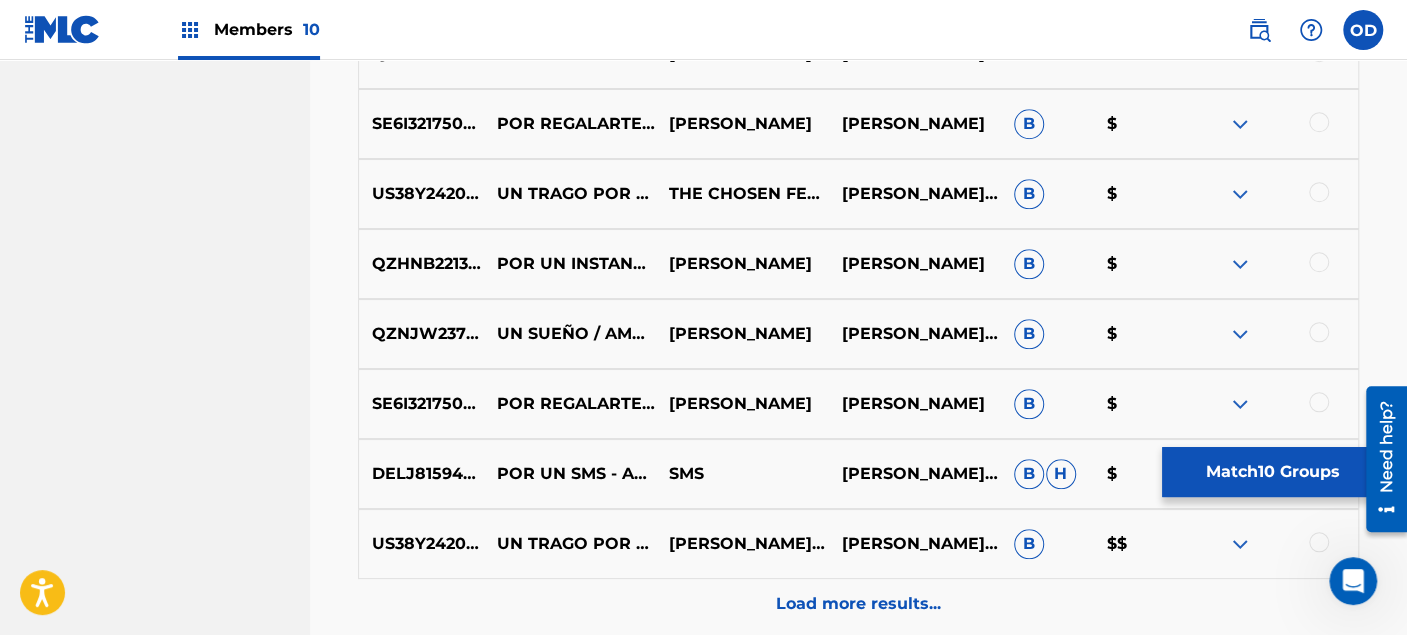 scroll, scrollTop: 9436, scrollLeft: 0, axis: vertical 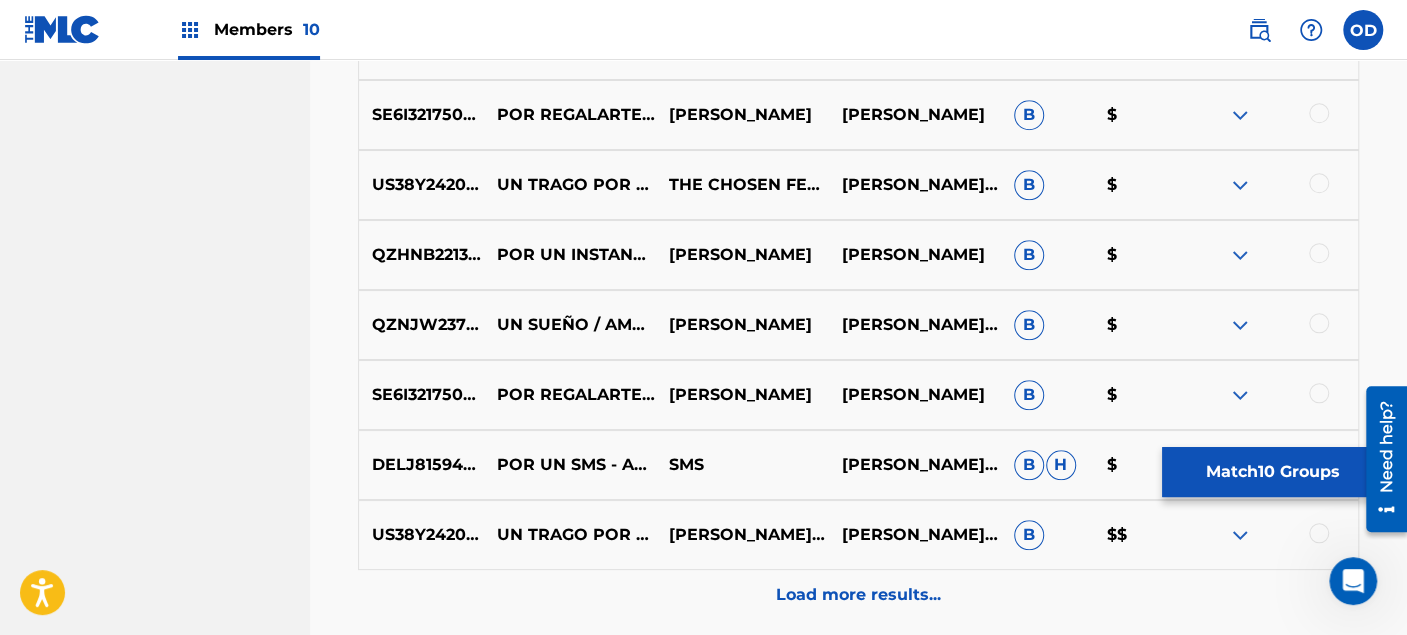 drag, startPoint x: 592, startPoint y: 515, endPoint x: 592, endPoint y: 530, distance: 15 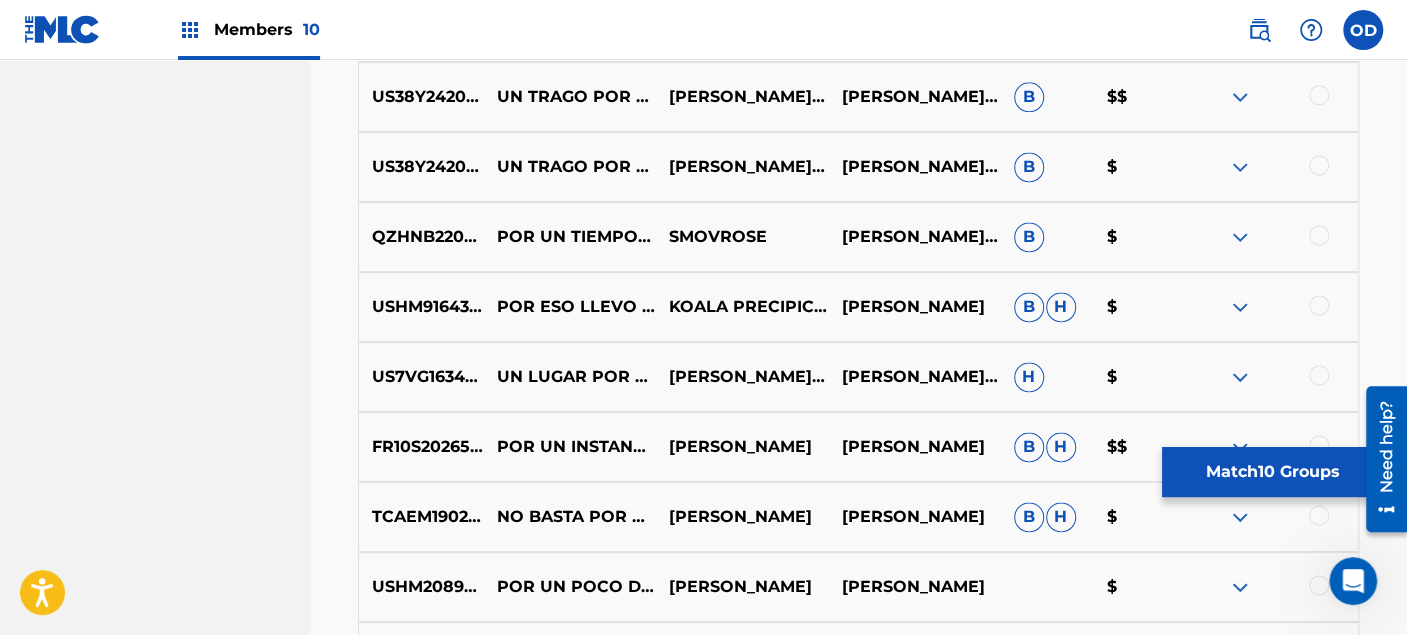 scroll, scrollTop: 9880, scrollLeft: 0, axis: vertical 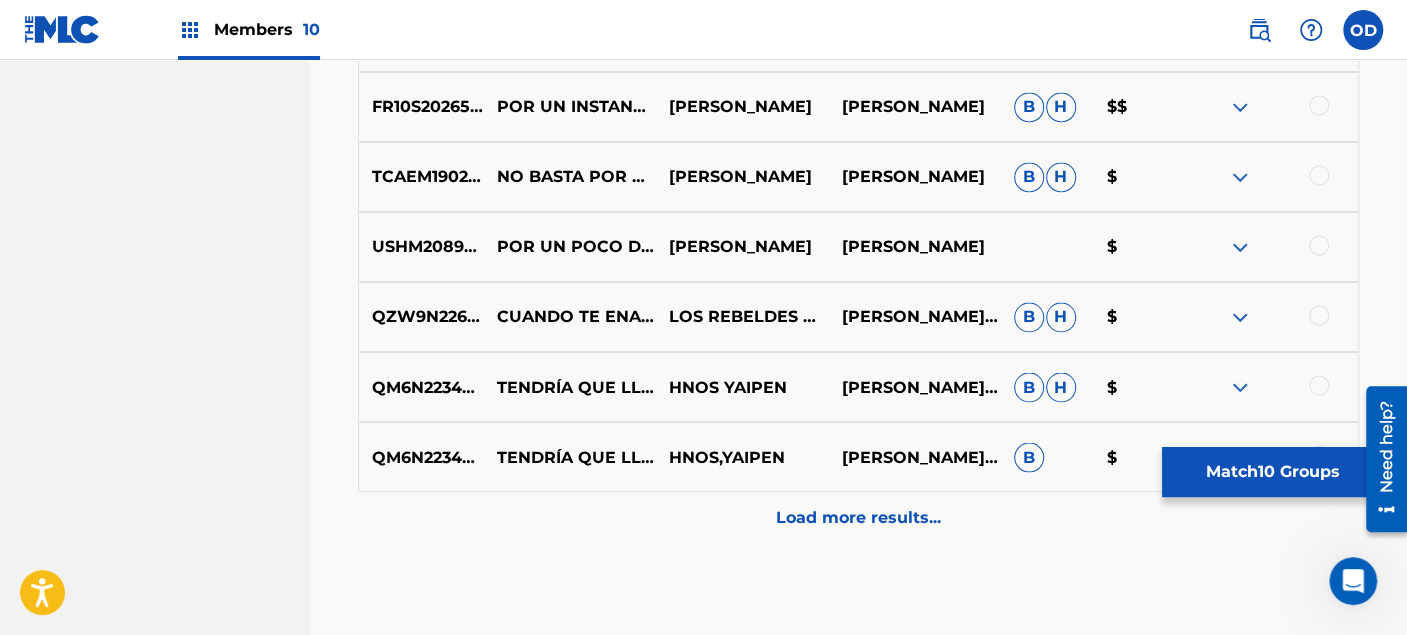 click on "Load more results..." at bounding box center (858, 517) 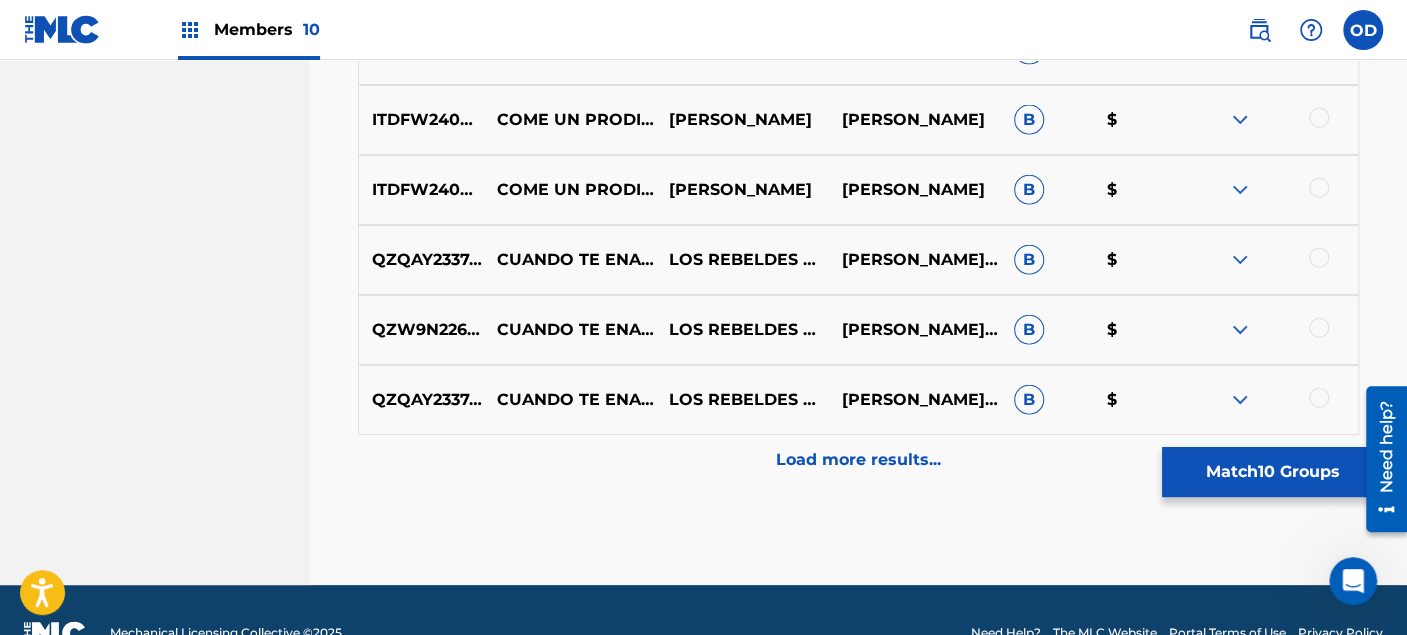 scroll, scrollTop: 10991, scrollLeft: 0, axis: vertical 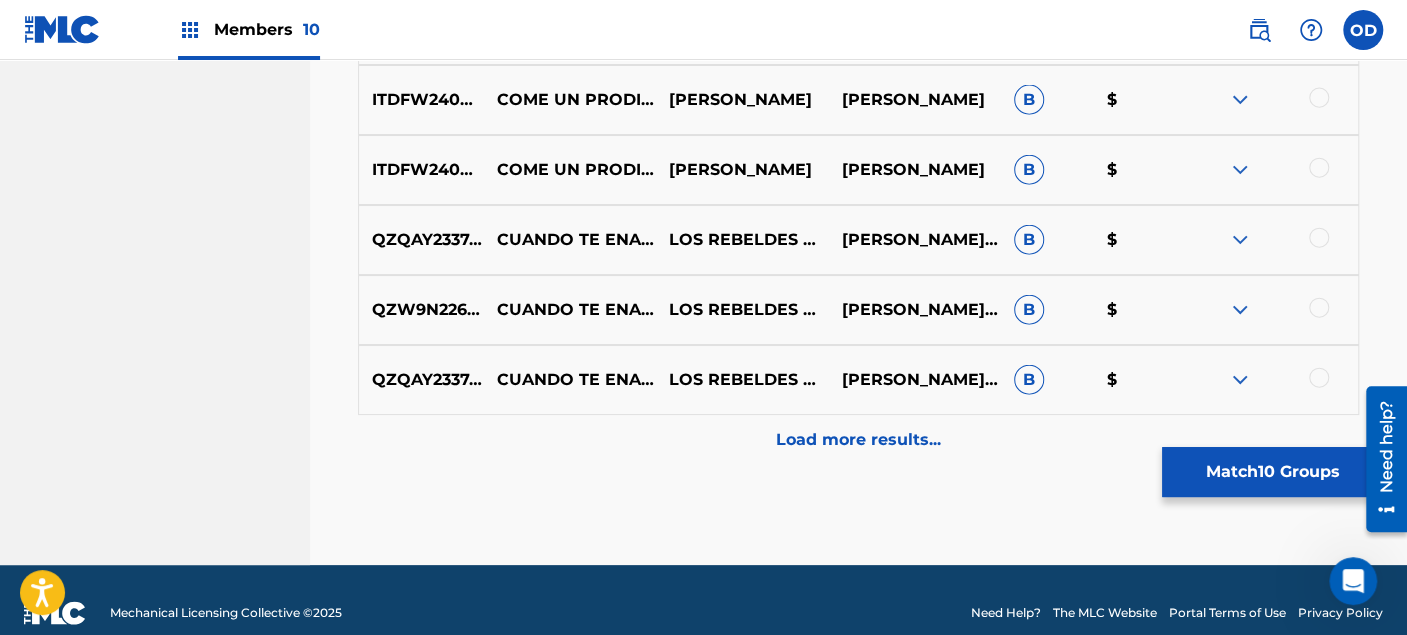 click on "Load more results..." at bounding box center (858, 440) 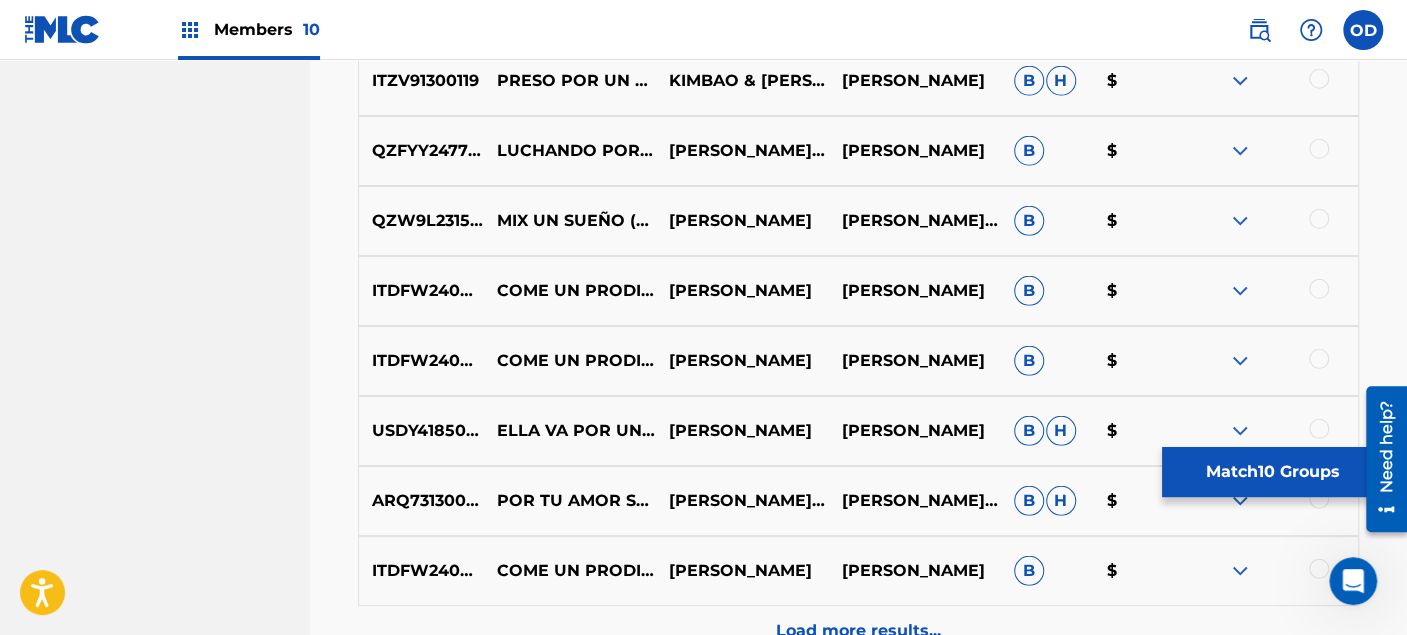 scroll, scrollTop: 11547, scrollLeft: 0, axis: vertical 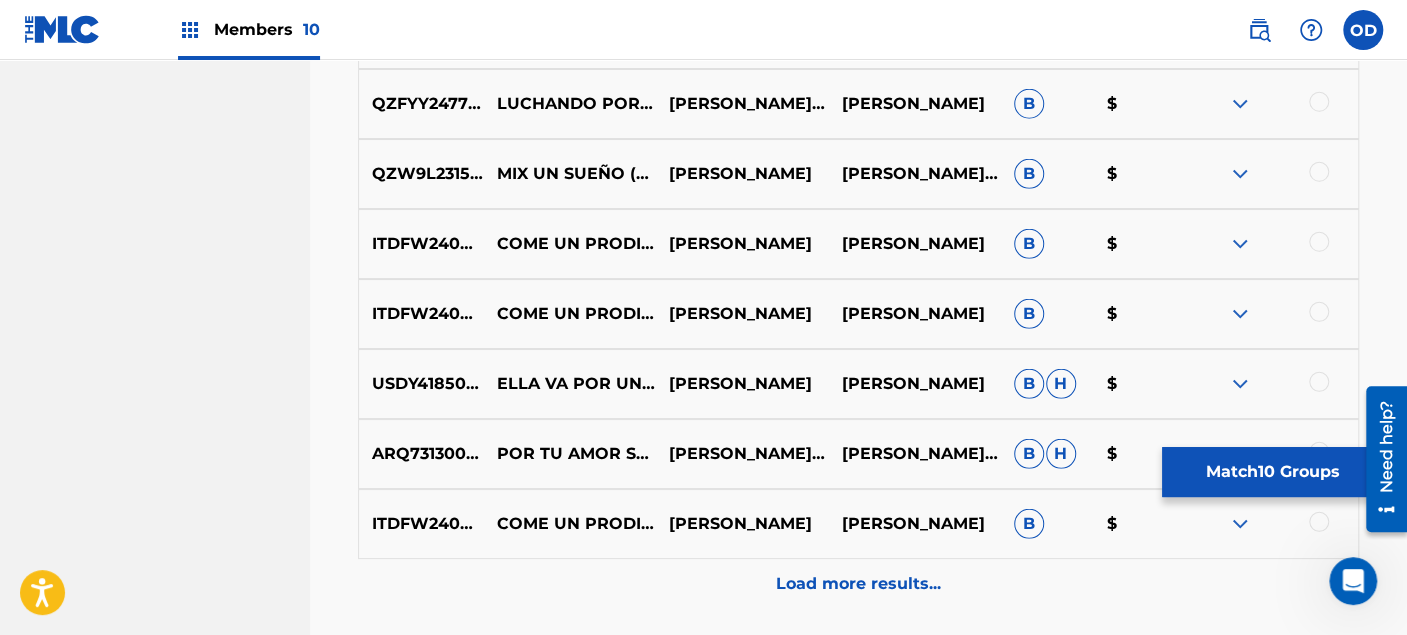 click on "Load more results..." at bounding box center [858, 584] 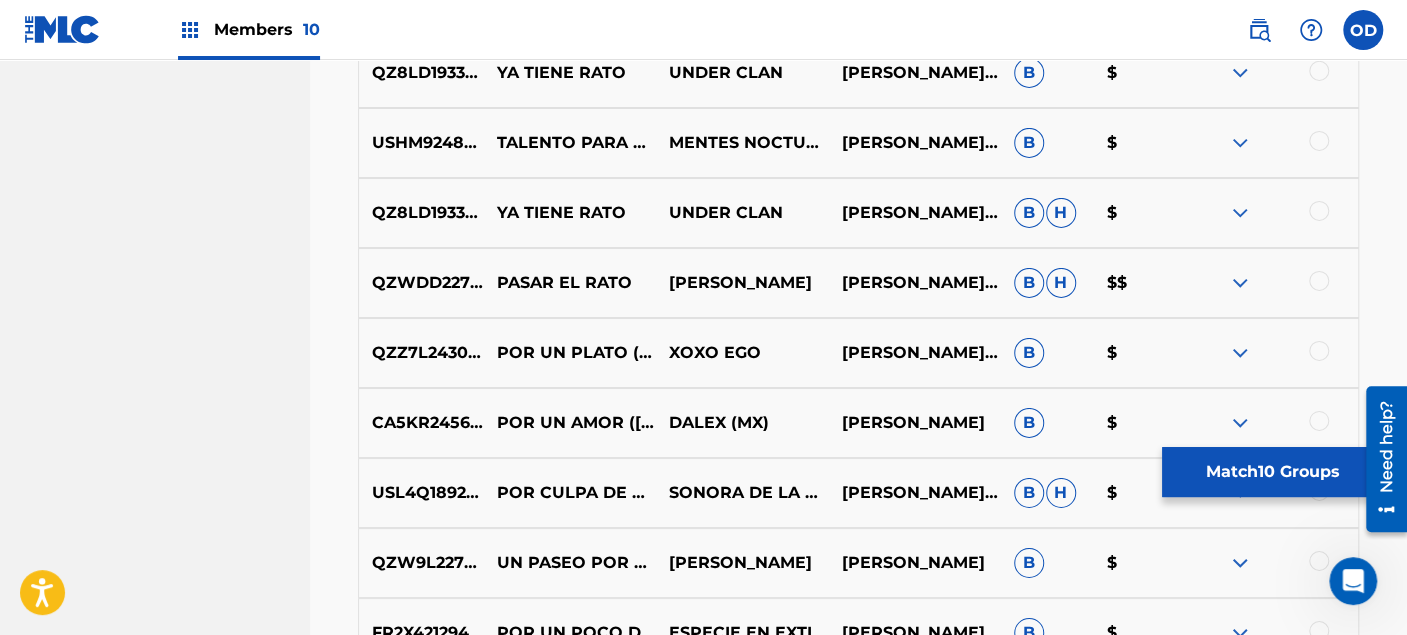 scroll, scrollTop: 12102, scrollLeft: 0, axis: vertical 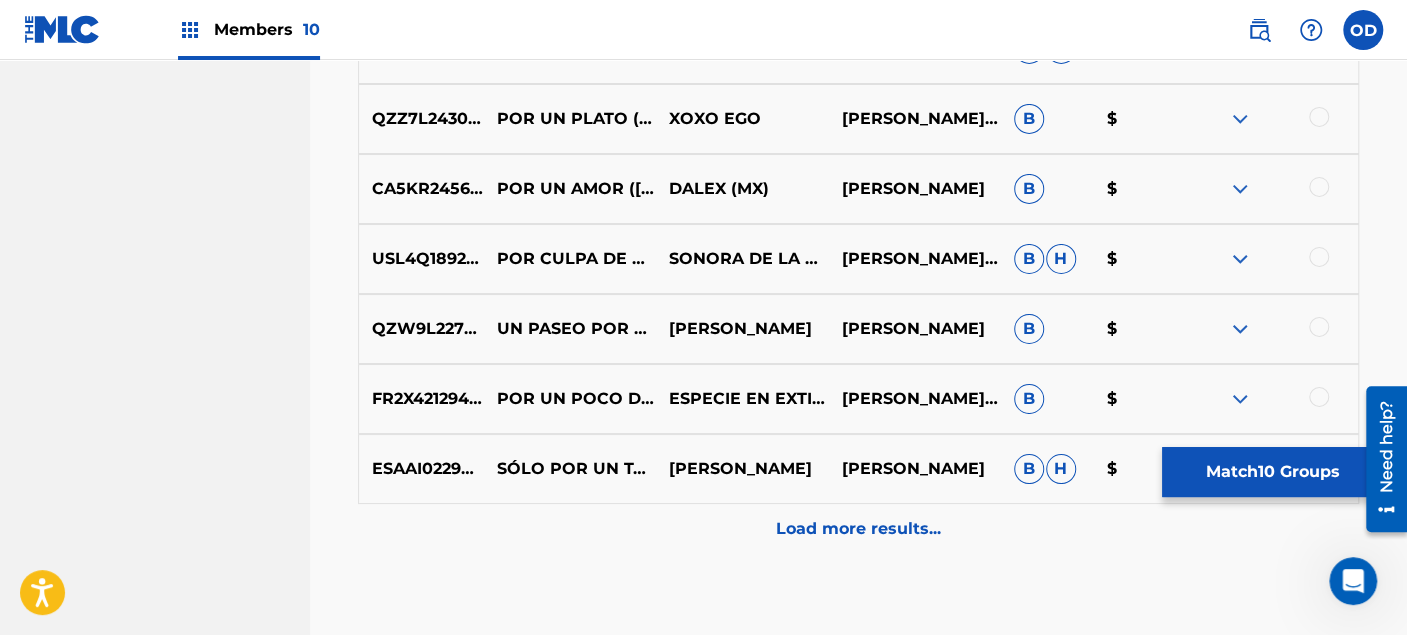 click on "Load more results..." at bounding box center [858, 529] 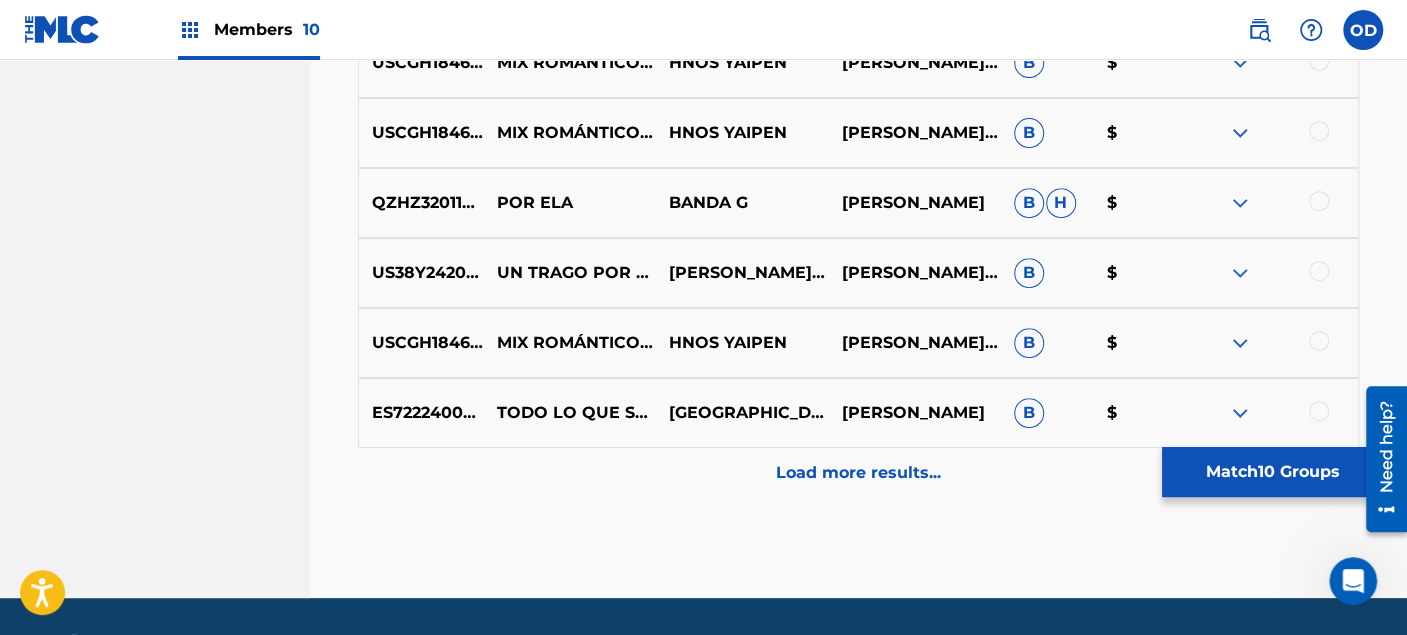 scroll, scrollTop: 13080, scrollLeft: 0, axis: vertical 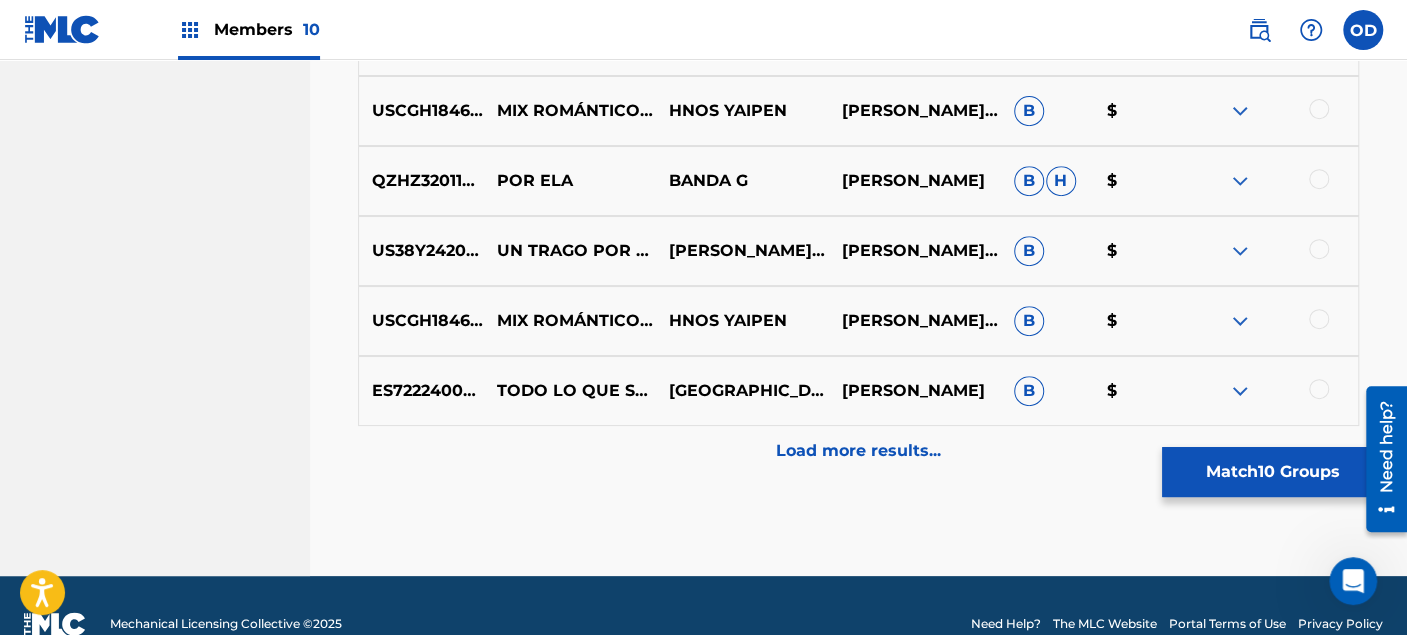 click on "Load more results..." at bounding box center [858, 451] 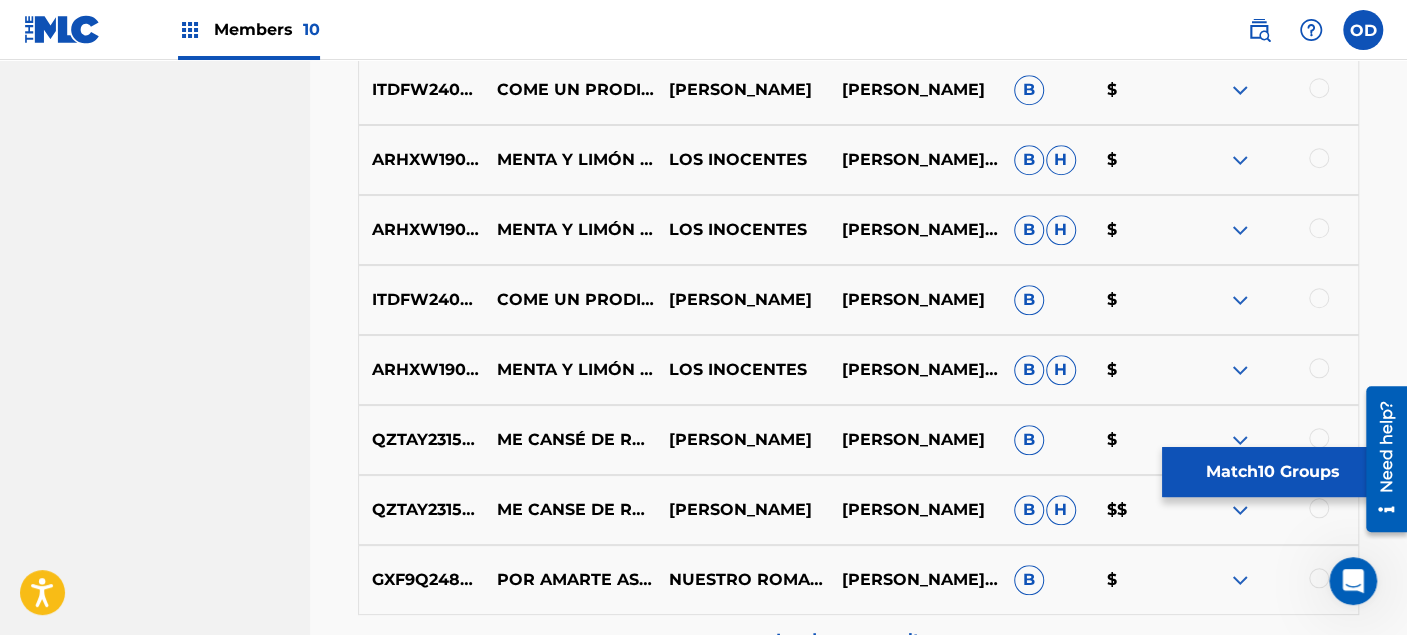 scroll, scrollTop: 13635, scrollLeft: 0, axis: vertical 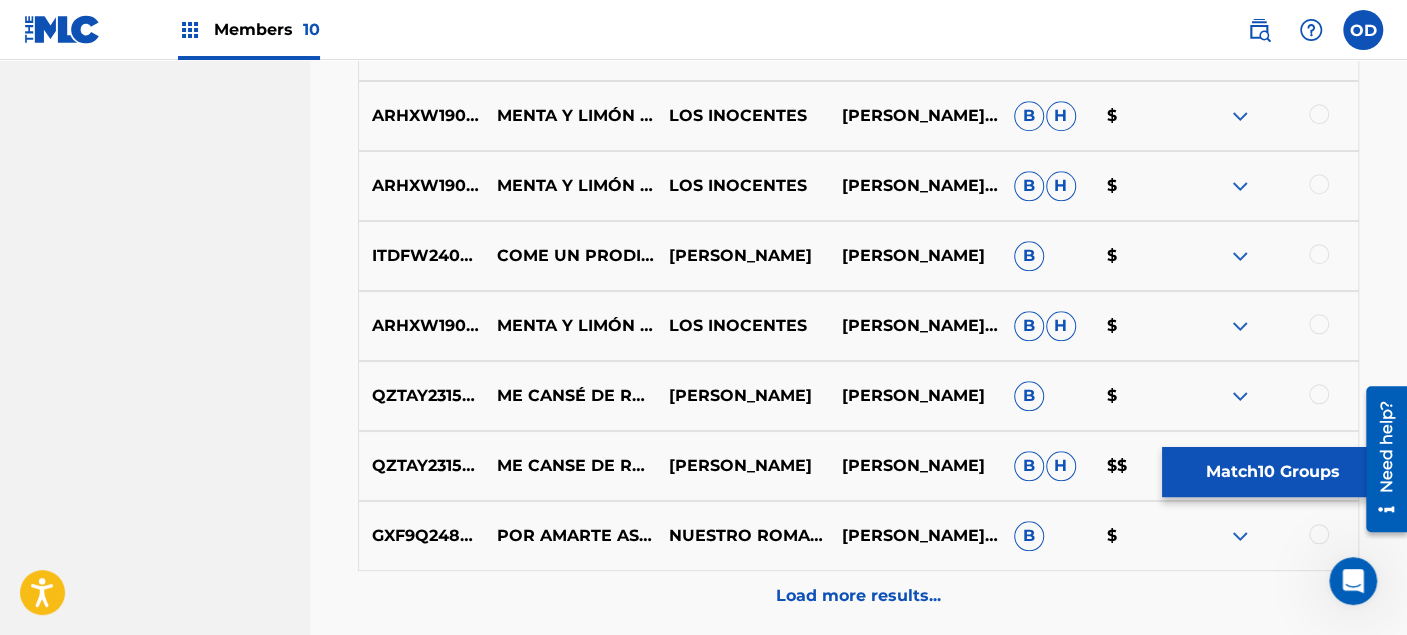 click on "Load more results..." at bounding box center (858, 596) 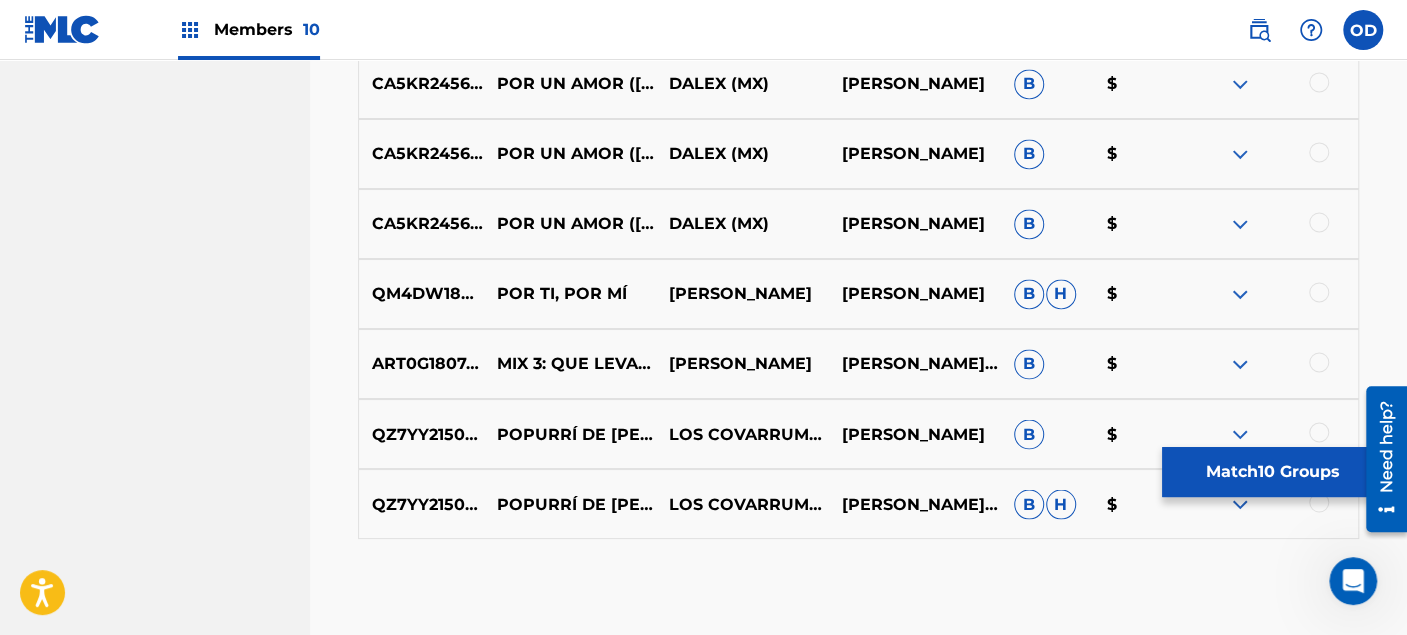 scroll, scrollTop: 14413, scrollLeft: 0, axis: vertical 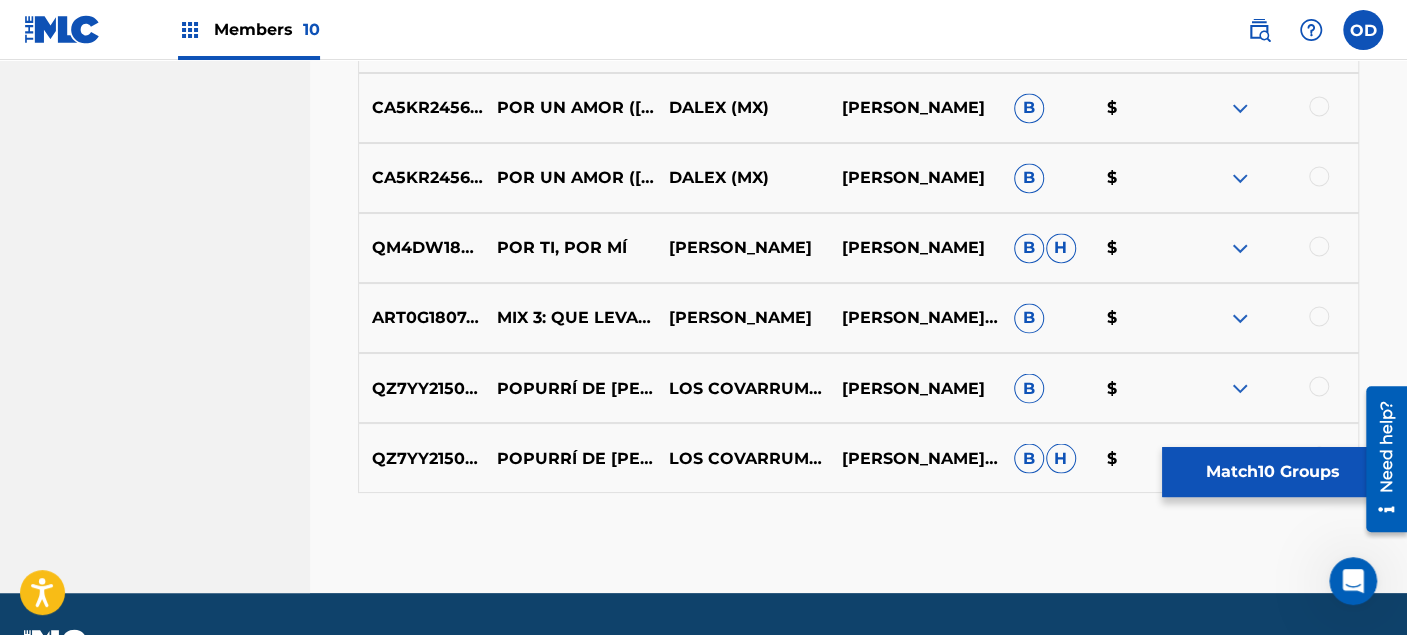 click on "Match  10 Groups" at bounding box center (1272, 472) 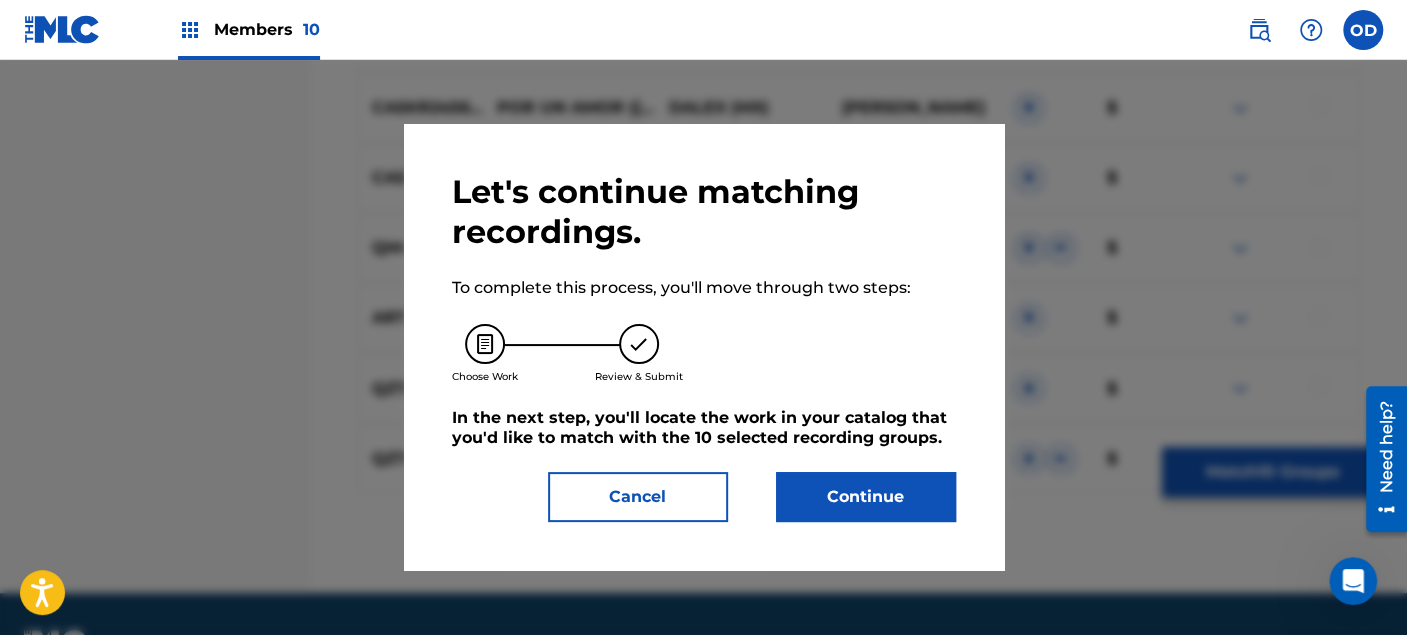 click on "Continue" at bounding box center (866, 497) 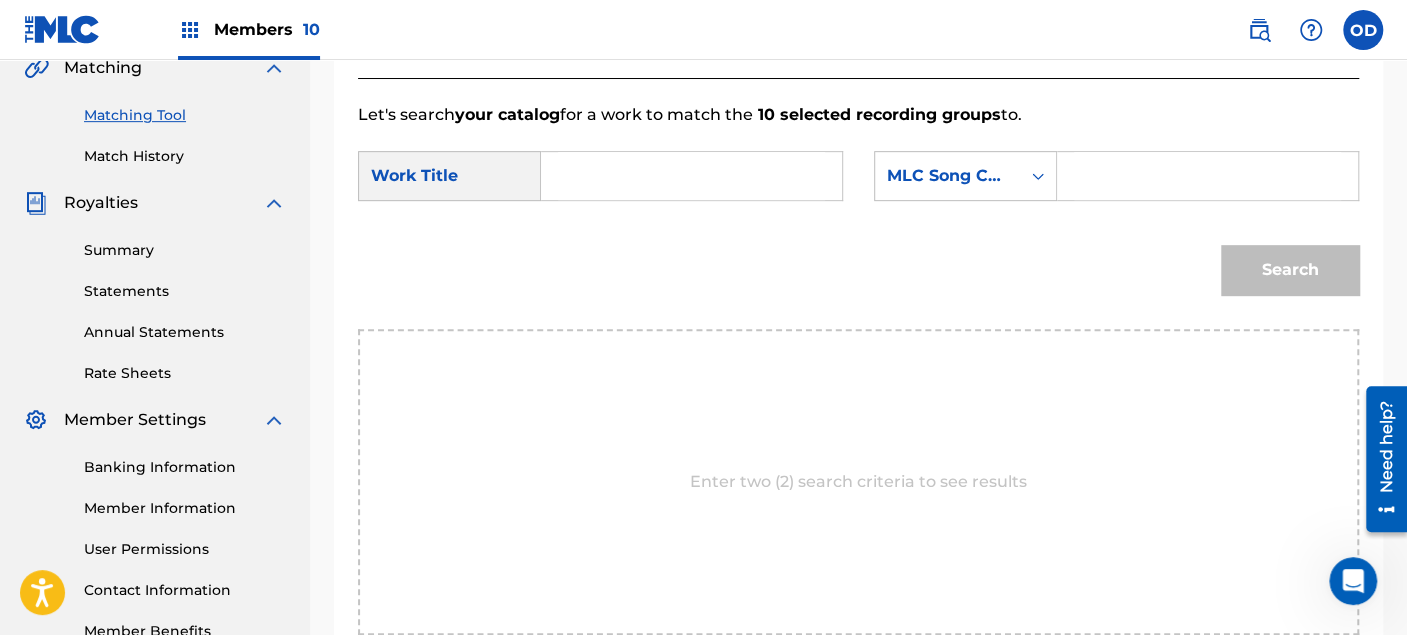 scroll, scrollTop: 473, scrollLeft: 0, axis: vertical 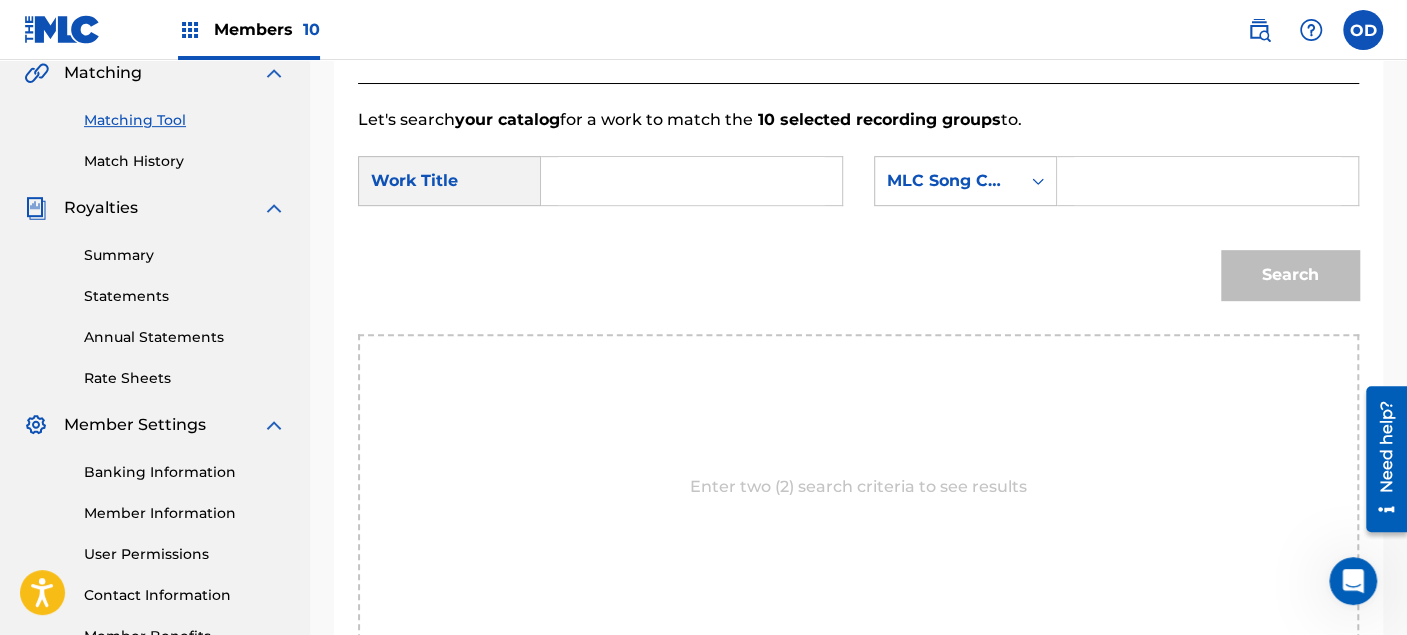click at bounding box center [691, 181] 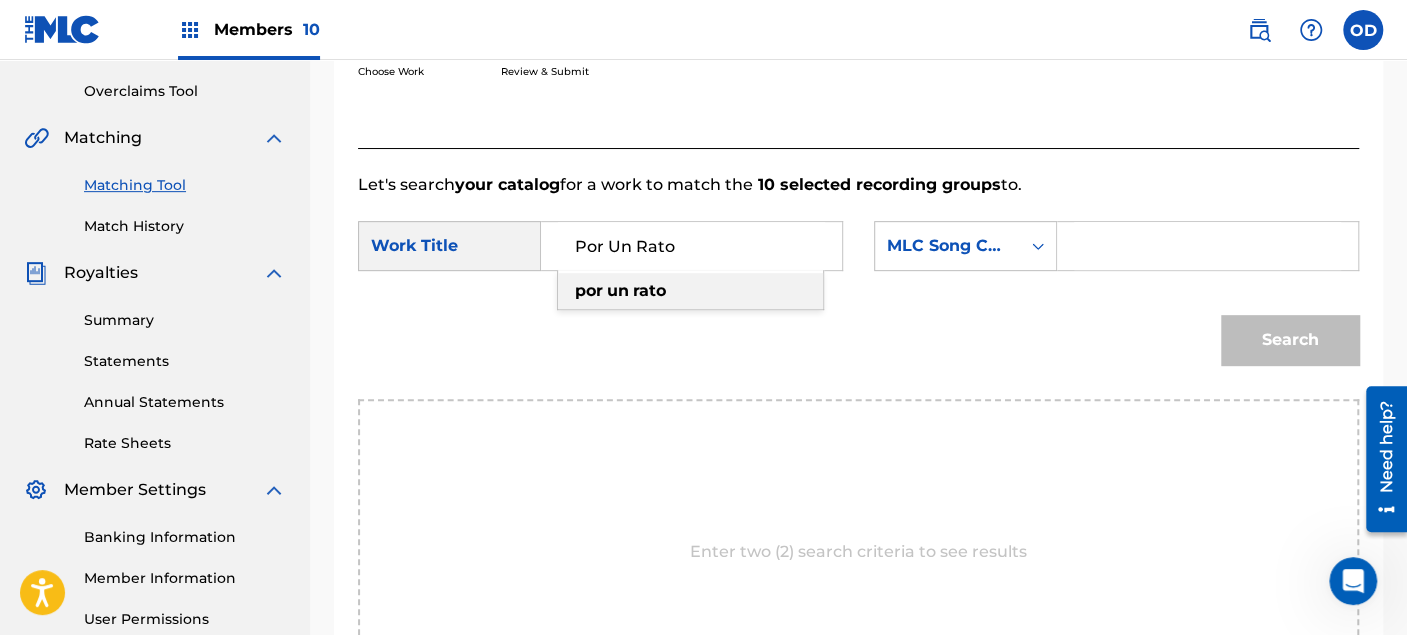 scroll, scrollTop: 362, scrollLeft: 0, axis: vertical 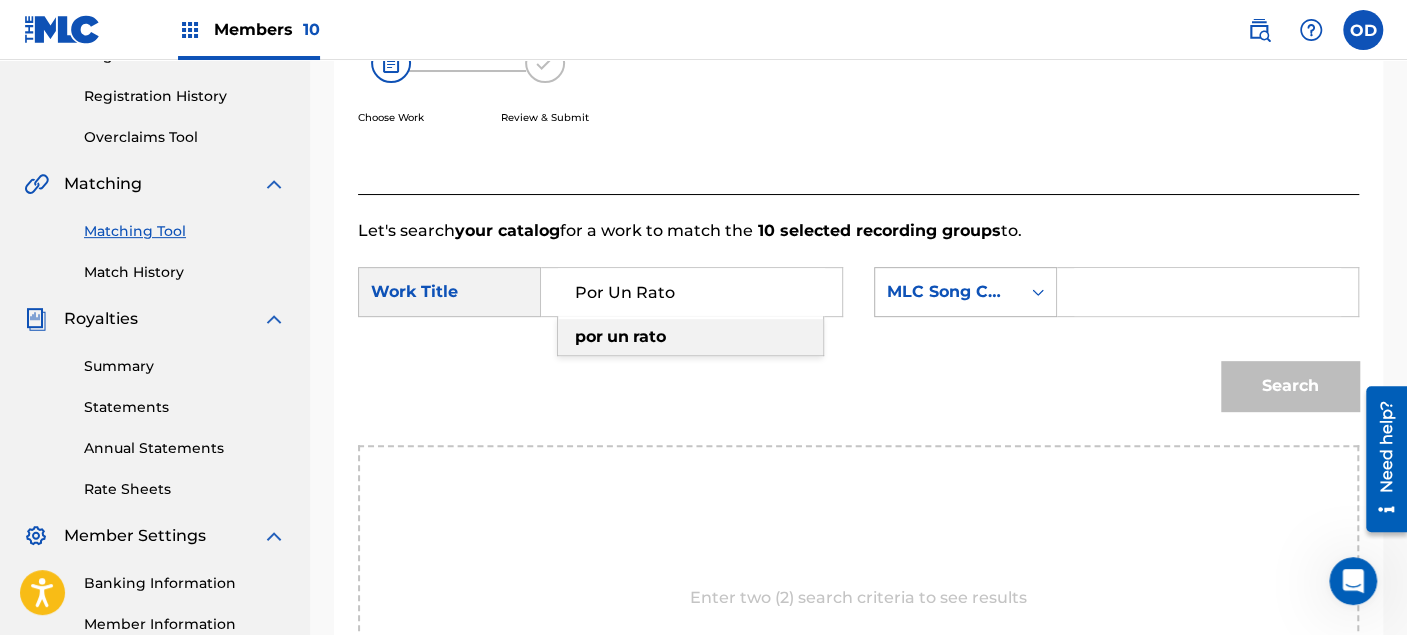 type on "Por Un Rato" 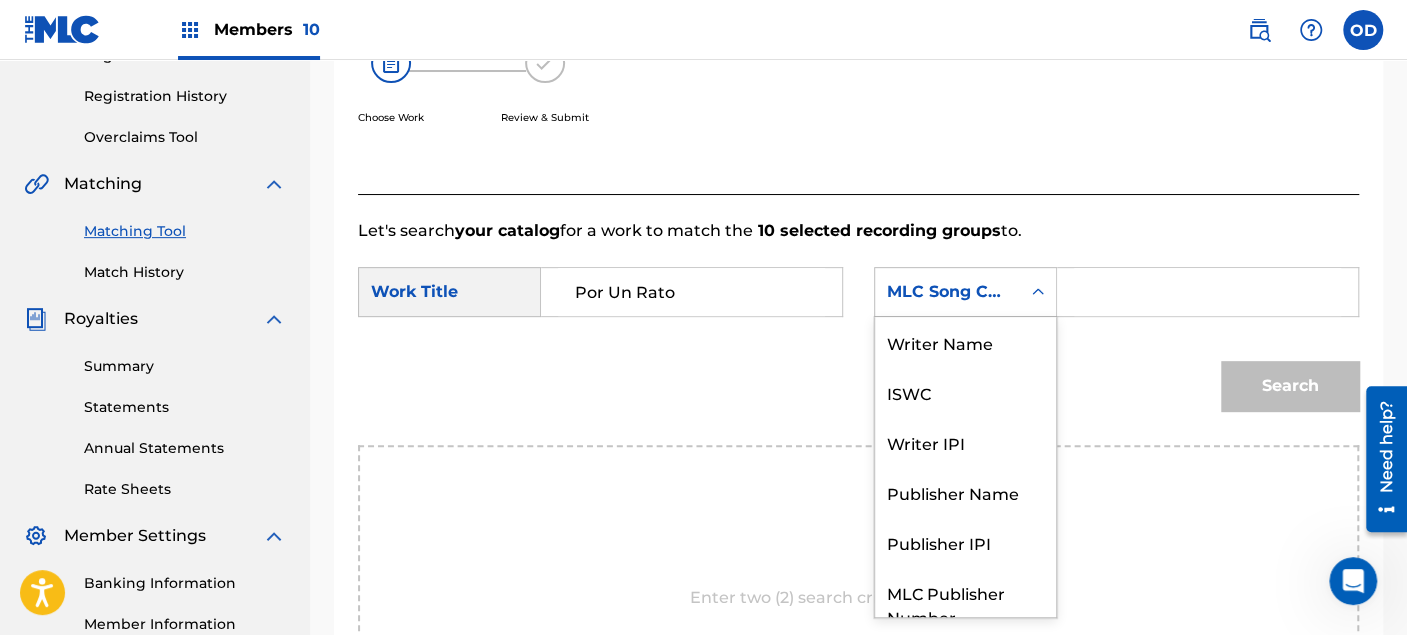 click 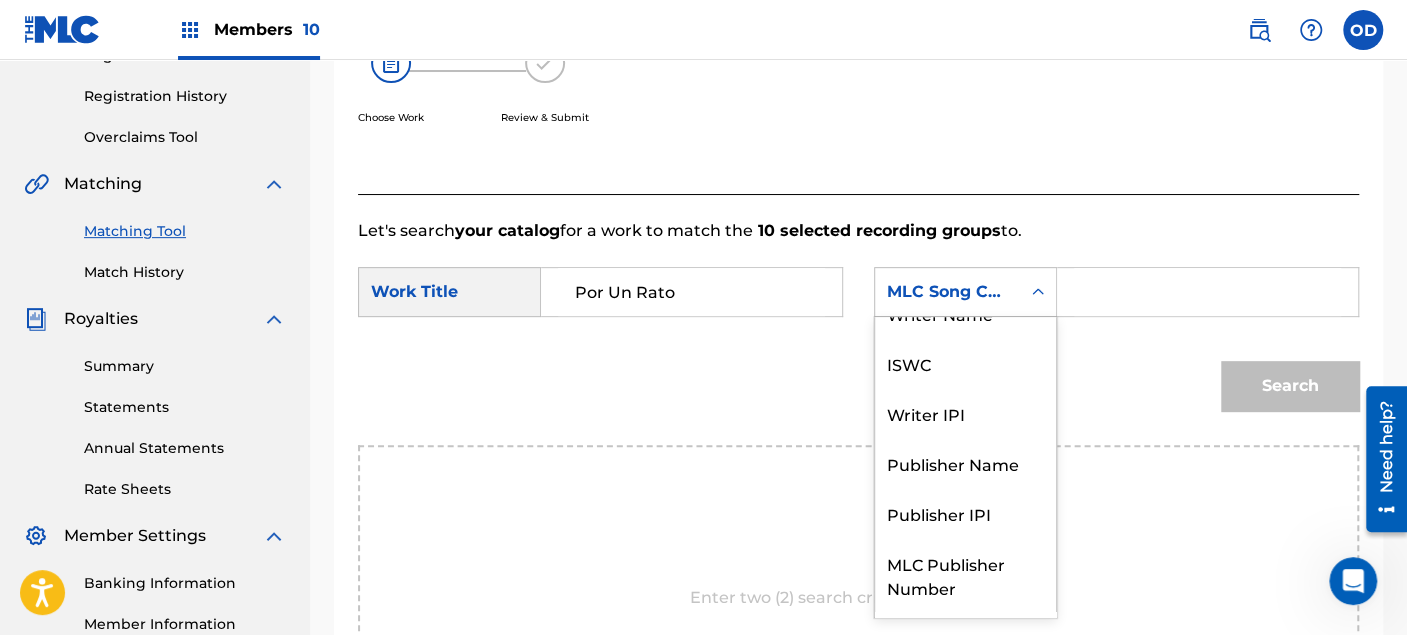 scroll, scrollTop: 0, scrollLeft: 0, axis: both 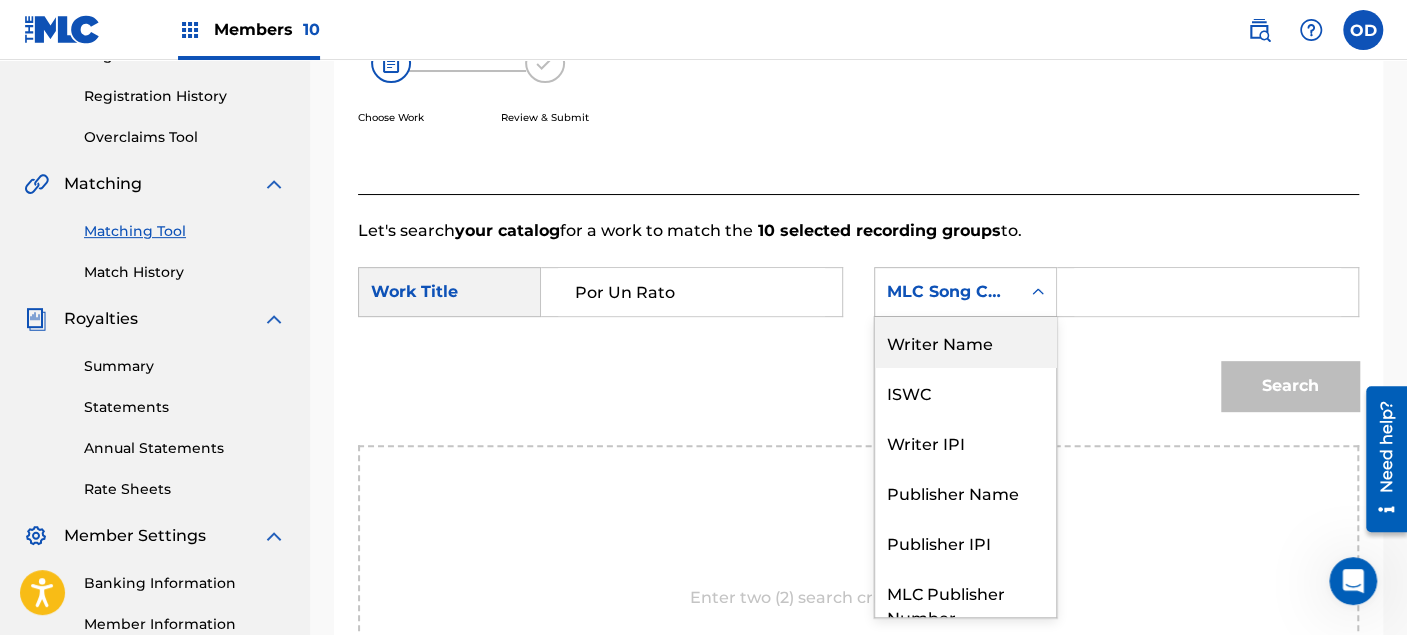 drag, startPoint x: 1014, startPoint y: 340, endPoint x: 1031, endPoint y: 324, distance: 23.345236 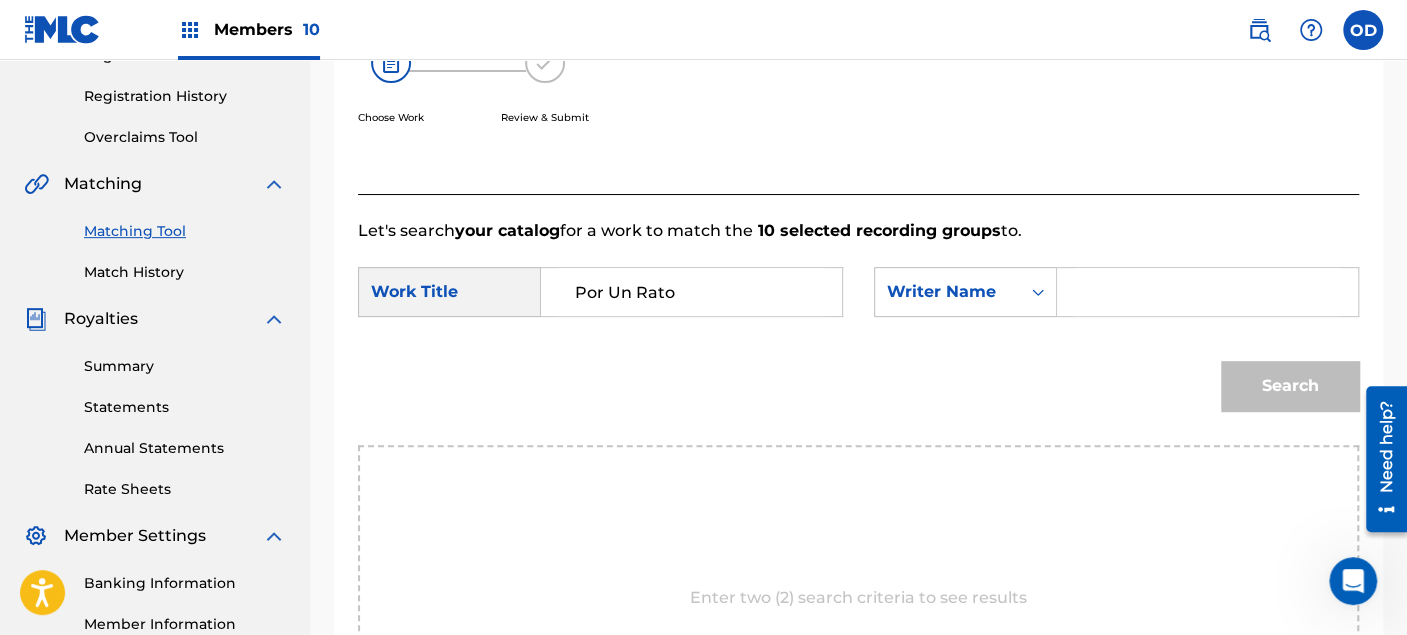 click at bounding box center (1207, 292) 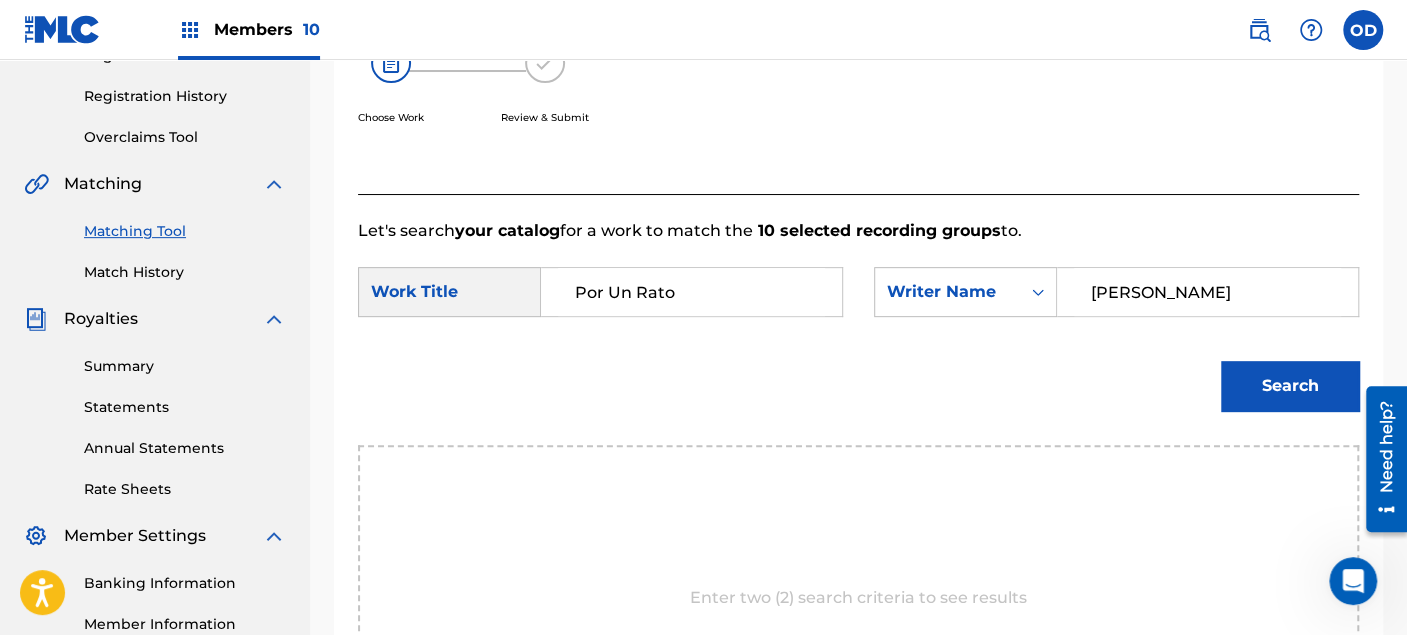 click on "Search" at bounding box center (1290, 386) 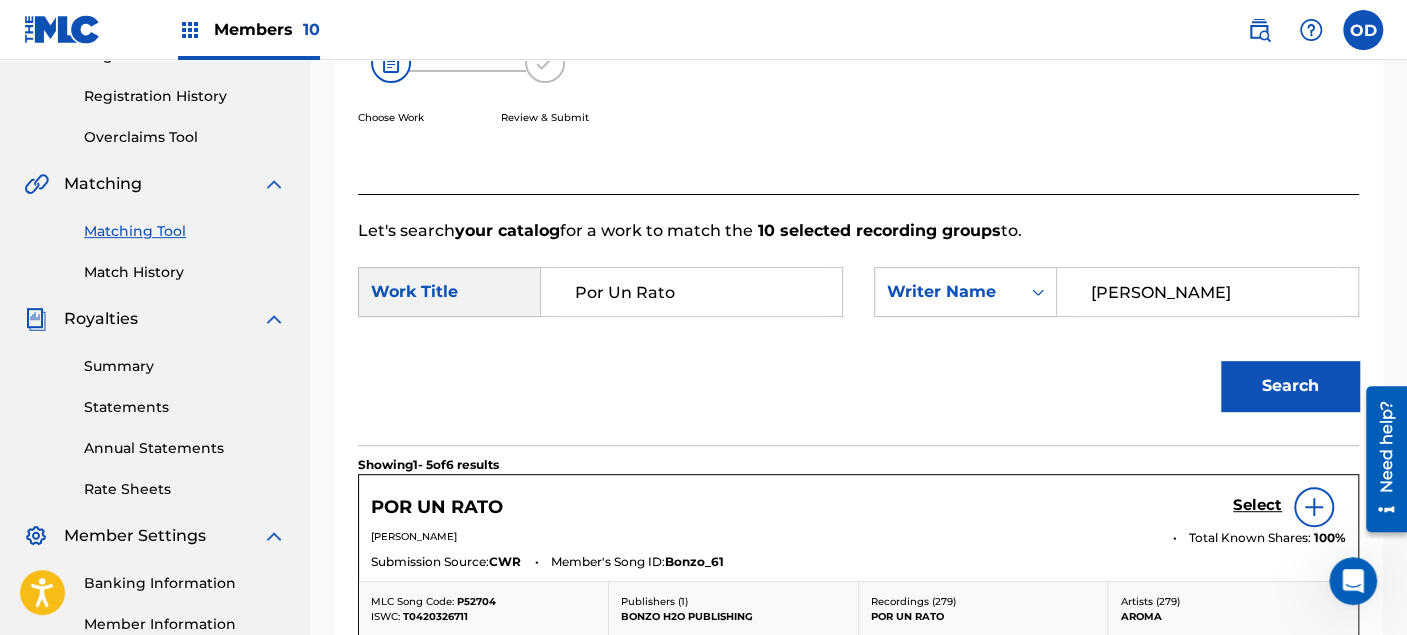 click on "Select" at bounding box center (1257, 505) 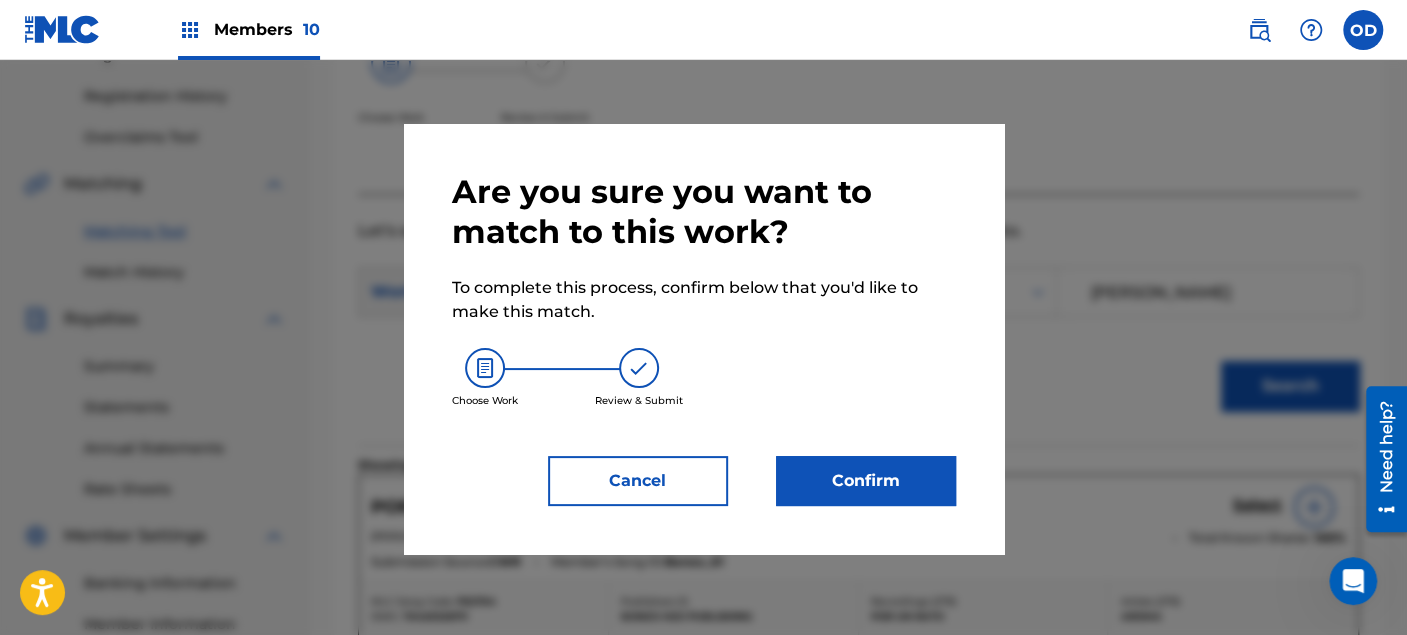 click on "Confirm" at bounding box center [866, 481] 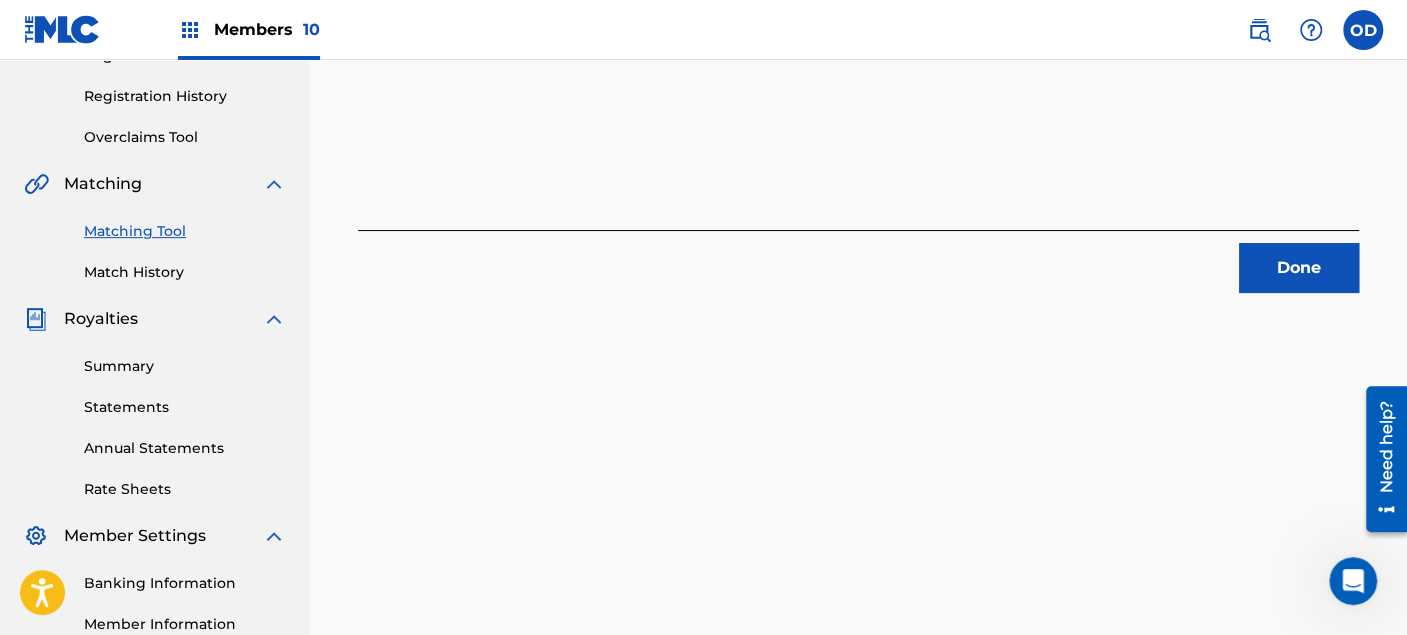 click on "Done" at bounding box center (1299, 268) 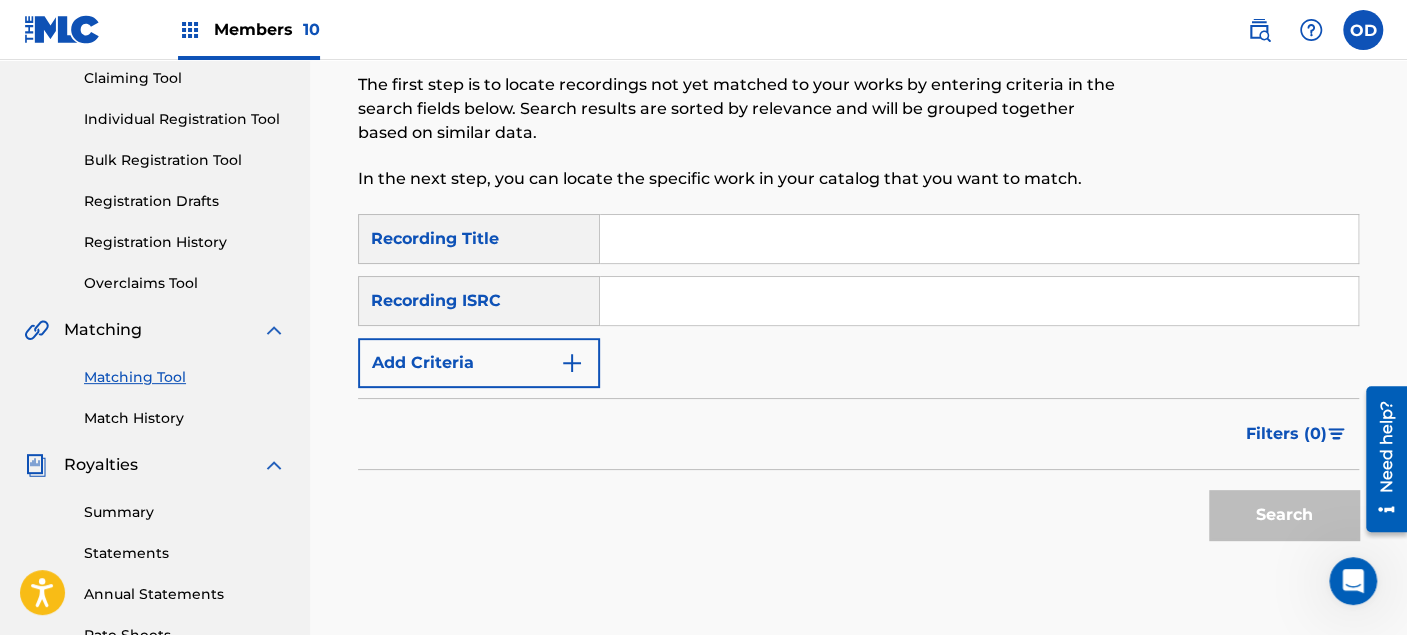 scroll, scrollTop: 140, scrollLeft: 0, axis: vertical 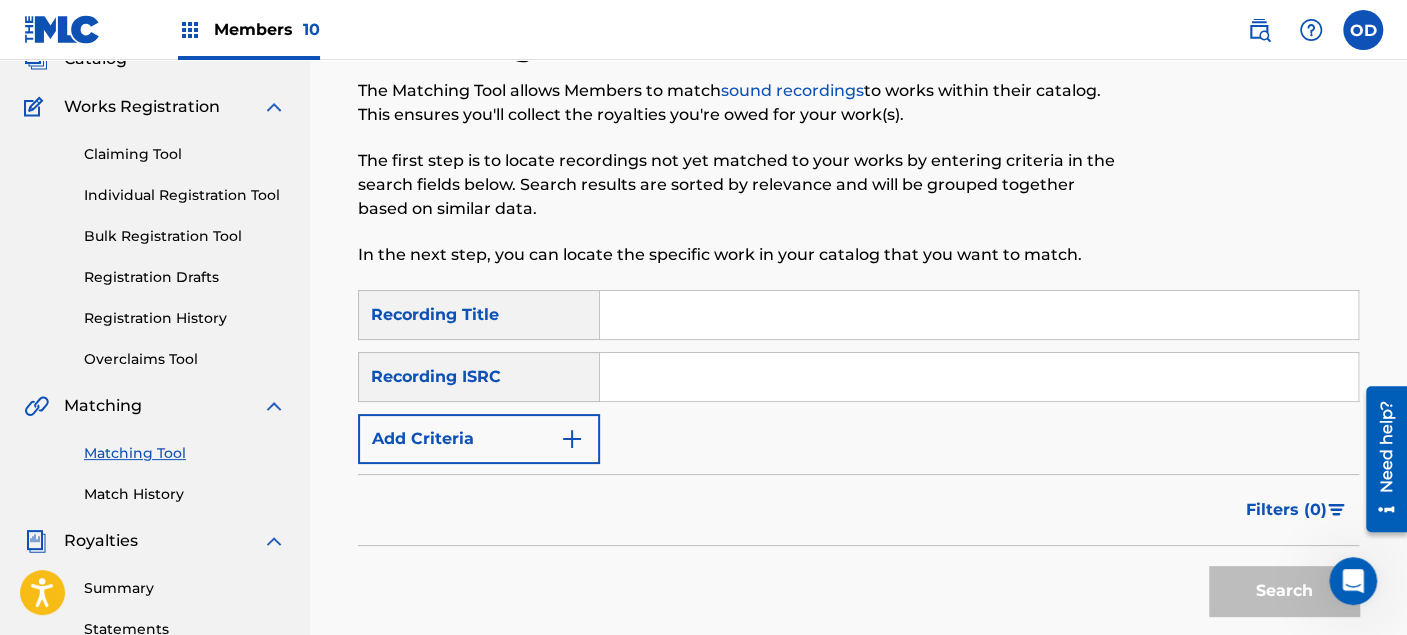 click at bounding box center (979, 315) 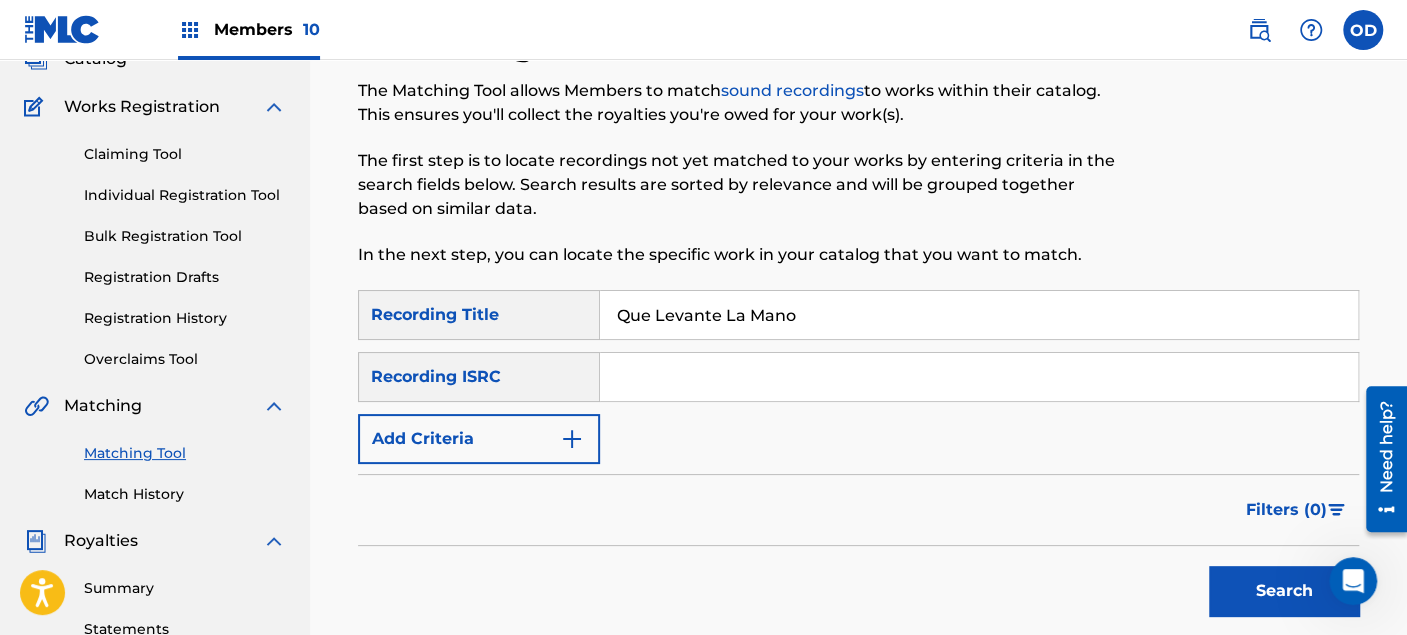 type on "Que Levante La Mano" 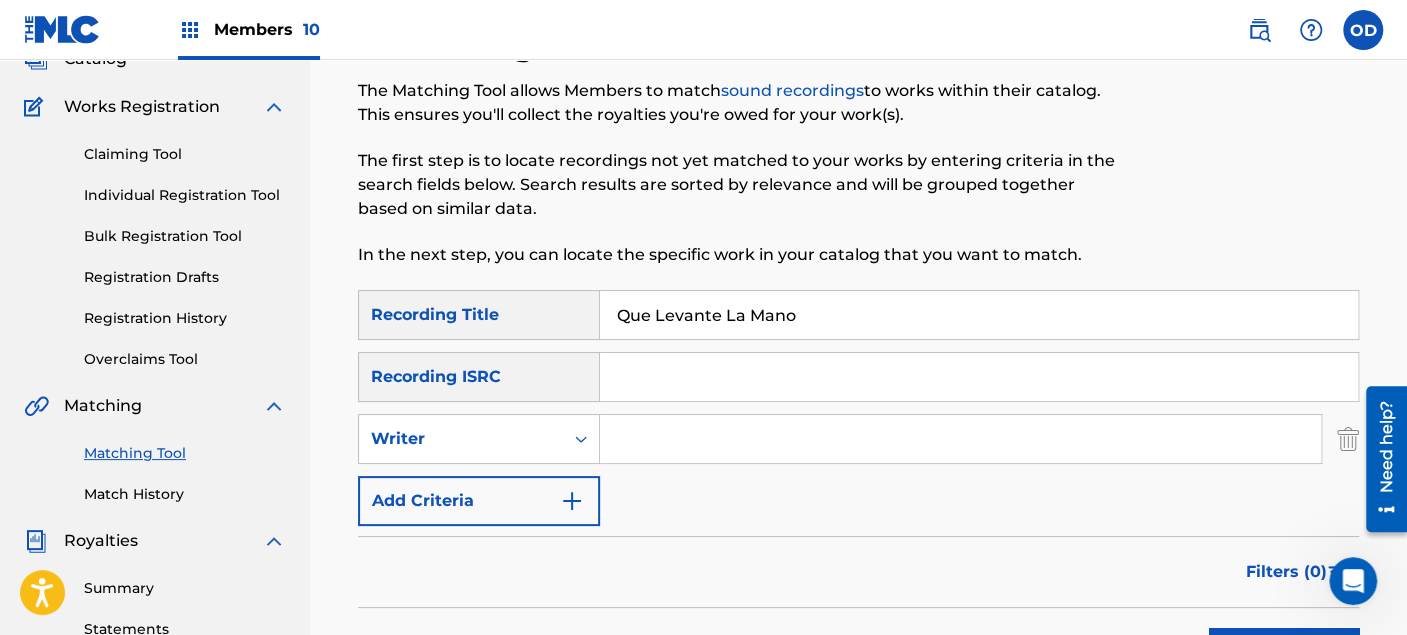 click at bounding box center (960, 439) 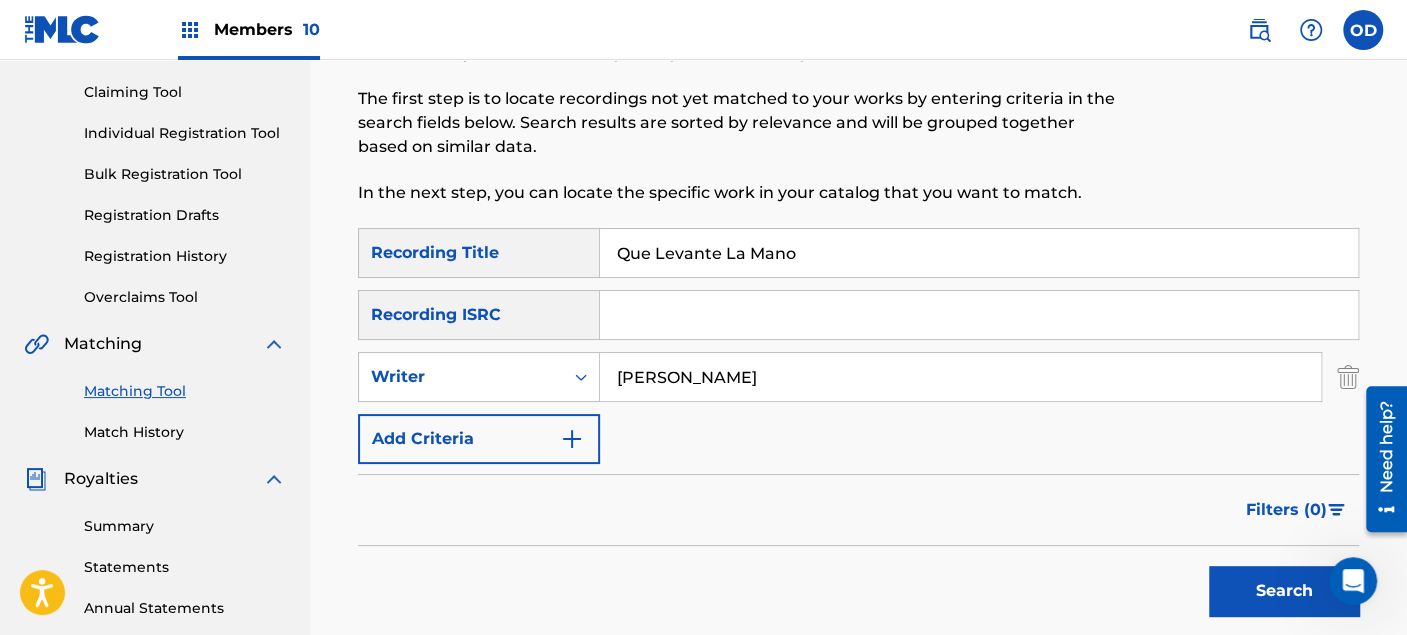 scroll, scrollTop: 251, scrollLeft: 0, axis: vertical 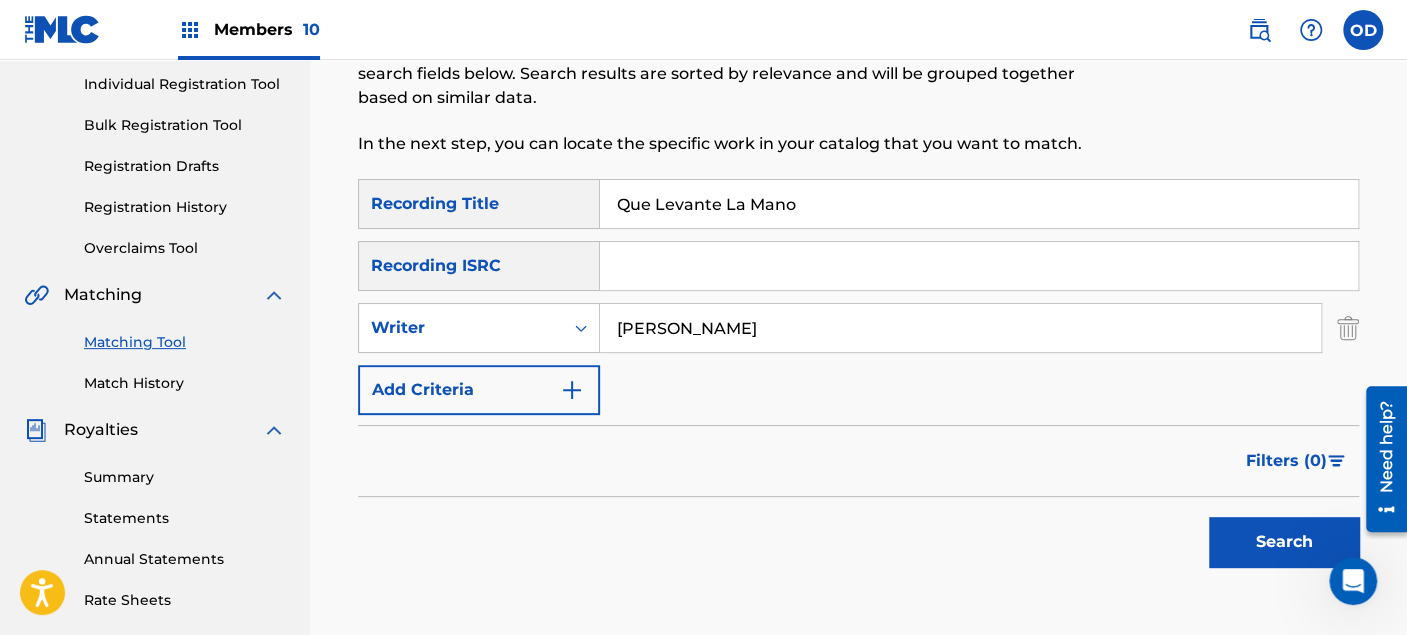 click on "Search" at bounding box center [1284, 542] 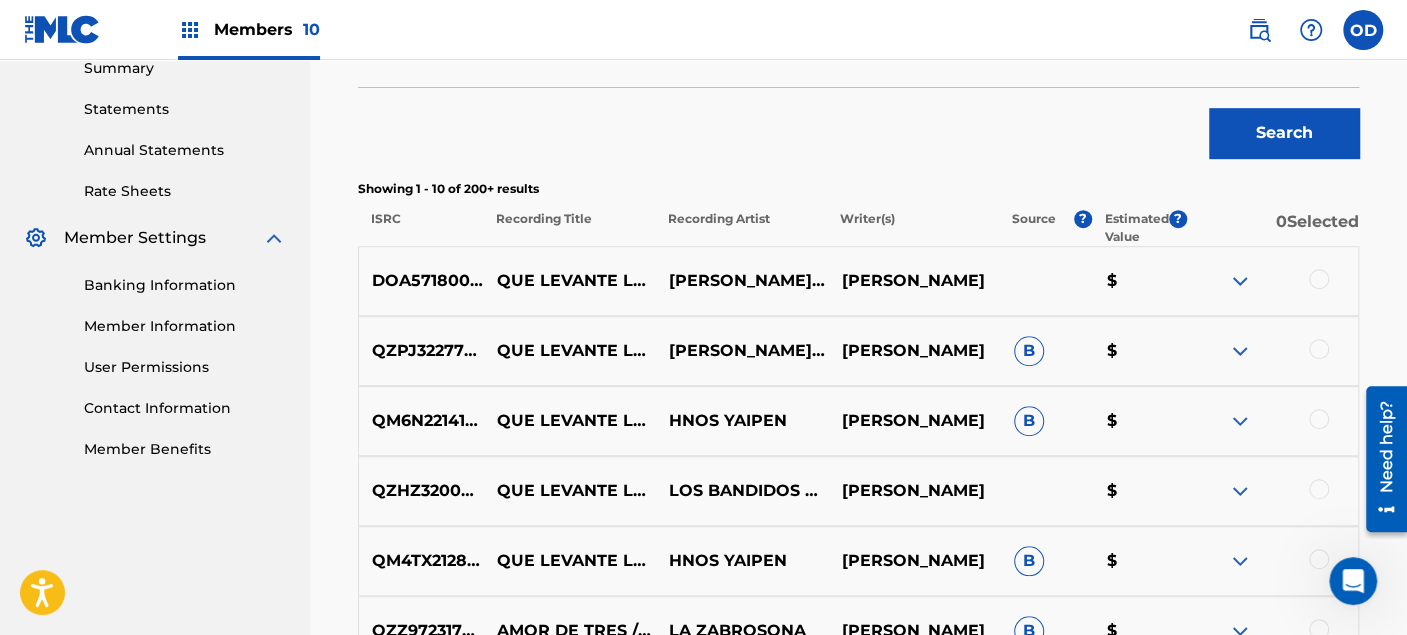 scroll, scrollTop: 695, scrollLeft: 0, axis: vertical 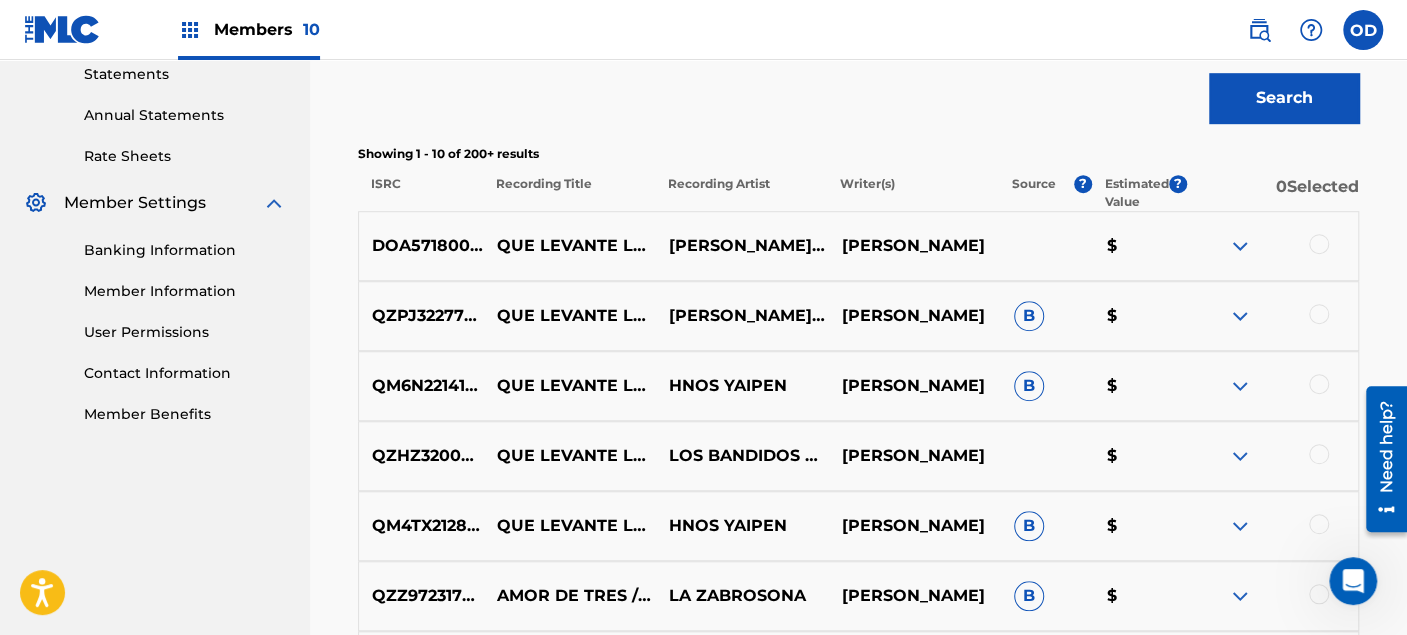 click on "[PERSON_NAME]" at bounding box center (914, 456) 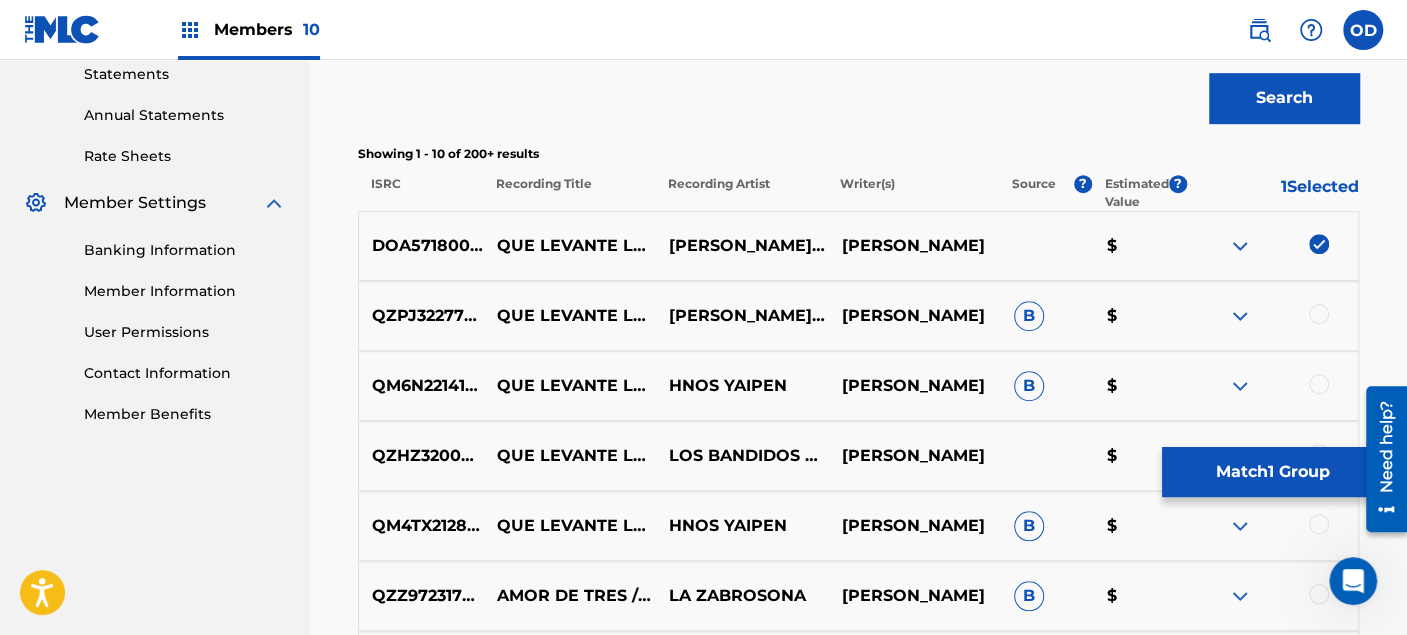 click at bounding box center (1319, 314) 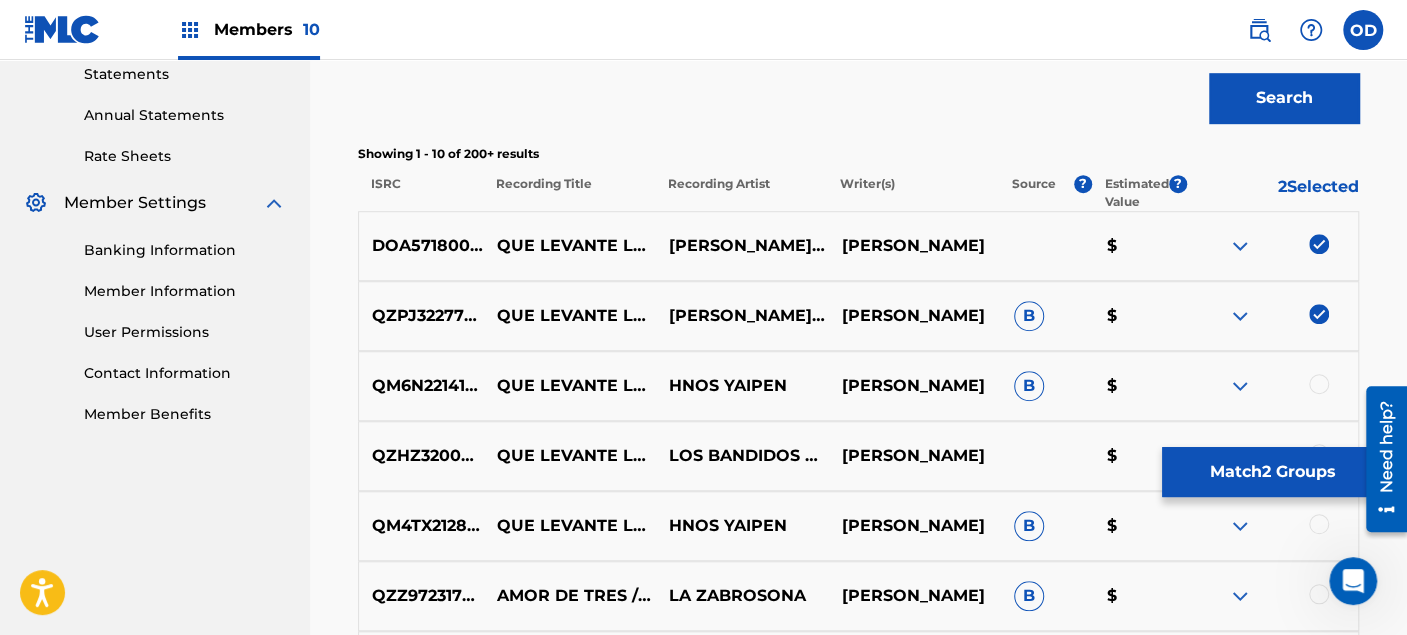 click at bounding box center [1319, 384] 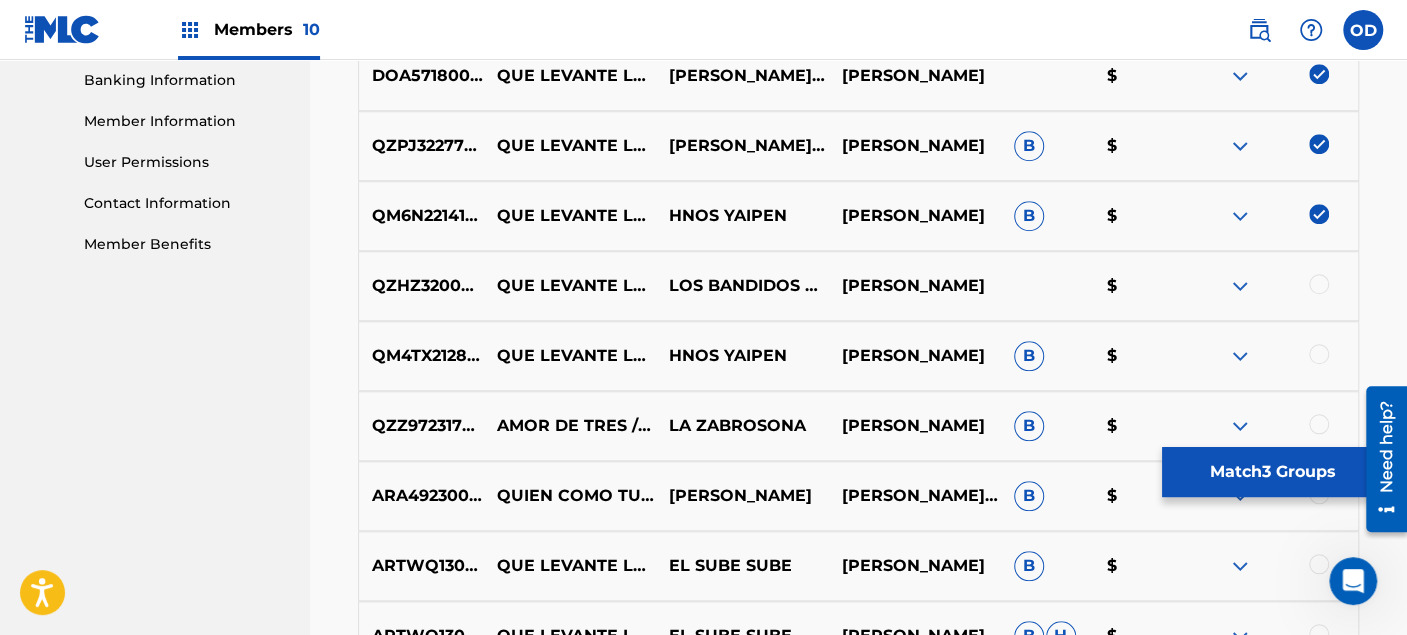 scroll, scrollTop: 917, scrollLeft: 0, axis: vertical 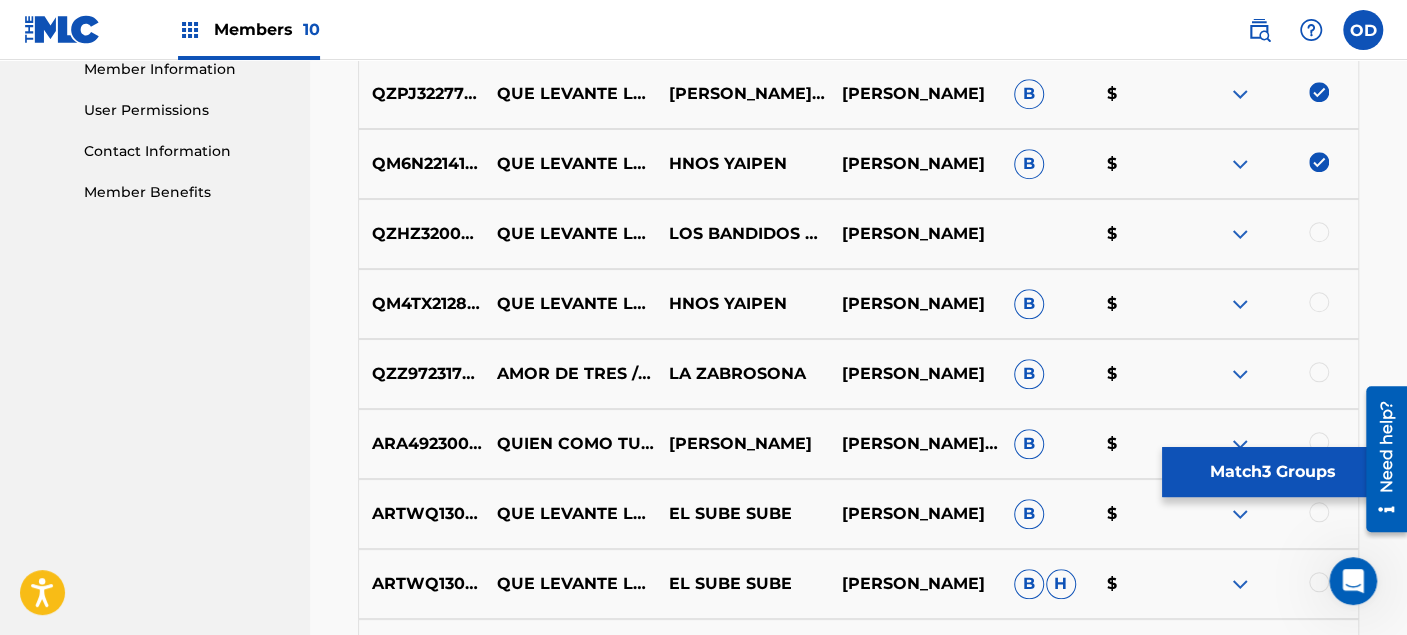 click at bounding box center (1319, 302) 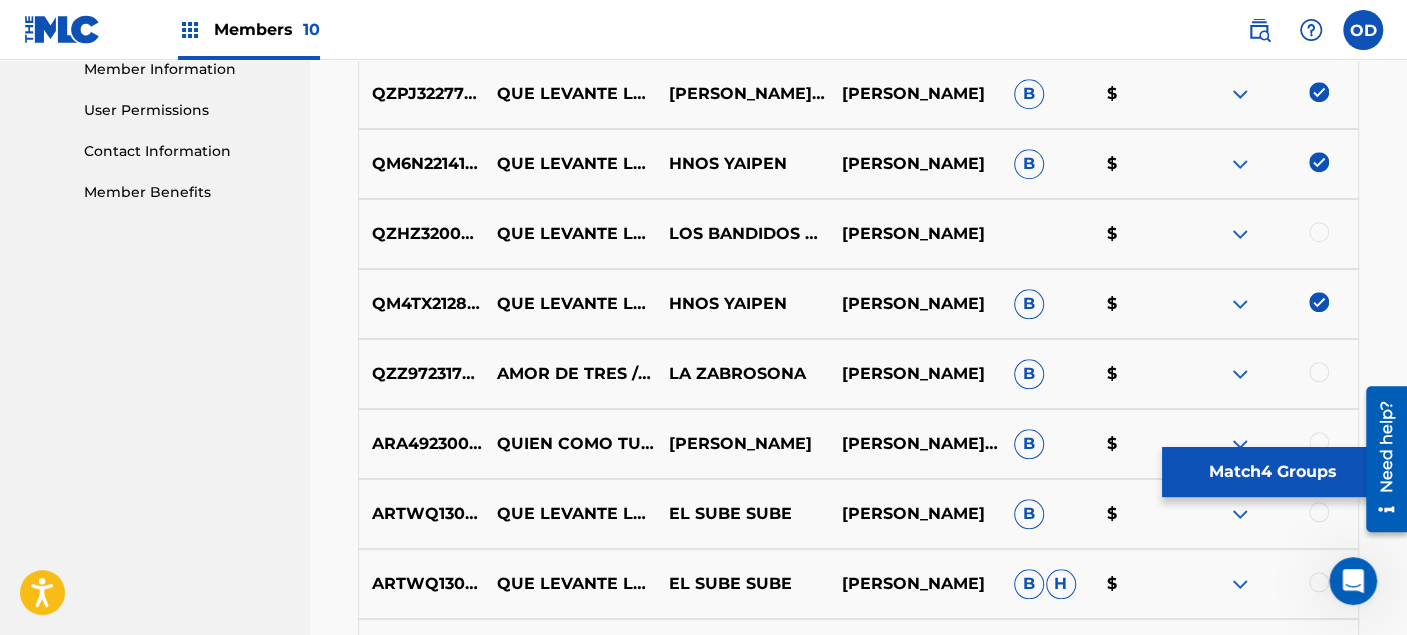 click at bounding box center (1272, 234) 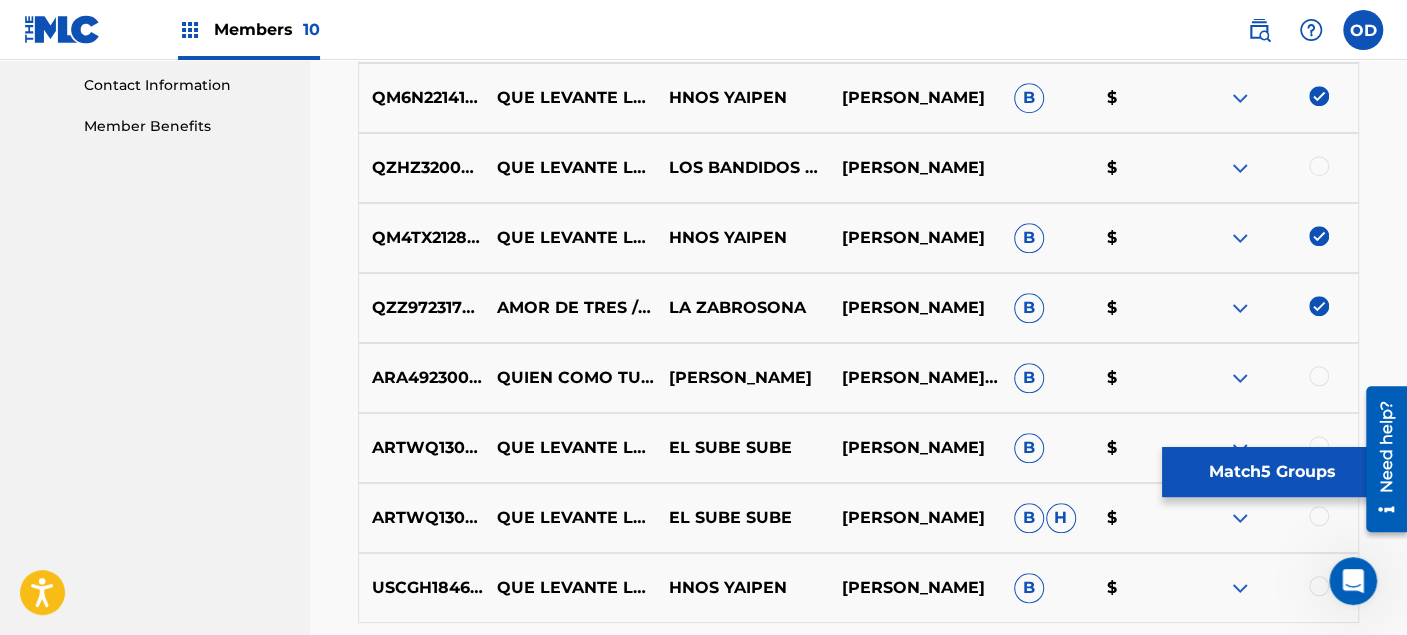 scroll, scrollTop: 1028, scrollLeft: 0, axis: vertical 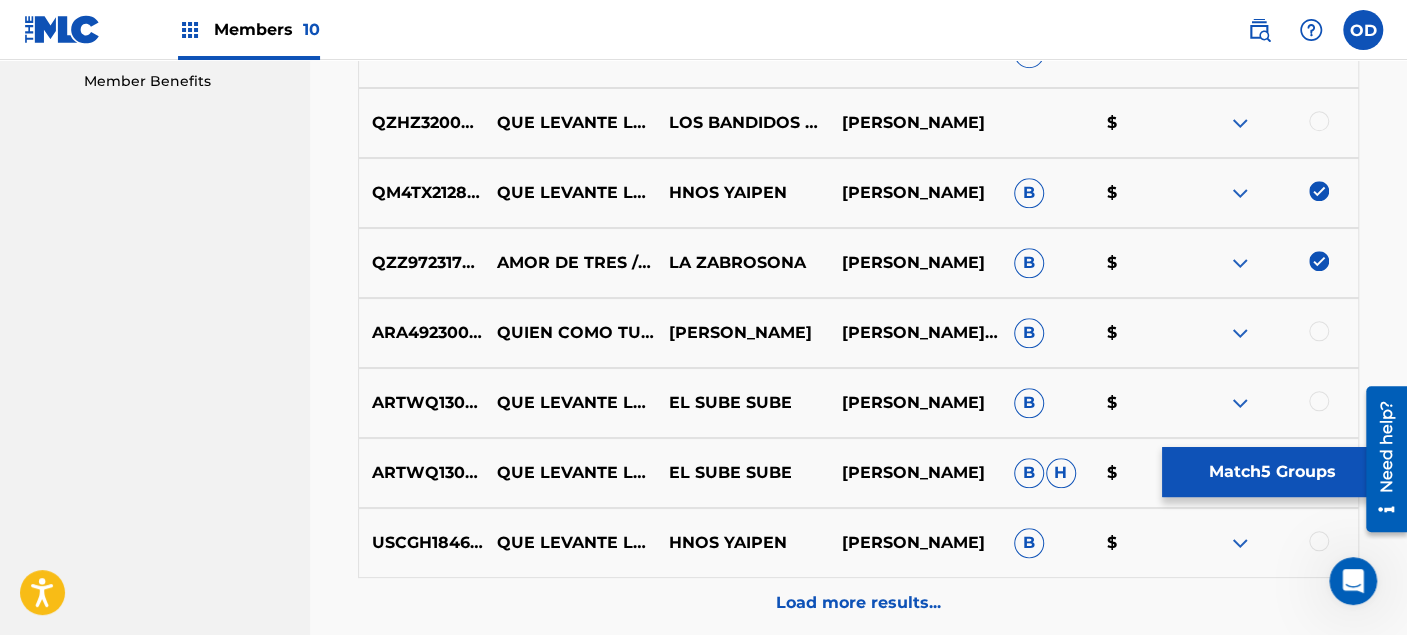 click at bounding box center (1319, 331) 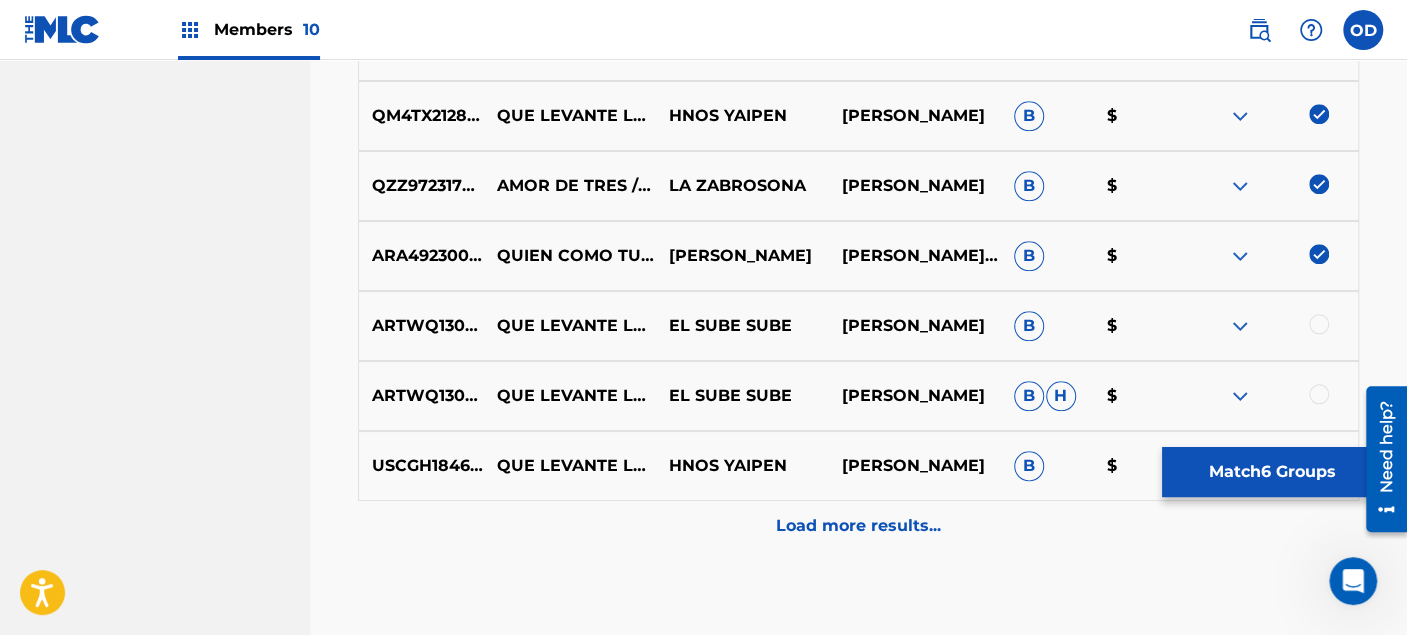 scroll, scrollTop: 1140, scrollLeft: 0, axis: vertical 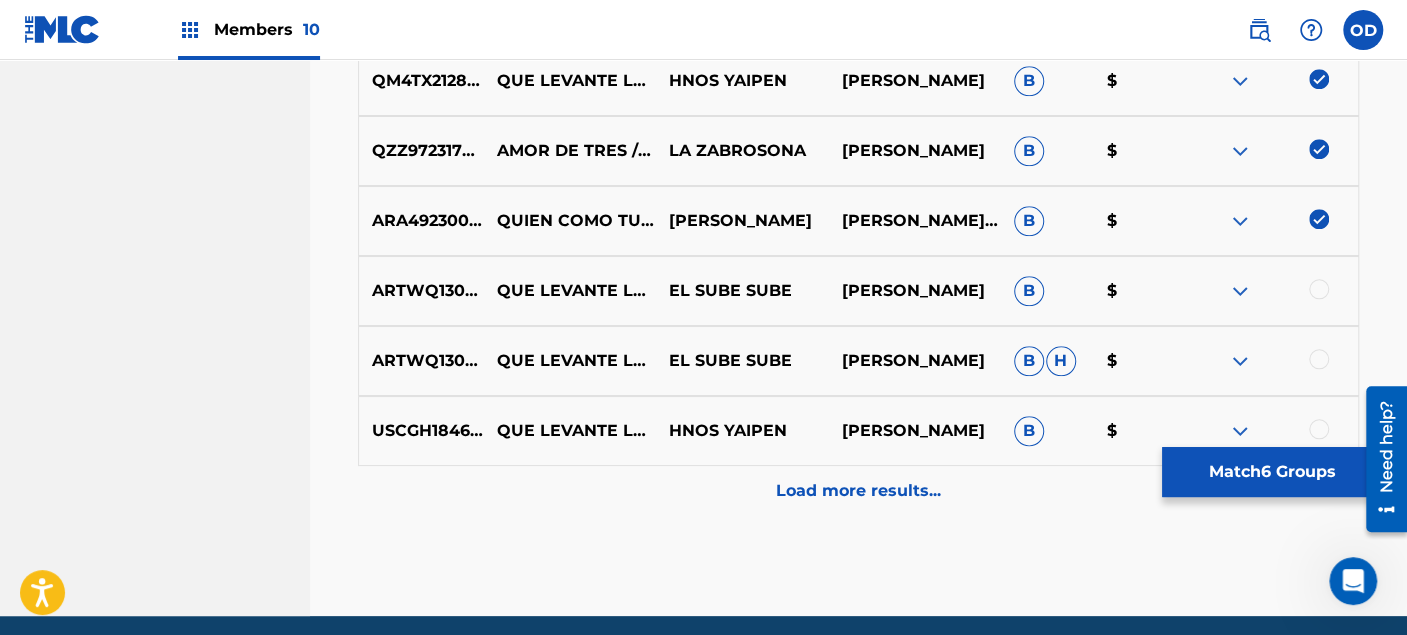 click at bounding box center [1319, 289] 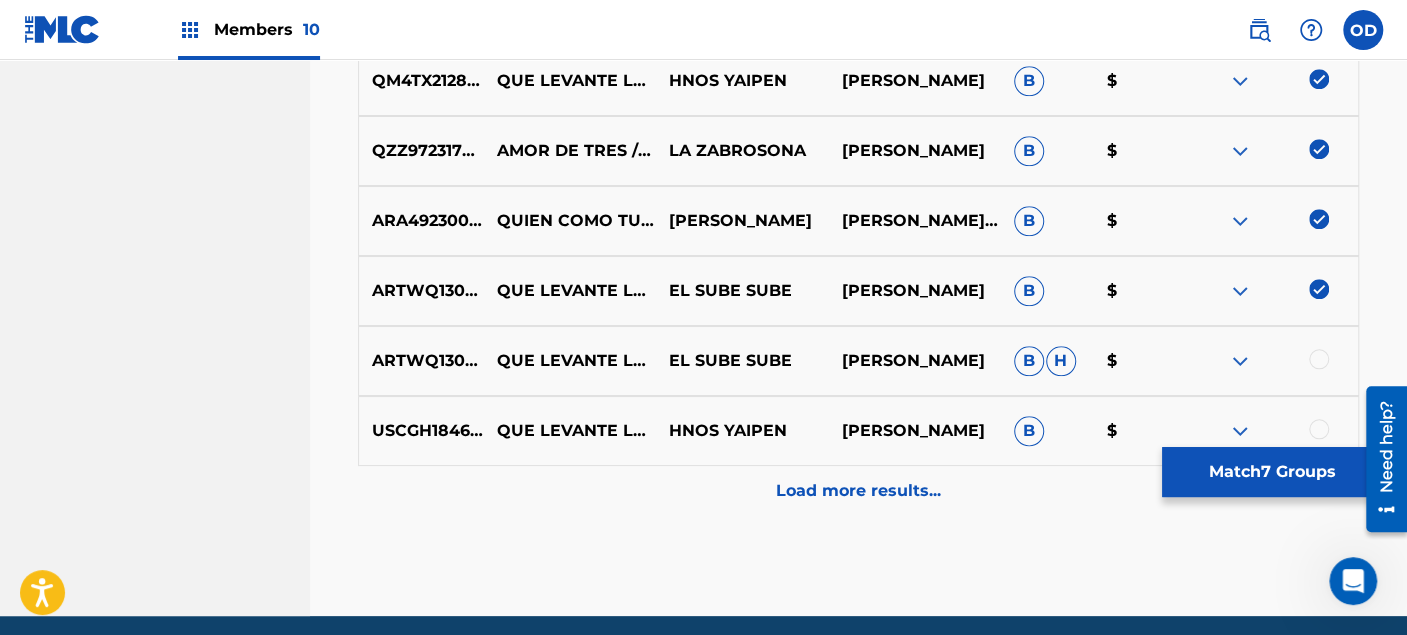 click at bounding box center [1319, 359] 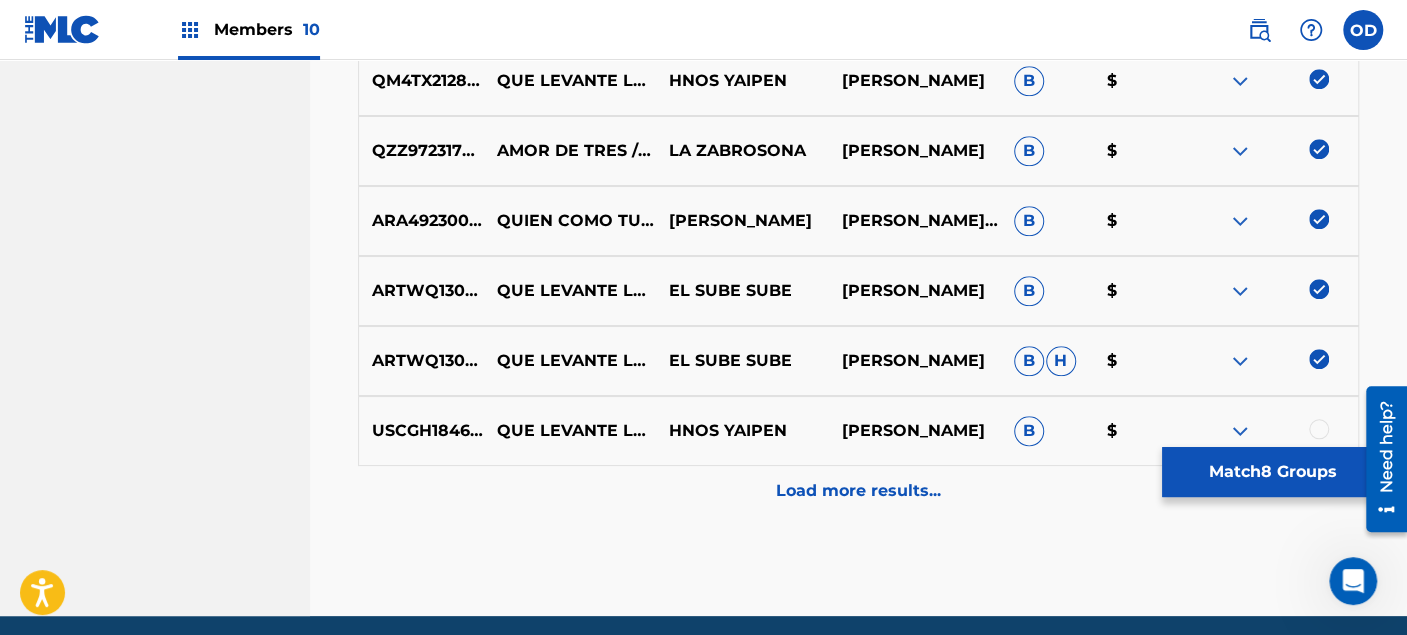 click at bounding box center (1319, 429) 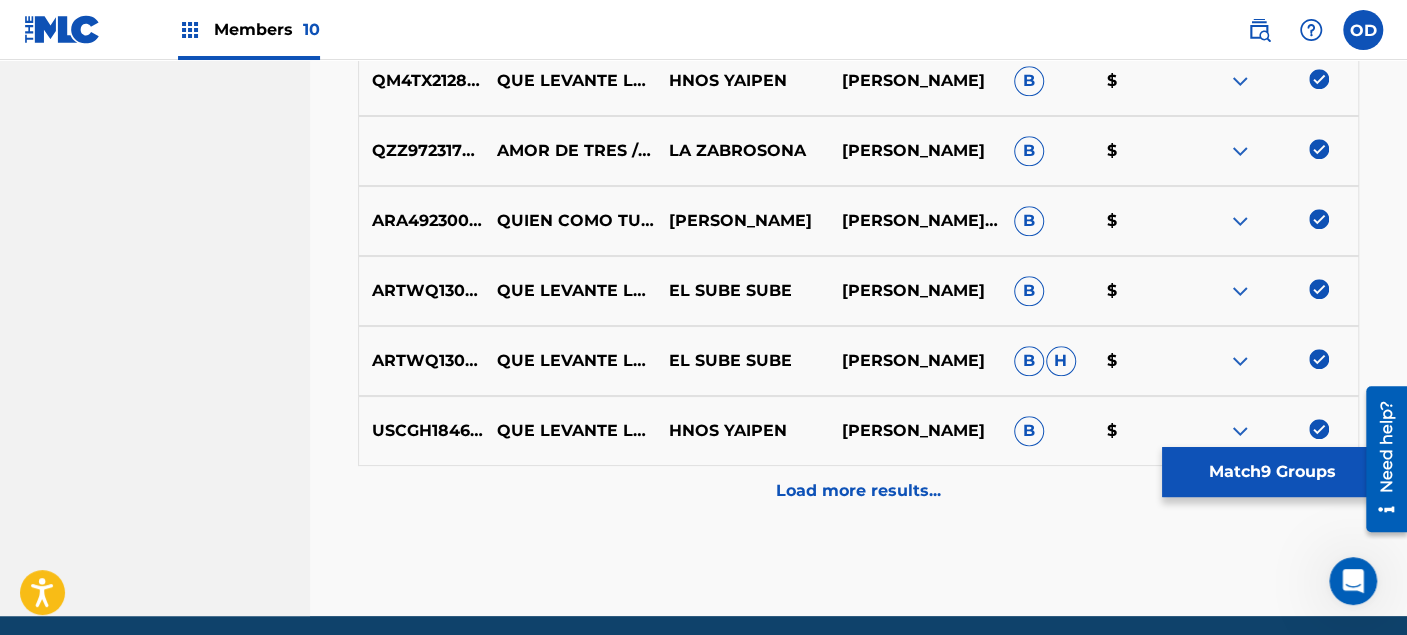 click on "Load more results..." at bounding box center [858, 491] 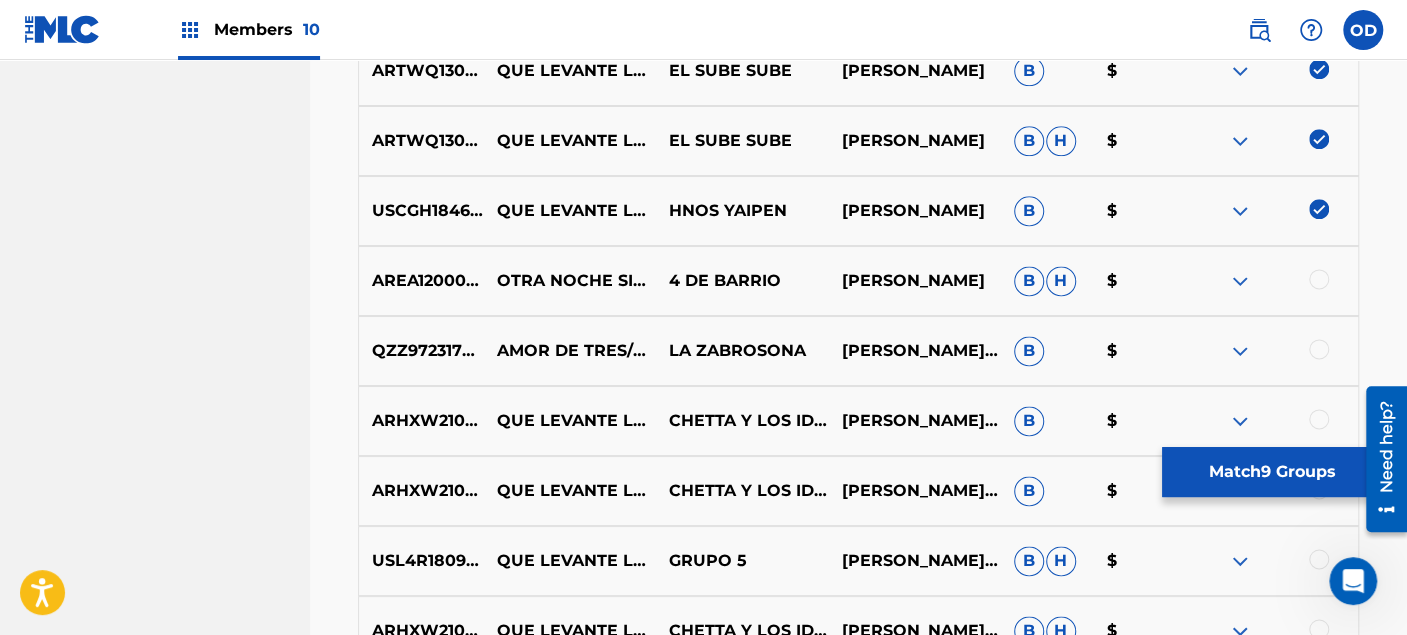 scroll, scrollTop: 1362, scrollLeft: 0, axis: vertical 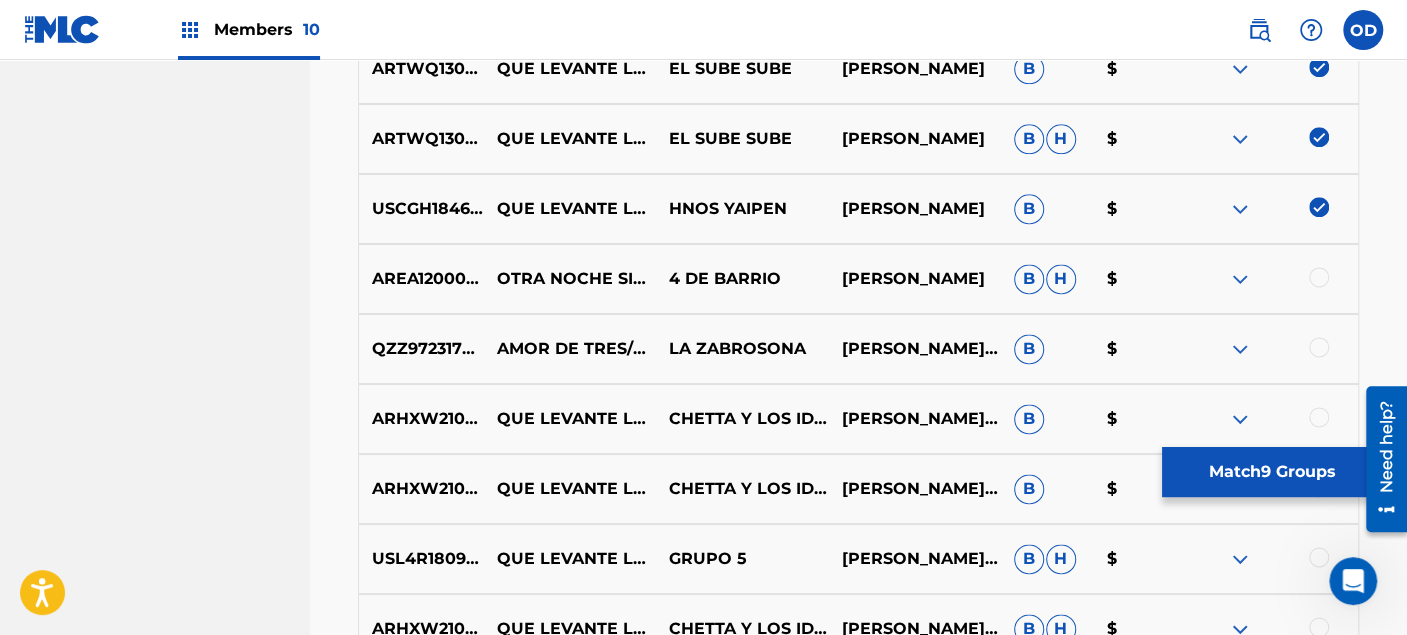 click at bounding box center (1319, 277) 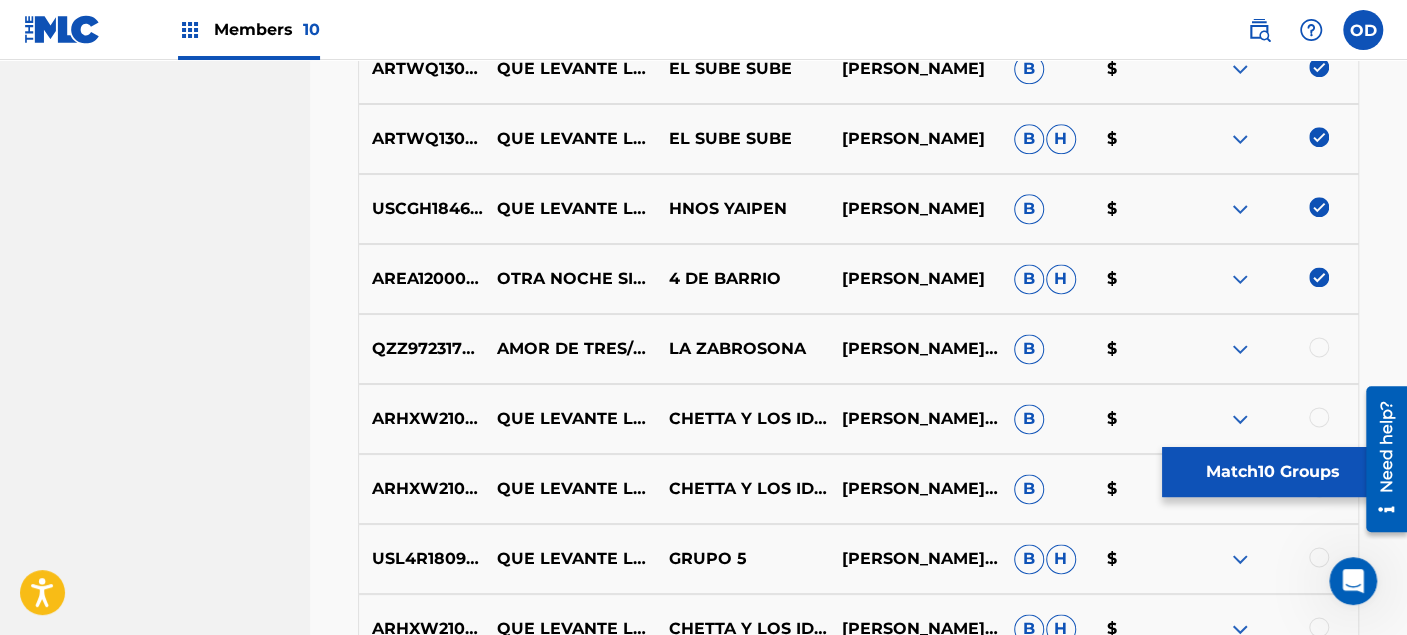 click at bounding box center (1319, 347) 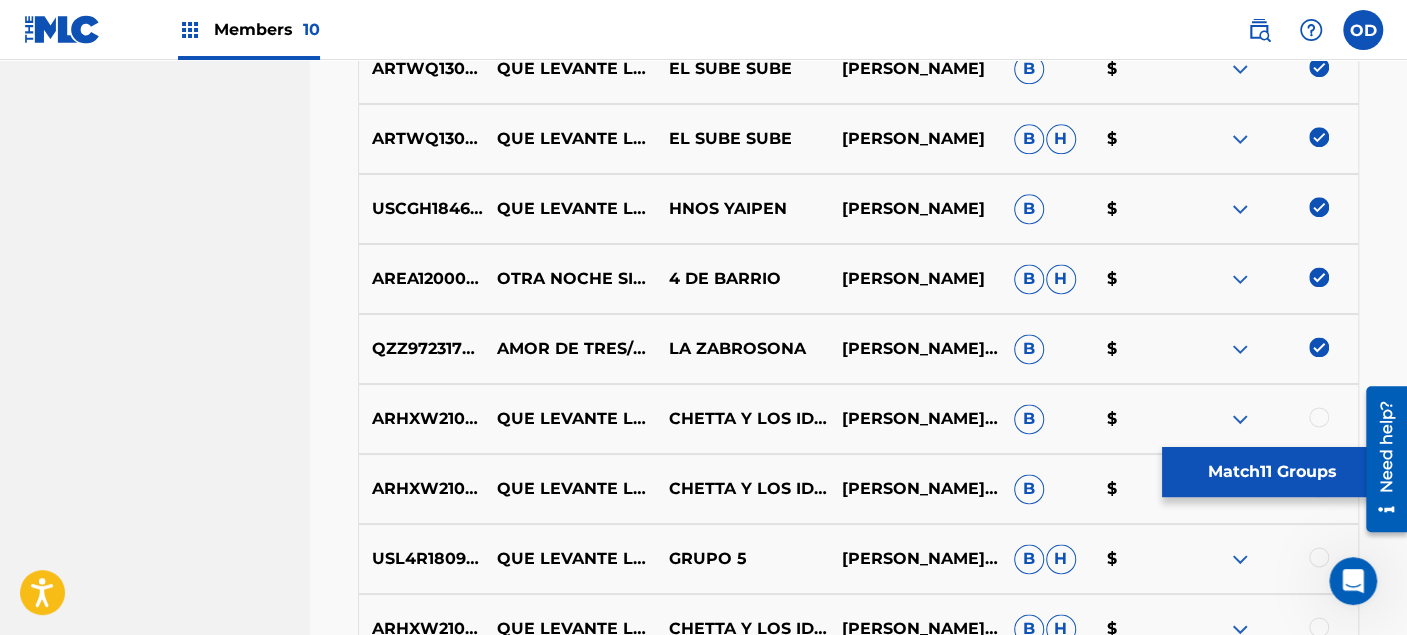 click at bounding box center (1319, 417) 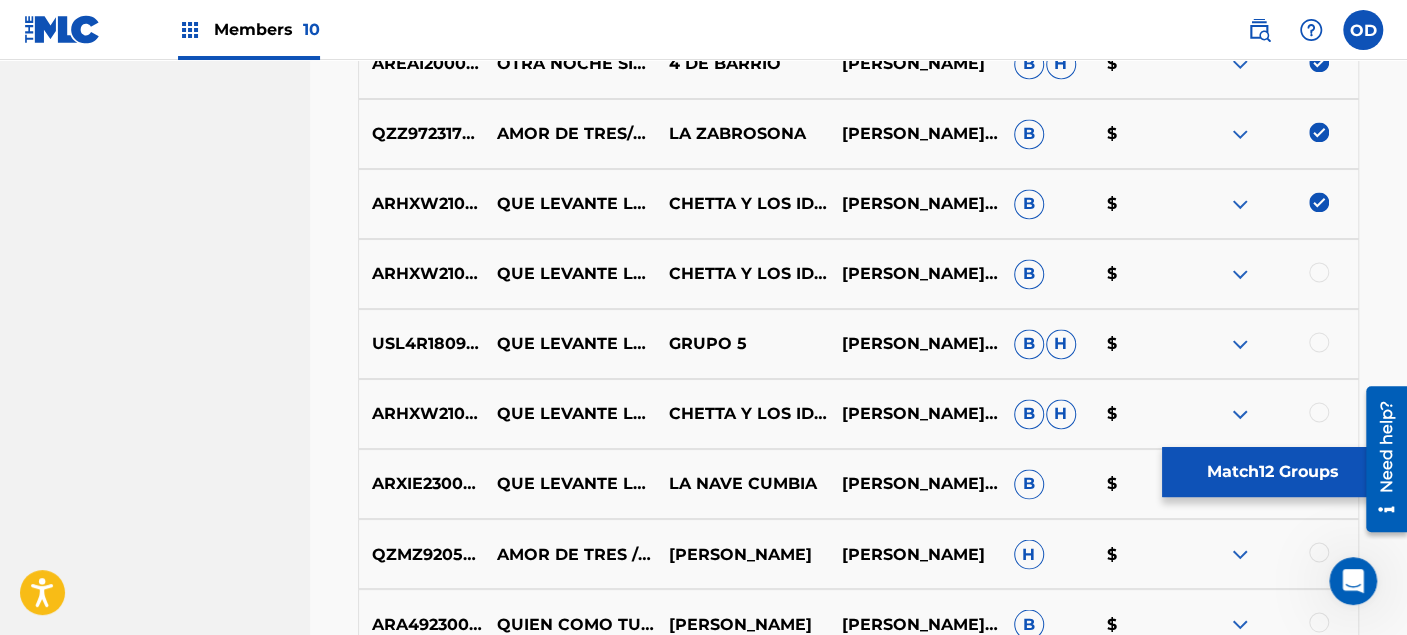scroll, scrollTop: 1584, scrollLeft: 0, axis: vertical 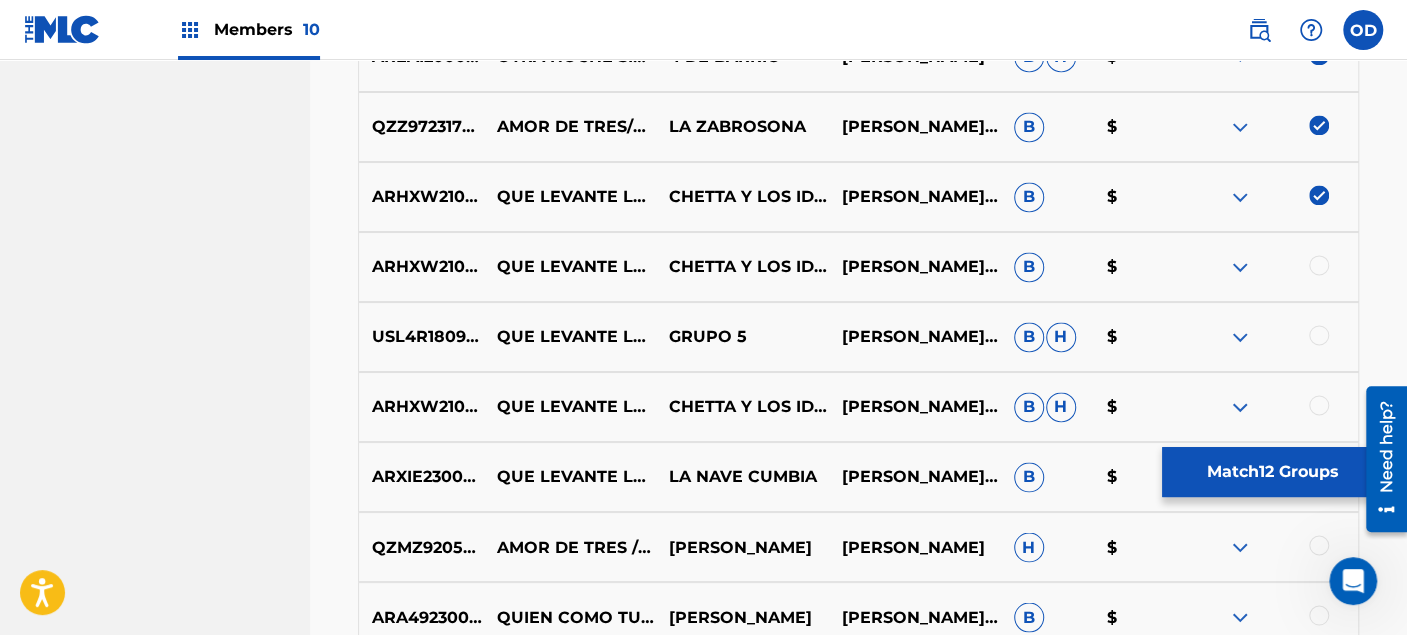 click at bounding box center [1319, 265] 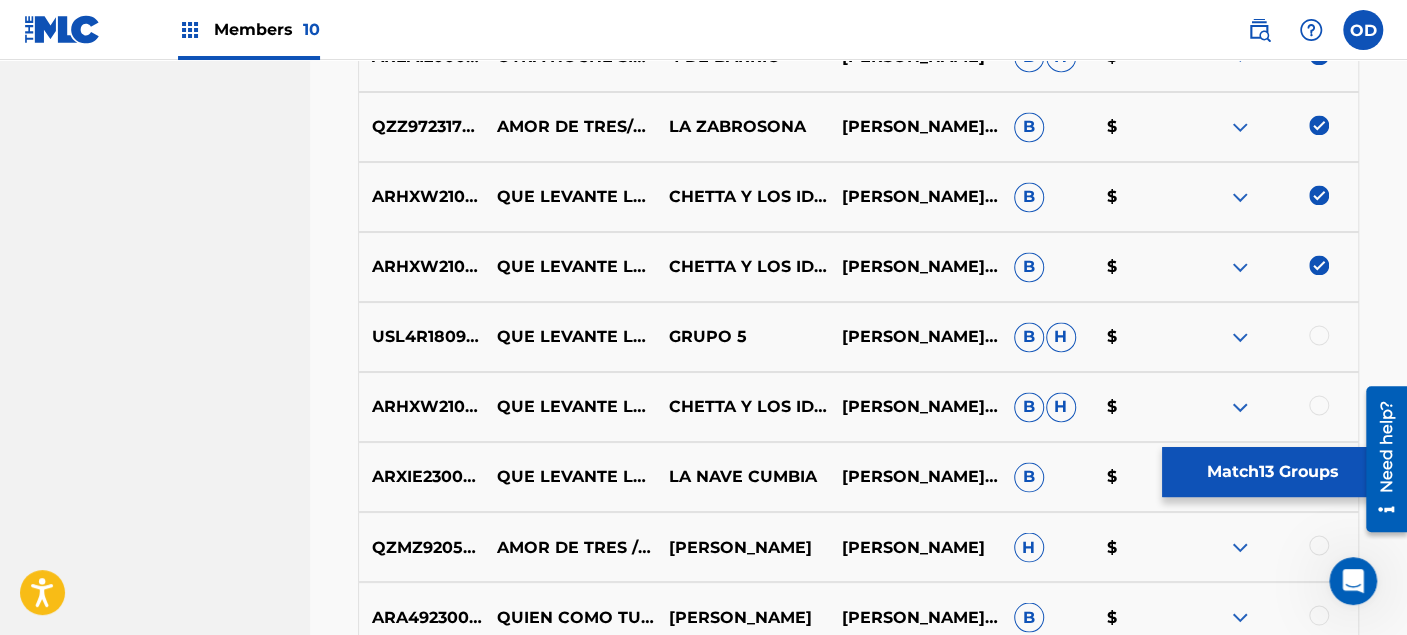 click at bounding box center (1319, 335) 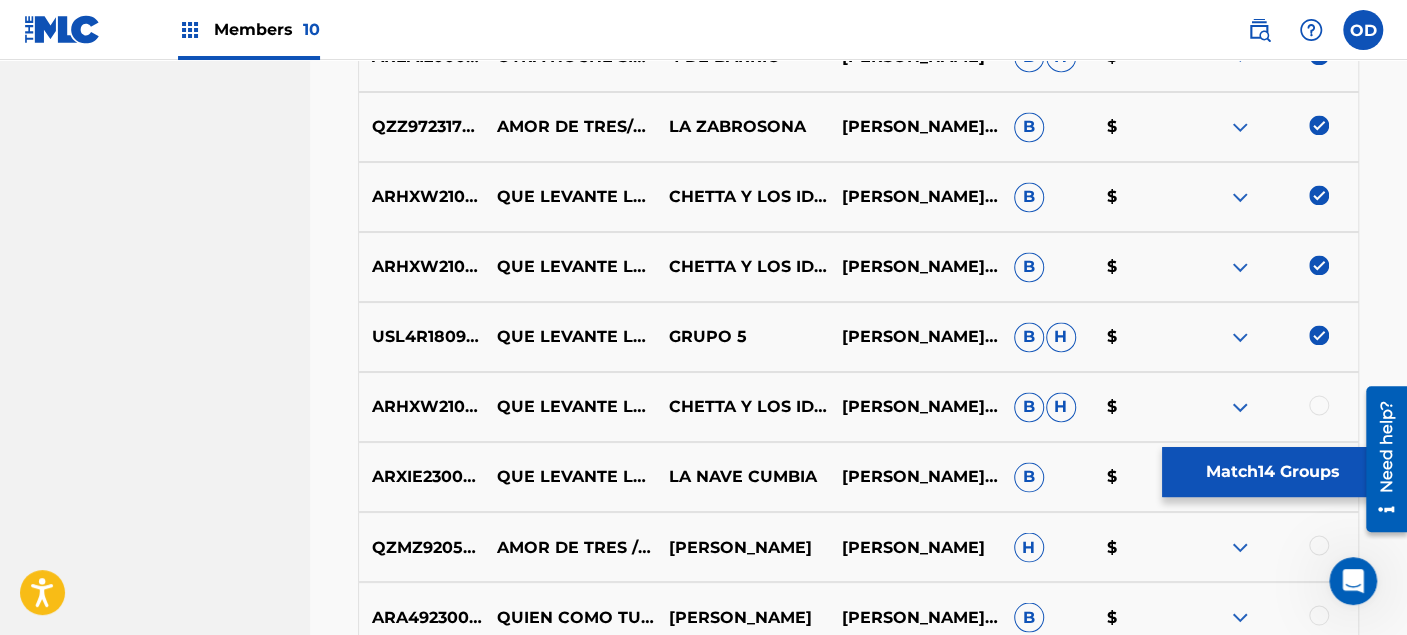 scroll, scrollTop: 1695, scrollLeft: 0, axis: vertical 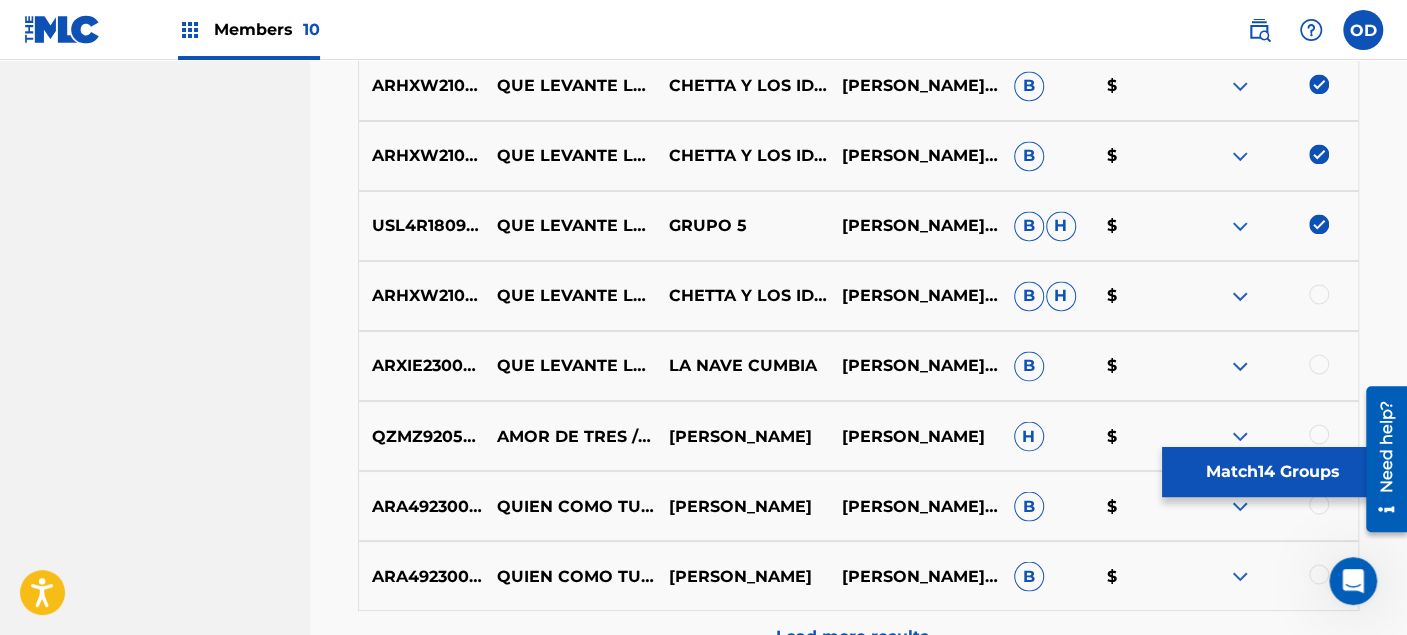 click at bounding box center (1272, 296) 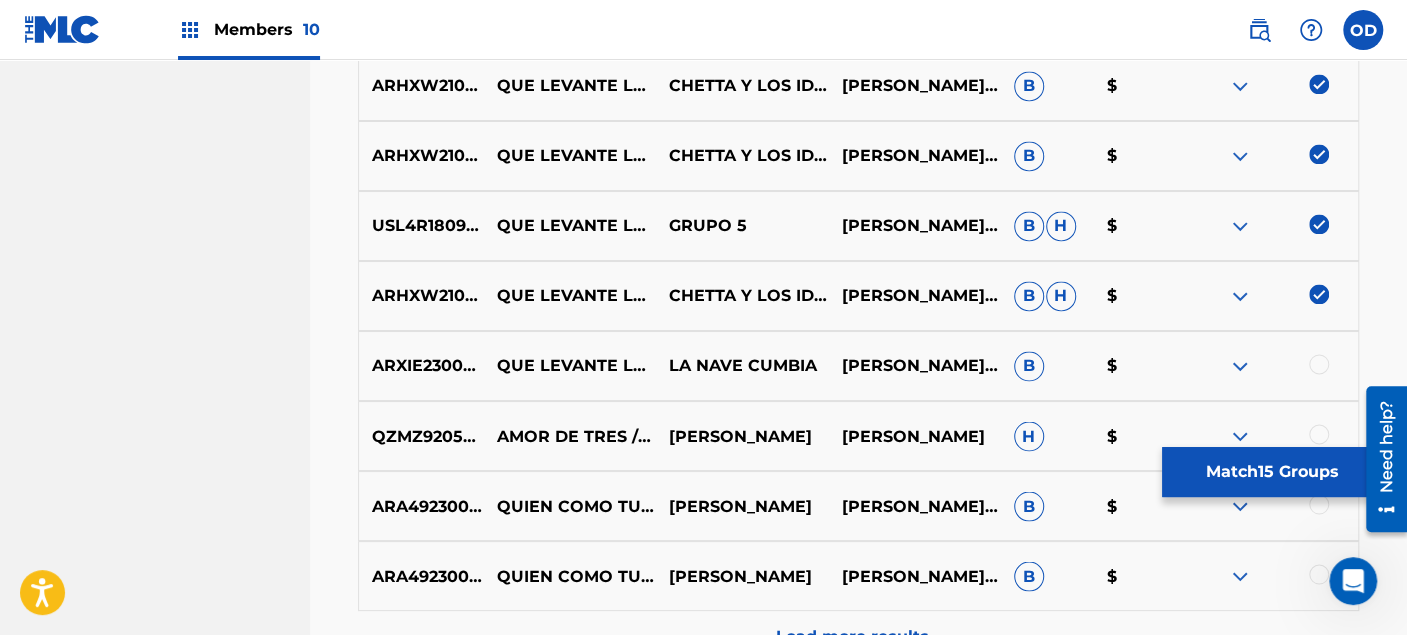 click at bounding box center (1319, 364) 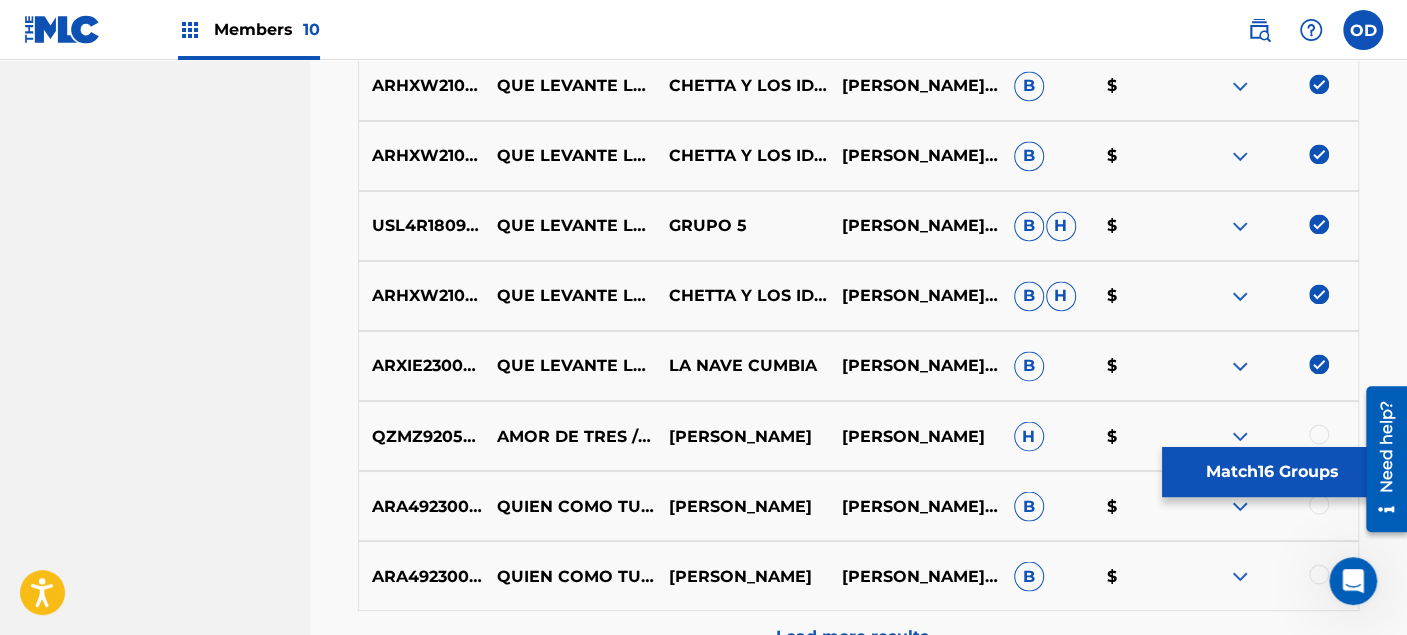 click at bounding box center (1319, 434) 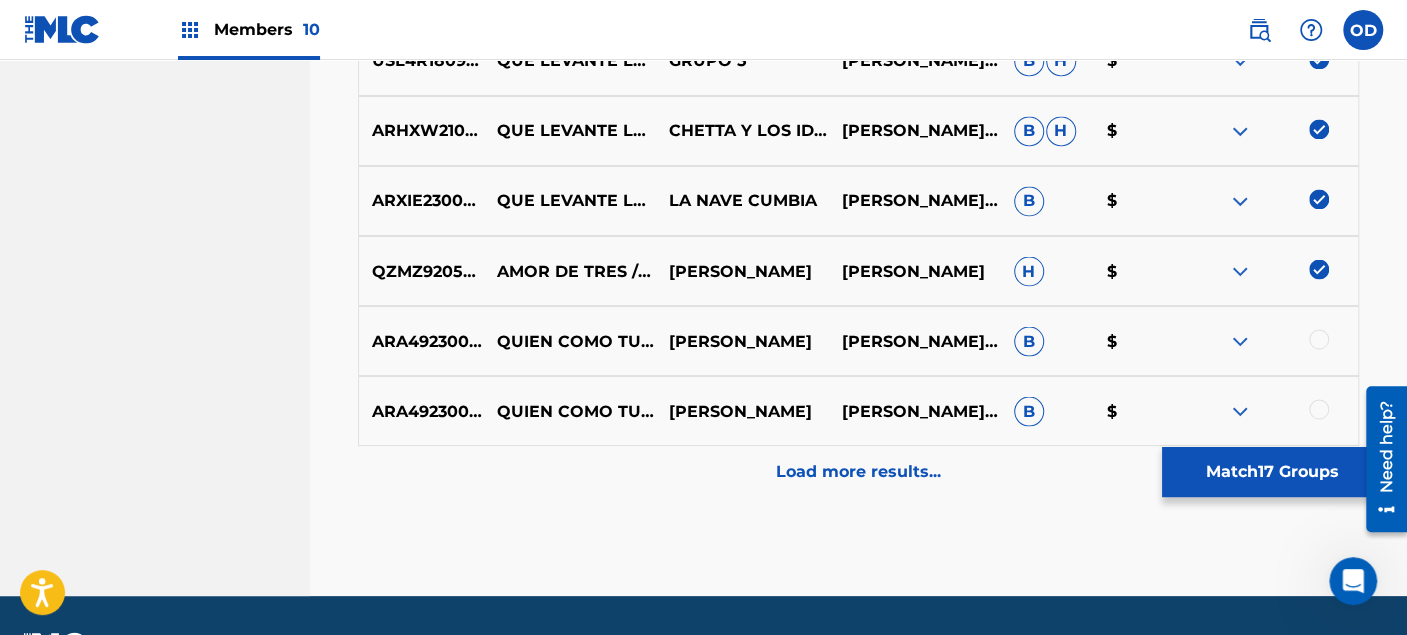 scroll, scrollTop: 1915, scrollLeft: 0, axis: vertical 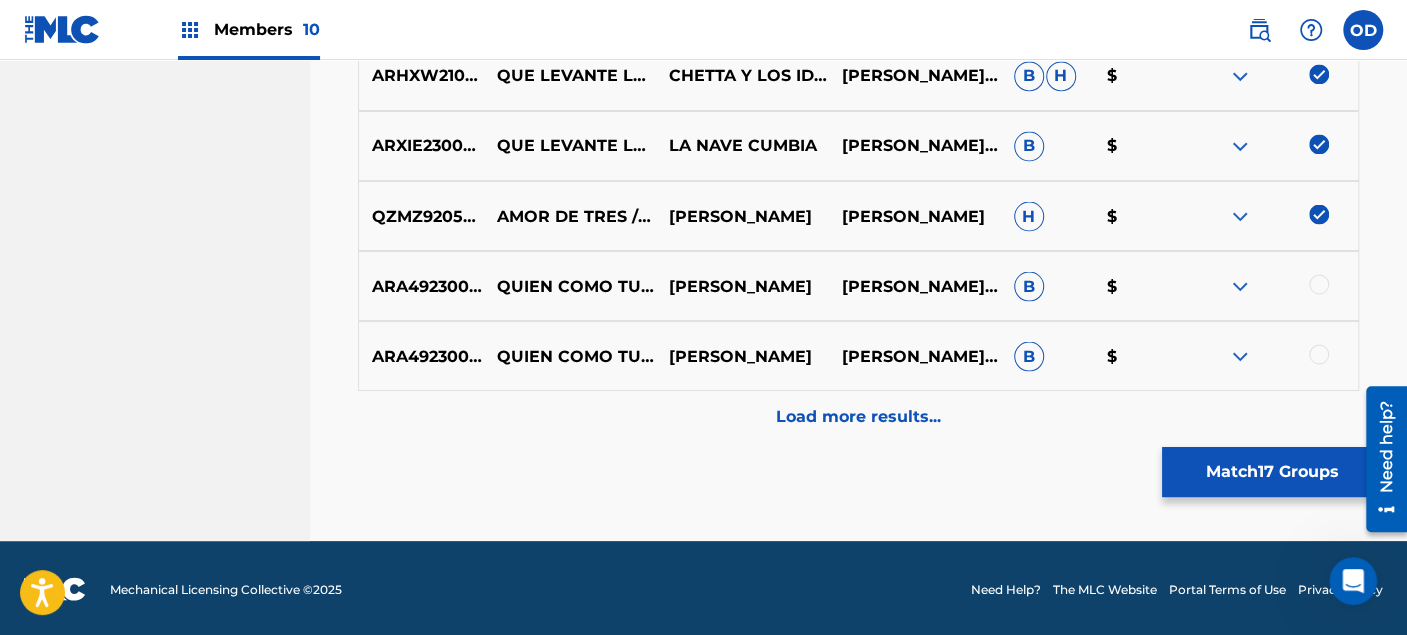 click at bounding box center [1319, 284] 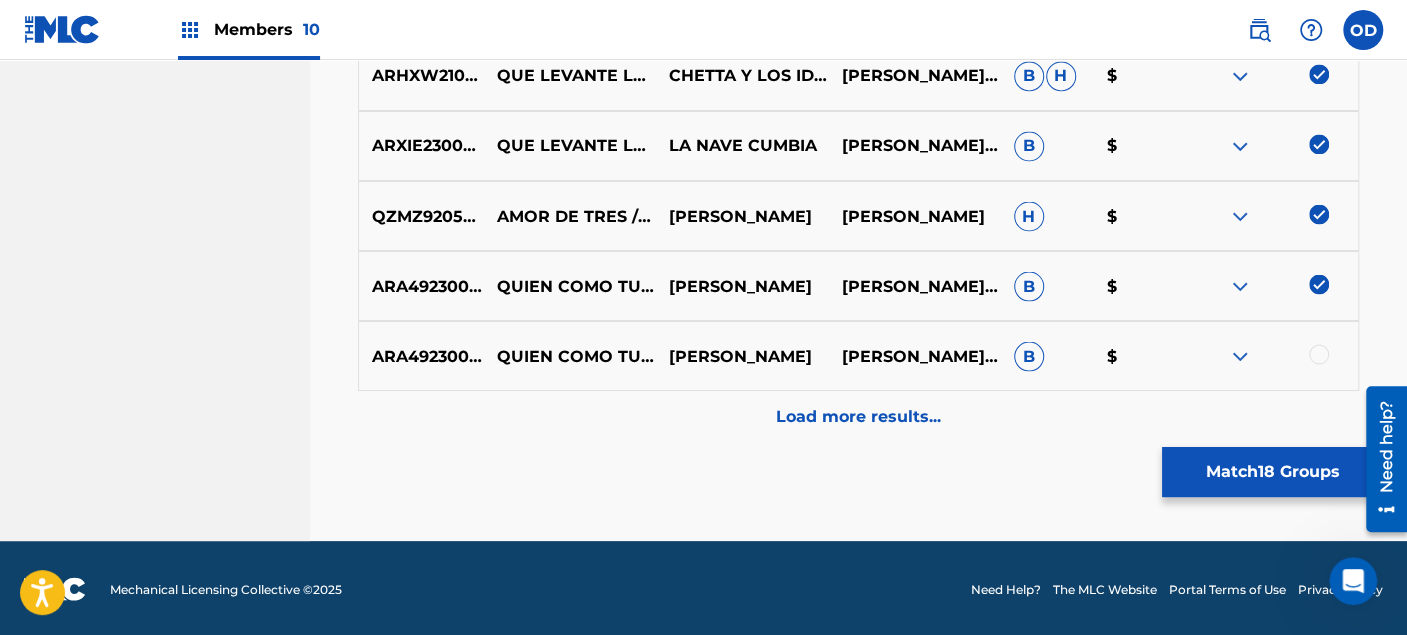 click at bounding box center [1319, 354] 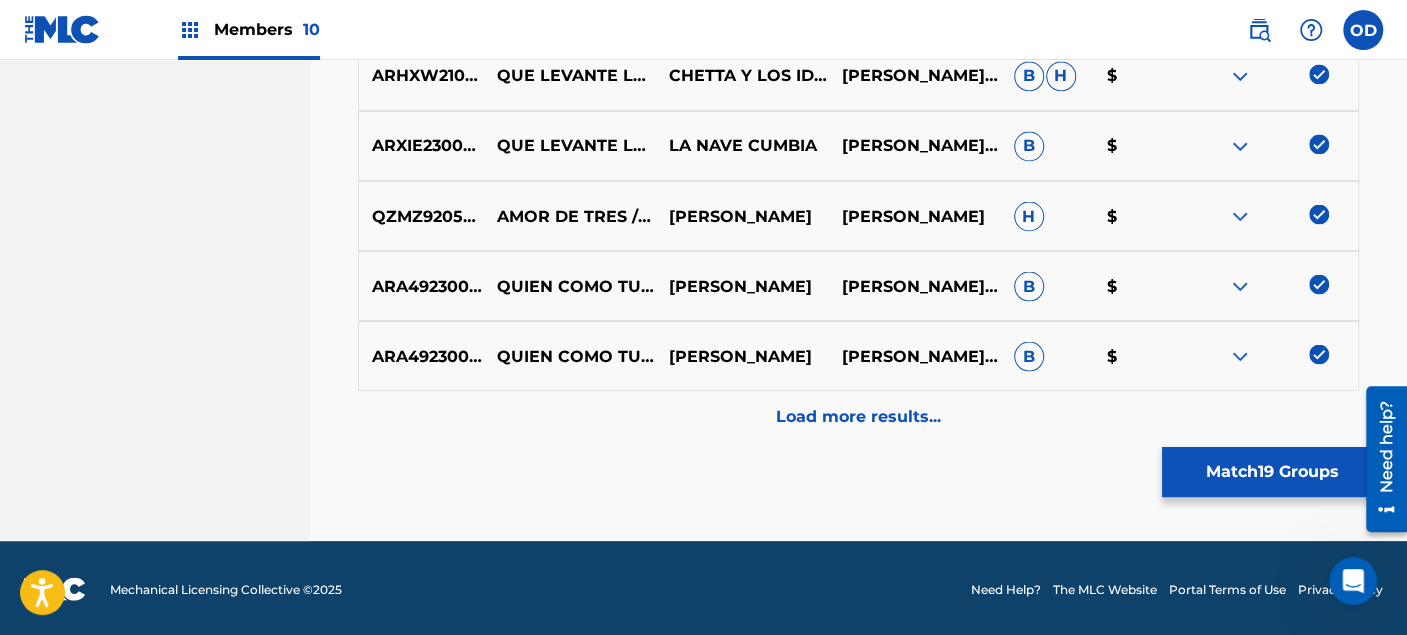click on "Load more results..." at bounding box center [858, 416] 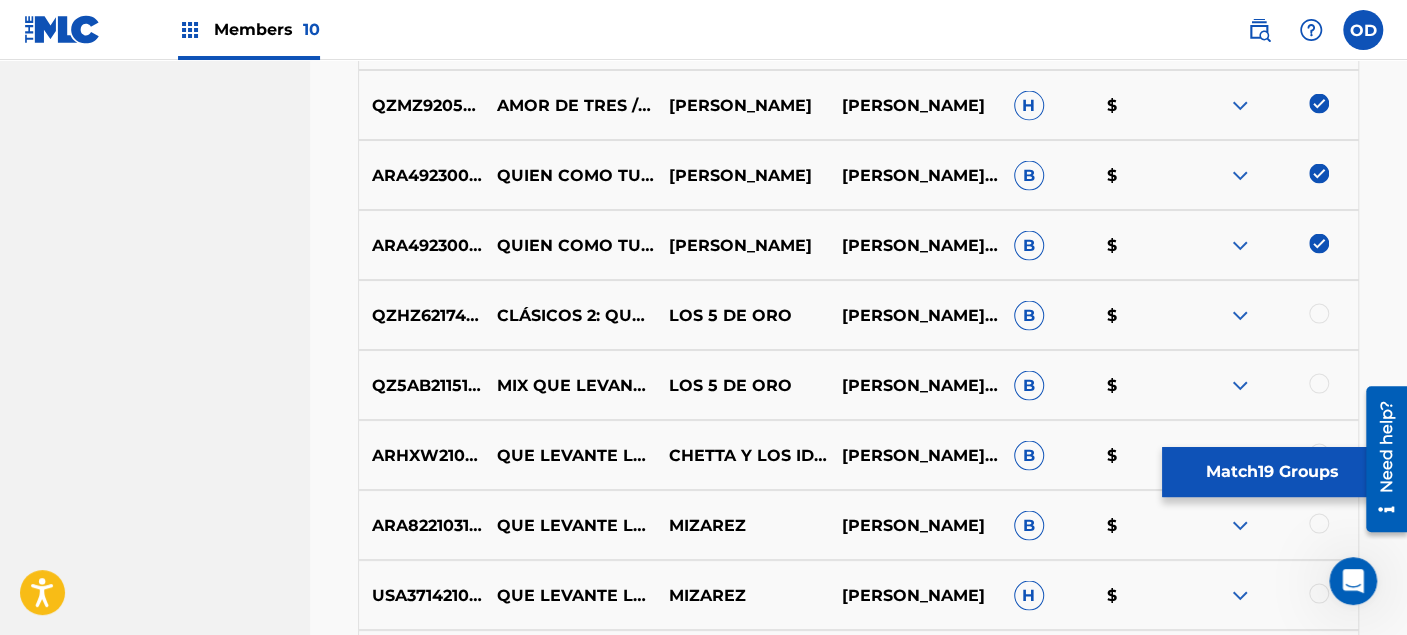 scroll, scrollTop: 2137, scrollLeft: 0, axis: vertical 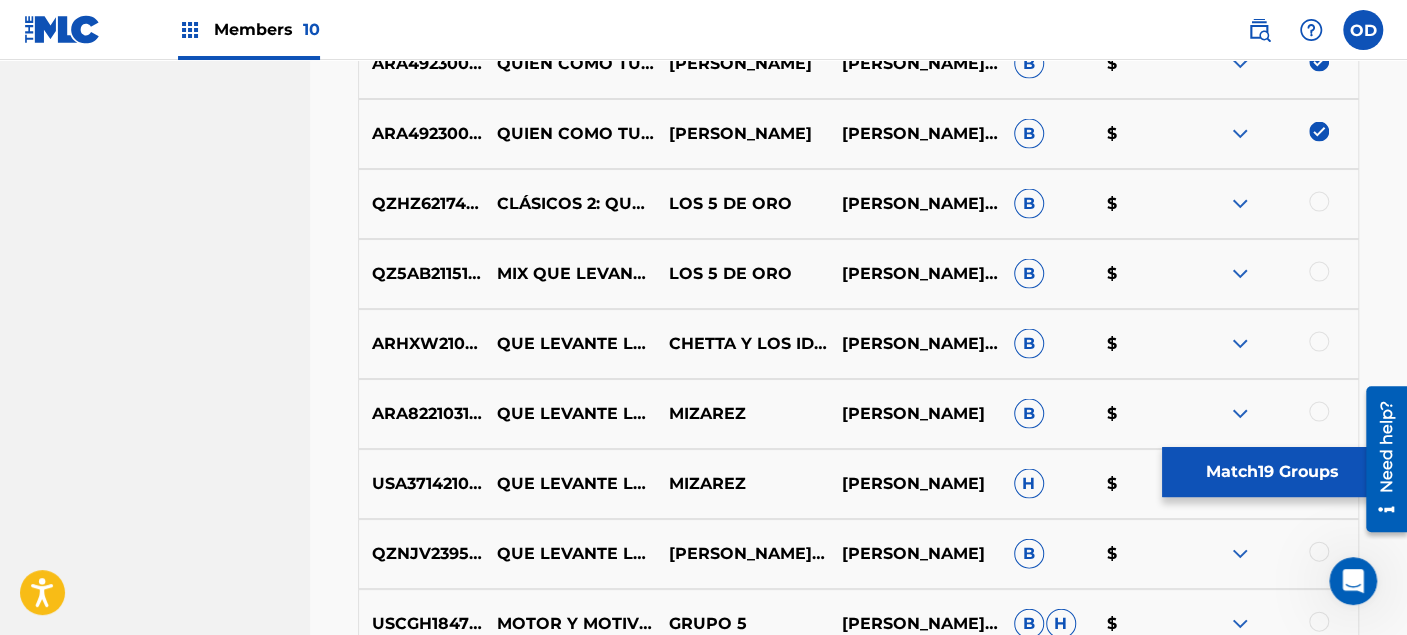 click at bounding box center [1319, 202] 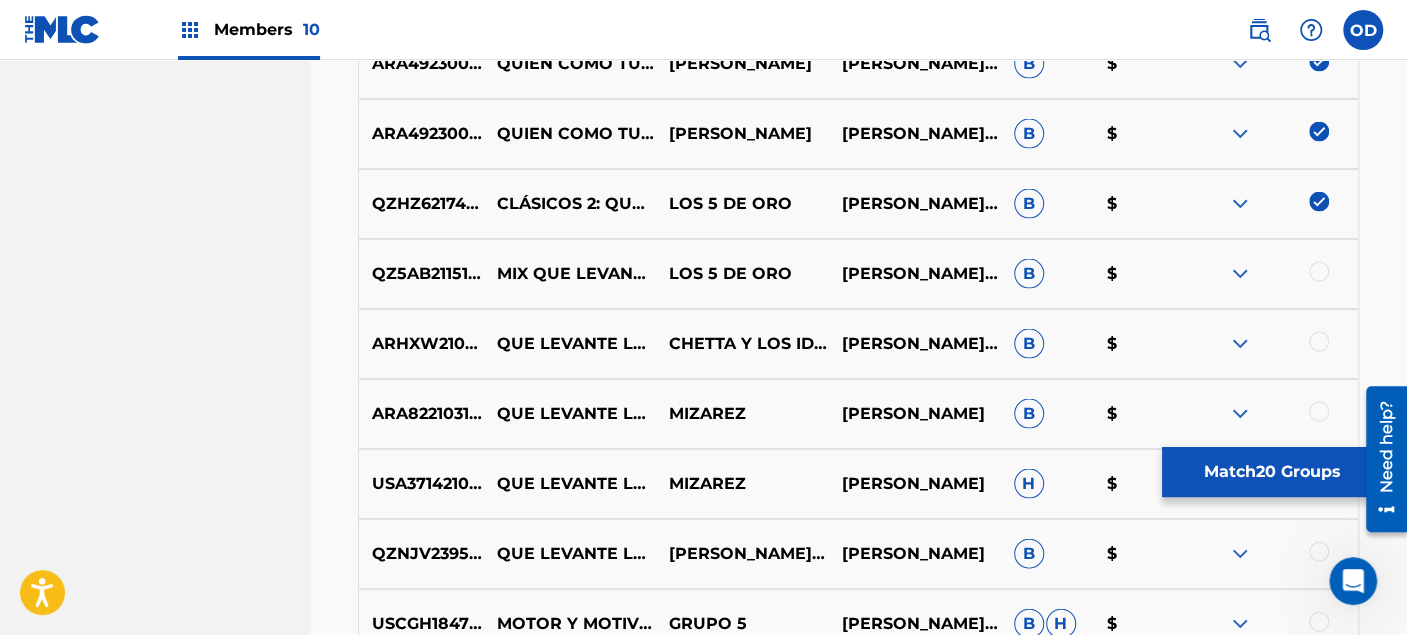 click at bounding box center (1319, 272) 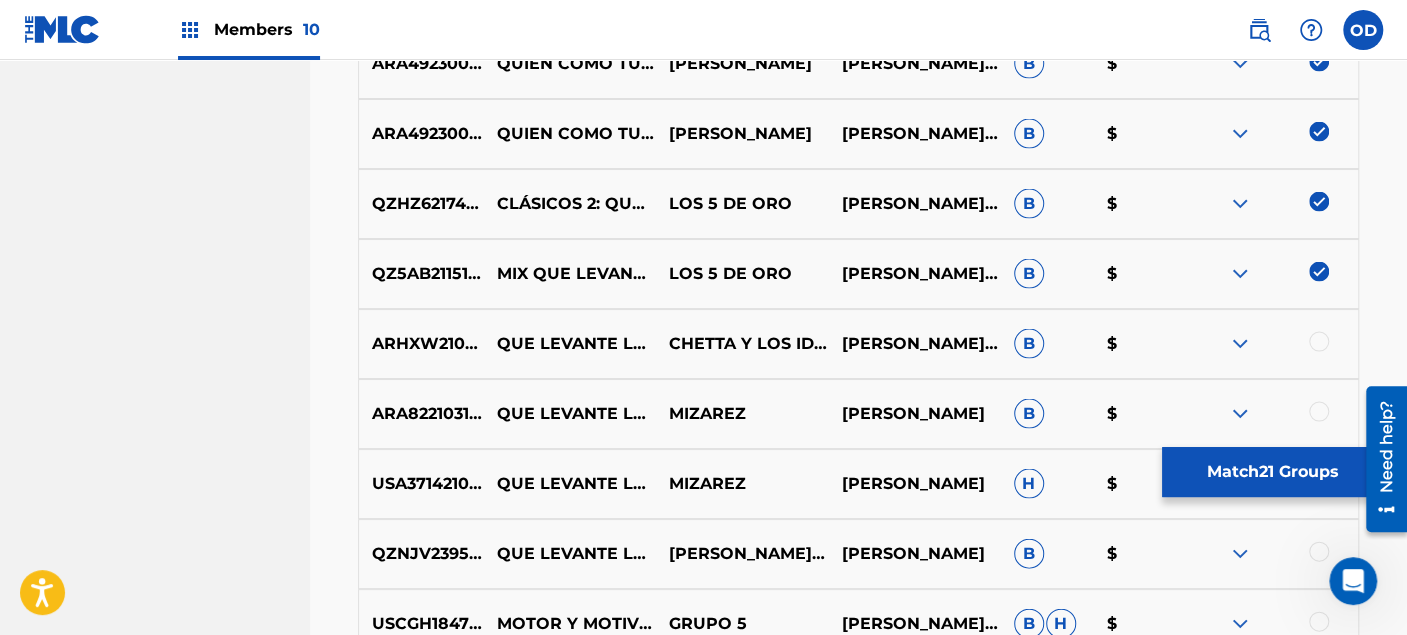 click at bounding box center (1319, 342) 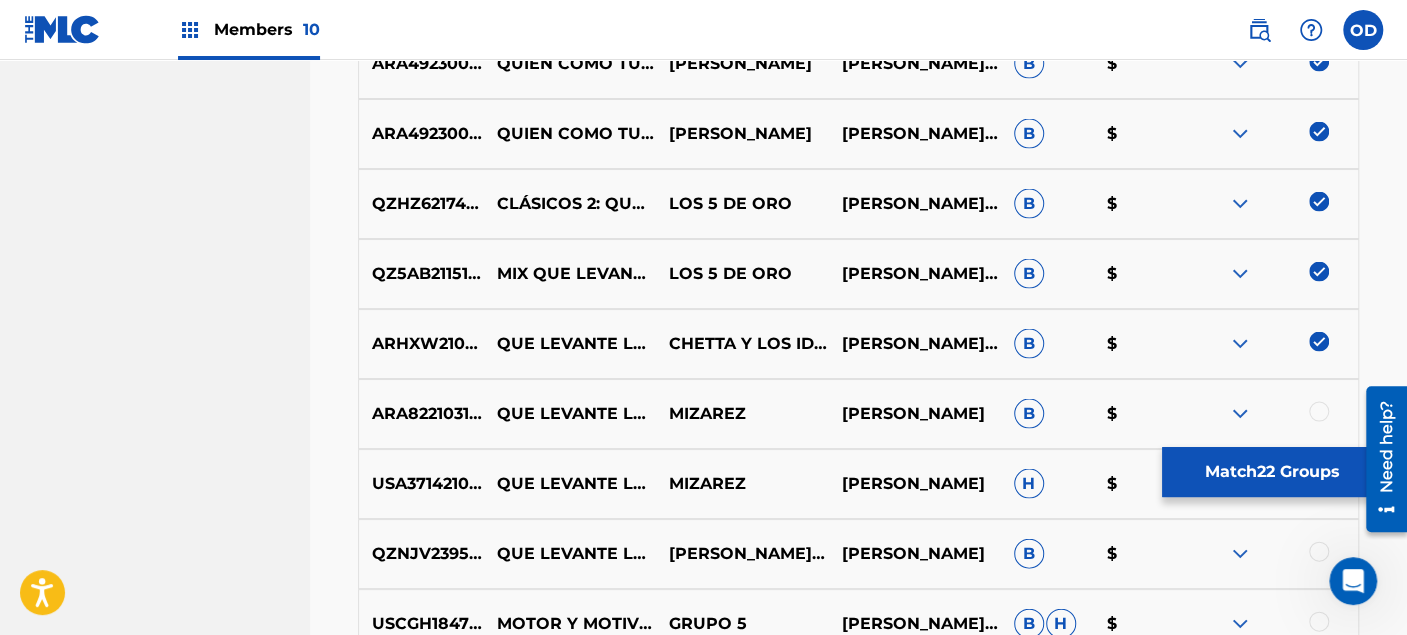 click at bounding box center (1319, 412) 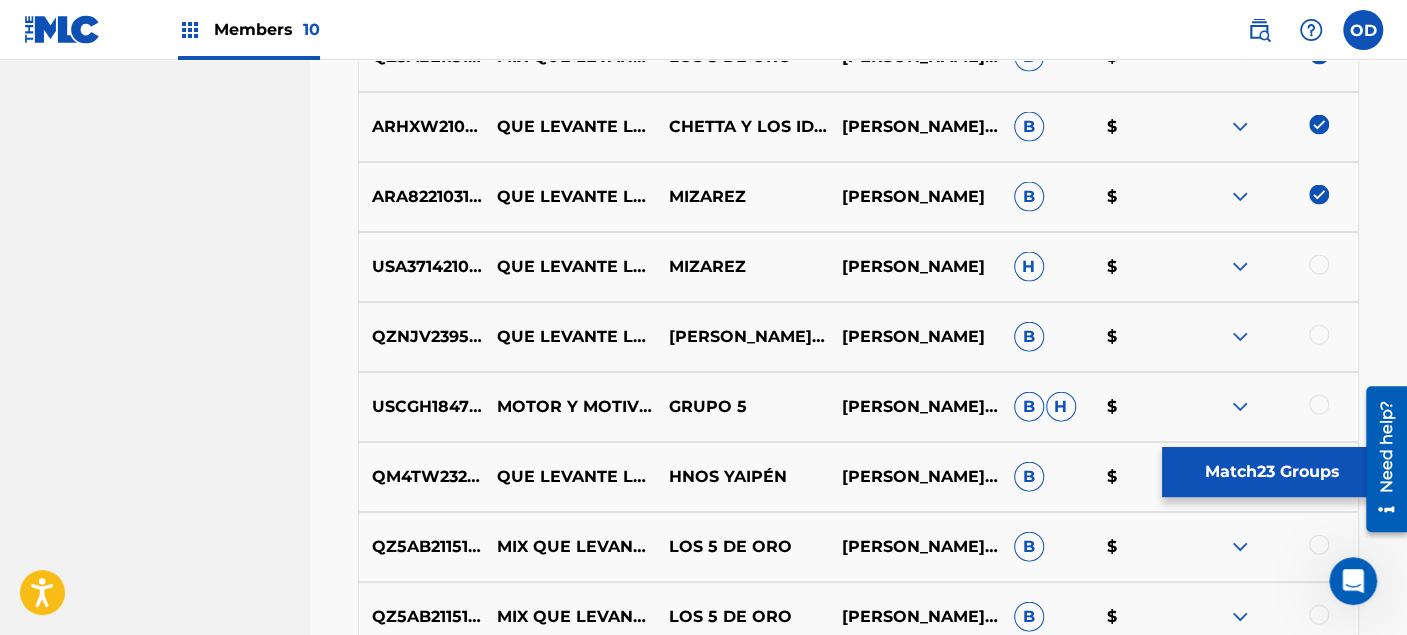 scroll, scrollTop: 2360, scrollLeft: 0, axis: vertical 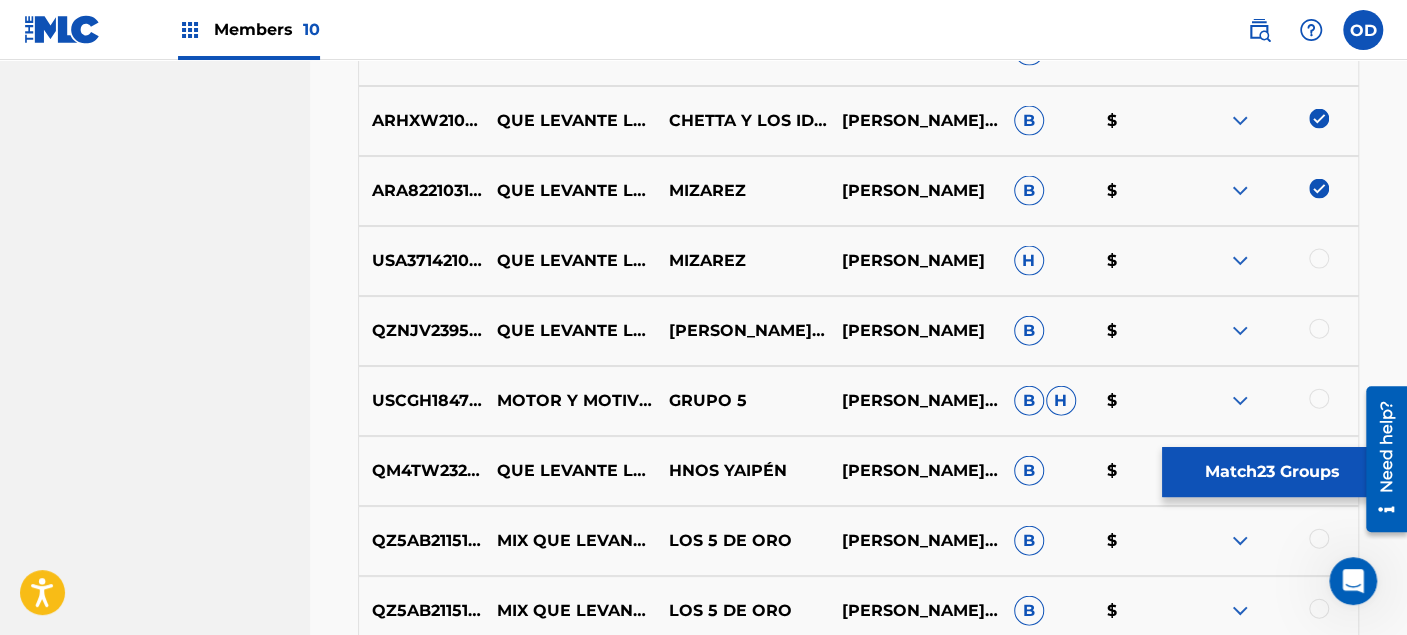 click at bounding box center (1319, 259) 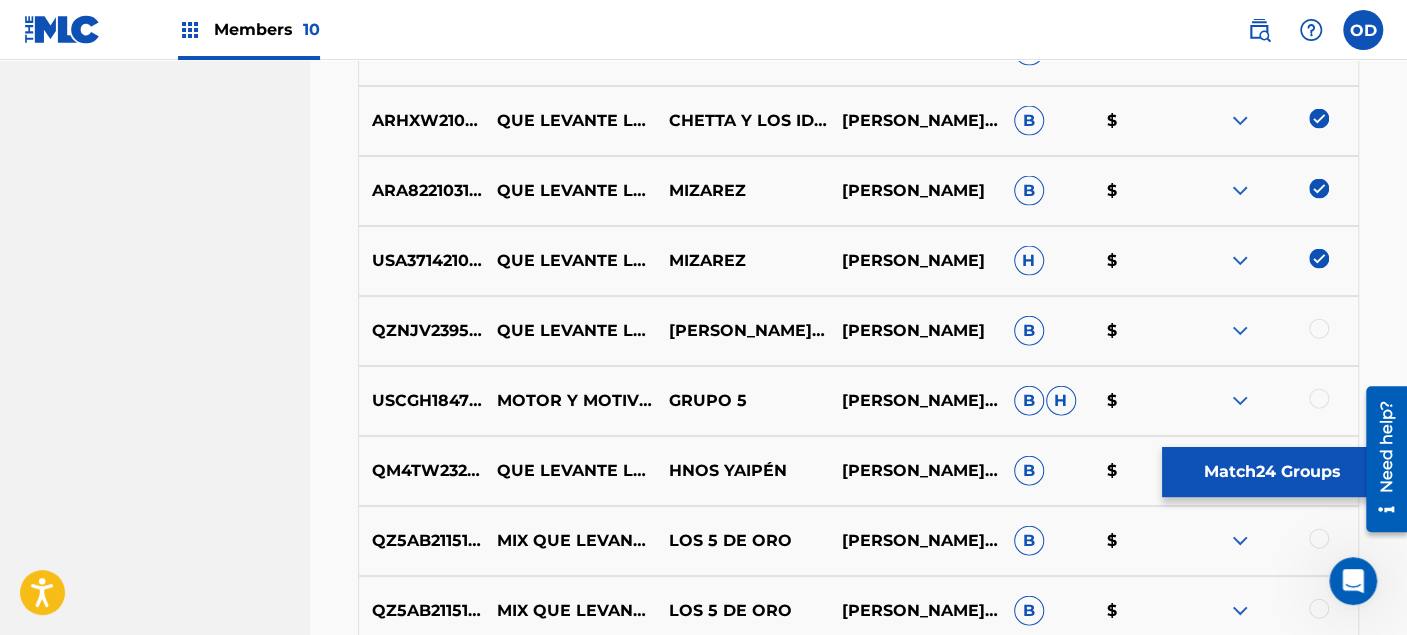 click at bounding box center (1319, 329) 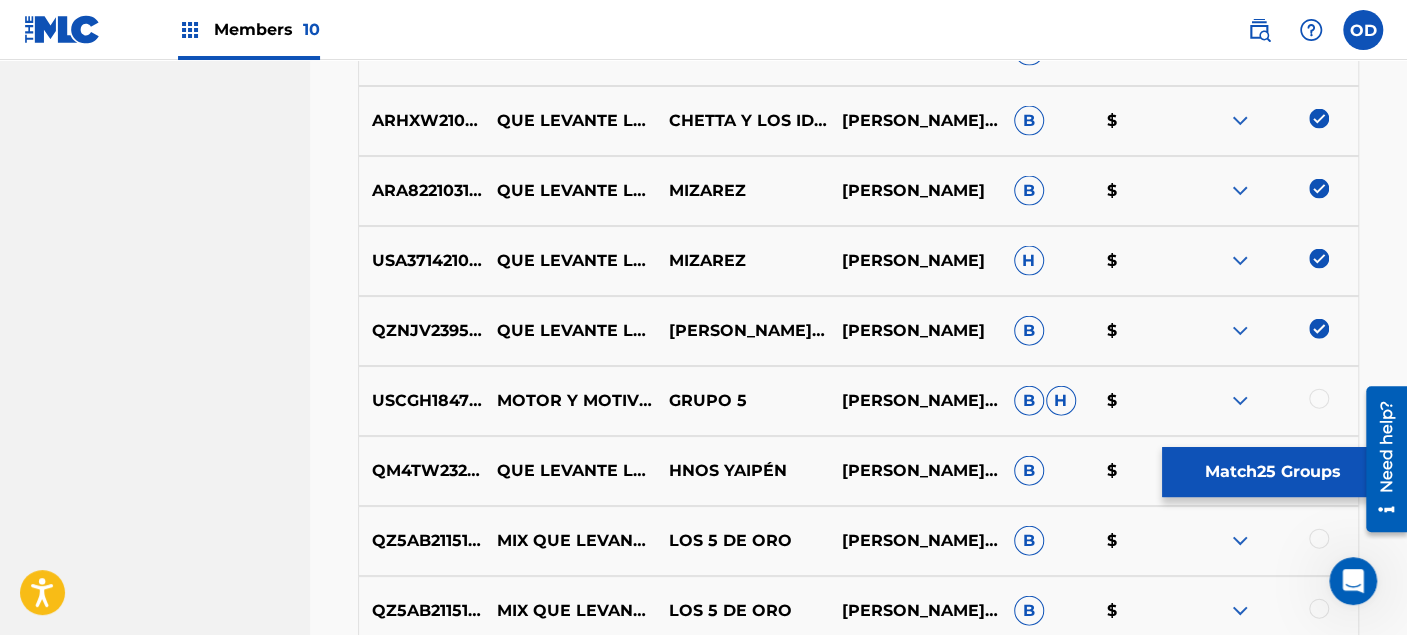 click at bounding box center (1319, 399) 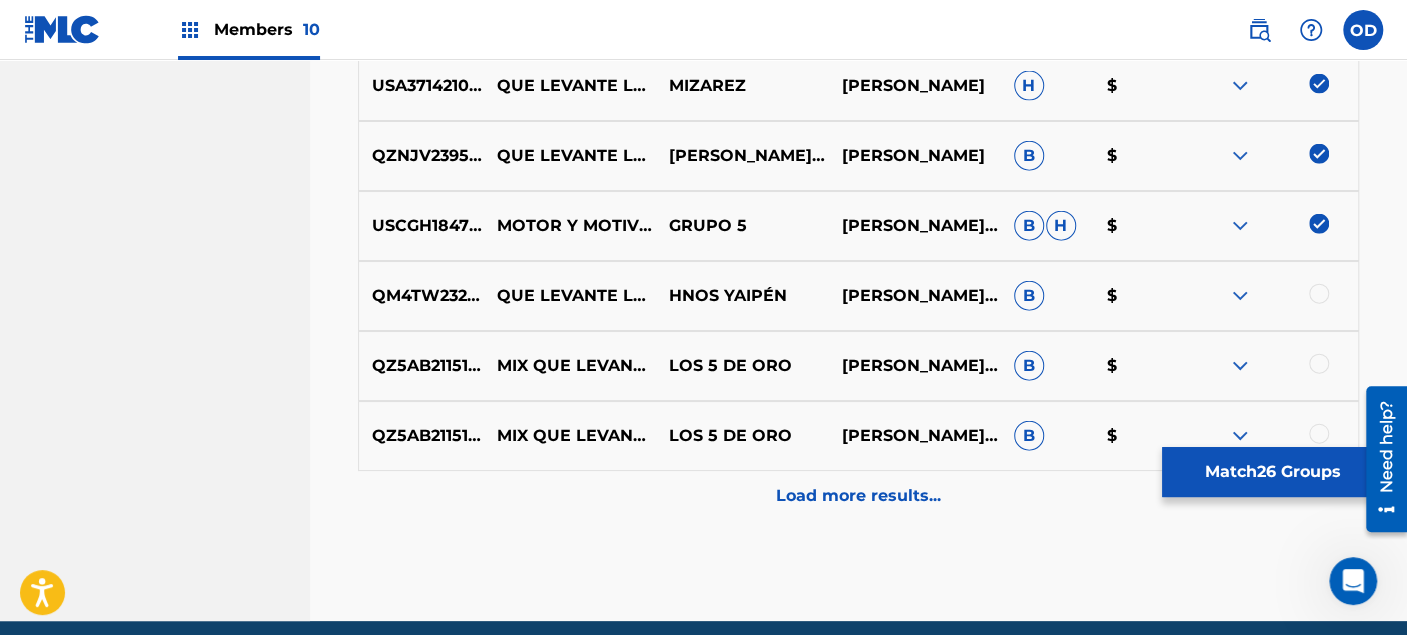 scroll, scrollTop: 2582, scrollLeft: 0, axis: vertical 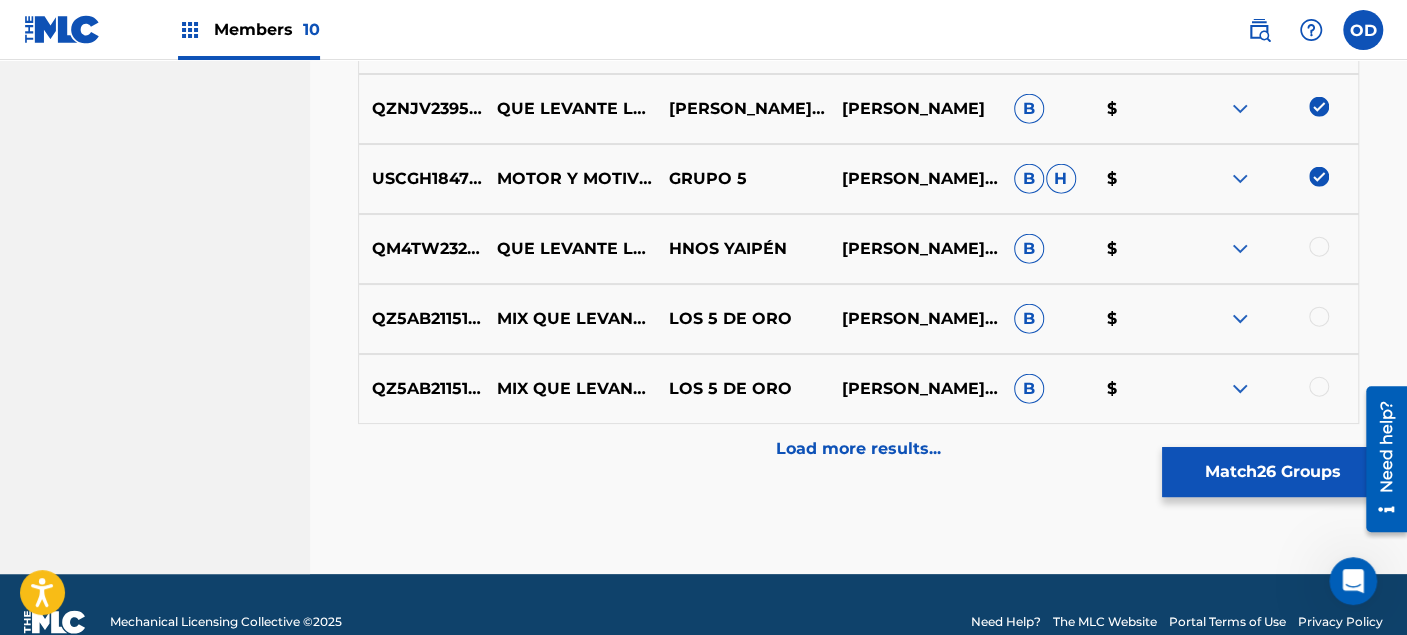 click at bounding box center (1319, 247) 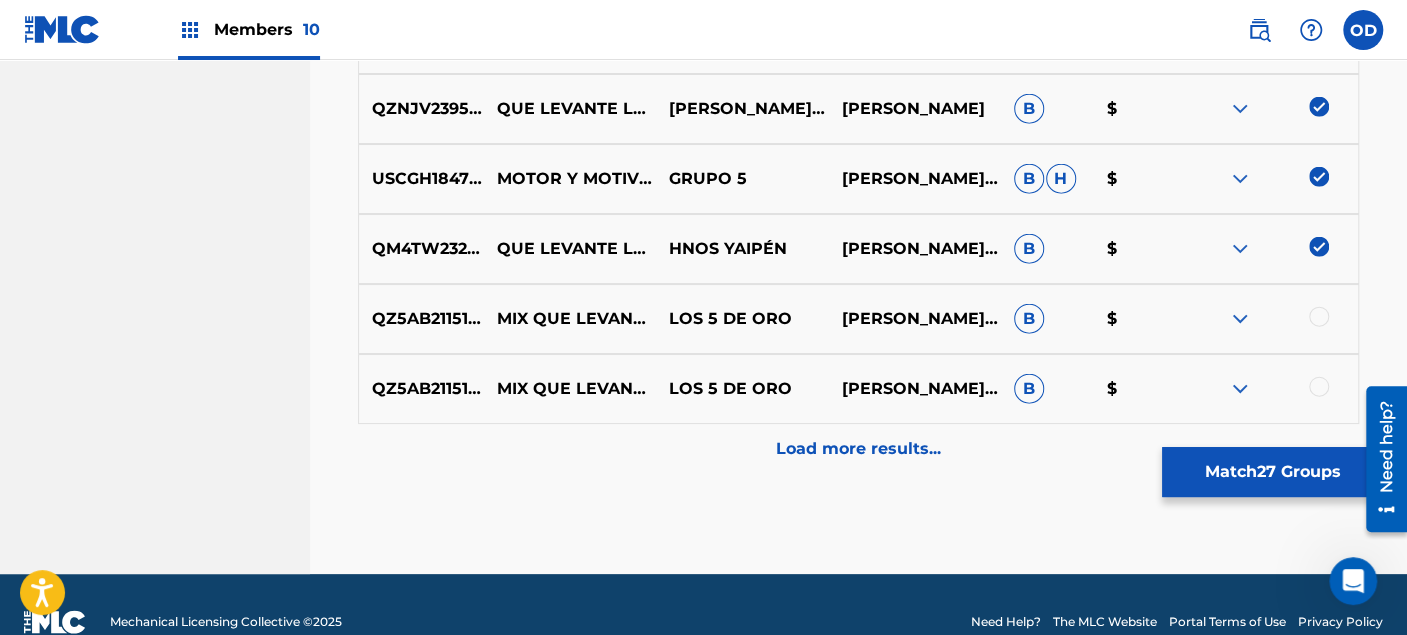 click at bounding box center [1319, 317] 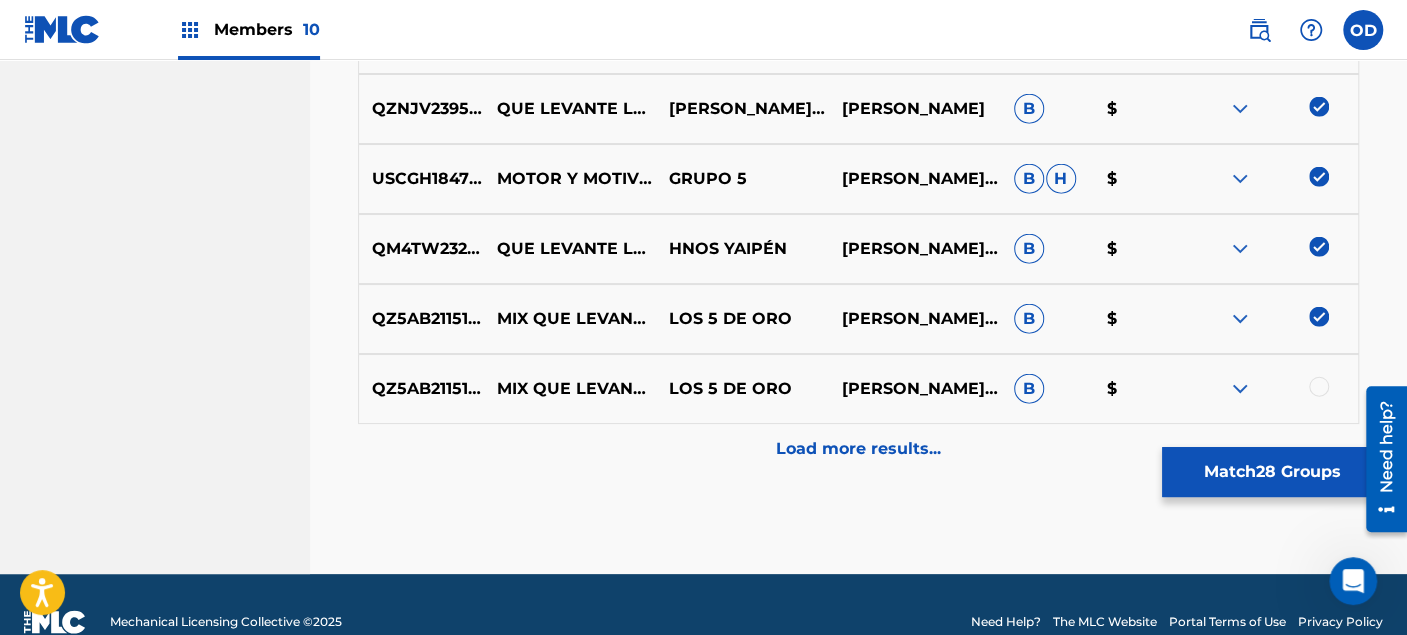 click at bounding box center (1319, 387) 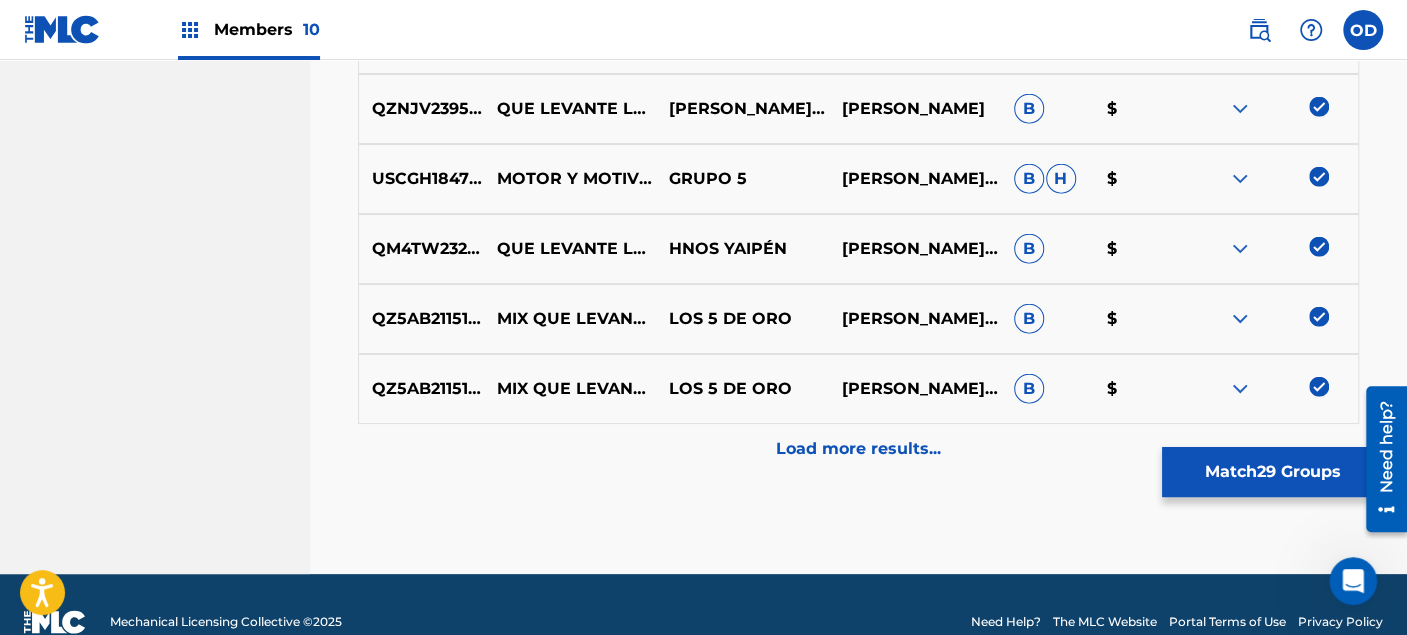 click on "Load more results..." at bounding box center (858, 449) 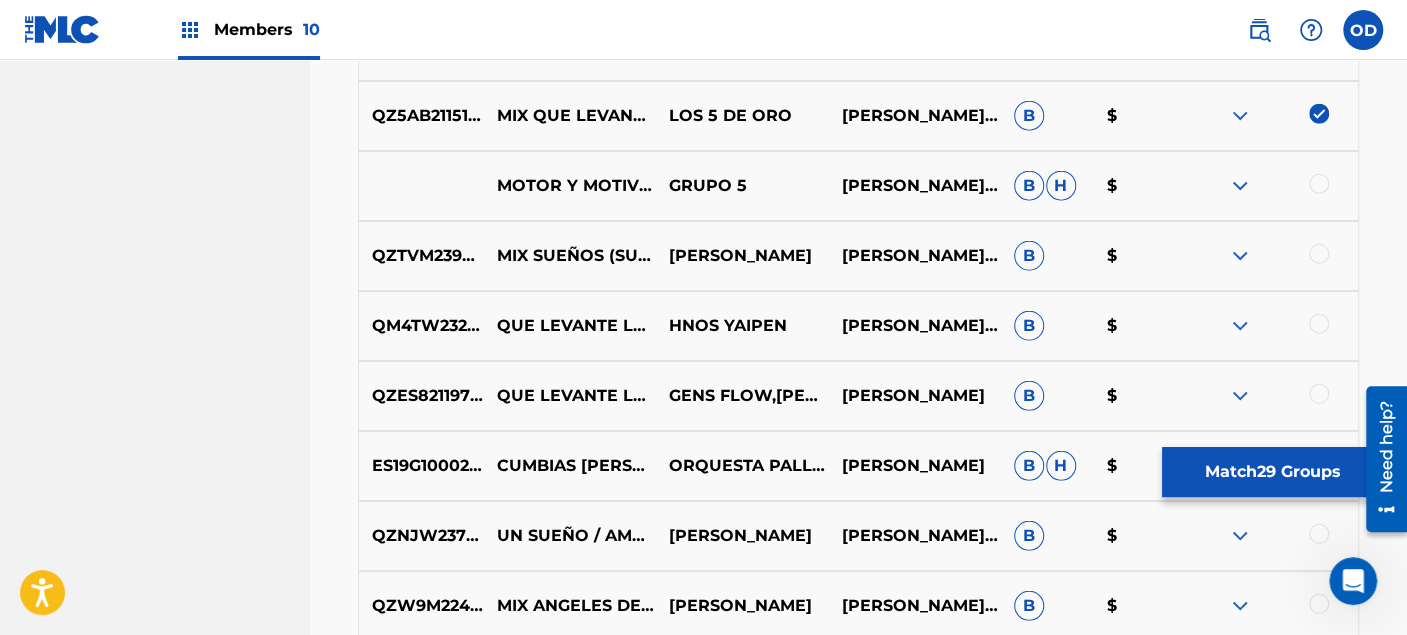 scroll, scrollTop: 2804, scrollLeft: 0, axis: vertical 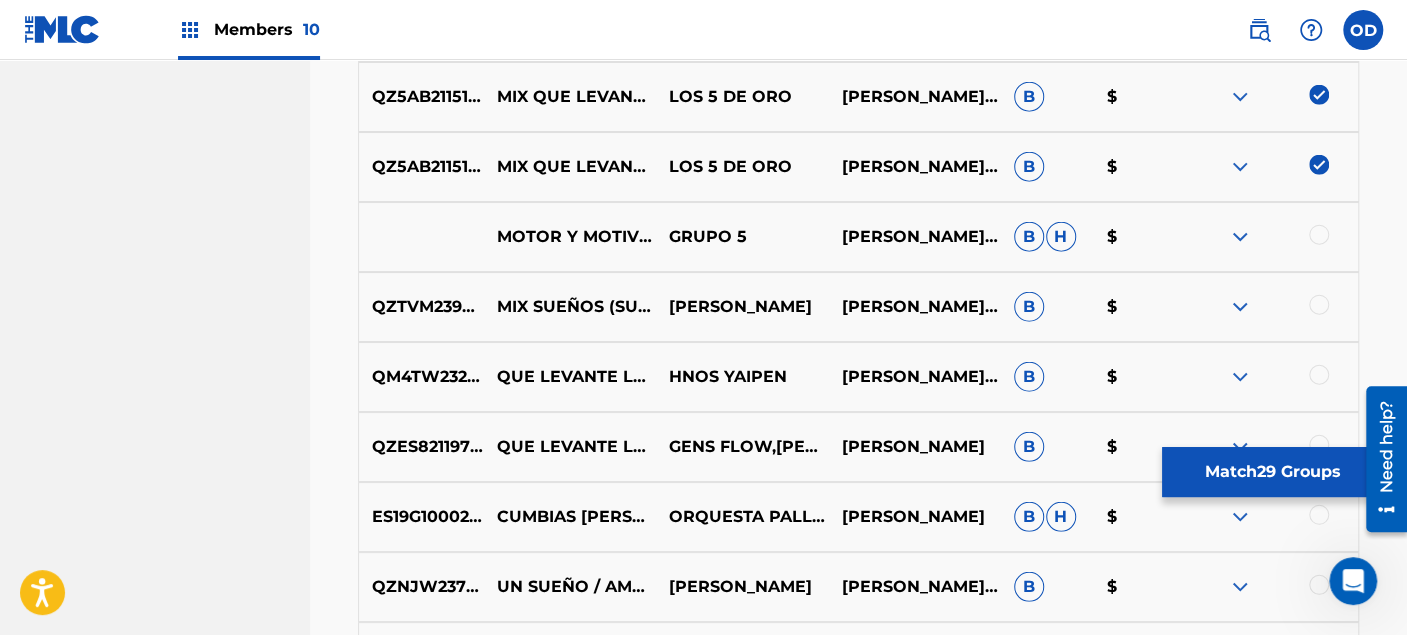 click at bounding box center (1319, 235) 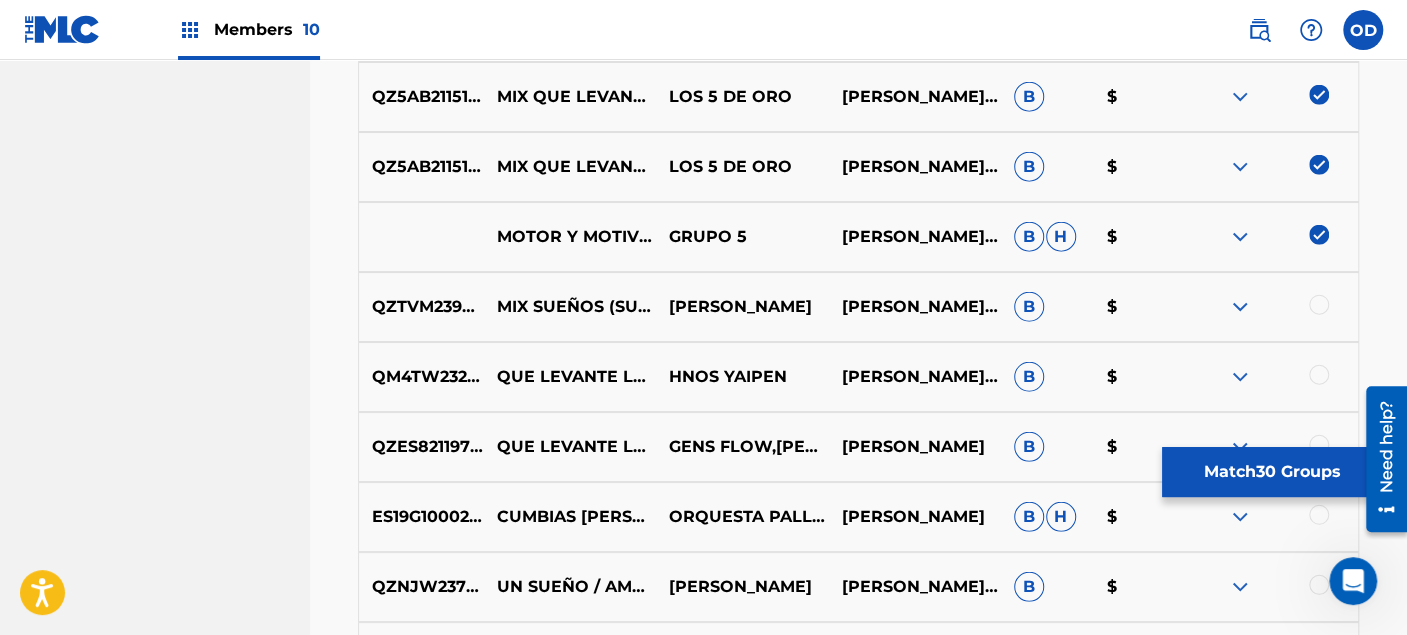 click at bounding box center (1319, 305) 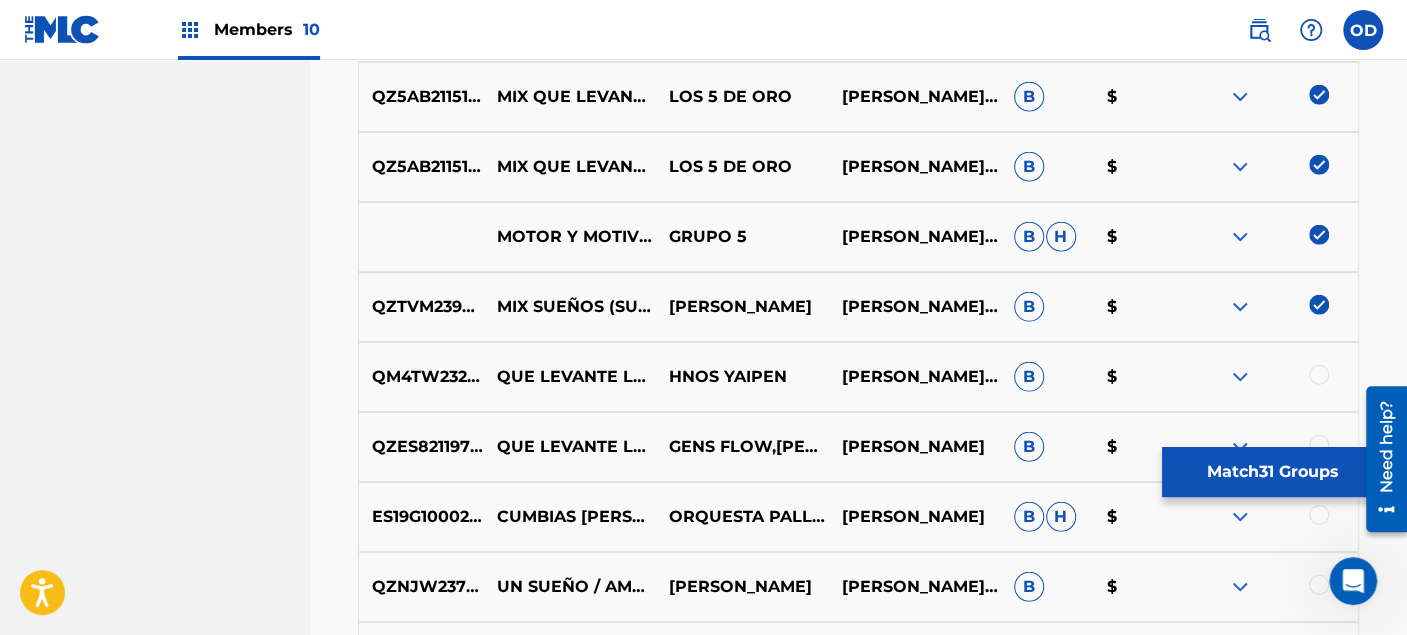 click at bounding box center (1319, 375) 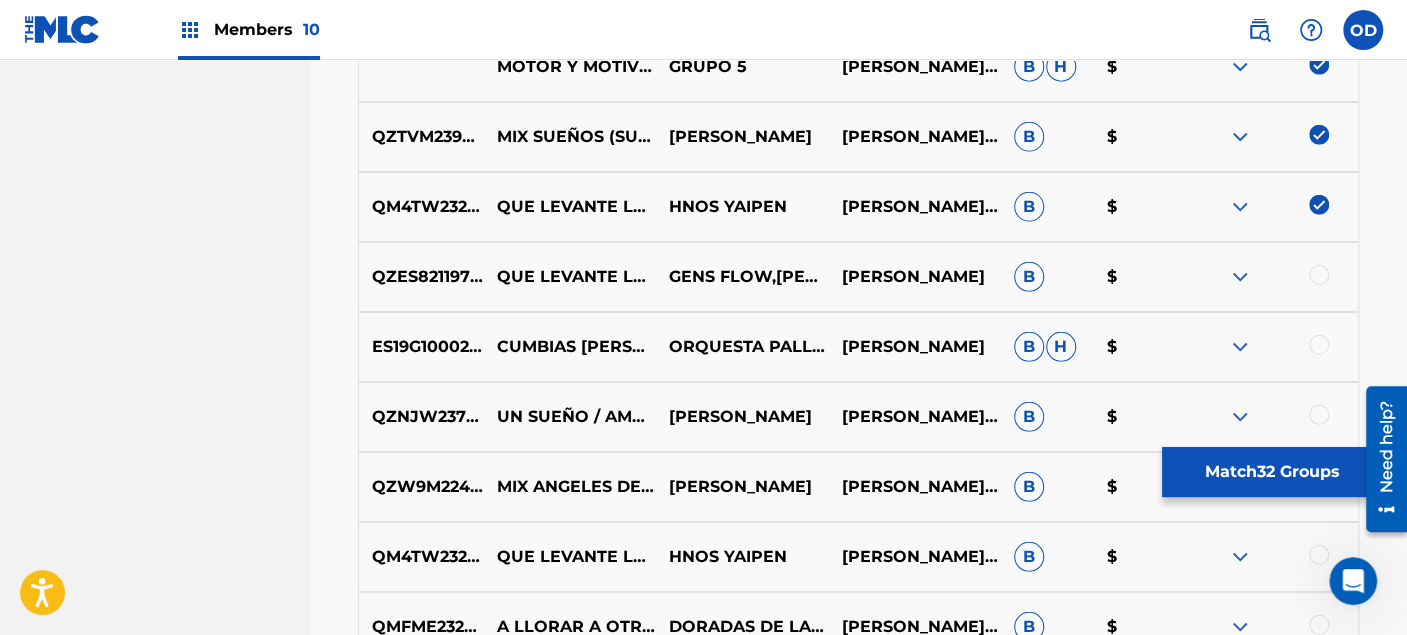 scroll, scrollTop: 3026, scrollLeft: 0, axis: vertical 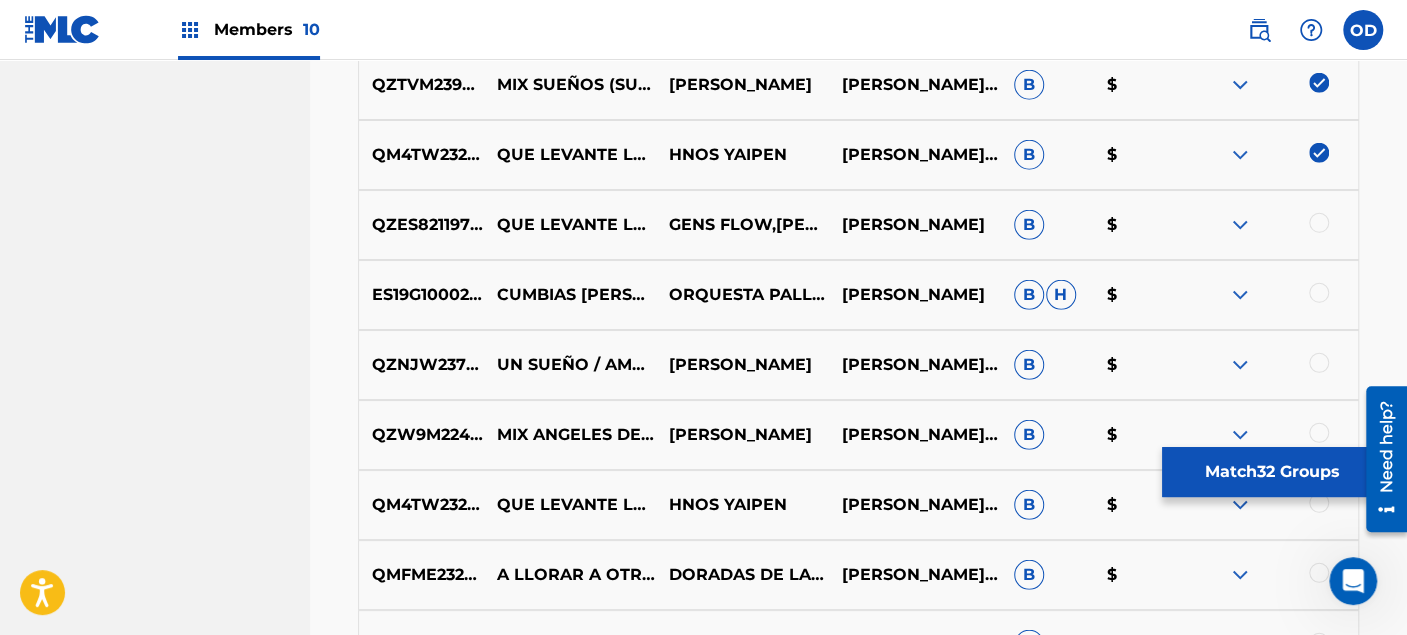 click at bounding box center [1319, 293] 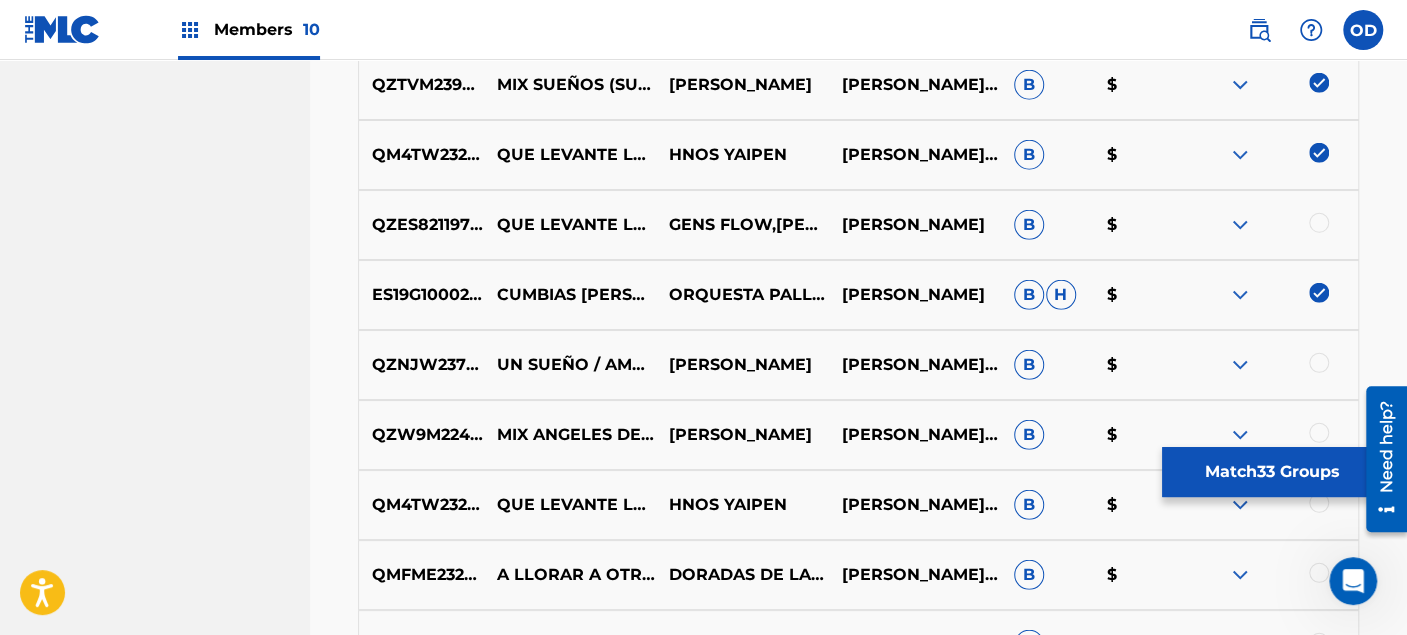 click at bounding box center (1319, 363) 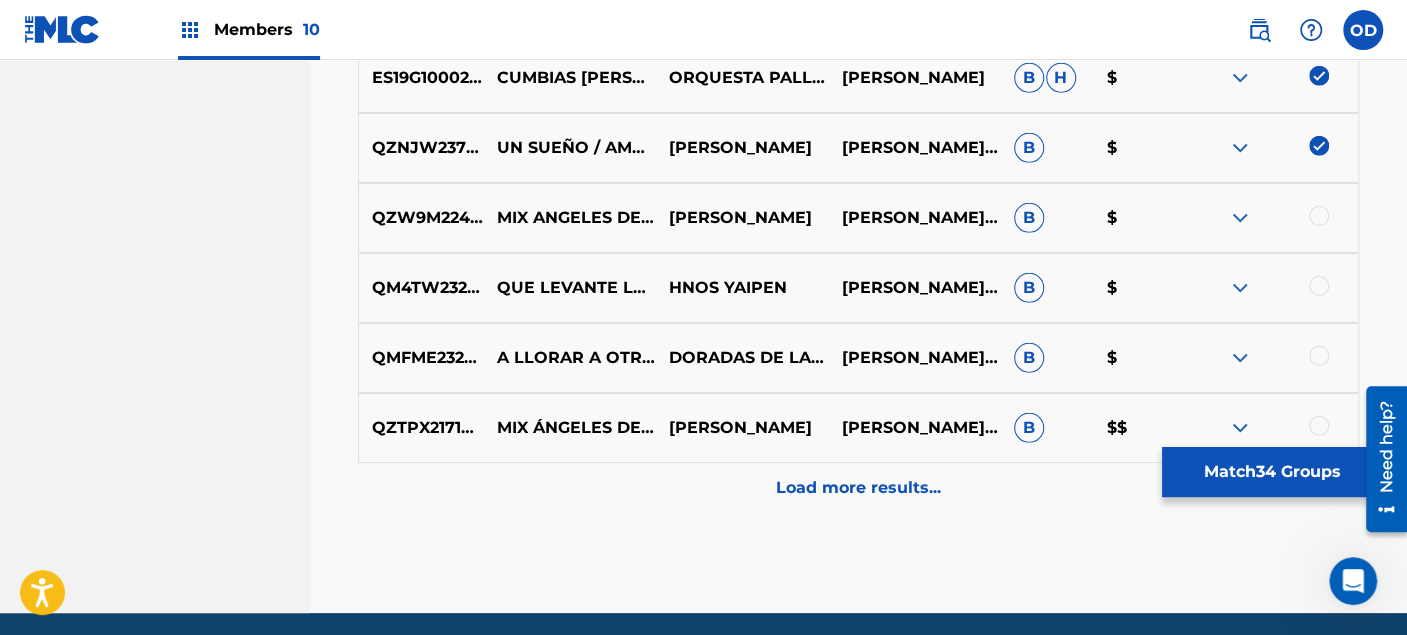 scroll, scrollTop: 3248, scrollLeft: 0, axis: vertical 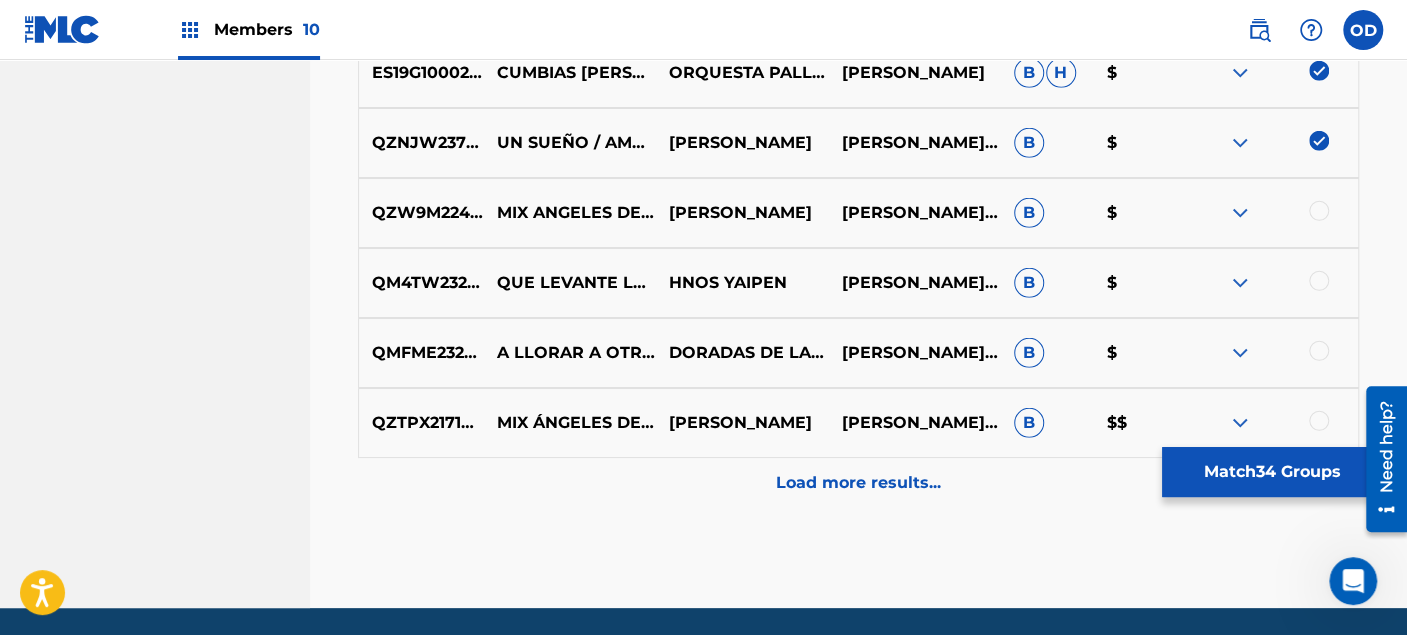 click at bounding box center [1319, 211] 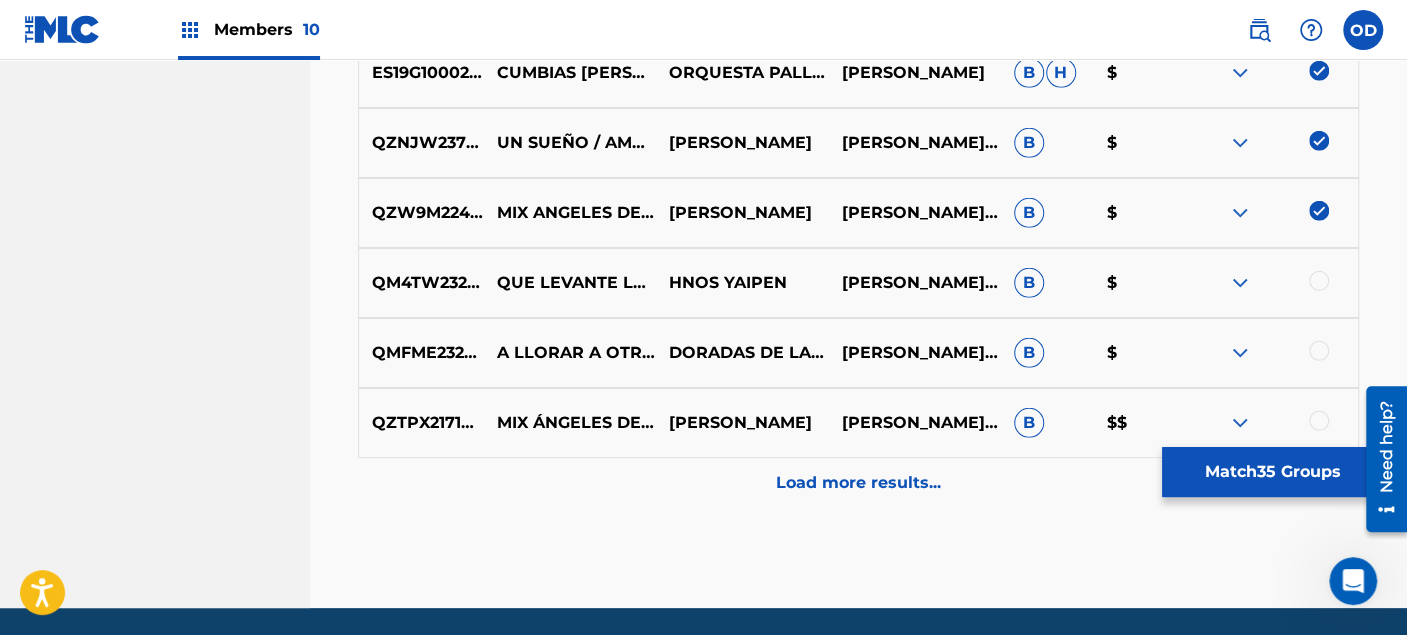 click at bounding box center [1319, 281] 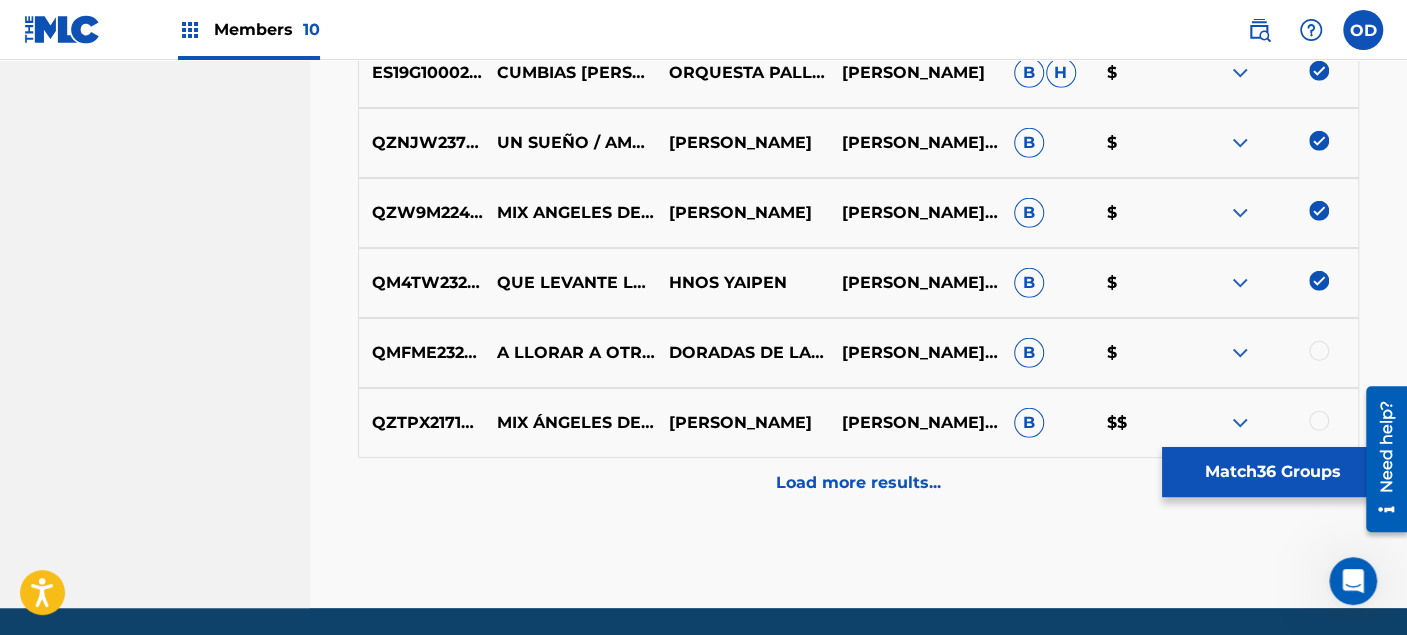 click at bounding box center (1319, 351) 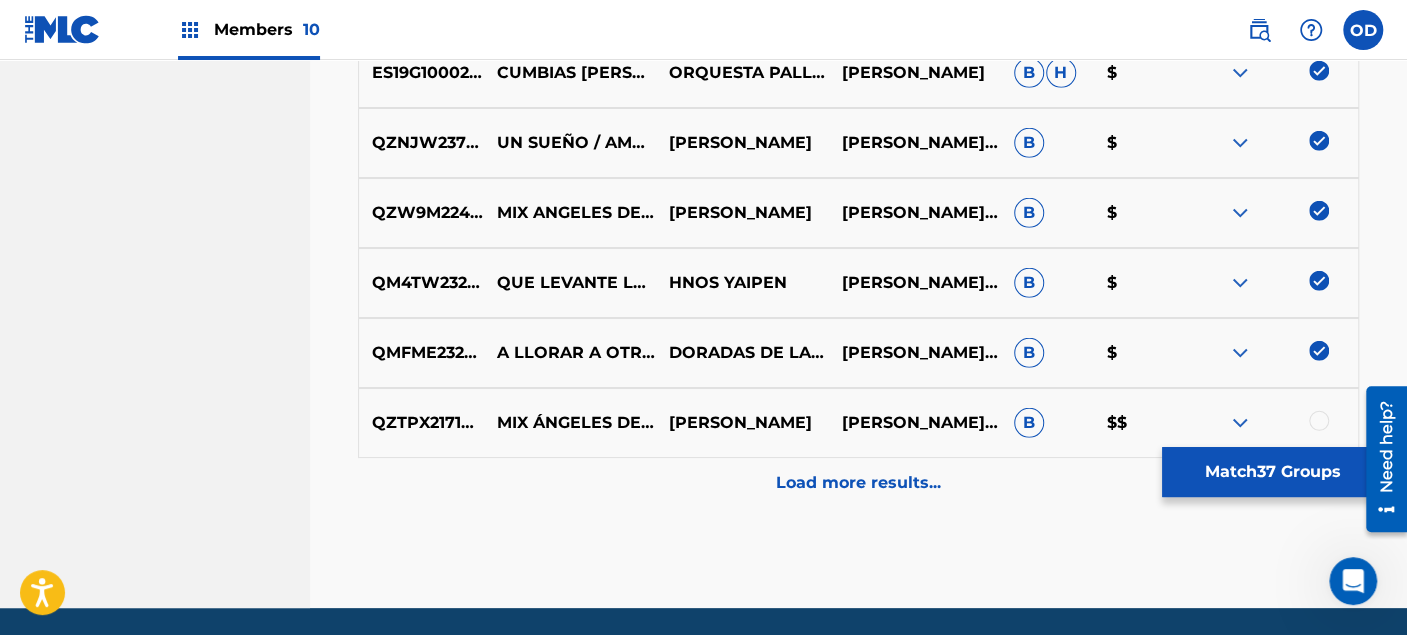click at bounding box center [1319, 421] 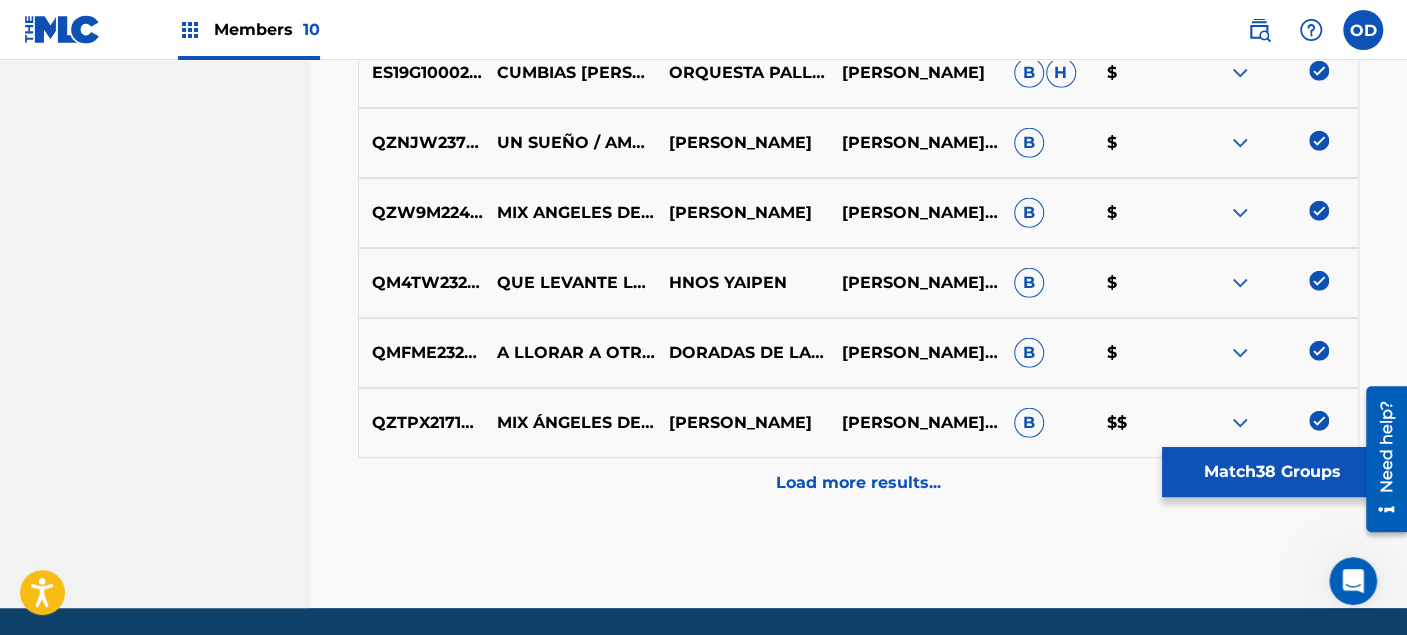 click on "Load more results..." at bounding box center (858, 483) 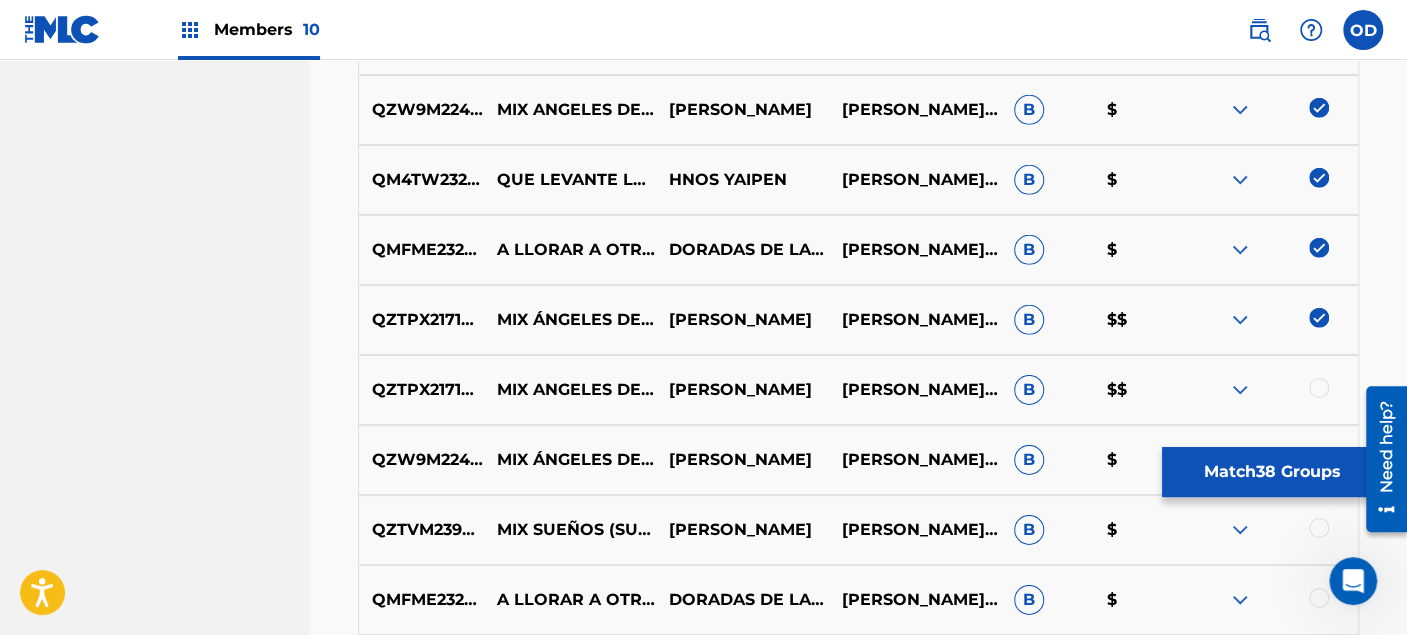 scroll, scrollTop: 3471, scrollLeft: 0, axis: vertical 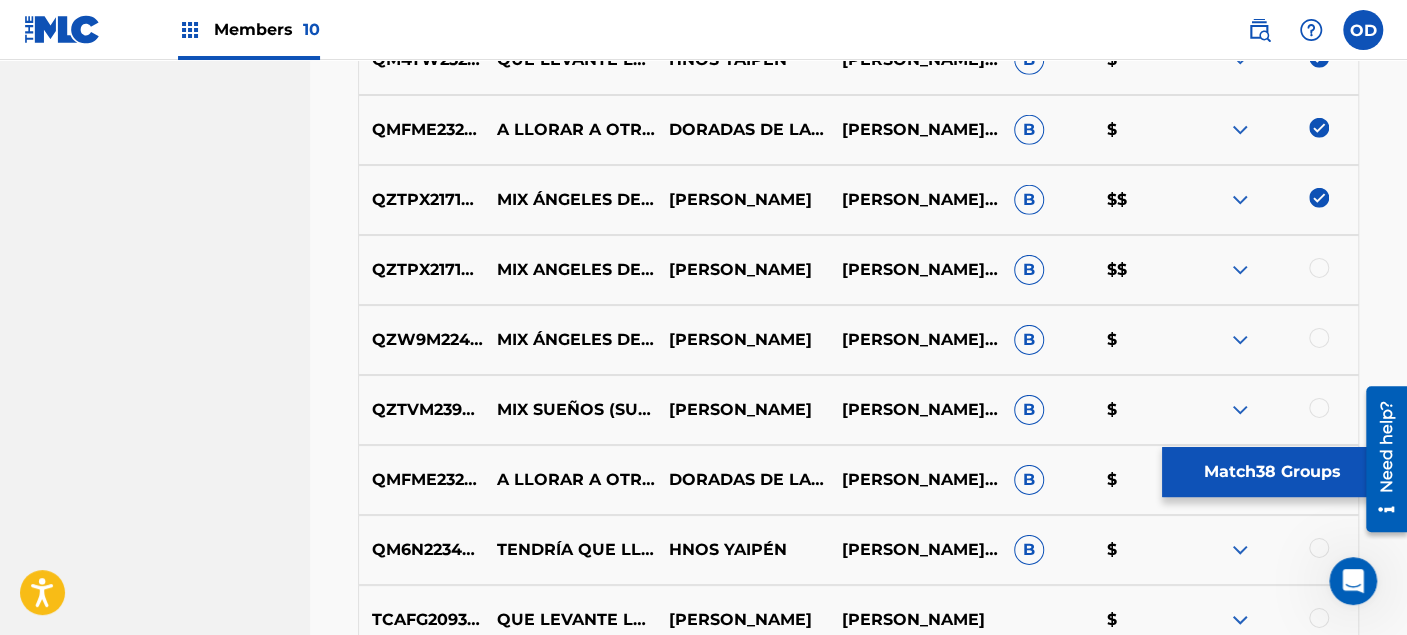 click at bounding box center [1319, 268] 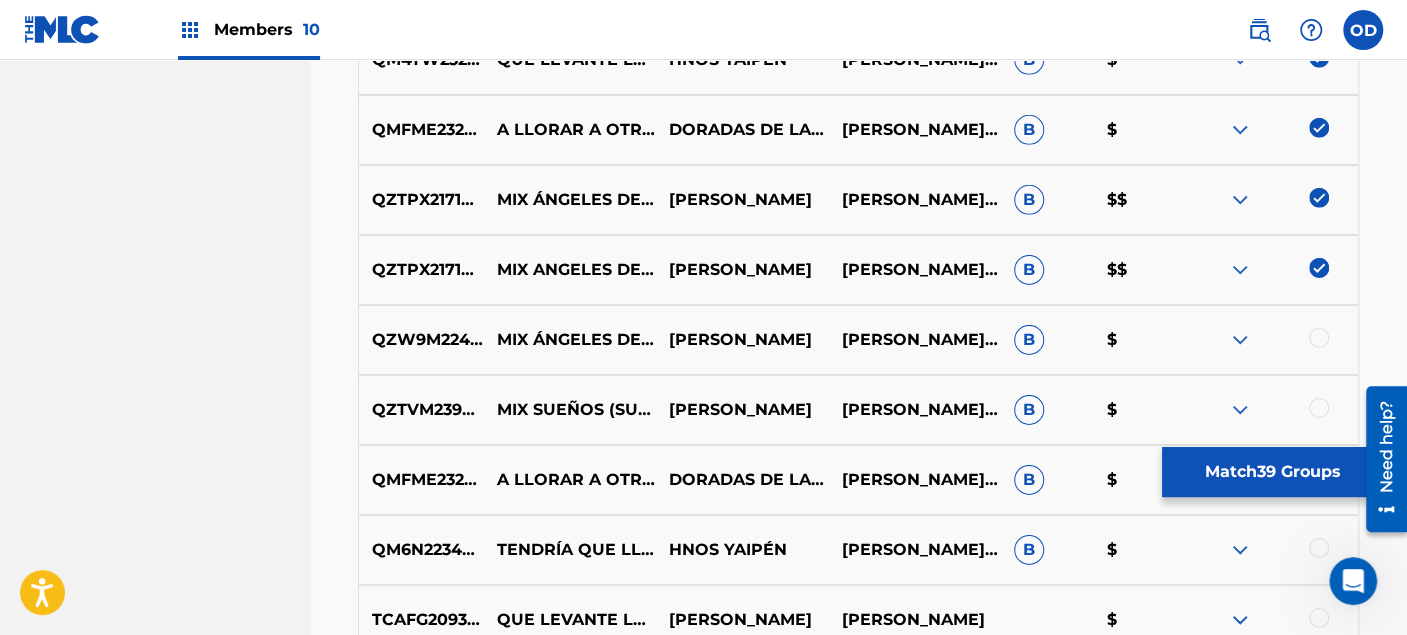 click at bounding box center (1319, 338) 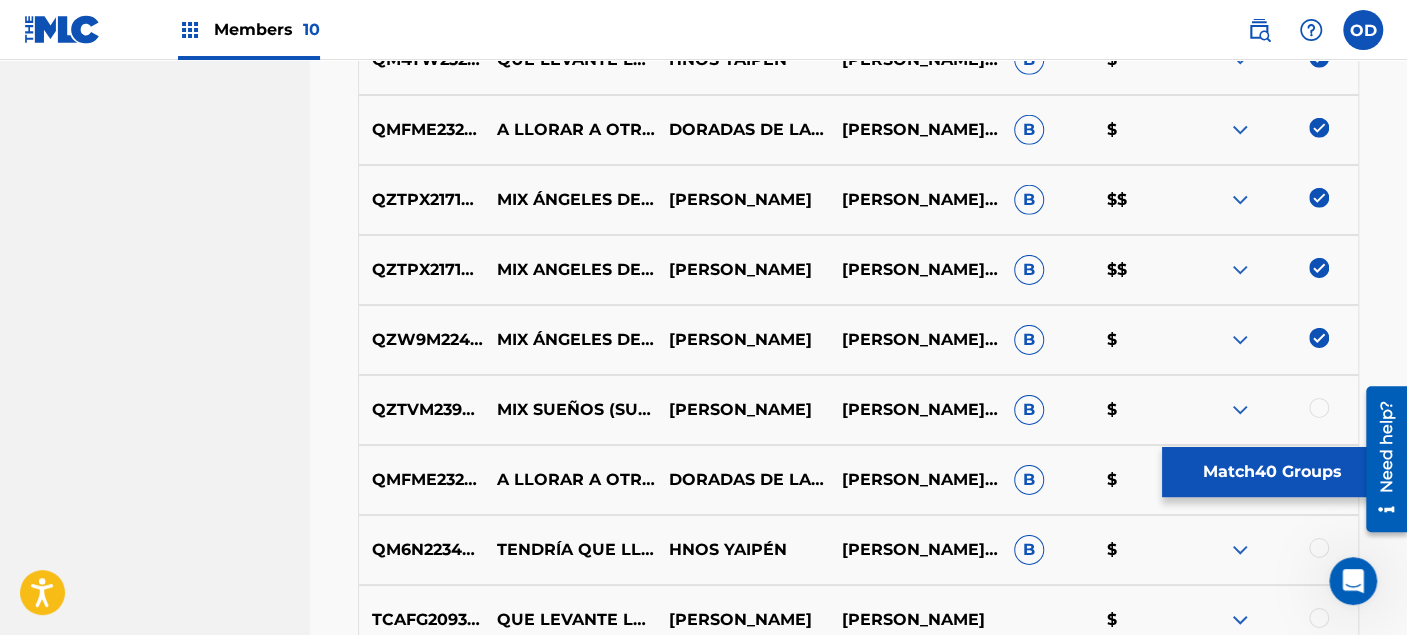 click at bounding box center [1319, 408] 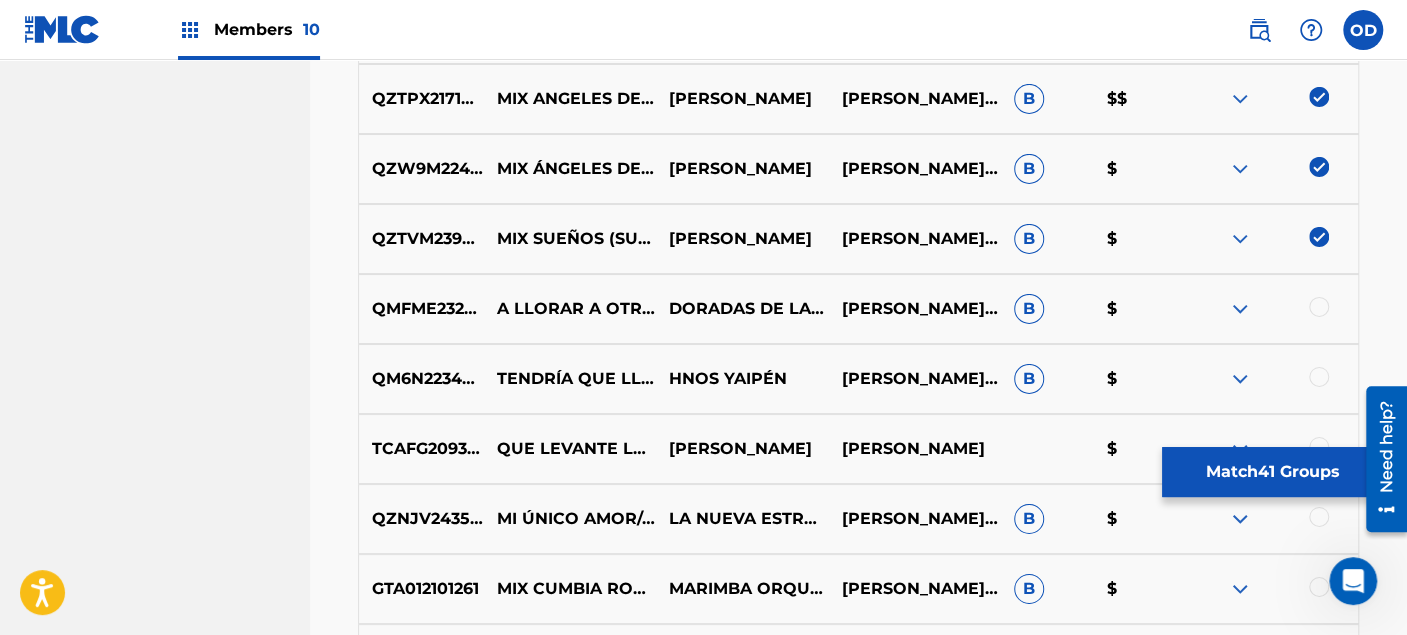 scroll, scrollTop: 3693, scrollLeft: 0, axis: vertical 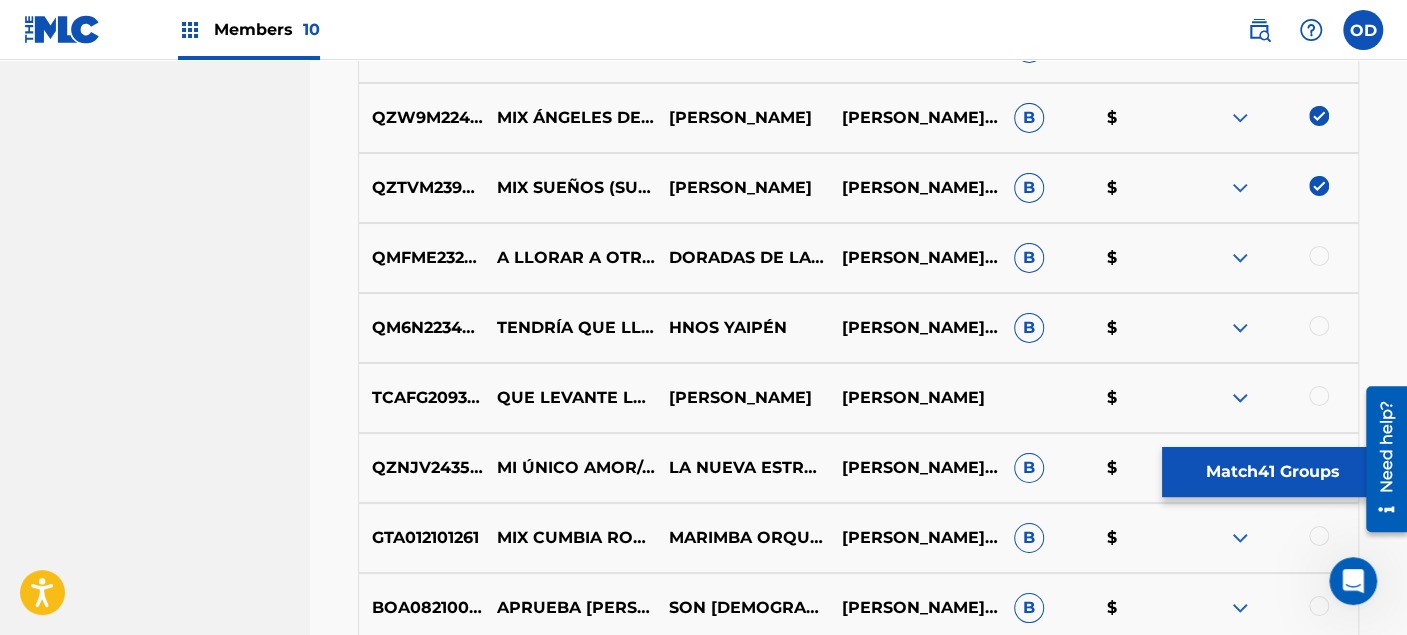click at bounding box center (1319, 256) 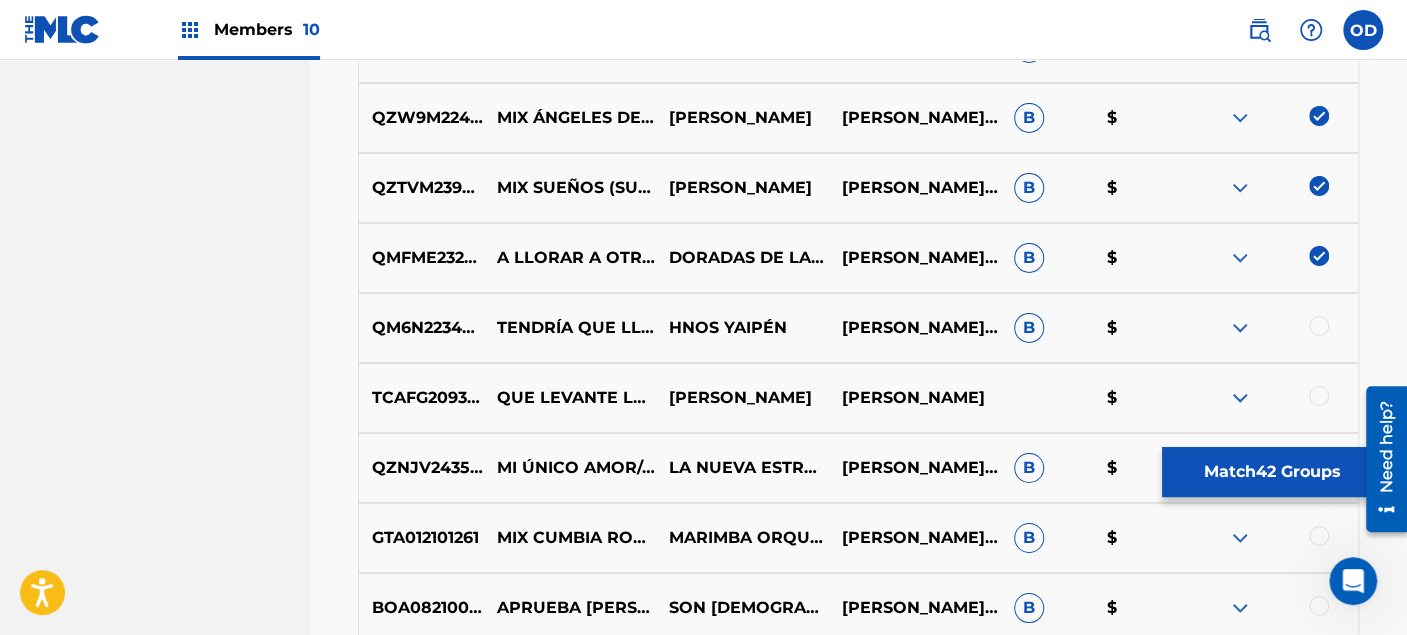 click at bounding box center [1319, 326] 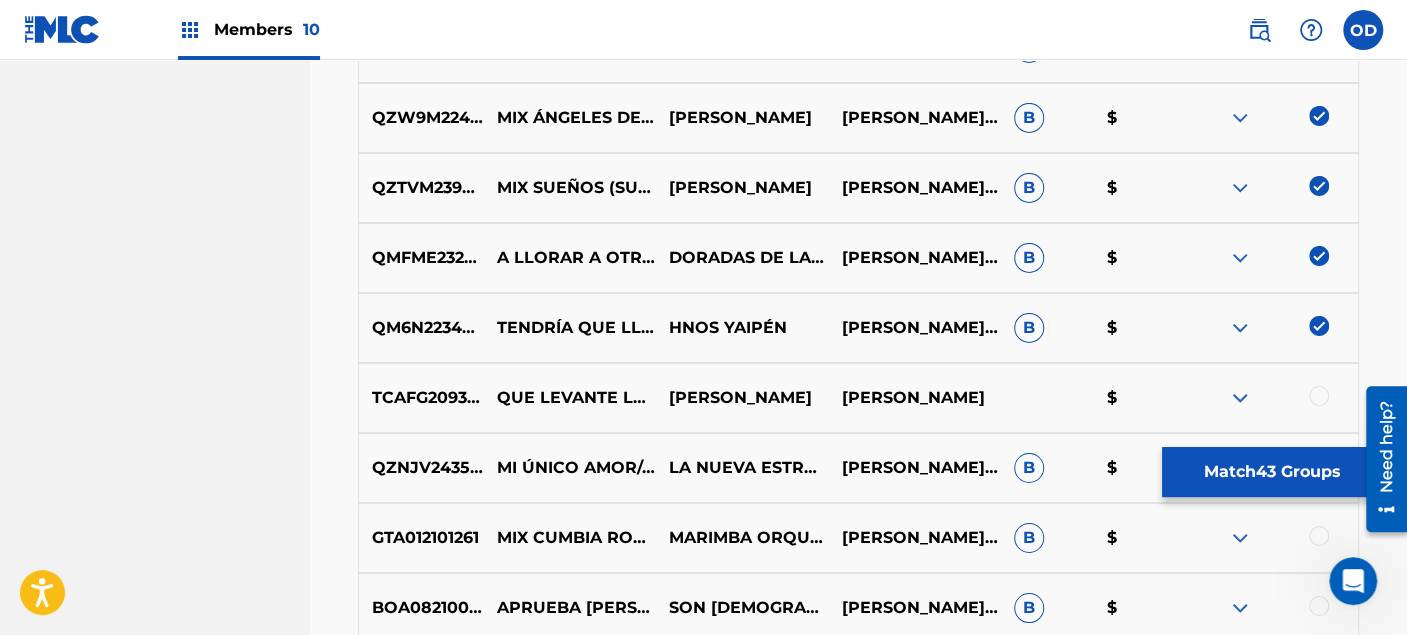 click at bounding box center [1319, 396] 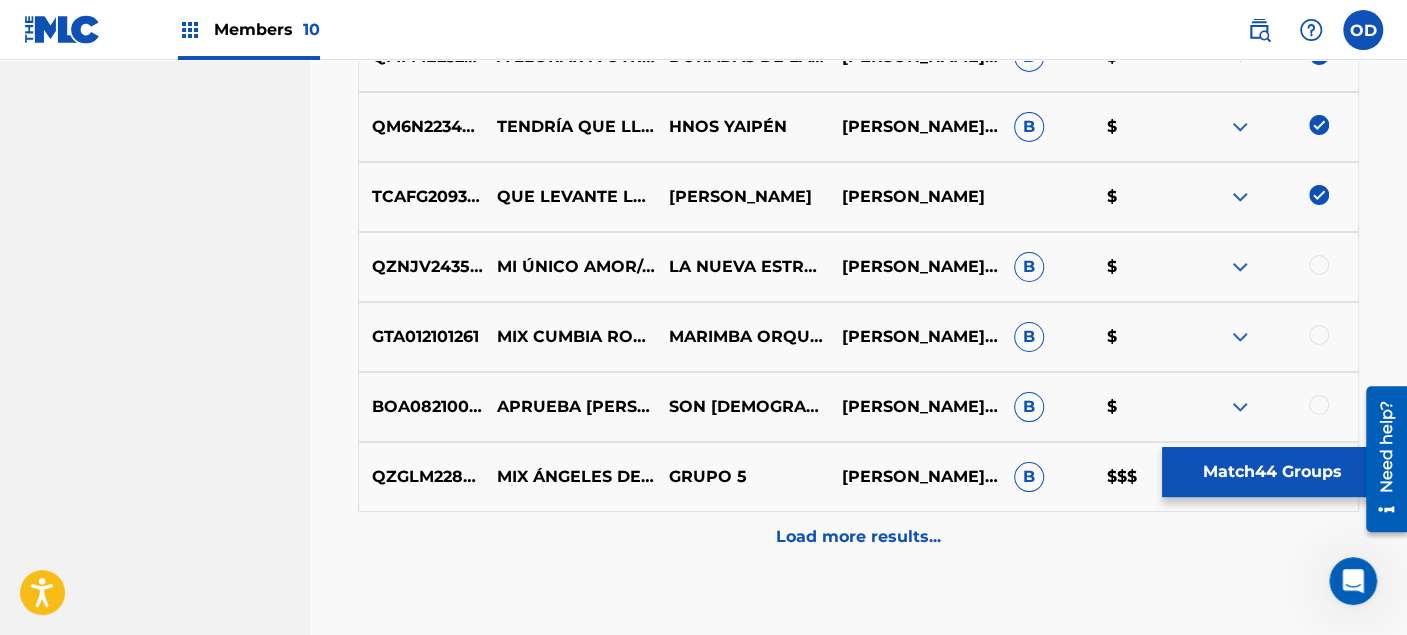 scroll, scrollTop: 3915, scrollLeft: 0, axis: vertical 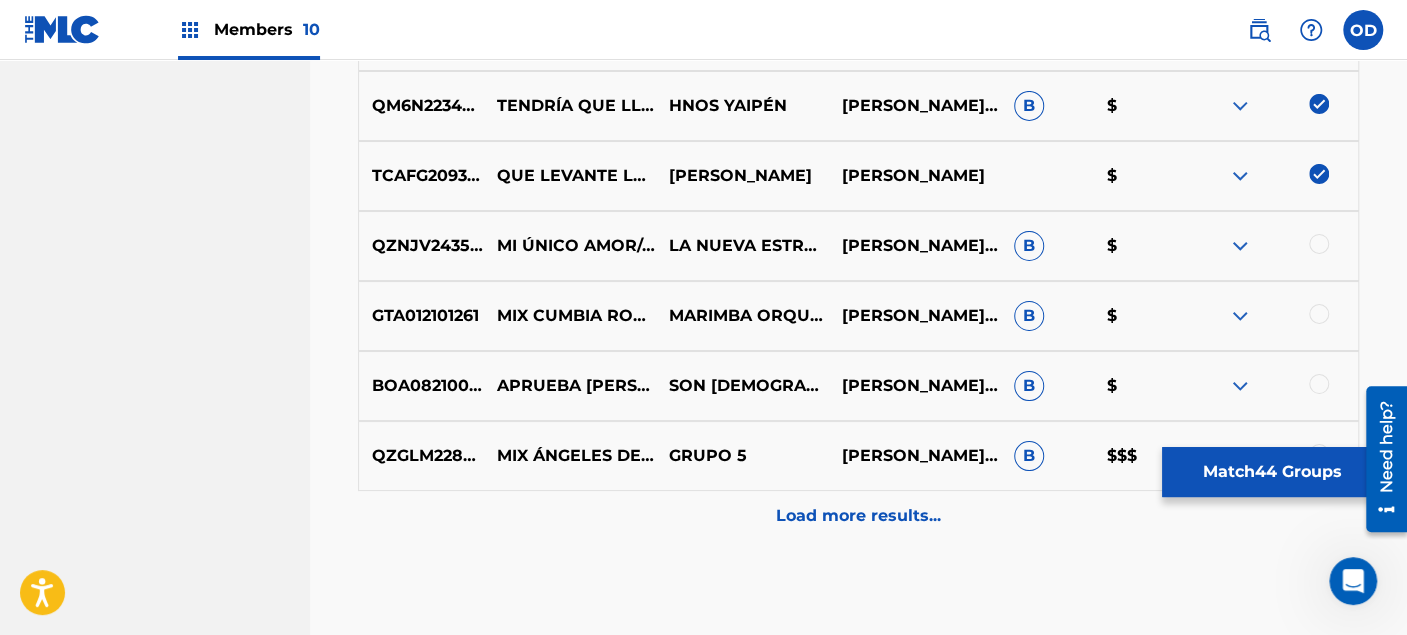click at bounding box center [1319, 244] 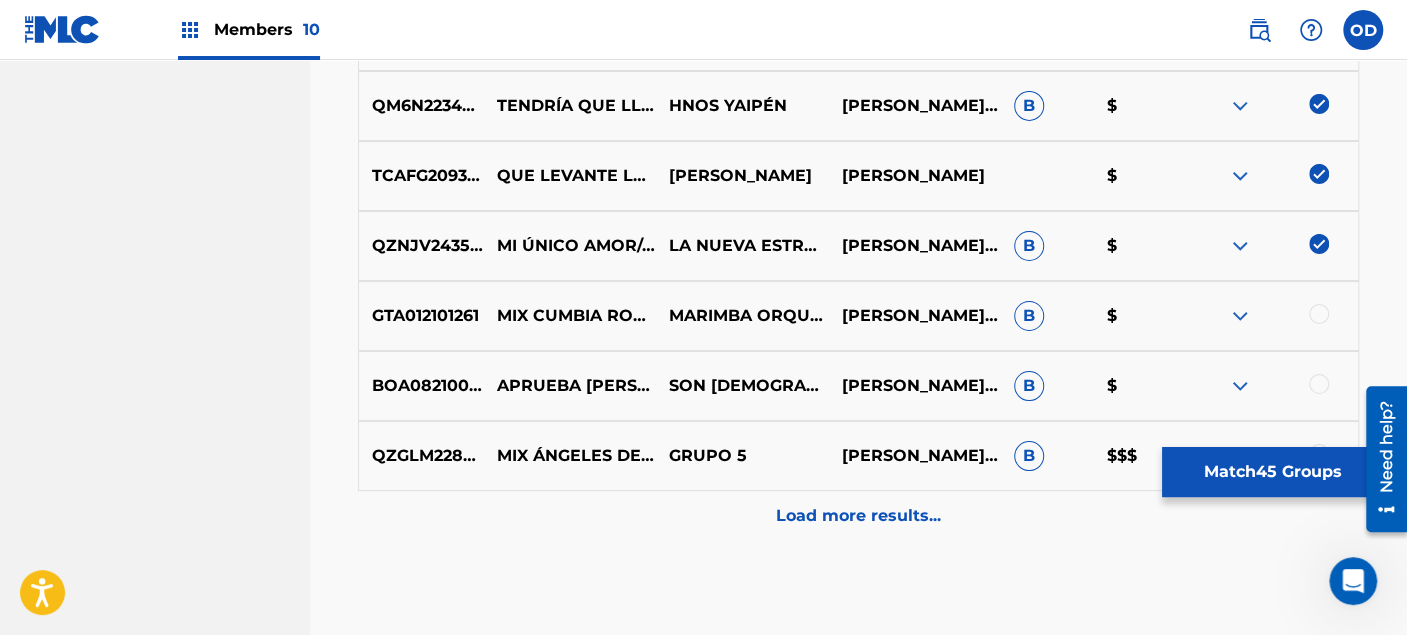click at bounding box center [1319, 314] 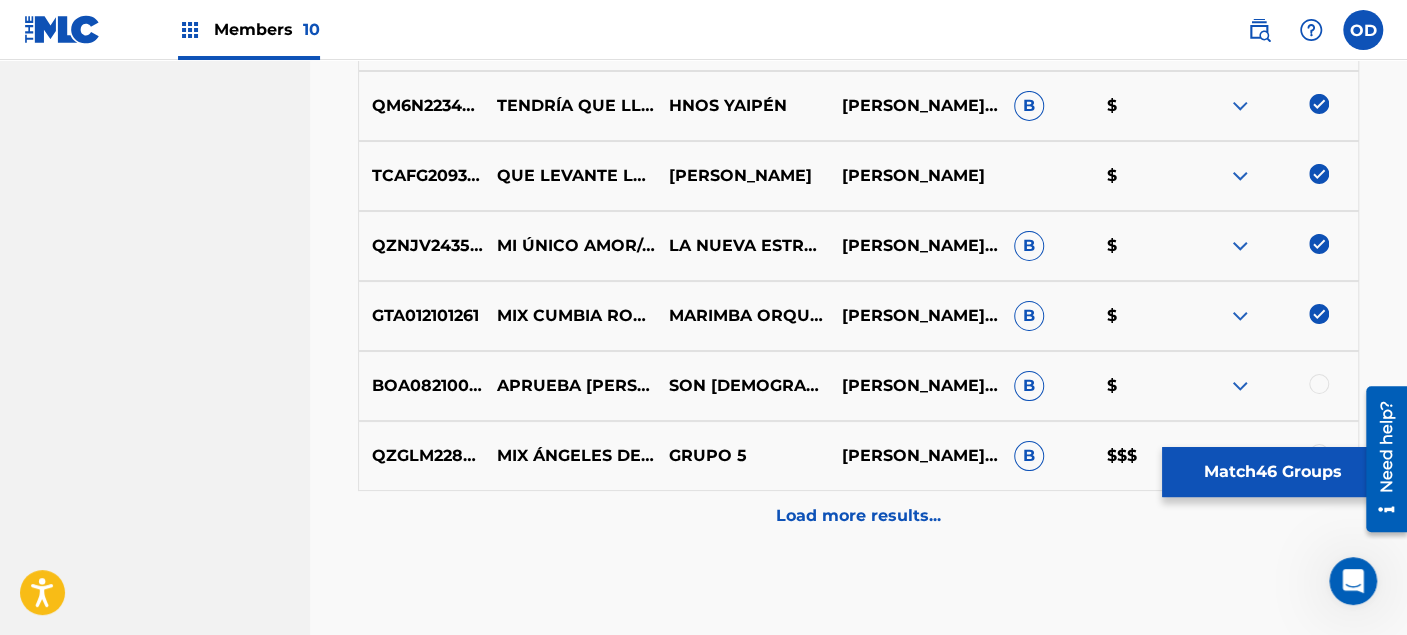 click at bounding box center (1272, 386) 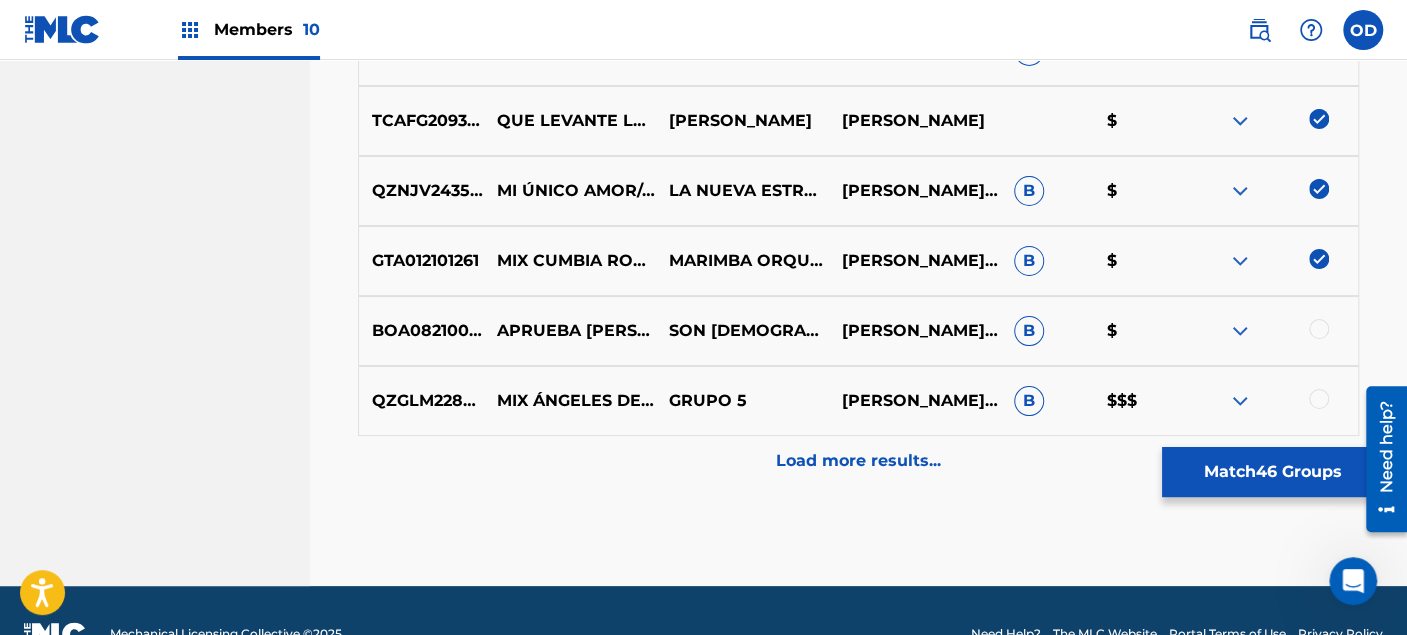 scroll, scrollTop: 4014, scrollLeft: 0, axis: vertical 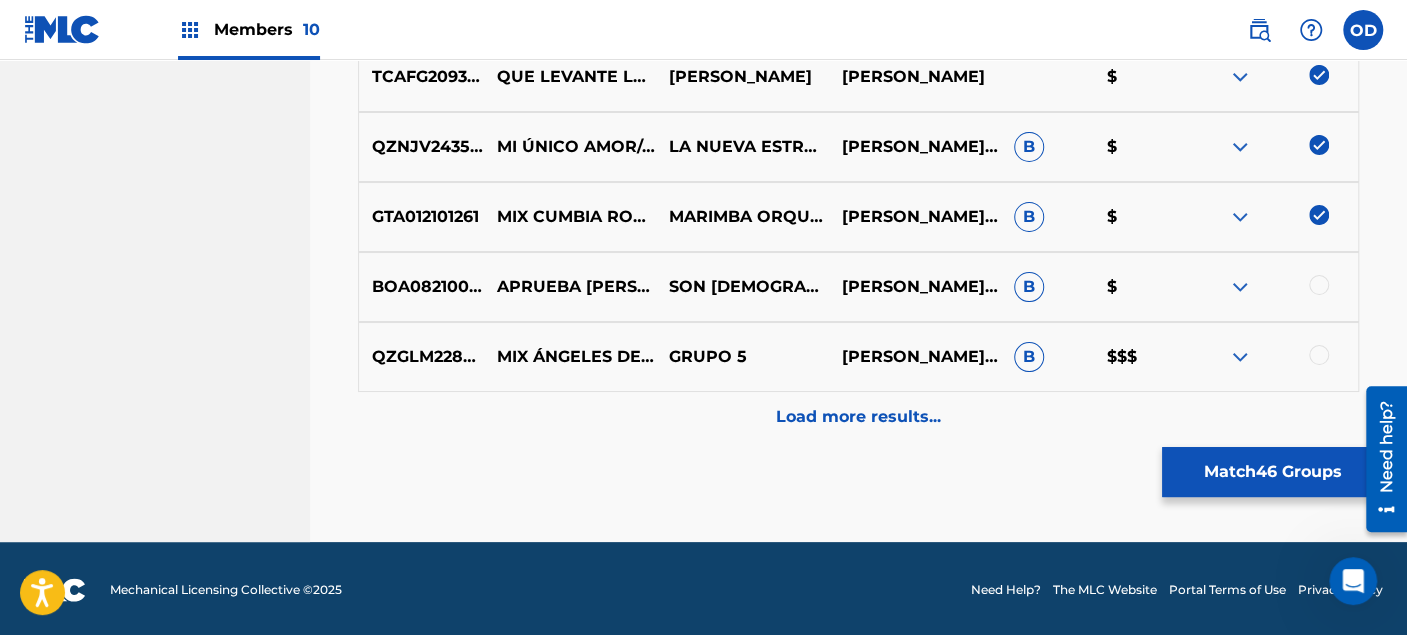 click at bounding box center [1319, 355] 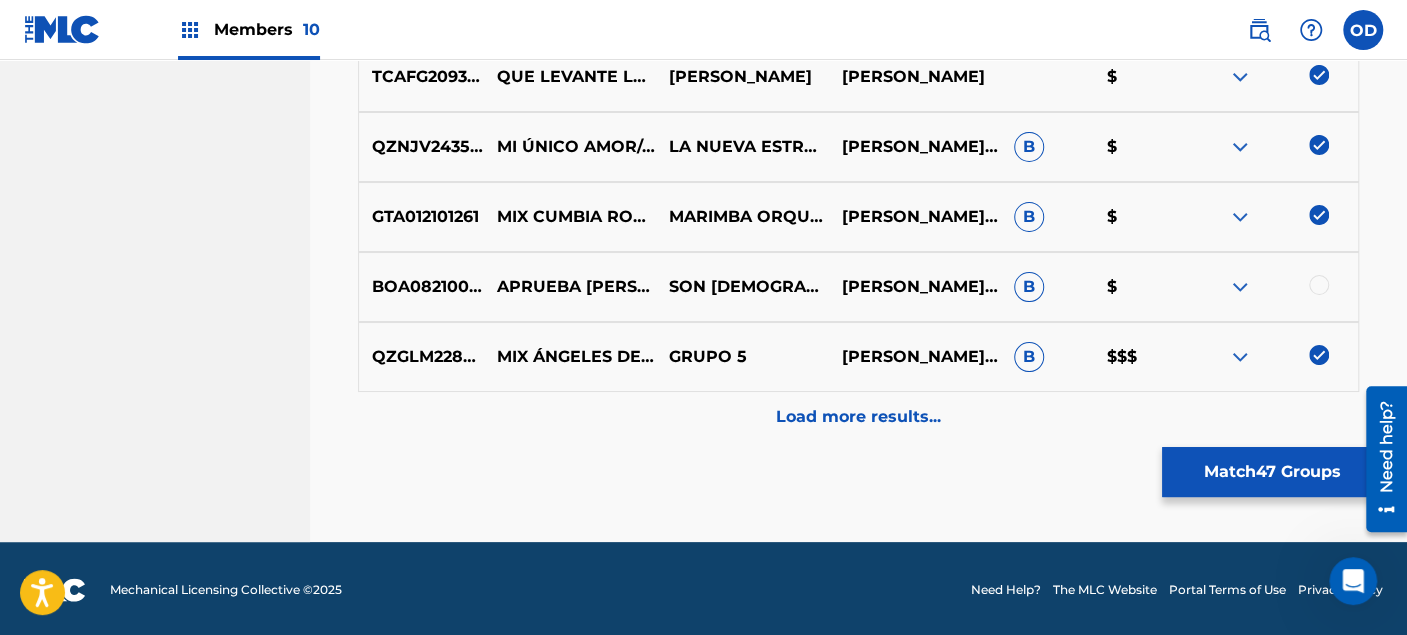 click on "Load more results..." at bounding box center (858, 417) 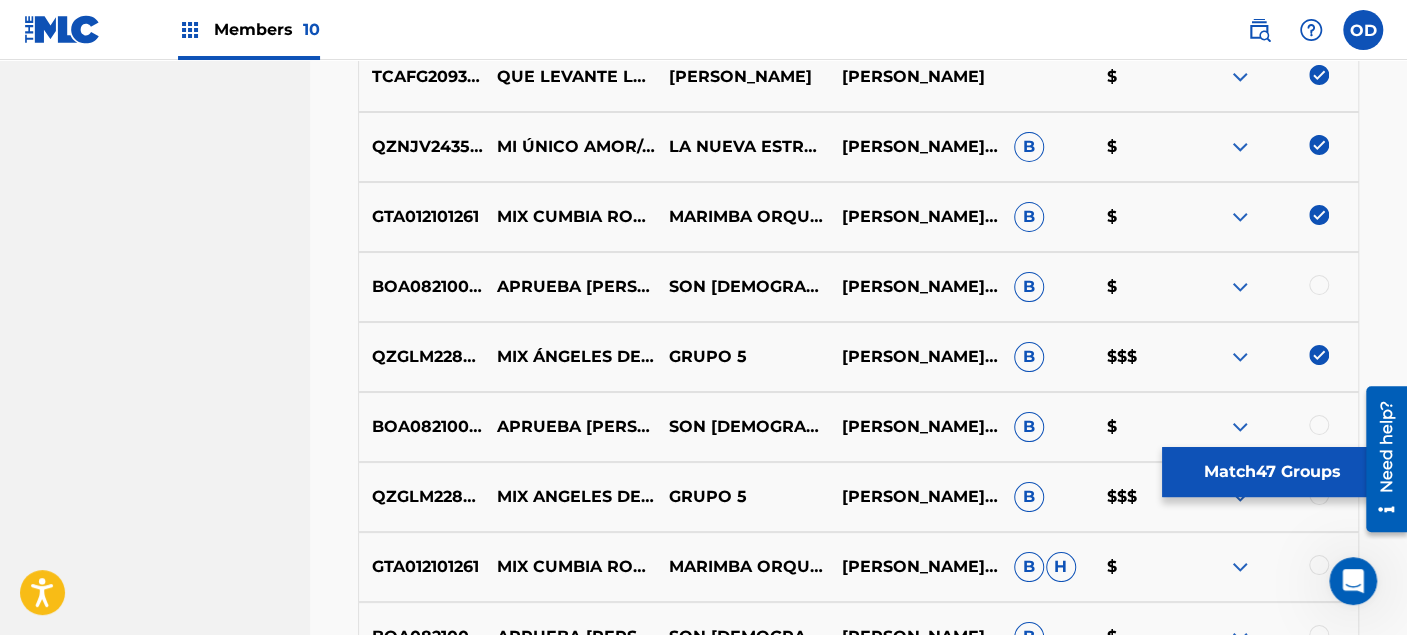 scroll, scrollTop: 4237, scrollLeft: 0, axis: vertical 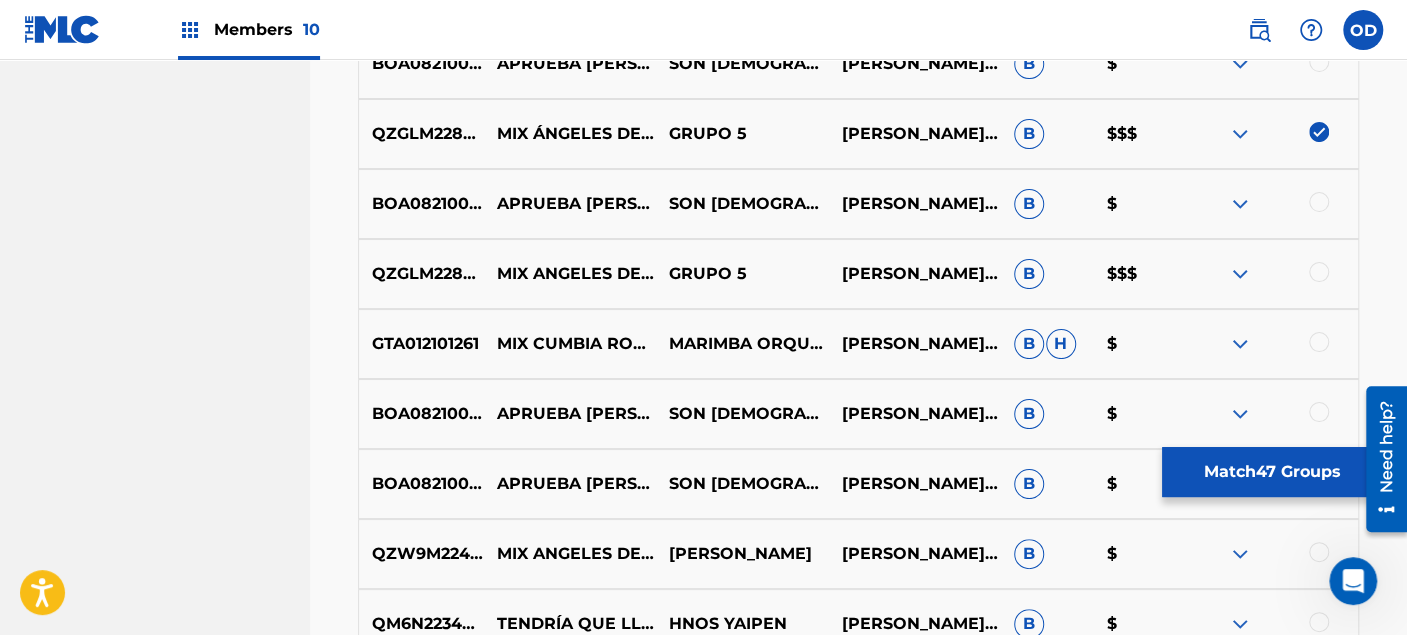 click at bounding box center (1319, 202) 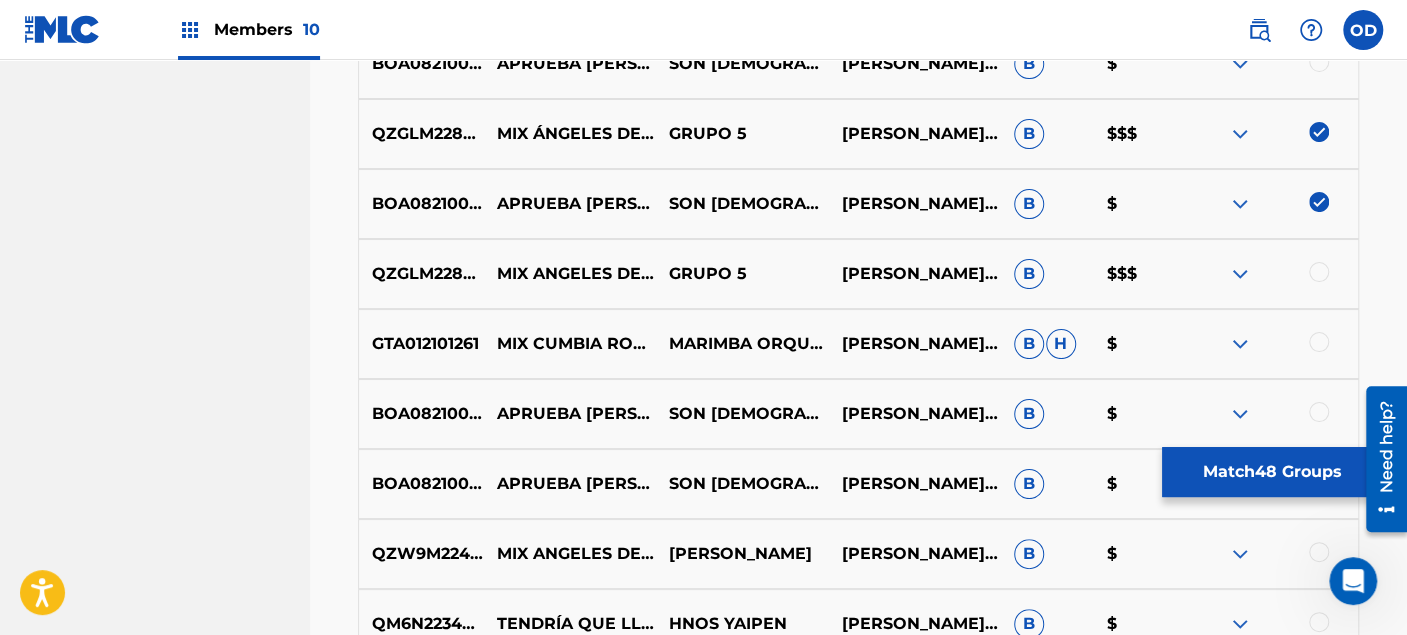 click at bounding box center (1319, 272) 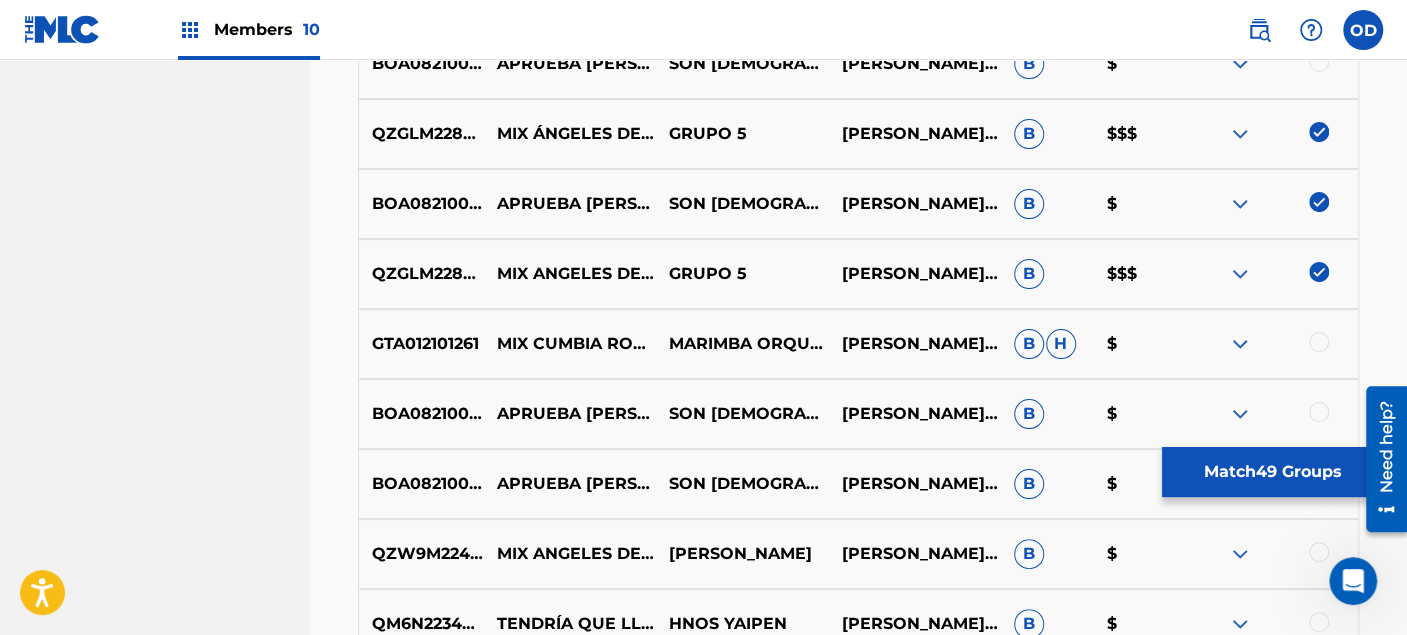 click at bounding box center [1319, 342] 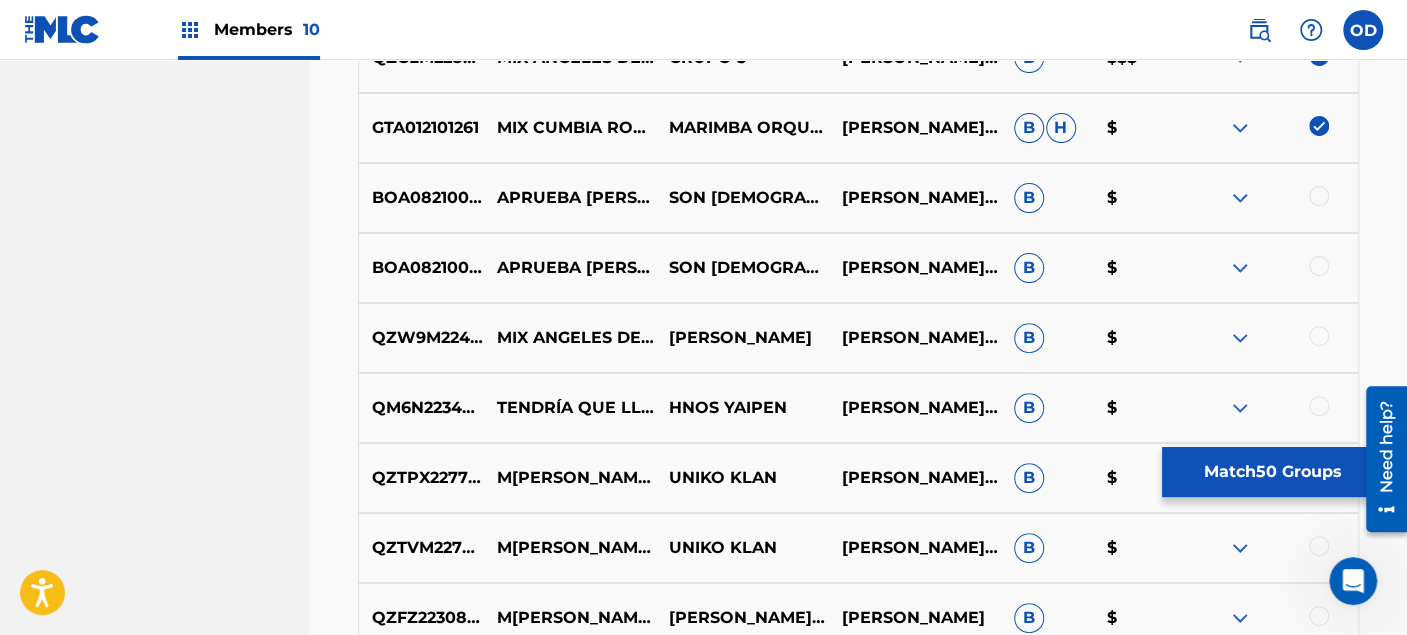 scroll, scrollTop: 4459, scrollLeft: 0, axis: vertical 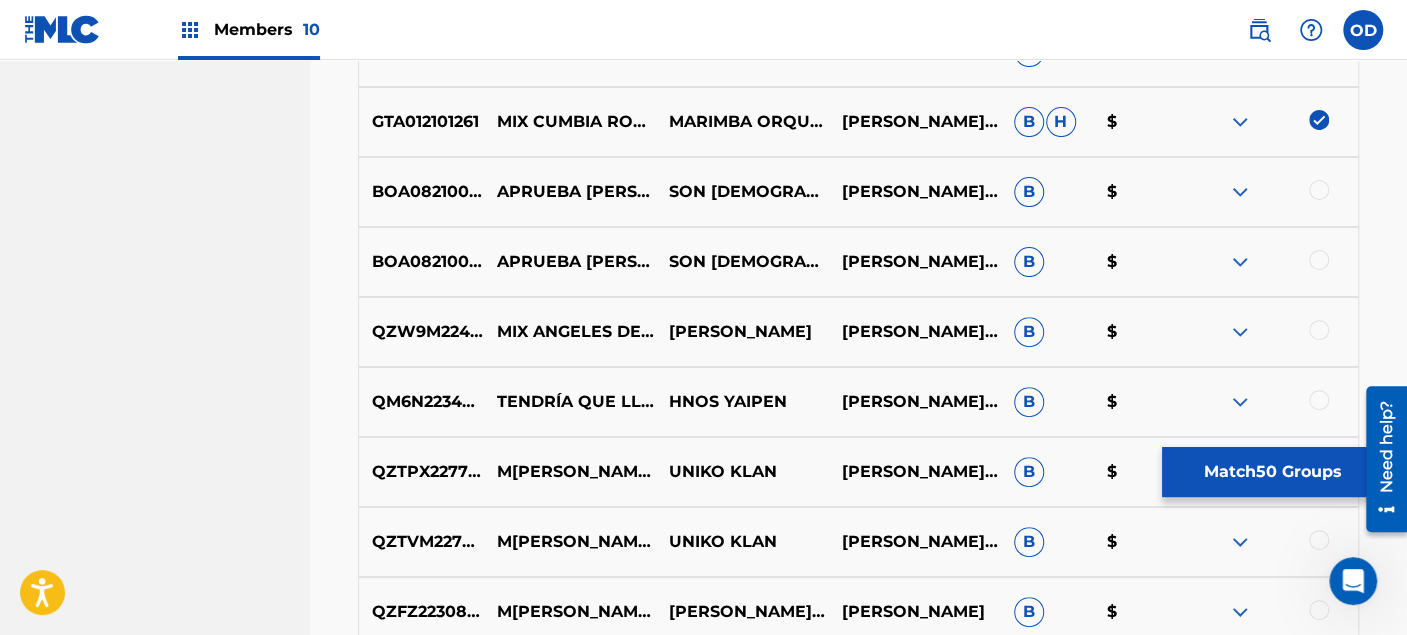 click at bounding box center [1319, 190] 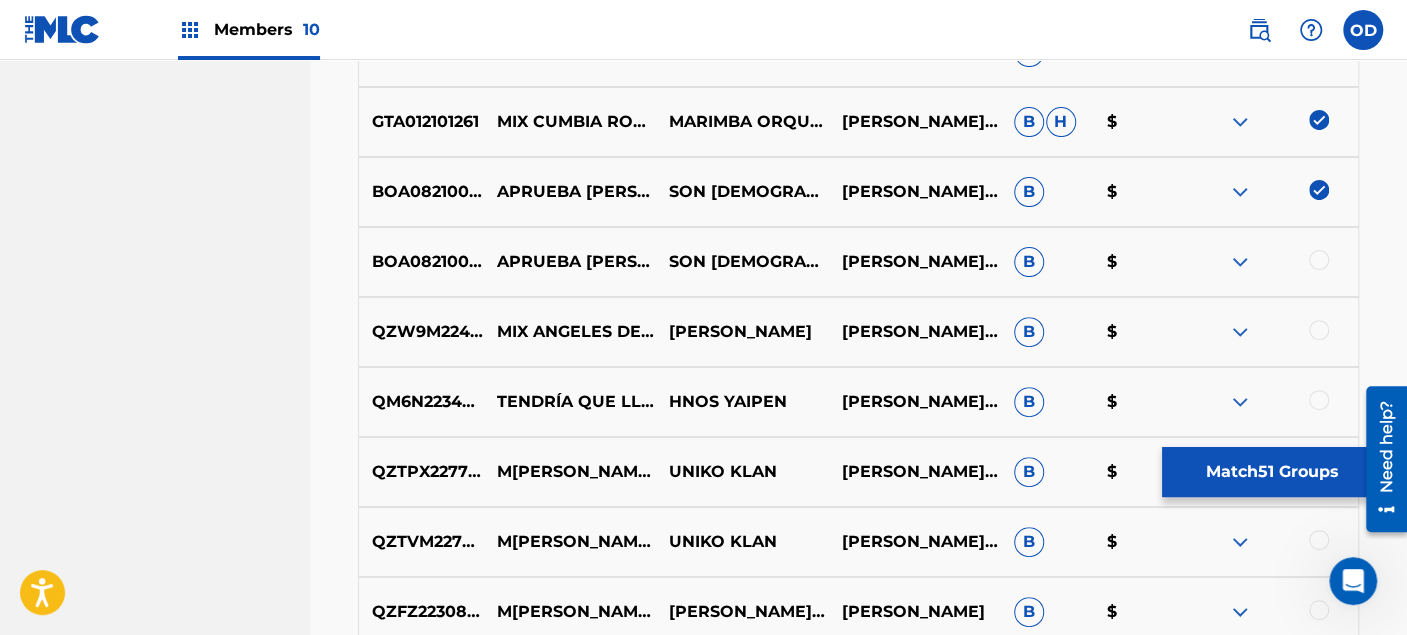 click at bounding box center (1319, 260) 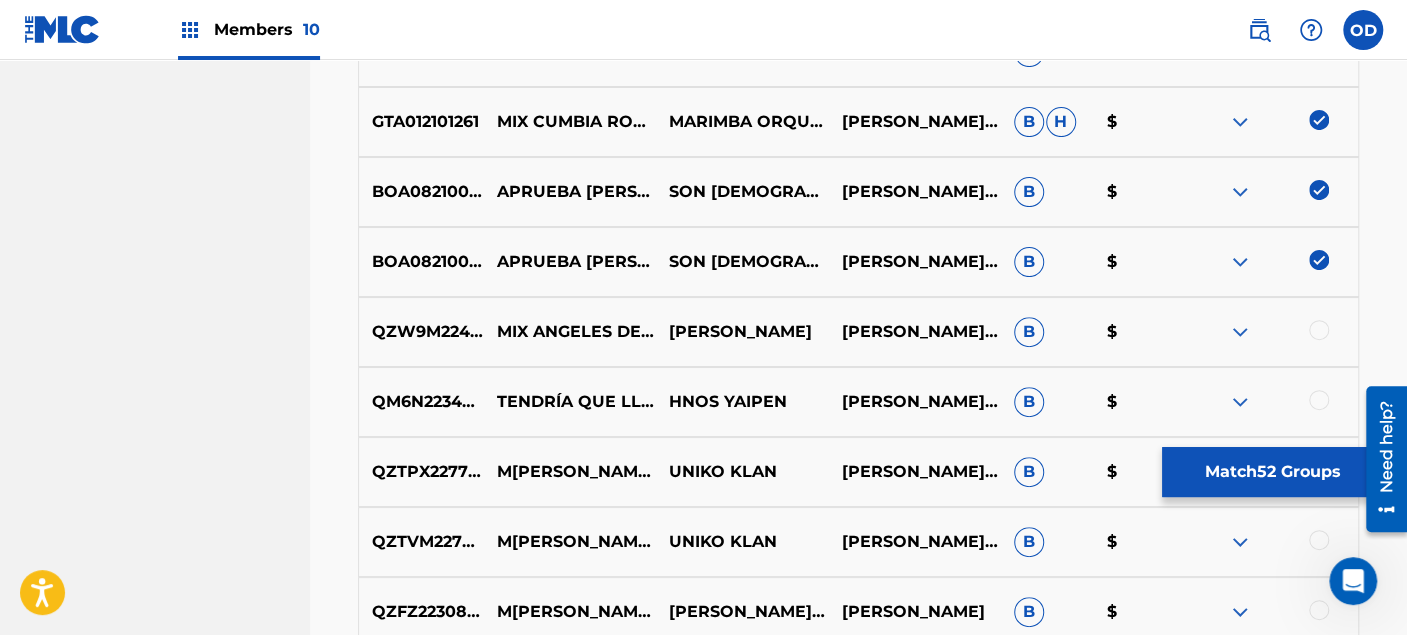 click at bounding box center (1272, 332) 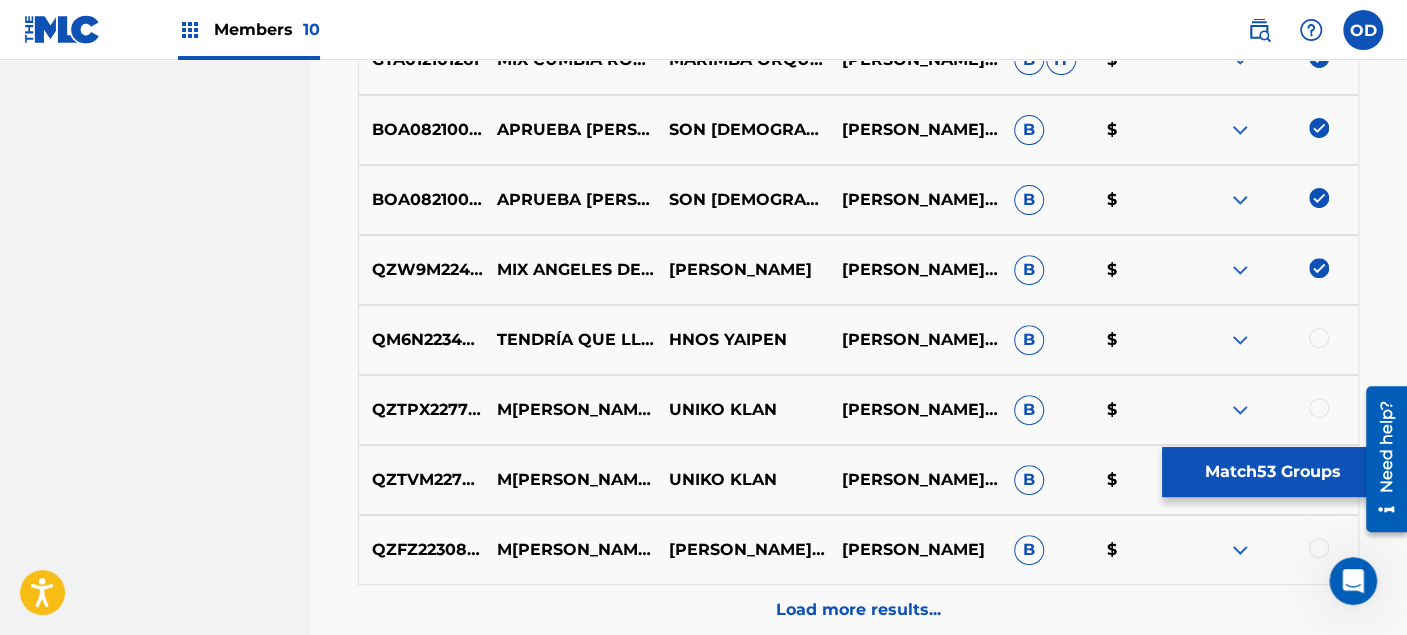 scroll, scrollTop: 4570, scrollLeft: 0, axis: vertical 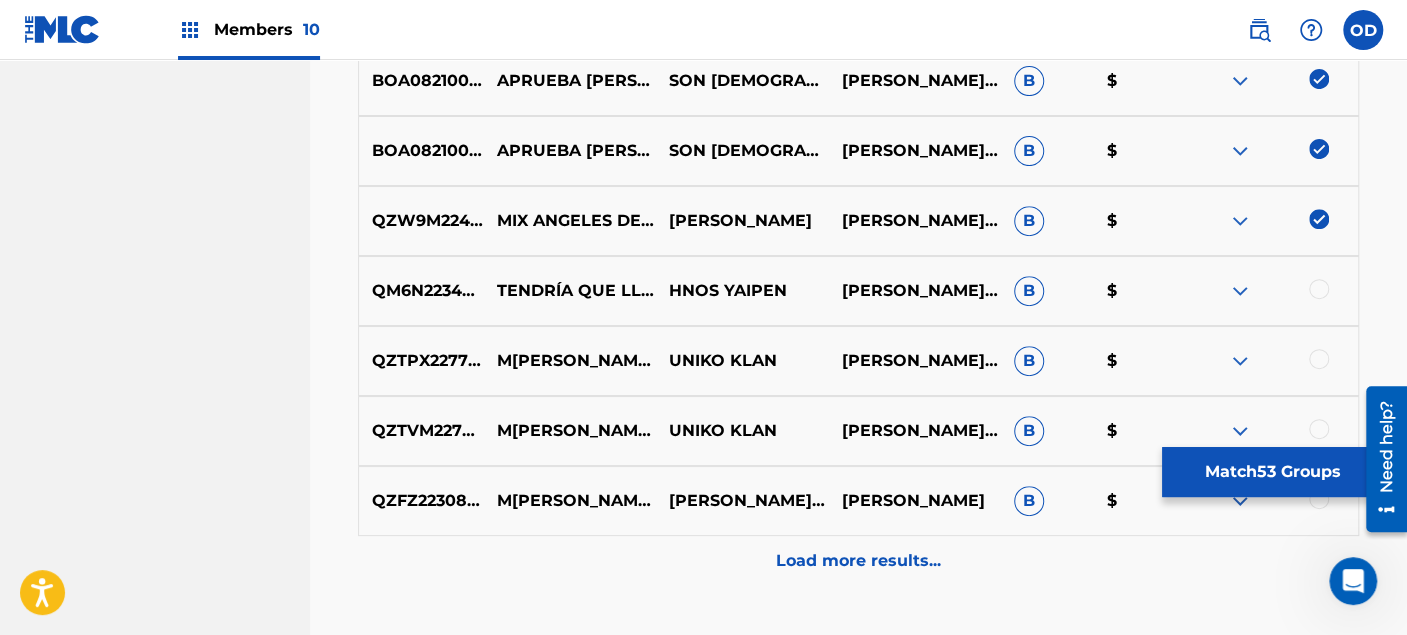 click at bounding box center (1272, 291) 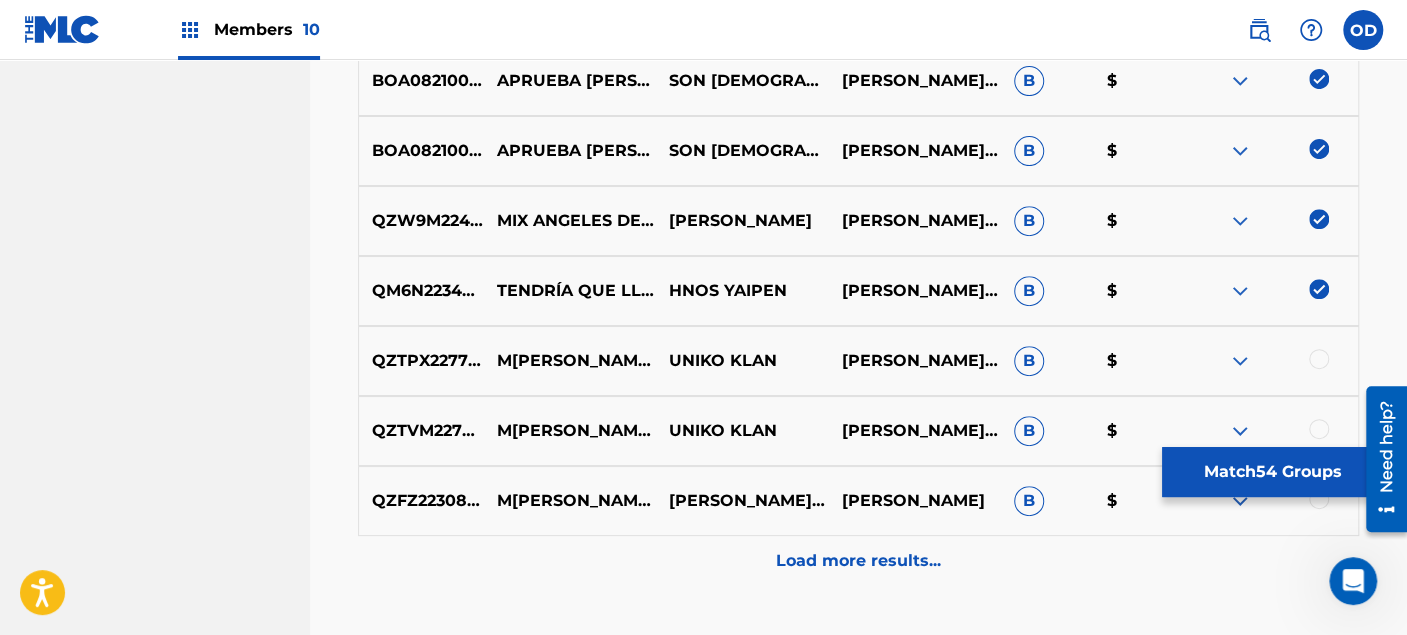 click at bounding box center (1319, 359) 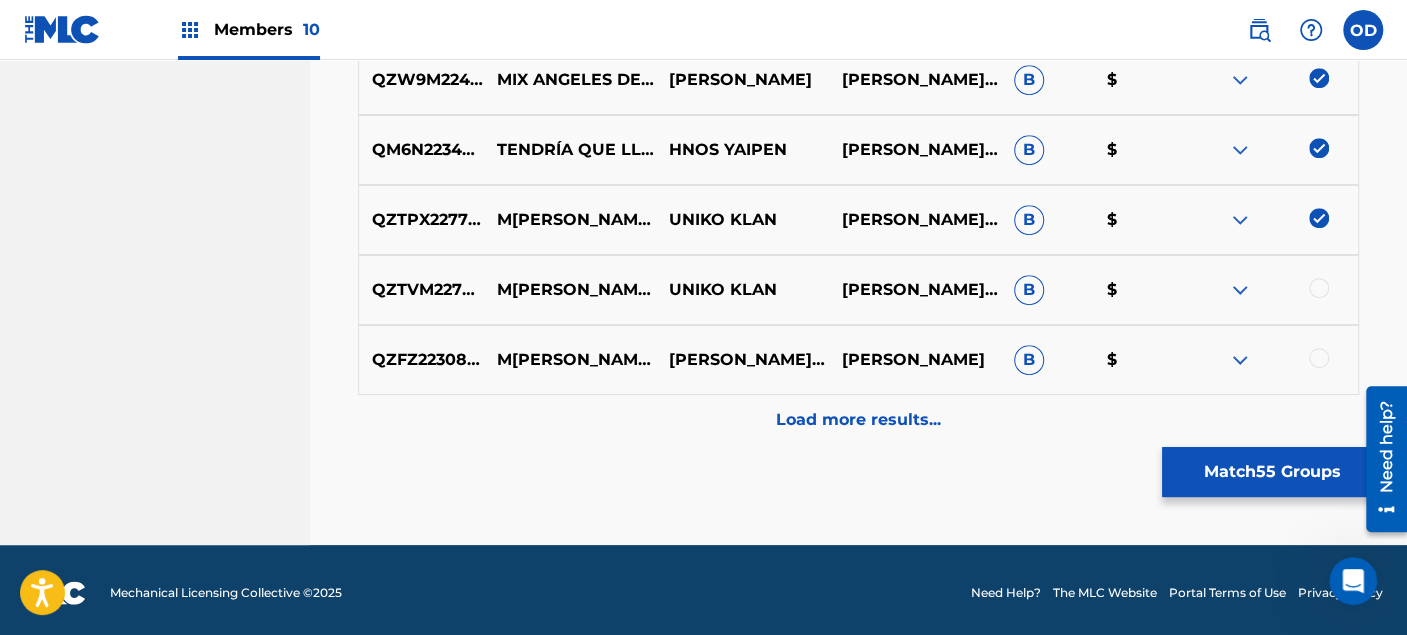 scroll, scrollTop: 4714, scrollLeft: 0, axis: vertical 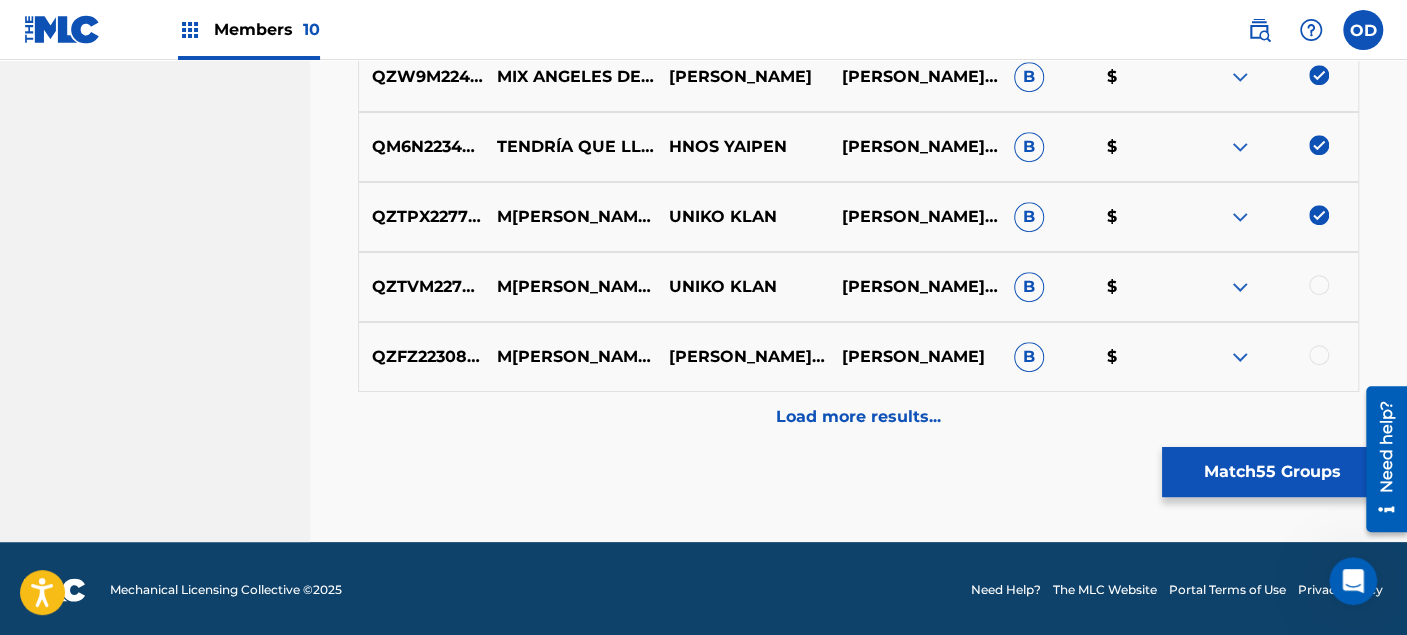 click at bounding box center (1319, 285) 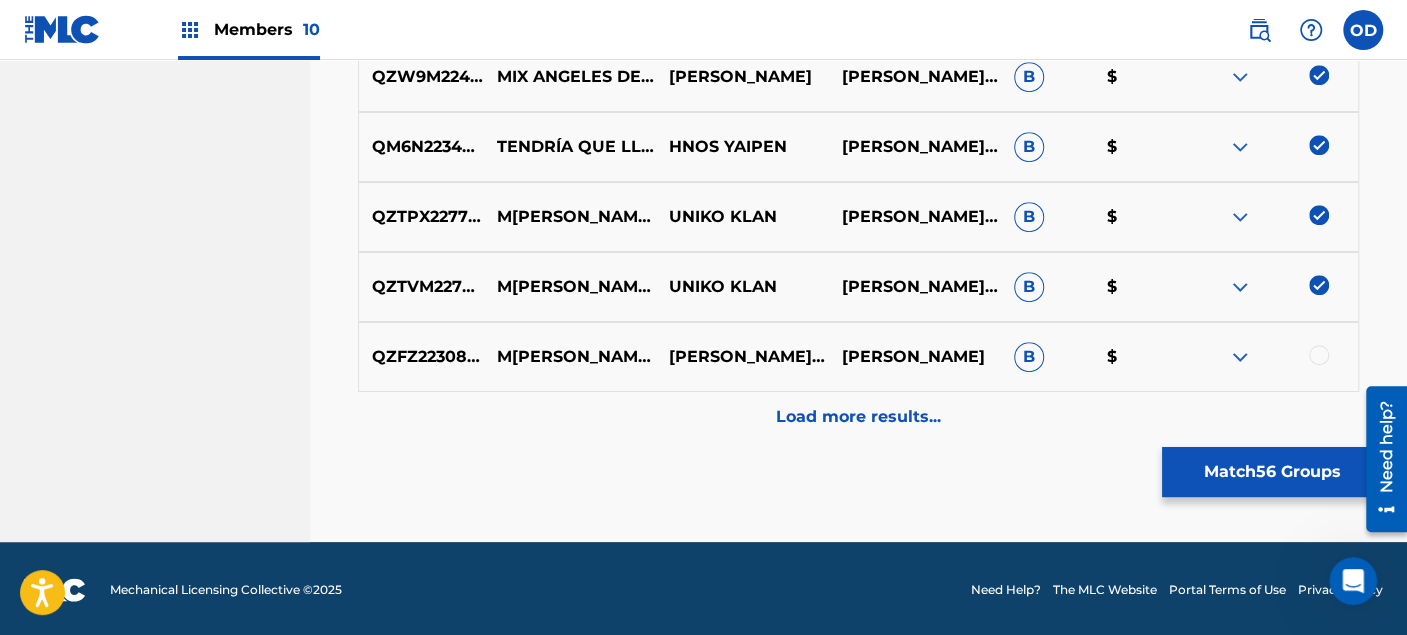 click at bounding box center (1319, 355) 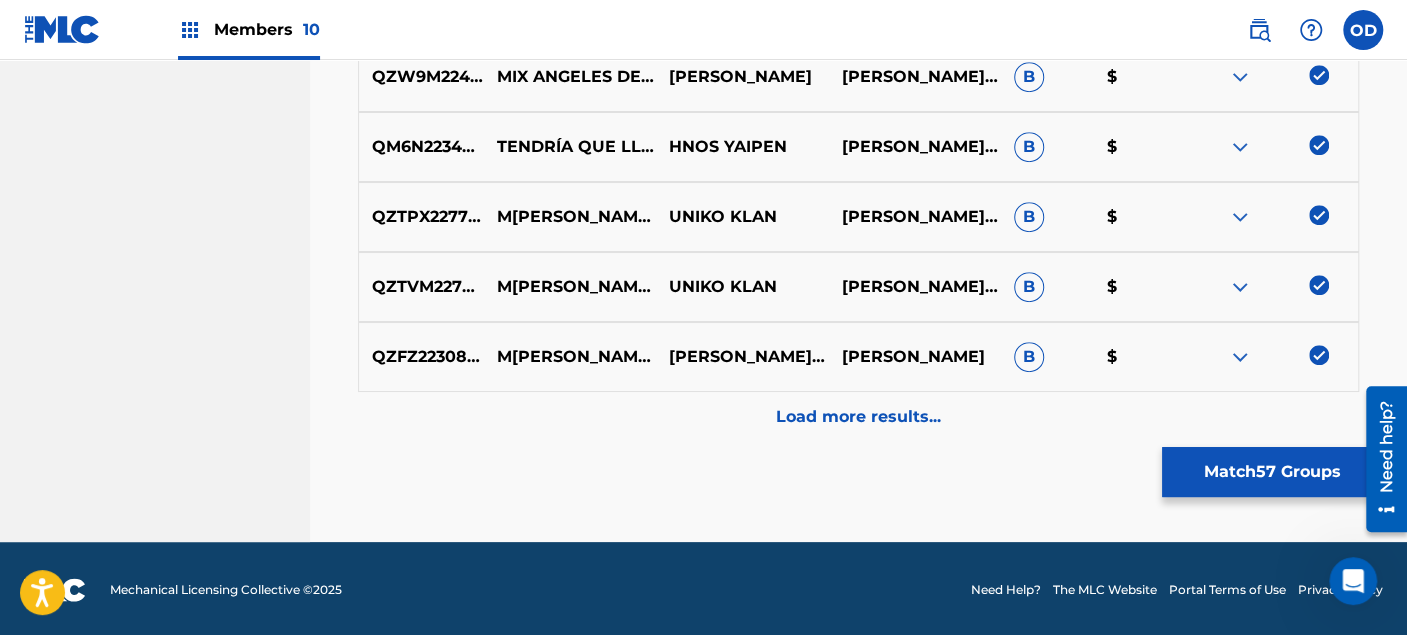 click on "Load more results..." at bounding box center (858, 417) 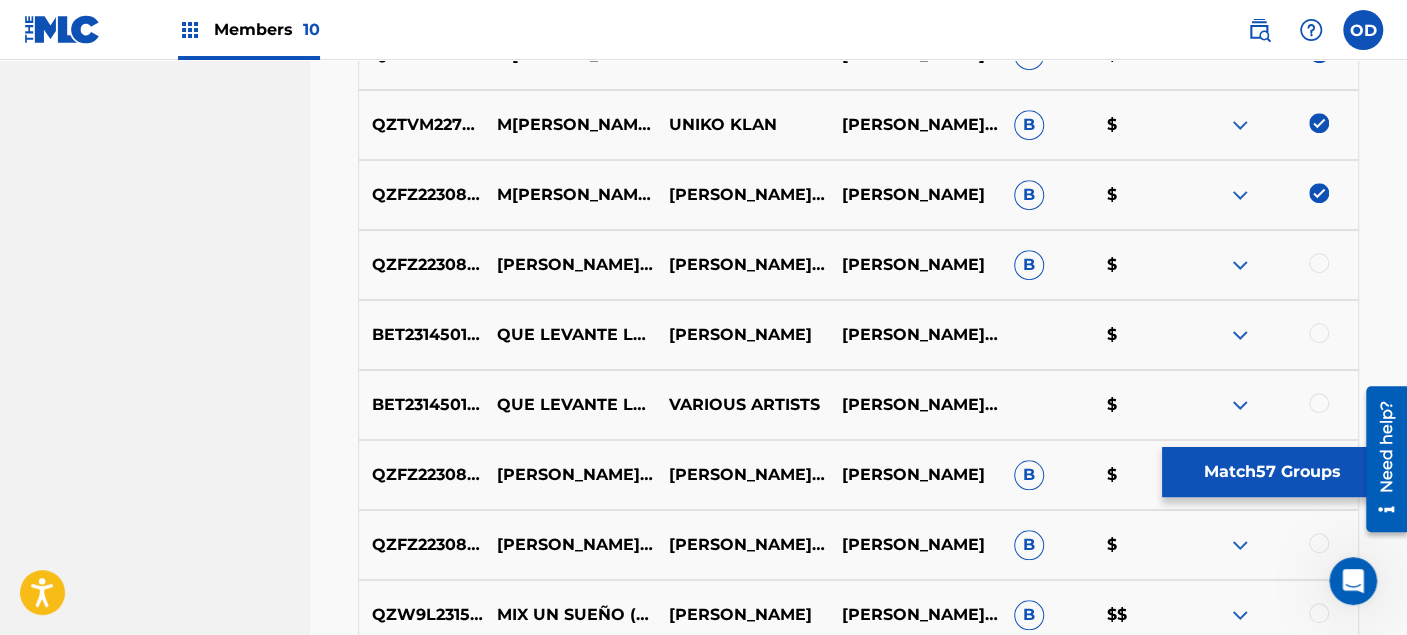 scroll, scrollTop: 4937, scrollLeft: 0, axis: vertical 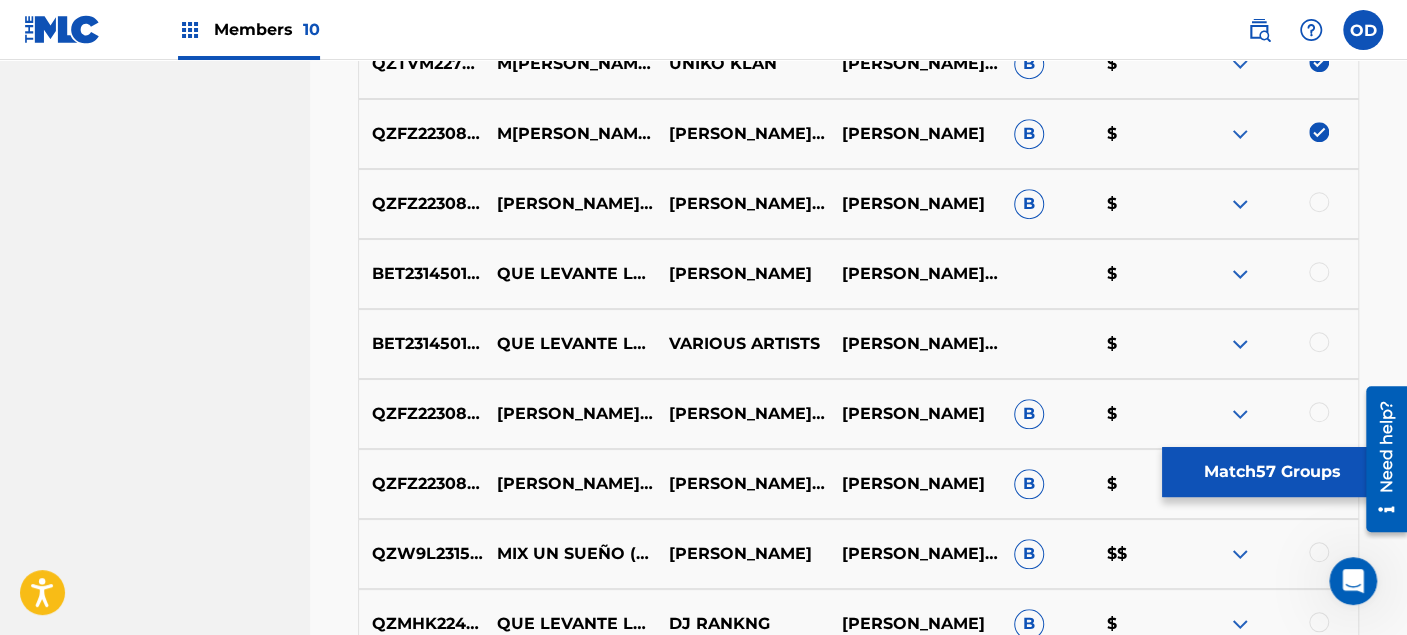 click at bounding box center [1319, 202] 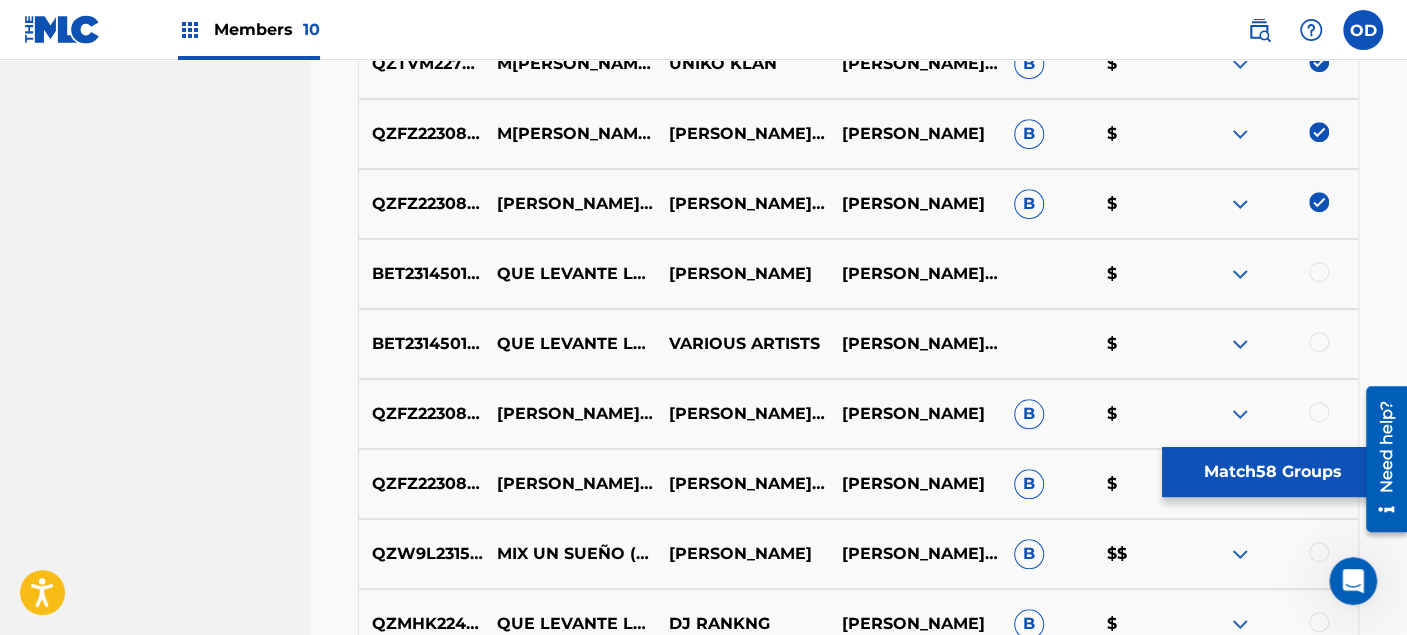 click at bounding box center (1319, 272) 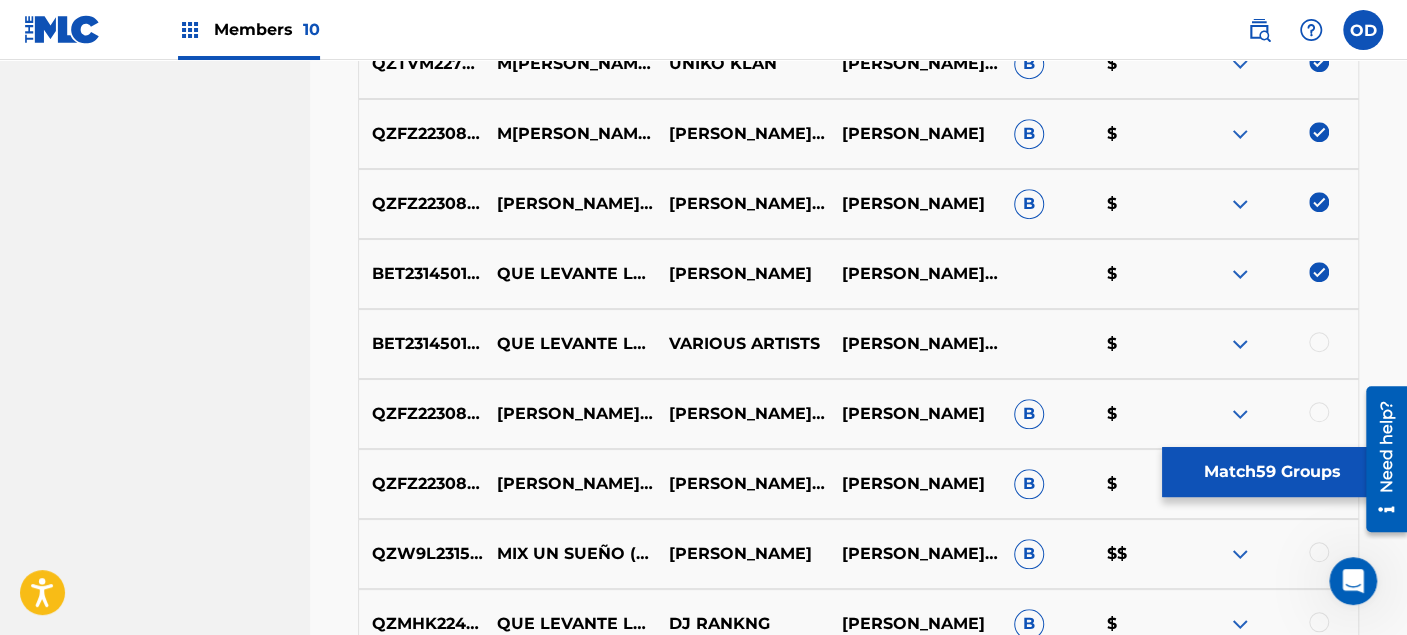 click at bounding box center [1319, 342] 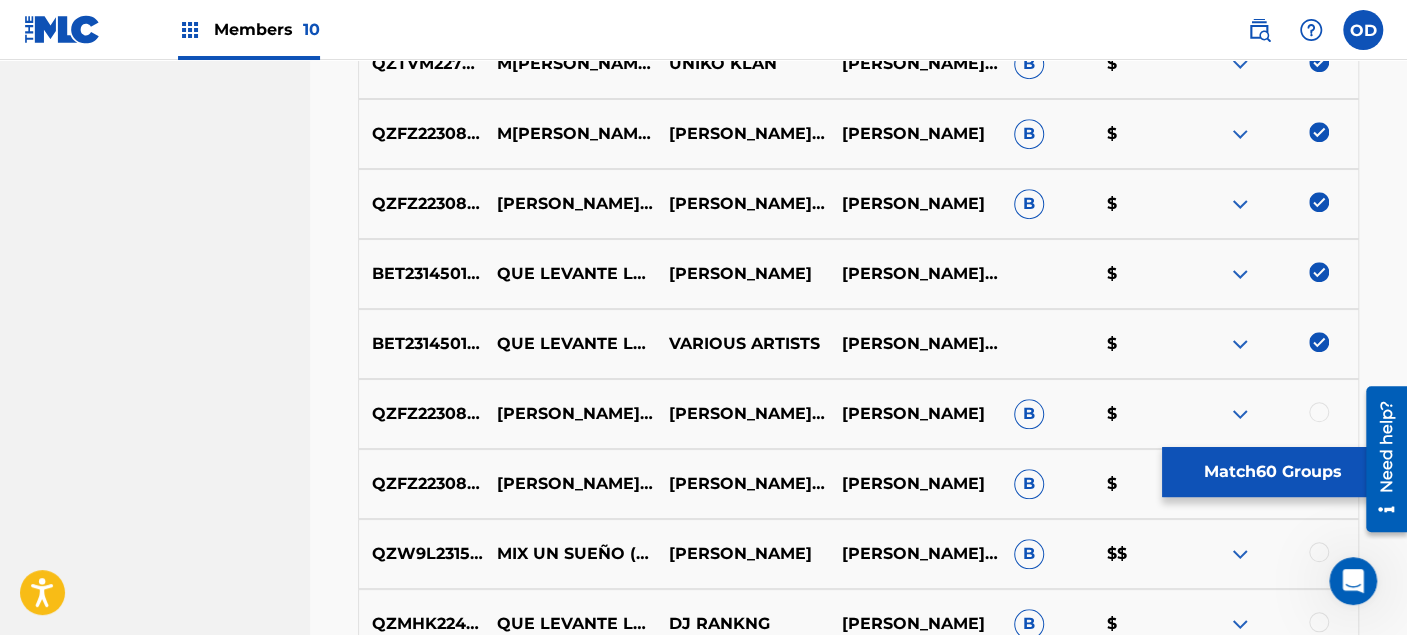 click at bounding box center (1319, 412) 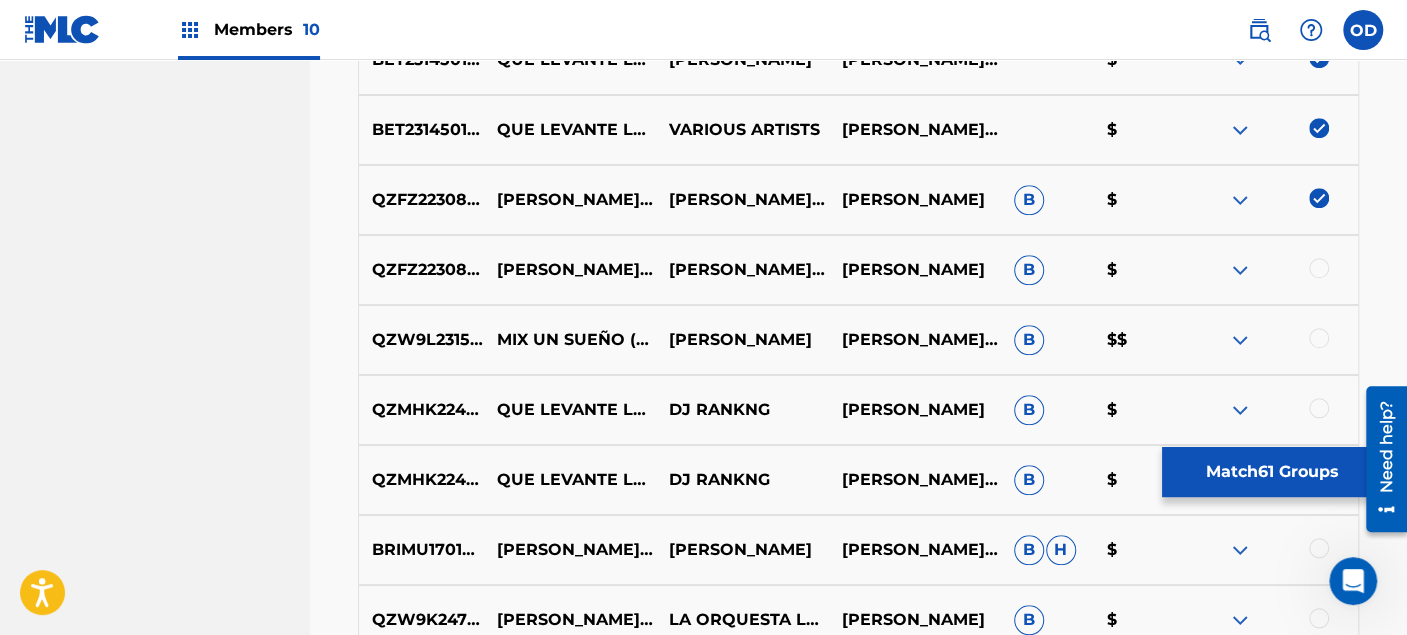 scroll, scrollTop: 5159, scrollLeft: 0, axis: vertical 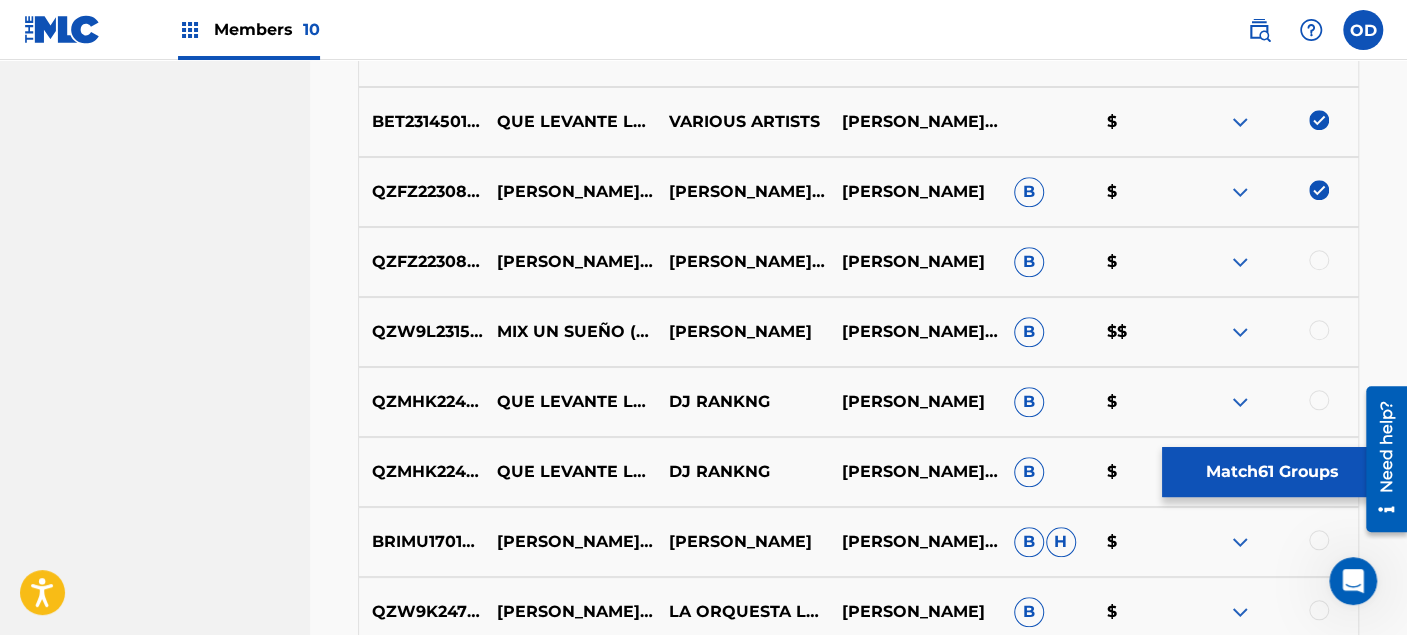 click at bounding box center [1319, 260] 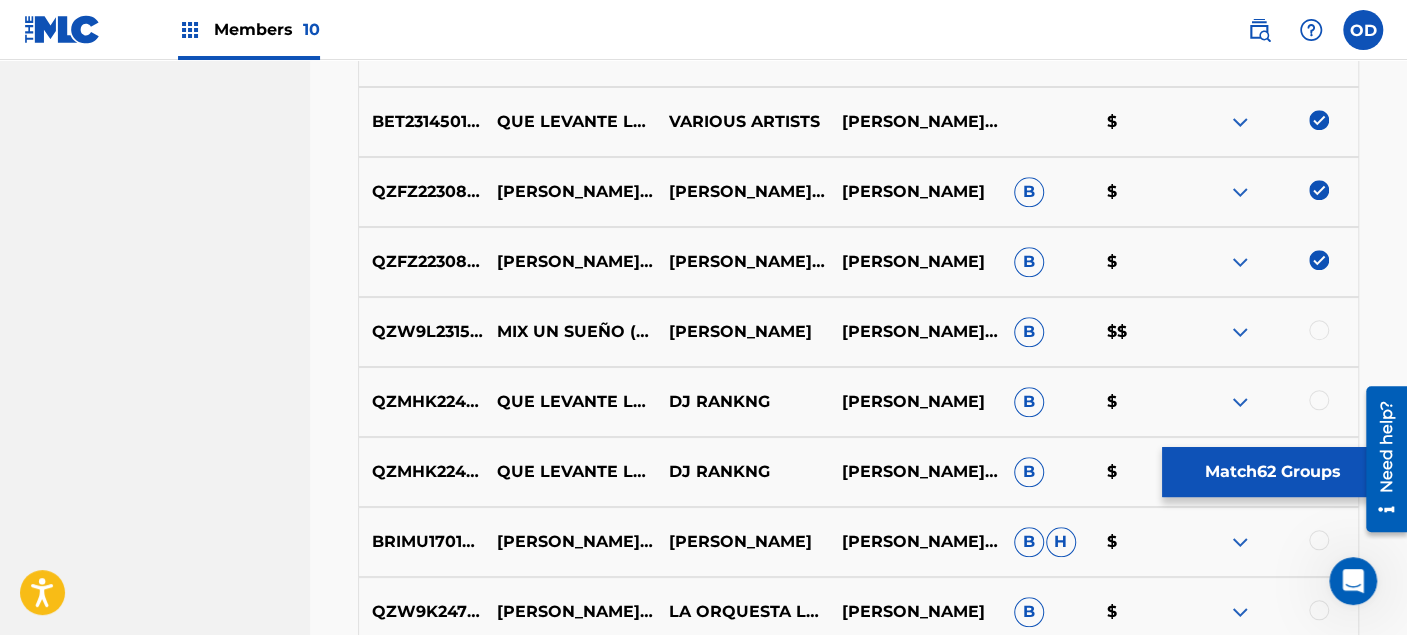 click at bounding box center [1319, 330] 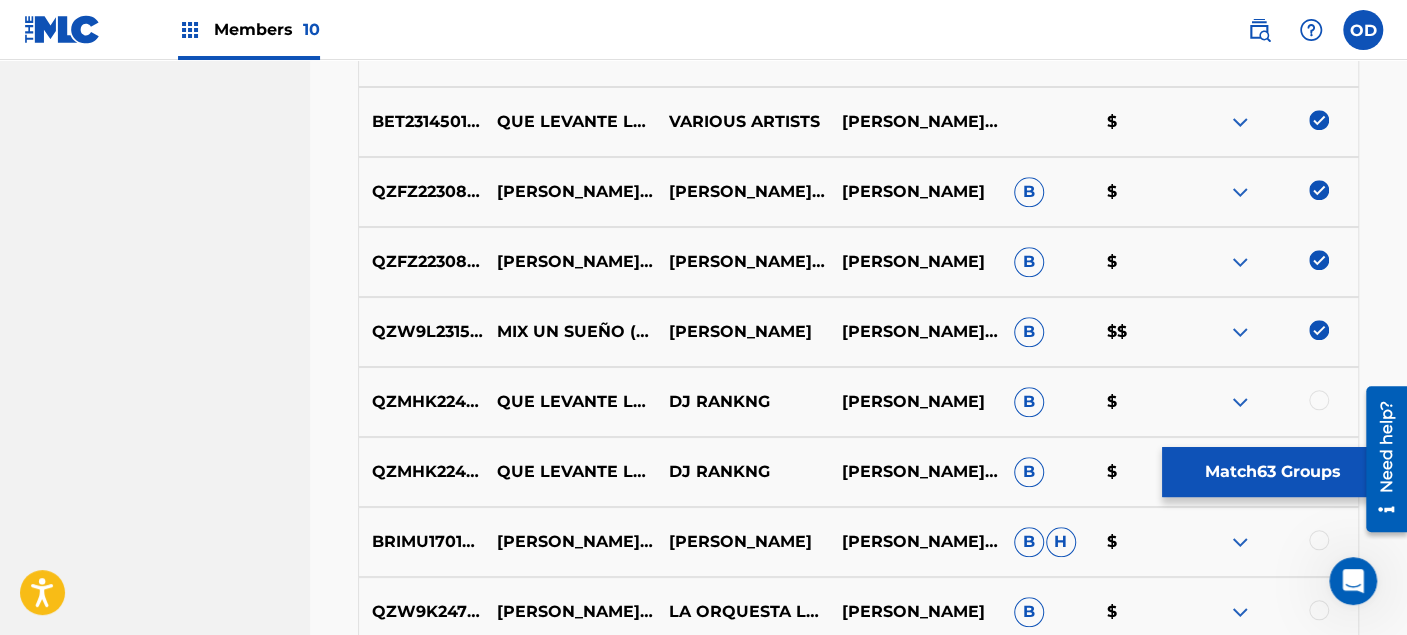 scroll, scrollTop: 5270, scrollLeft: 0, axis: vertical 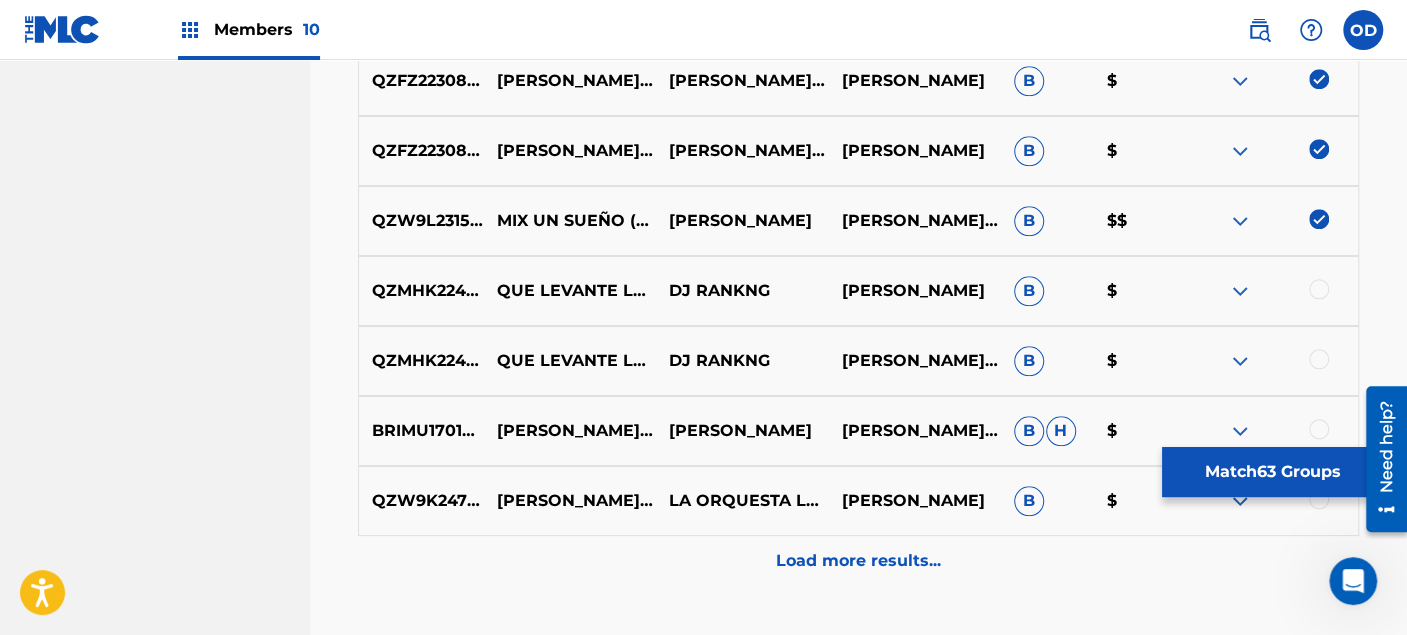 click at bounding box center (1319, 429) 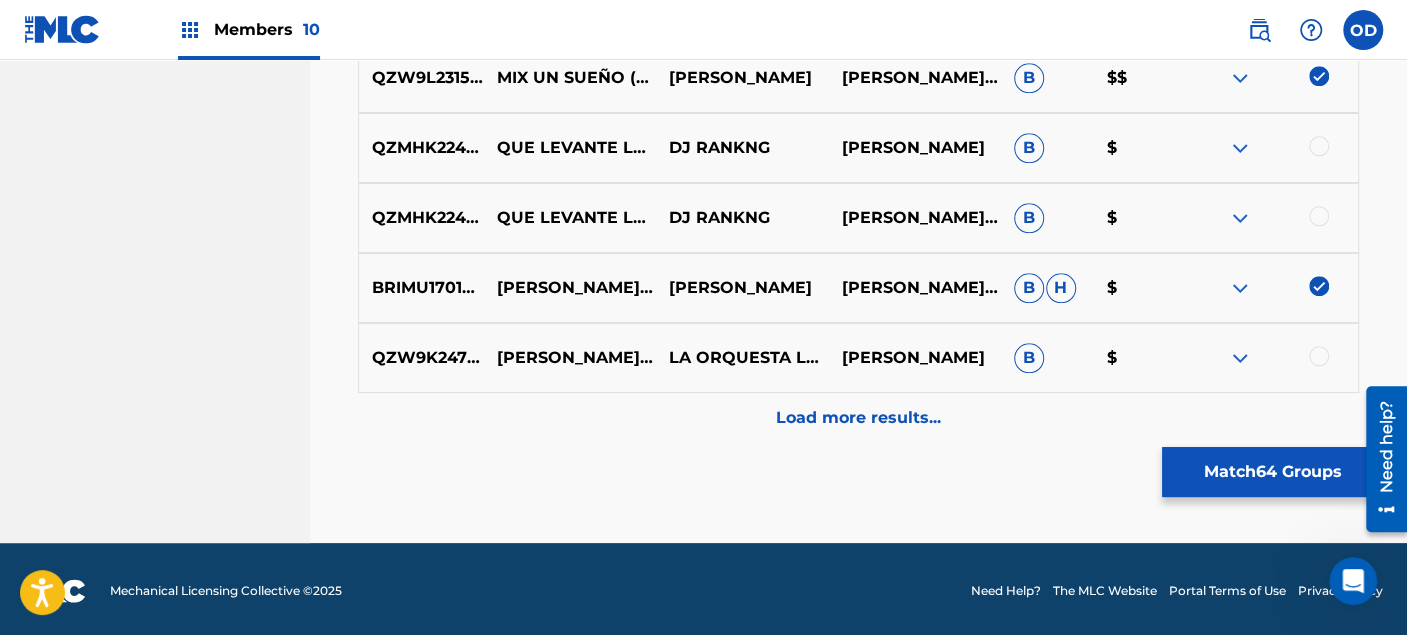 scroll, scrollTop: 5414, scrollLeft: 0, axis: vertical 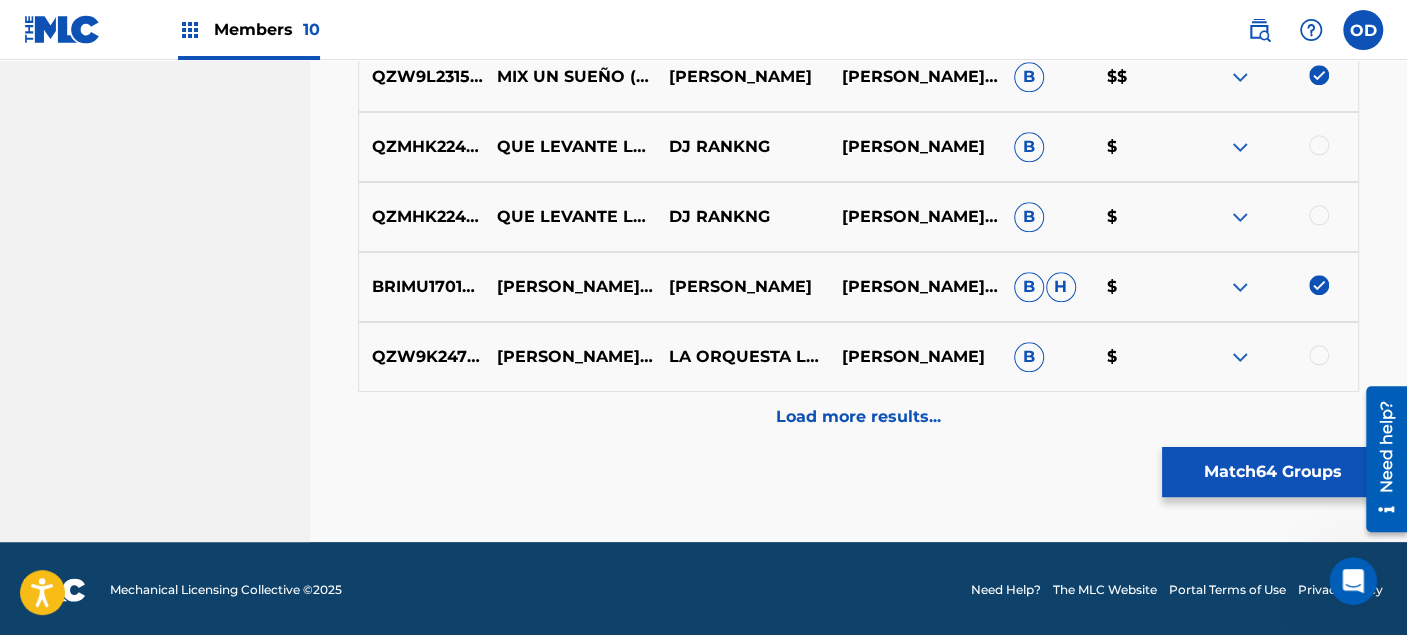click at bounding box center [1319, 355] 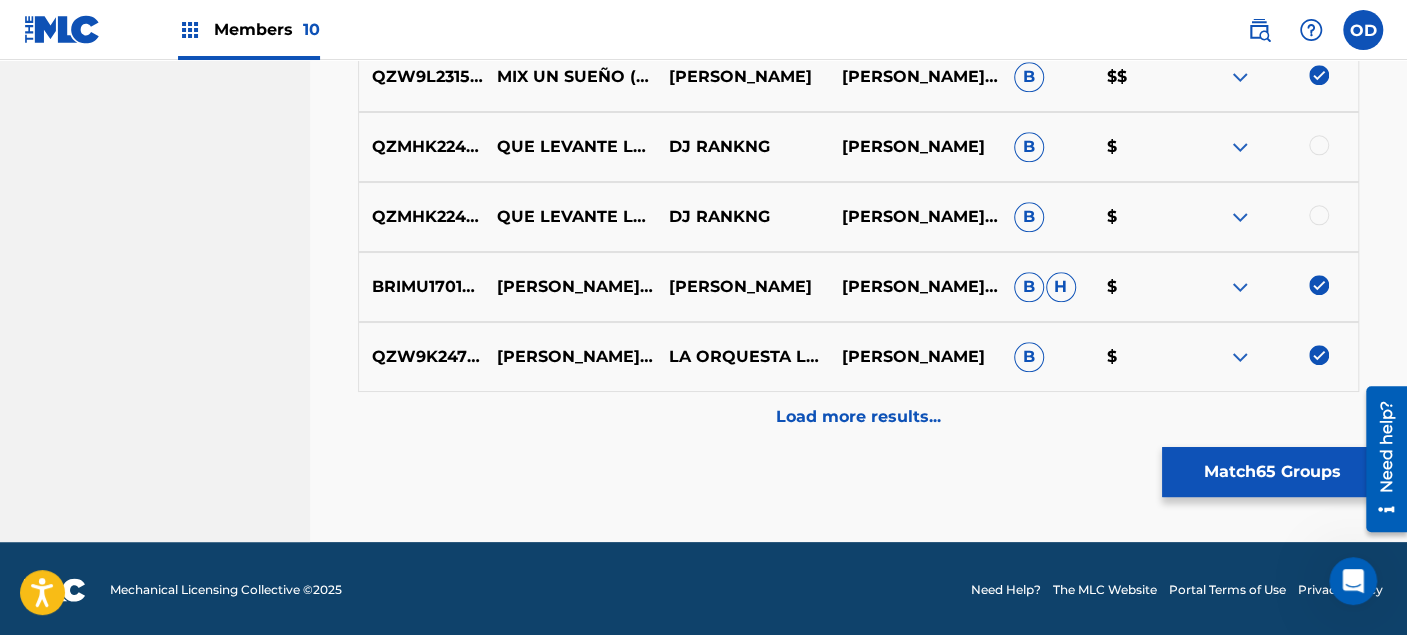 click on "Load more results..." at bounding box center [858, 417] 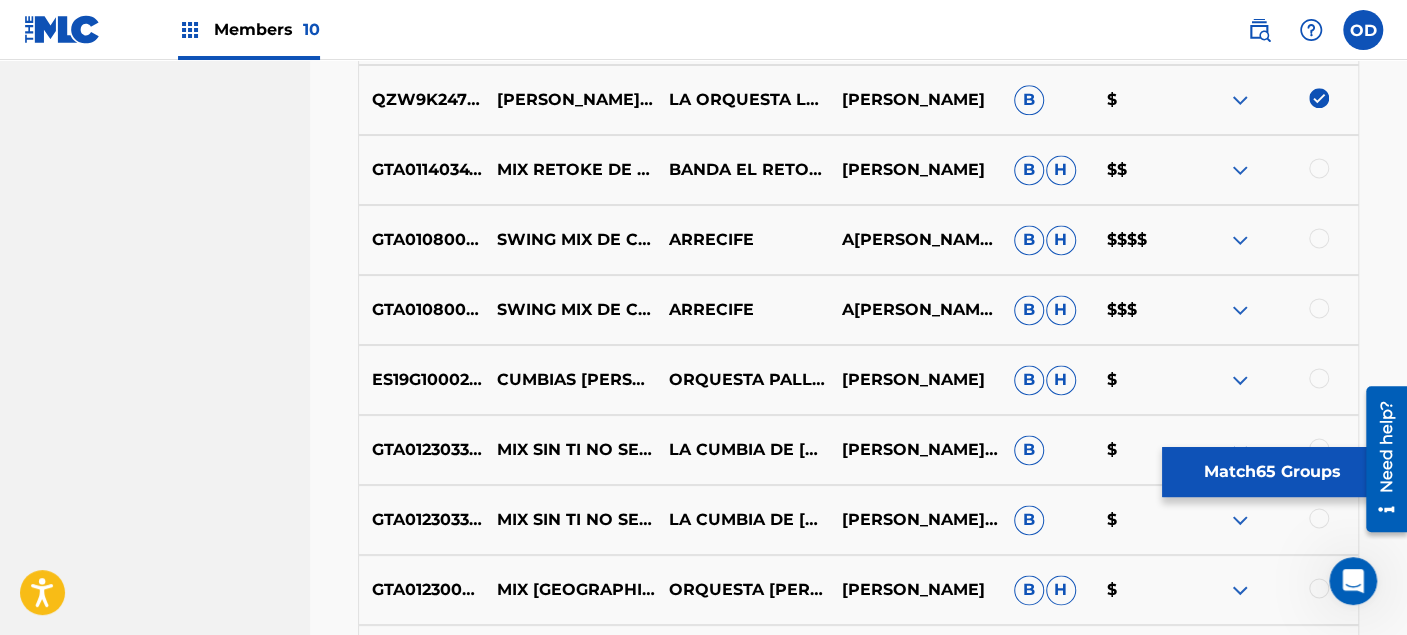 scroll, scrollTop: 5637, scrollLeft: 0, axis: vertical 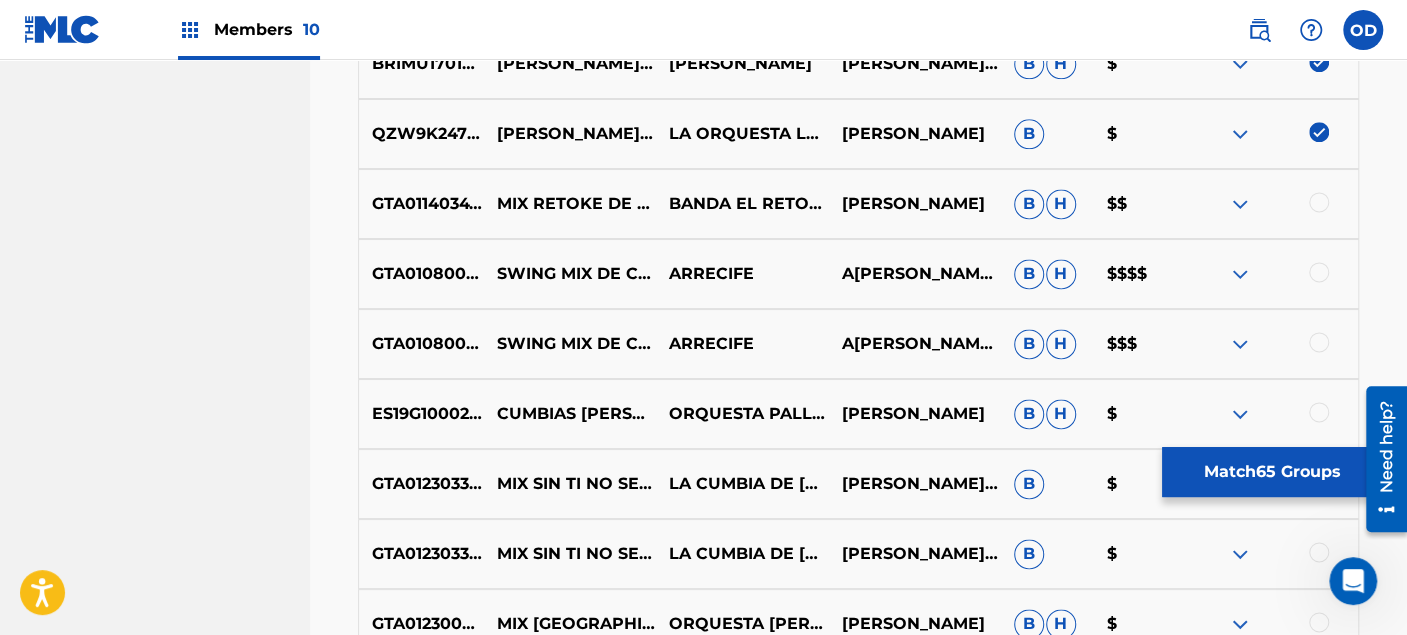 click at bounding box center (1319, 202) 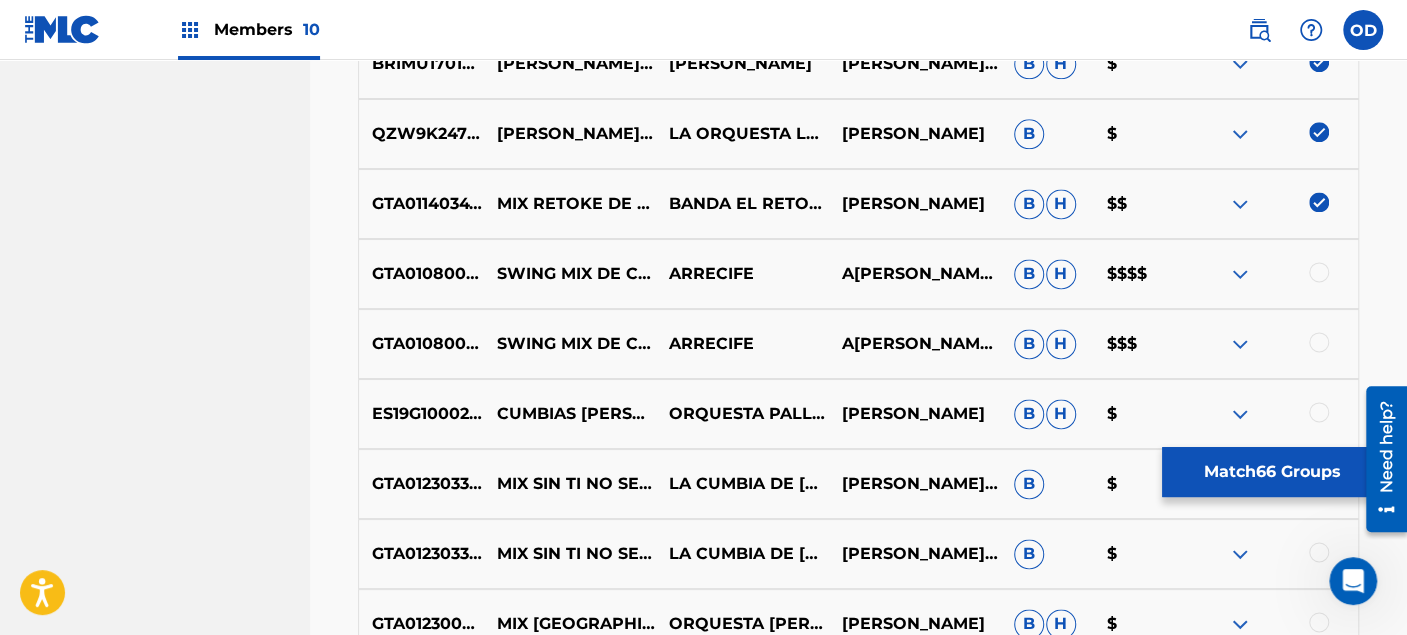 click at bounding box center (1319, 272) 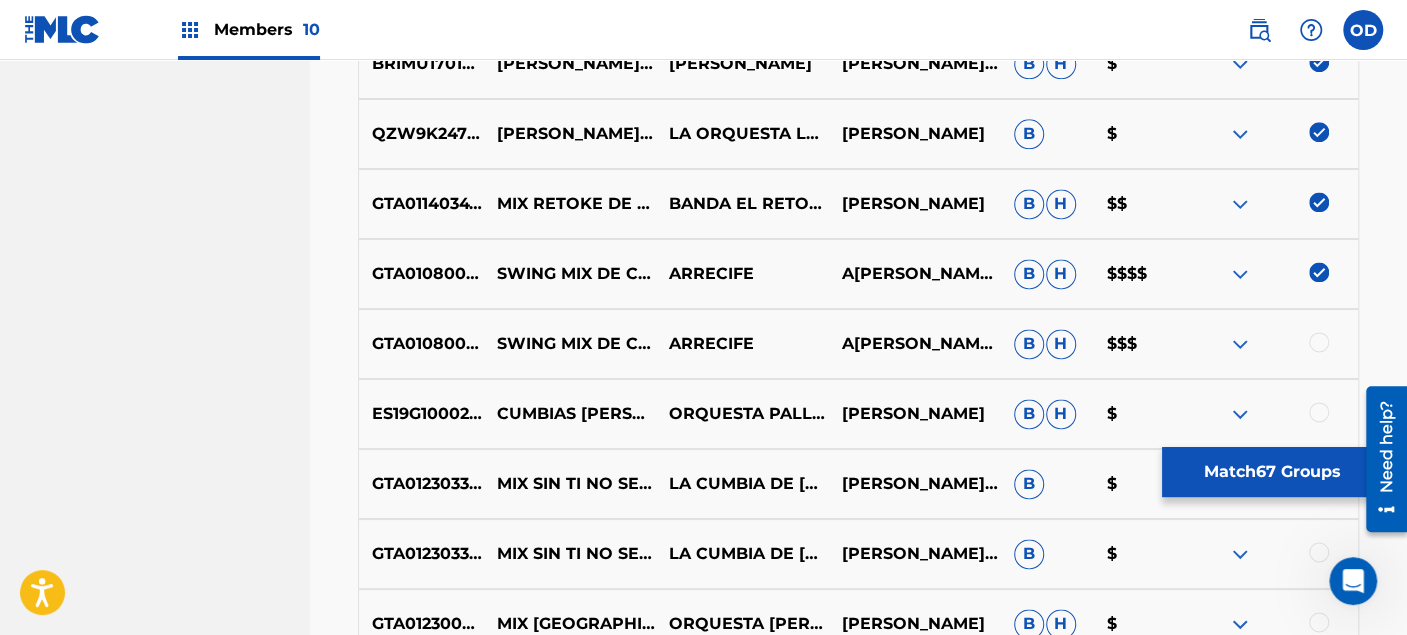 click at bounding box center [1319, 342] 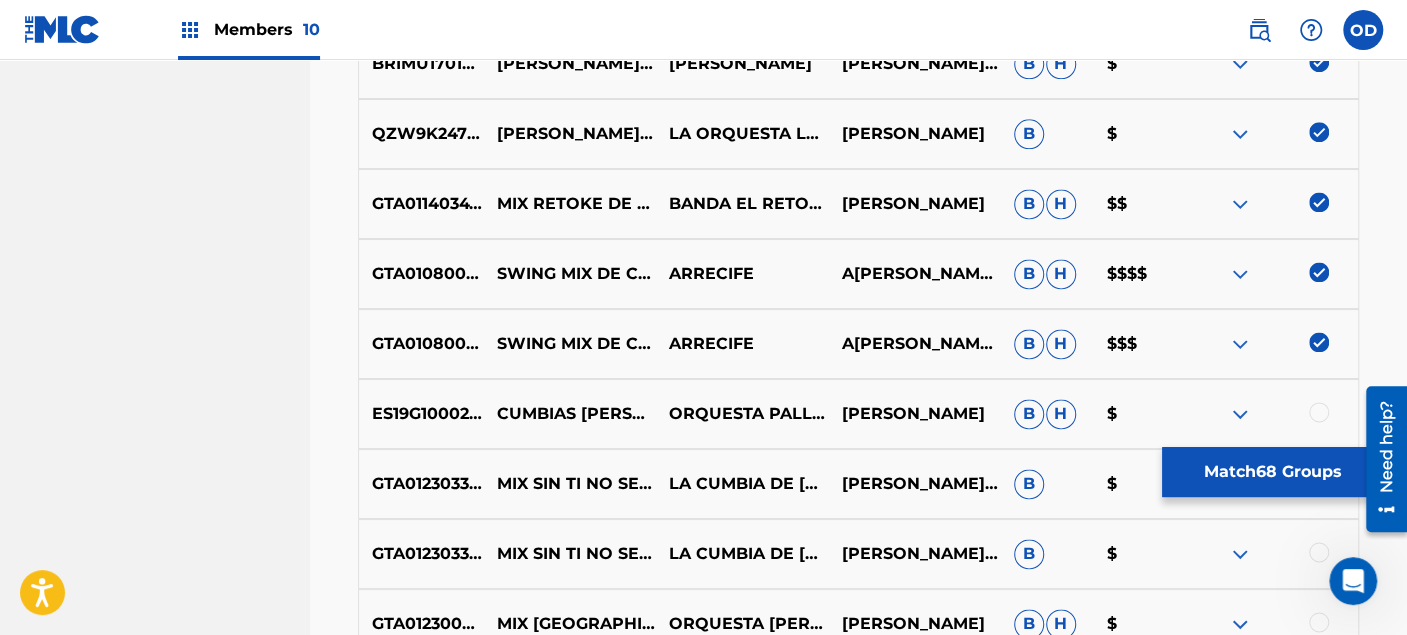 click at bounding box center [1319, 412] 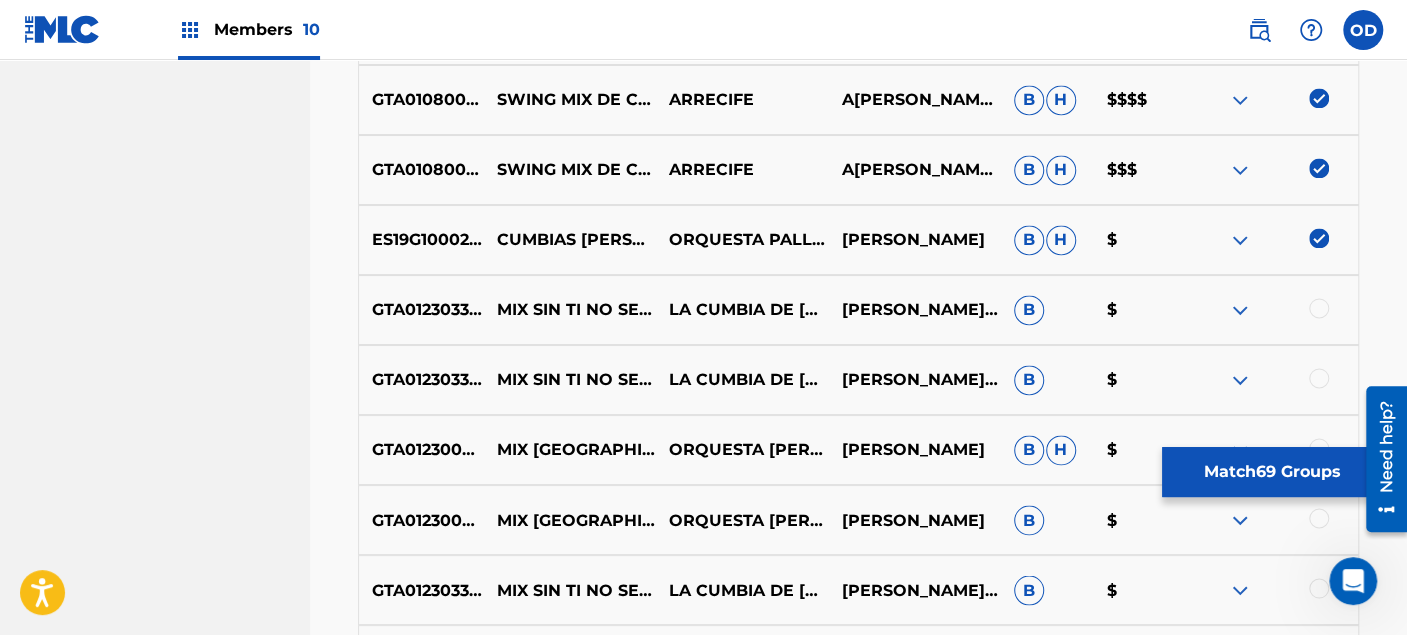 scroll, scrollTop: 5859, scrollLeft: 0, axis: vertical 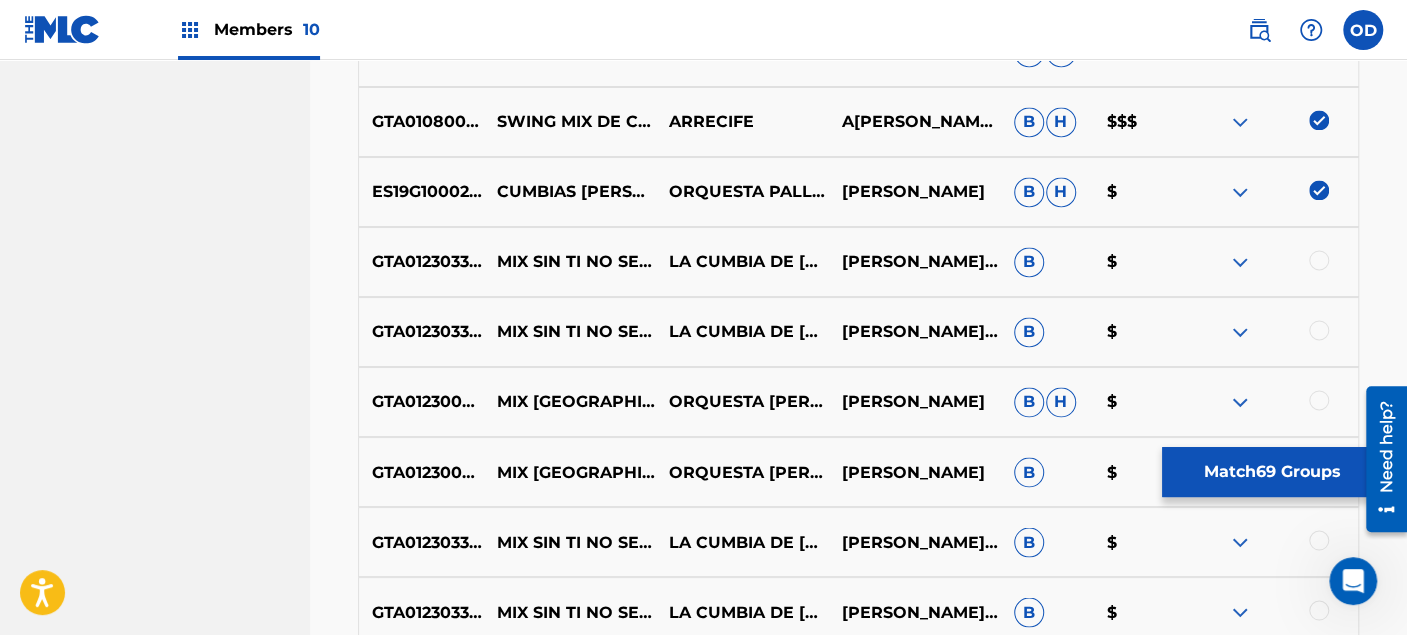 click at bounding box center [1319, 260] 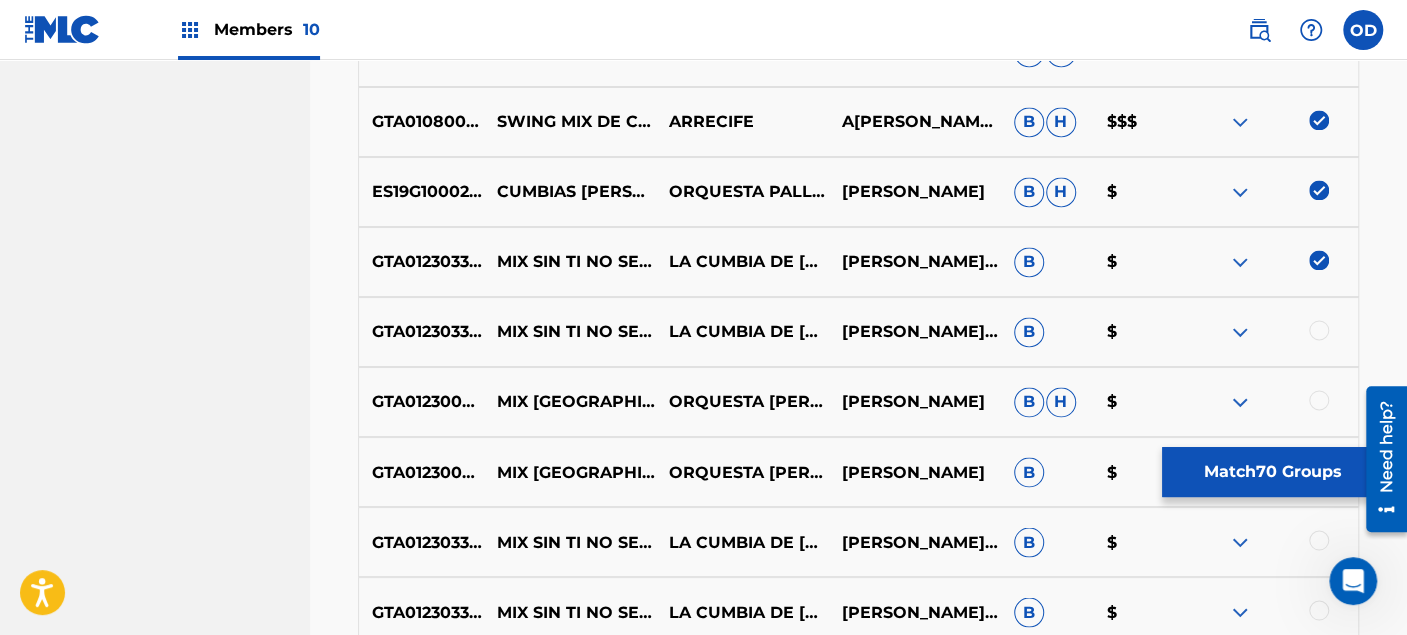 click at bounding box center (1319, 330) 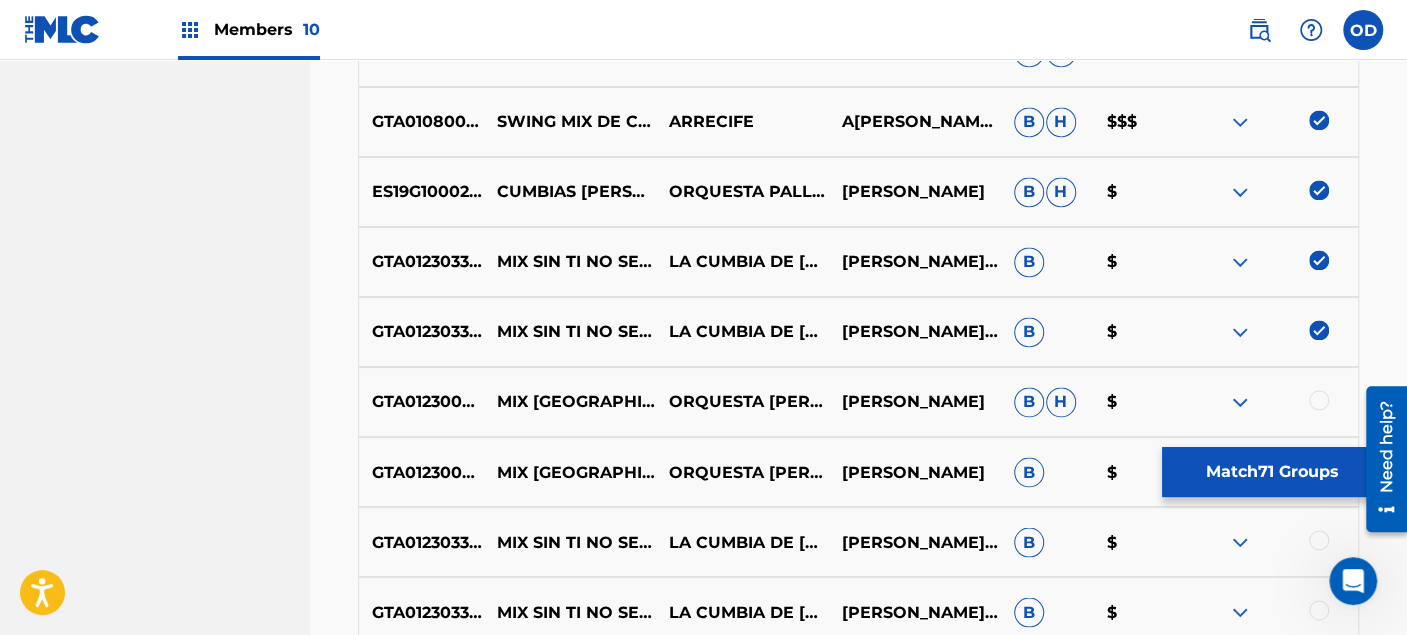 click at bounding box center [1319, 400] 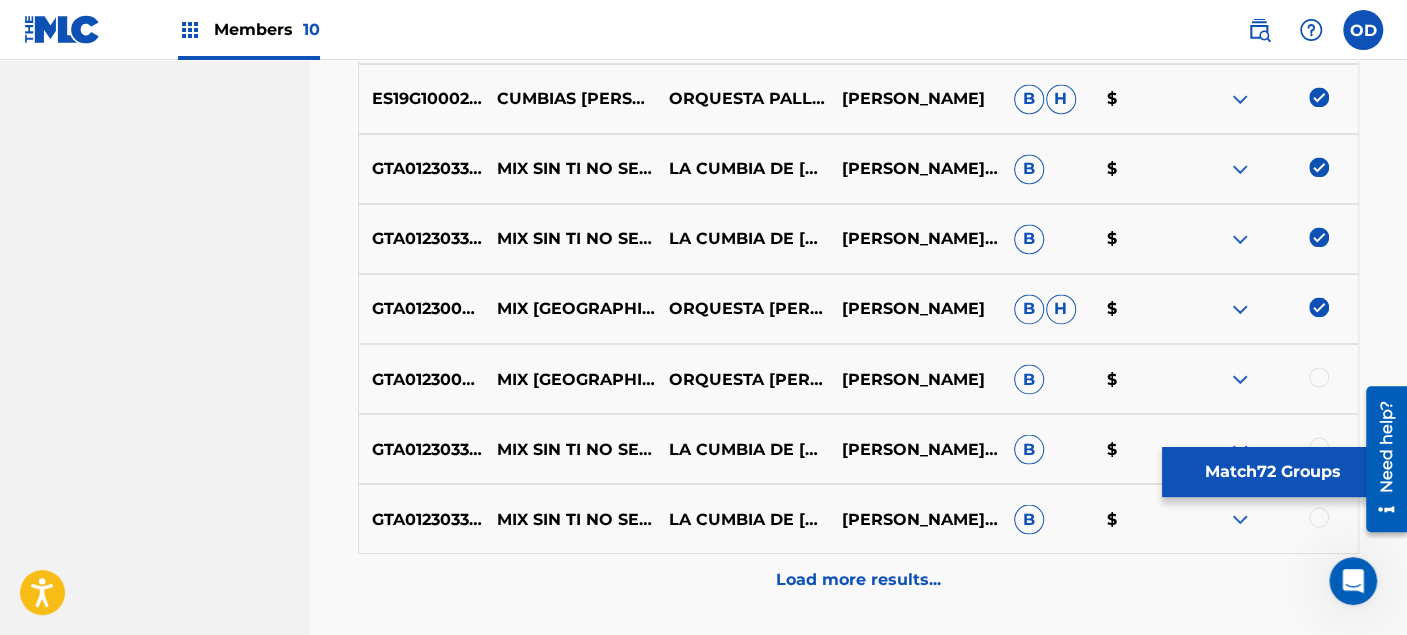scroll, scrollTop: 6081, scrollLeft: 0, axis: vertical 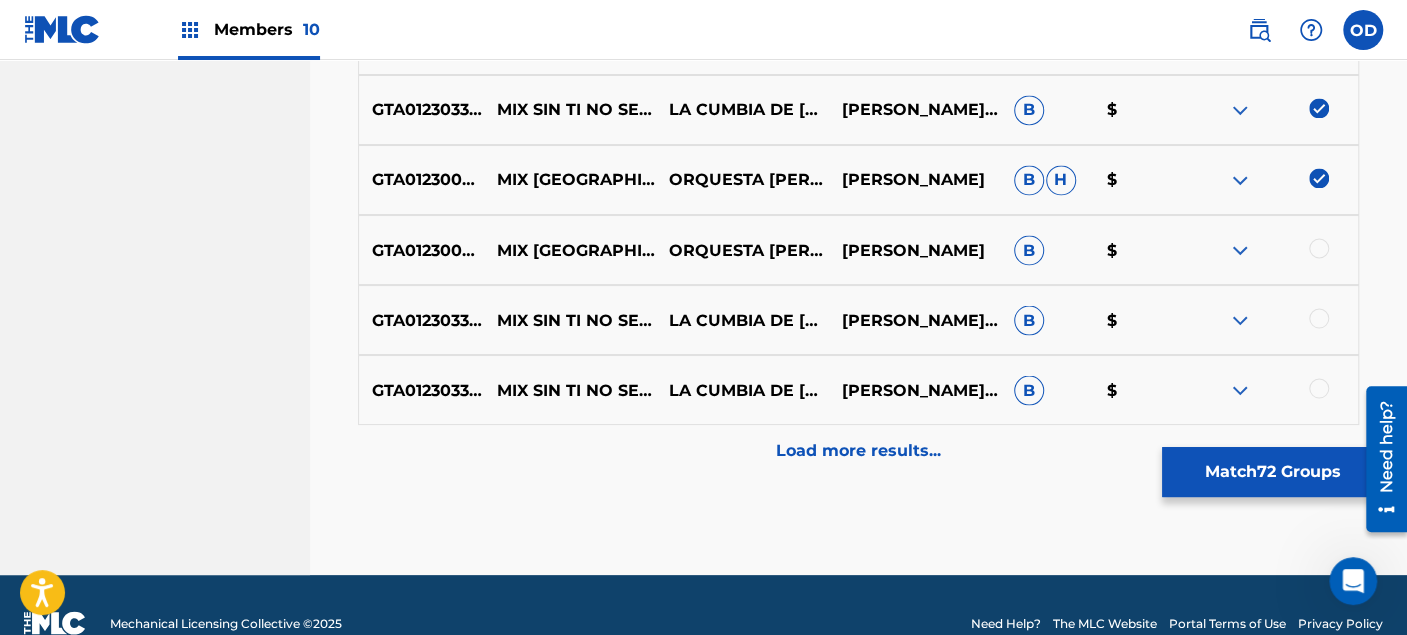 click at bounding box center (1319, 248) 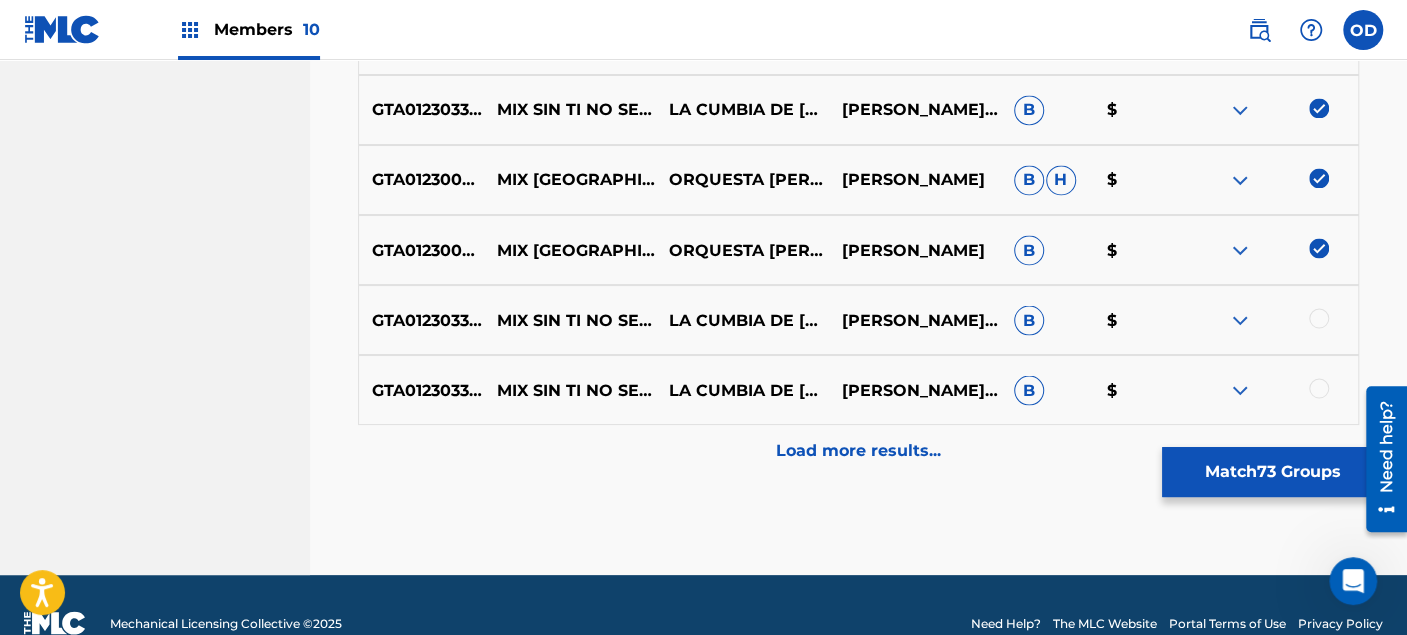 click on "GTA012303334 MIX SIN TI NO SE VIVIR: SIN TI NO SE VIVIR / QUE LEVANTE LA MANO - EN VIVO LA CUMBIA DE [GEOGRAPHIC_DATA] [PERSON_NAME],[PERSON_NAME] AVANTE B $" at bounding box center (858, 320) 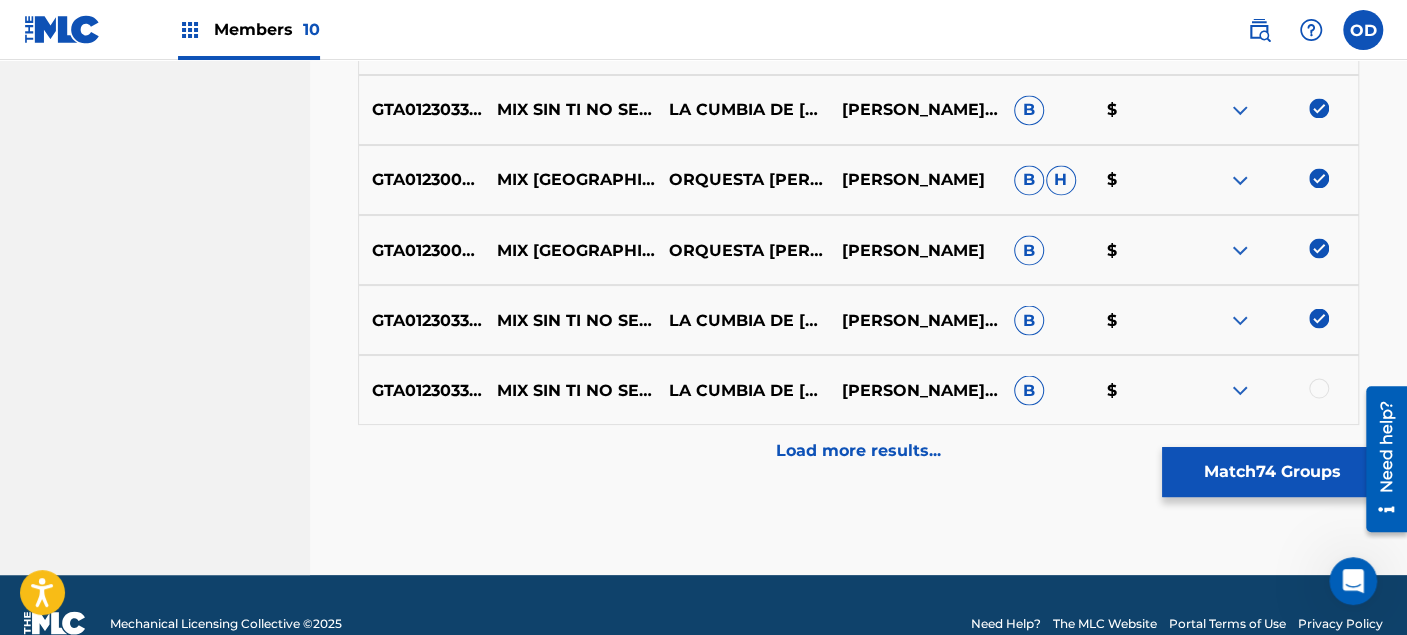 click at bounding box center (1319, 388) 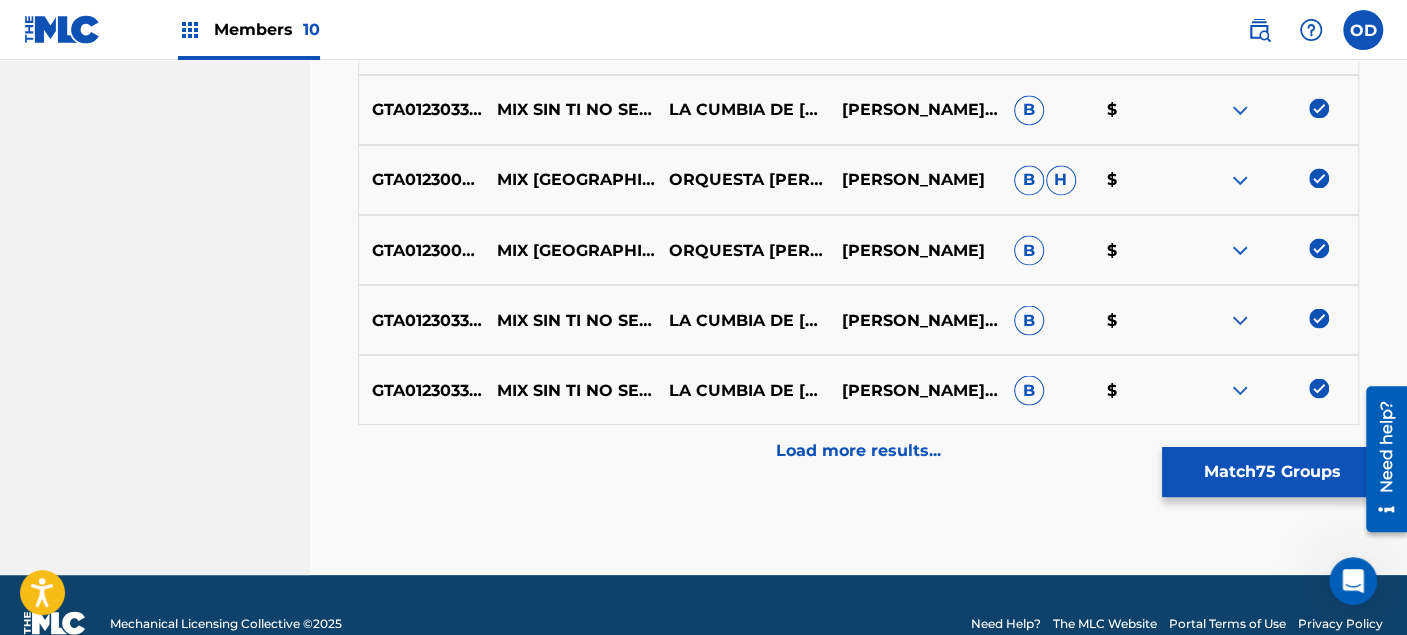 click on "Load more results..." at bounding box center (858, 450) 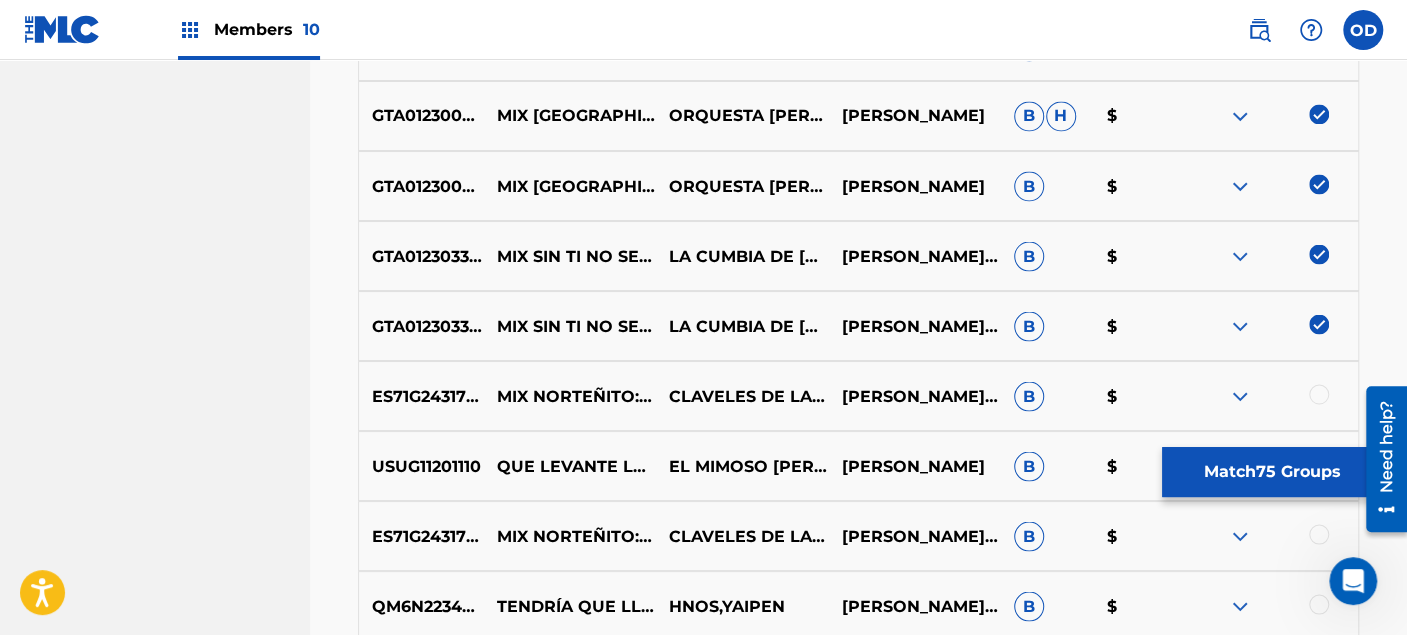 scroll, scrollTop: 6192, scrollLeft: 0, axis: vertical 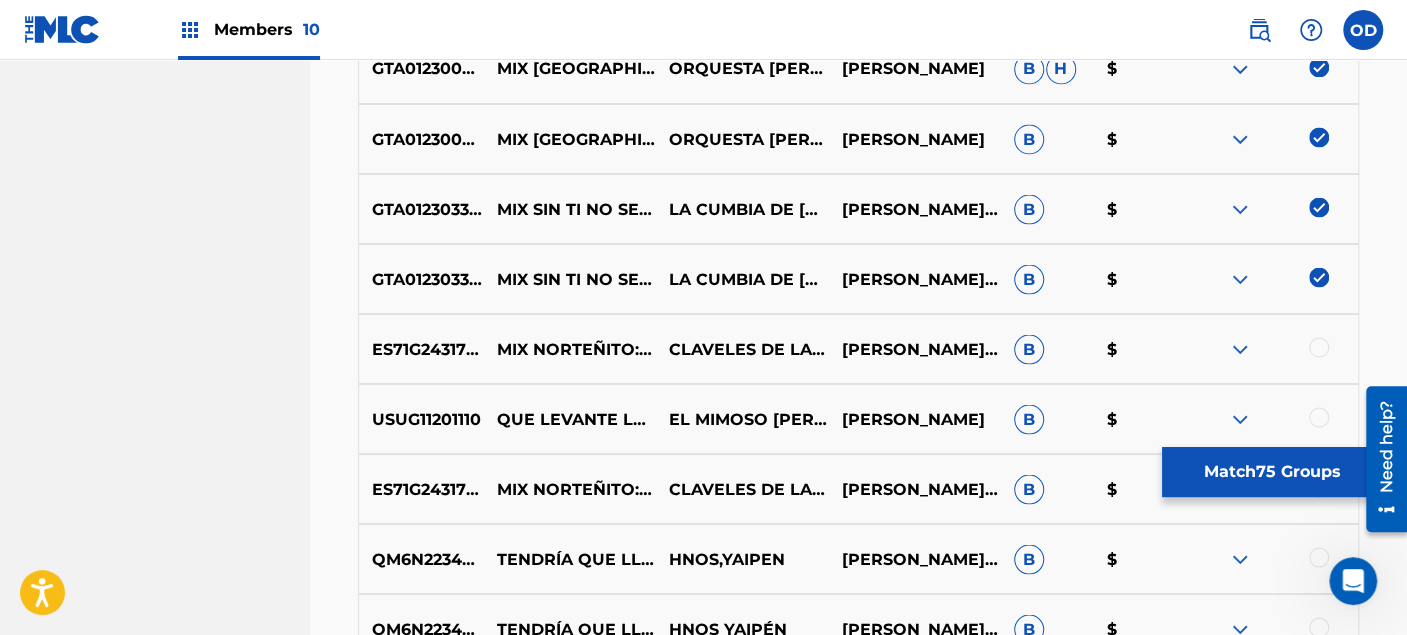 click at bounding box center (1319, 347) 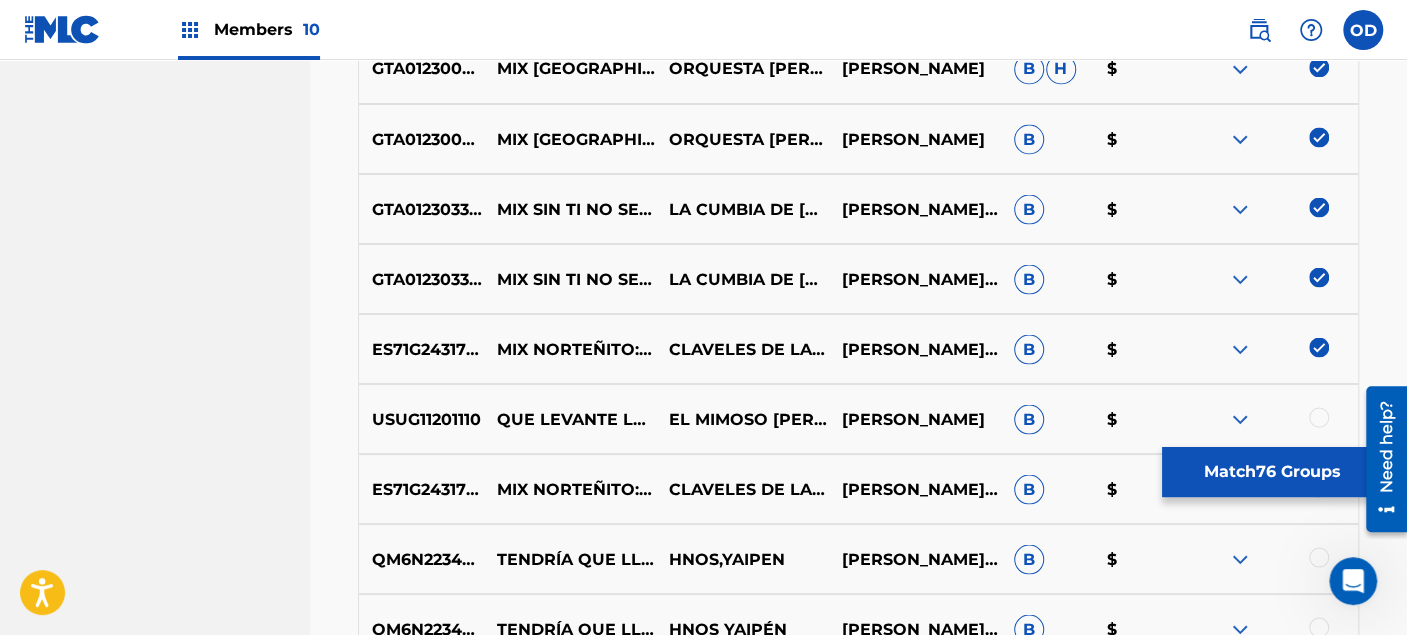click at bounding box center (1319, 417) 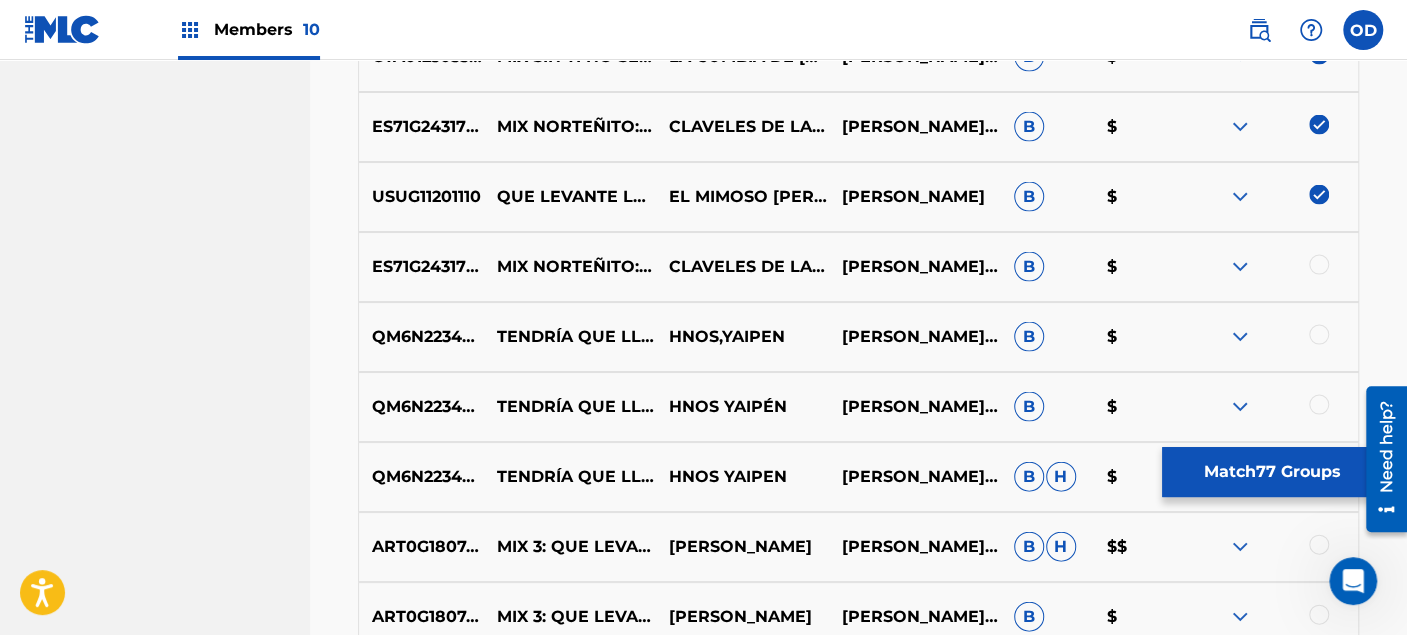 scroll, scrollTop: 6414, scrollLeft: 0, axis: vertical 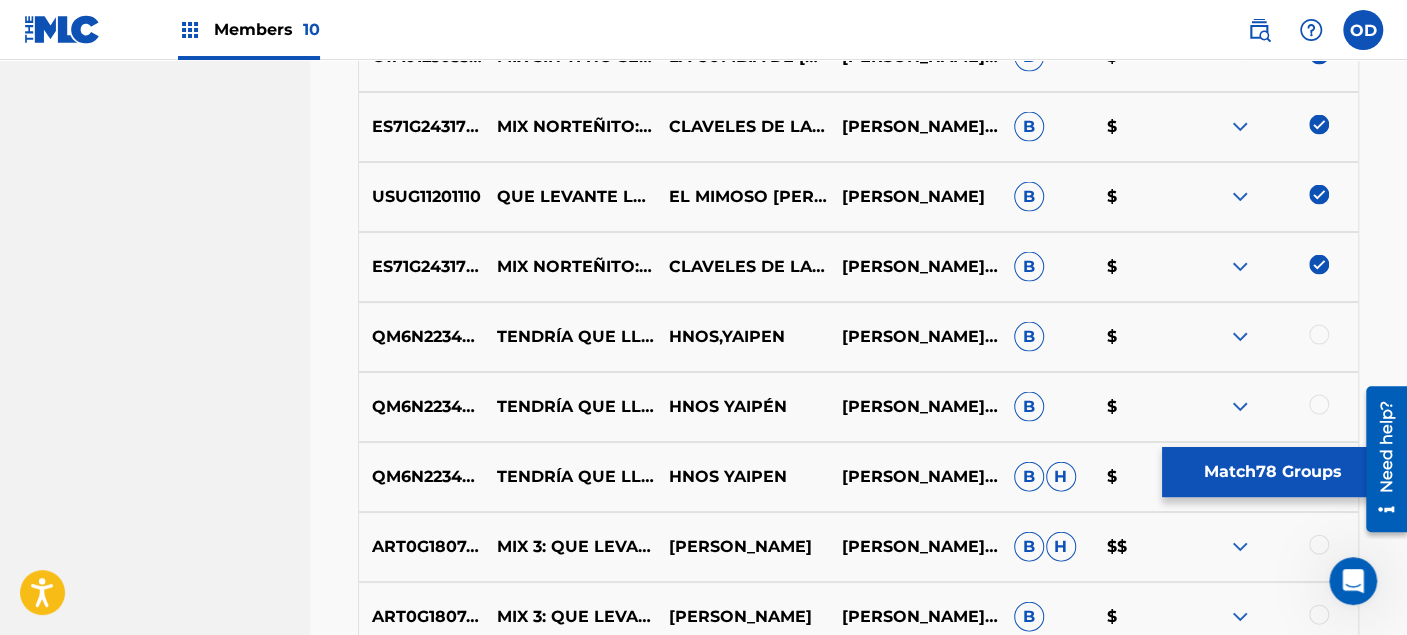 click at bounding box center [1319, 335] 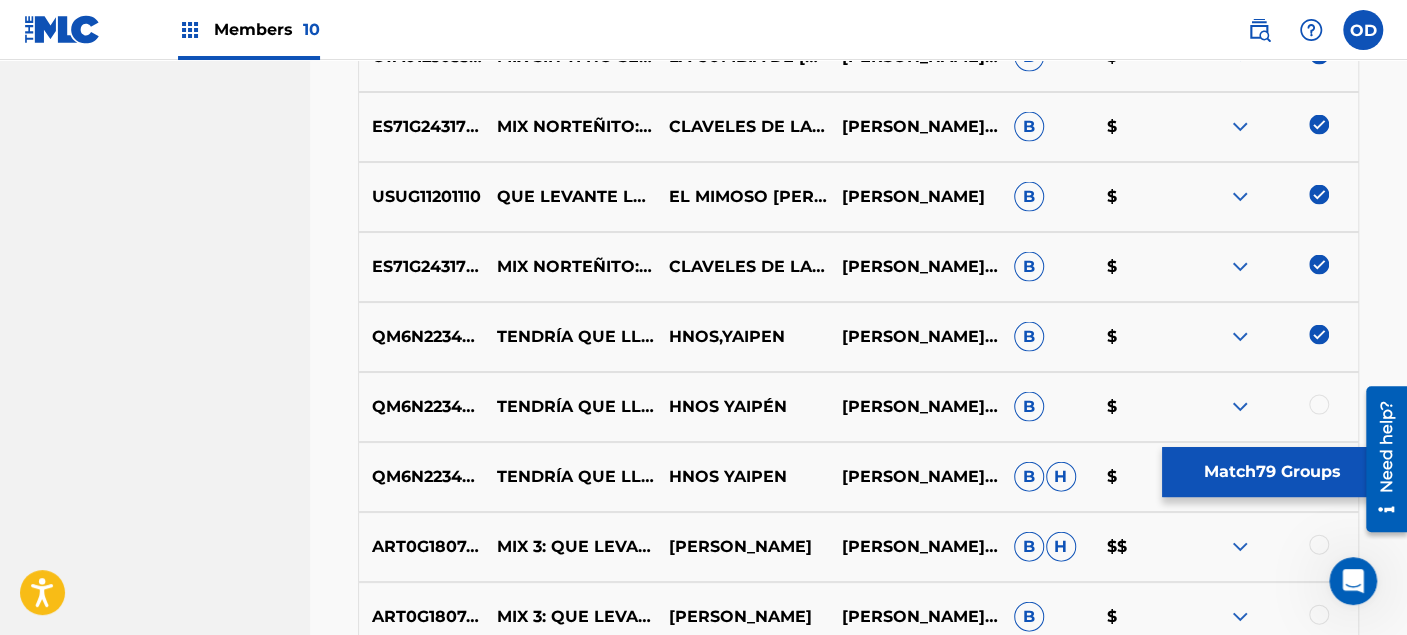 click at bounding box center [1319, 405] 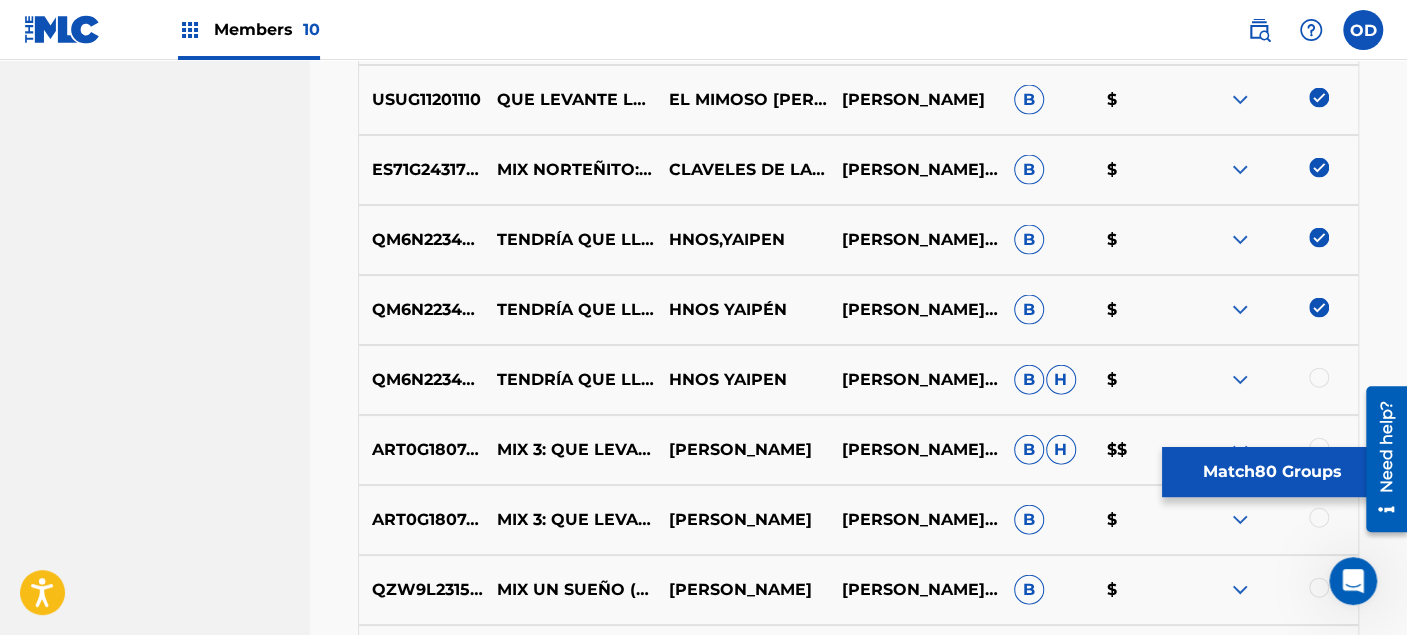 scroll, scrollTop: 6637, scrollLeft: 0, axis: vertical 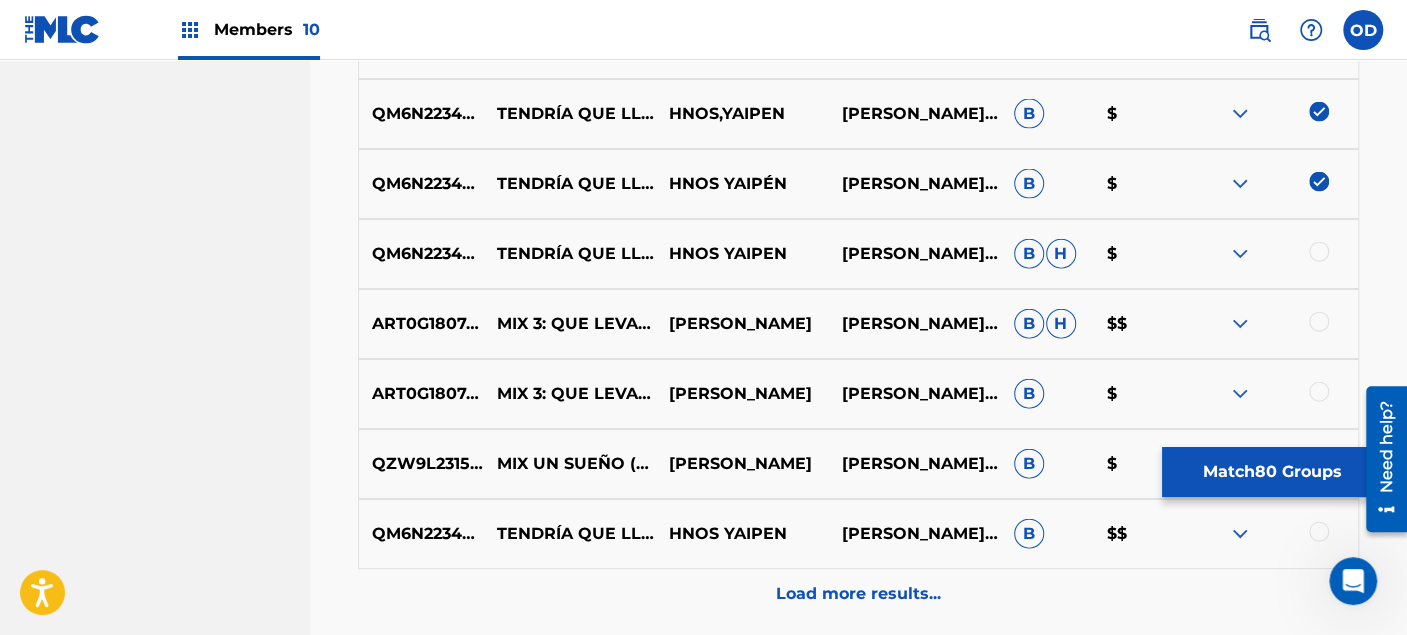 click at bounding box center (1319, 252) 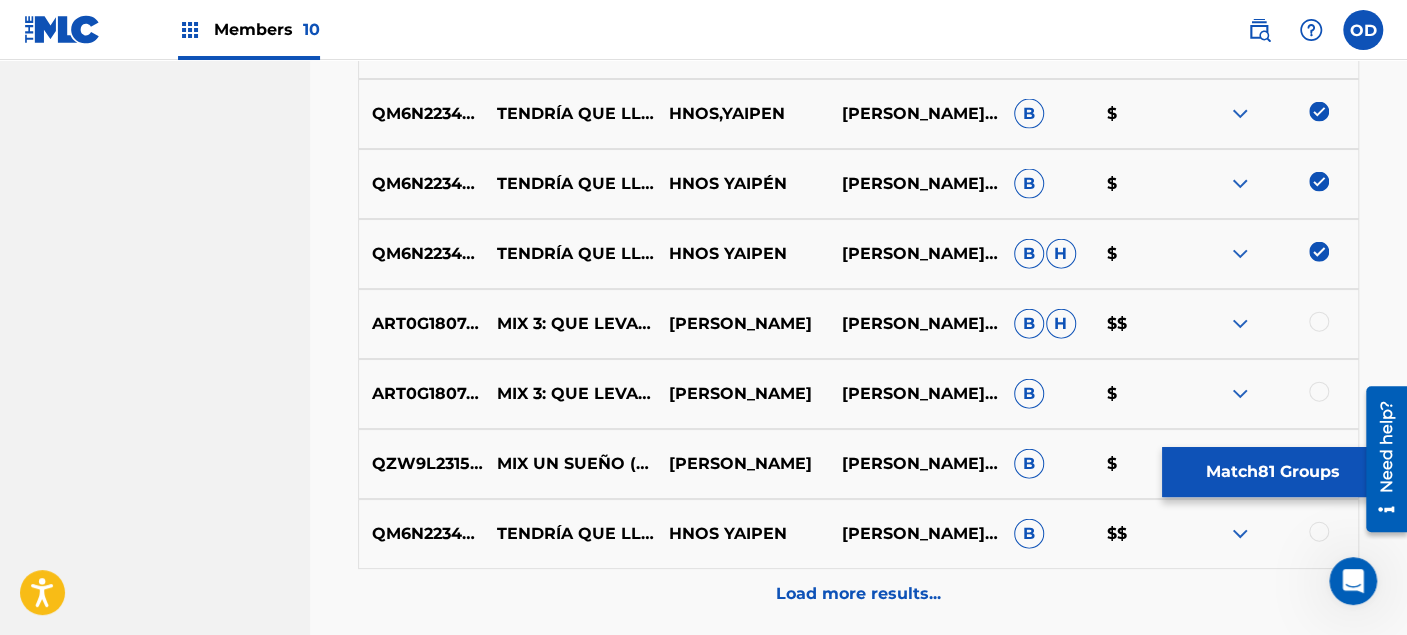 click at bounding box center (1319, 322) 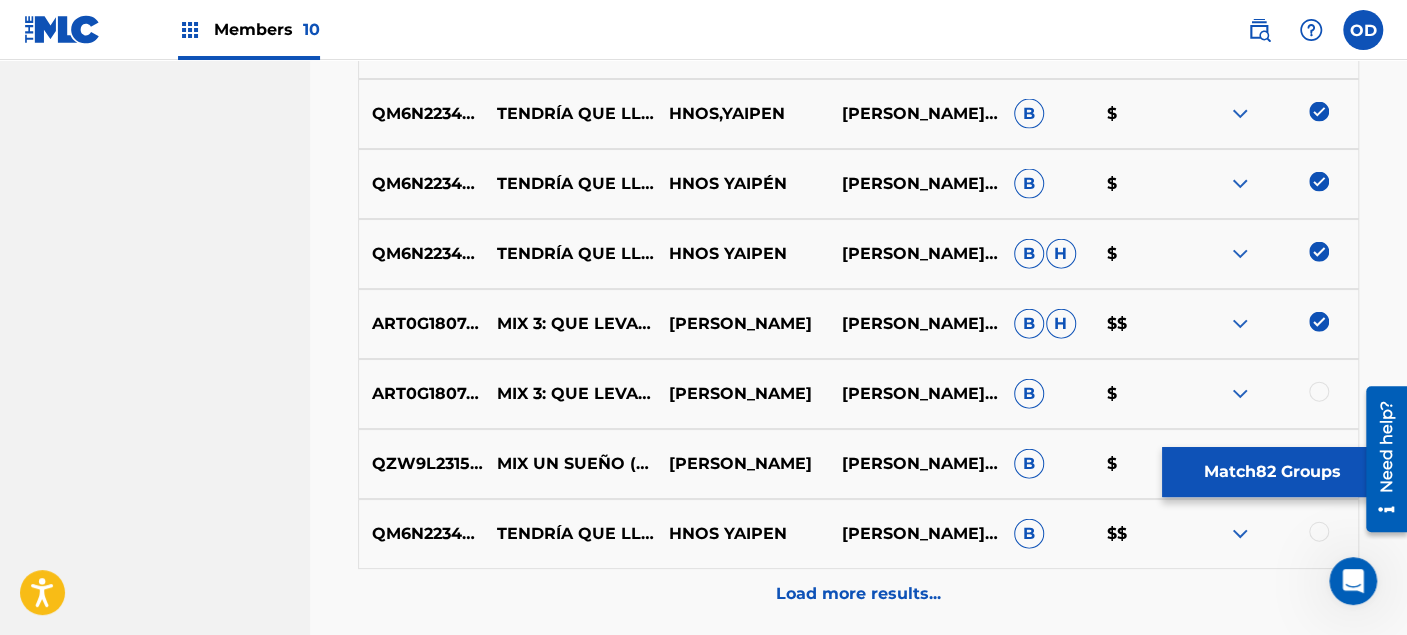 click at bounding box center [1319, 392] 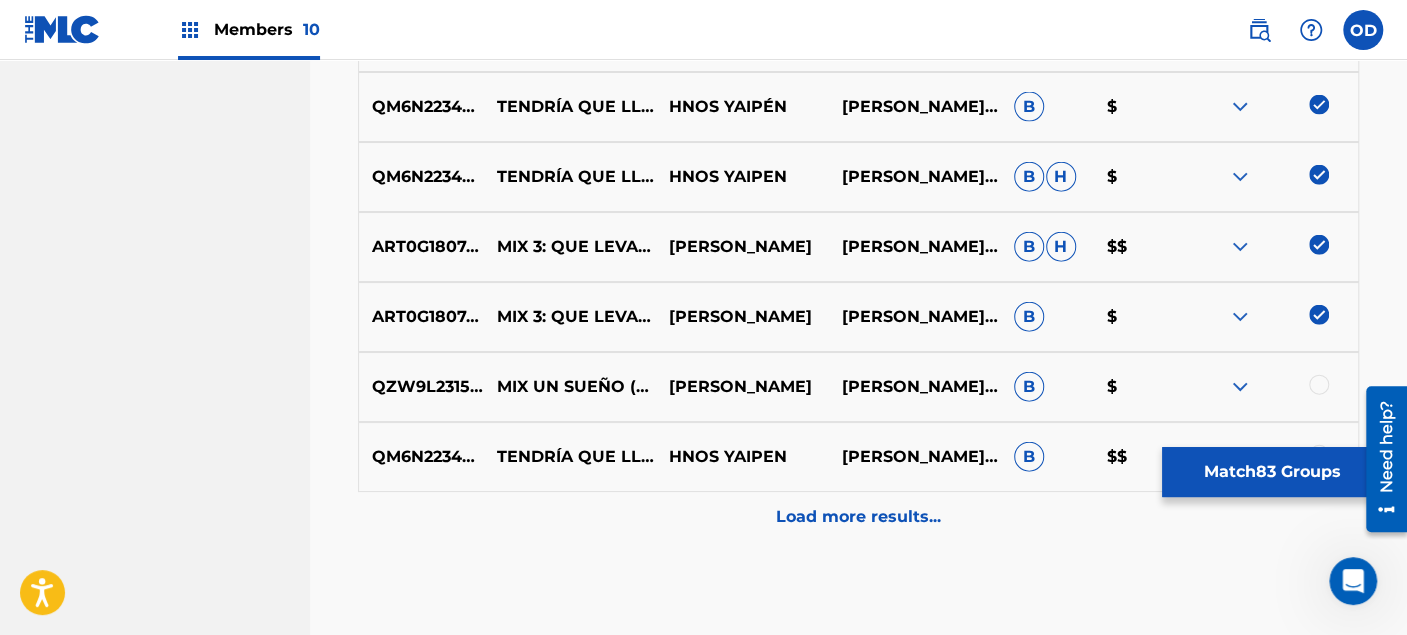 scroll, scrollTop: 6748, scrollLeft: 0, axis: vertical 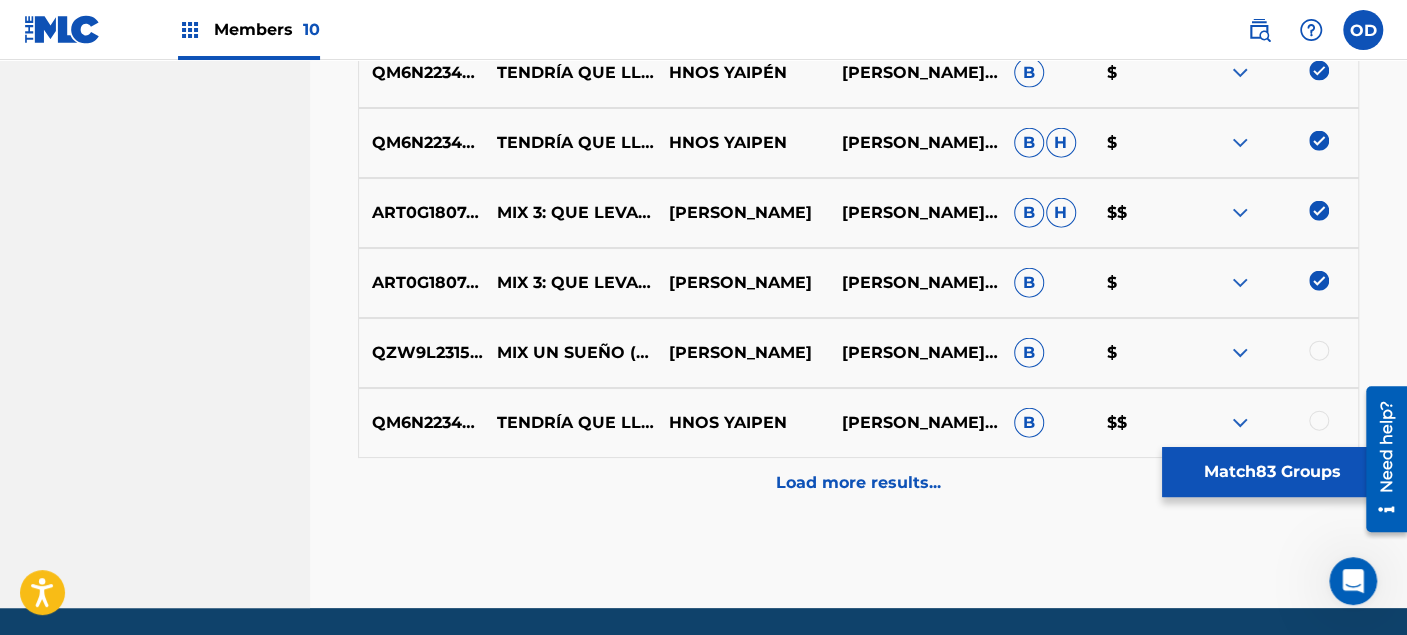 click at bounding box center (1319, 351) 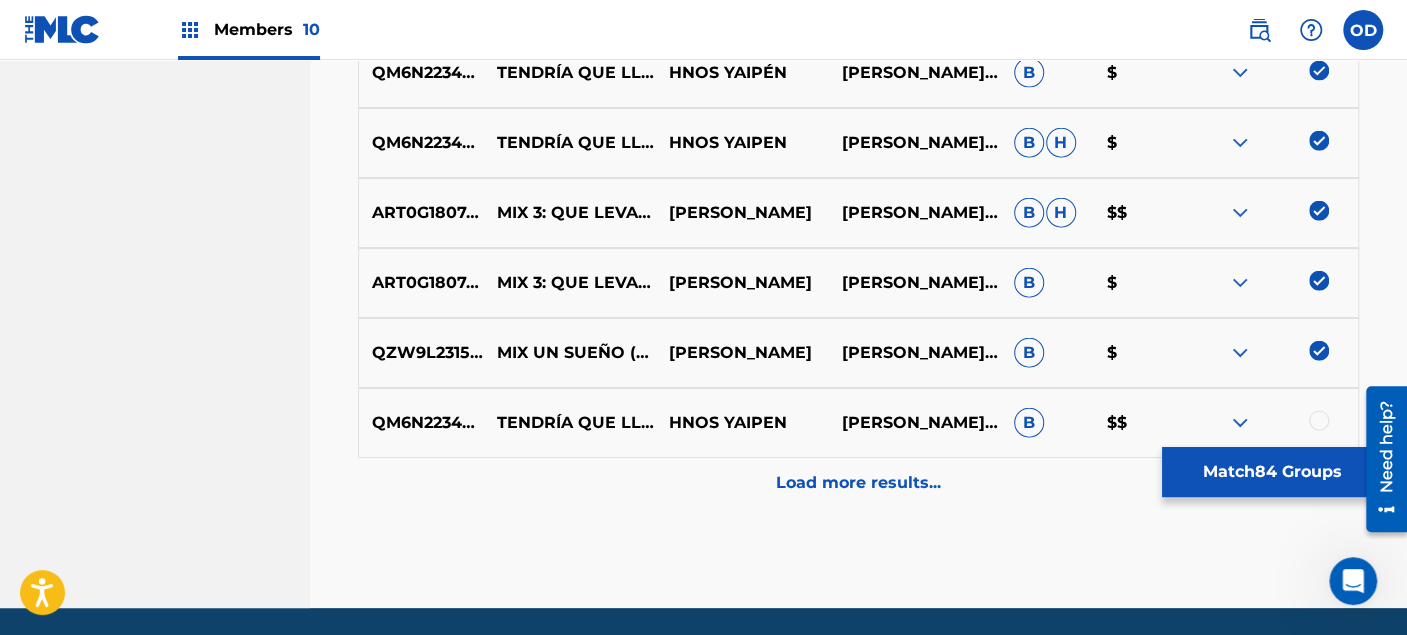 click at bounding box center (1319, 421) 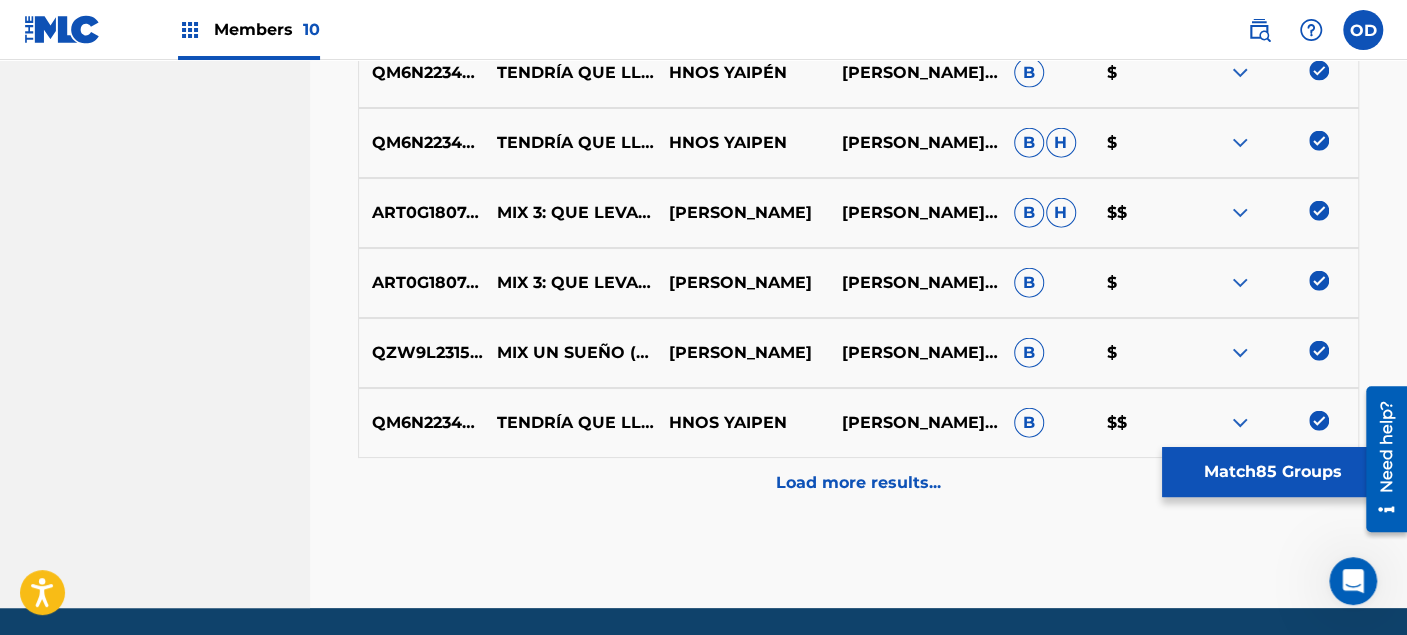 click on "Load more results..." at bounding box center [858, 483] 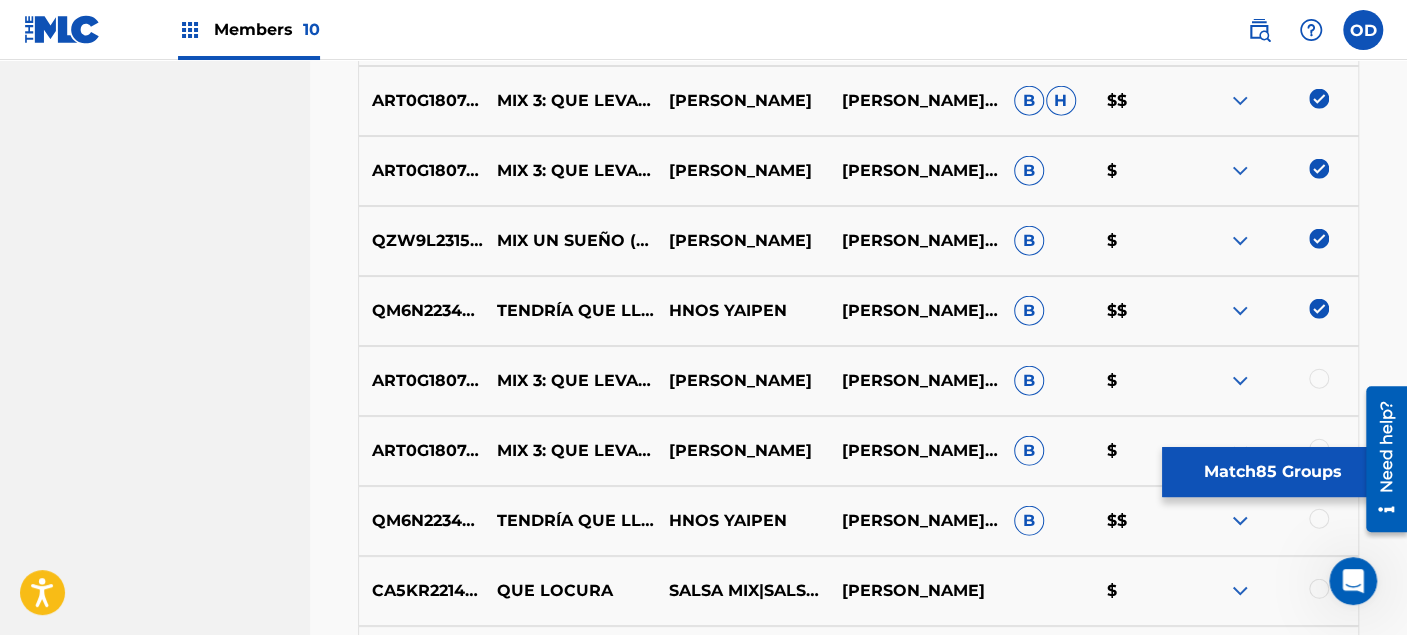 scroll, scrollTop: 6970, scrollLeft: 0, axis: vertical 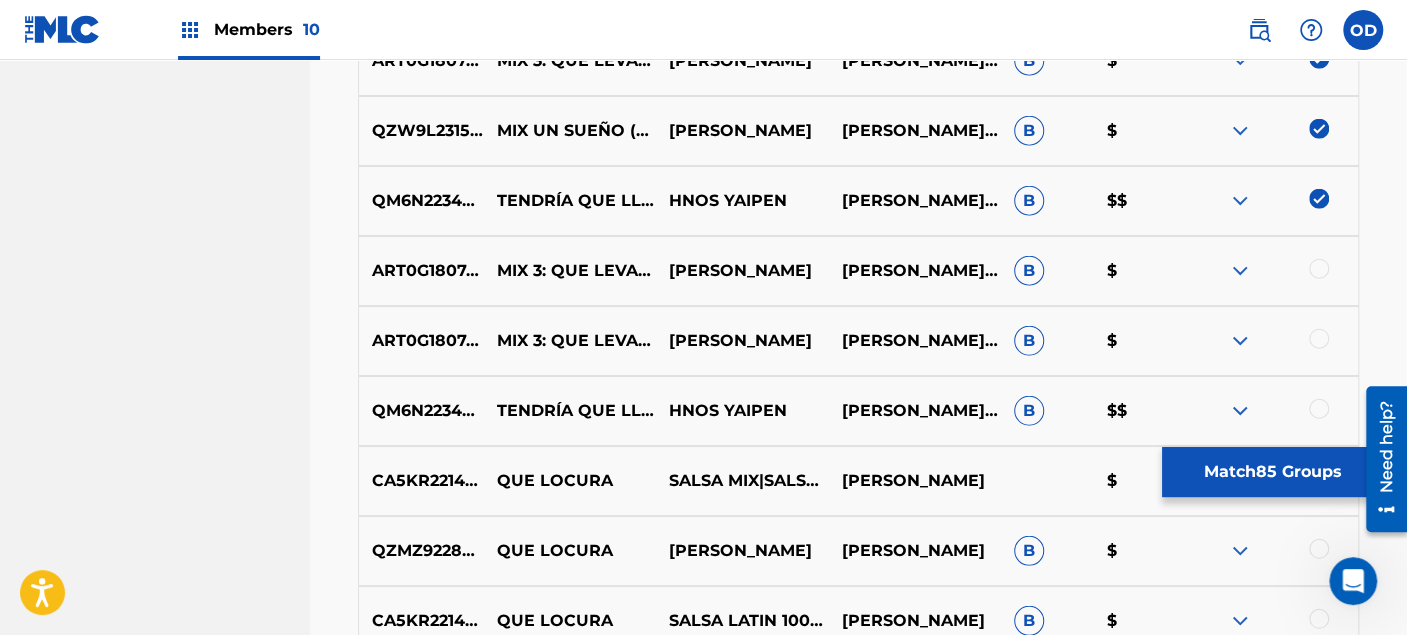 click at bounding box center (1319, 269) 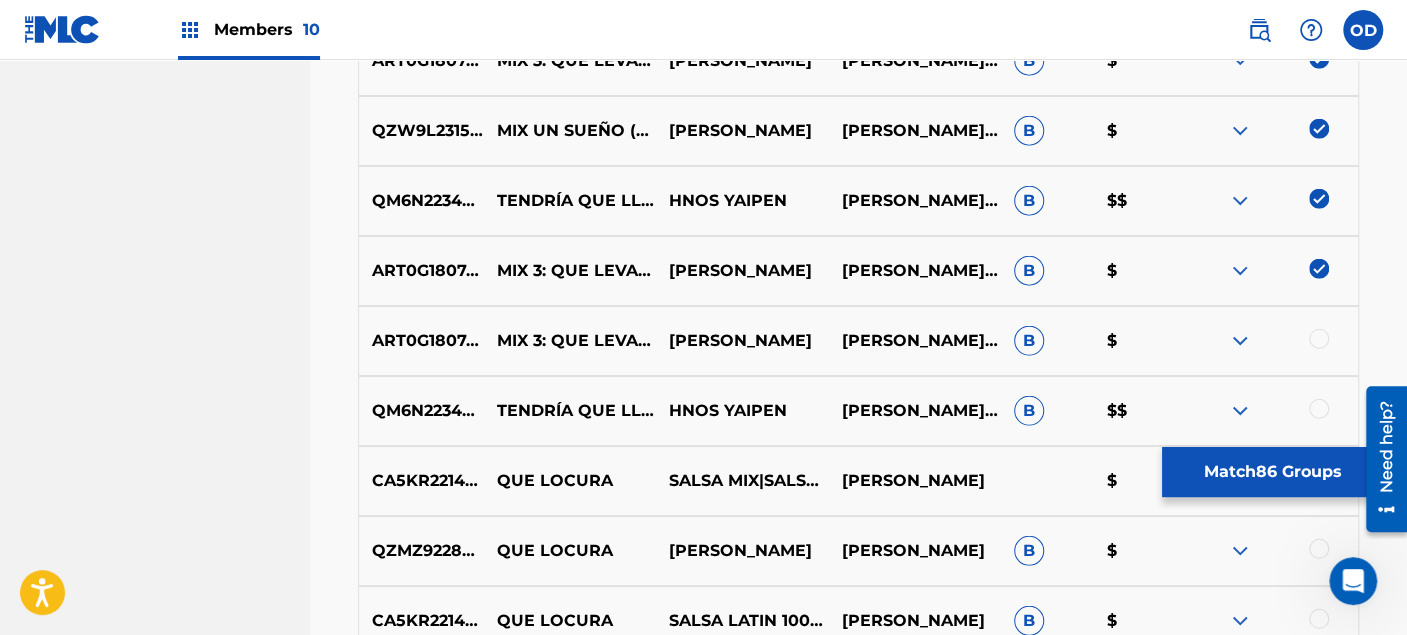 click at bounding box center (1319, 339) 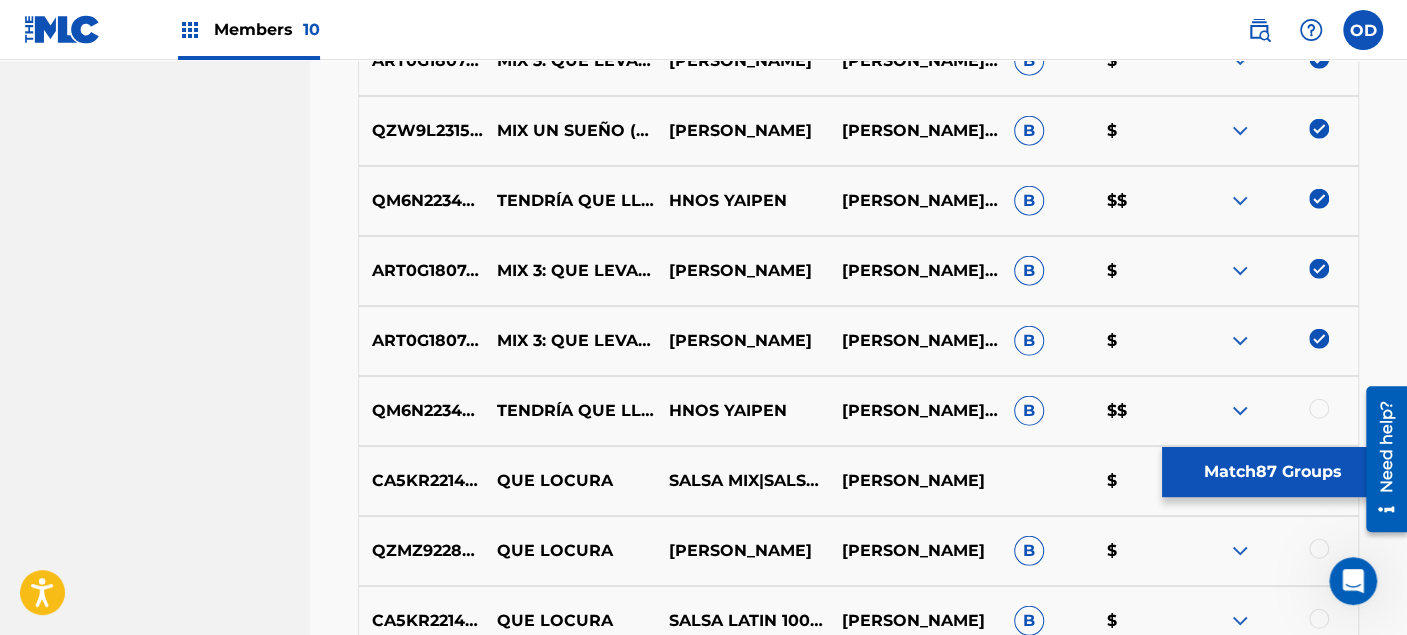 click at bounding box center [1319, 409] 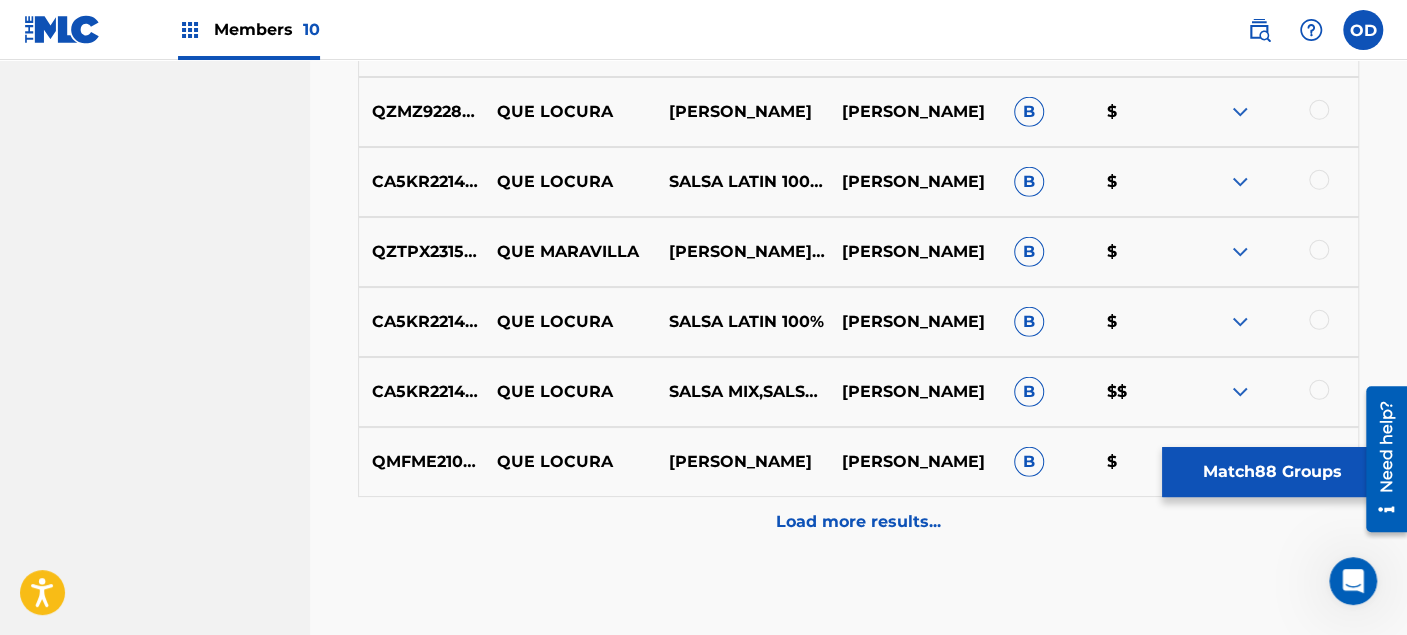 scroll, scrollTop: 7414, scrollLeft: 0, axis: vertical 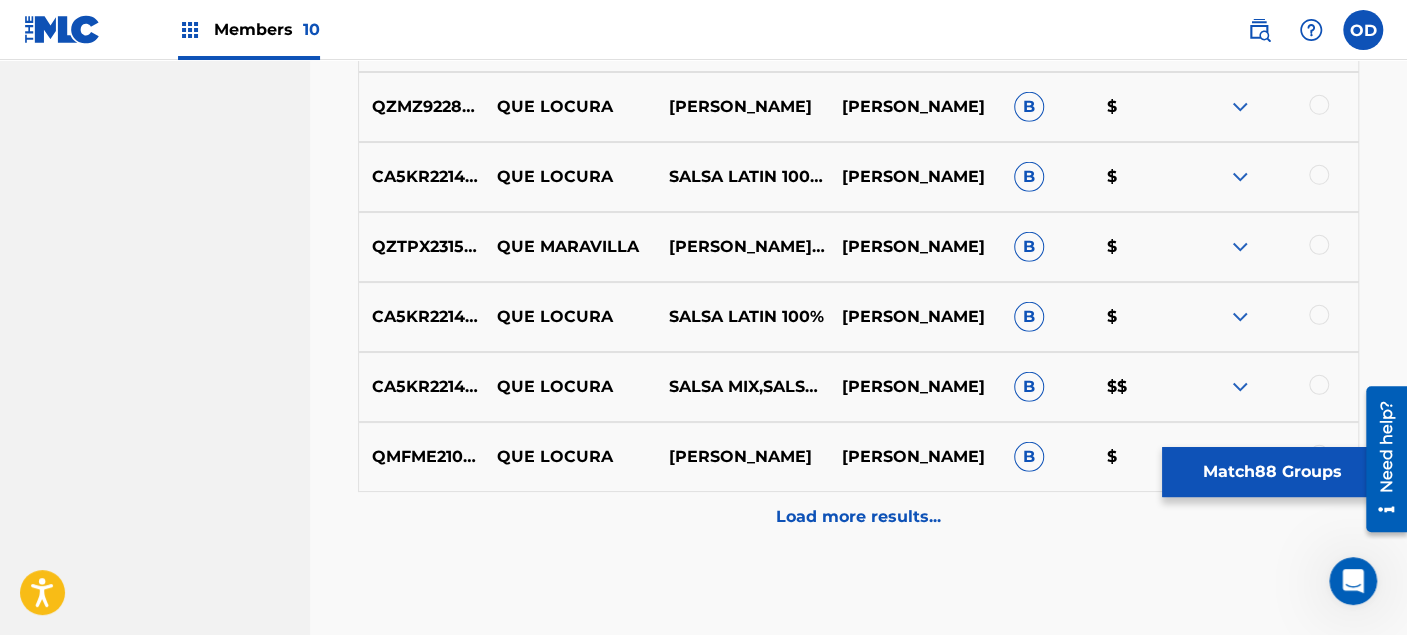 click on "Load more results..." at bounding box center (858, 517) 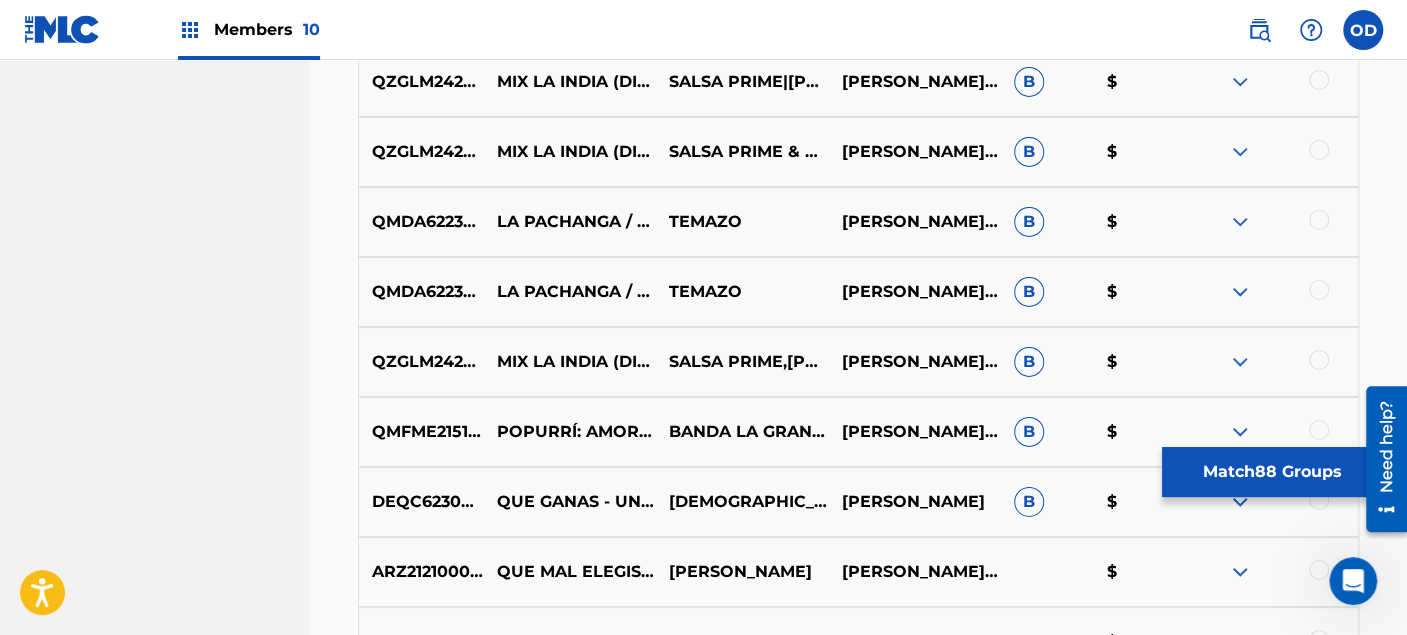 scroll, scrollTop: 7970, scrollLeft: 0, axis: vertical 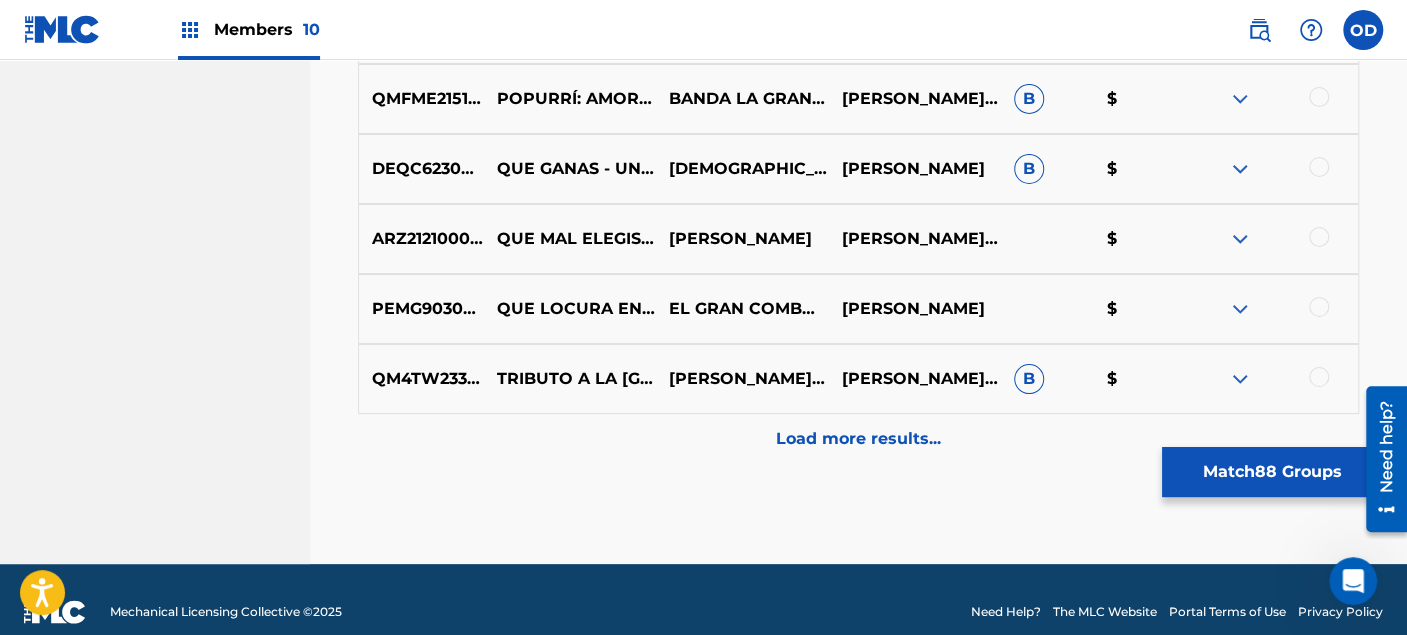 click on "Load more results..." at bounding box center [858, 439] 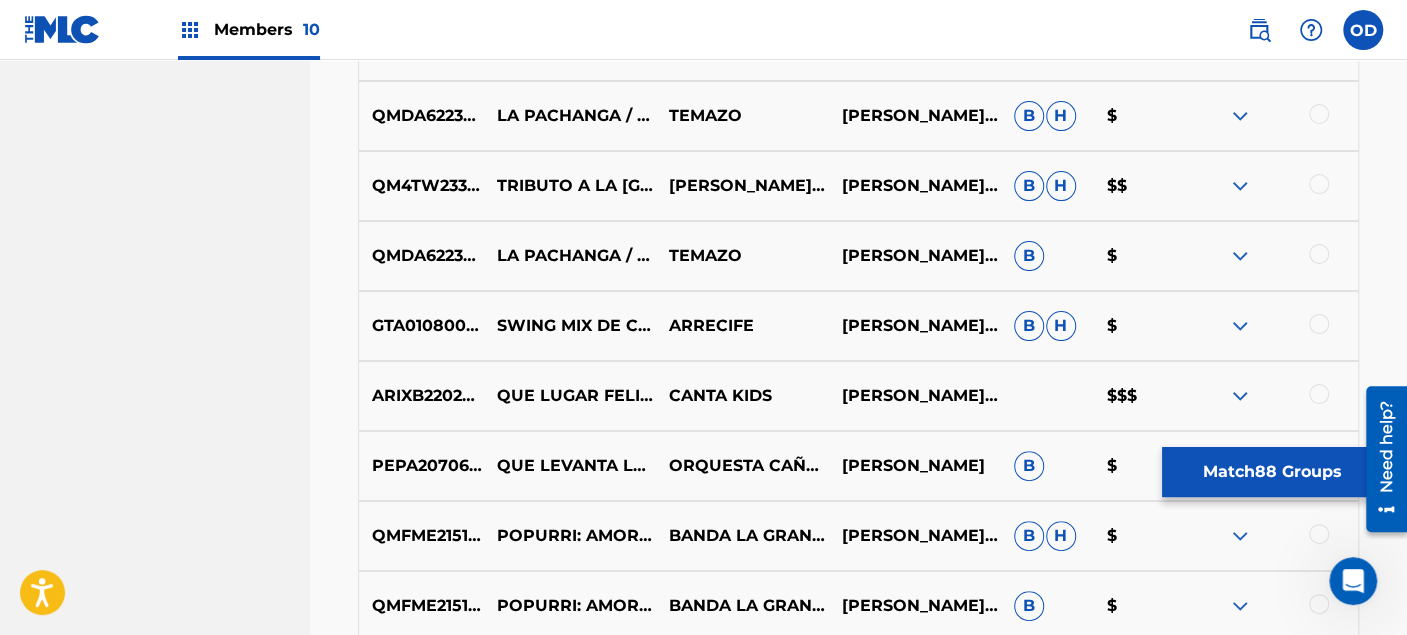 scroll, scrollTop: 8637, scrollLeft: 0, axis: vertical 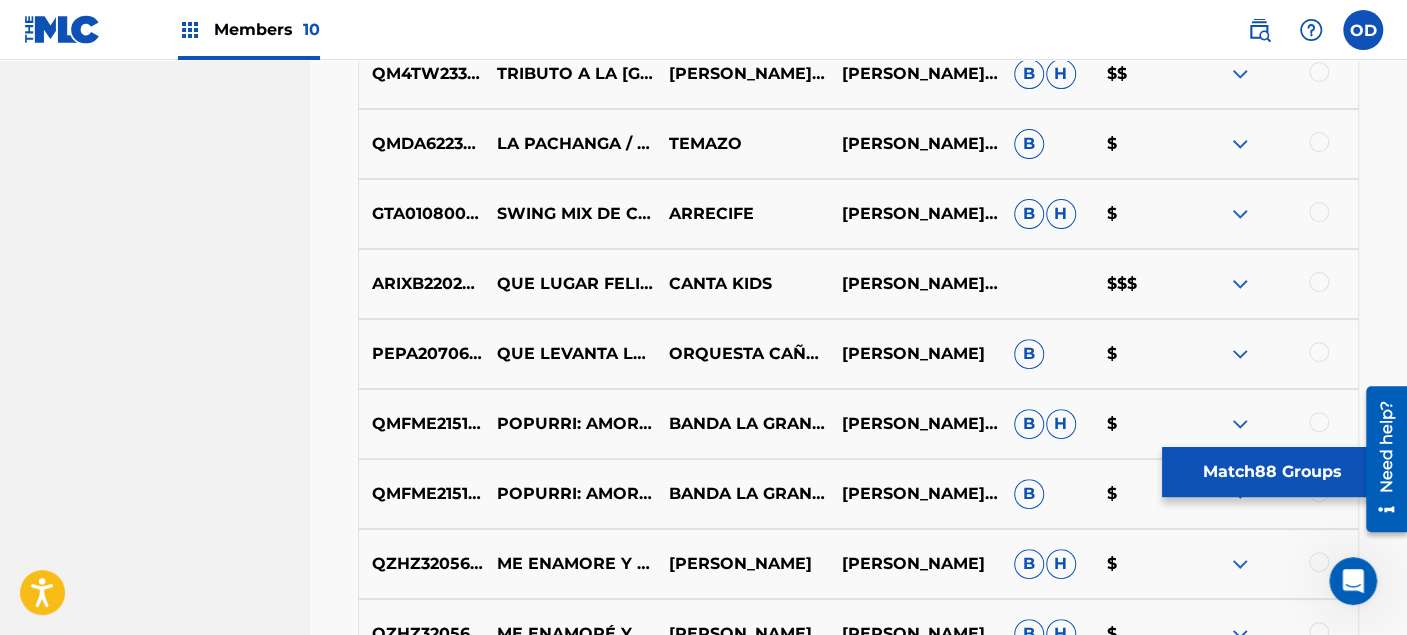 click at bounding box center (1319, 352) 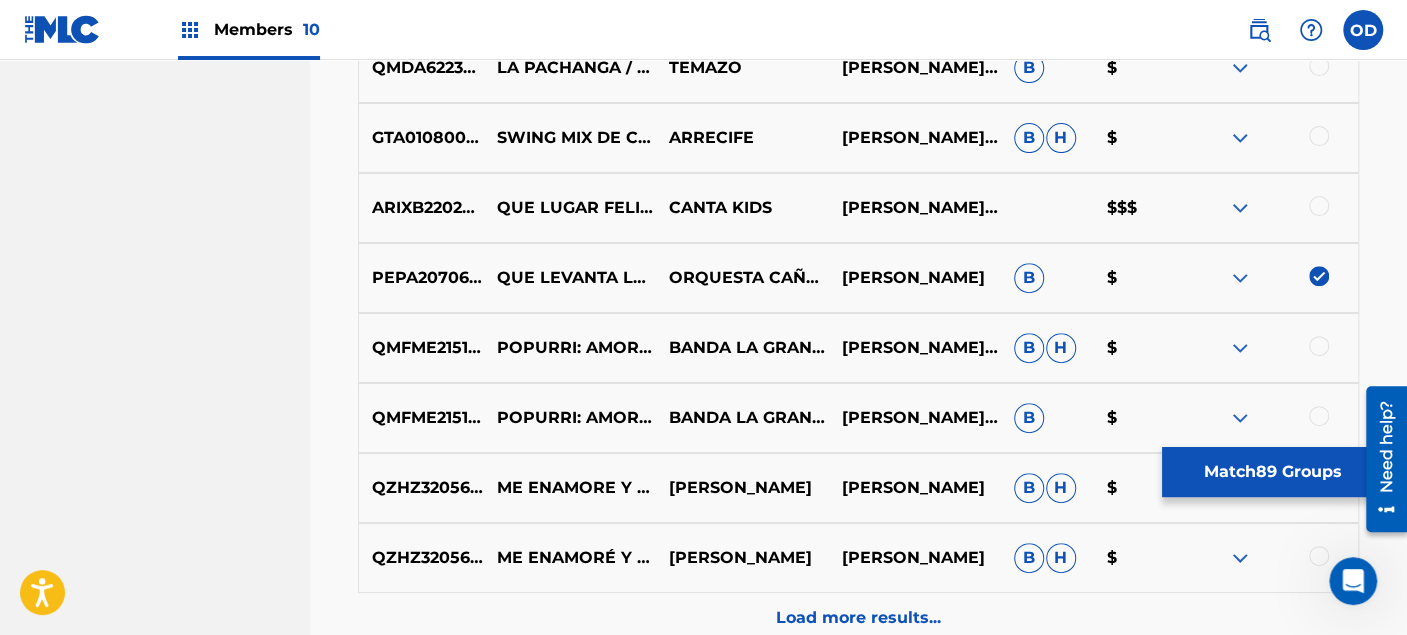 scroll, scrollTop: 8748, scrollLeft: 0, axis: vertical 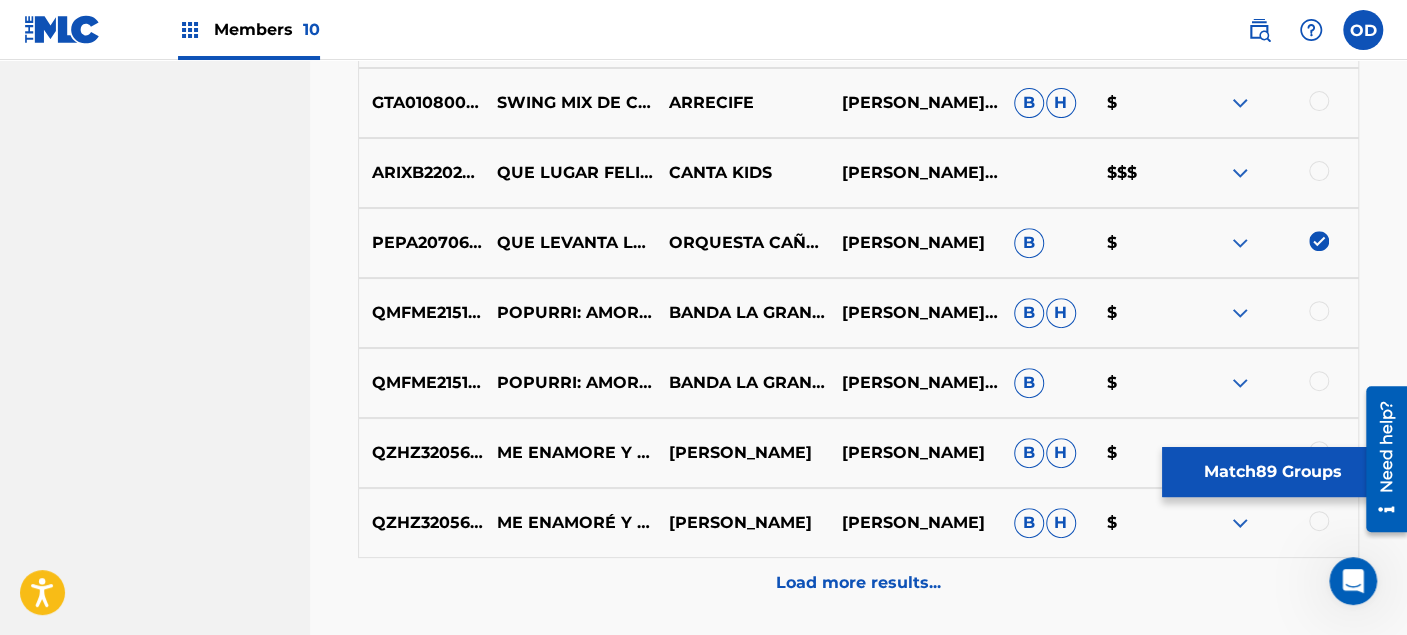 click on "QZHZ32056240 ME ENAMORÉ Y QUE [PERSON_NAME] [PERSON_NAME] [PERSON_NAME]" at bounding box center (858, 523) 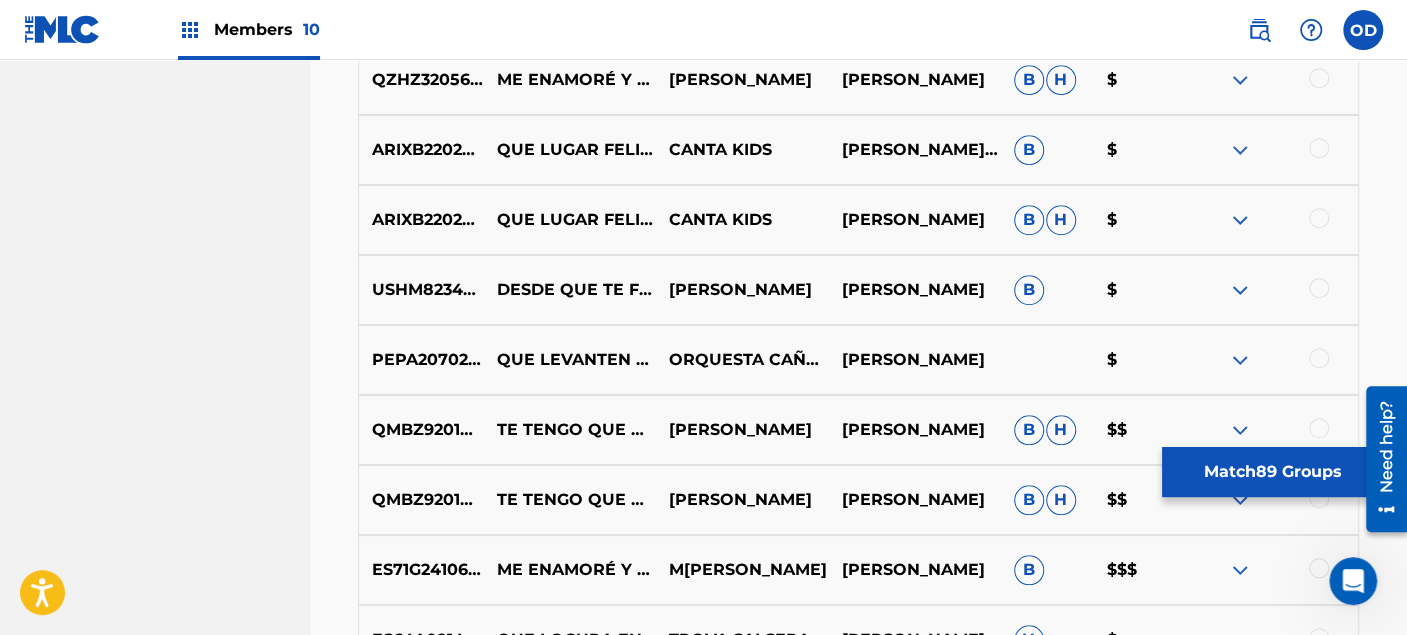 scroll, scrollTop: 9192, scrollLeft: 0, axis: vertical 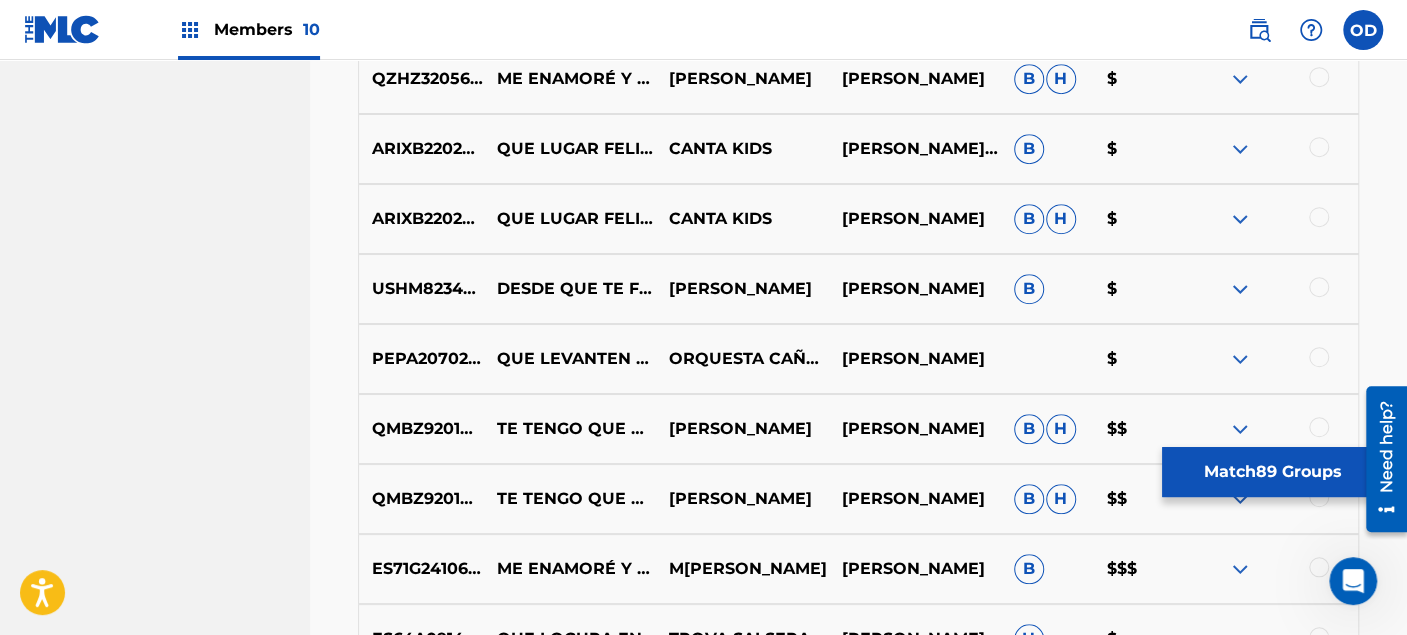 click at bounding box center (1319, 357) 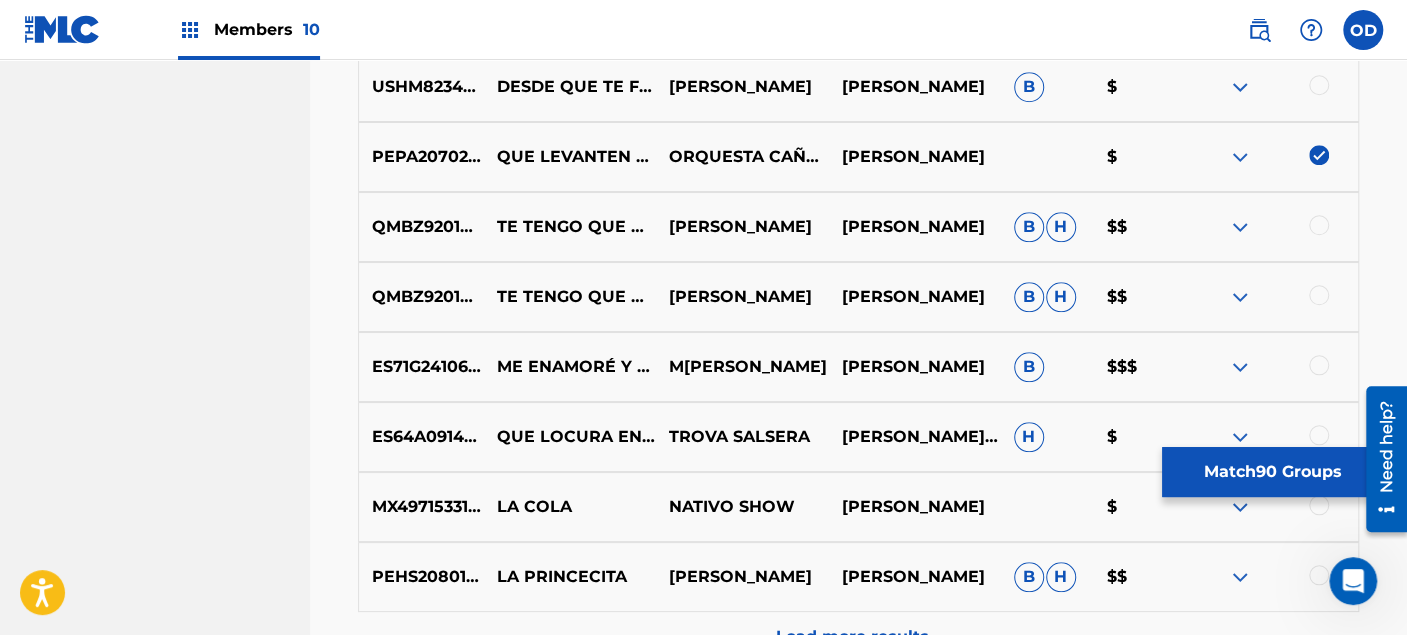 scroll, scrollTop: 9414, scrollLeft: 0, axis: vertical 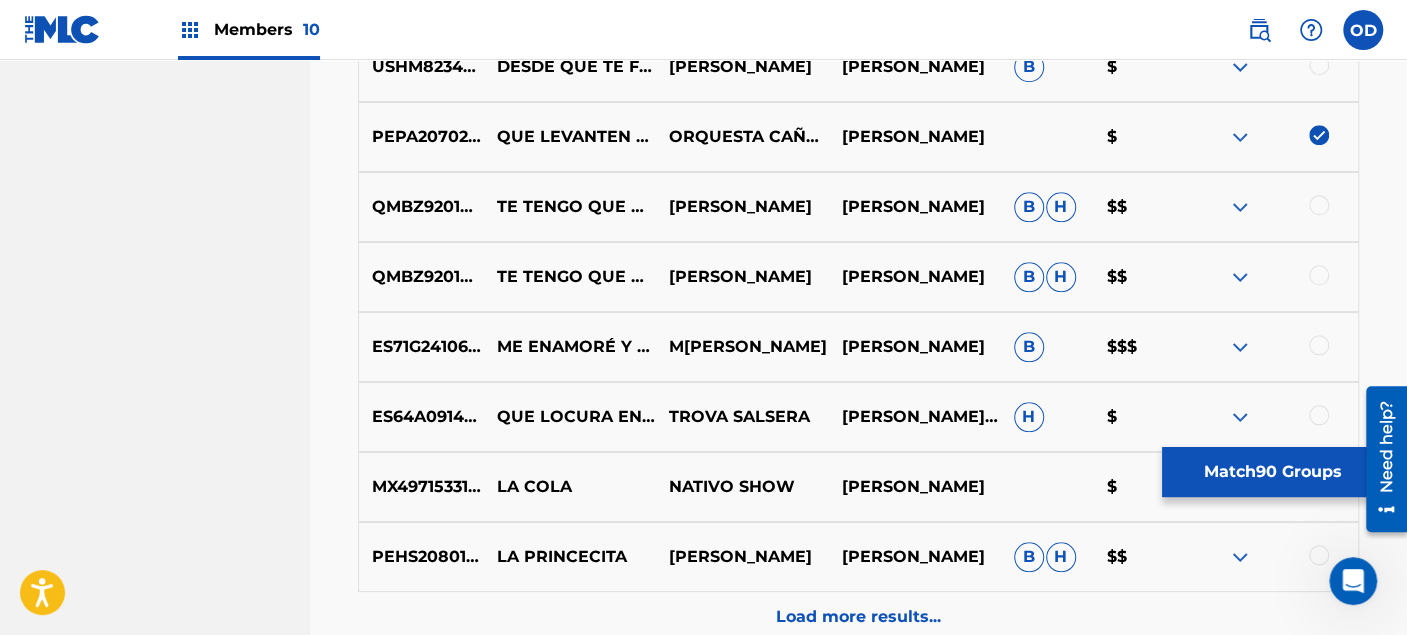 click on "Load more results..." at bounding box center [858, 617] 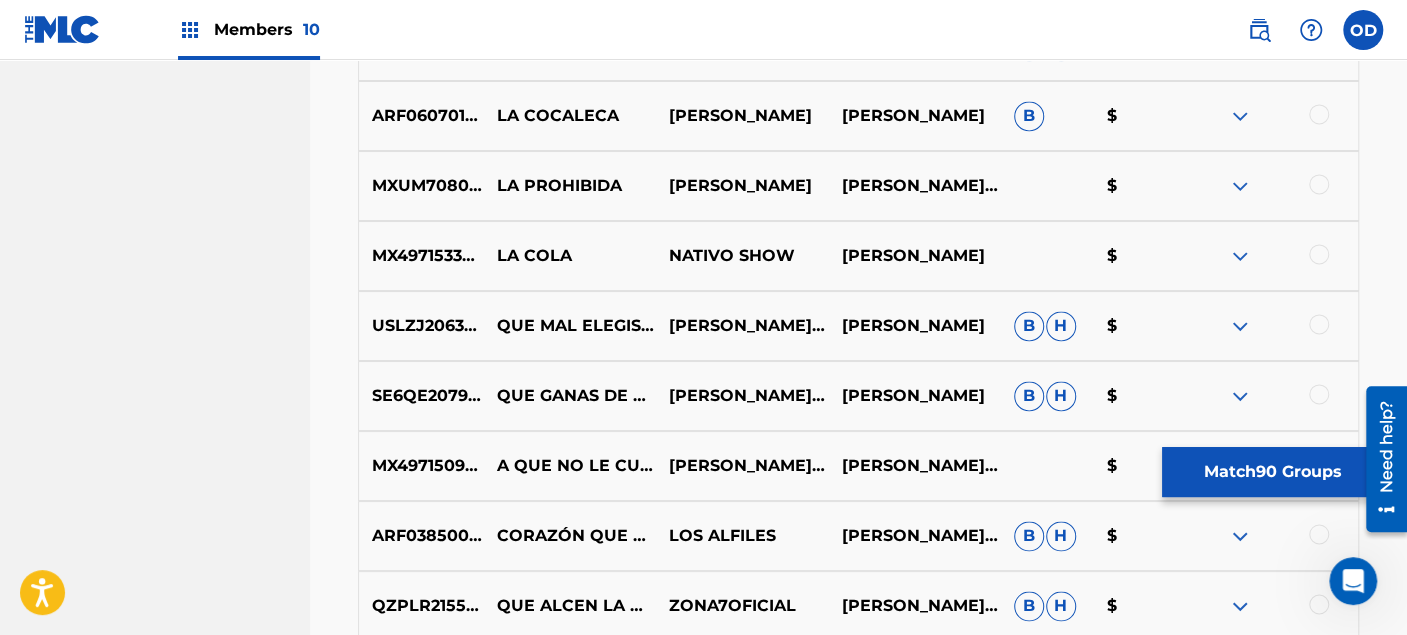 scroll, scrollTop: 9970, scrollLeft: 0, axis: vertical 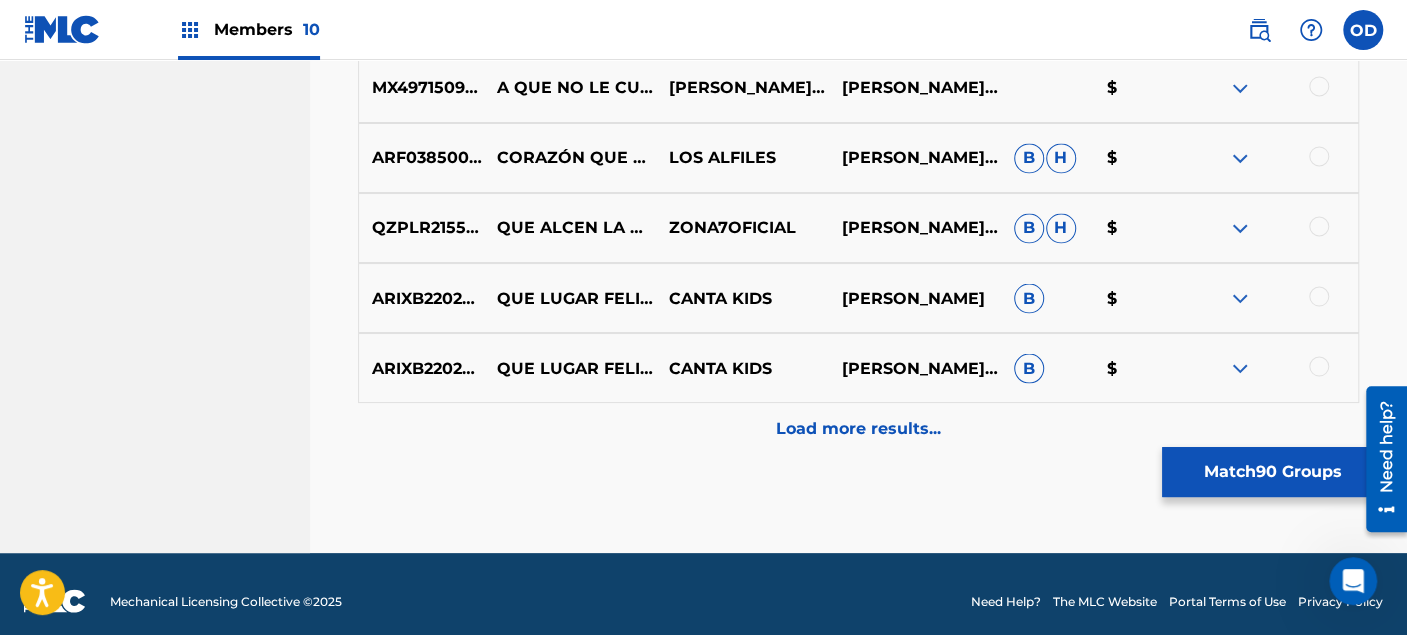 click on "Load more results..." at bounding box center [858, 428] 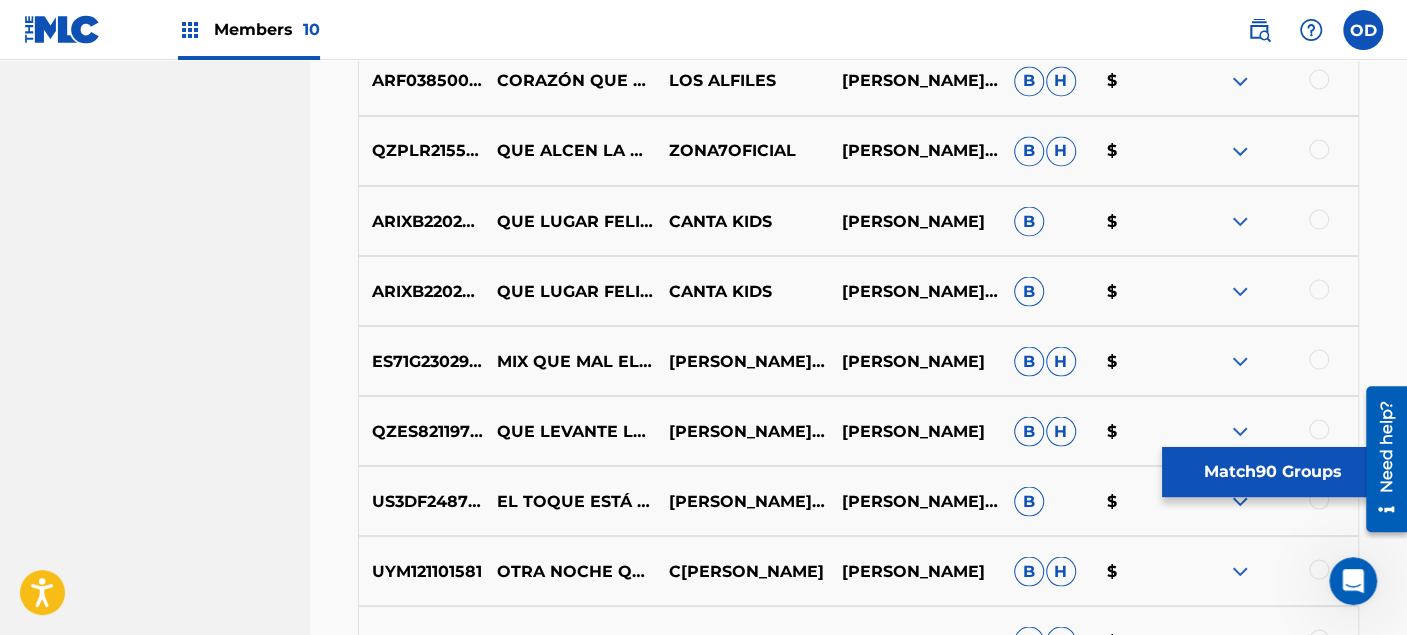 scroll, scrollTop: 10414, scrollLeft: 0, axis: vertical 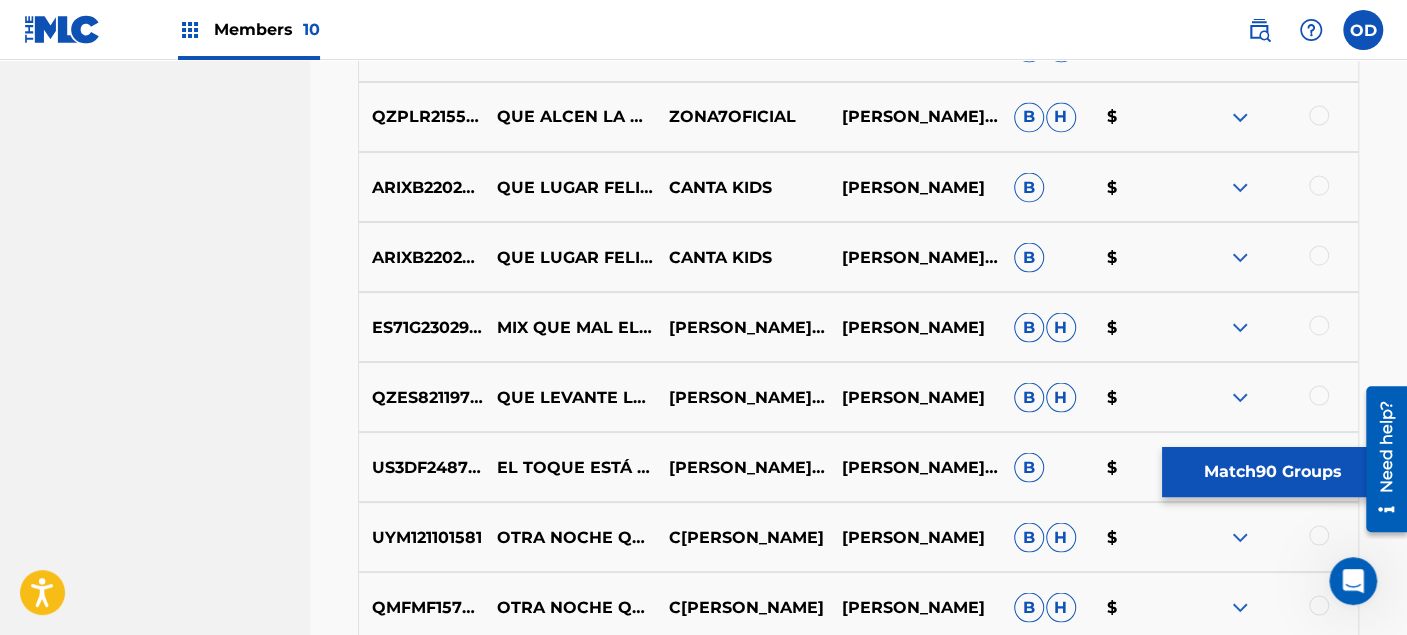 click at bounding box center (1319, 325) 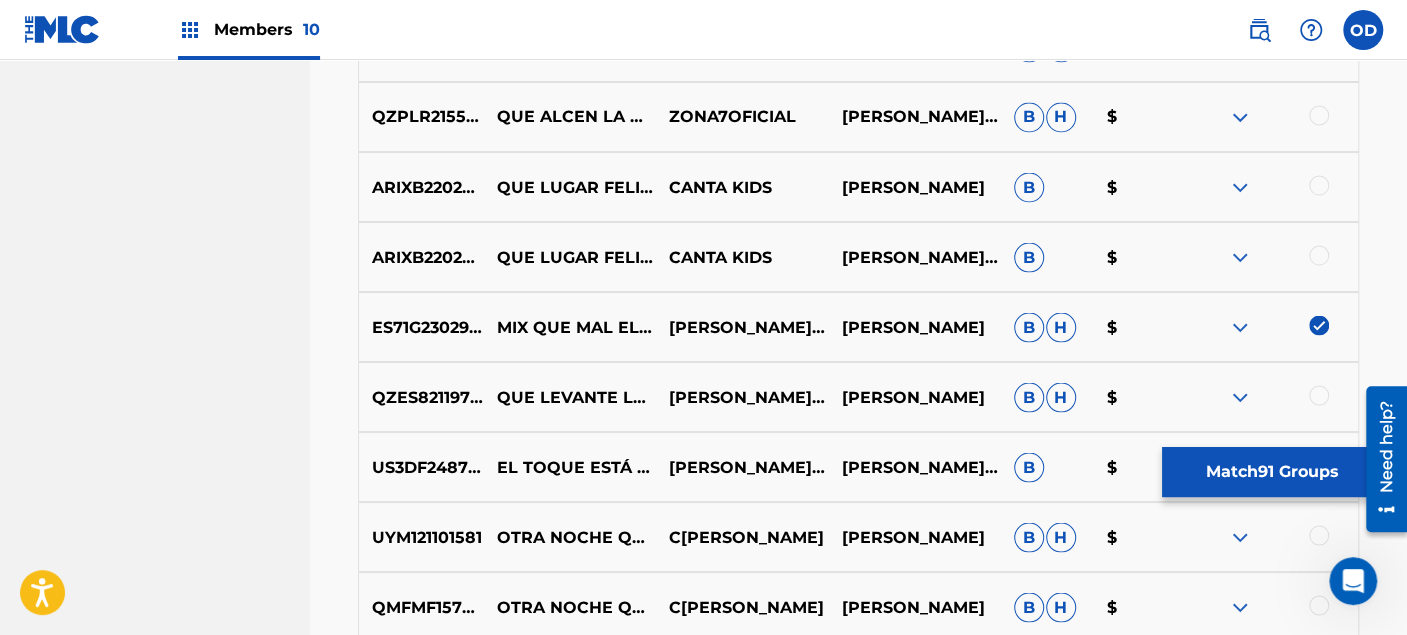 click at bounding box center [1319, 325] 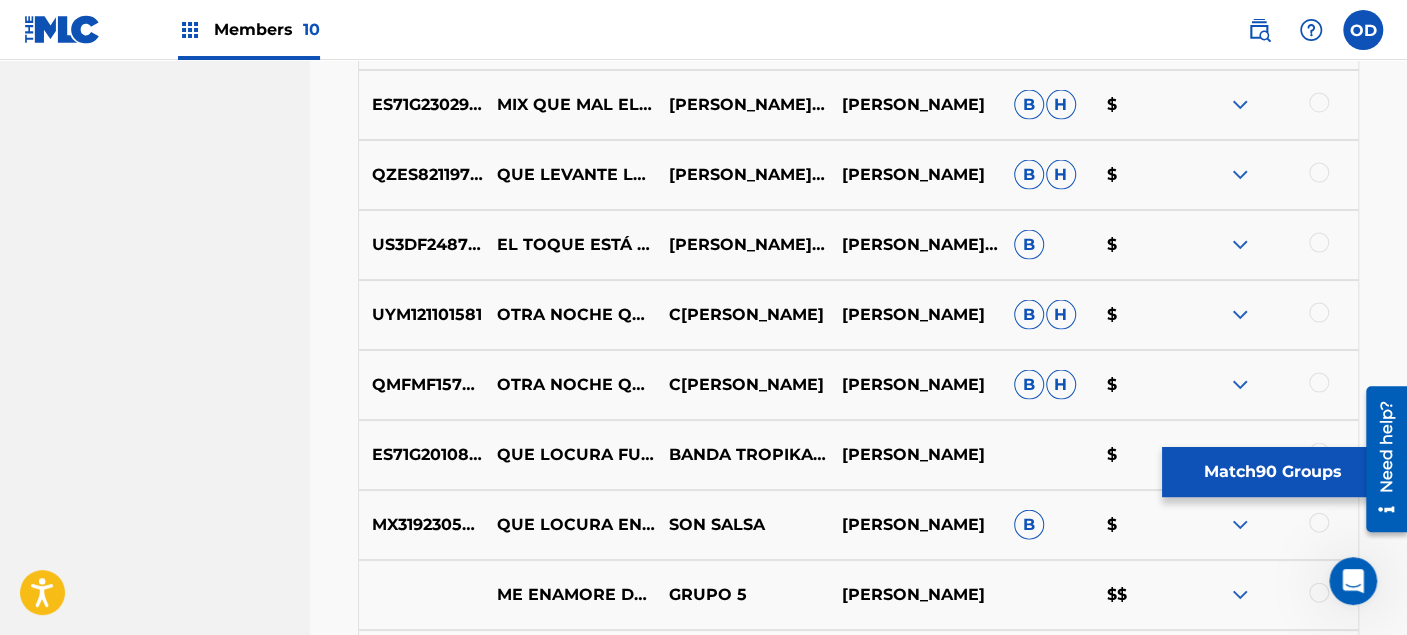 scroll, scrollTop: 10637, scrollLeft: 0, axis: vertical 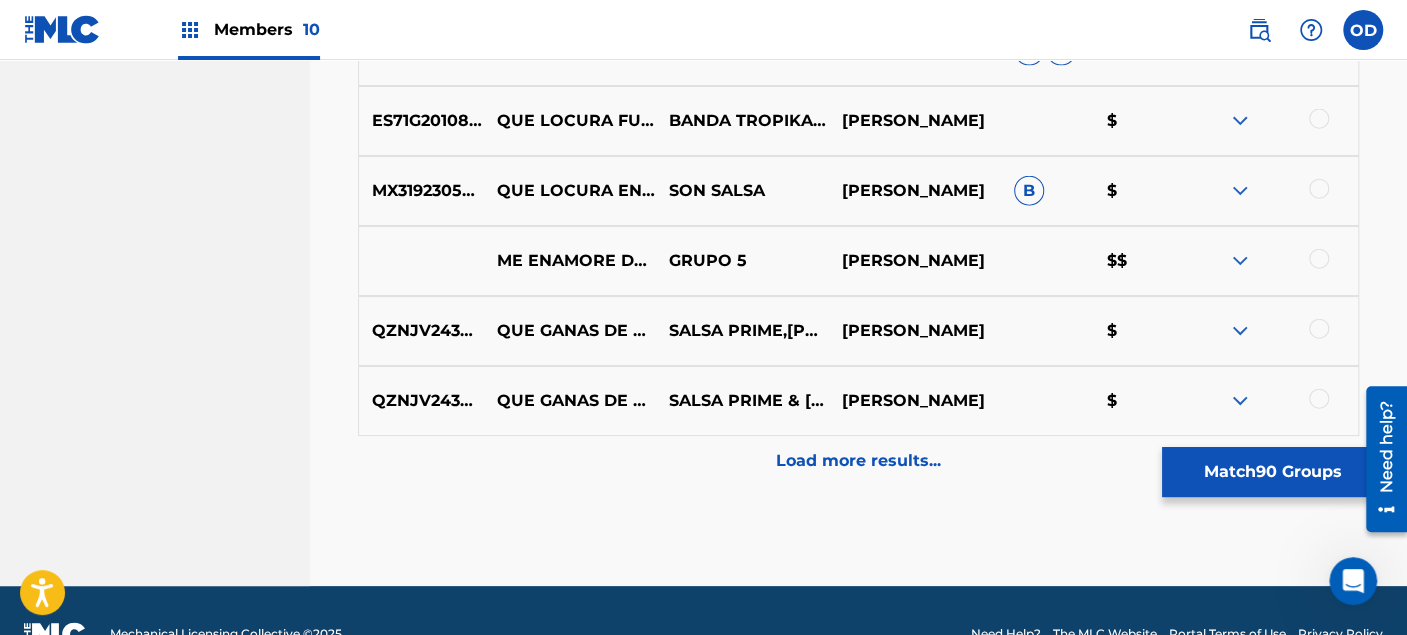 click on "Load more results..." at bounding box center [858, 461] 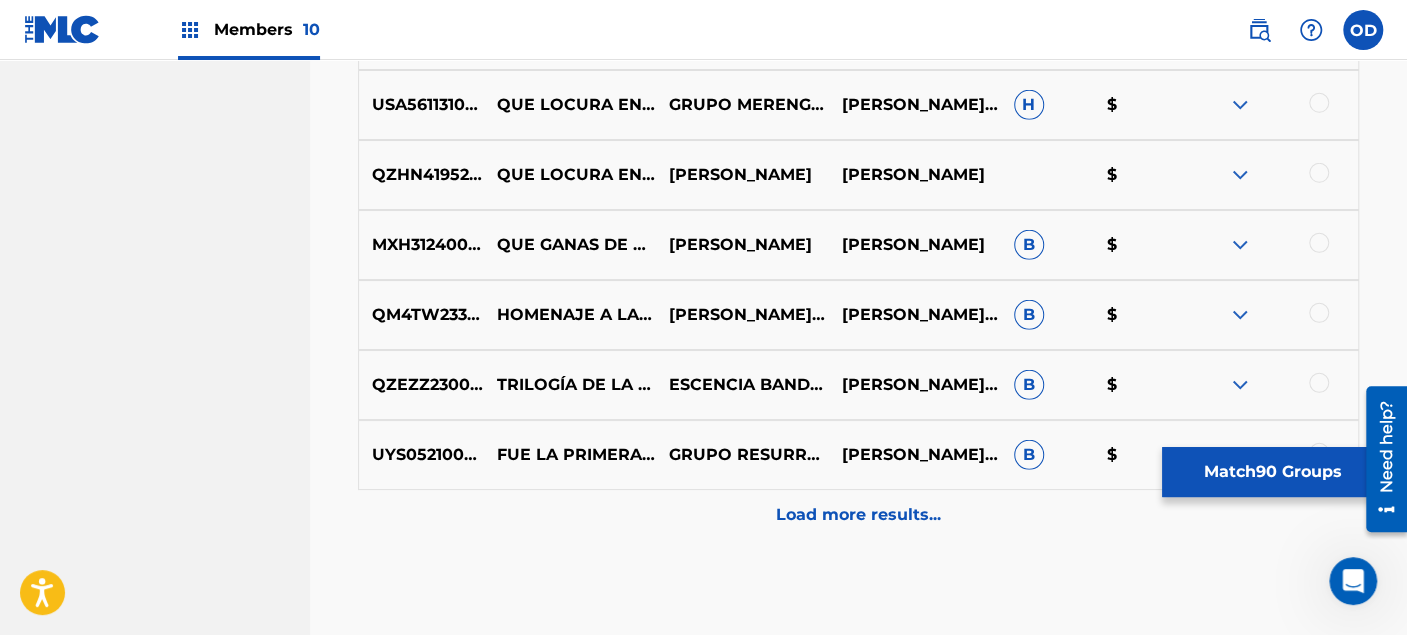 scroll, scrollTop: 11637, scrollLeft: 0, axis: vertical 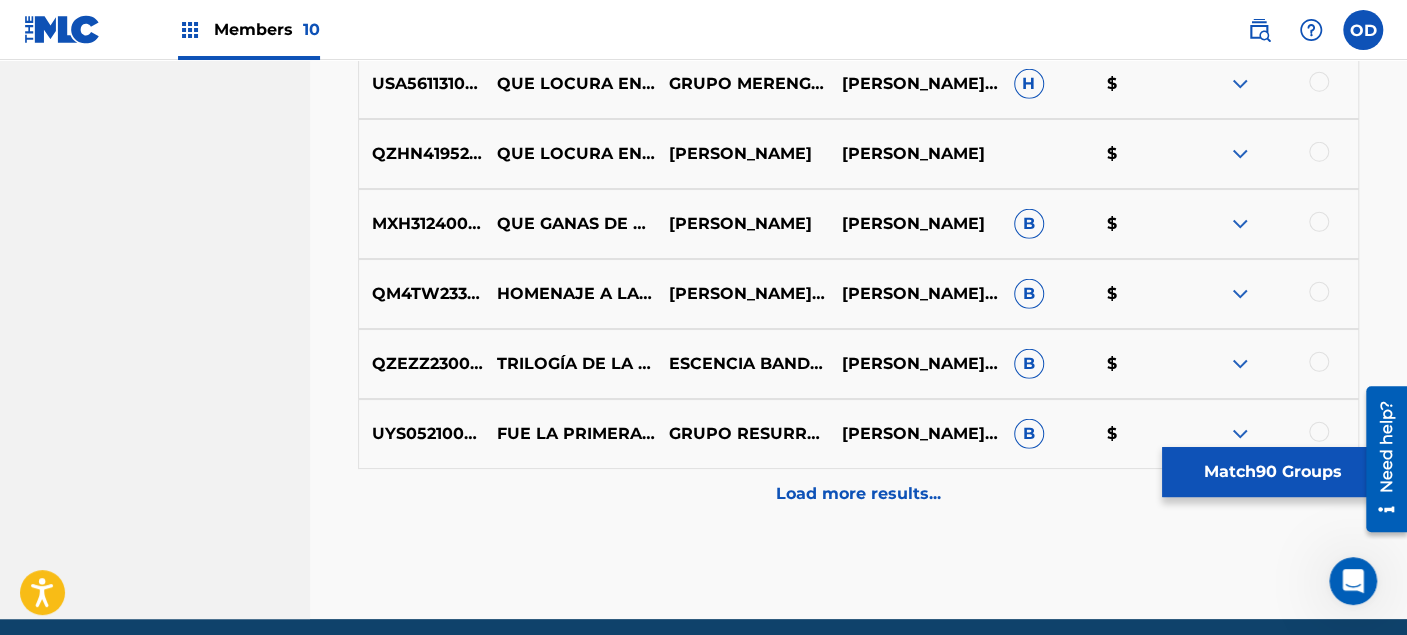 click on "Load more results..." at bounding box center (858, 494) 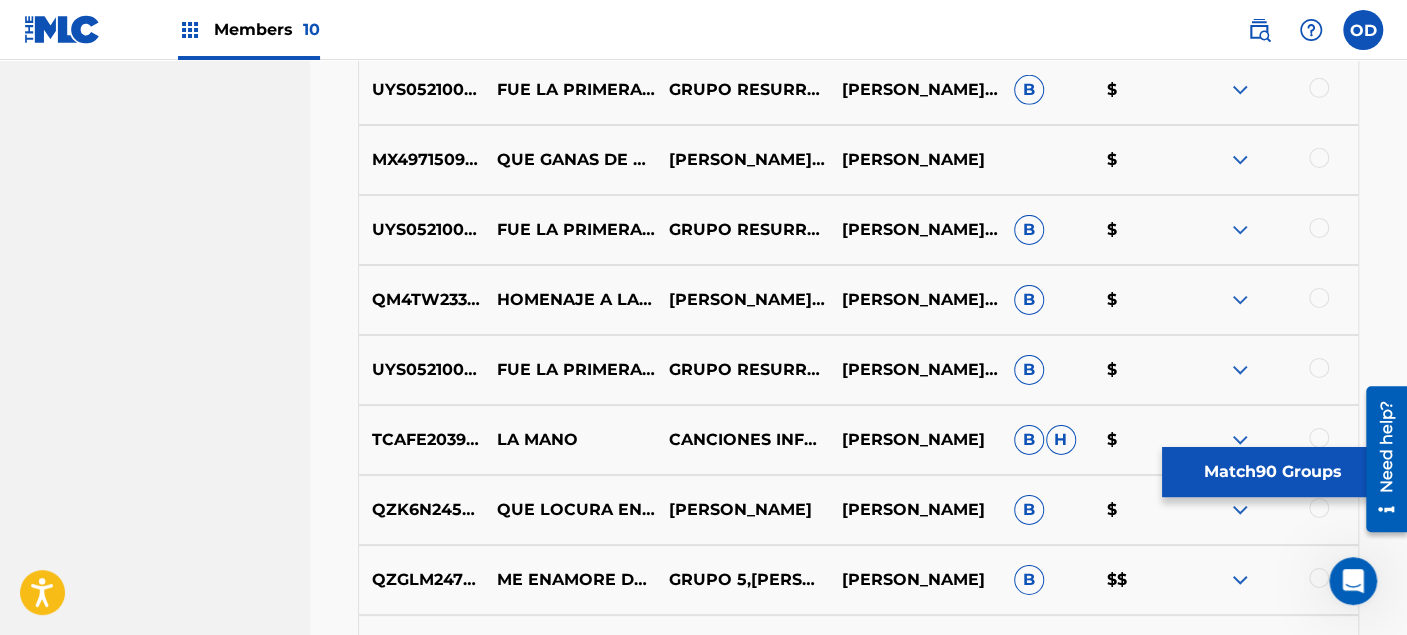 scroll, scrollTop: 12081, scrollLeft: 0, axis: vertical 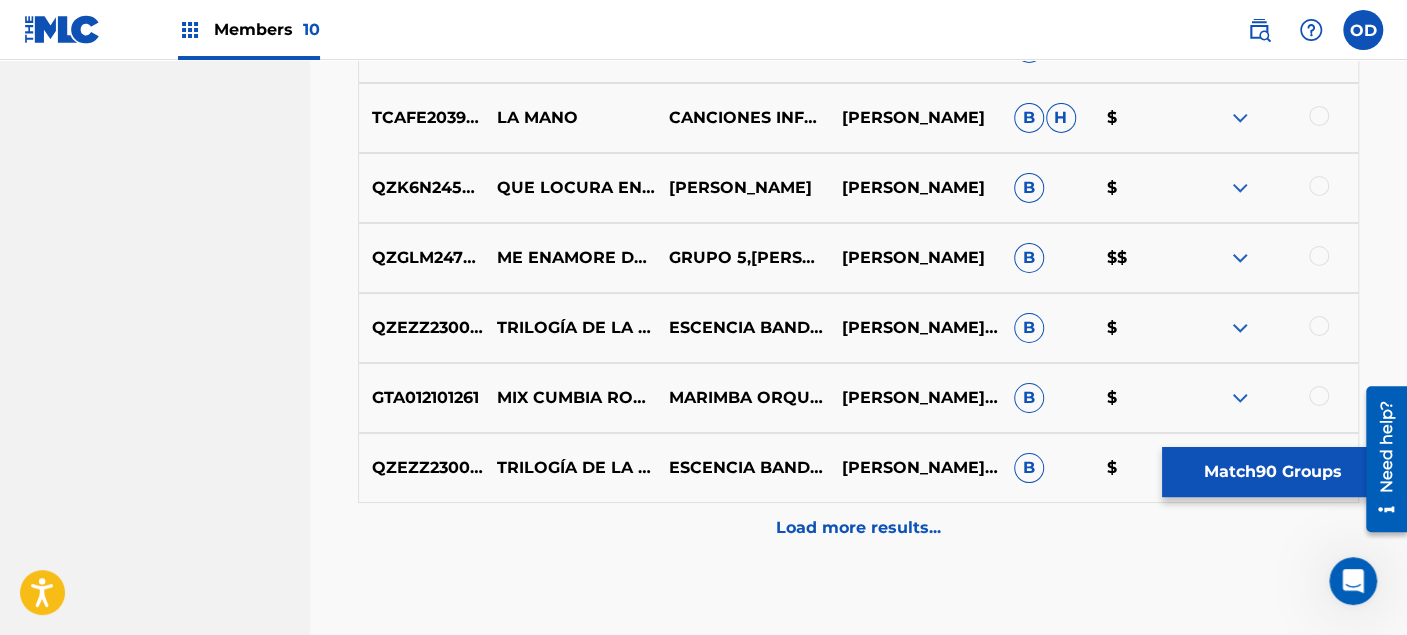 click on "Load more results..." at bounding box center (858, 528) 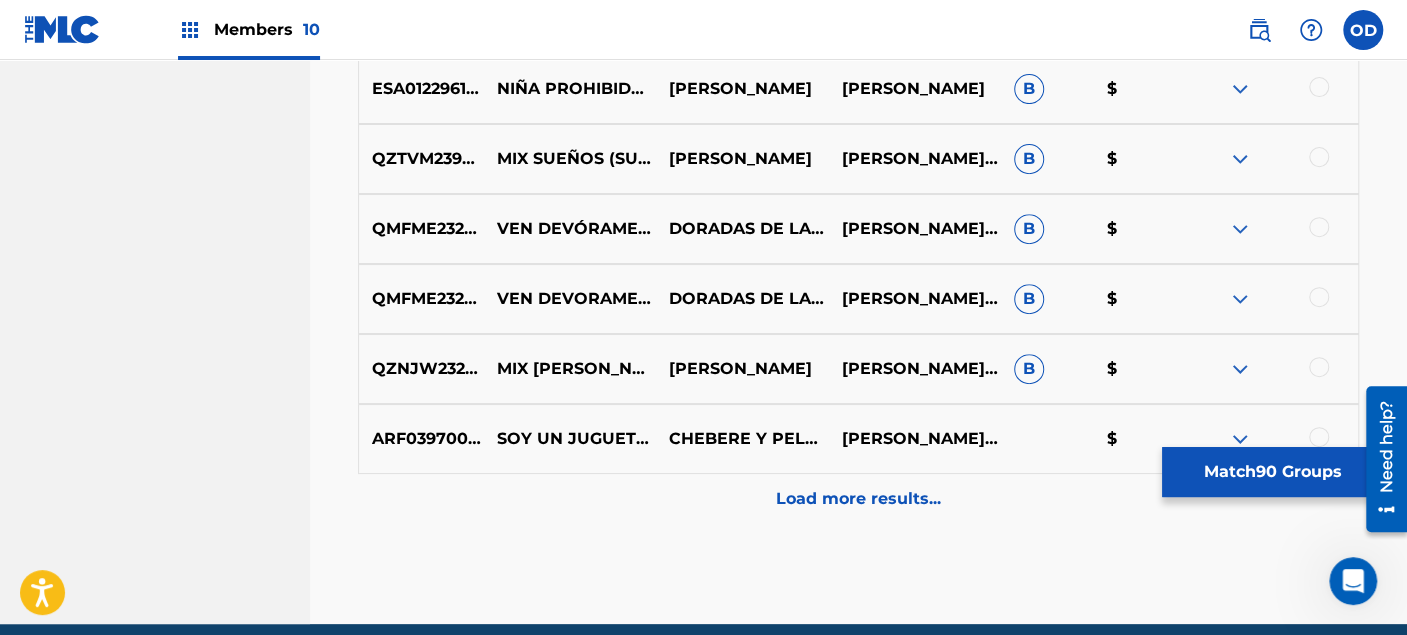 scroll, scrollTop: 13081, scrollLeft: 0, axis: vertical 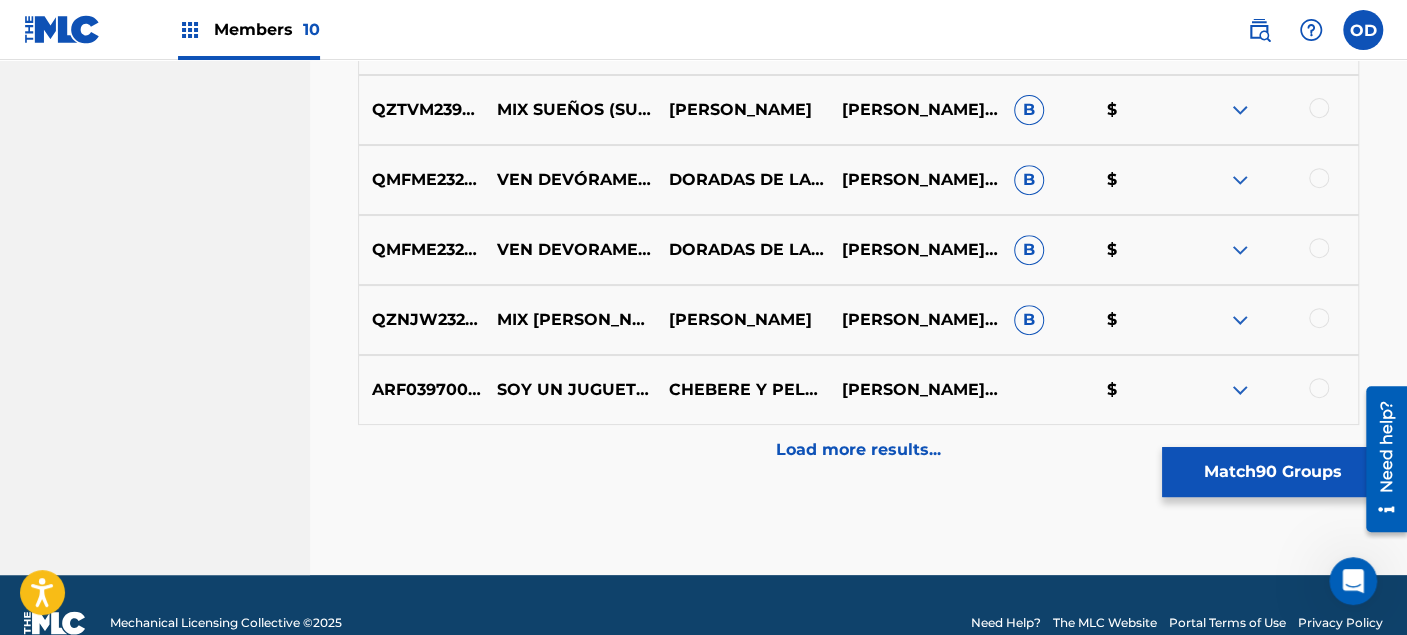 click on "Load more results..." at bounding box center [858, 450] 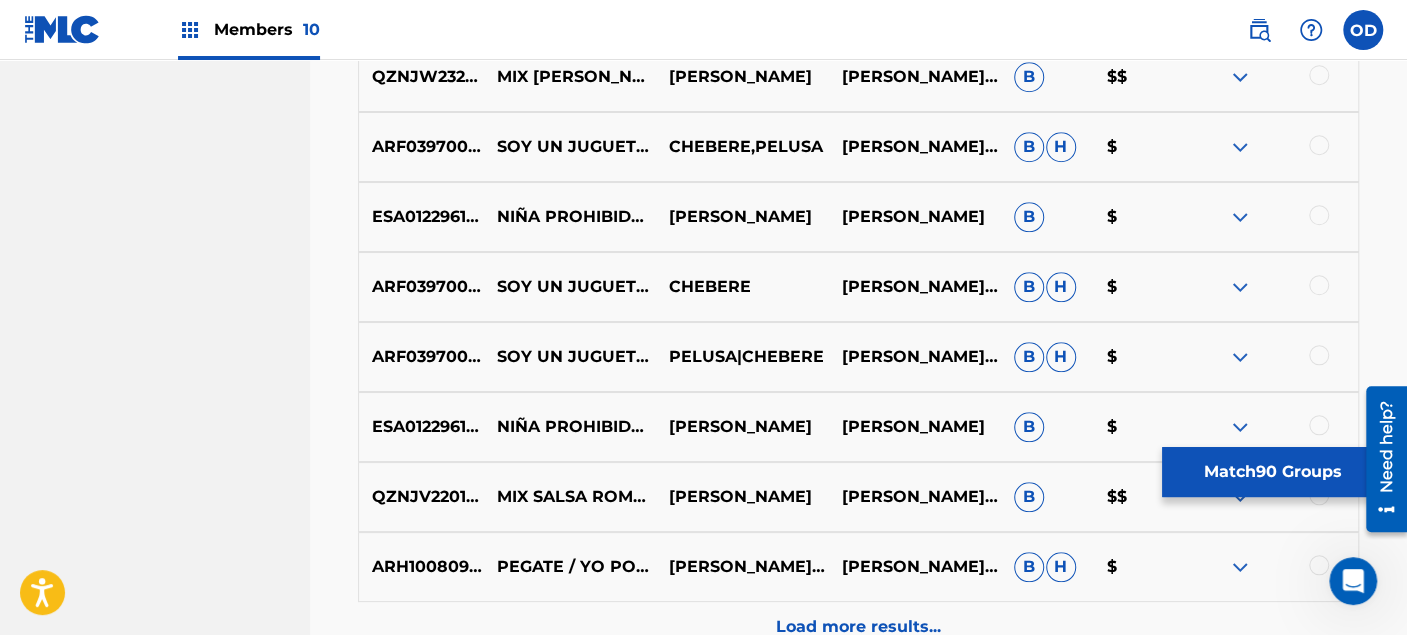 scroll, scrollTop: 13637, scrollLeft: 0, axis: vertical 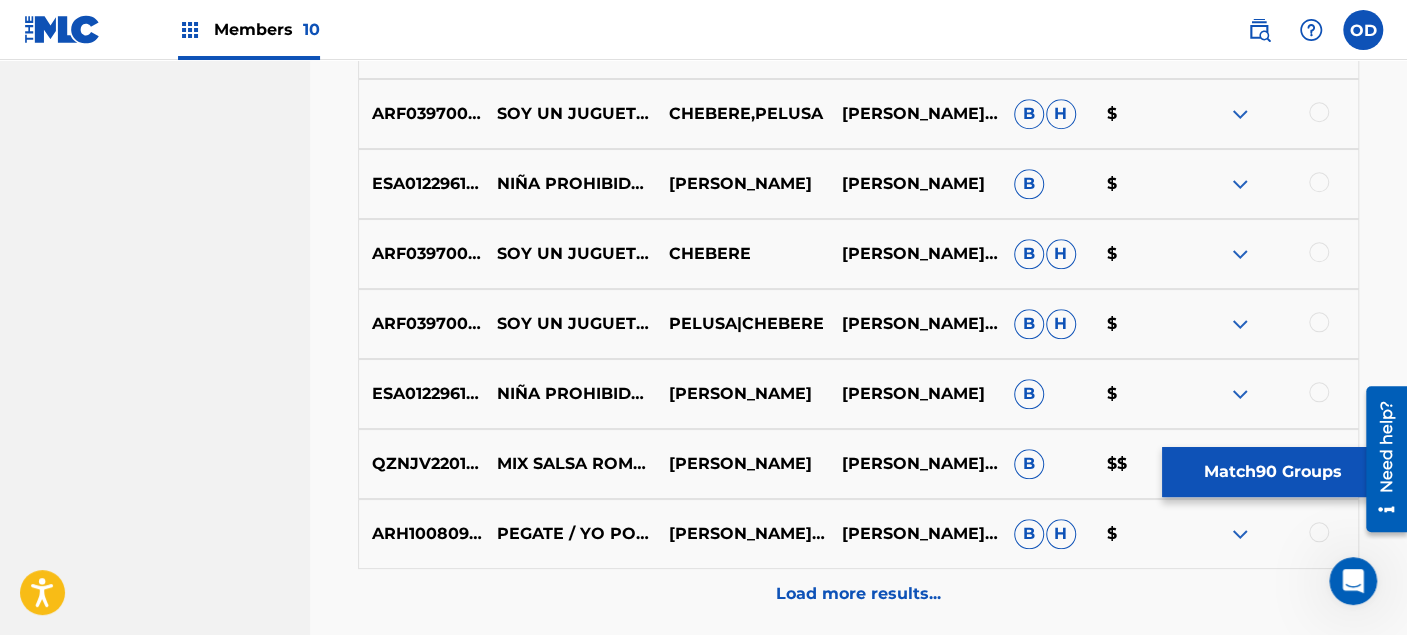 click on "Matching Tool The Matching Tool allows Members to match  sound recordings  to works within their catalog. This ensures you'll collect the royalties you're owed for your work(s). The first step is to locate recordings not yet matched to your works by entering criteria in the search fields below. Search results are sorted by relevance and will be grouped together based on similar data. In the next step, you can locate the specific work in your catalog that you want to match. SearchWithCriteria2e4600c4-ce99-470f-8f4a-d8c654d9b6b5 Recording Title Que Levante La Mano SearchWithCriteria176d3911-dd03-402e-bdd8-b9bbbbe5a345 Recording ISRC SearchWithCriteria81a9e5ab-3492-46c0-9407-2de76c6fbe21 Writer [PERSON_NAME] Add Criteria Filter Estimated Value All $$$$$ $$$$ $$$ $$ $ Source All Blanket License Historical Unmatched Remove Filters Apply Filters Filters ( 0 ) Search Showing 1 - 190 of 200+ results ISRC Recording Title Recording Artist Writer(s) Source ? Estimated Value ? 90  Selected DOA571800005 $ B $ B $ $" at bounding box center (858, -6379) 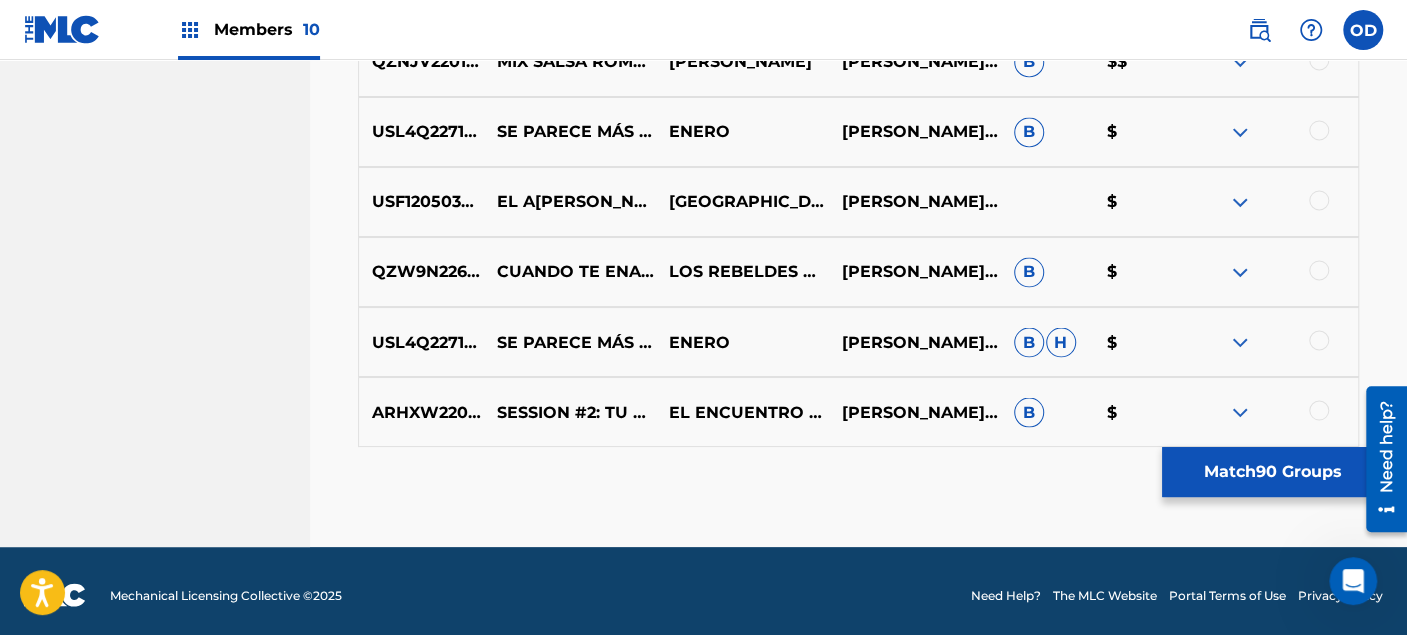 scroll, scrollTop: 14462, scrollLeft: 0, axis: vertical 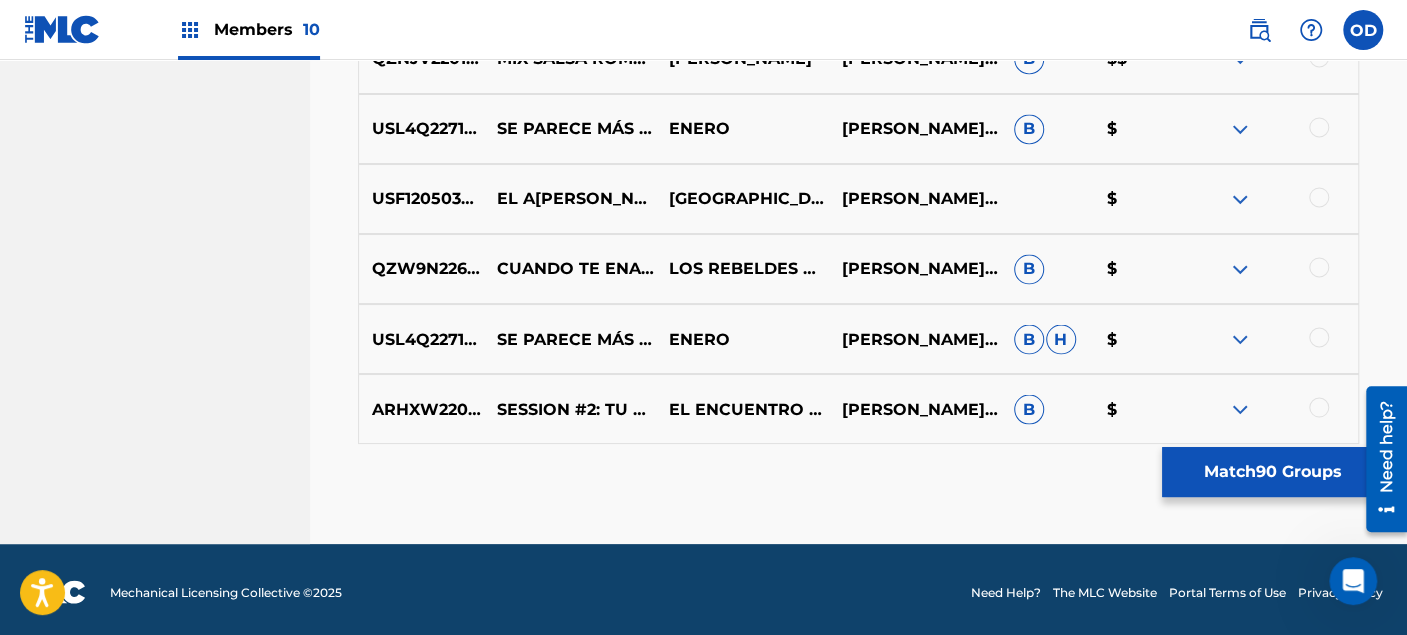 click on "Match  90 Groups" at bounding box center [1272, 472] 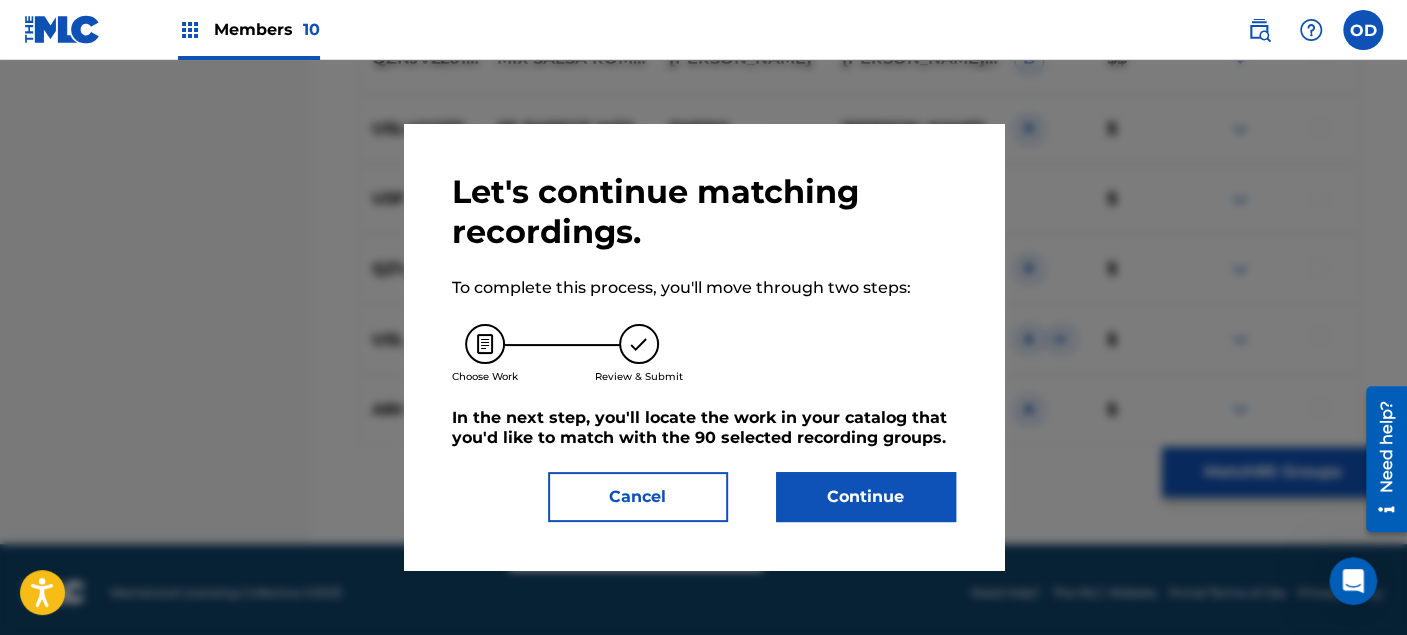 click on "Continue" at bounding box center (866, 497) 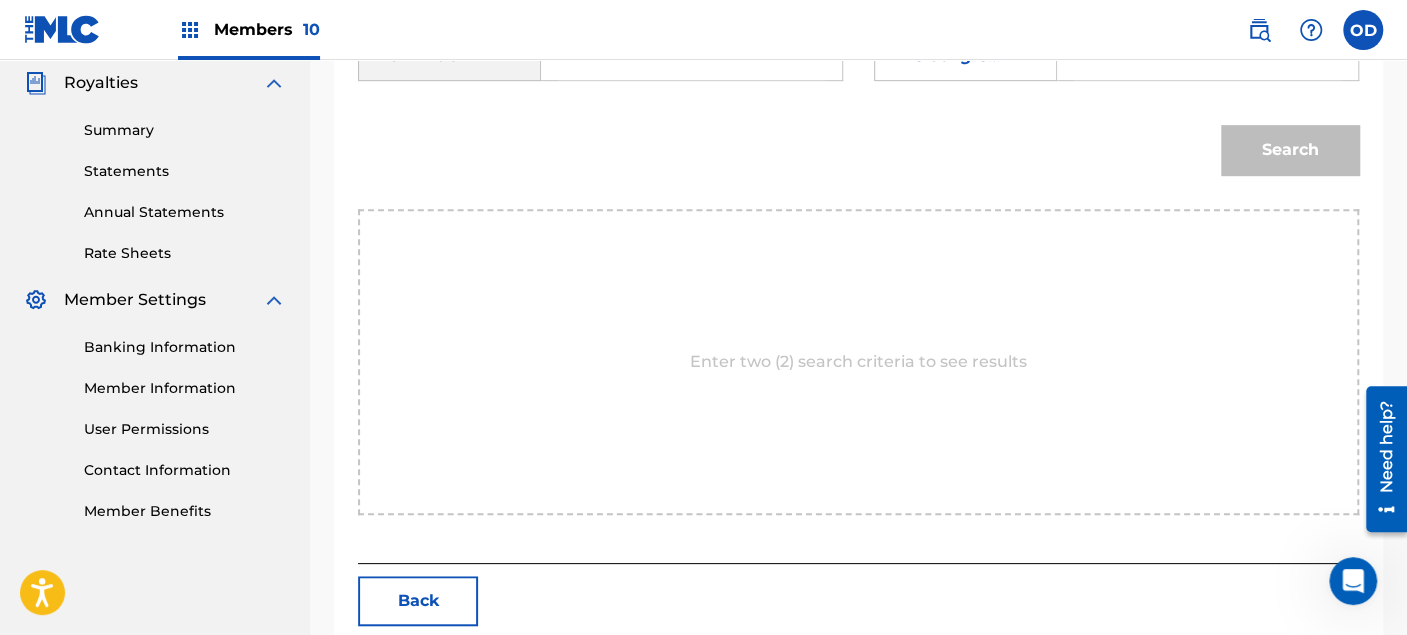scroll, scrollTop: 473, scrollLeft: 0, axis: vertical 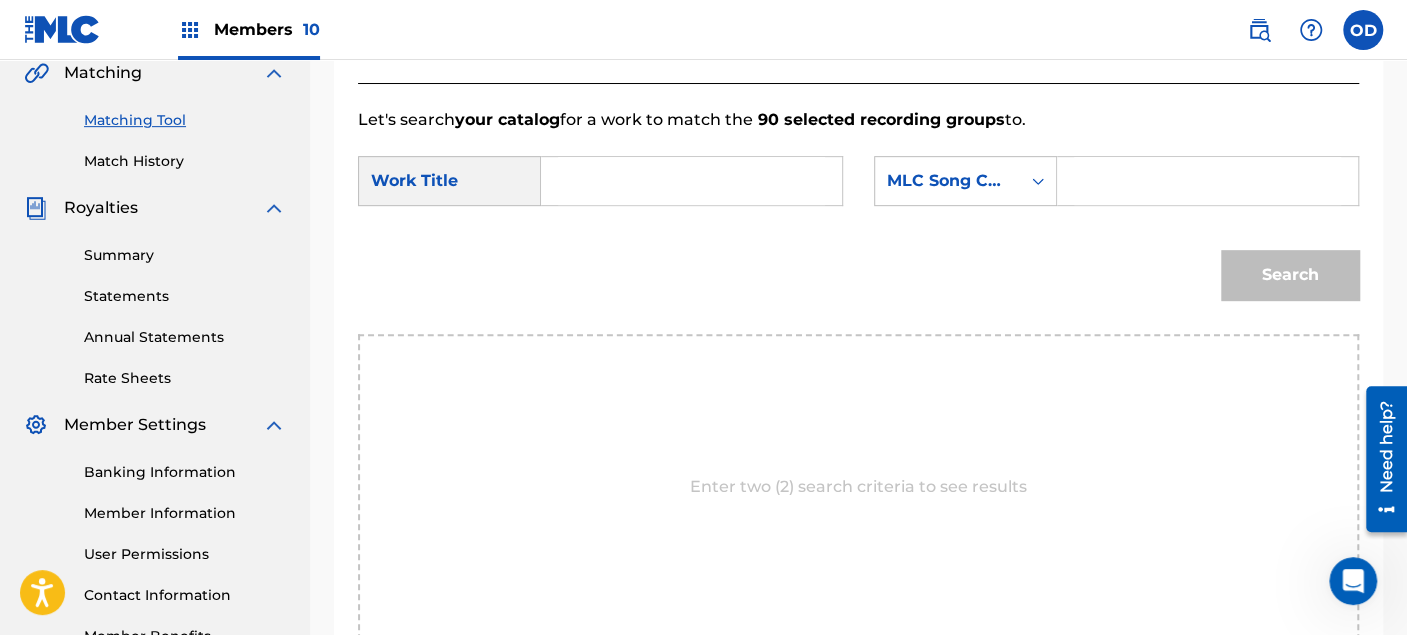 click at bounding box center (691, 181) 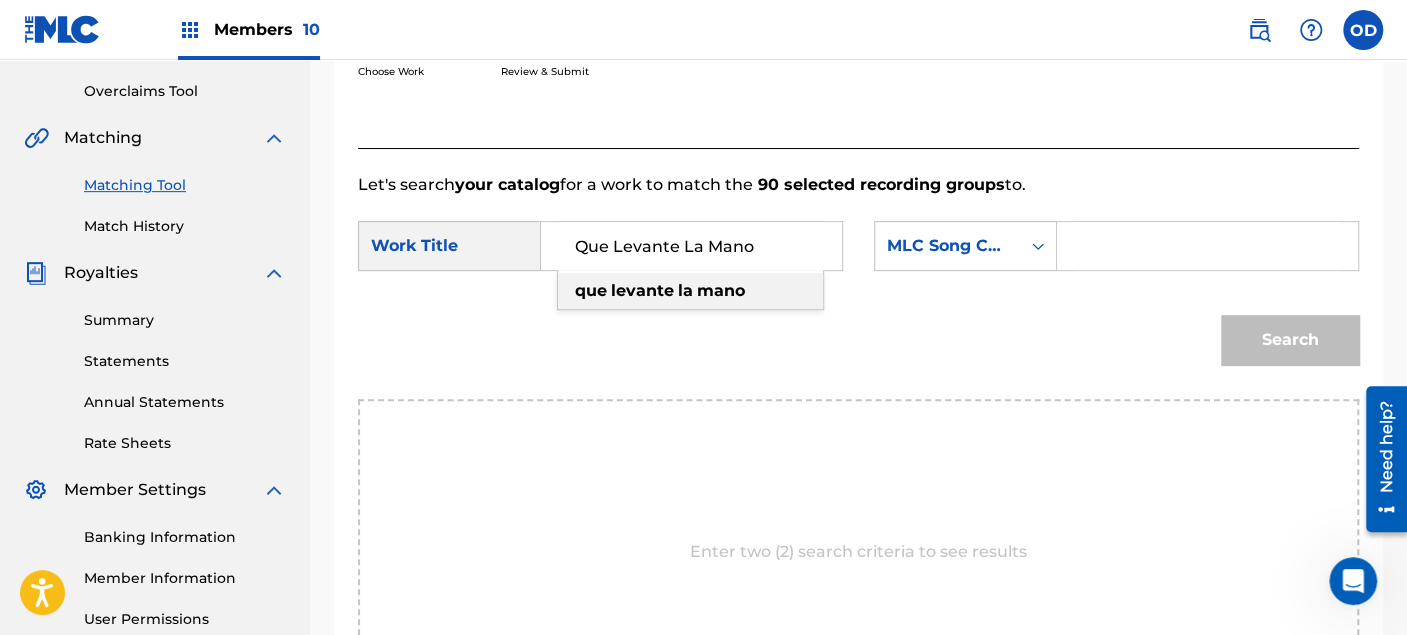 scroll, scrollTop: 251, scrollLeft: 0, axis: vertical 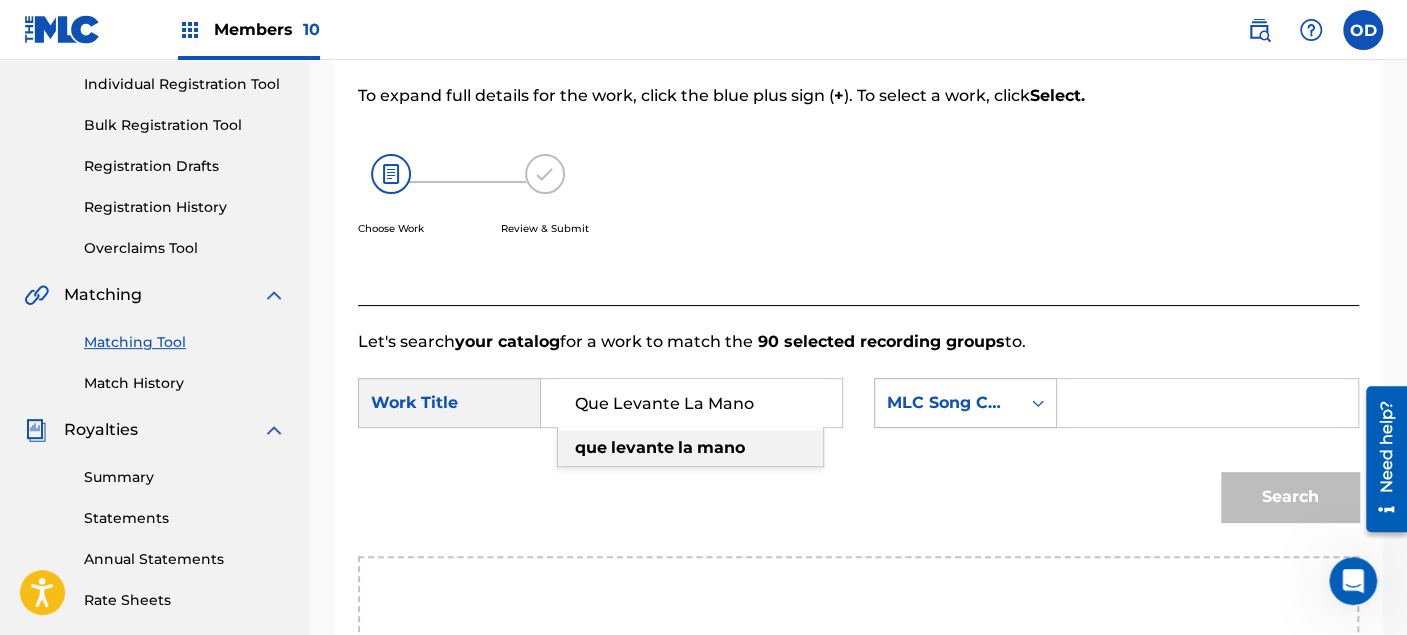 type on "Que Levante La Mano" 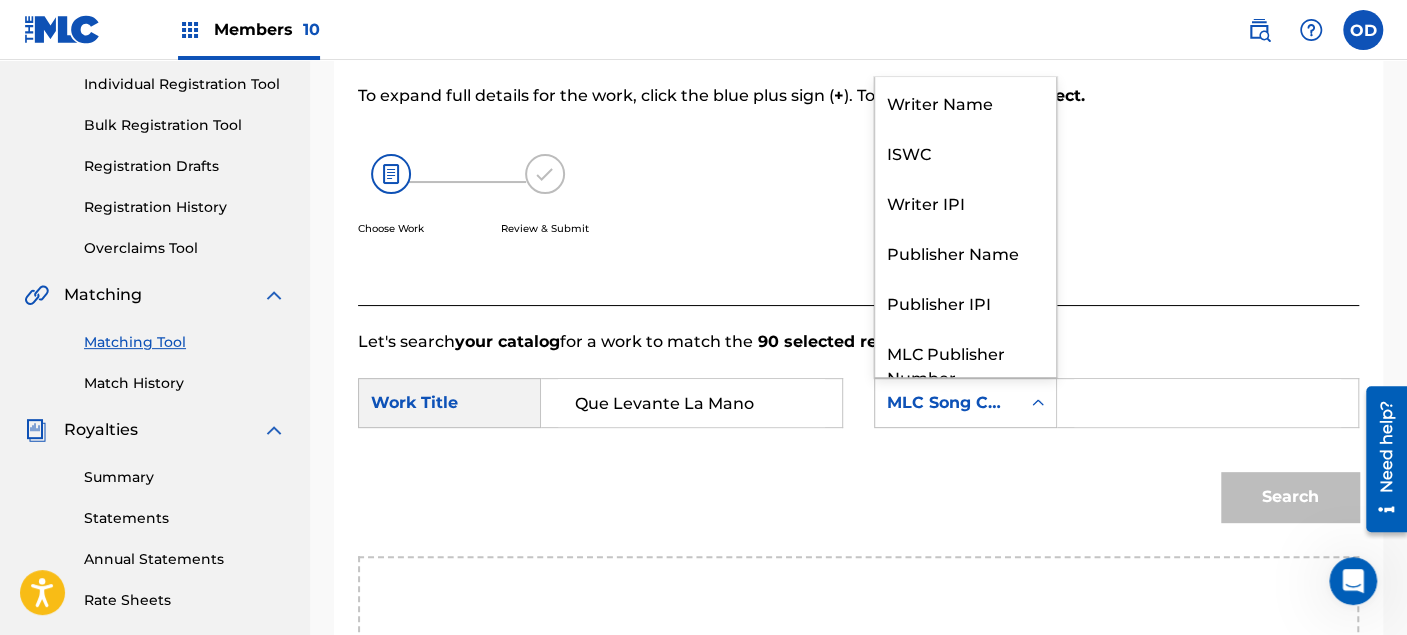 scroll, scrollTop: 74, scrollLeft: 0, axis: vertical 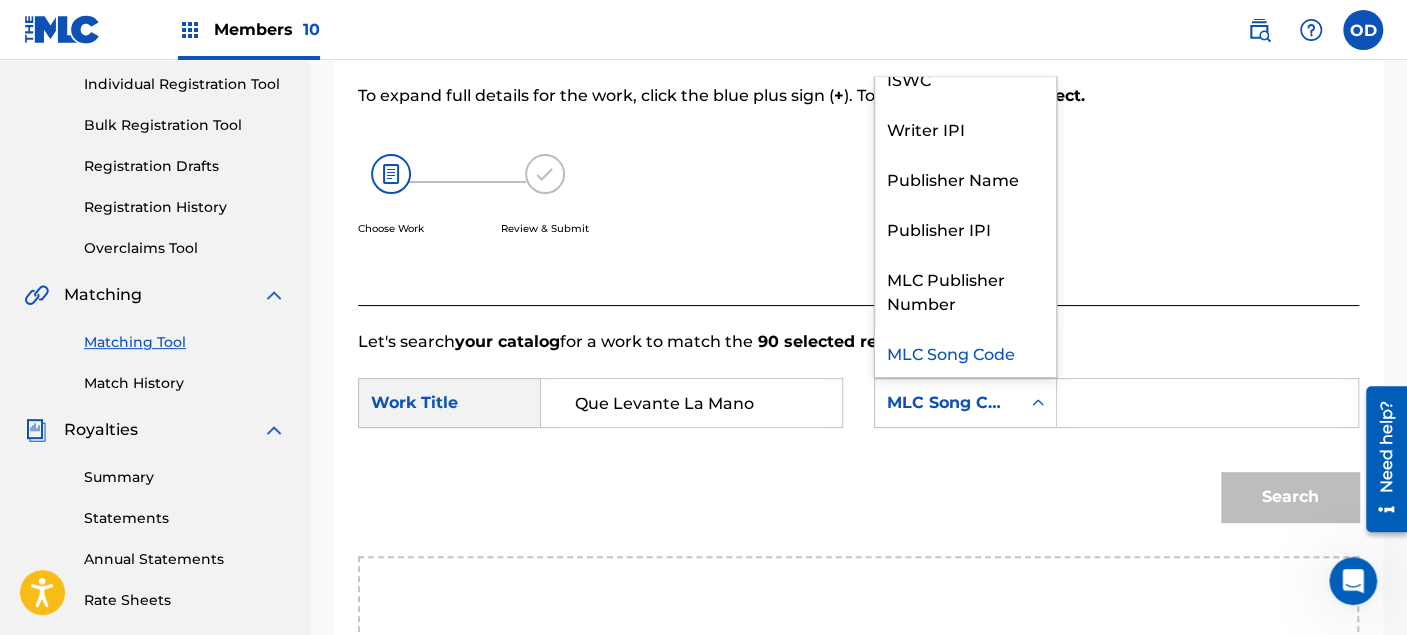 drag, startPoint x: 1031, startPoint y: 166, endPoint x: 1031, endPoint y: 150, distance: 16 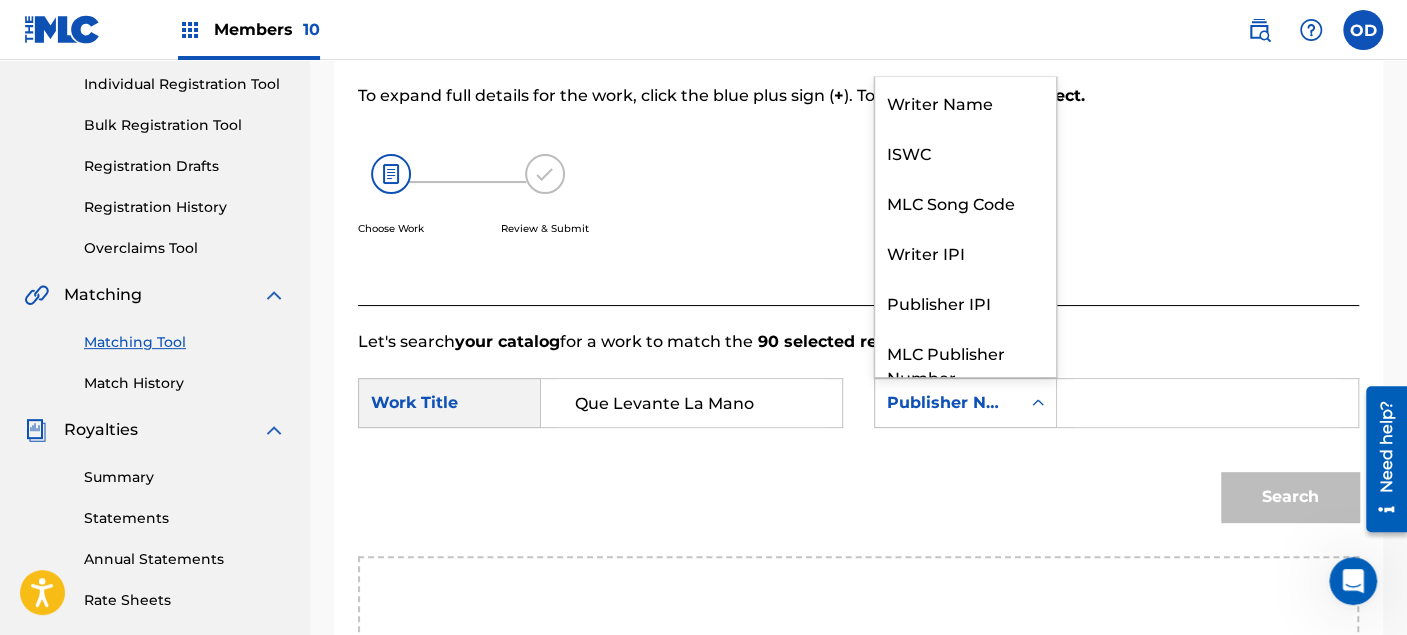 click 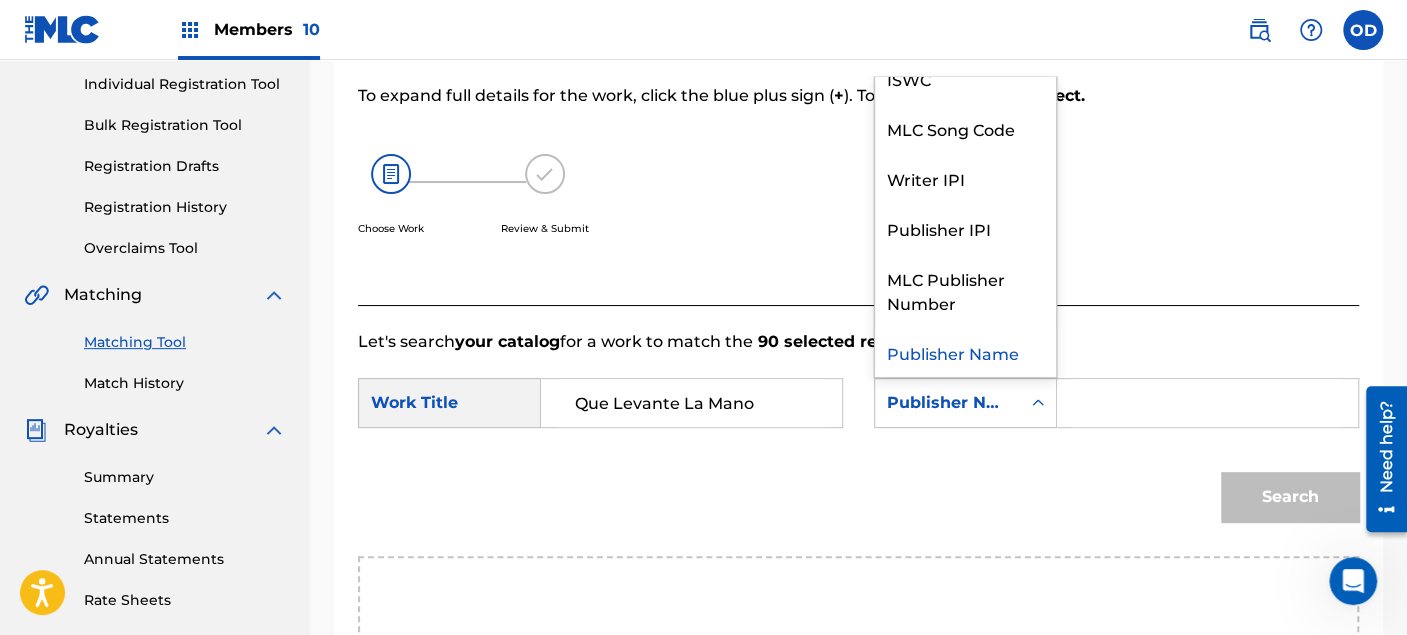 scroll, scrollTop: 0, scrollLeft: 0, axis: both 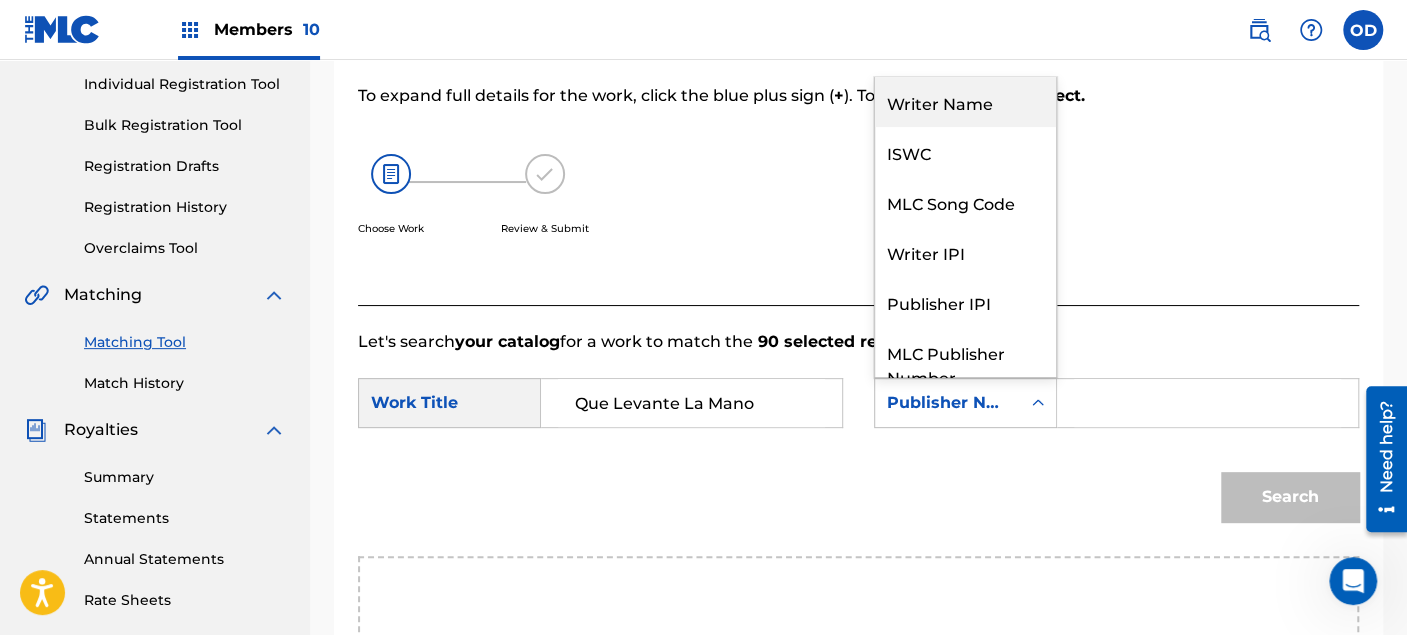 click on "Writer Name" at bounding box center [965, 102] 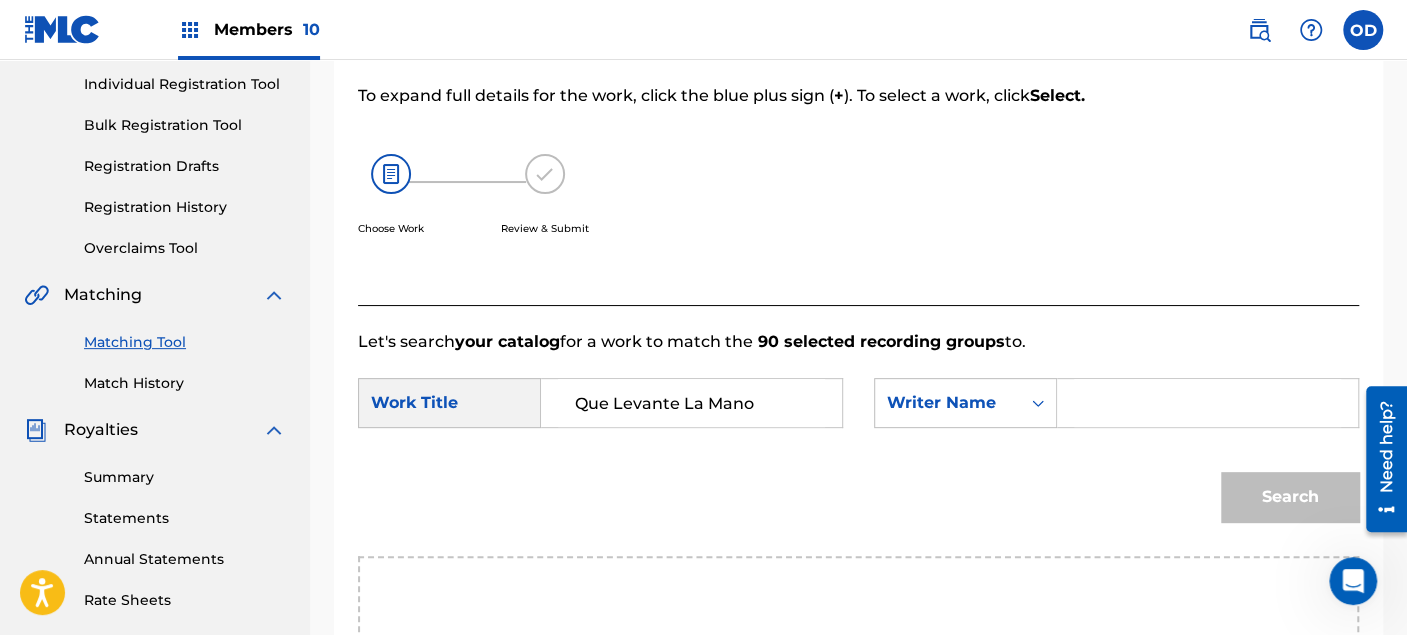 click at bounding box center (1207, 403) 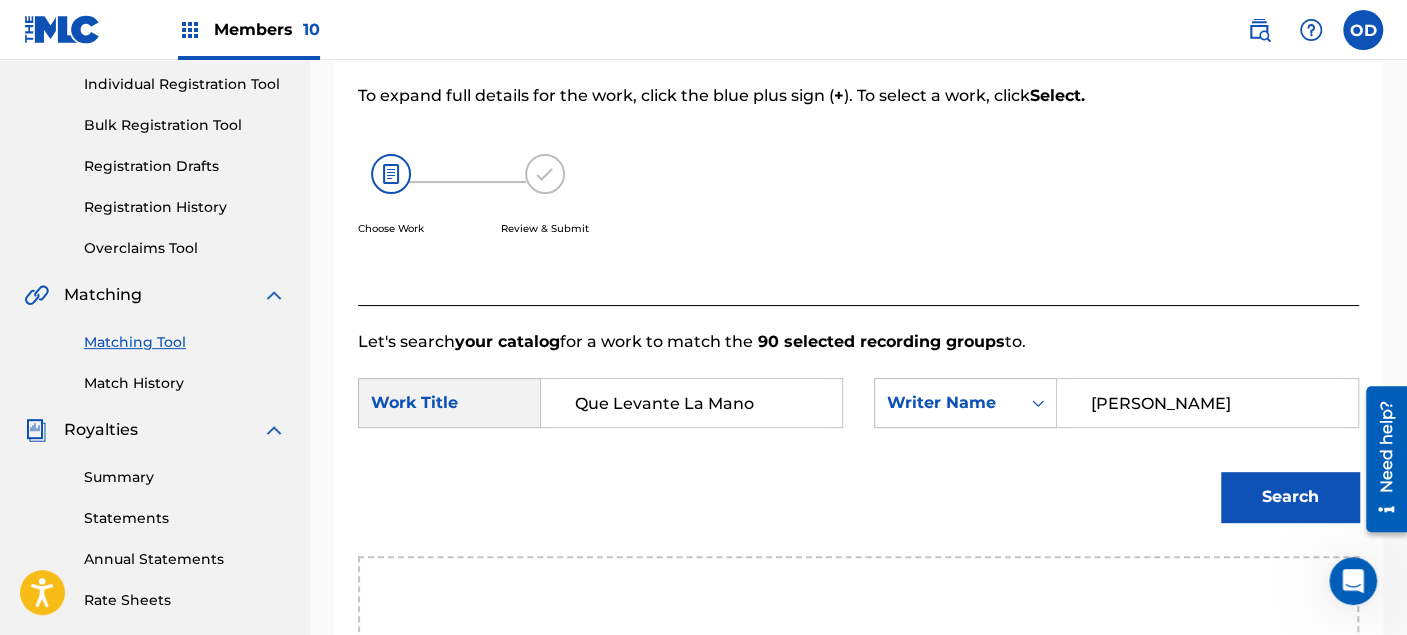 click on "Search" at bounding box center (1290, 497) 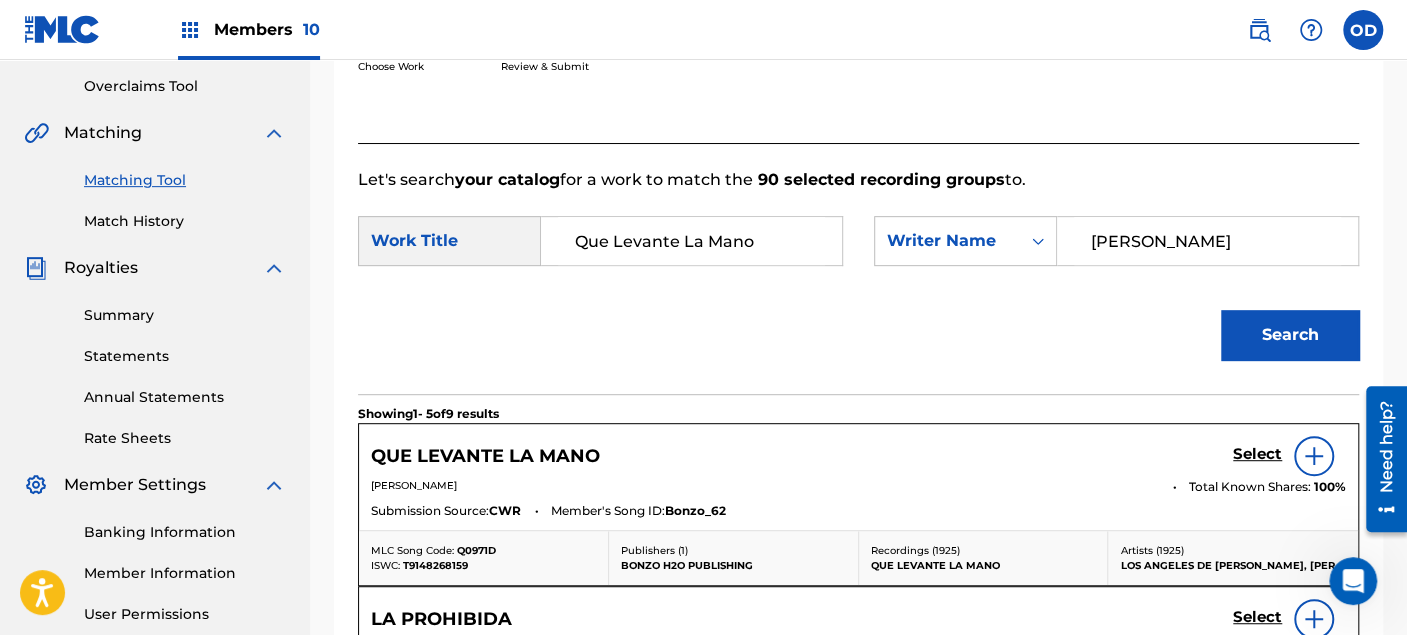 scroll, scrollTop: 473, scrollLeft: 0, axis: vertical 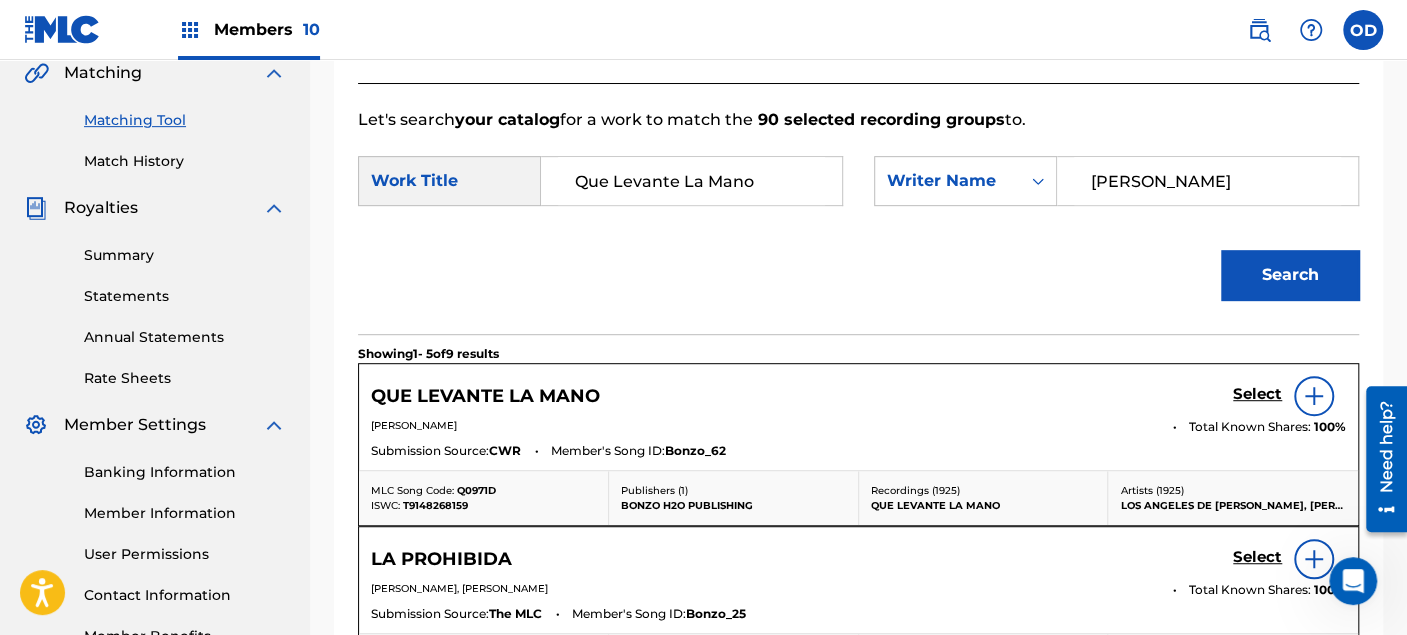 click on "Select" at bounding box center [1257, 394] 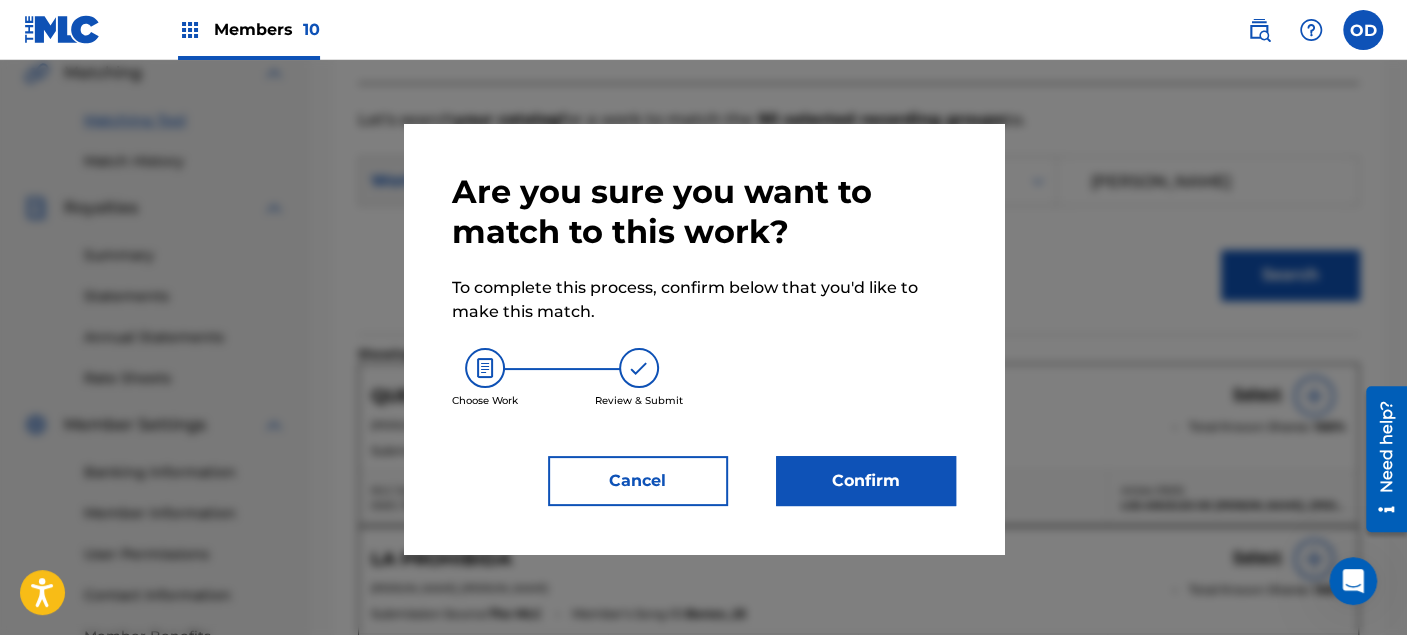 click on "Confirm" at bounding box center [866, 481] 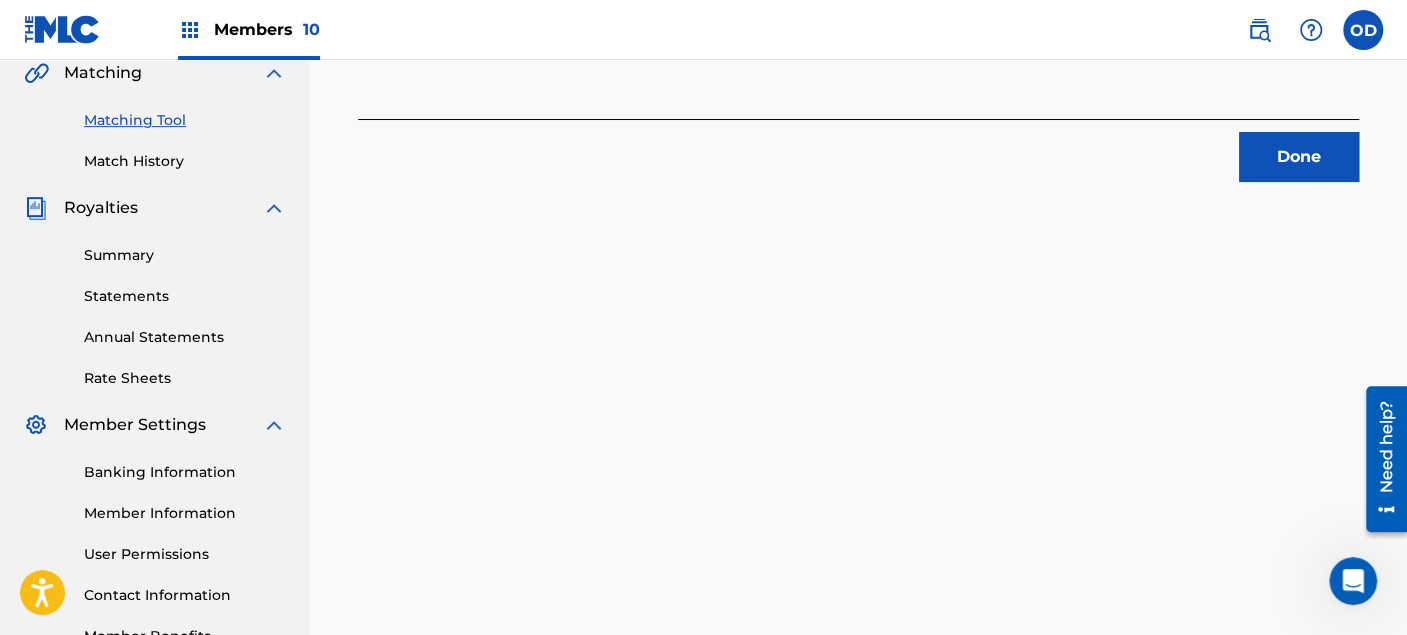 click on "Done" at bounding box center (1299, 157) 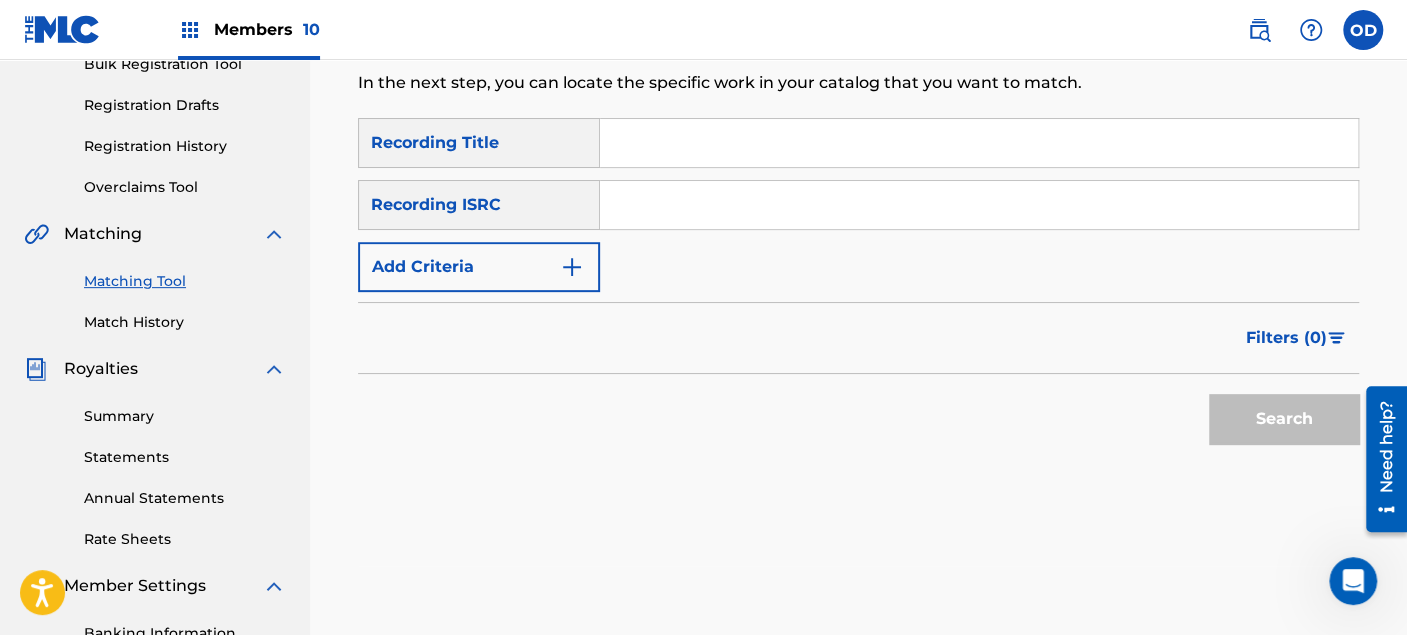 scroll, scrollTop: 251, scrollLeft: 0, axis: vertical 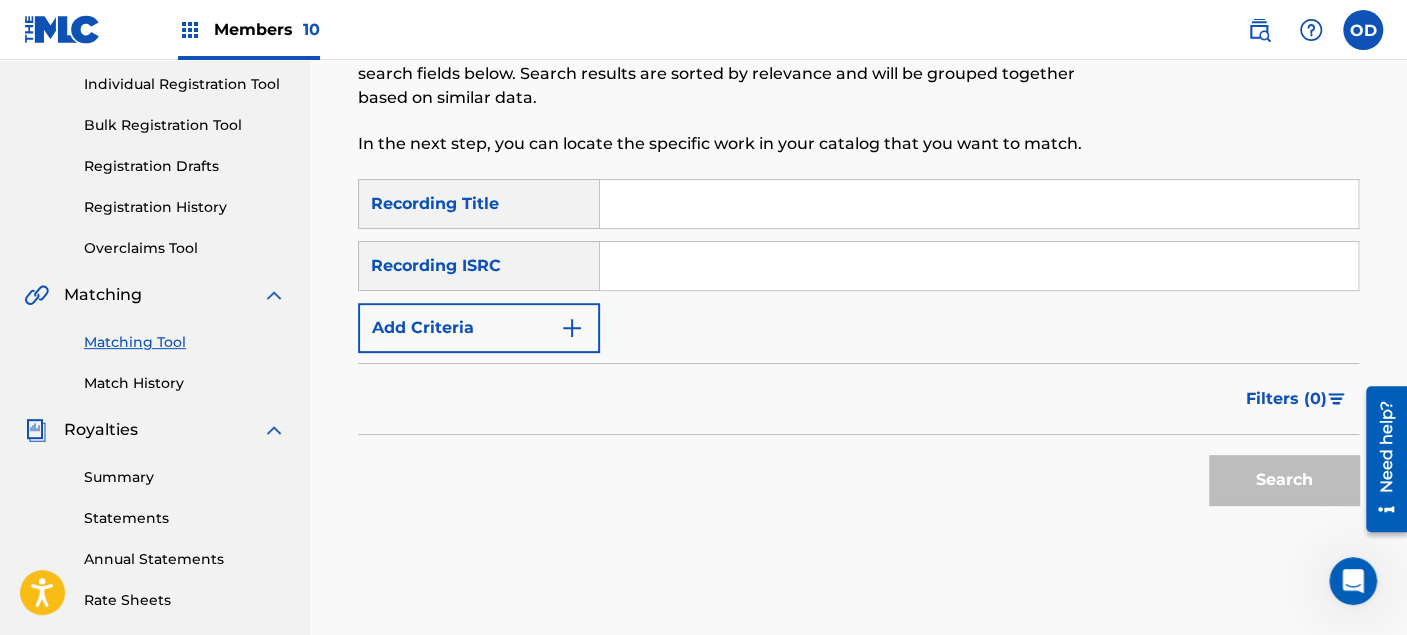 click at bounding box center [979, 204] 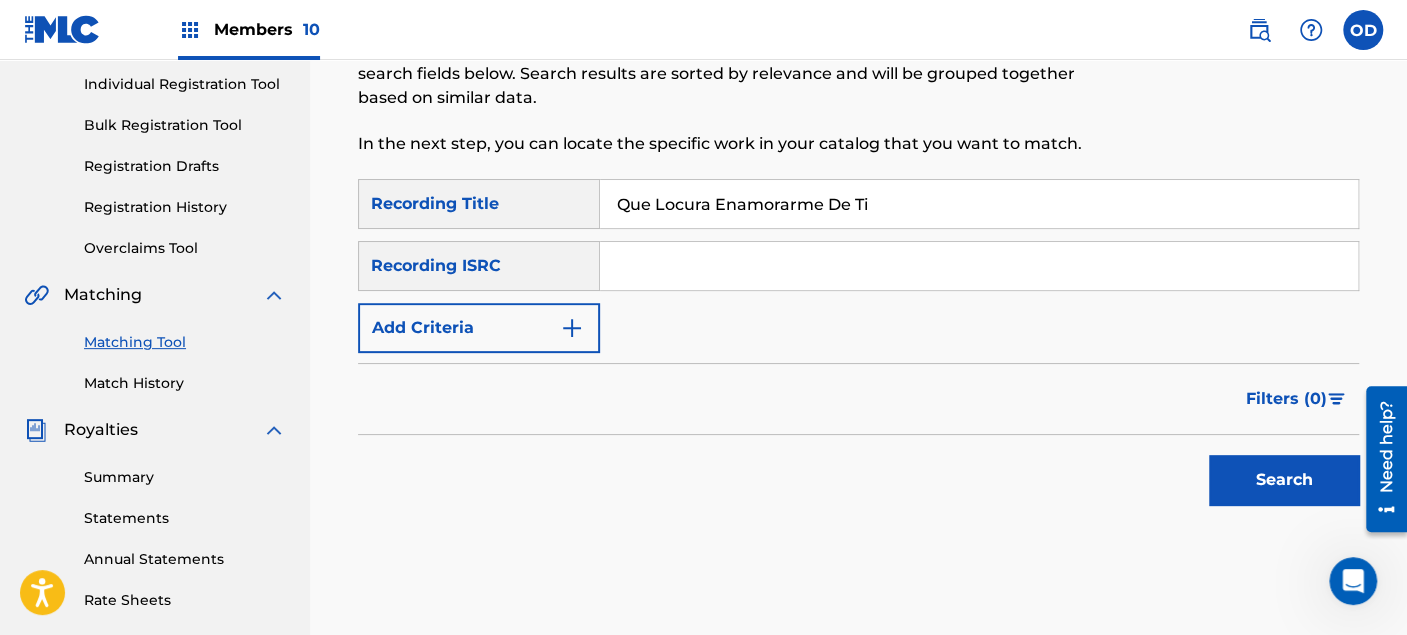 type on "Que Locura Enamorarme De Ti" 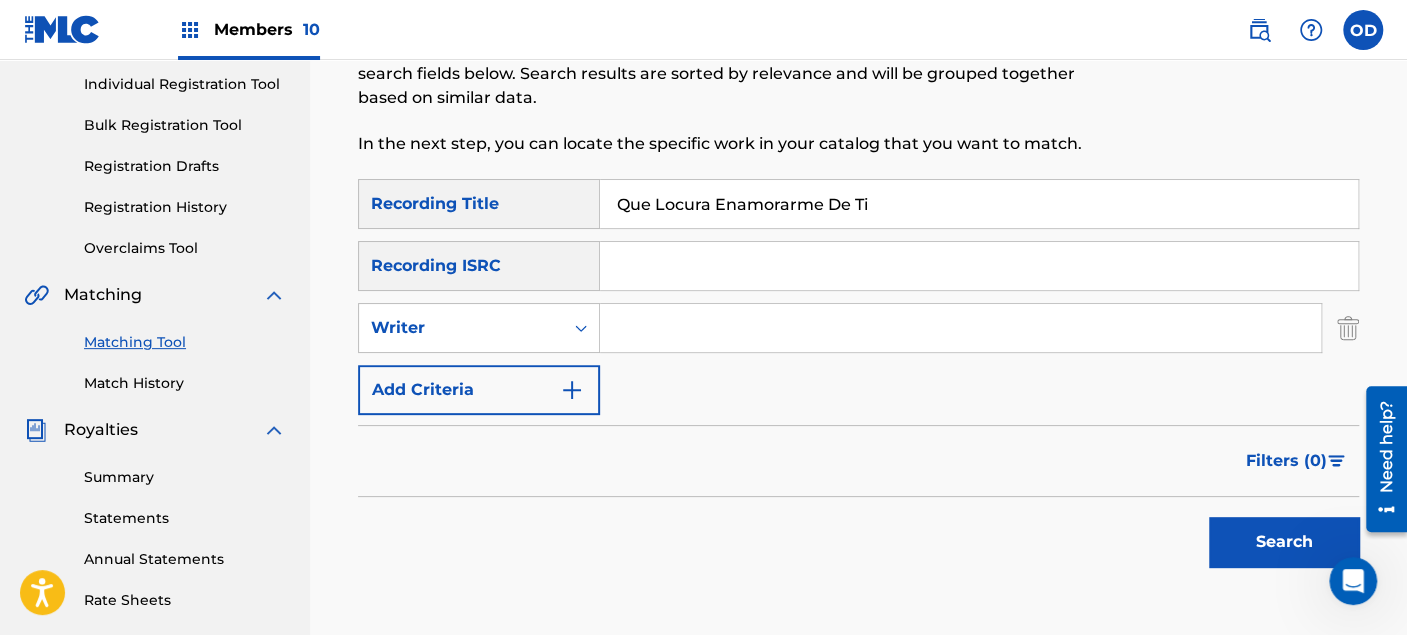 click at bounding box center [960, 328] 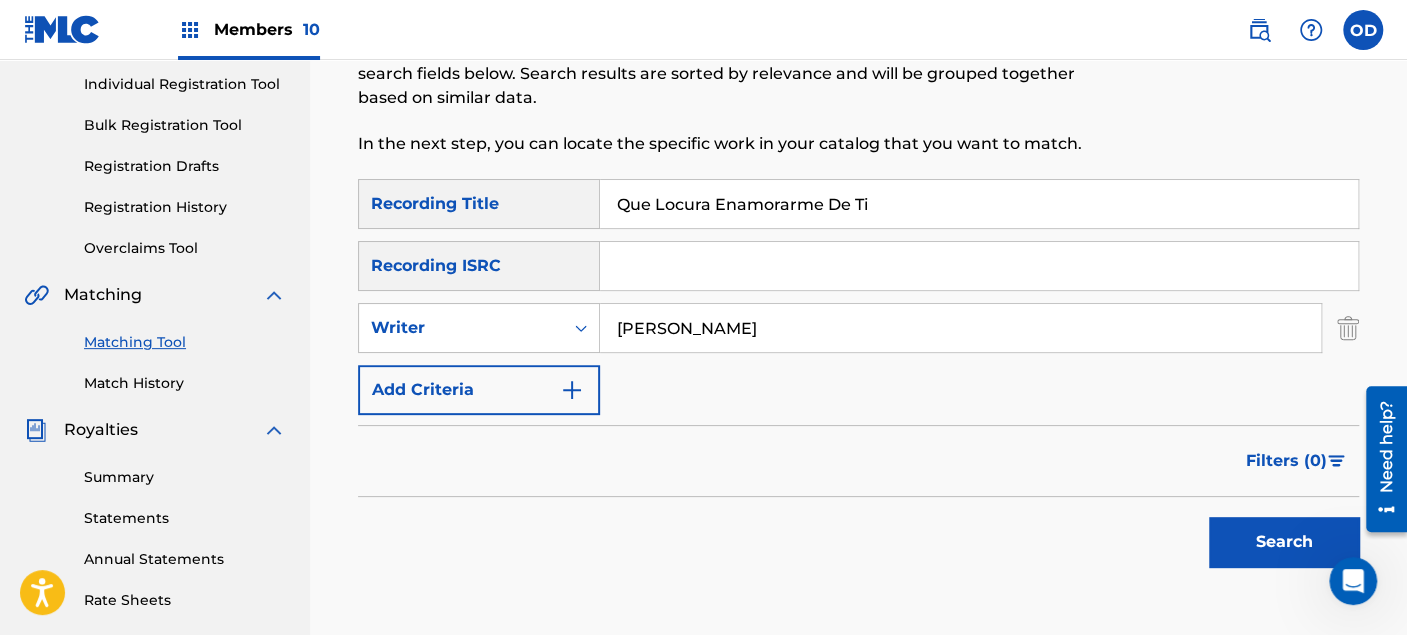 click on "Search" at bounding box center (1284, 542) 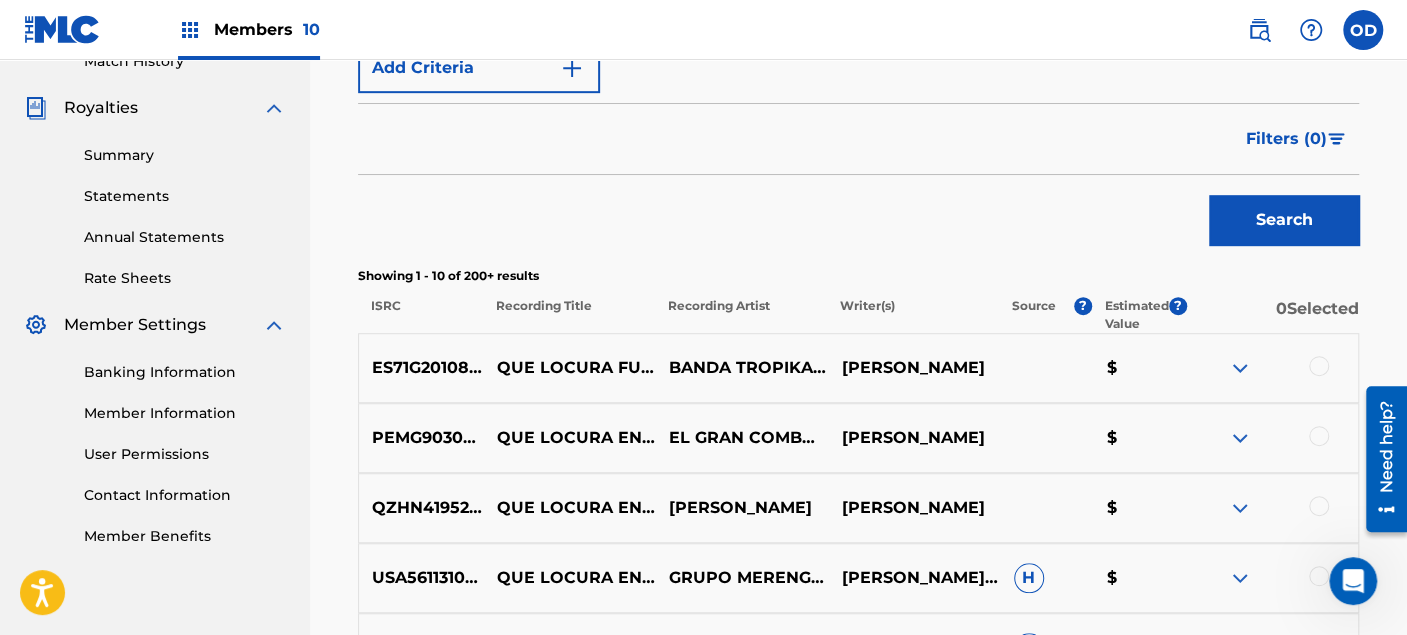 scroll, scrollTop: 695, scrollLeft: 0, axis: vertical 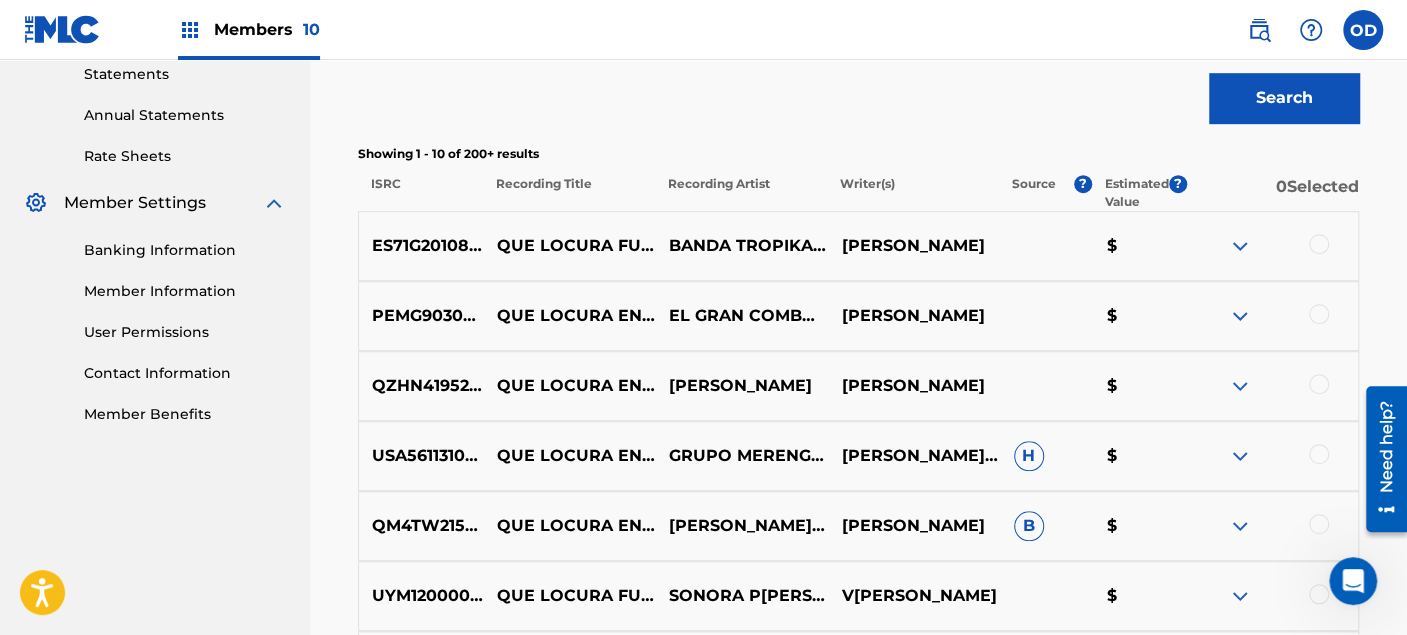 click at bounding box center [1319, 244] 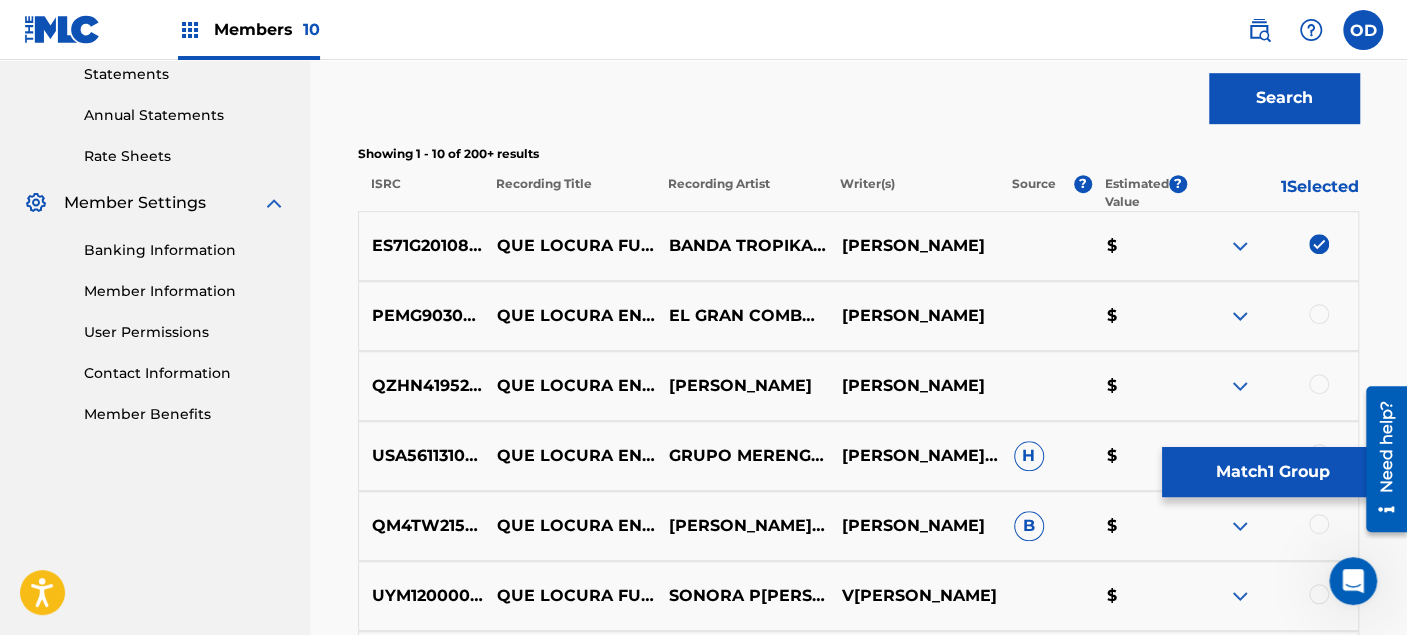 click at bounding box center [1319, 314] 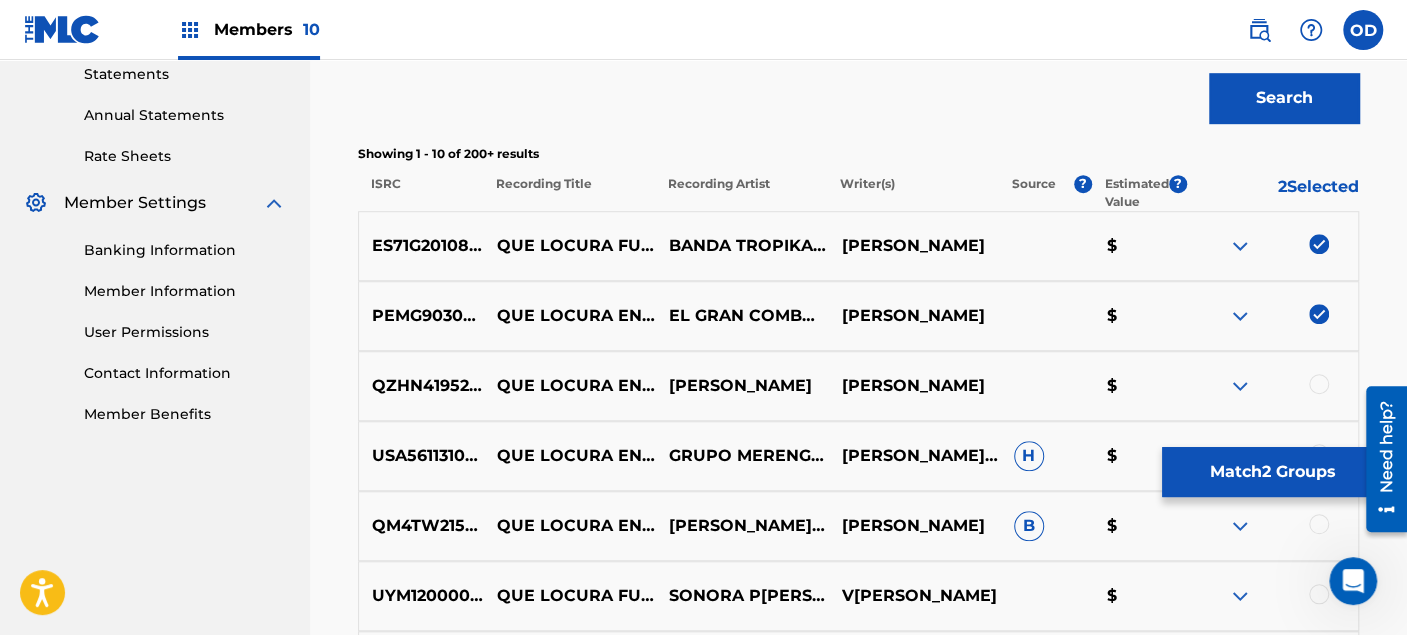 click at bounding box center [1319, 384] 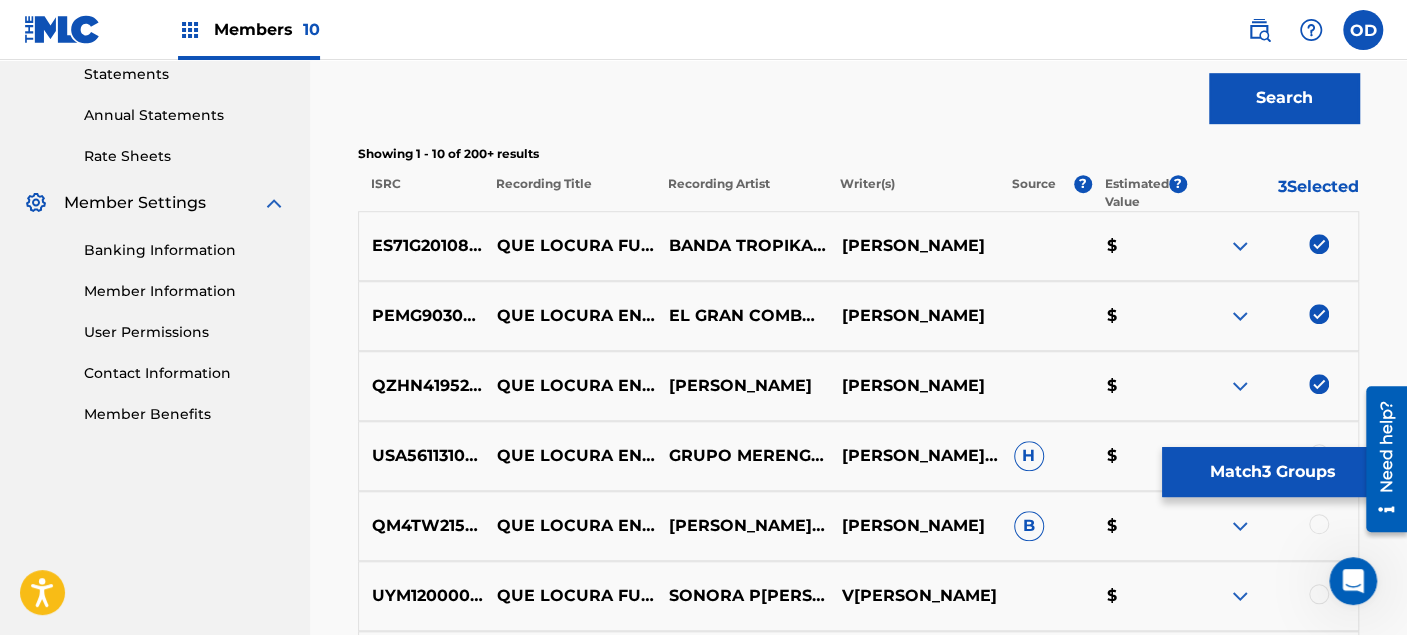 scroll, scrollTop: 806, scrollLeft: 0, axis: vertical 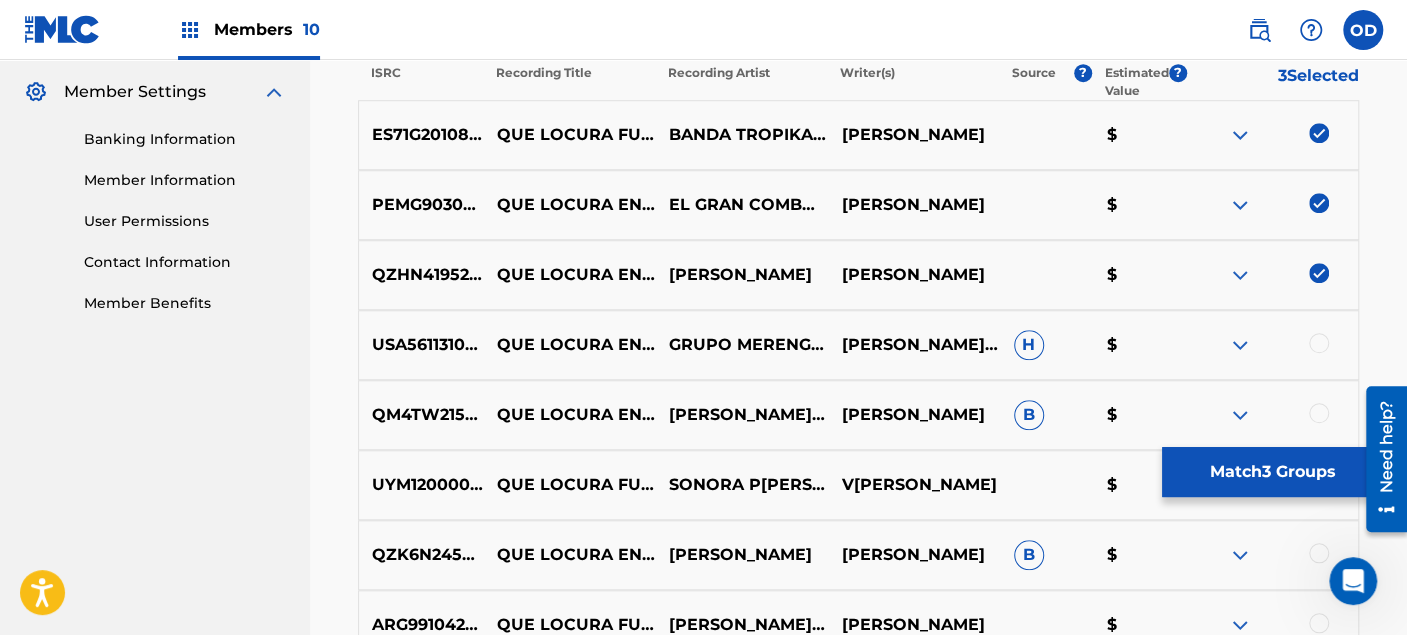 click at bounding box center [1319, 343] 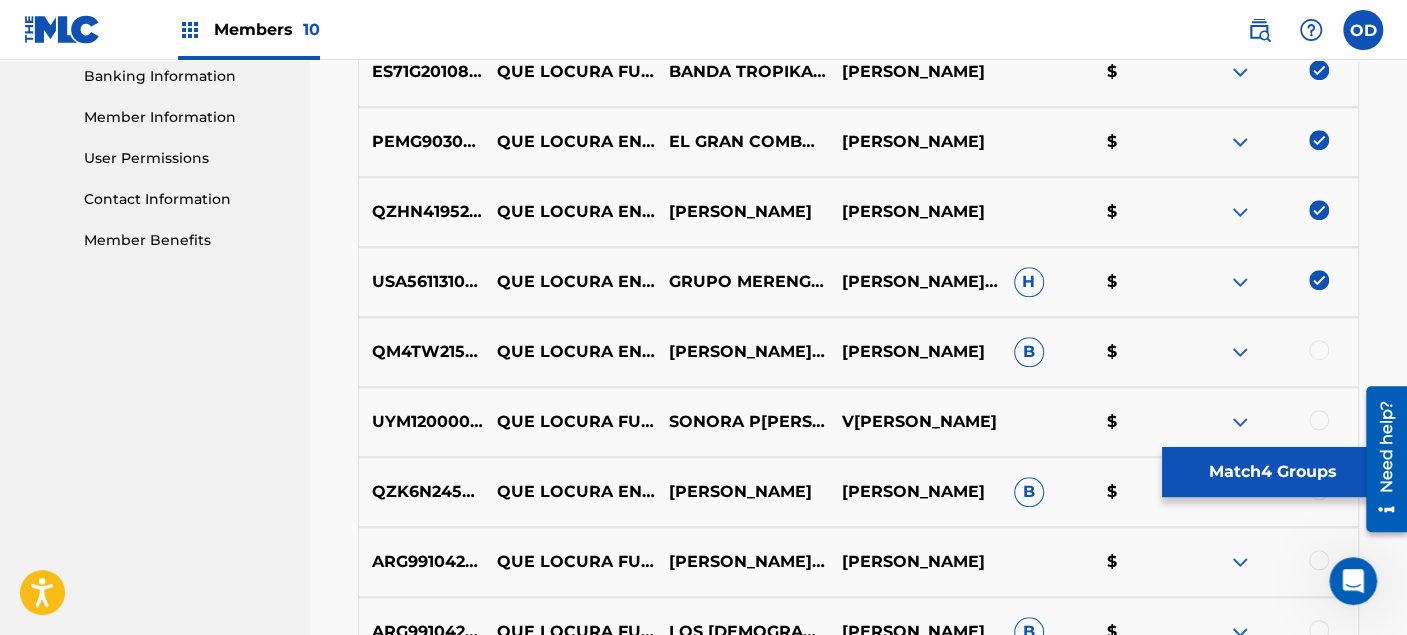 scroll, scrollTop: 917, scrollLeft: 0, axis: vertical 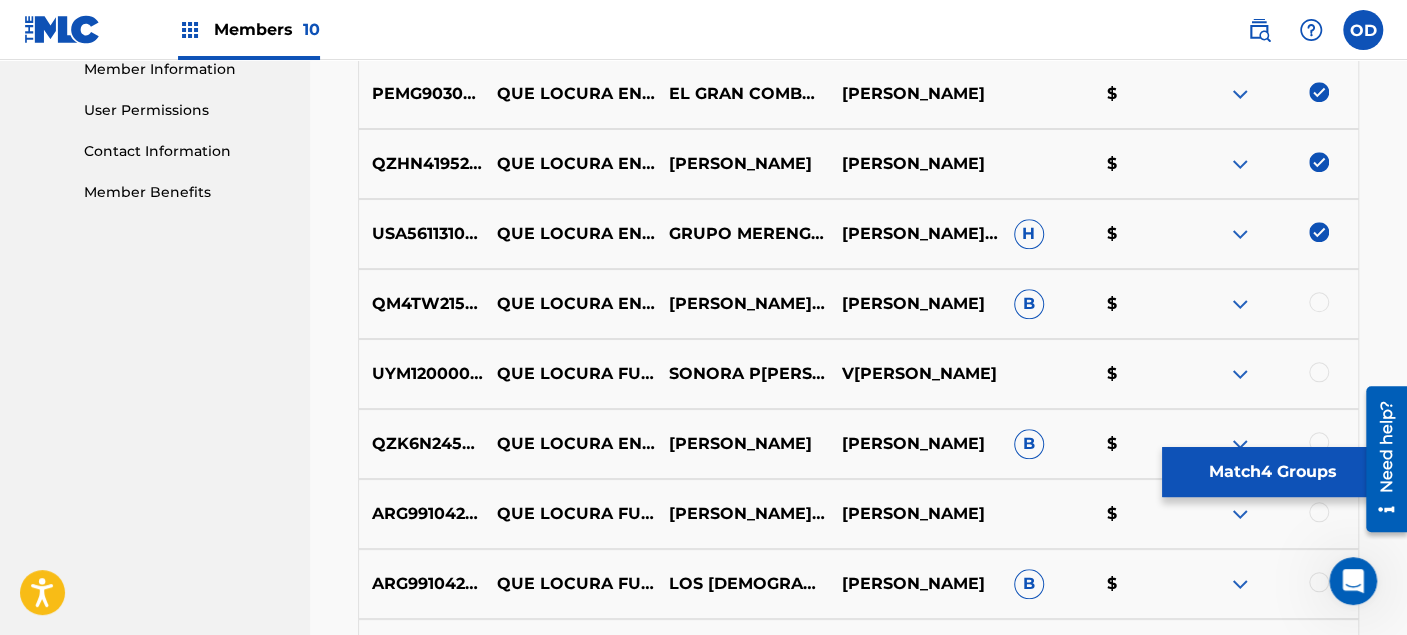 click at bounding box center (1319, 302) 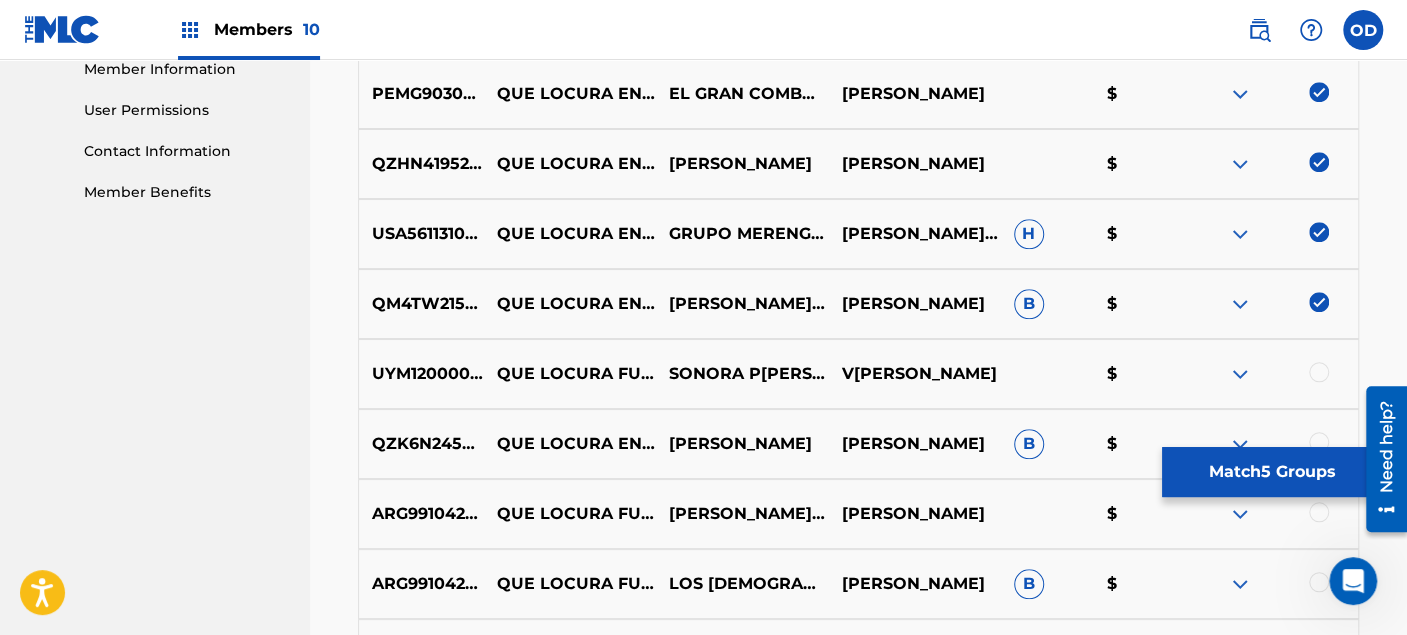 click at bounding box center (1319, 372) 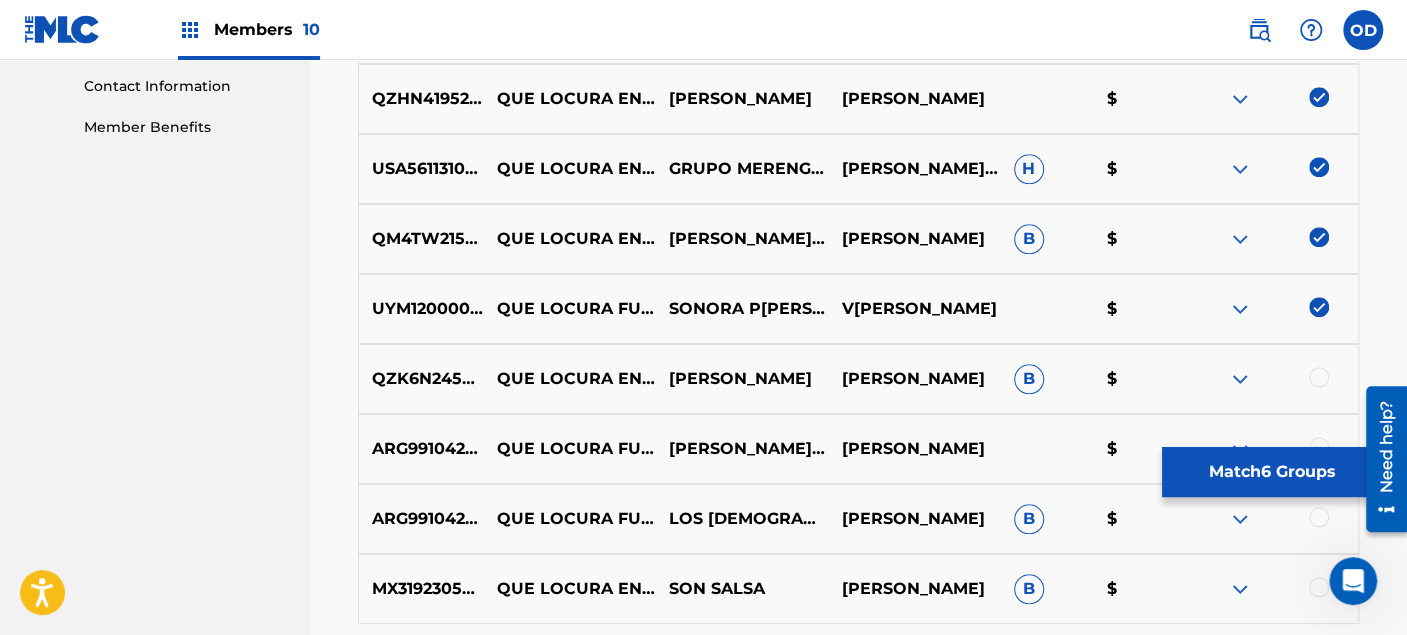 scroll, scrollTop: 1028, scrollLeft: 0, axis: vertical 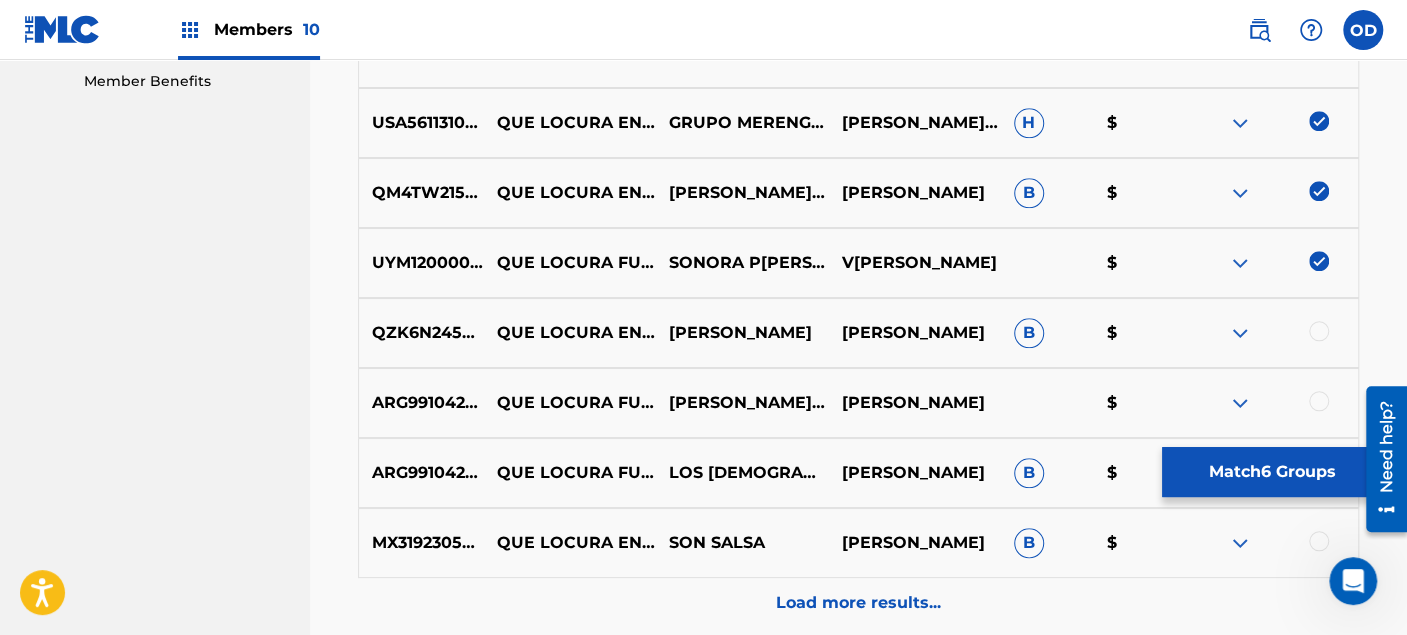 click at bounding box center [1272, 333] 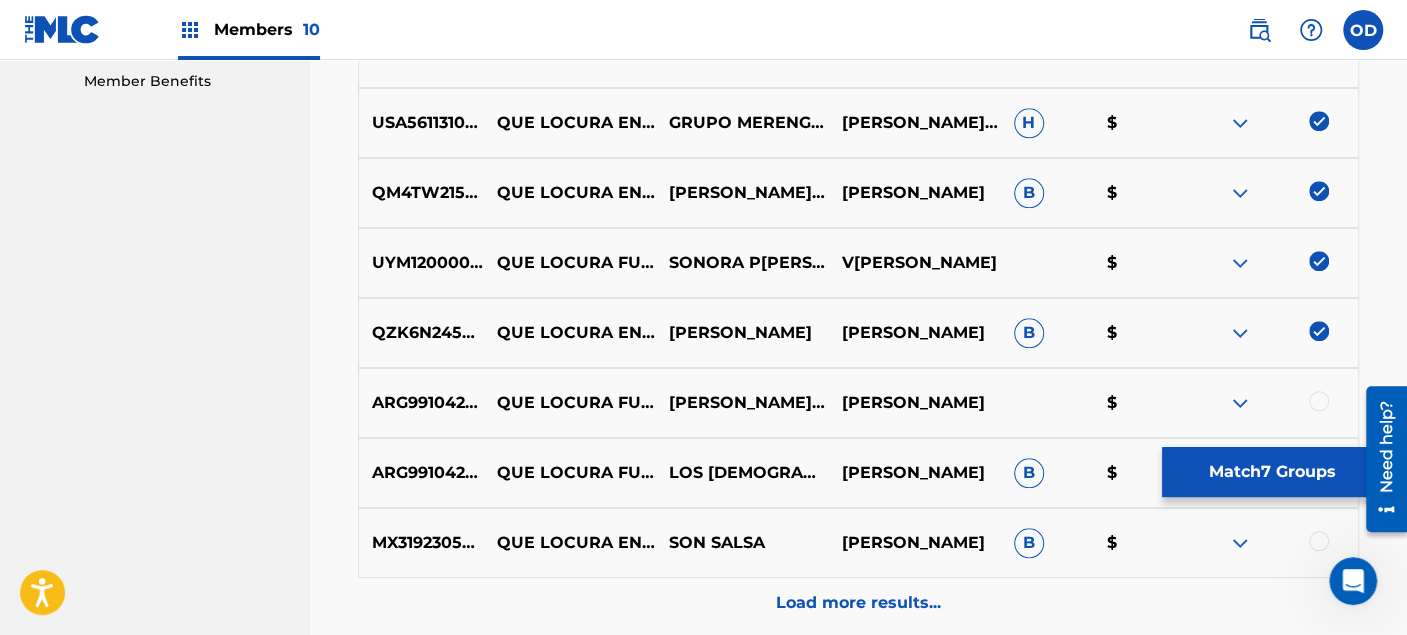 click at bounding box center [1319, 401] 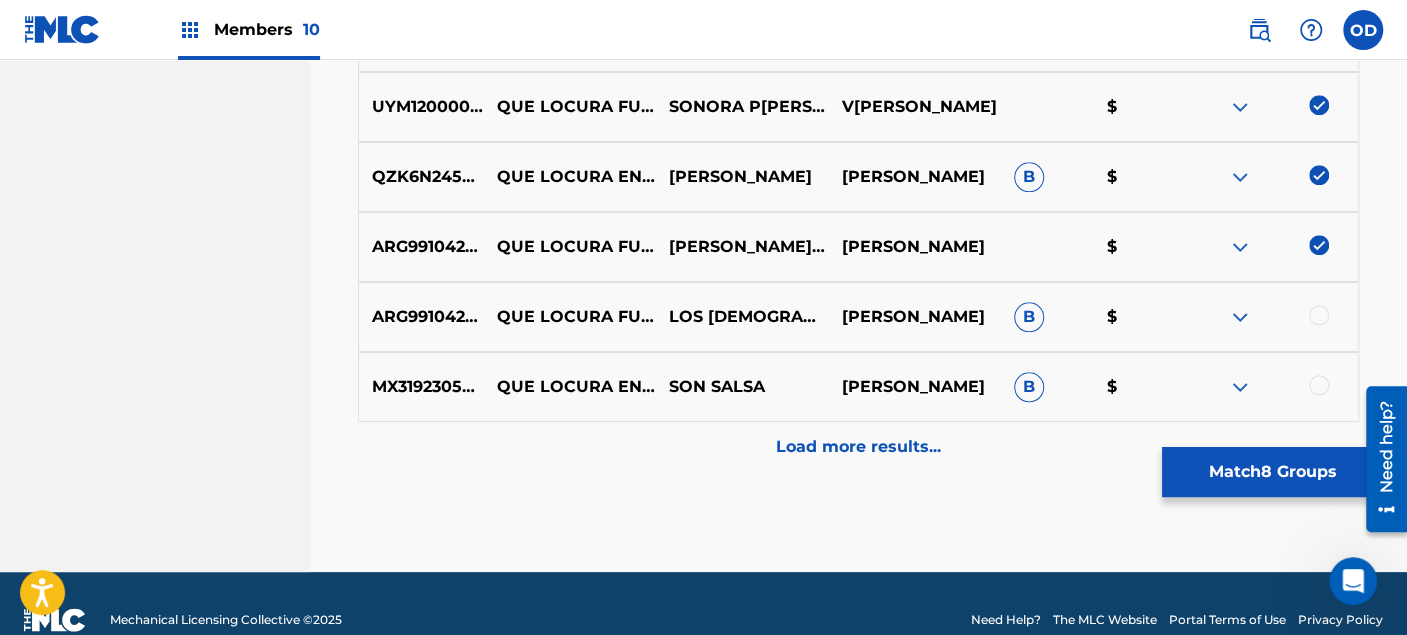 scroll, scrollTop: 1215, scrollLeft: 0, axis: vertical 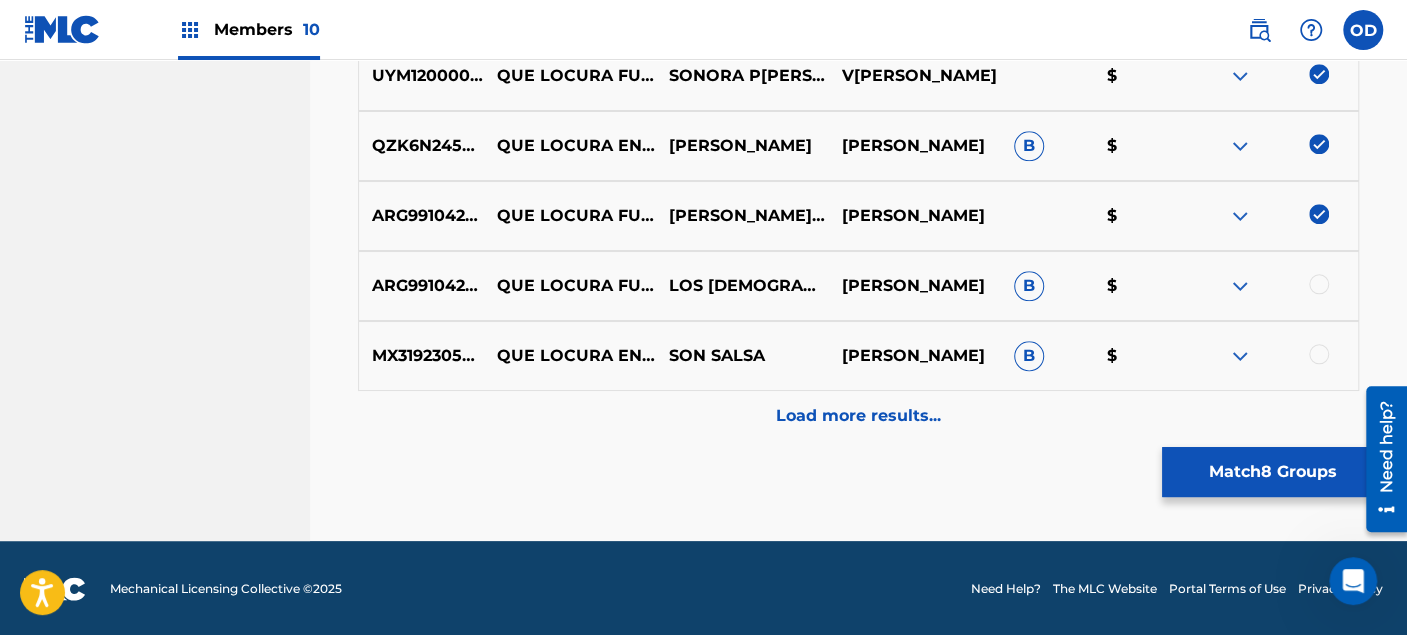 click at bounding box center [1319, 284] 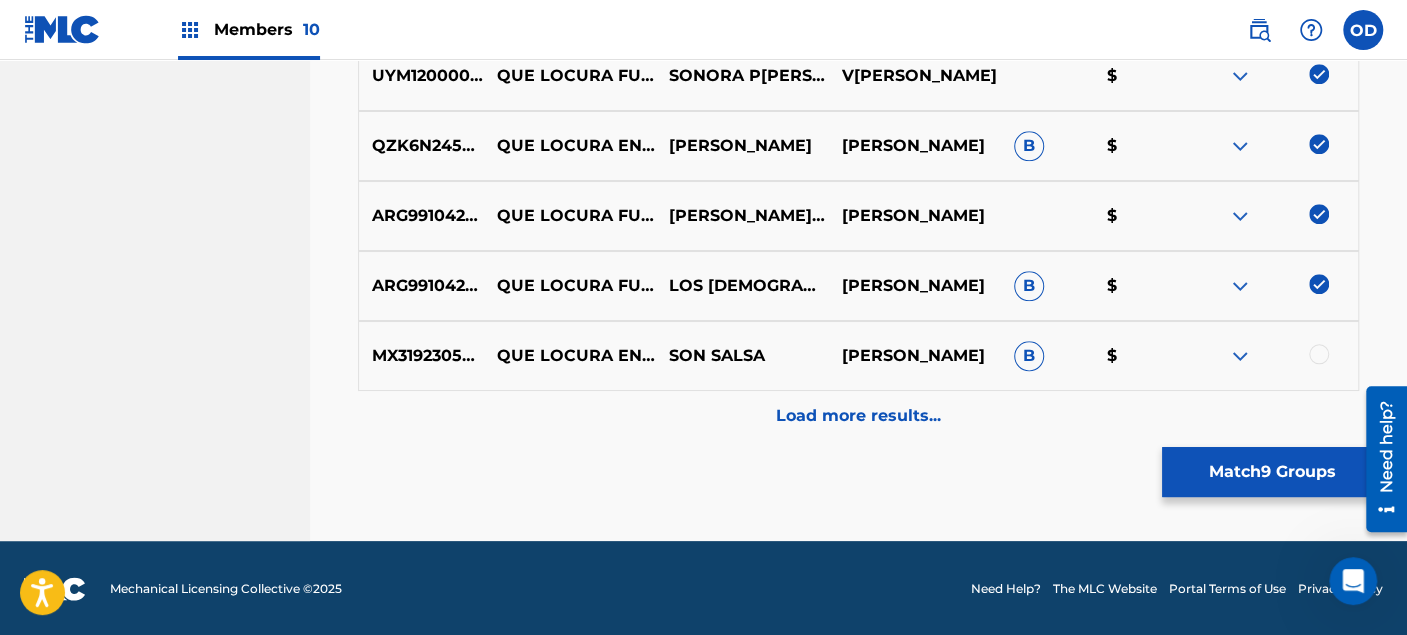 click at bounding box center [1319, 354] 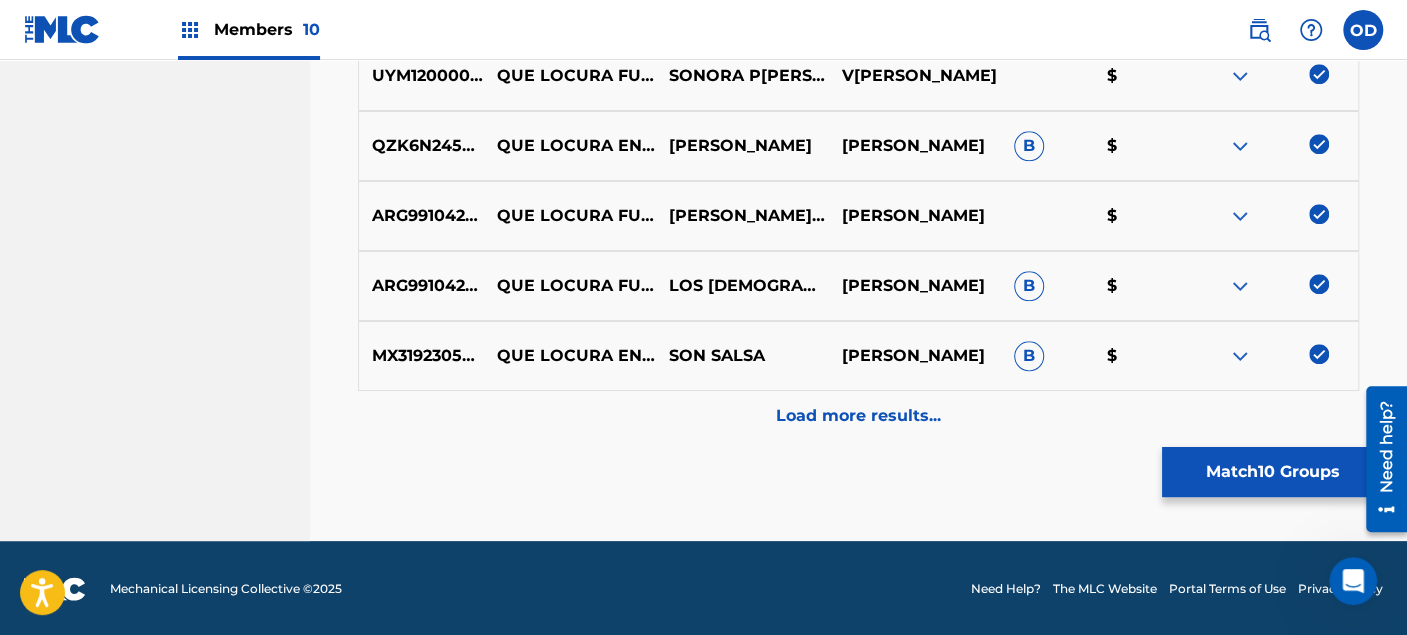 click on "Load more results..." at bounding box center [858, 416] 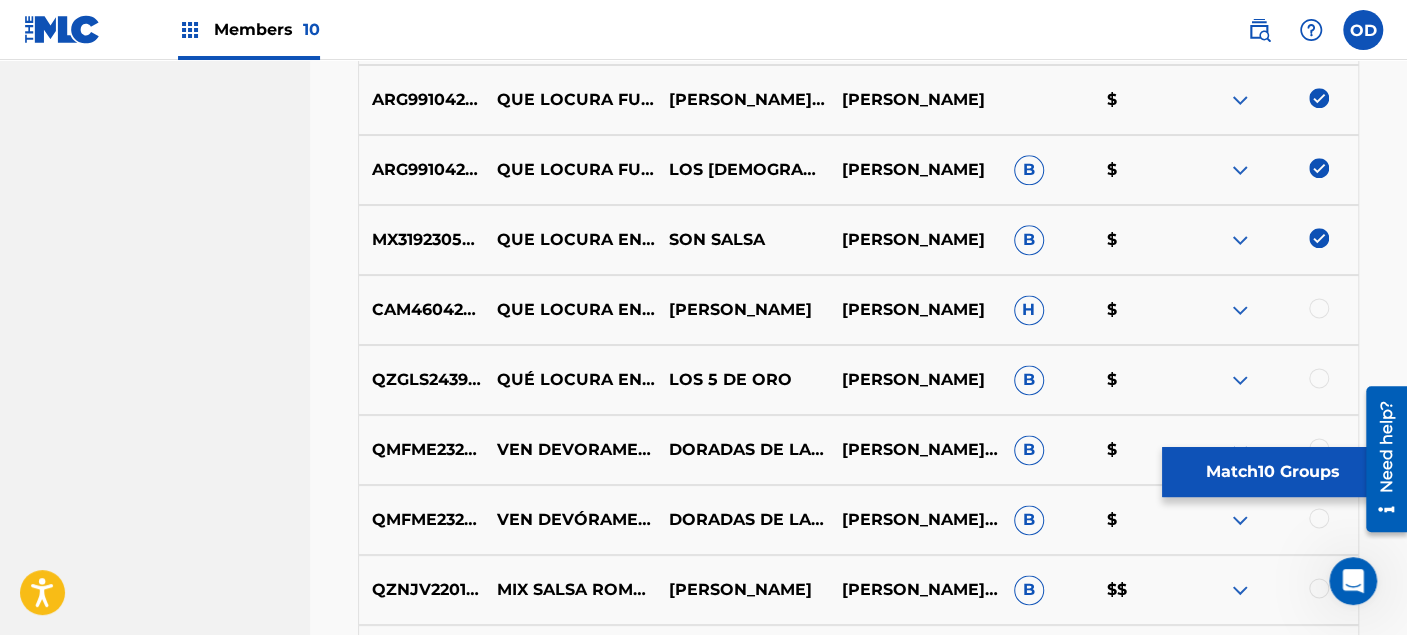 scroll, scrollTop: 1437, scrollLeft: 0, axis: vertical 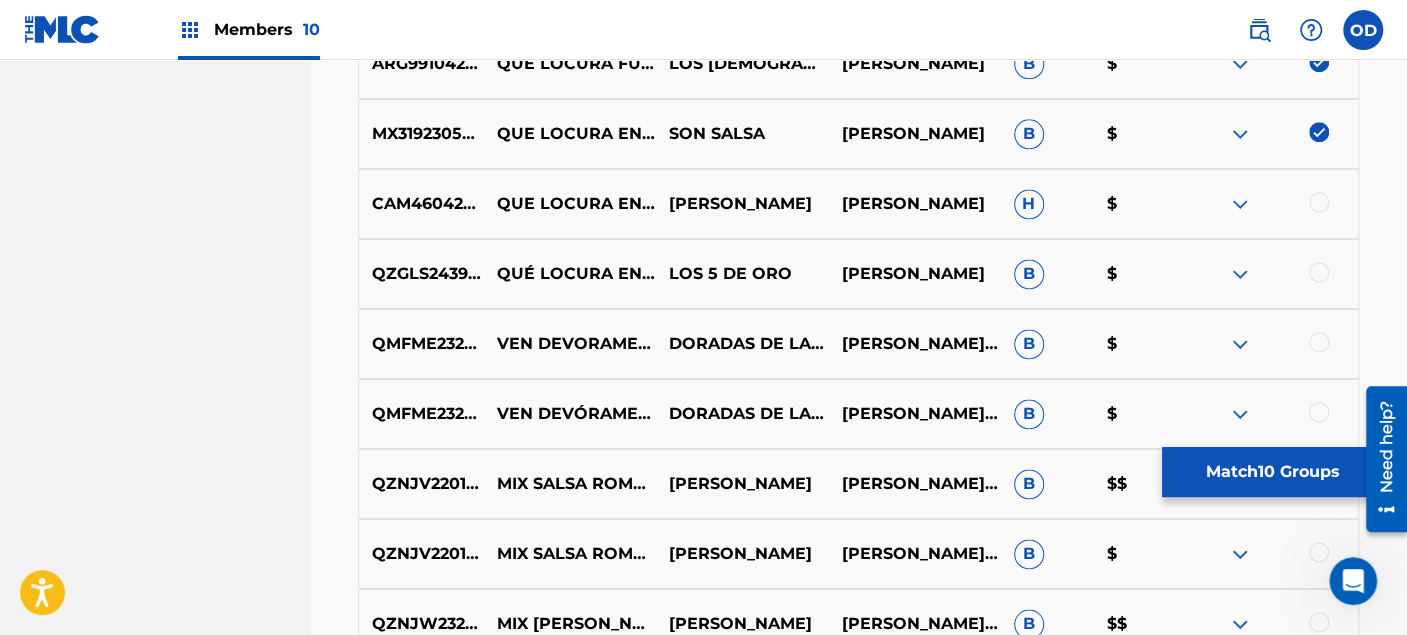 click at bounding box center [1319, 202] 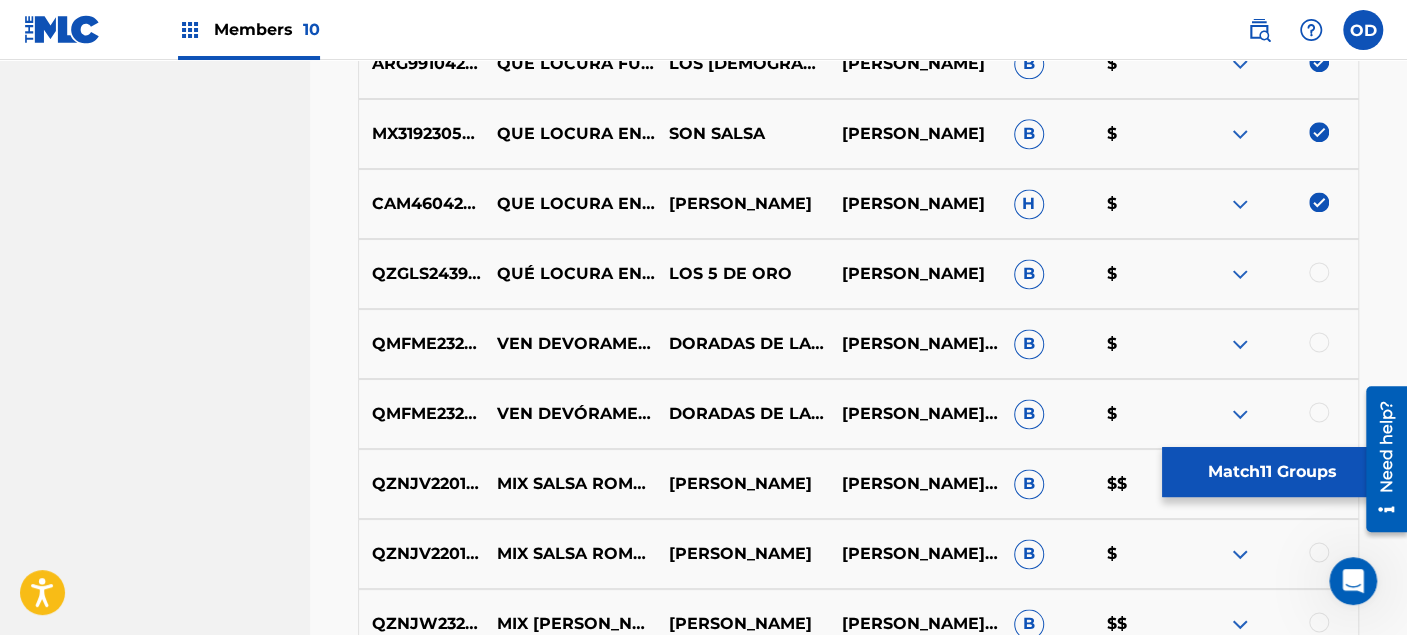 click at bounding box center [1319, 272] 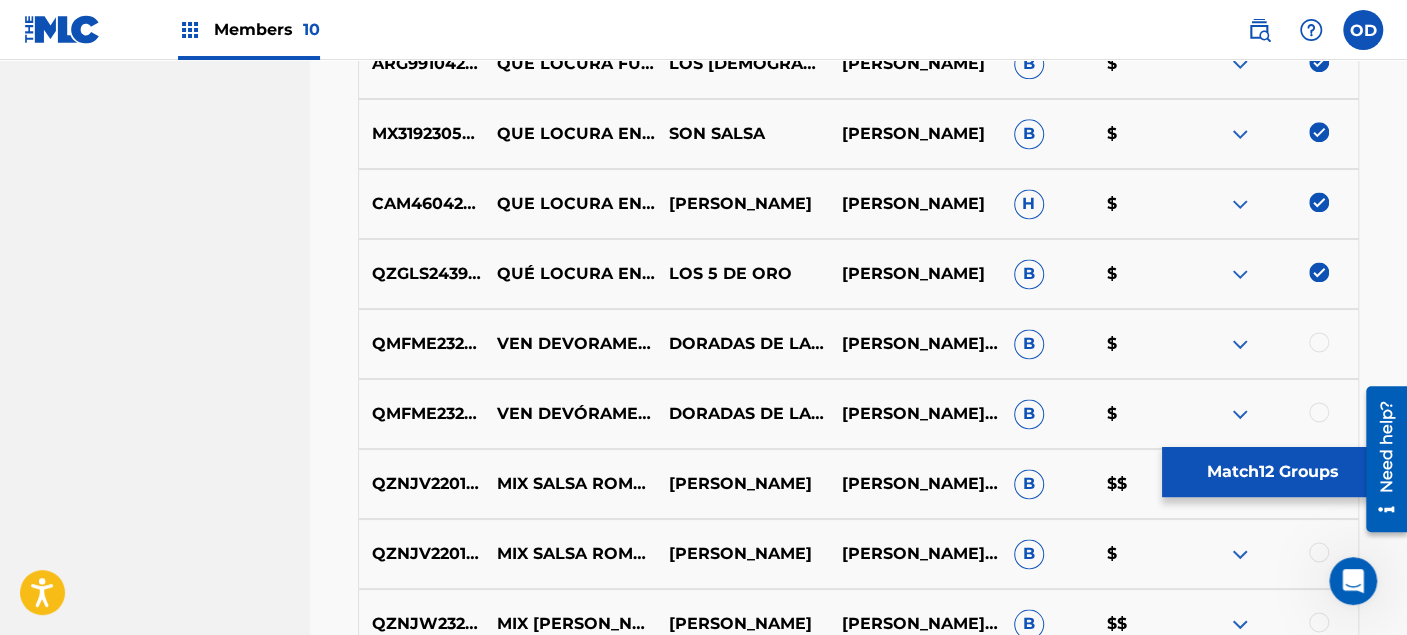 click at bounding box center (1319, 342) 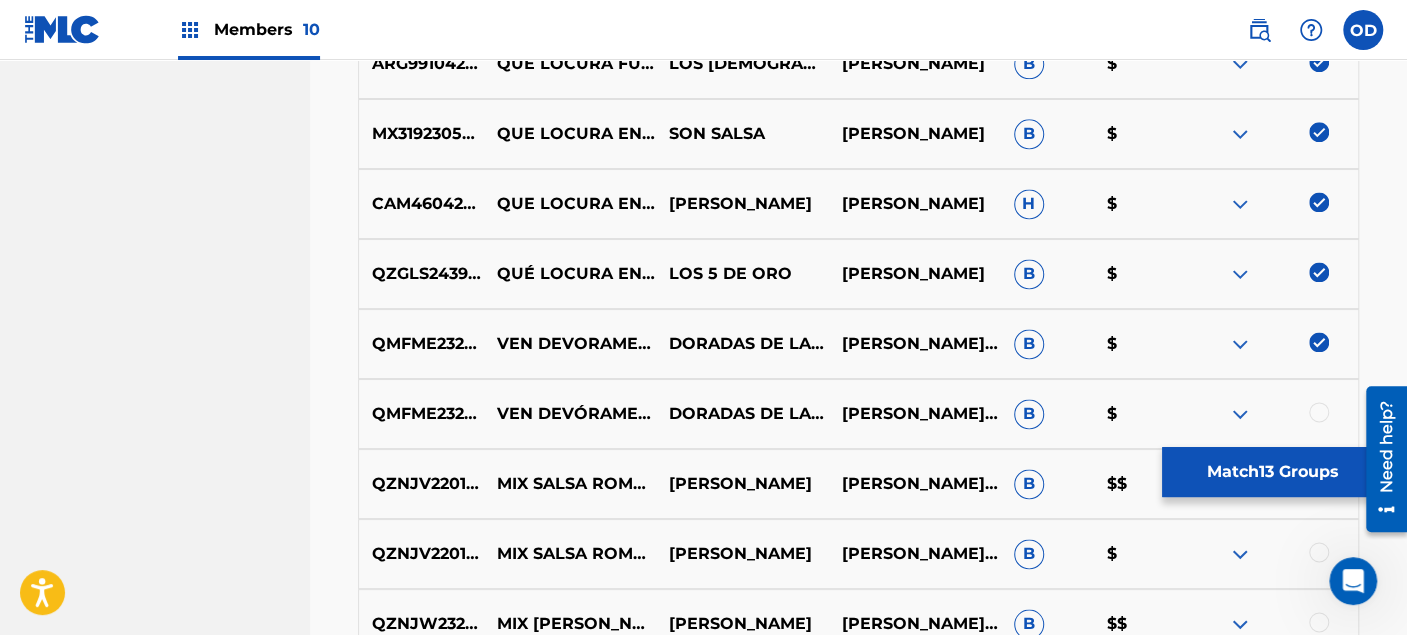 click at bounding box center [1319, 412] 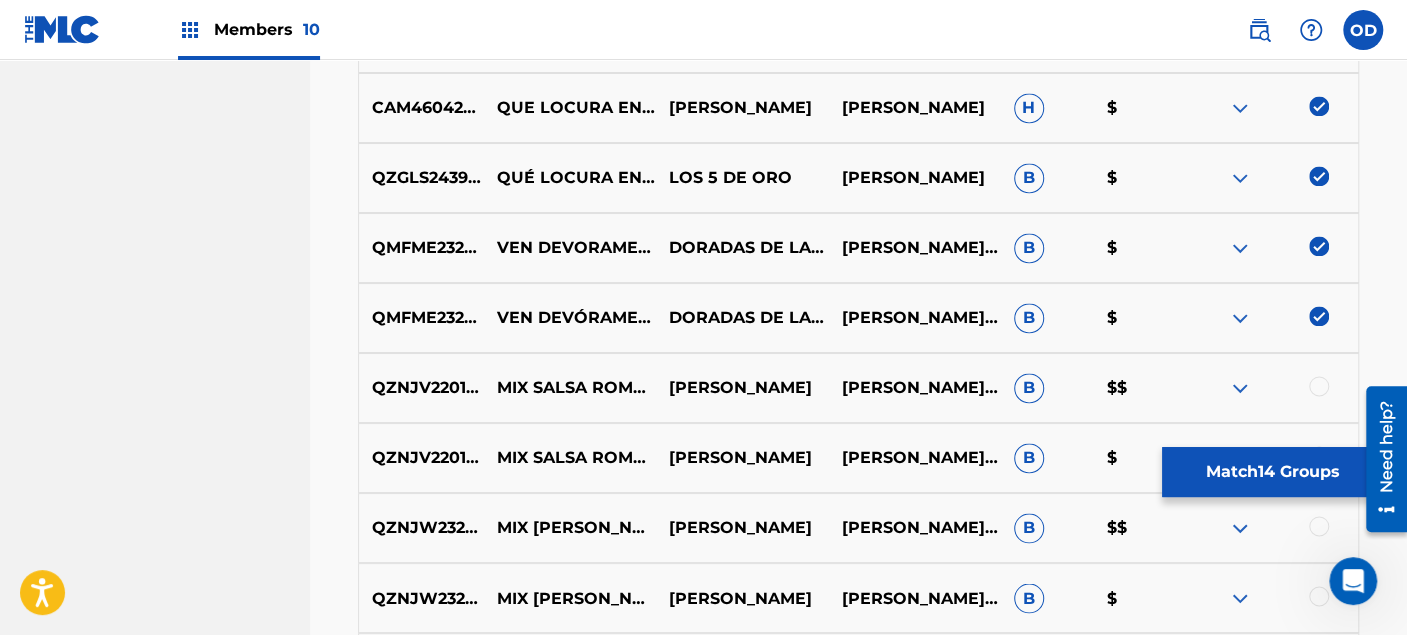 scroll, scrollTop: 1660, scrollLeft: 0, axis: vertical 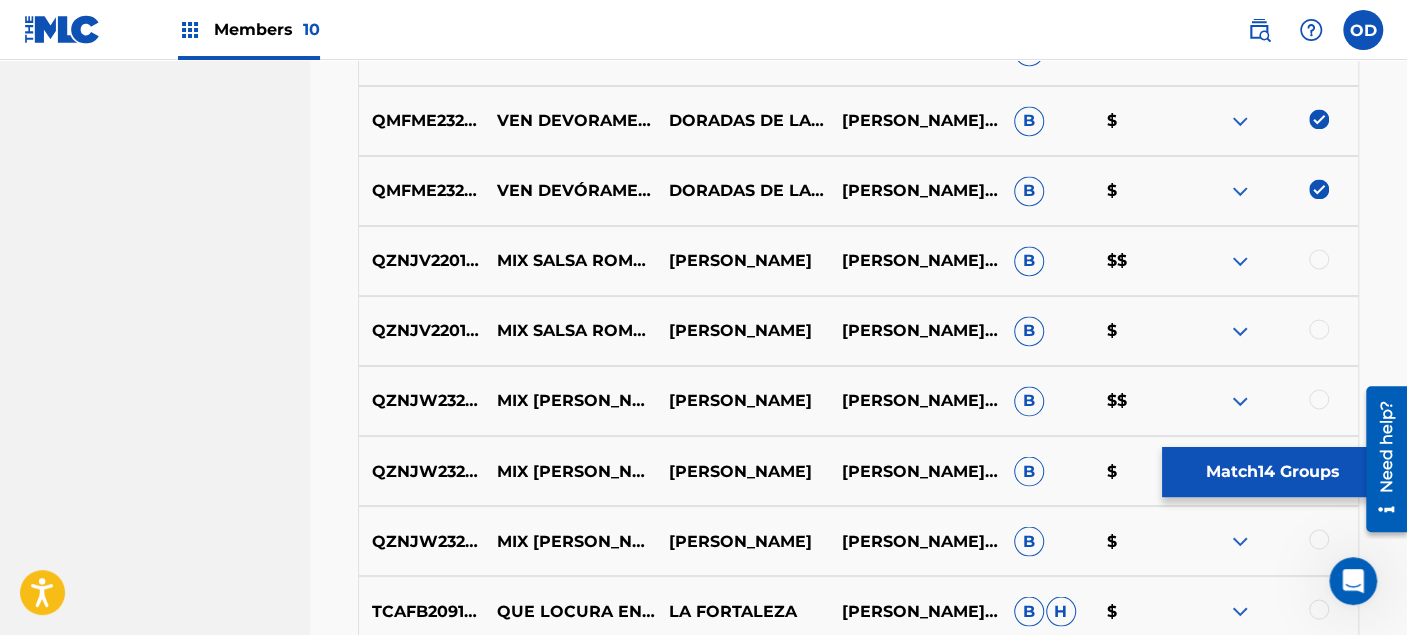 click at bounding box center (1319, 259) 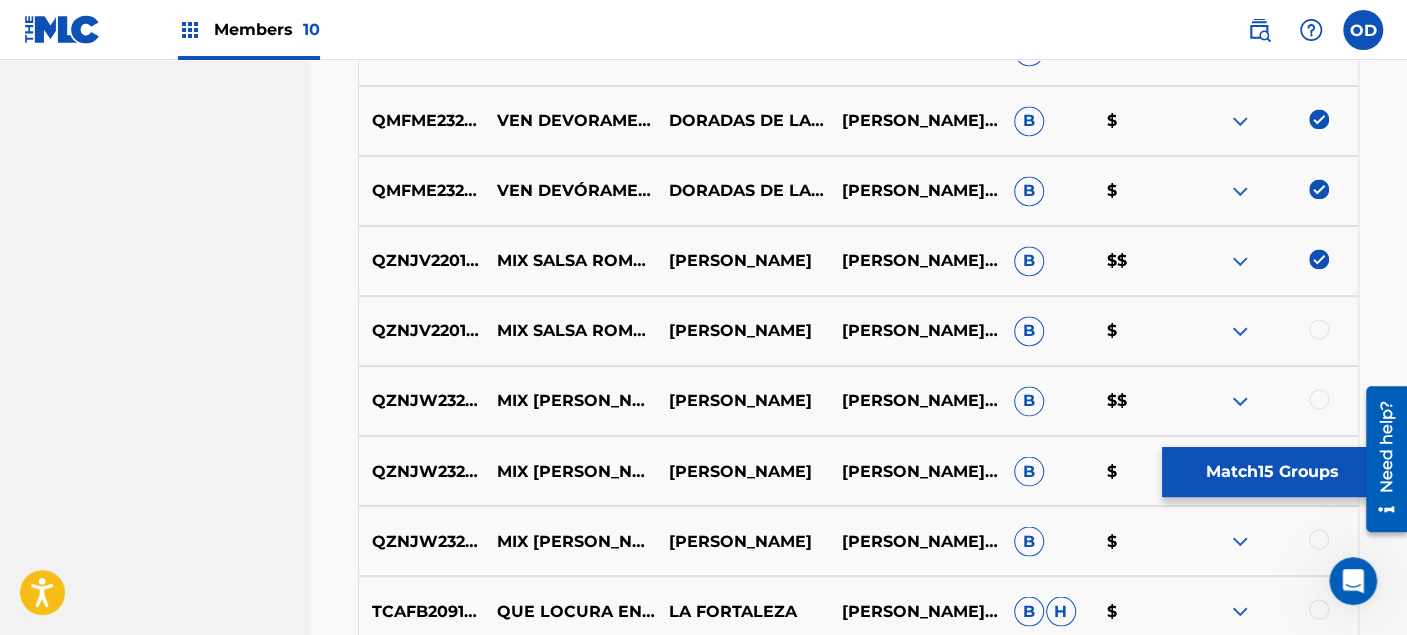 click at bounding box center (1319, 329) 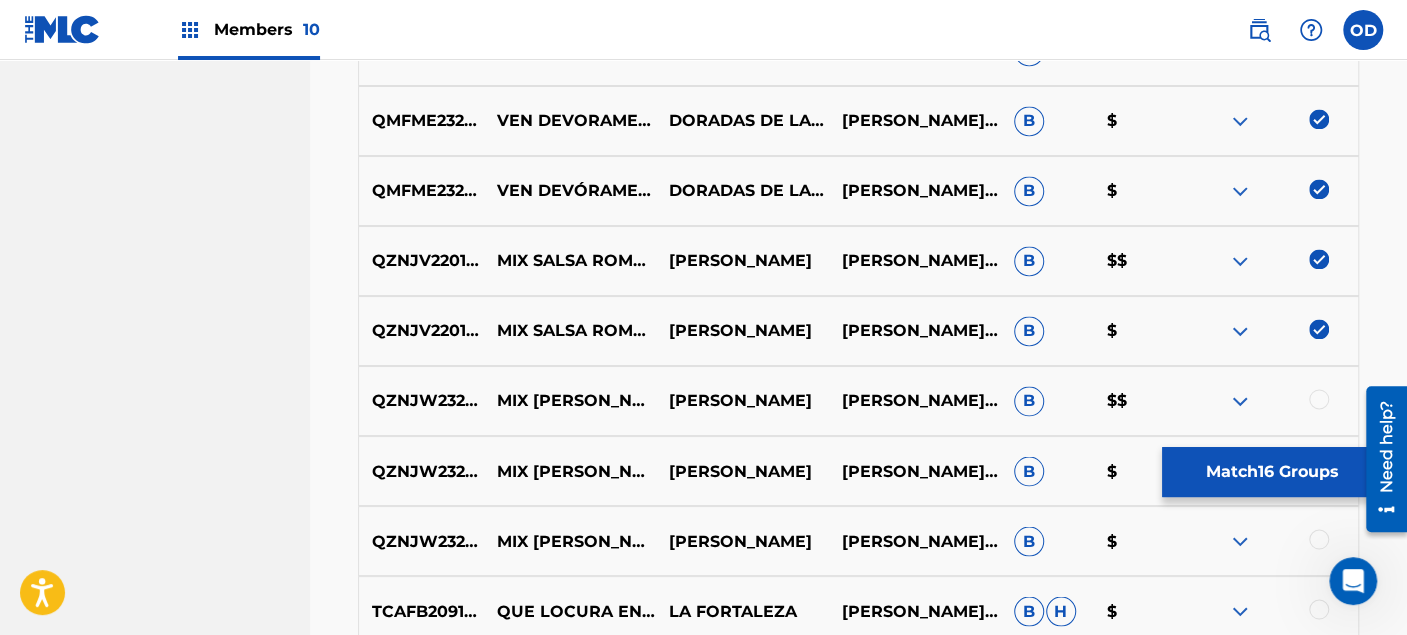 click at bounding box center [1319, 399] 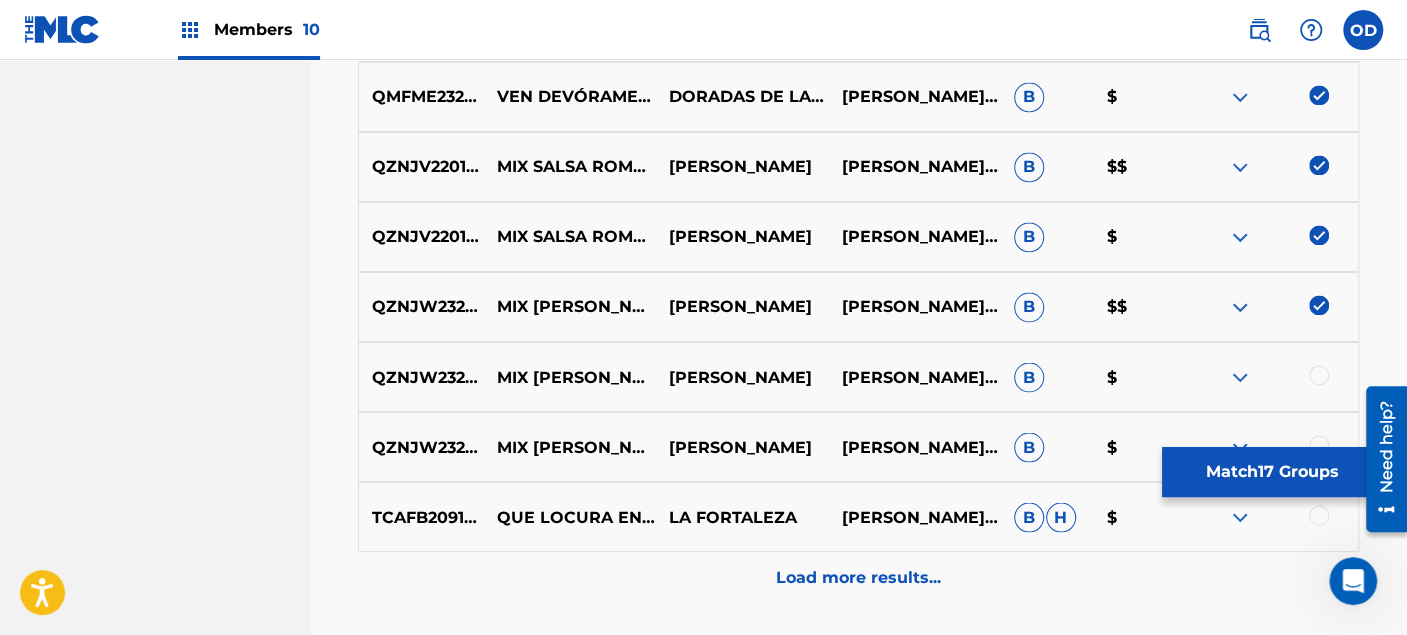 scroll, scrollTop: 1882, scrollLeft: 0, axis: vertical 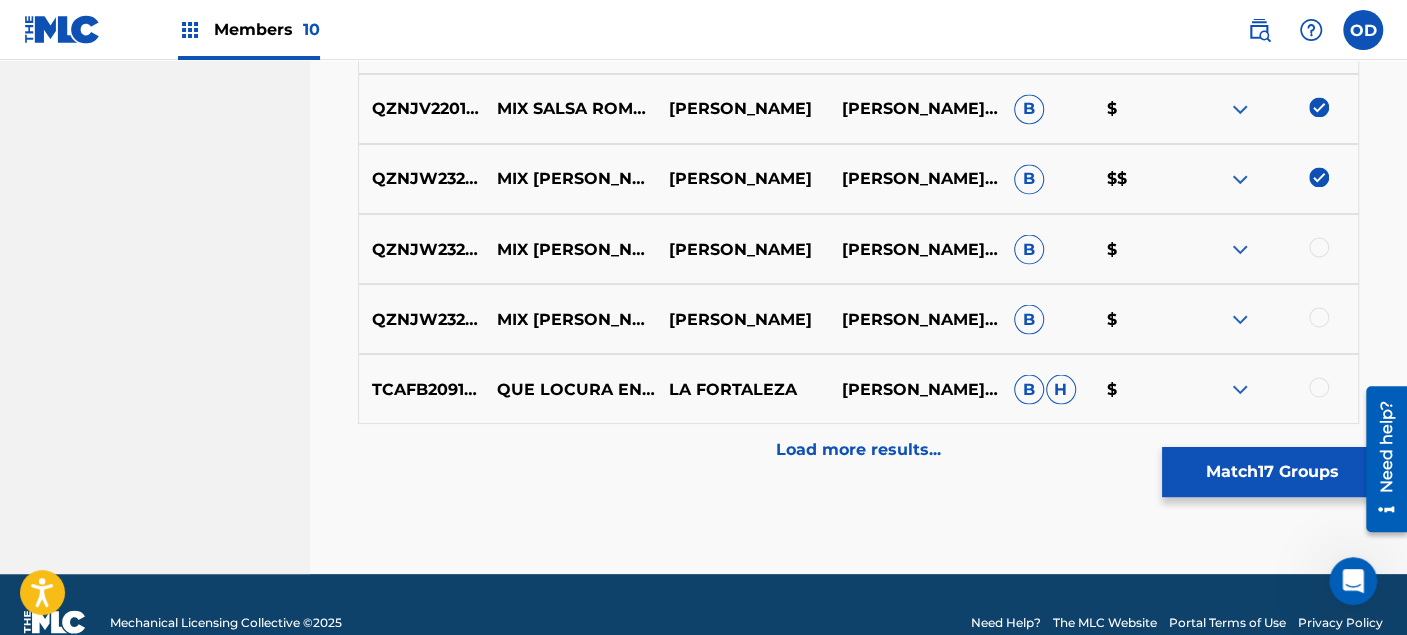 click at bounding box center (1319, 247) 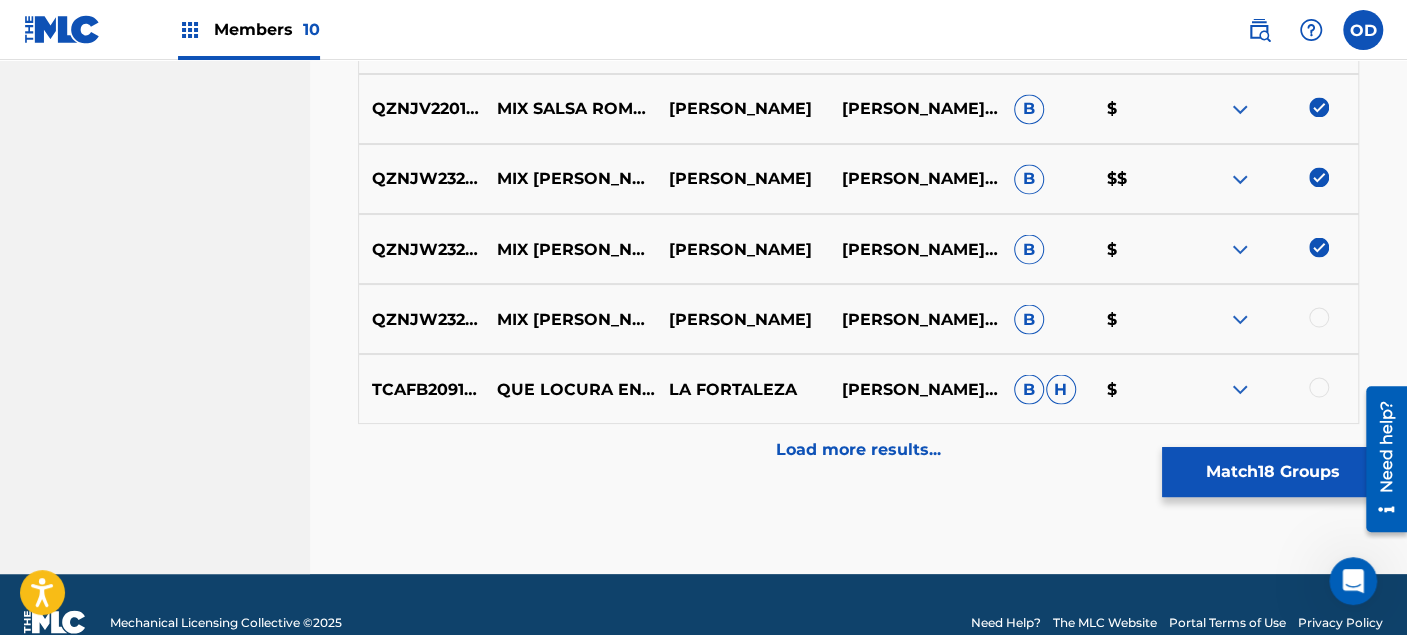 click at bounding box center [1319, 317] 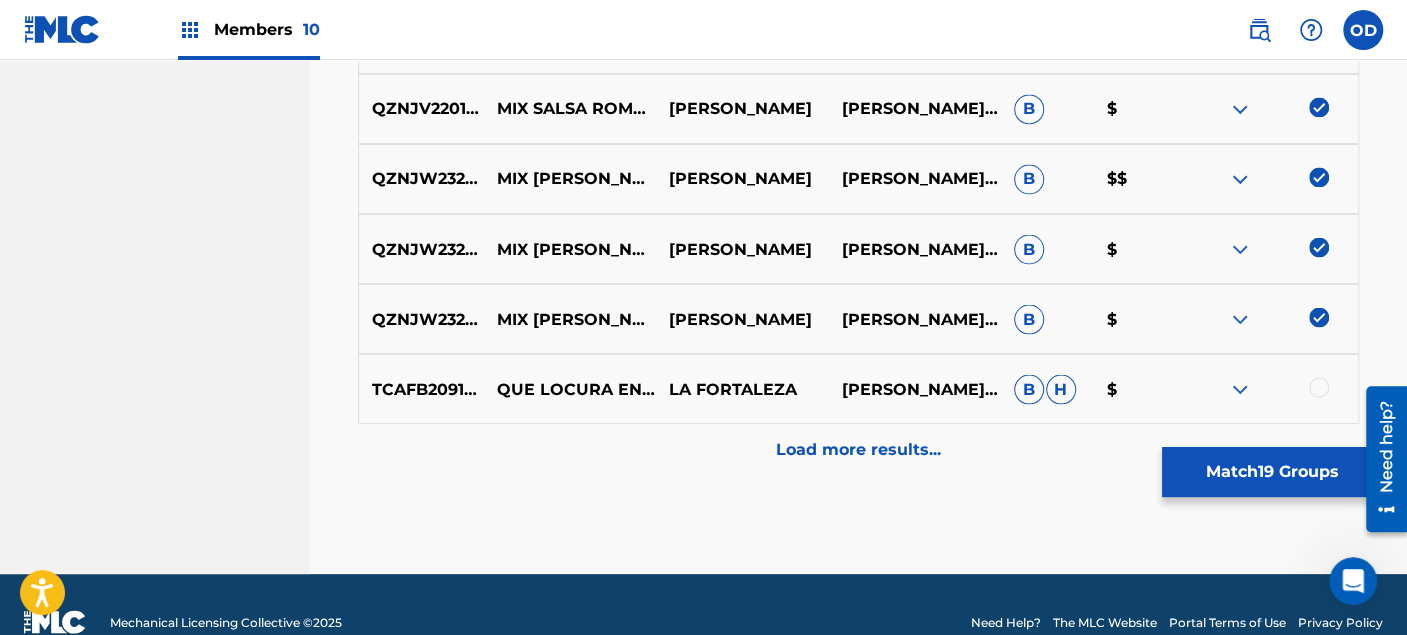 click at bounding box center (1319, 387) 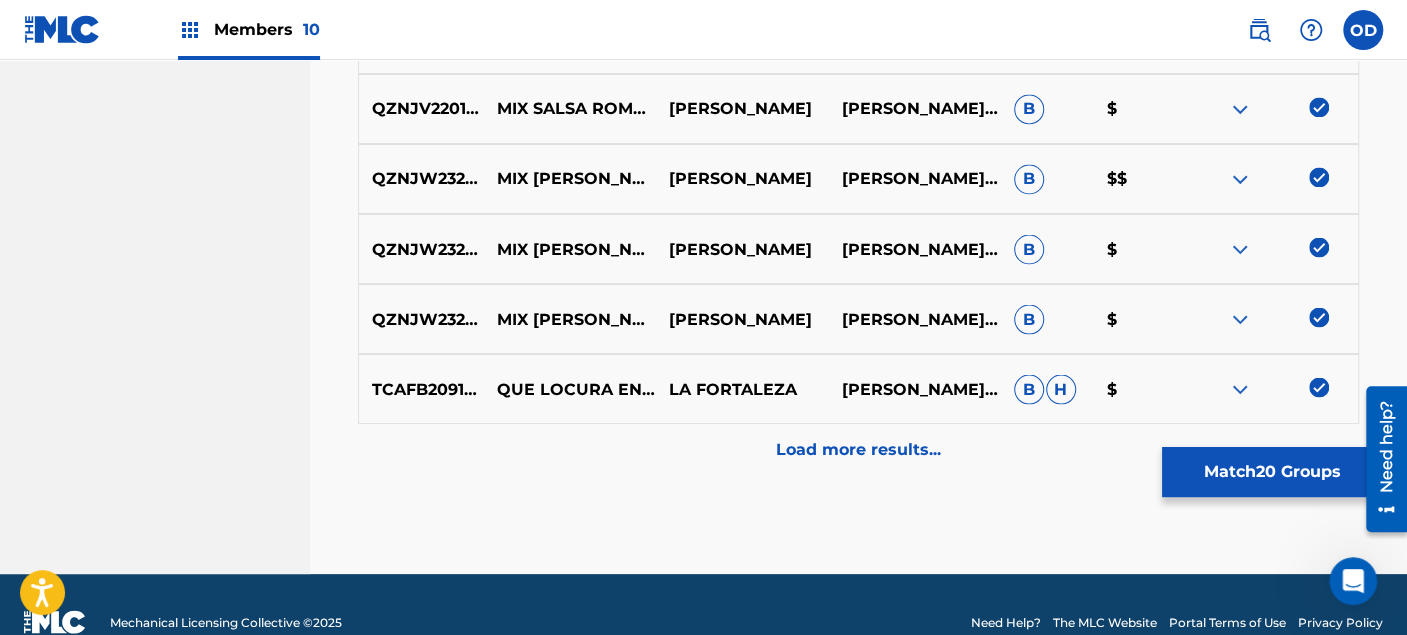 click on "Load more results..." at bounding box center (858, 449) 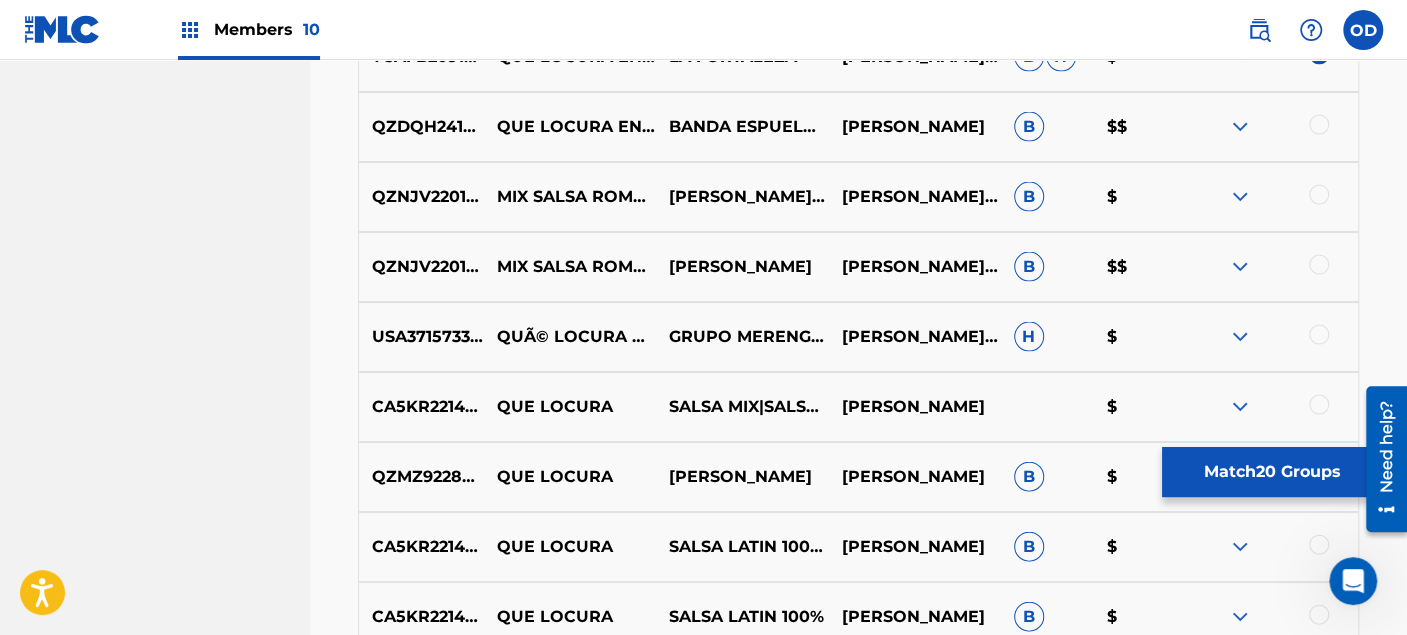 scroll, scrollTop: 2215, scrollLeft: 0, axis: vertical 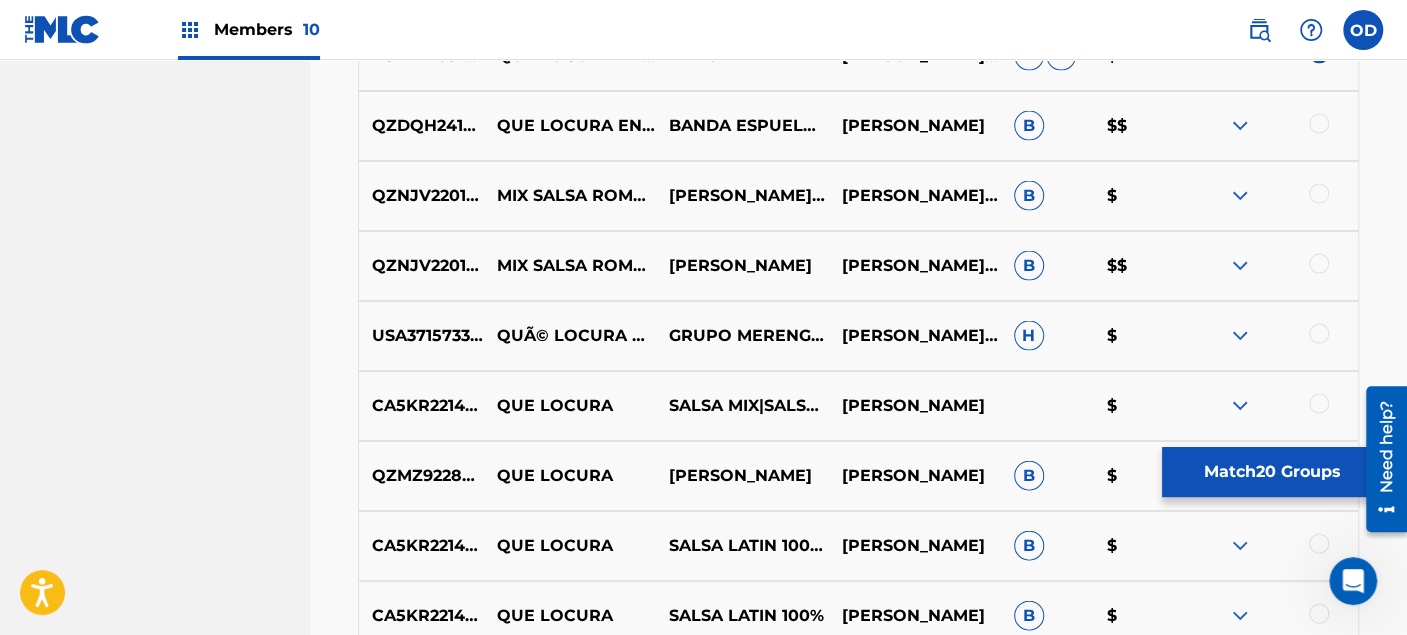 click at bounding box center (1319, 124) 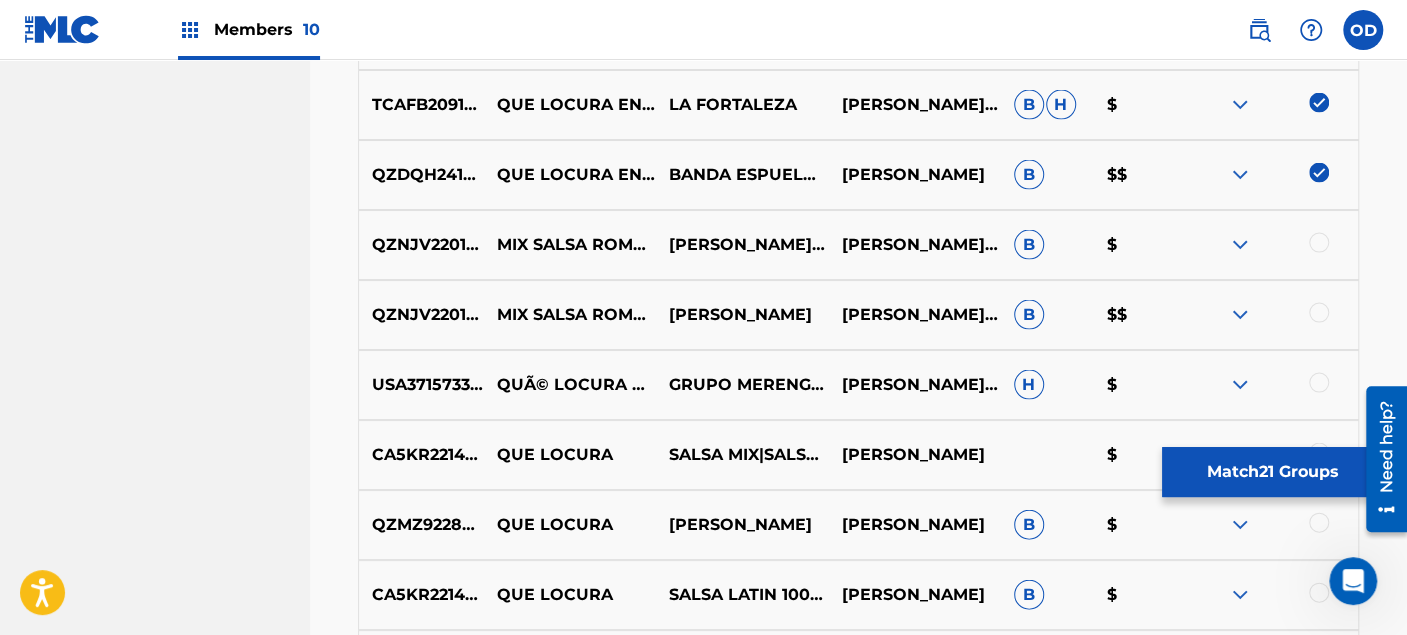scroll, scrollTop: 2215, scrollLeft: 0, axis: vertical 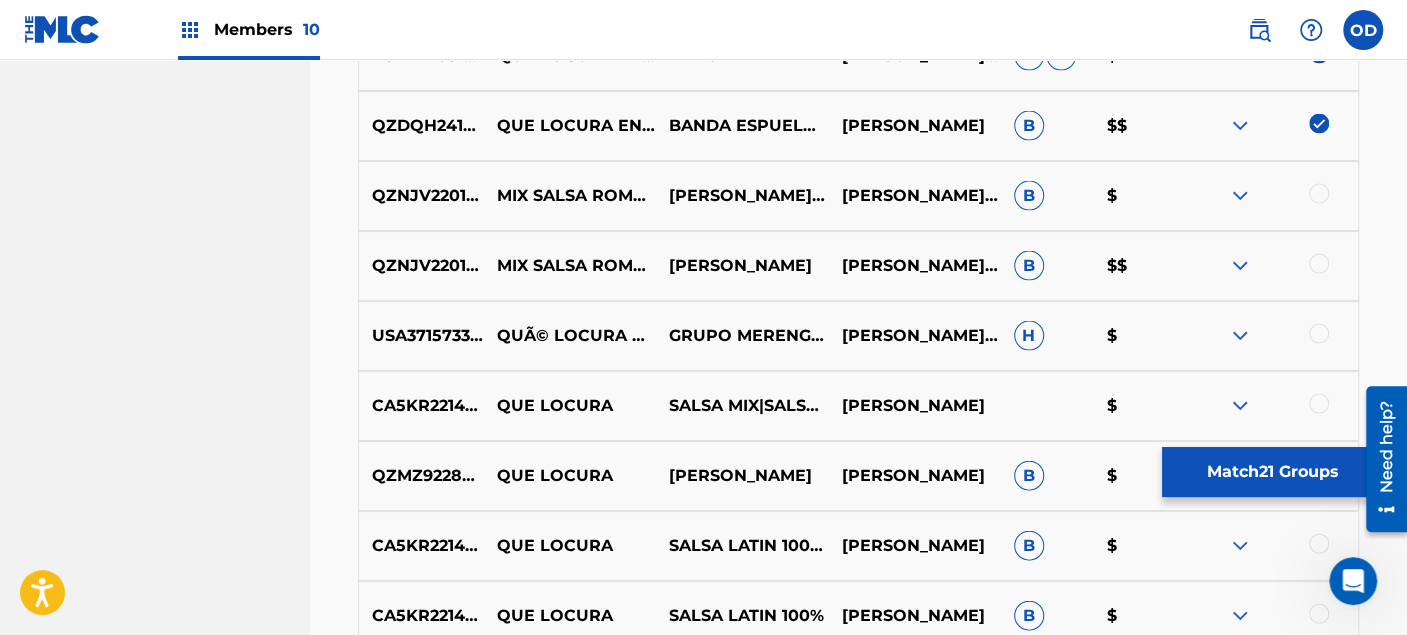 click at bounding box center [1319, 194] 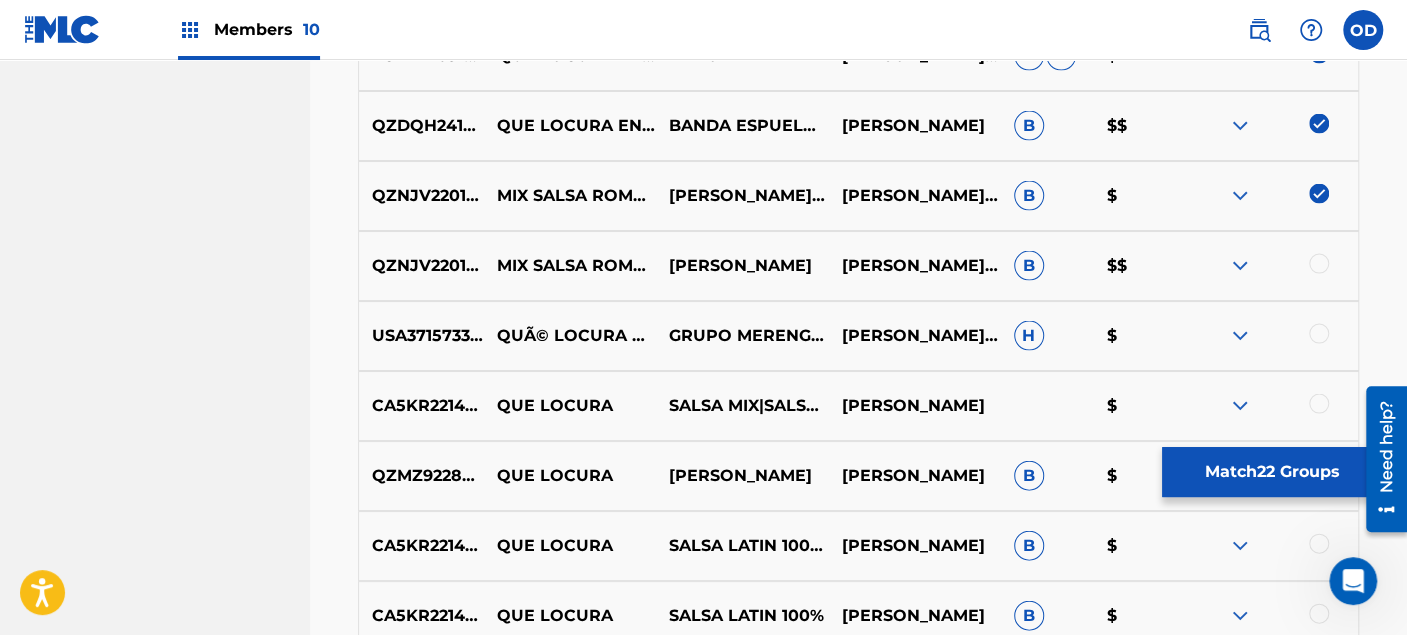 click at bounding box center [1319, 264] 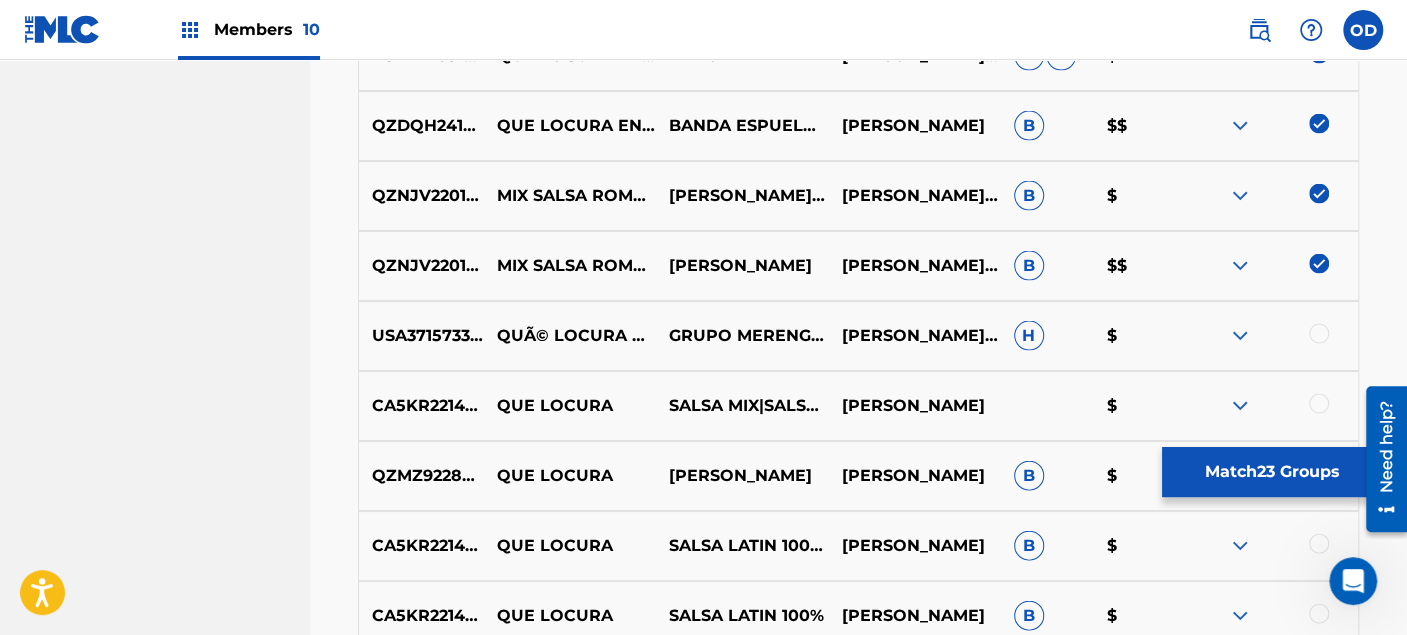 click at bounding box center (1319, 334) 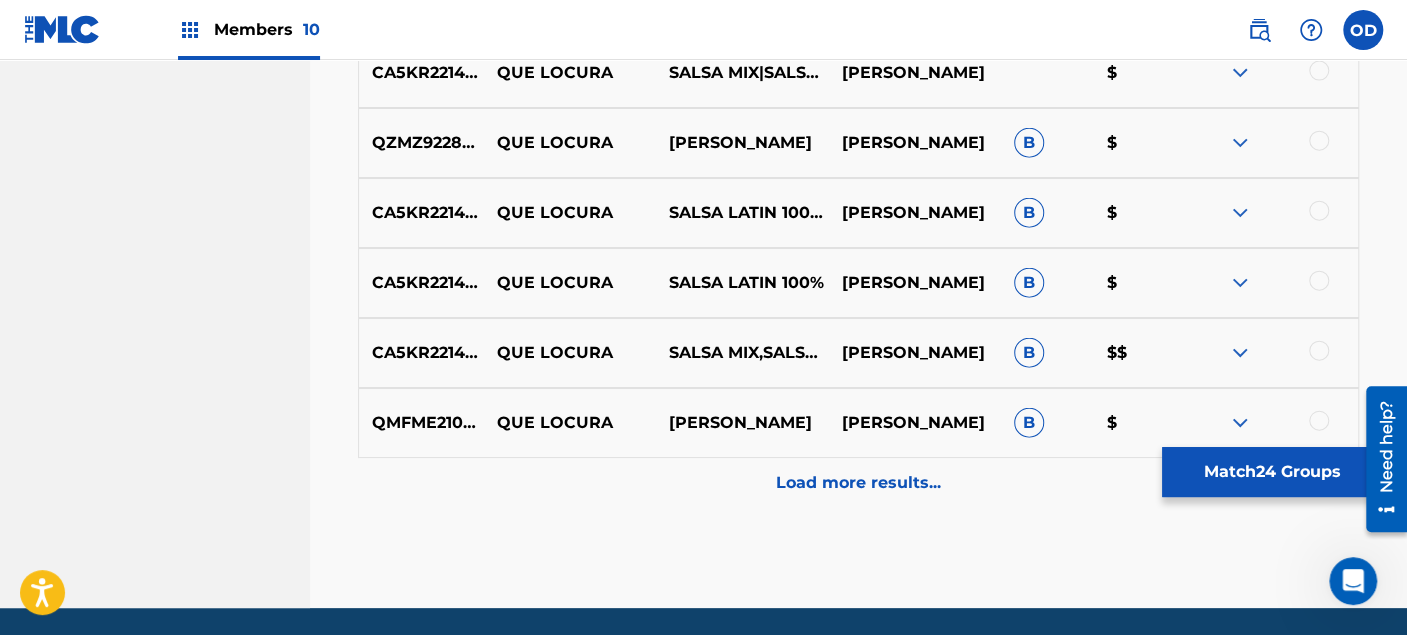 click on "Load more results..." at bounding box center [858, 483] 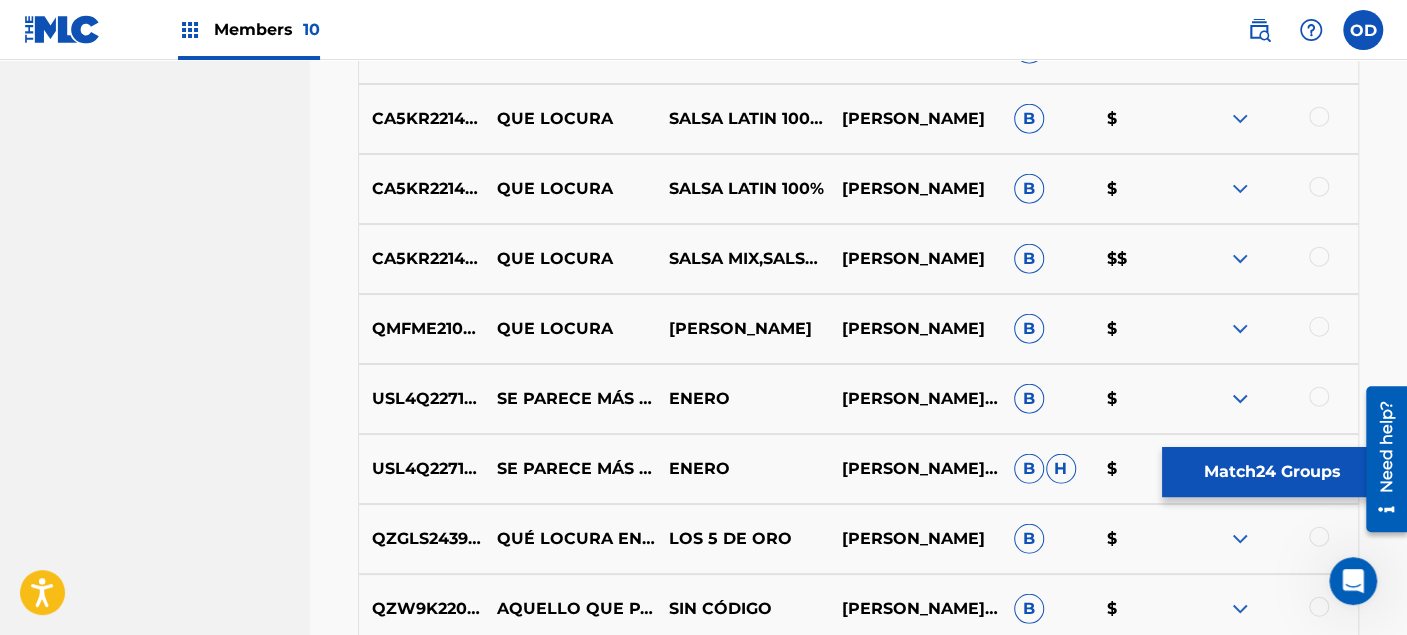 scroll, scrollTop: 2771, scrollLeft: 0, axis: vertical 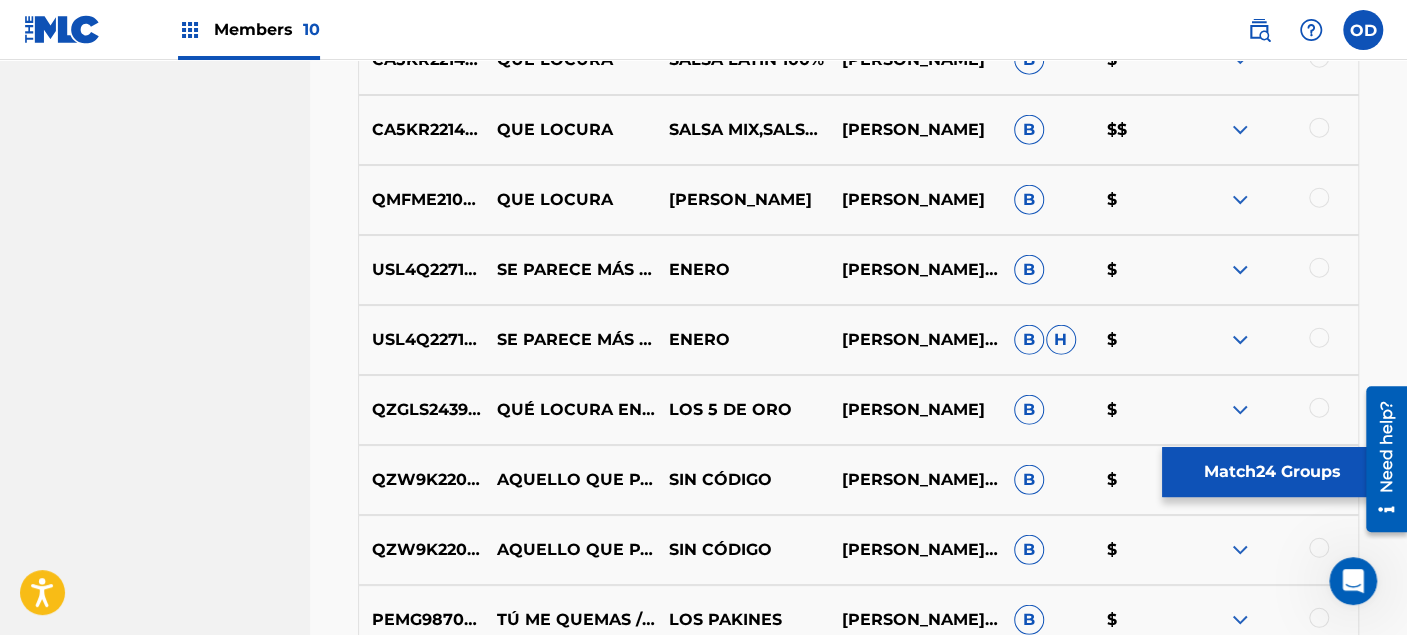 click at bounding box center [1319, 268] 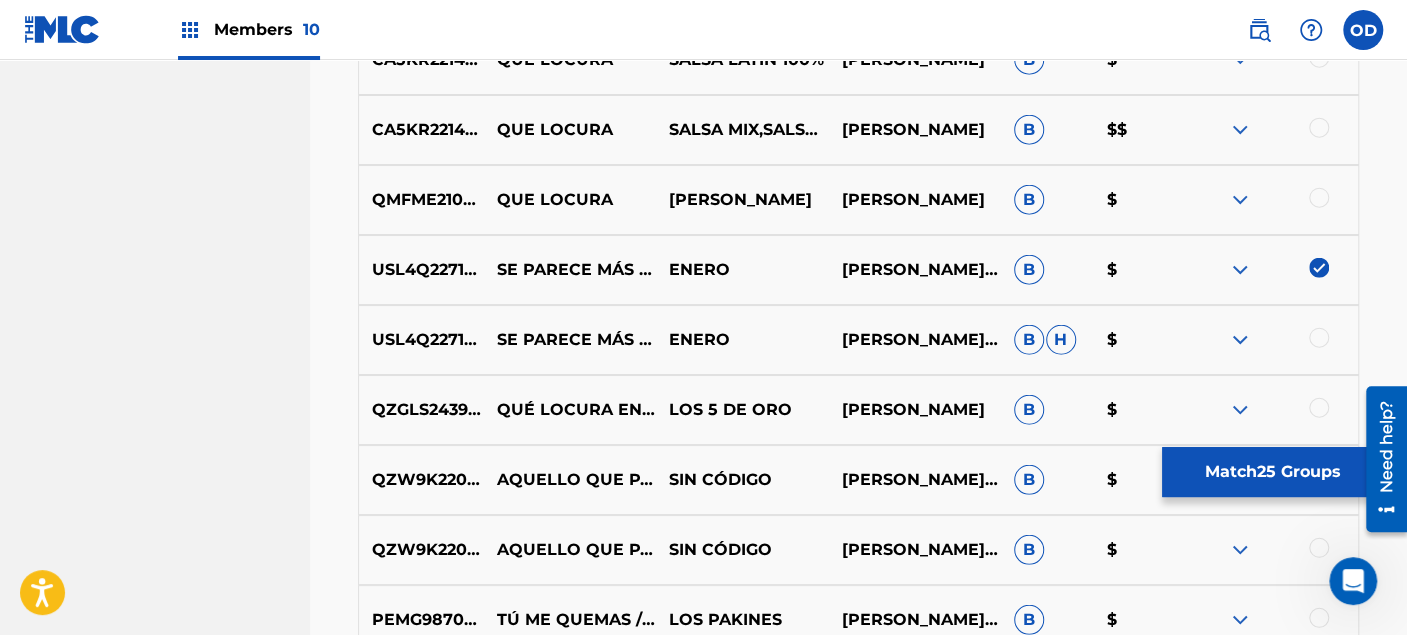 click at bounding box center (1319, 338) 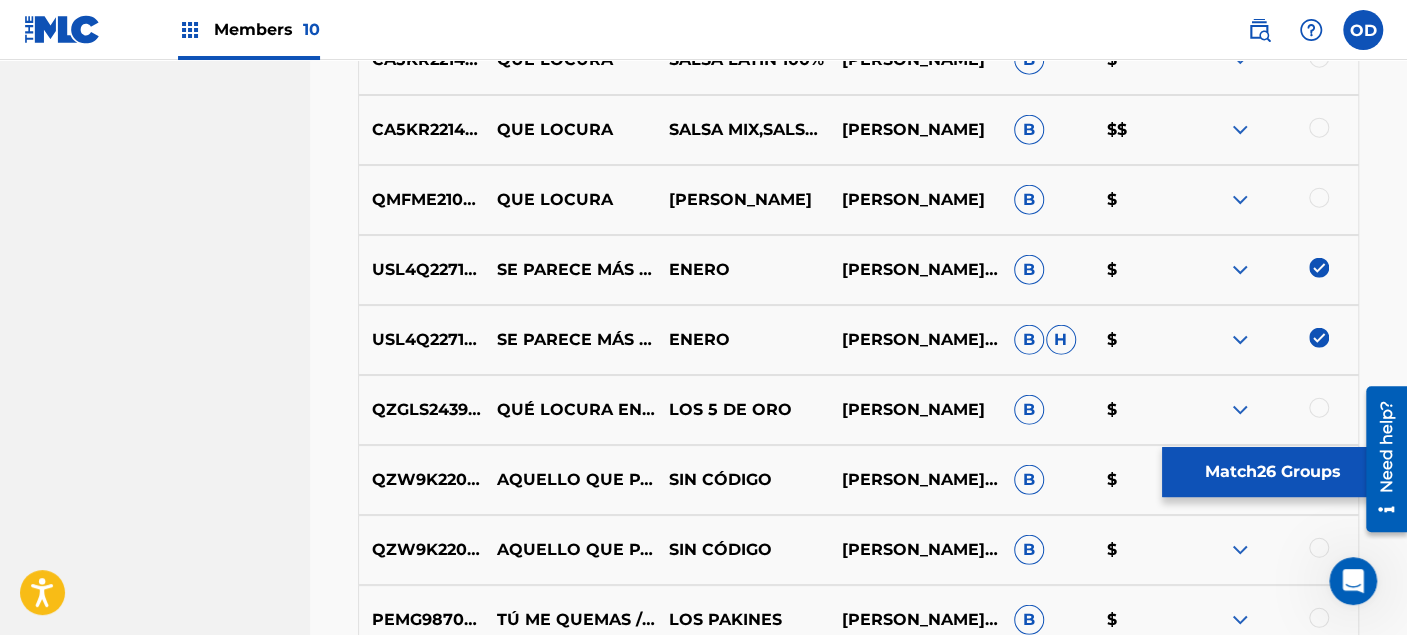 click at bounding box center [1319, 408] 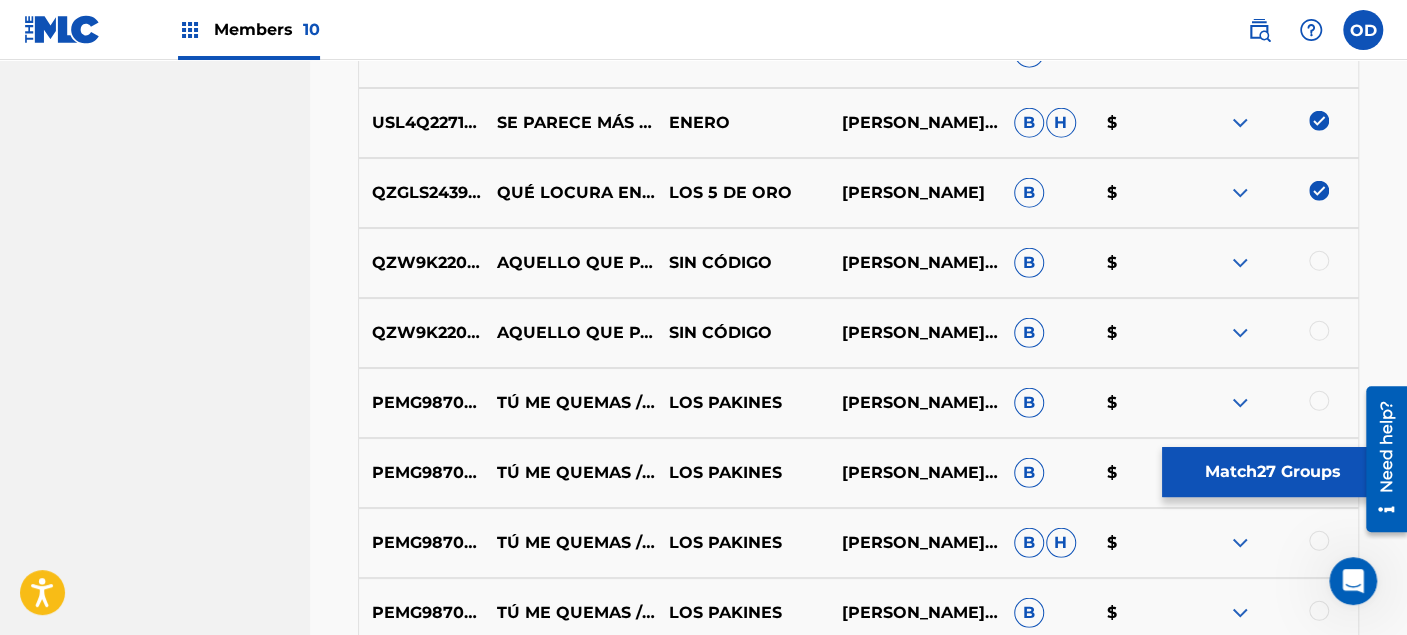 scroll, scrollTop: 2993, scrollLeft: 0, axis: vertical 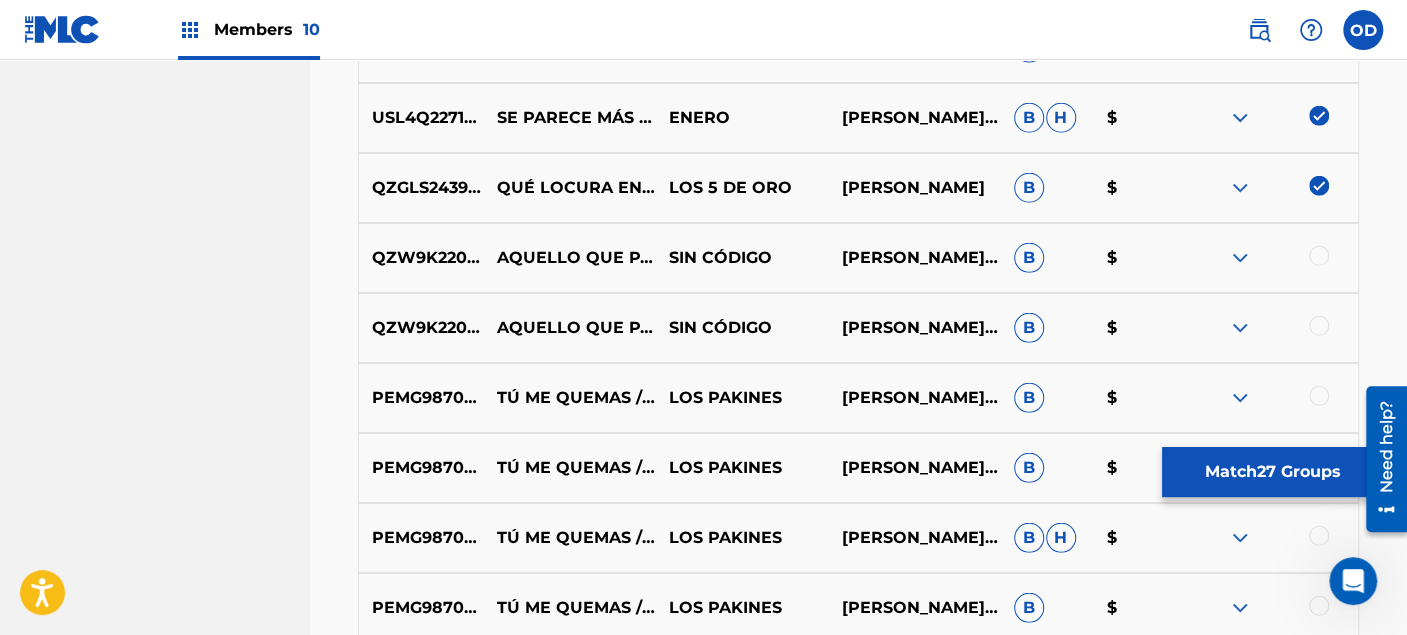 click at bounding box center [1319, 256] 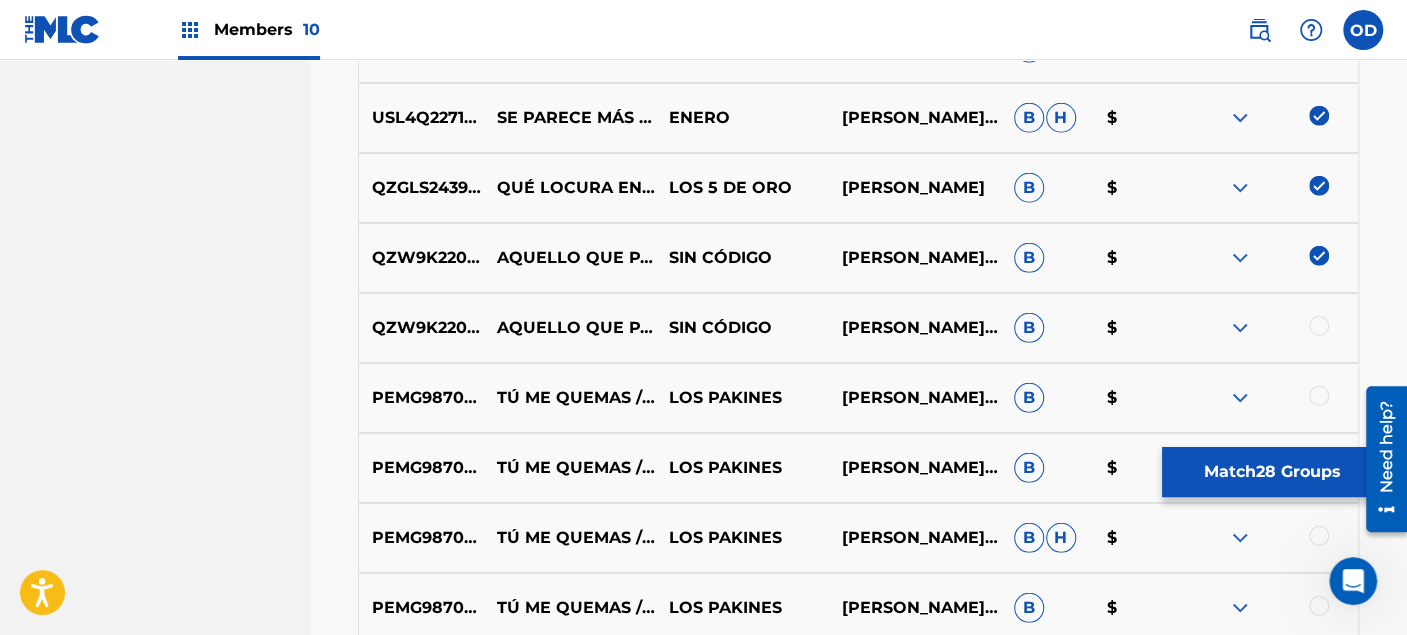 click at bounding box center (1319, 326) 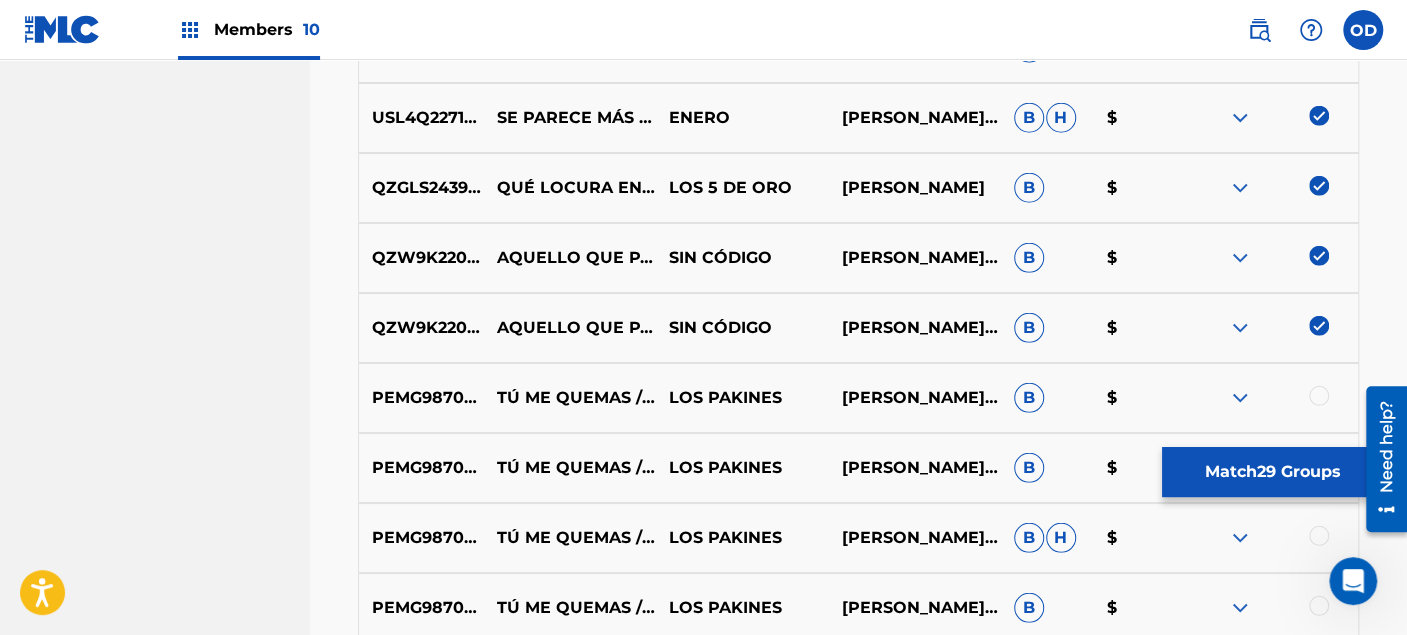 click at bounding box center [1319, 396] 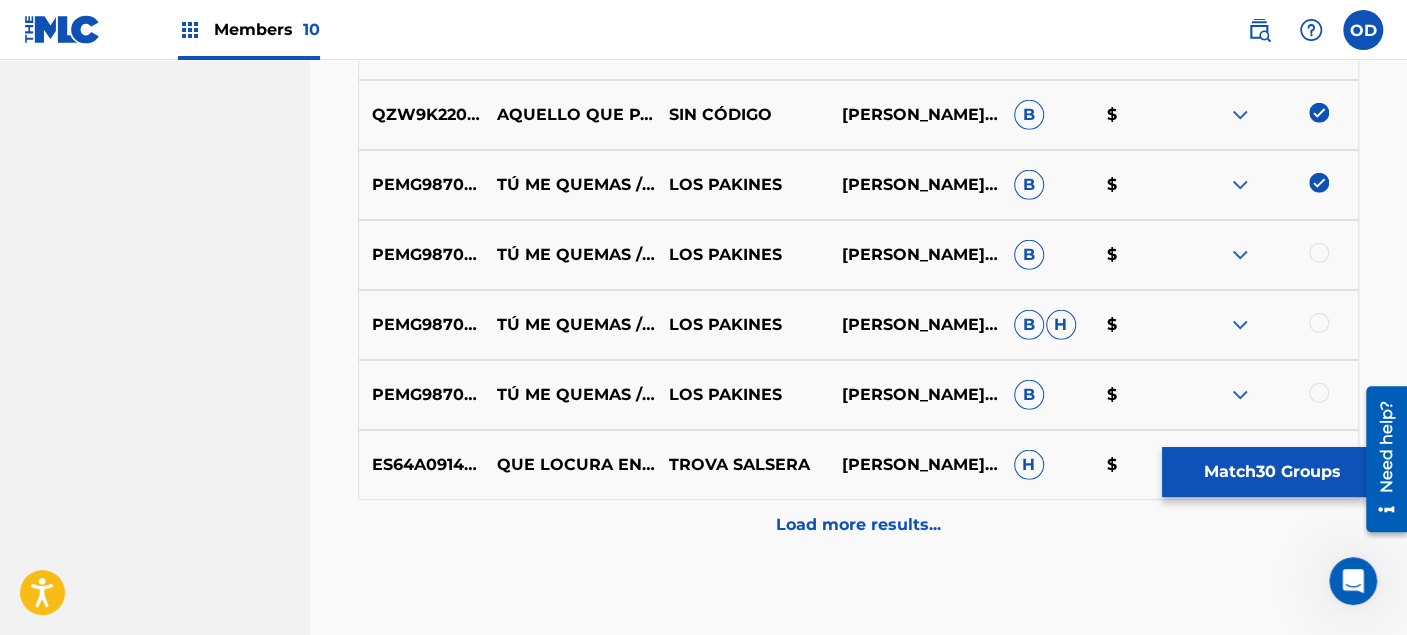 scroll, scrollTop: 3215, scrollLeft: 0, axis: vertical 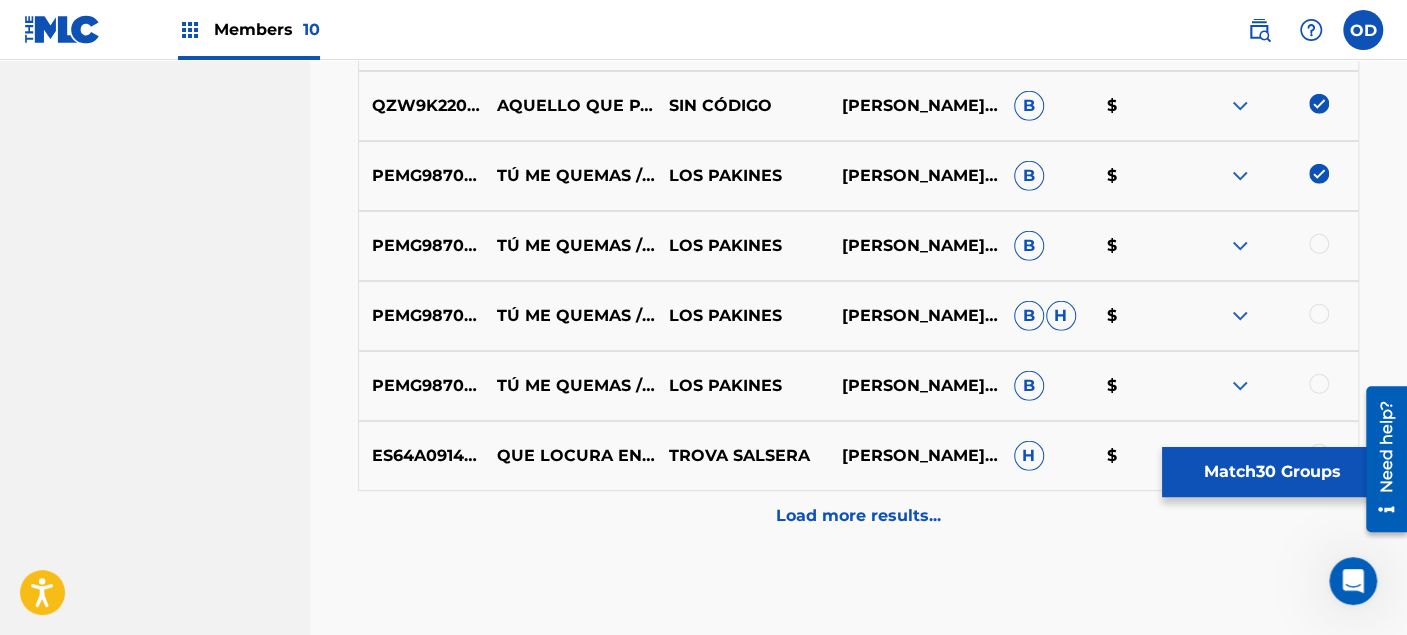click at bounding box center [1319, 244] 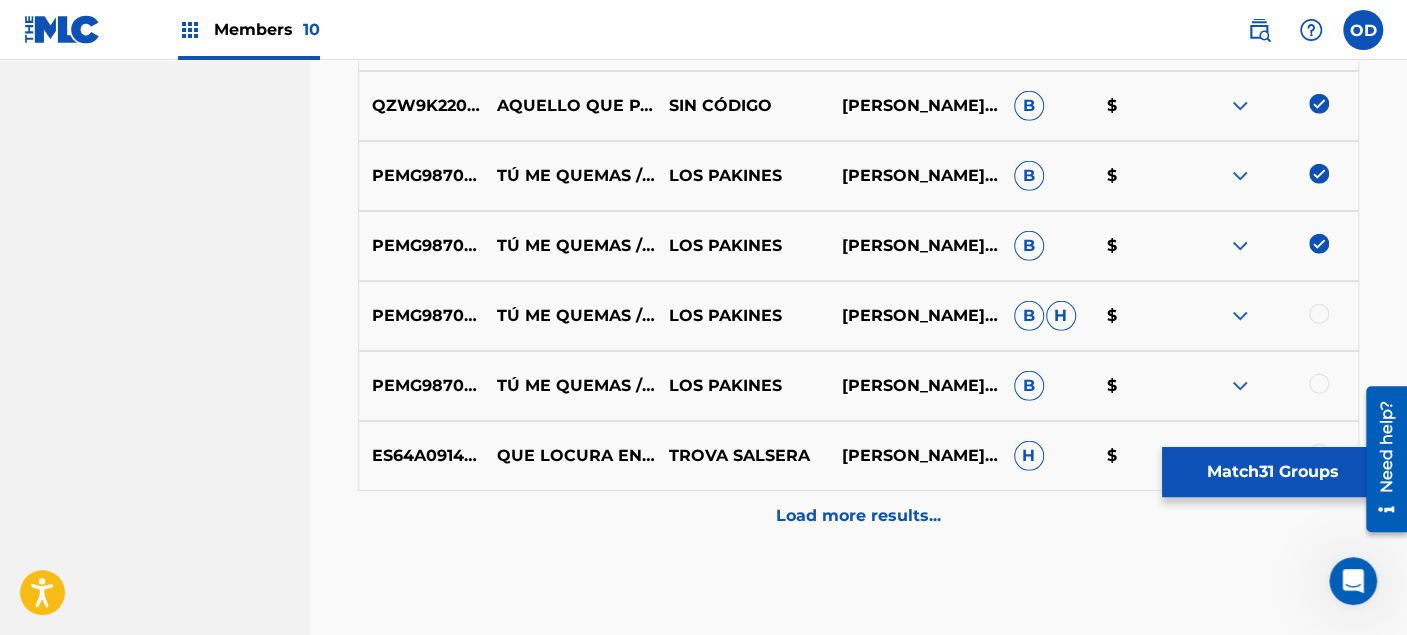 click at bounding box center (1319, 314) 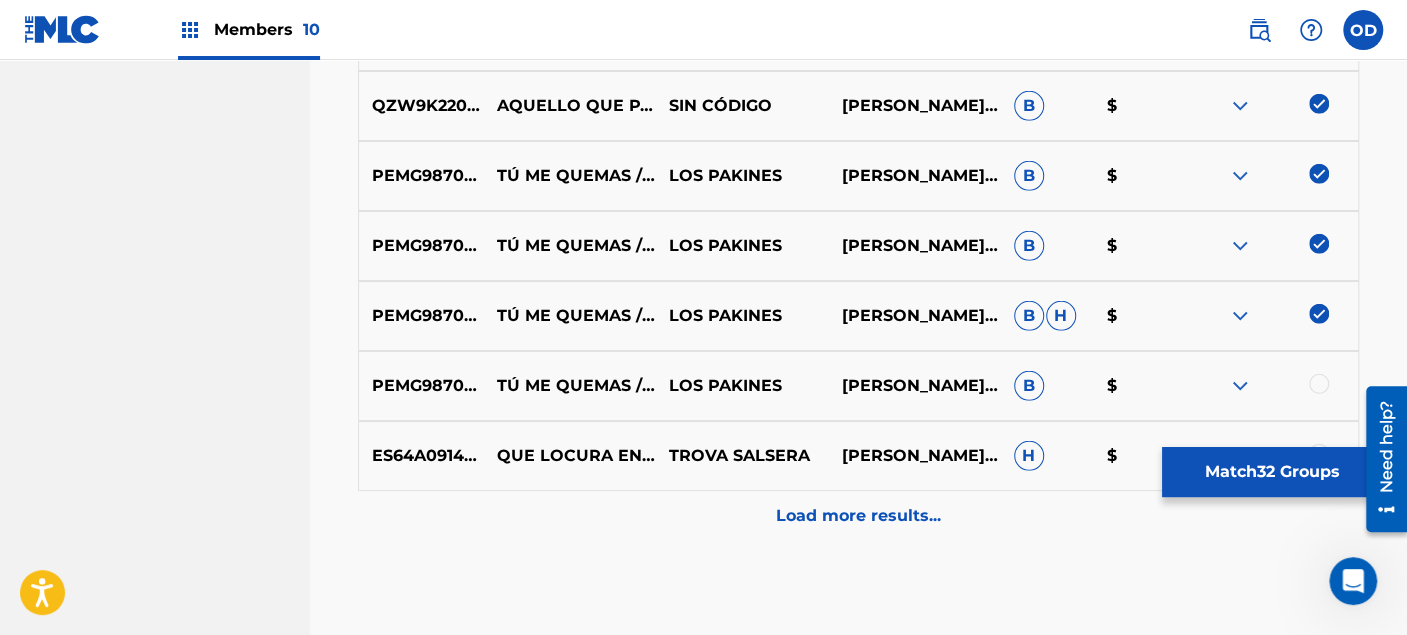 click at bounding box center (1319, 384) 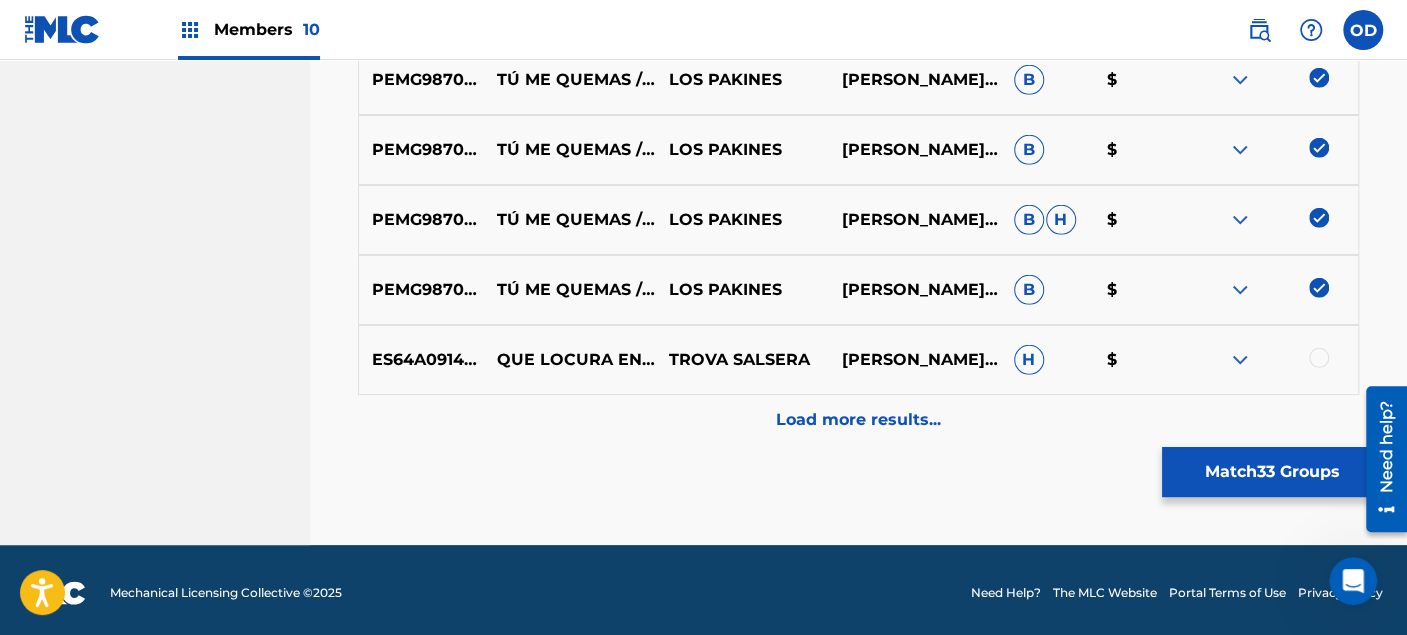 scroll, scrollTop: 3314, scrollLeft: 0, axis: vertical 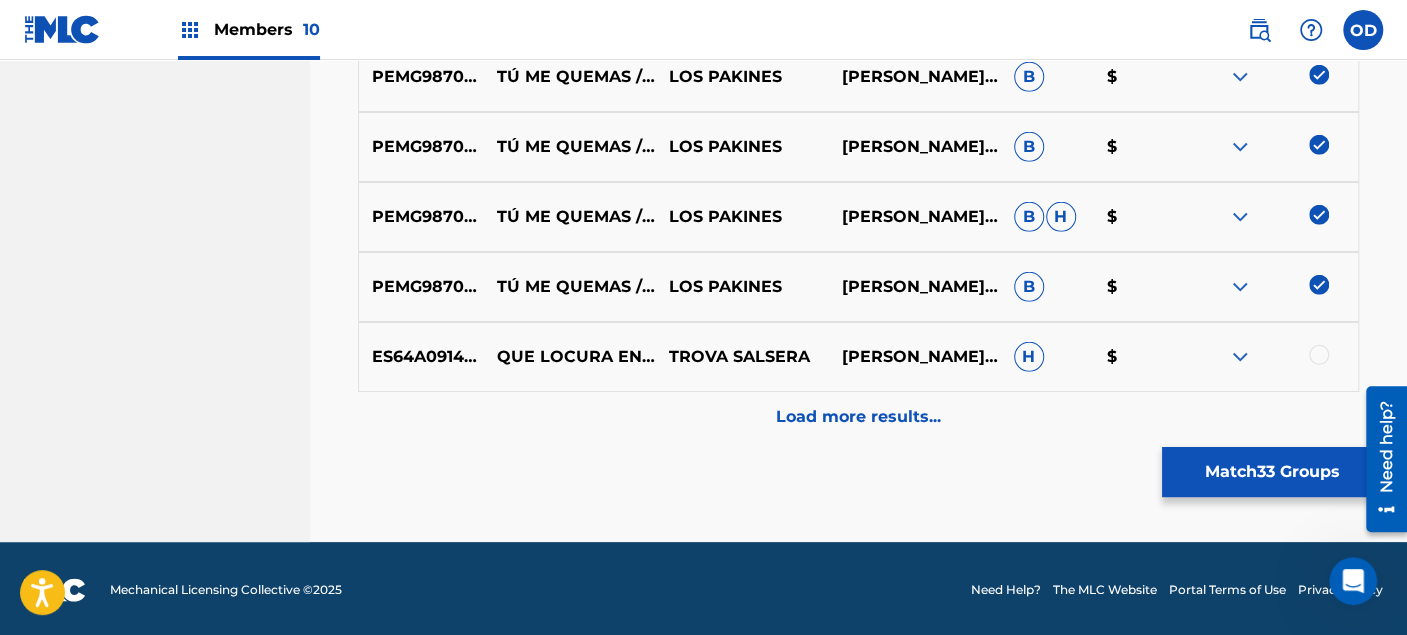 click at bounding box center (1319, 355) 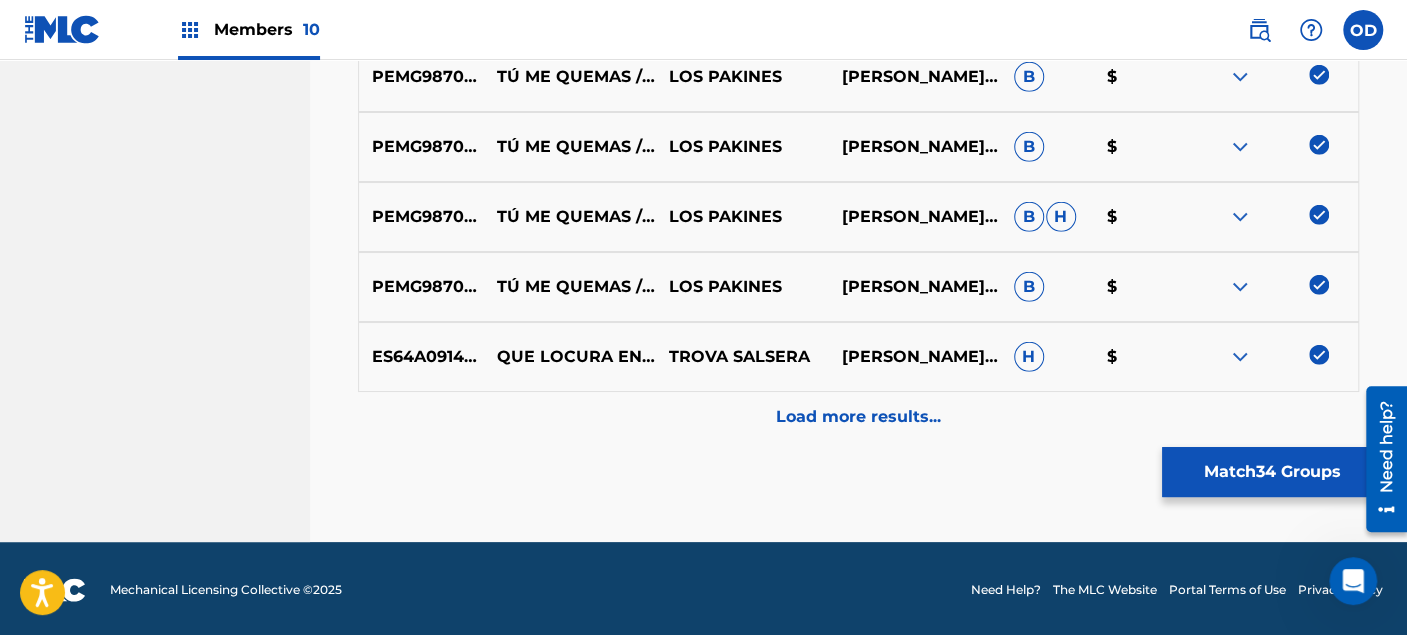 click on "Load more results..." at bounding box center [858, 417] 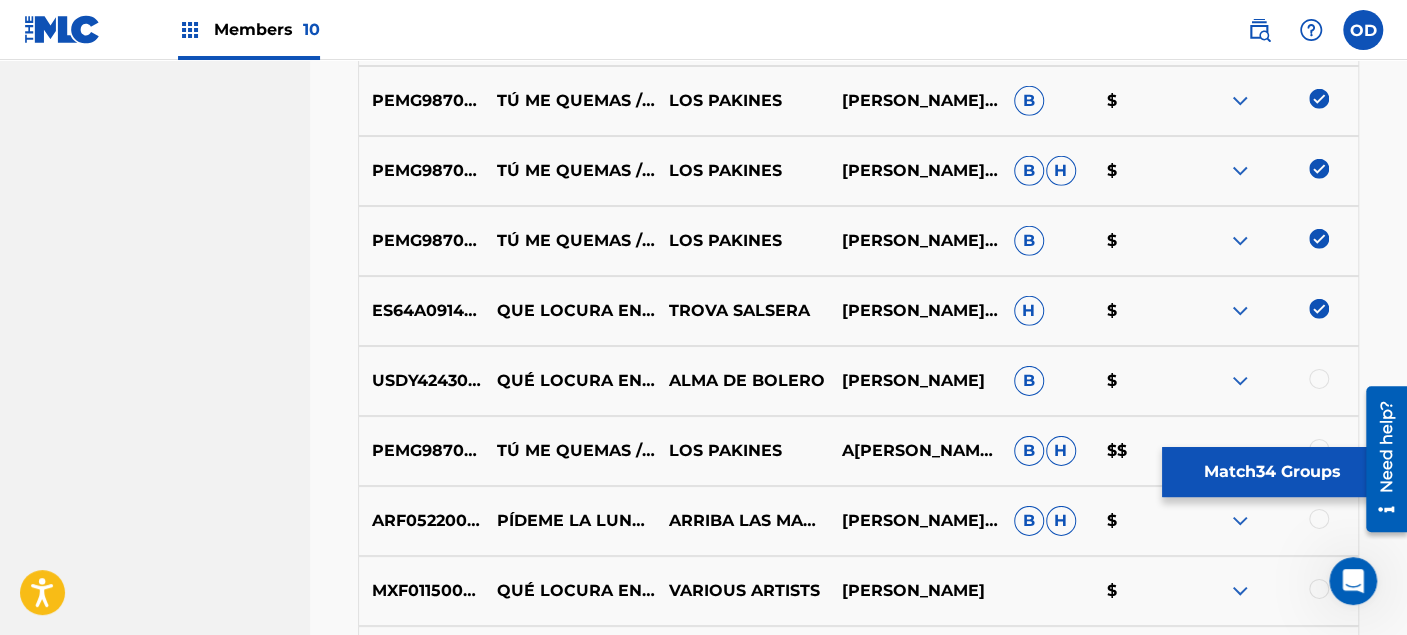 scroll, scrollTop: 3425, scrollLeft: 0, axis: vertical 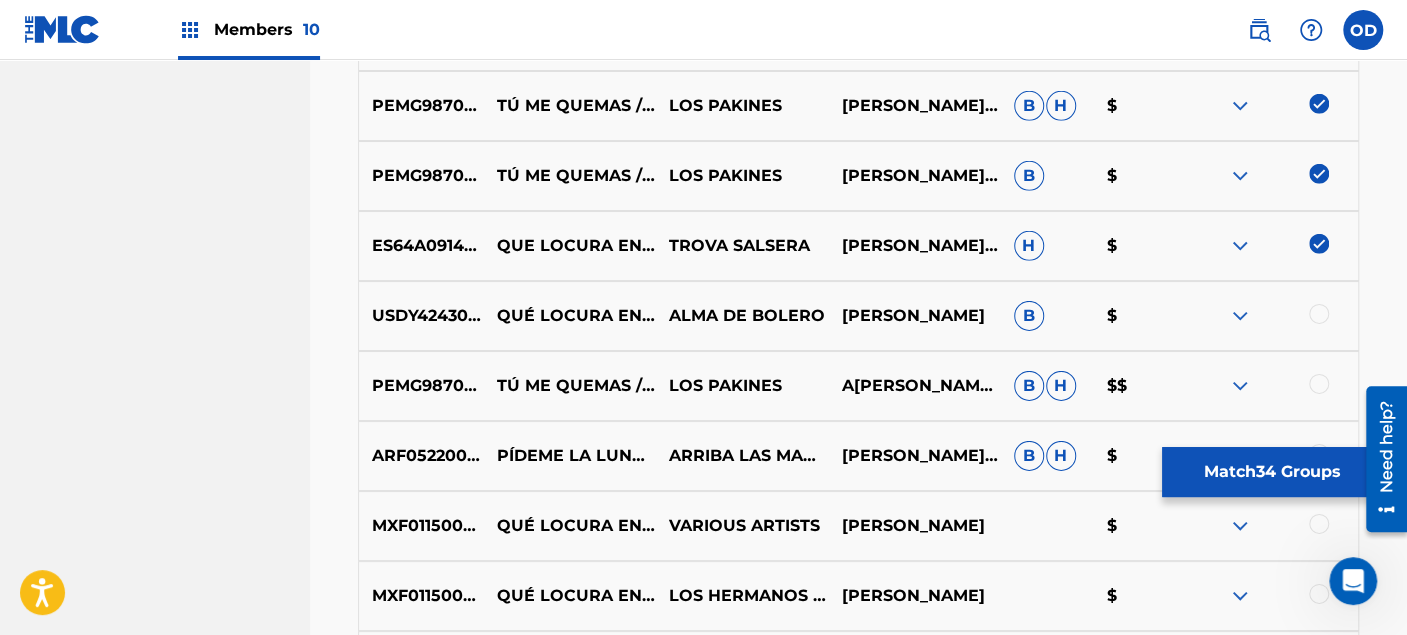 click at bounding box center [1319, 314] 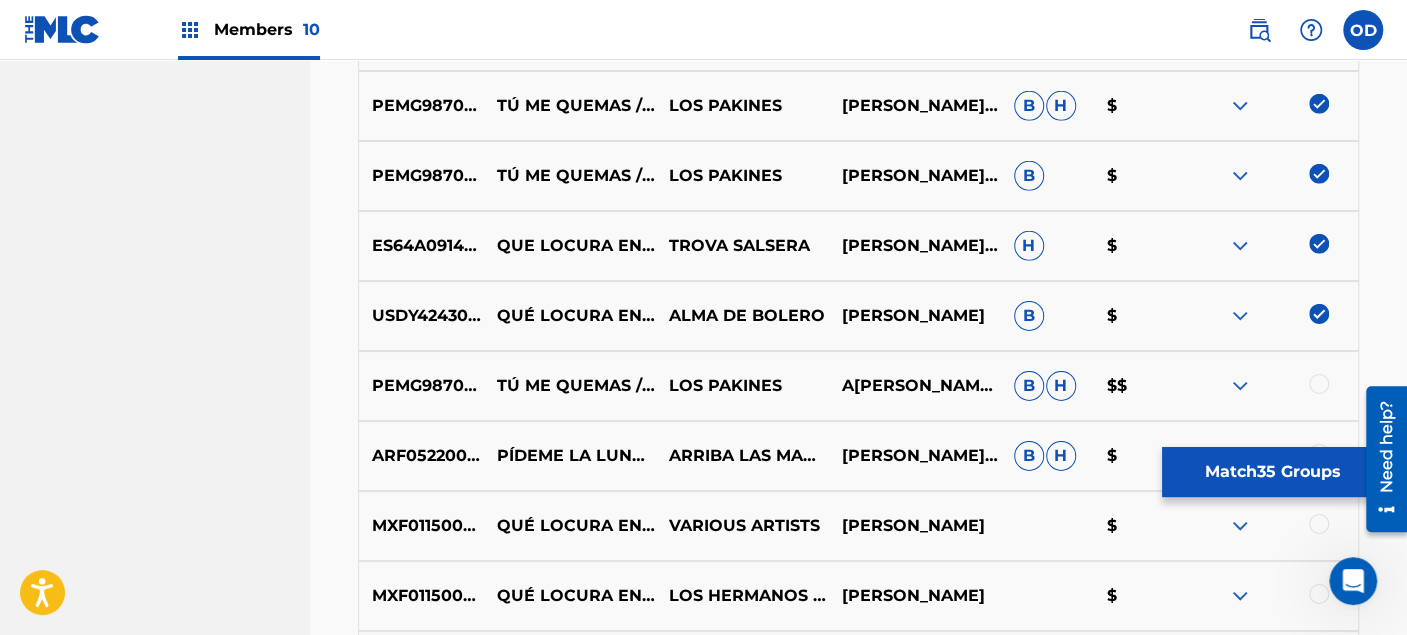 click at bounding box center (1319, 384) 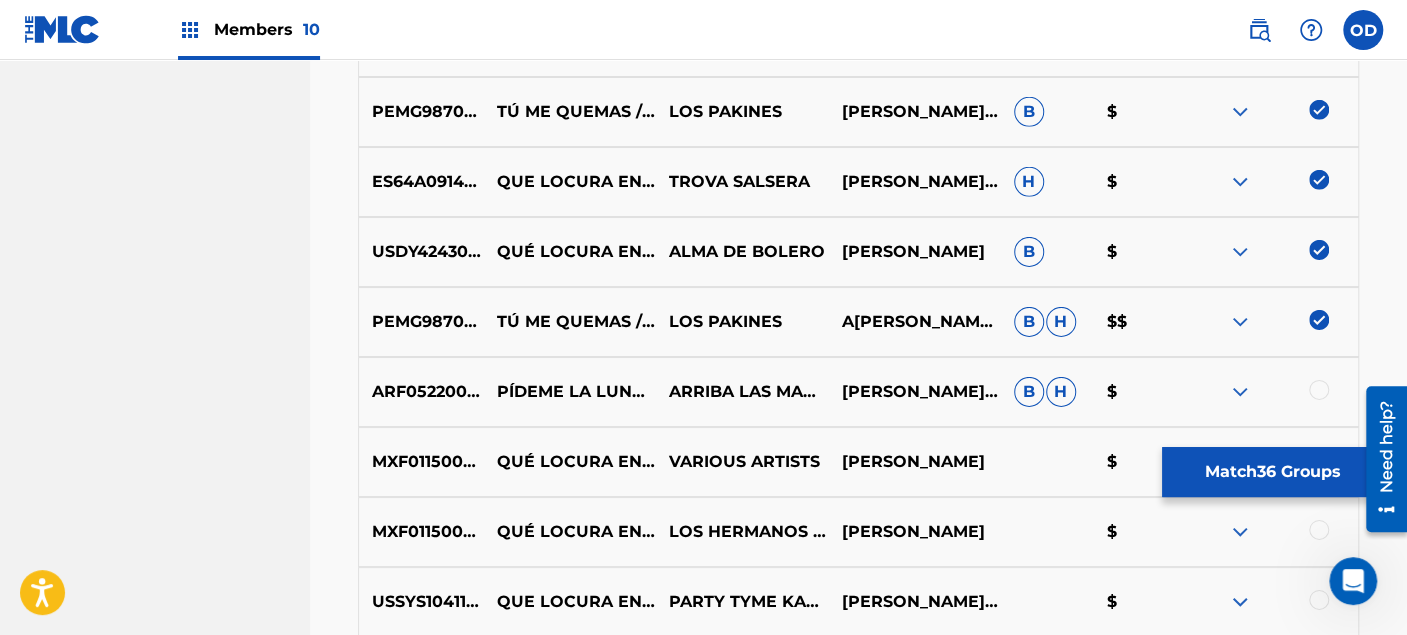 scroll, scrollTop: 3648, scrollLeft: 0, axis: vertical 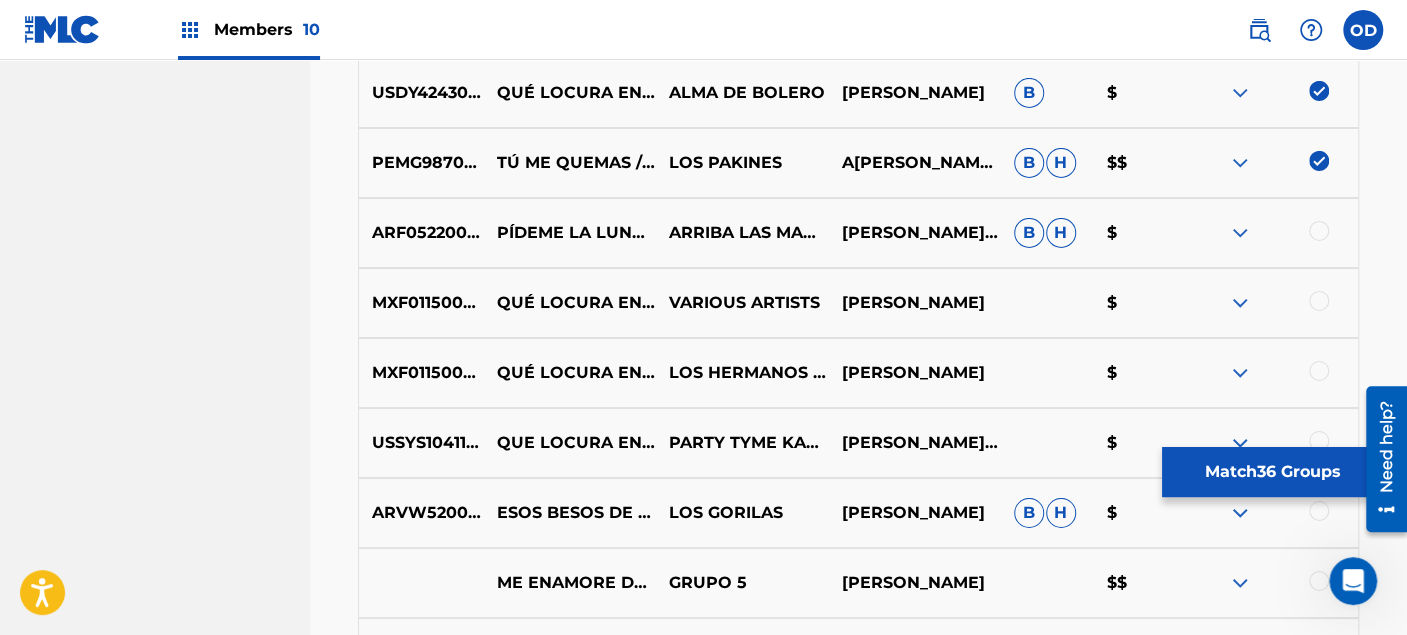 click at bounding box center [1319, 231] 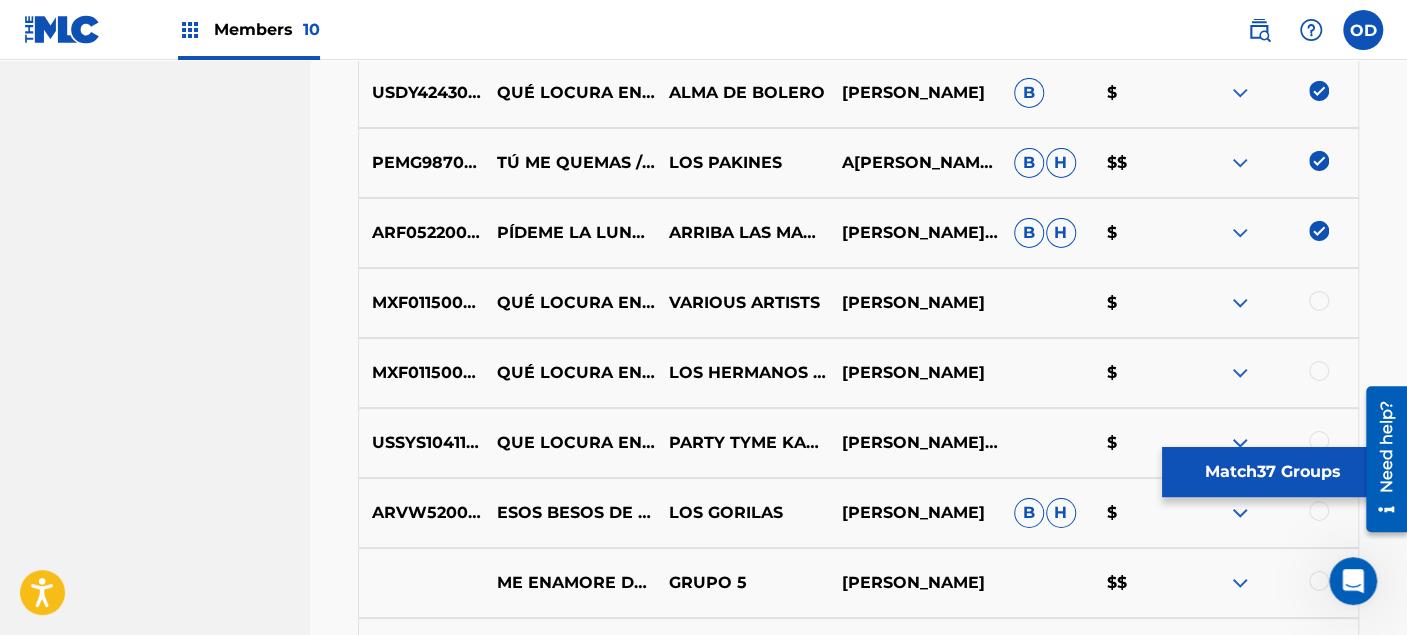 click at bounding box center [1319, 301] 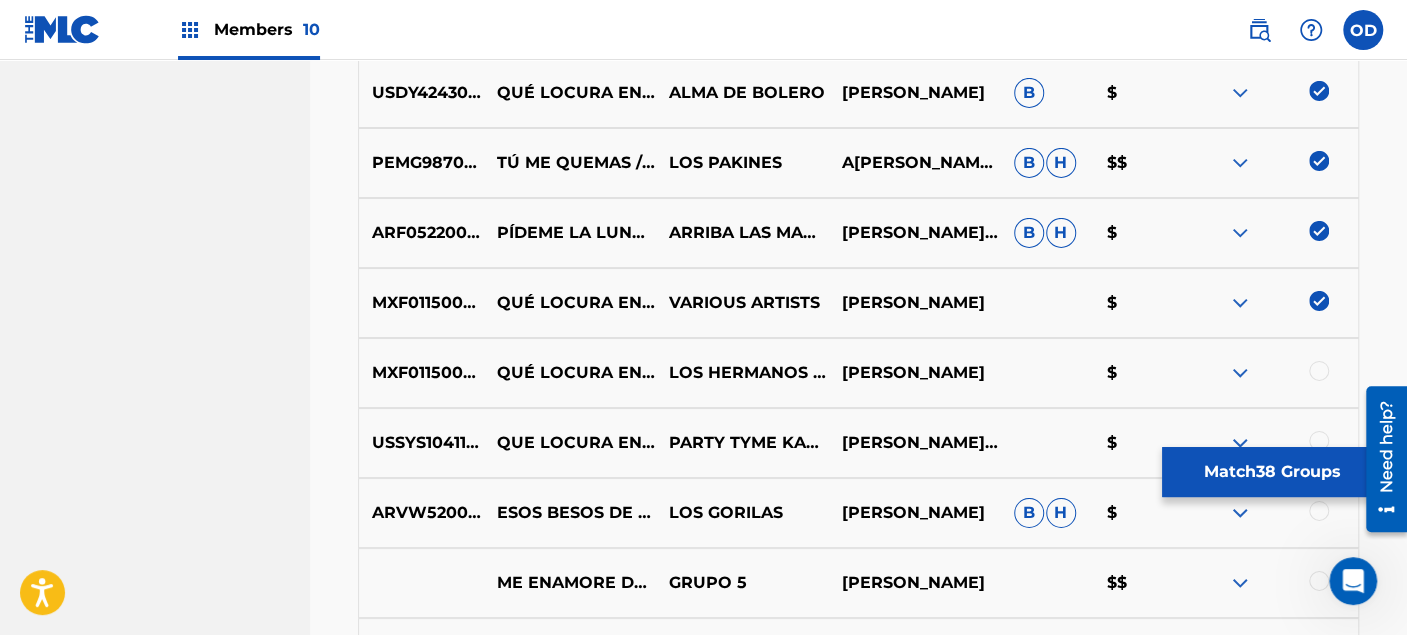 click at bounding box center (1319, 371) 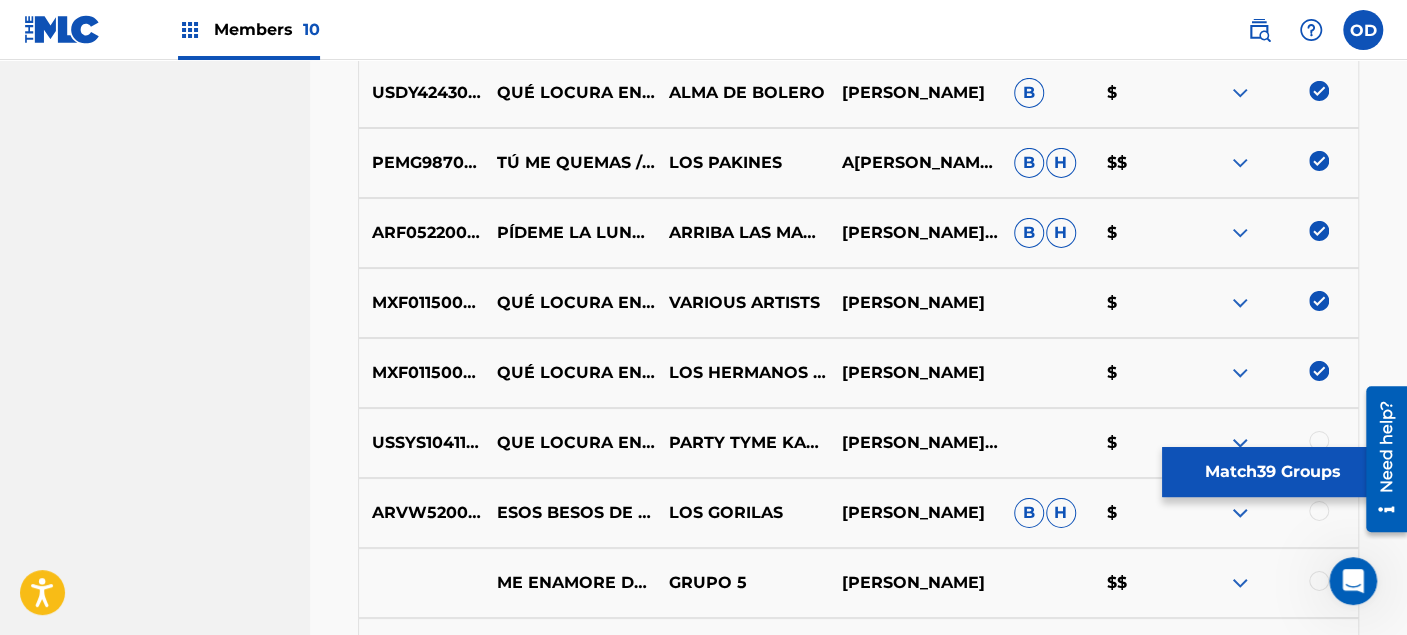 scroll, scrollTop: 3759, scrollLeft: 0, axis: vertical 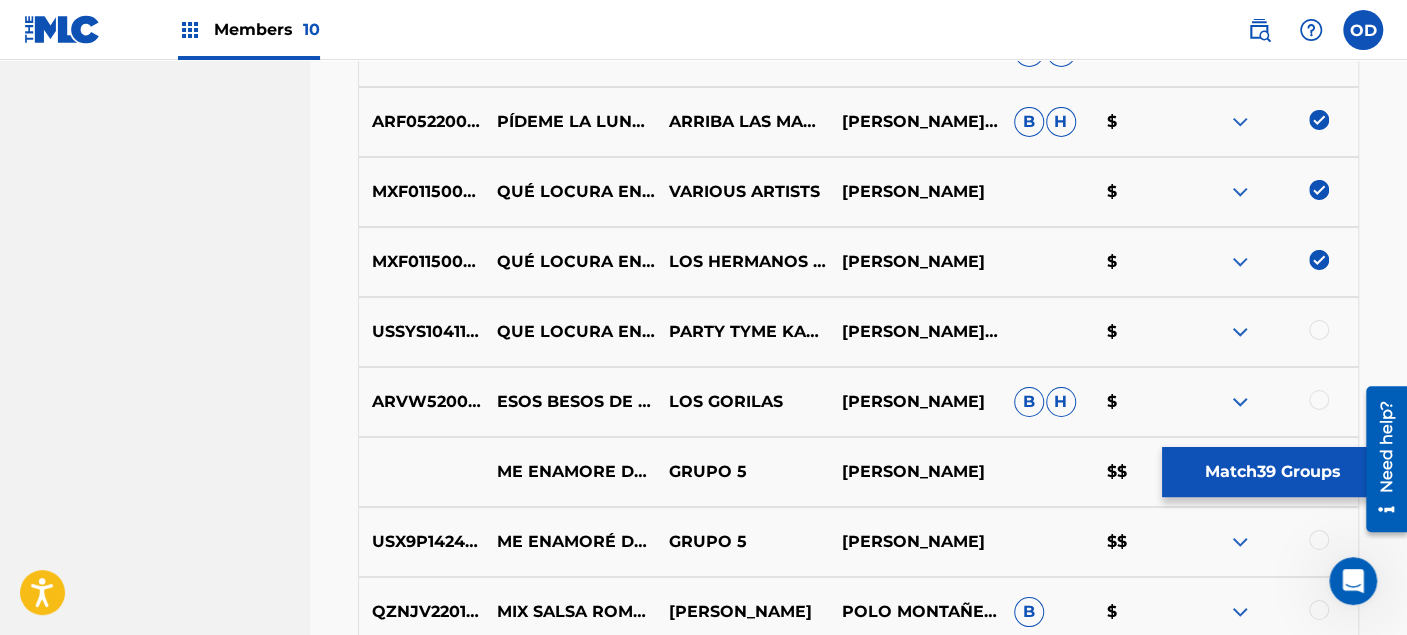 click at bounding box center (1319, 330) 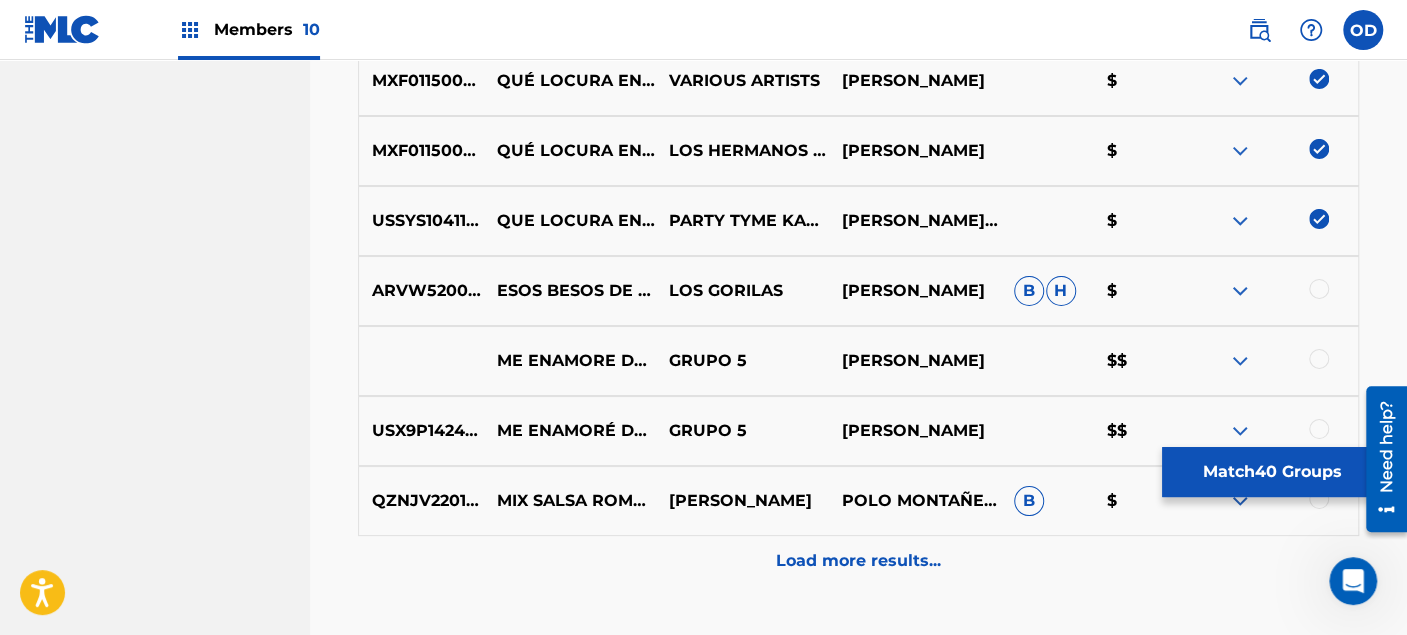 scroll, scrollTop: 3981, scrollLeft: 0, axis: vertical 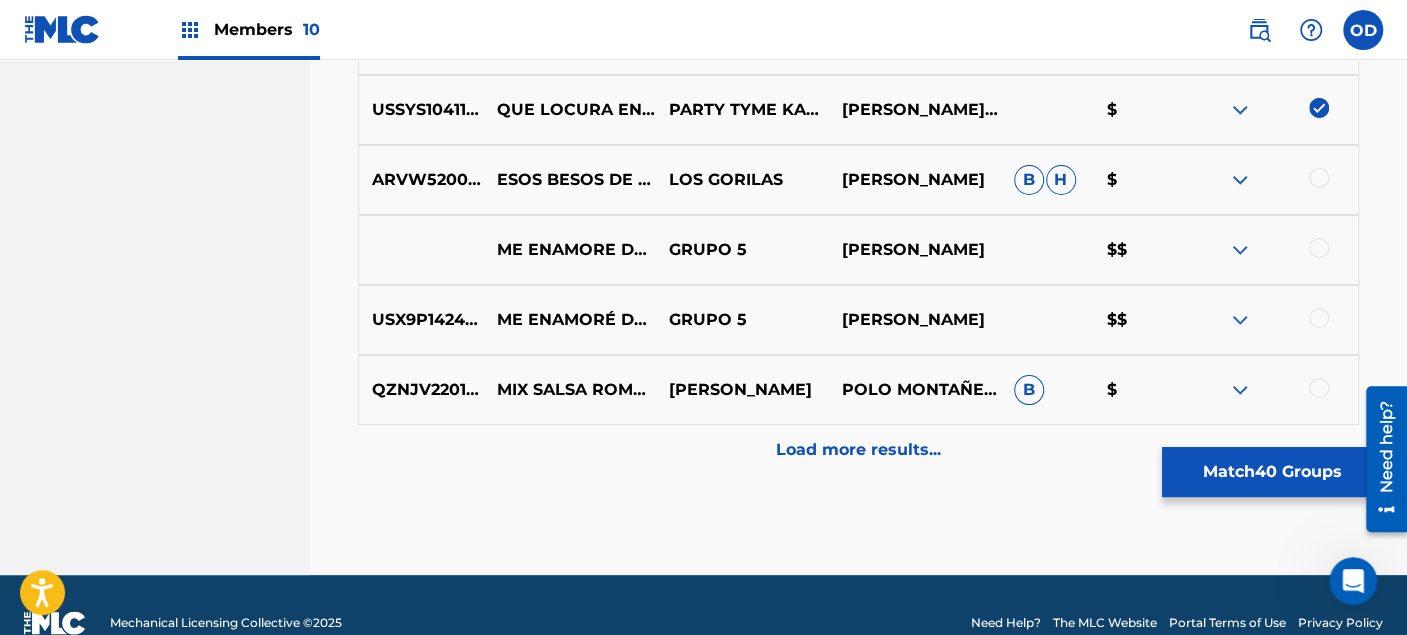 click at bounding box center [1319, 388] 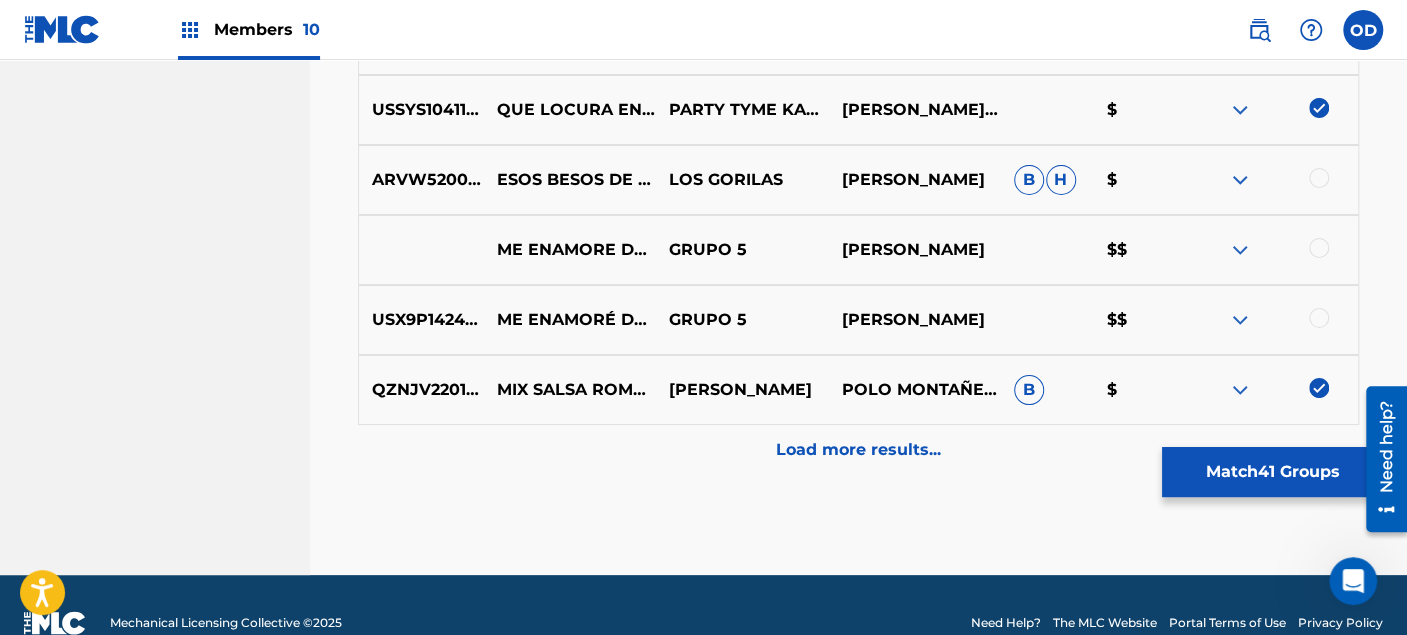click on "Load more results..." at bounding box center (858, 450) 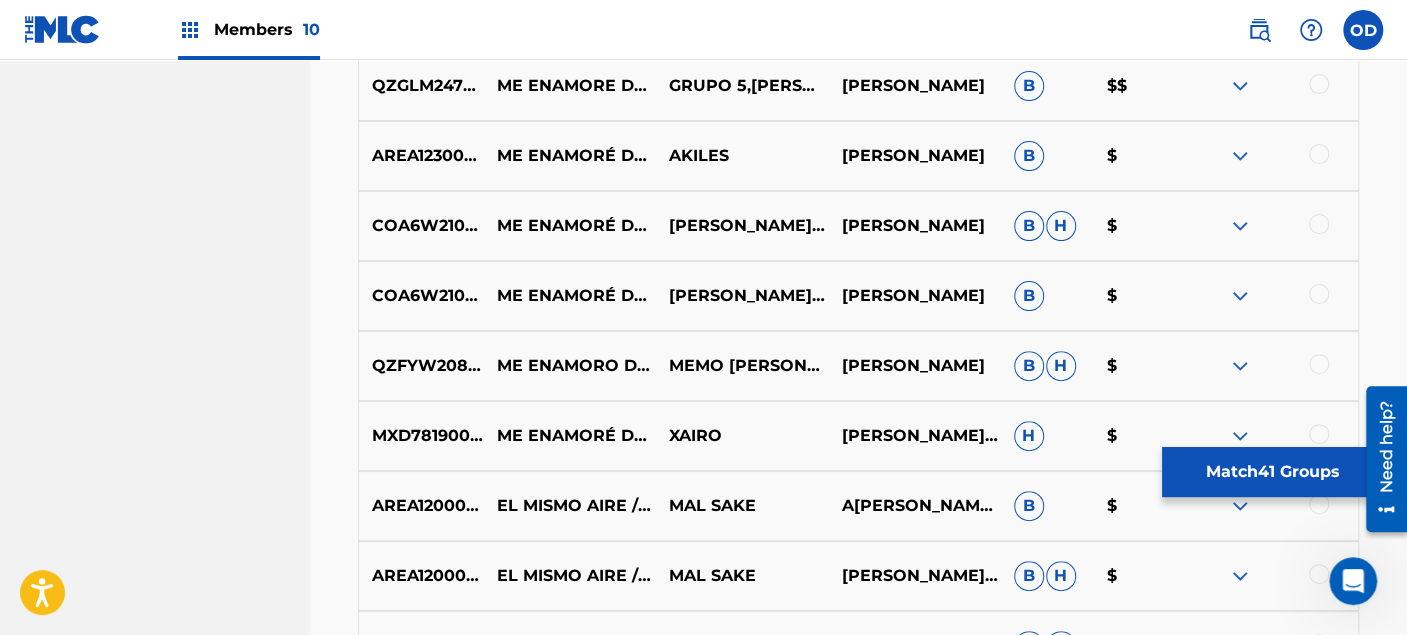 scroll, scrollTop: 4537, scrollLeft: 0, axis: vertical 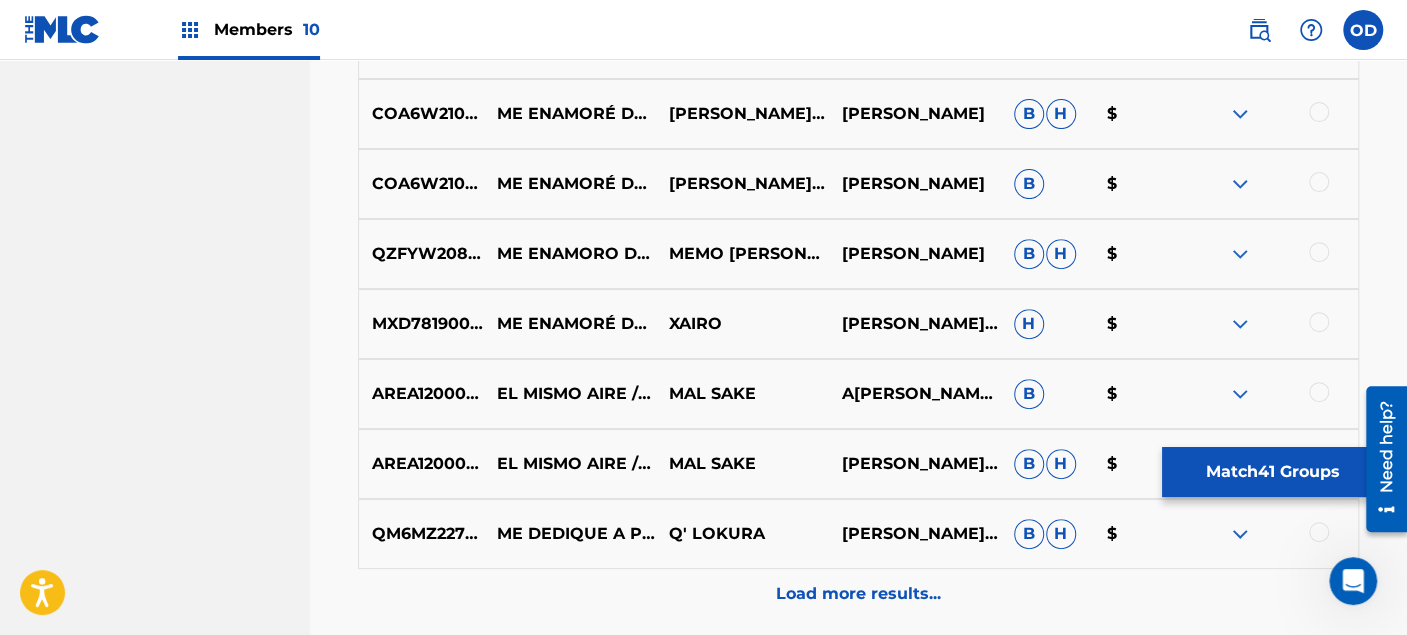click at bounding box center (1240, 394) 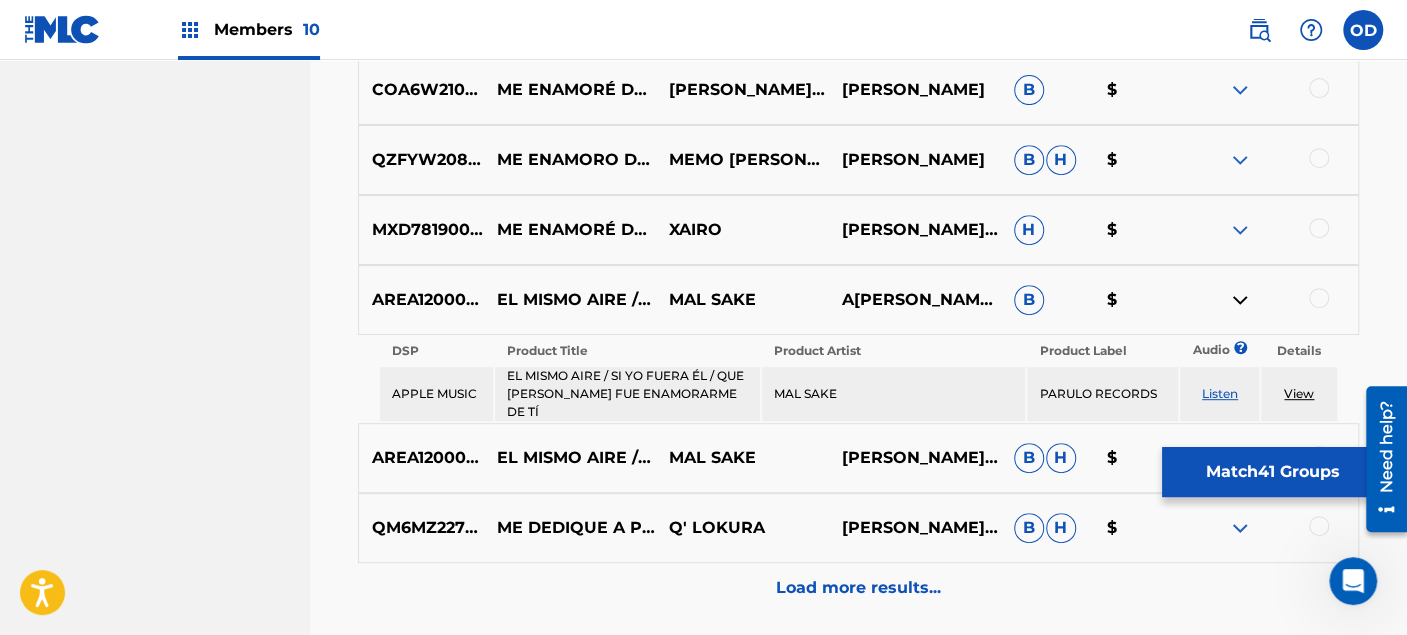 scroll, scrollTop: 4759, scrollLeft: 0, axis: vertical 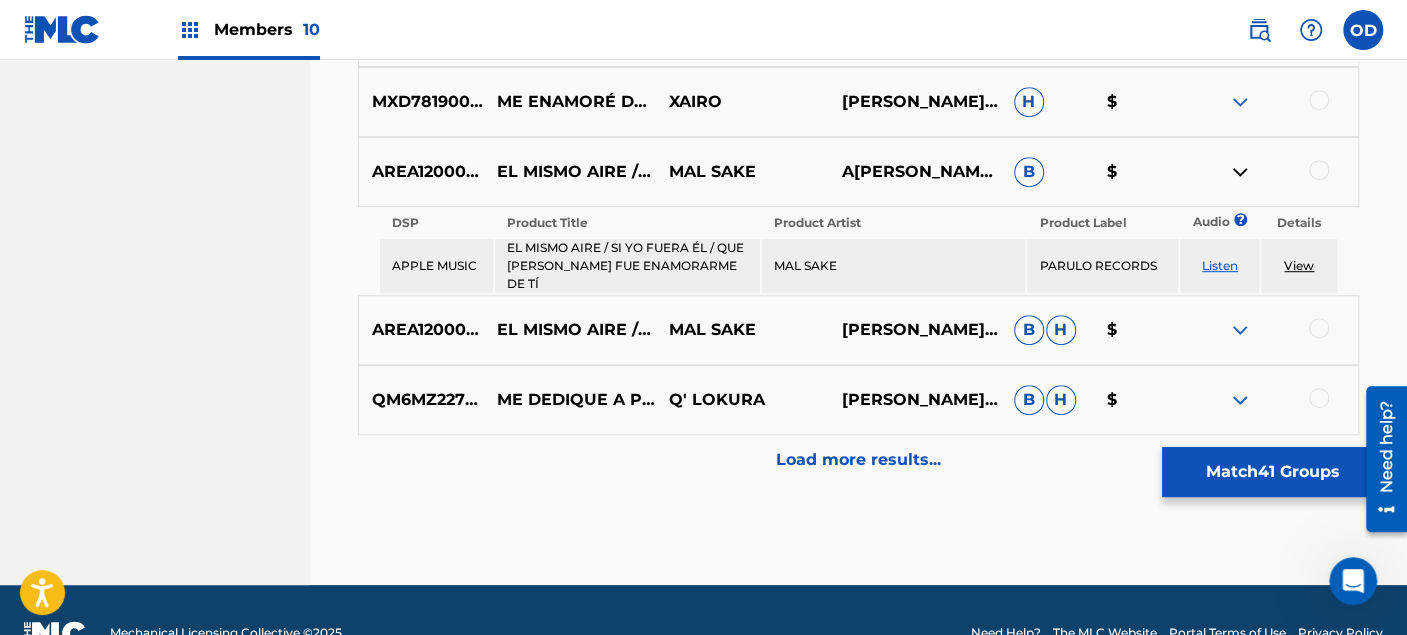 click on "View" at bounding box center (1299, 265) 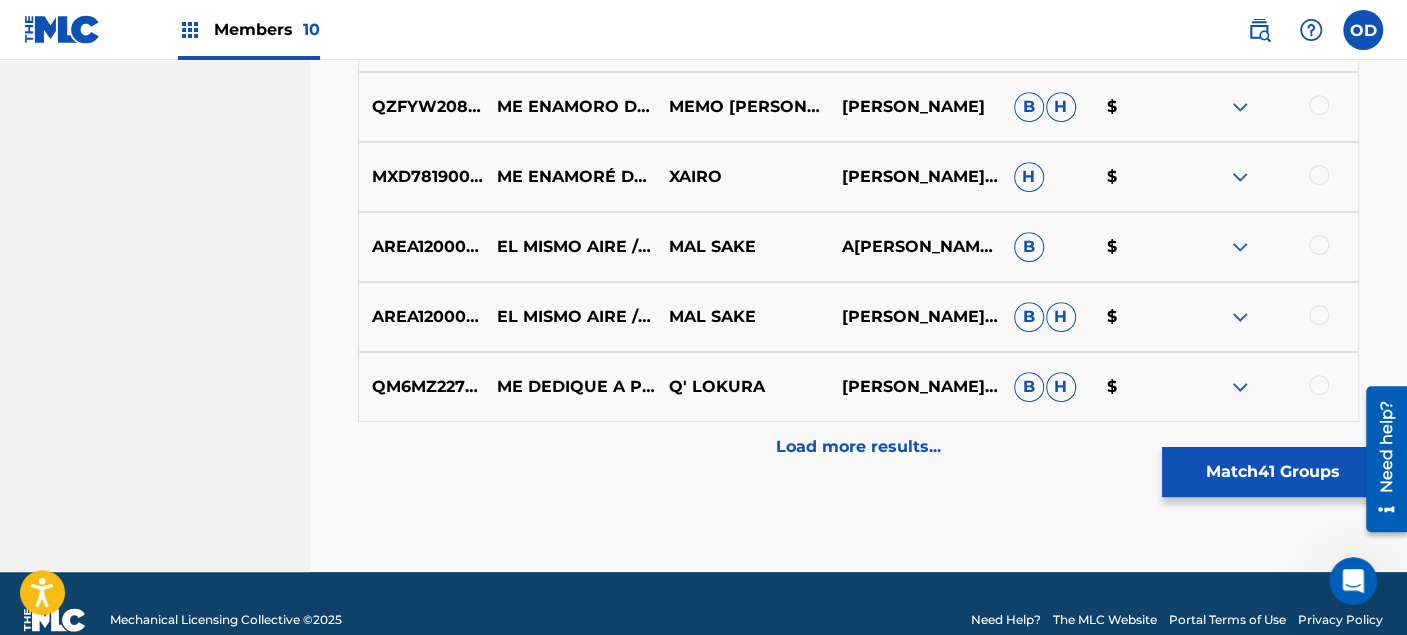 scroll, scrollTop: 4603, scrollLeft: 0, axis: vertical 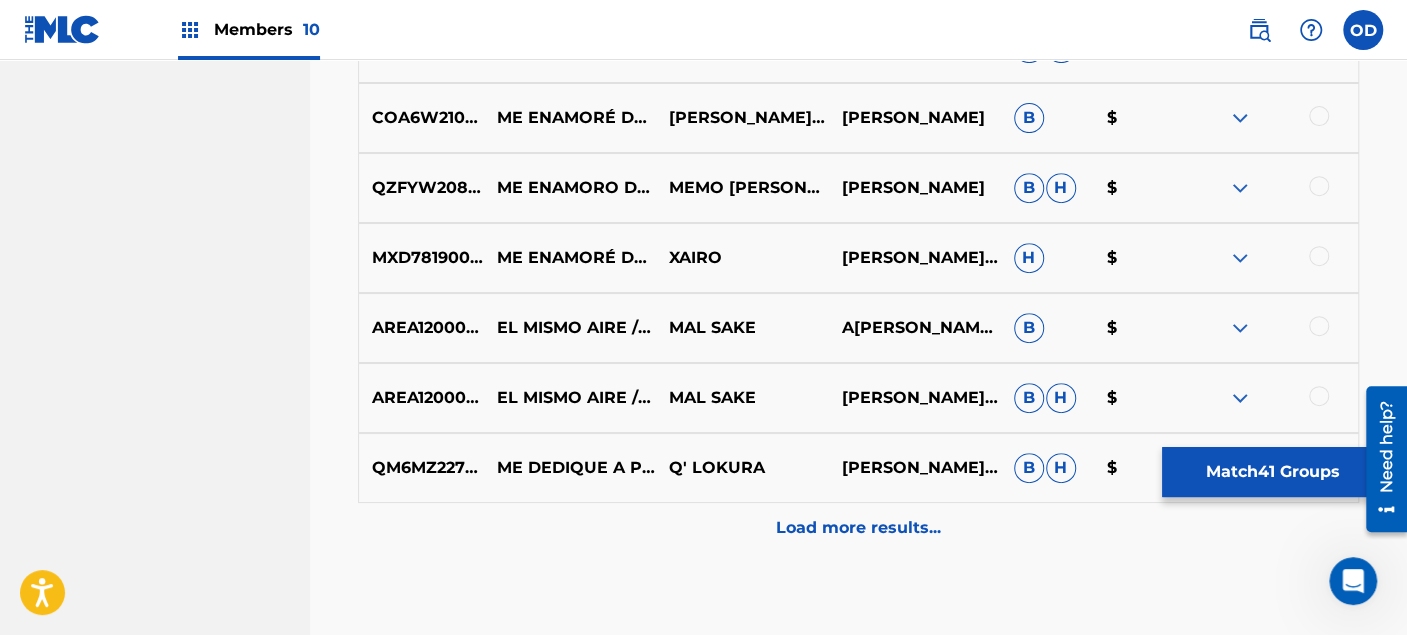 click at bounding box center (1319, 326) 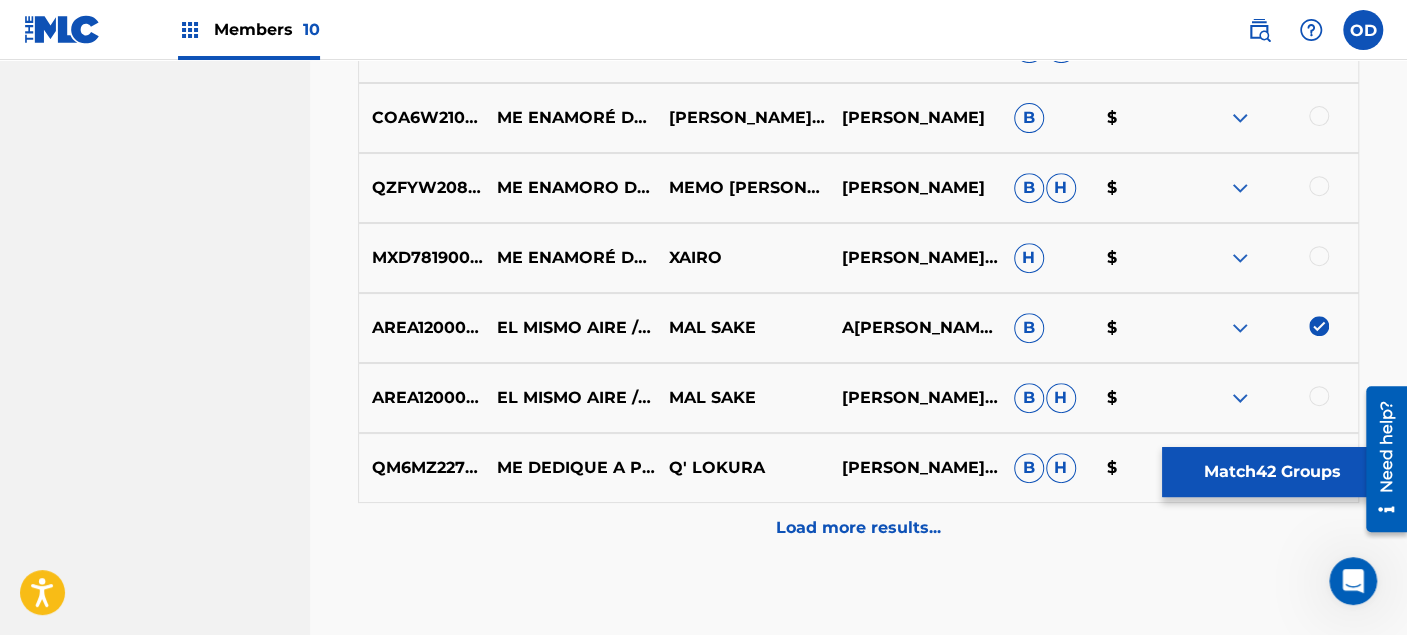 click at bounding box center (1319, 396) 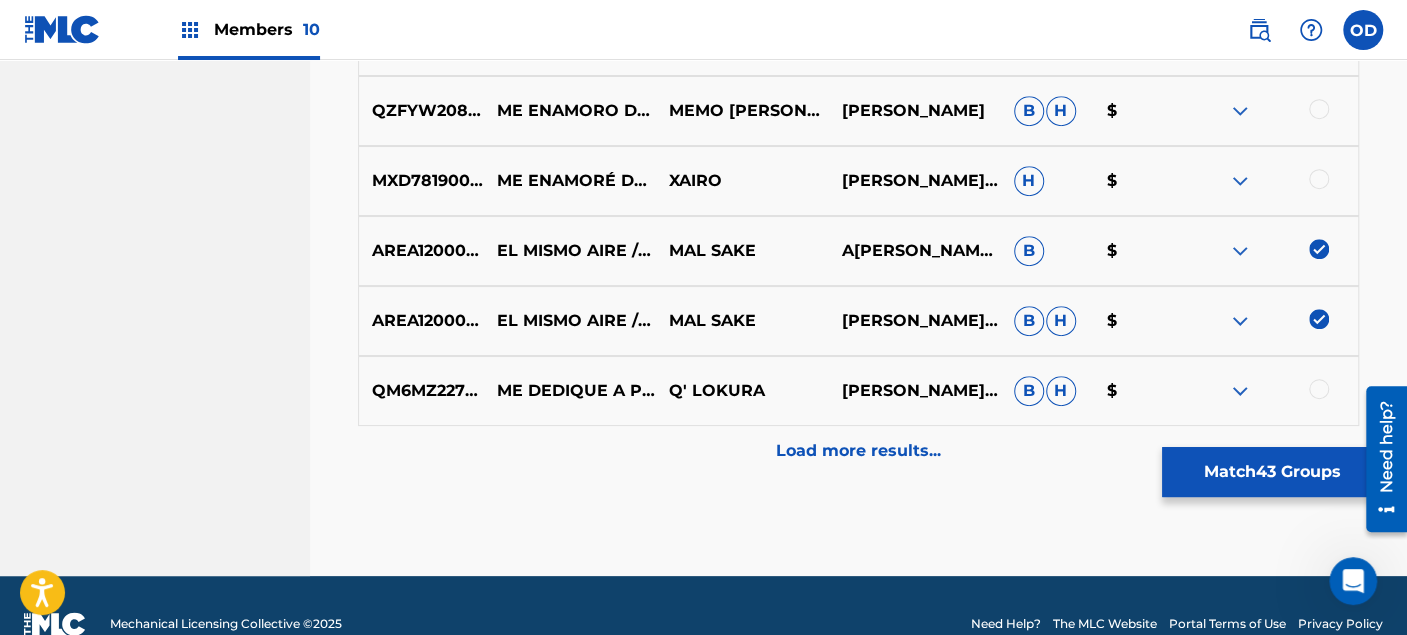 scroll, scrollTop: 4714, scrollLeft: 0, axis: vertical 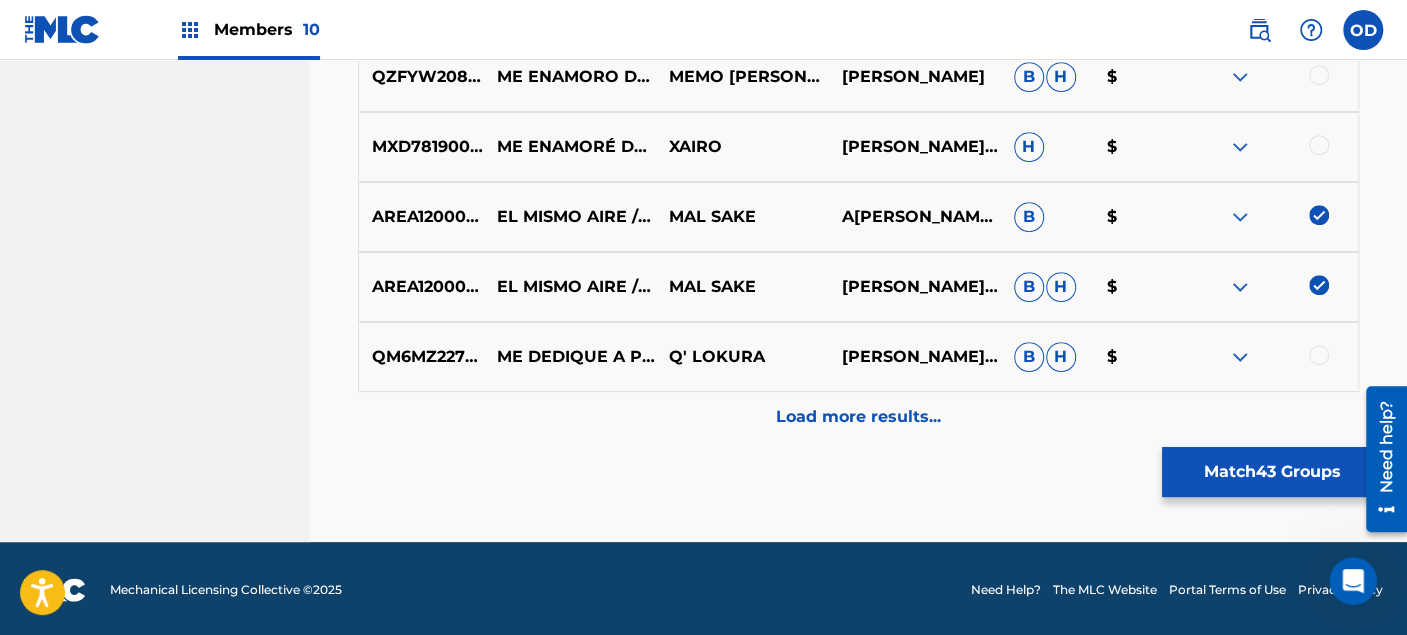 click on "Load more results..." at bounding box center (858, 417) 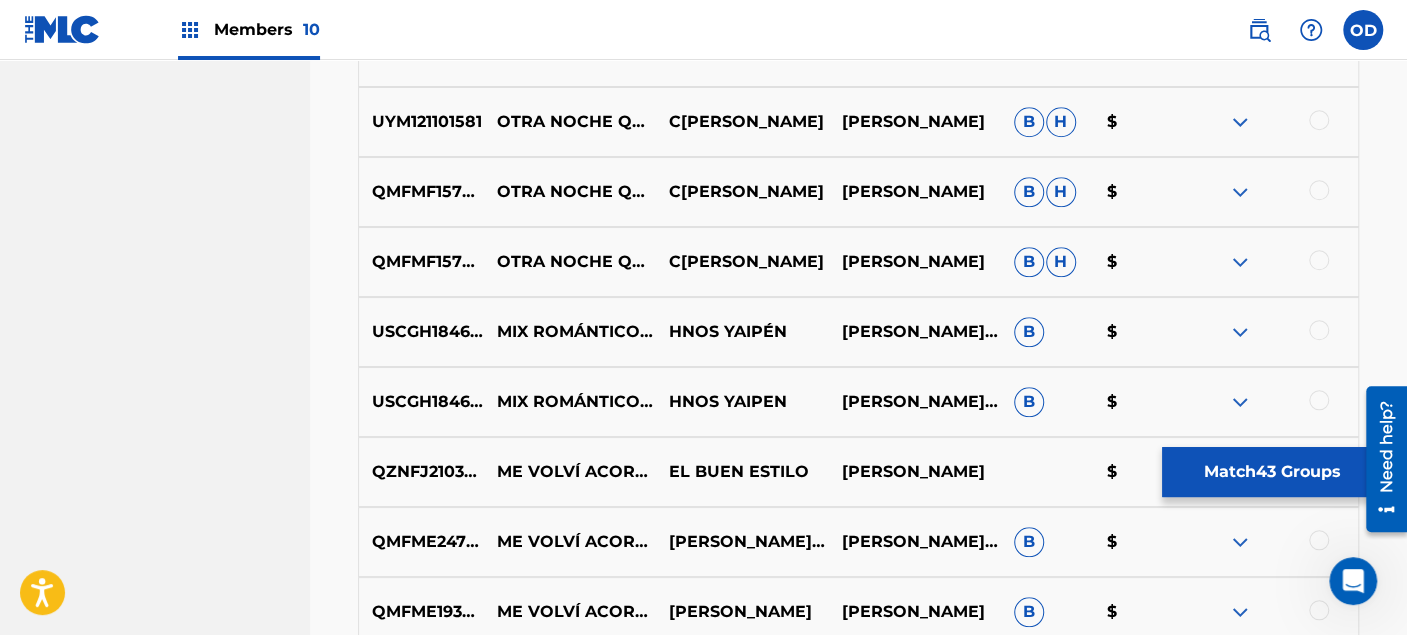 scroll, scrollTop: 5270, scrollLeft: 0, axis: vertical 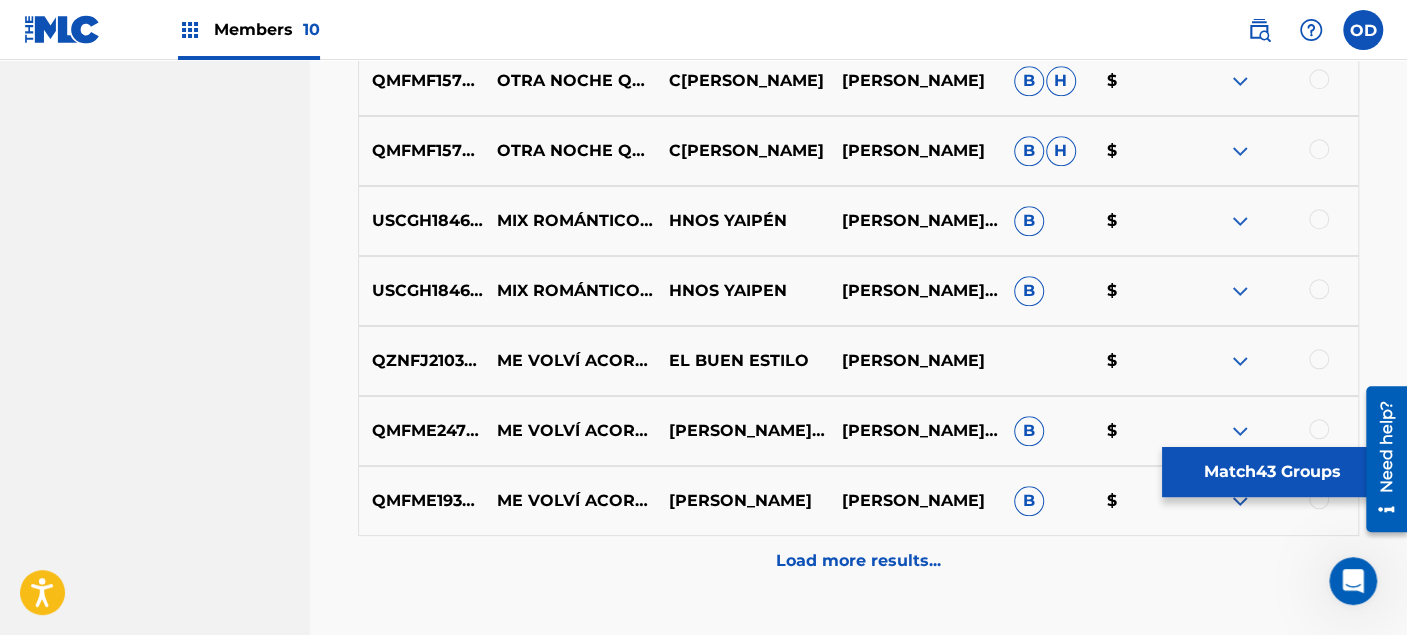 click at bounding box center (1319, 289) 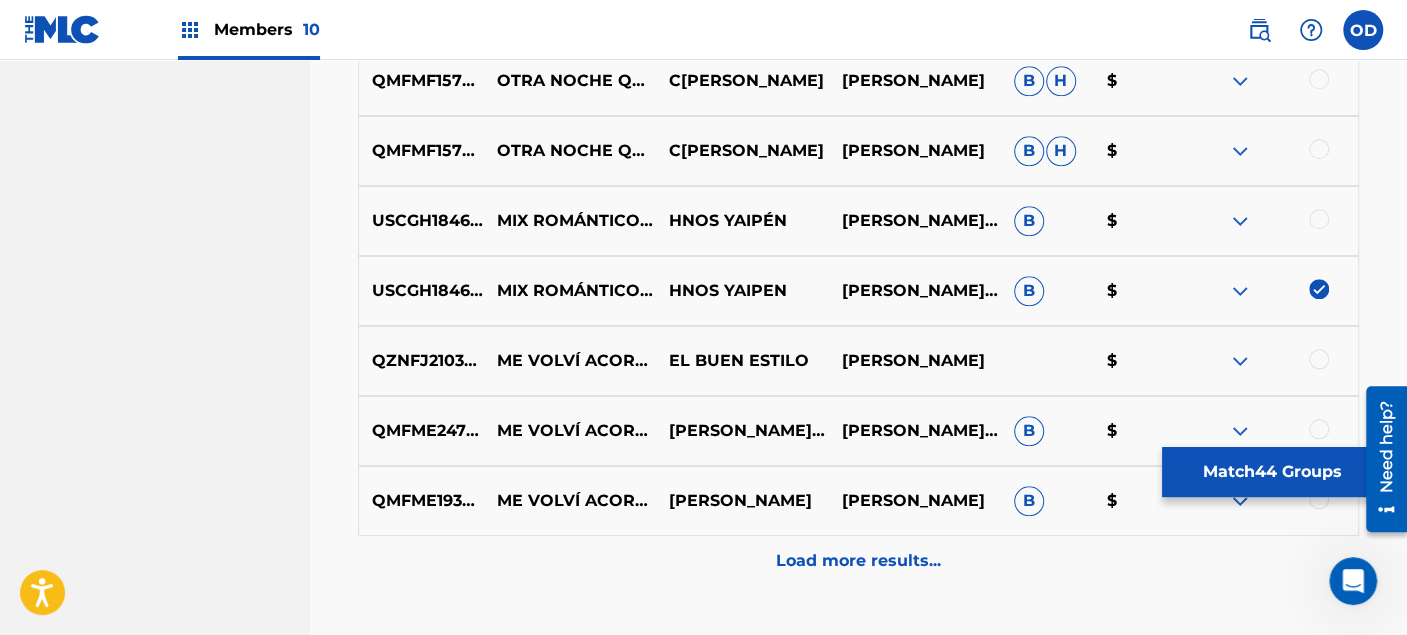 click on "Matching Tool The Matching Tool allows Members to match  sound recordings  to works within their catalog. This ensures you'll collect the royalties you're owed for your work(s). The first step is to locate recordings not yet matched to your works by entering criteria in the search fields below. Search results are sorted by relevance and will be grouped together based on similar data. In the next step, you can locate the specific work in your catalog that you want to match. SearchWithCriteria2e4600c4-ce99-470f-8f4a-d8c654d9b6b5 Recording Title Que Locura Enamorarme De Ti SearchWithCriteria176d3911-dd03-402e-bdd8-b9bbbbe5a345 Recording ISRC SearchWithCriteria81a9e5ab-3492-46c0-9407-2de76c6fbe21 Writer [PERSON_NAME] Add Criteria Filter Estimated Value All $$$$$ $$$$ $$$ $$ $ Source All Blanket License Historical Unmatched Remove Filters Apply Filters Filters ( 0 ) Search Showing 1 - 70 of 200+ results ISRC Recording Title Recording Artist Writer(s) Source ? Estimated Value ? 44  Selected ES71G2010846 $ $ $" at bounding box center [858, -2212] 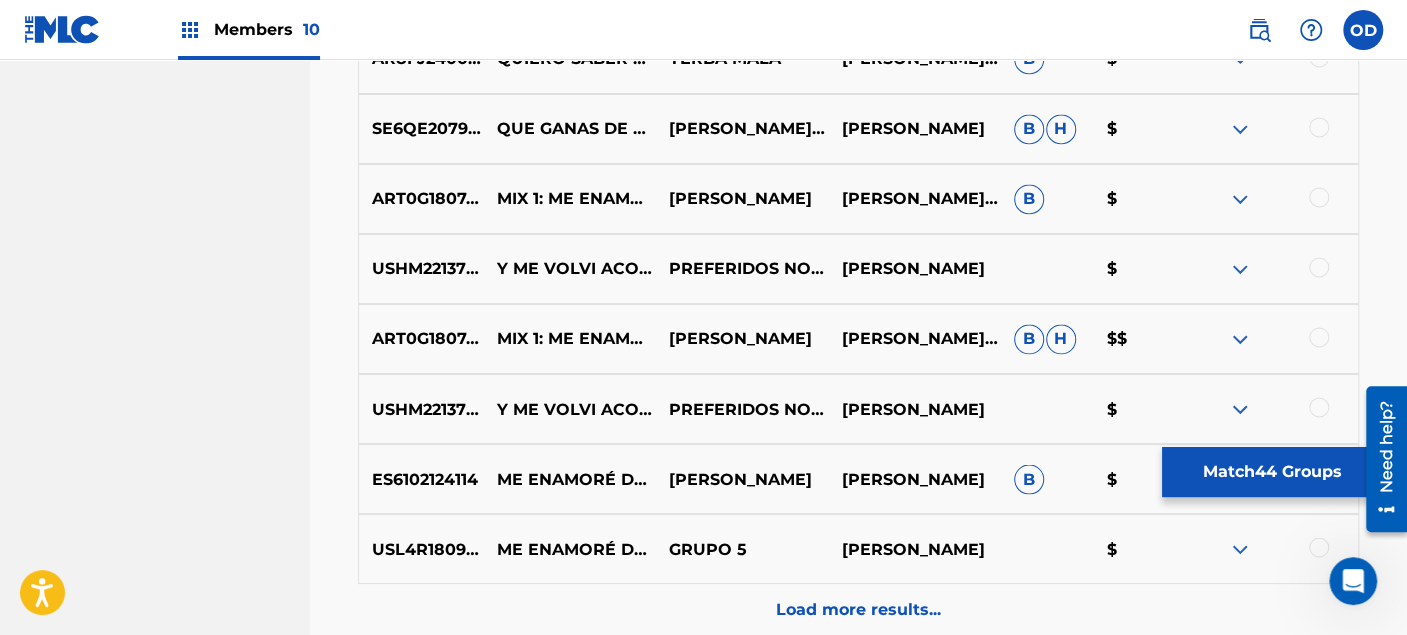 scroll, scrollTop: 5937, scrollLeft: 0, axis: vertical 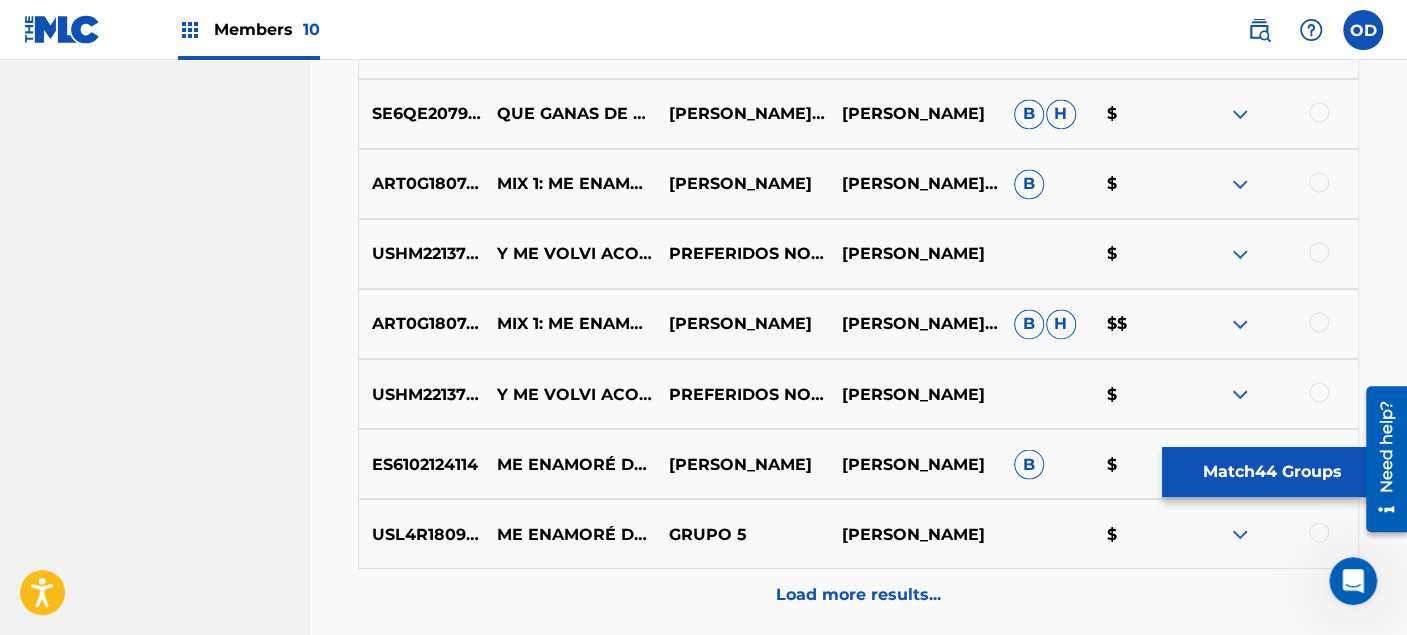 click on "Load more results..." at bounding box center (858, 594) 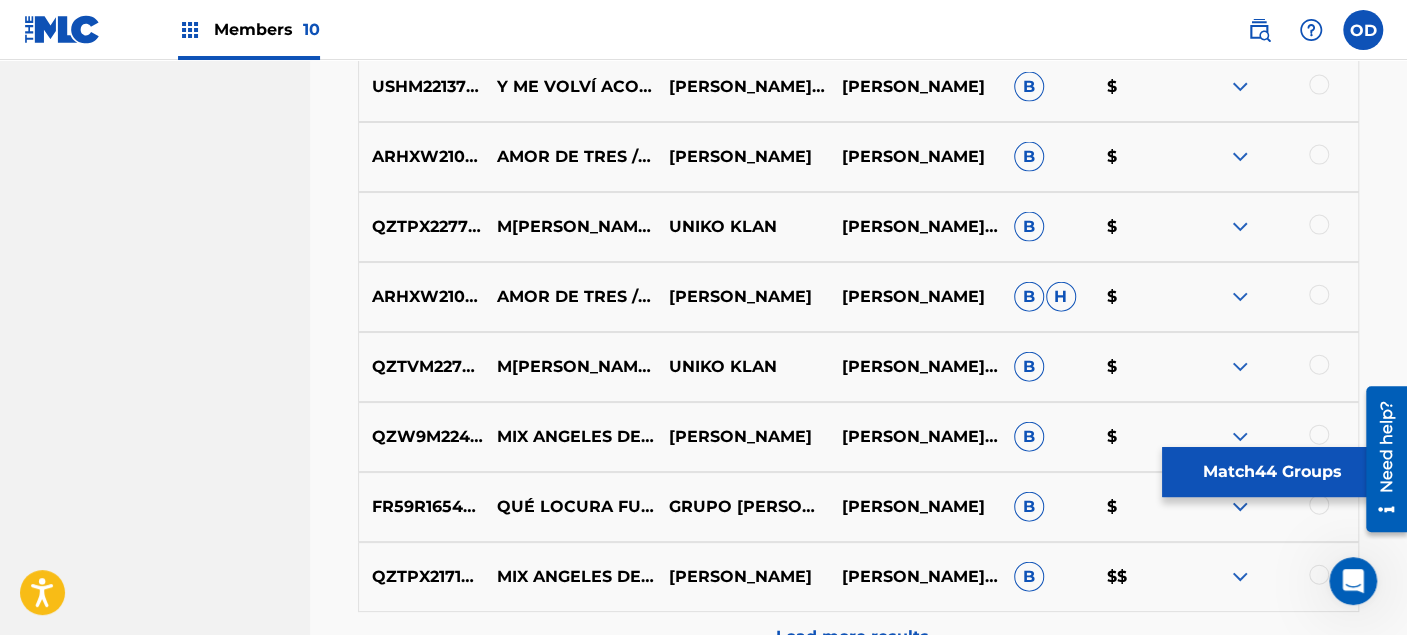 scroll, scrollTop: 6603, scrollLeft: 0, axis: vertical 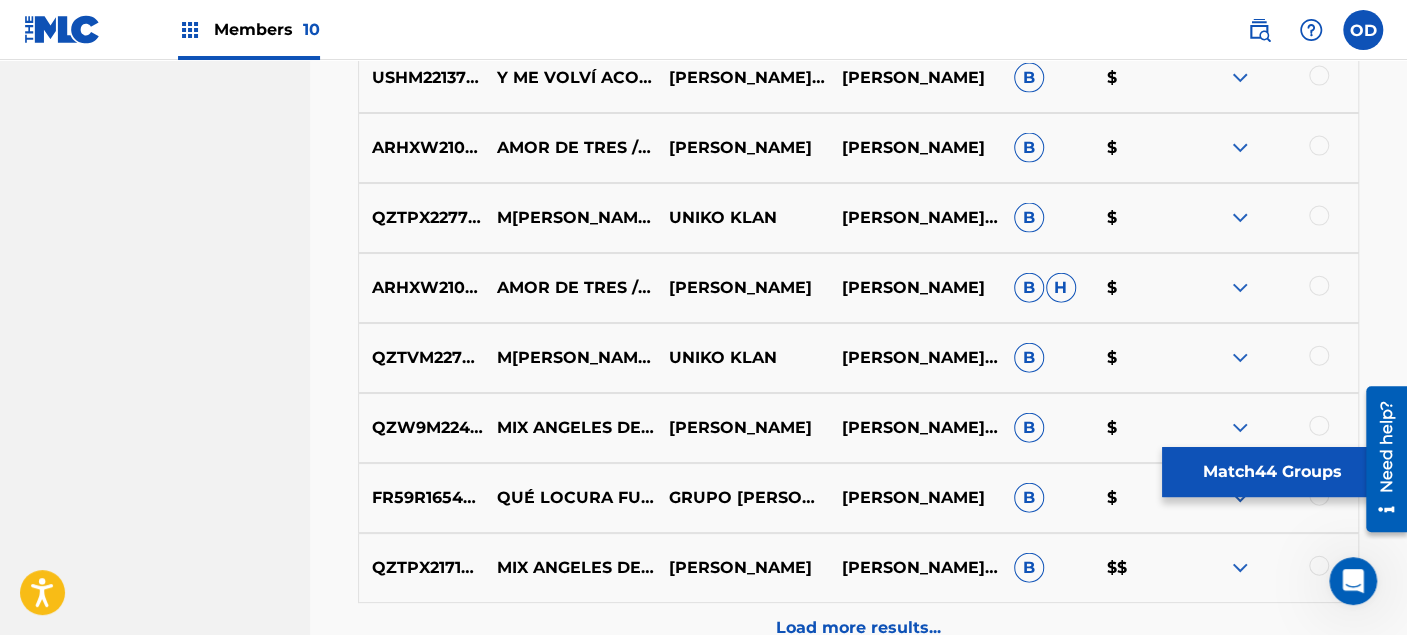 click on "Load more results..." at bounding box center (858, 628) 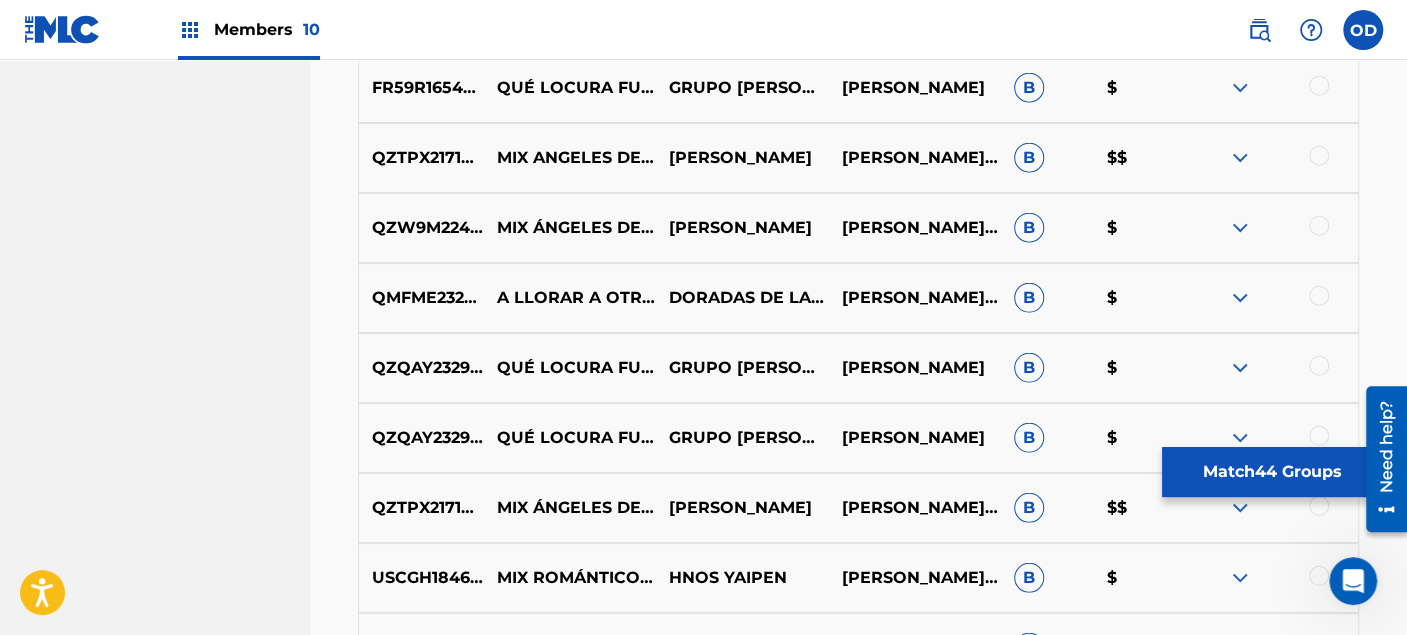 scroll, scrollTop: 7048, scrollLeft: 0, axis: vertical 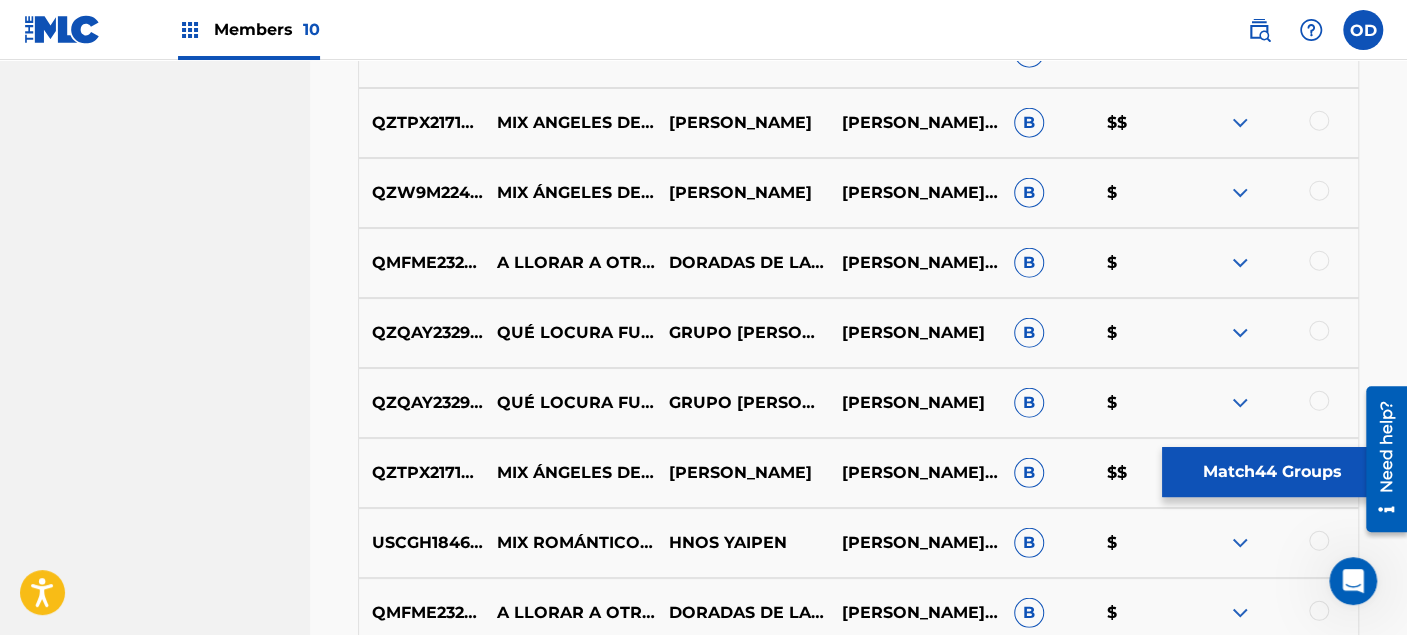click at bounding box center [1319, 331] 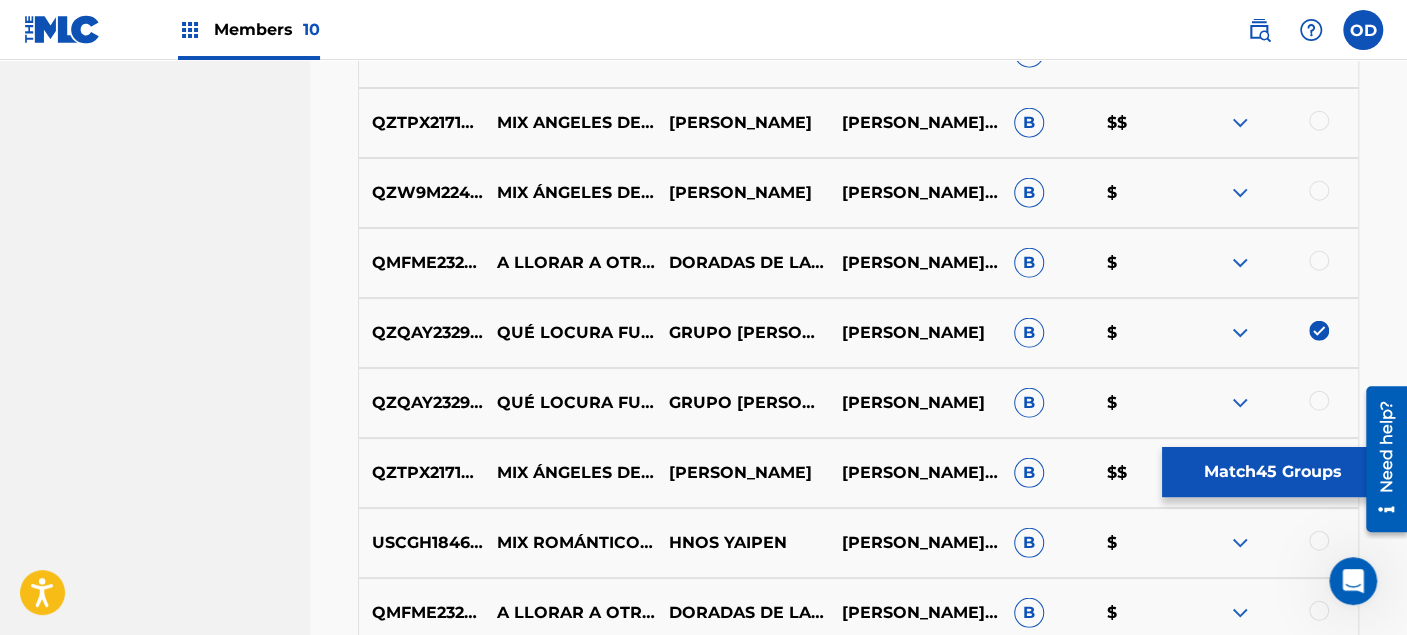 click at bounding box center (1272, 403) 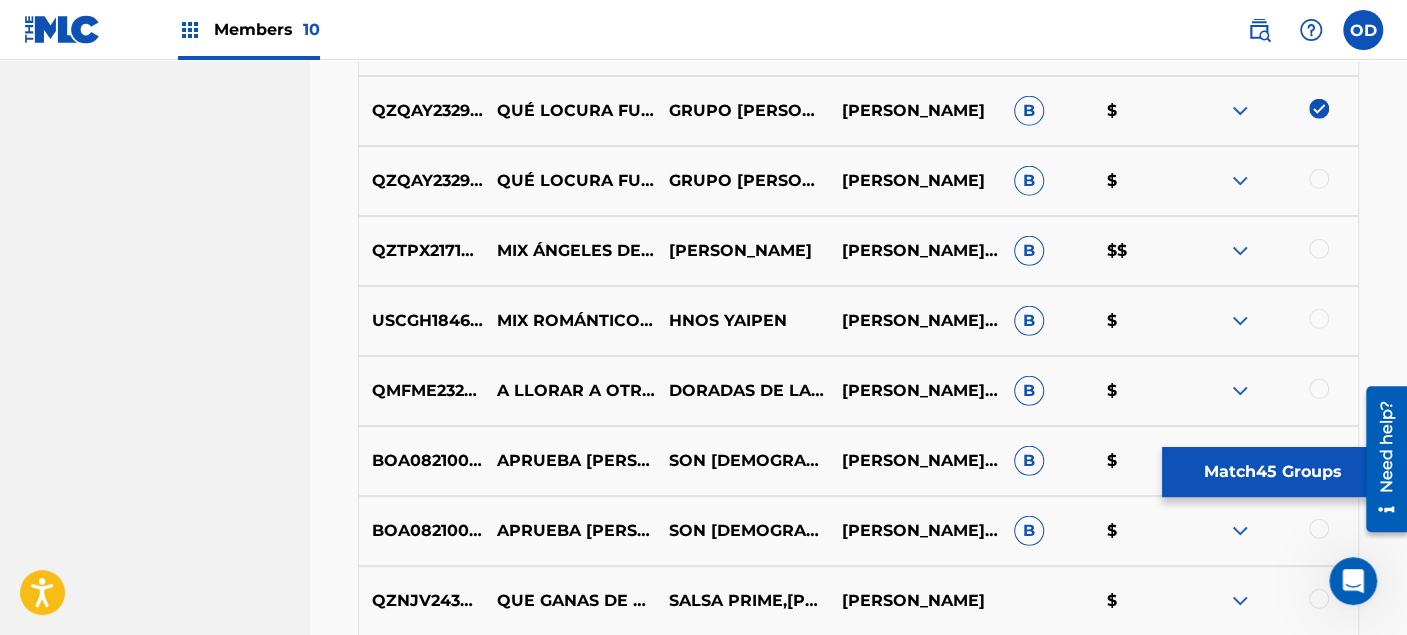 scroll, scrollTop: 7492, scrollLeft: 0, axis: vertical 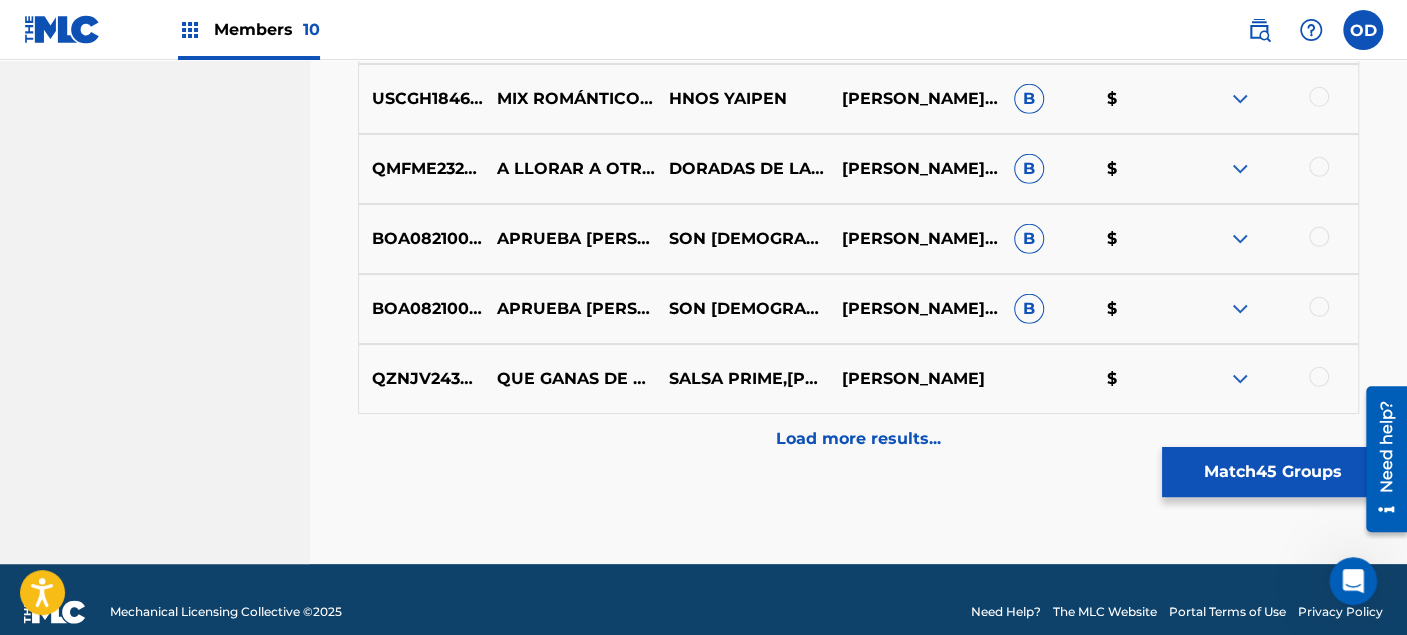 click on "Load more results..." at bounding box center [858, 439] 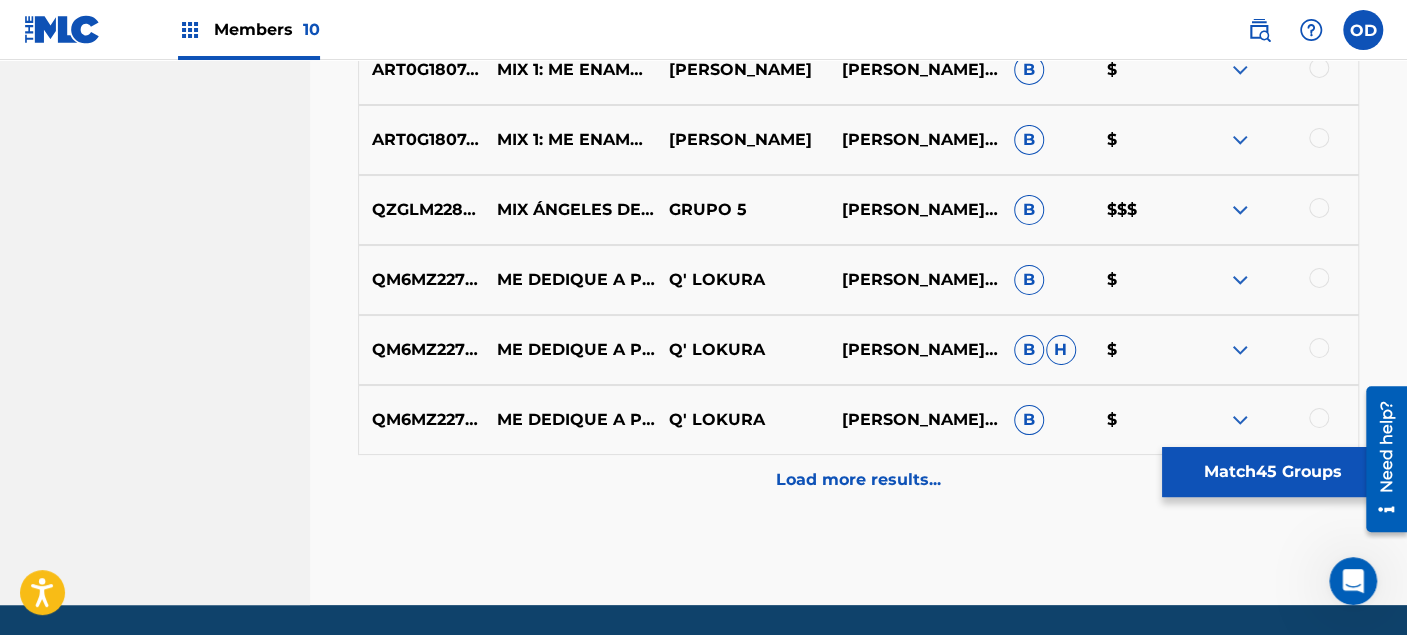 scroll, scrollTop: 8159, scrollLeft: 0, axis: vertical 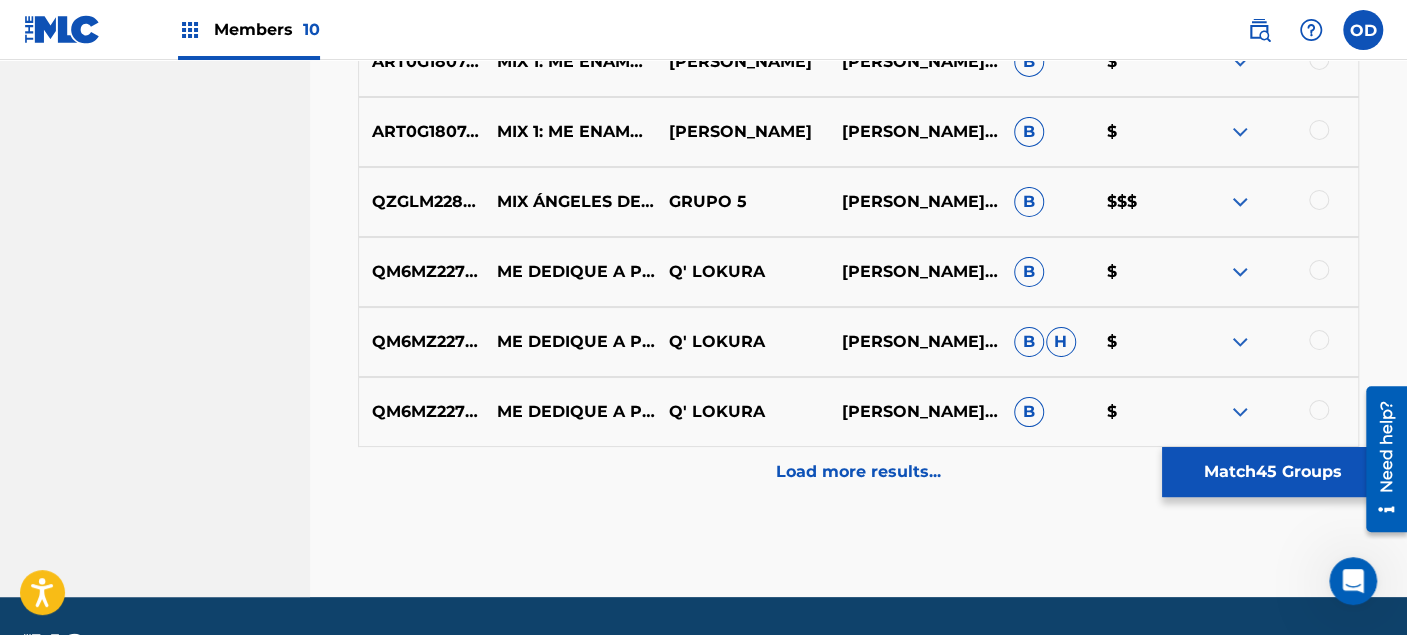 click on "Load more results..." at bounding box center [858, 472] 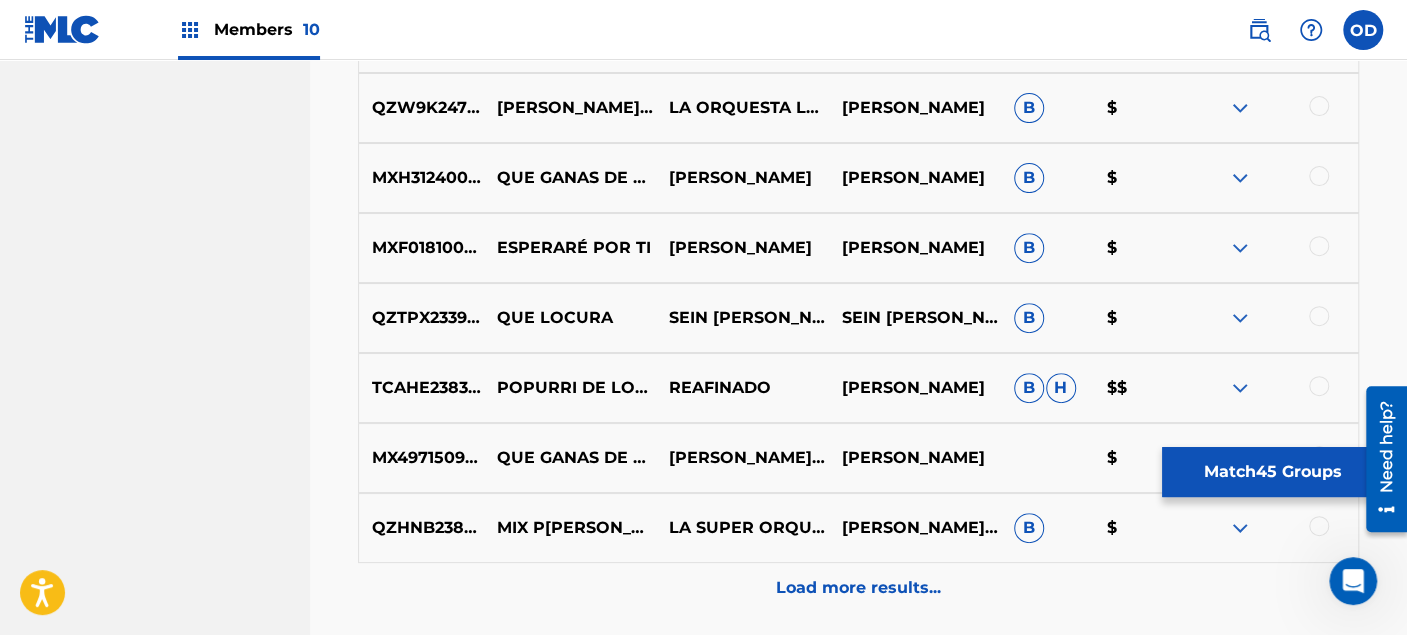 scroll, scrollTop: 8825, scrollLeft: 0, axis: vertical 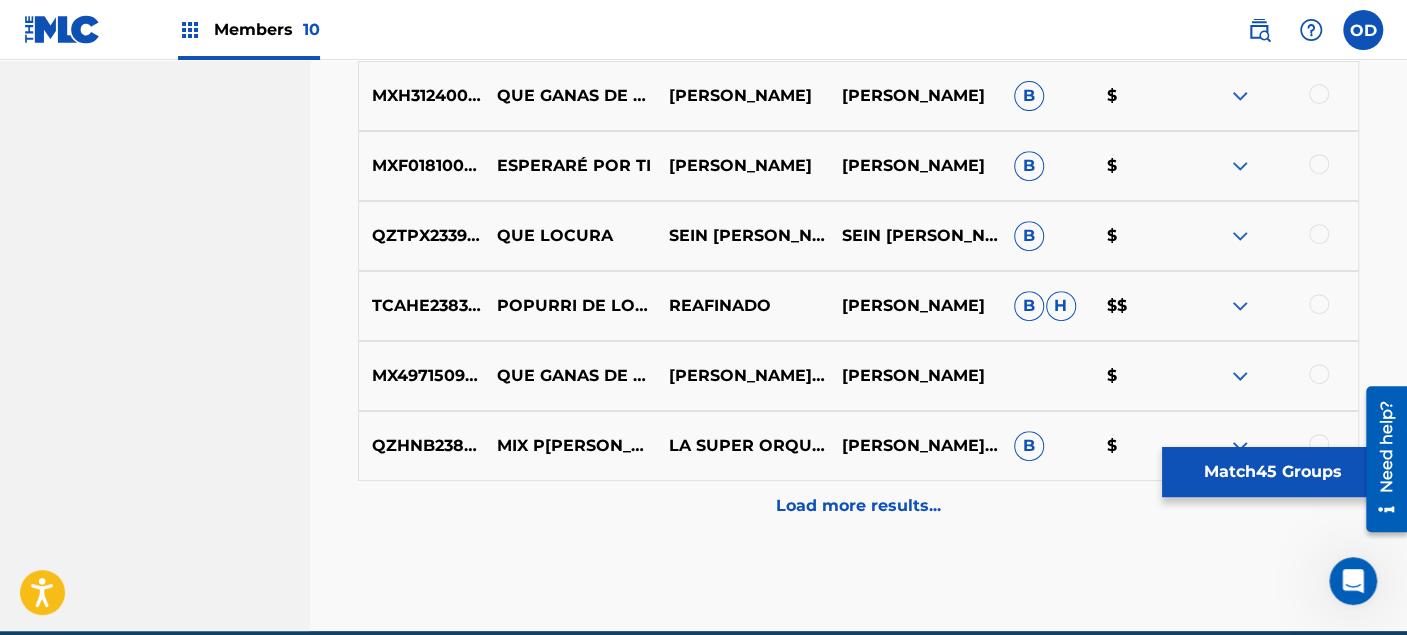click on "Load more results..." at bounding box center (858, 506) 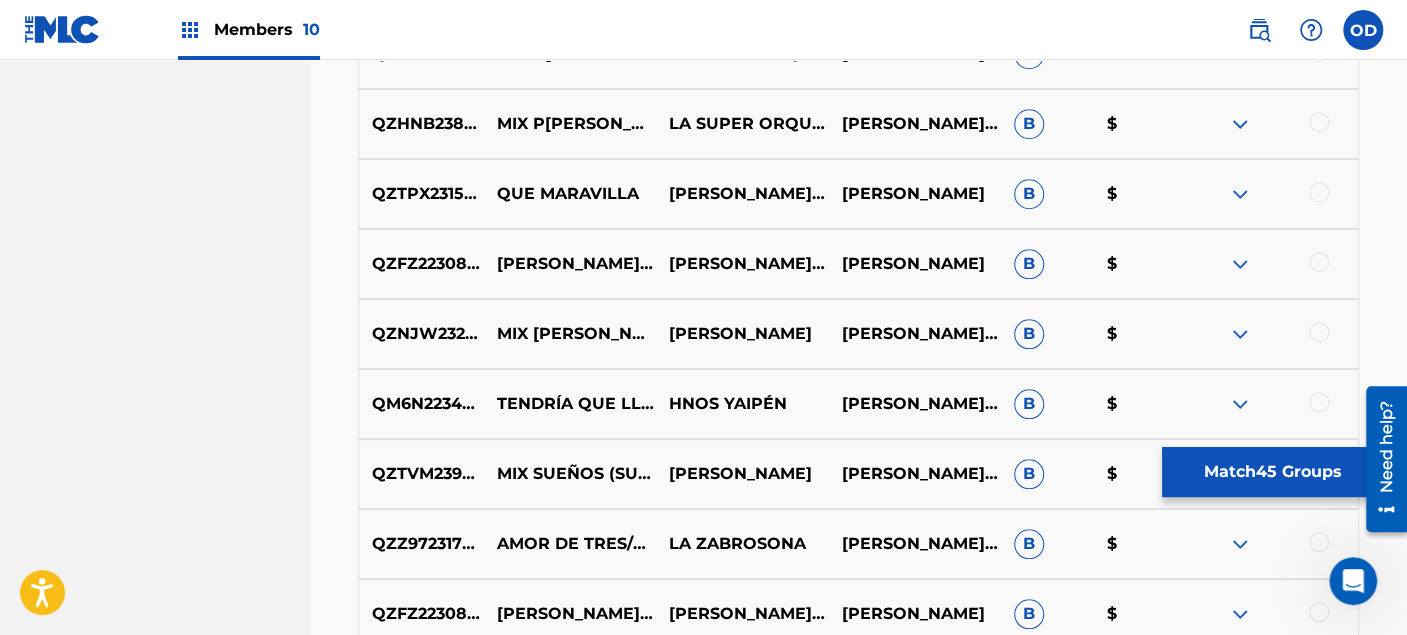scroll, scrollTop: 9492, scrollLeft: 0, axis: vertical 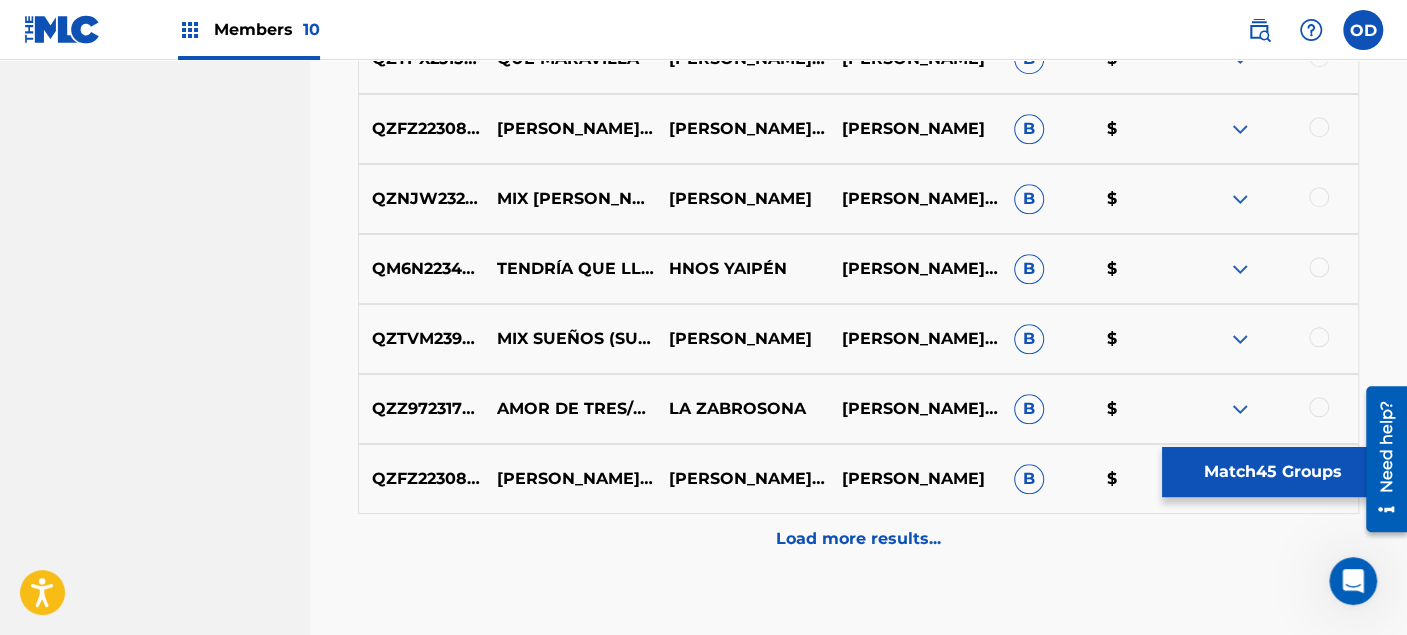click on "Load more results..." at bounding box center (858, 539) 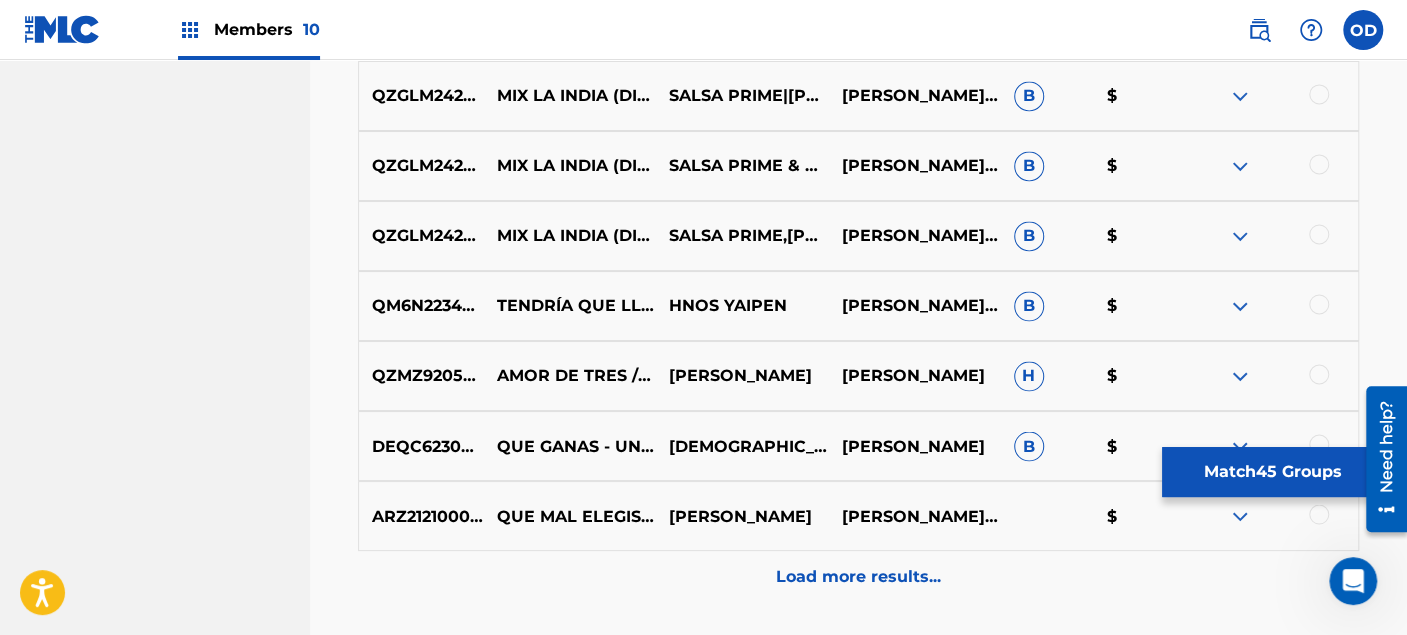 scroll, scrollTop: 10159, scrollLeft: 0, axis: vertical 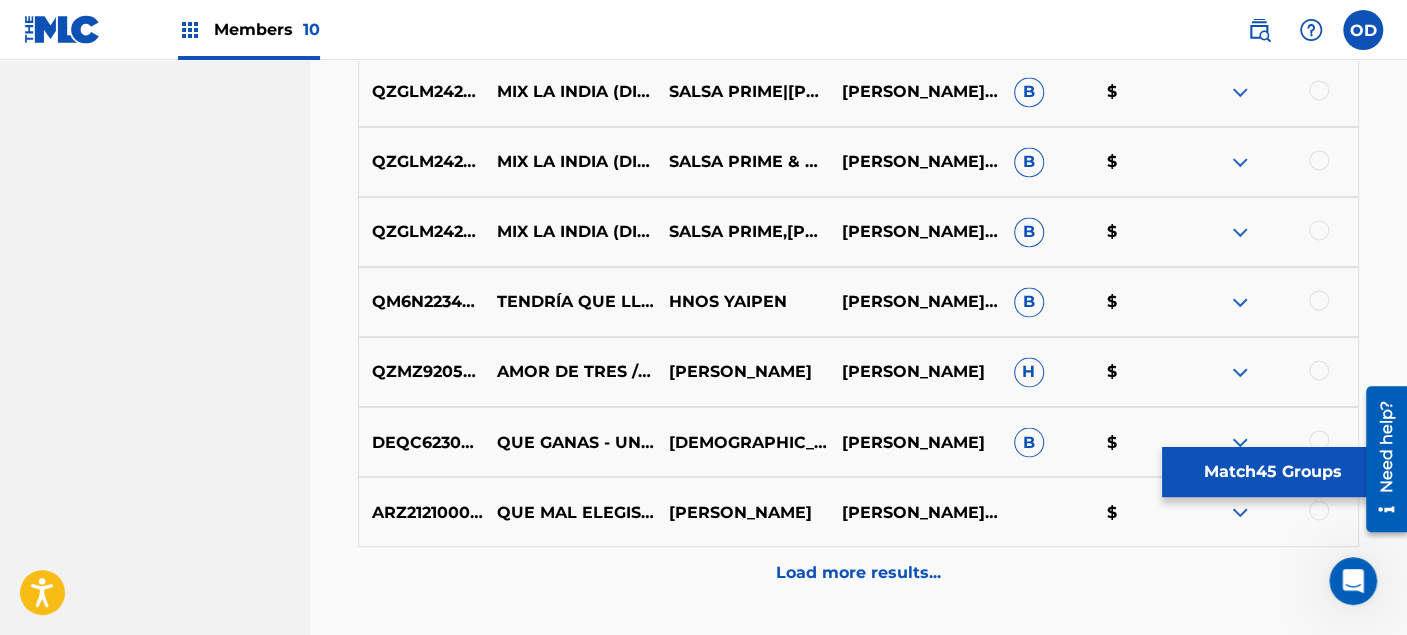 click on "Load more results..." at bounding box center (858, 572) 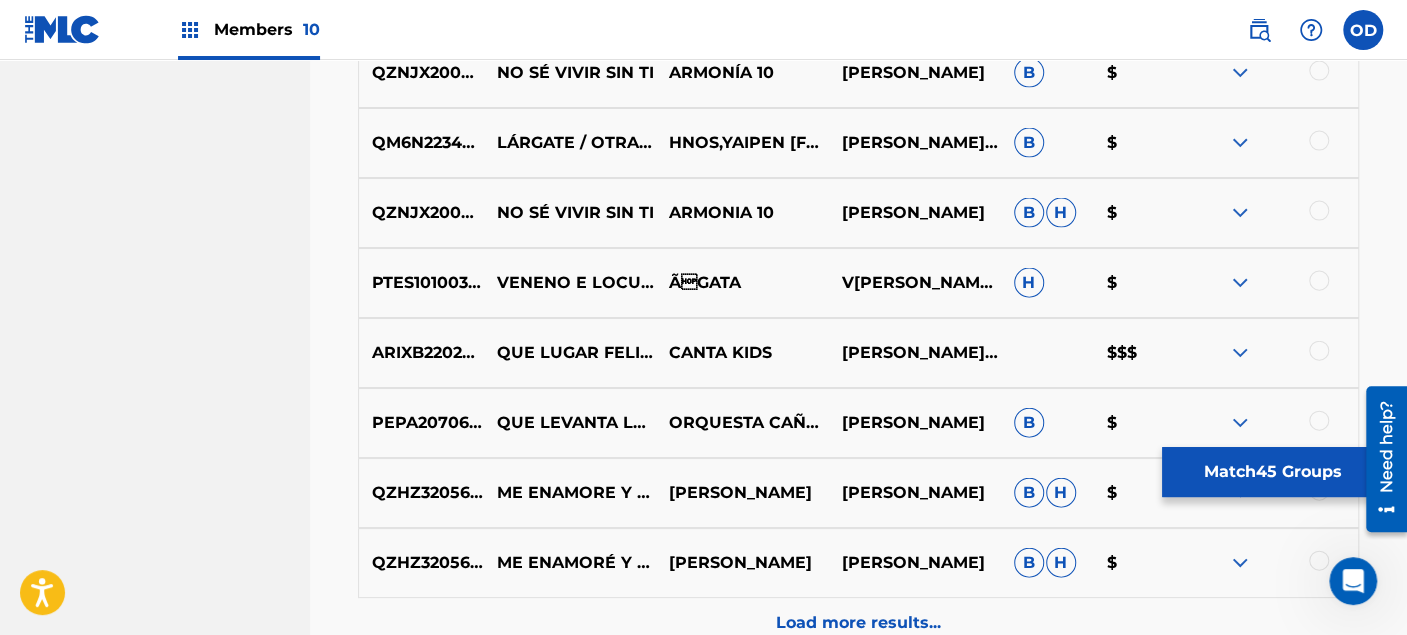 scroll, scrollTop: 10937, scrollLeft: 0, axis: vertical 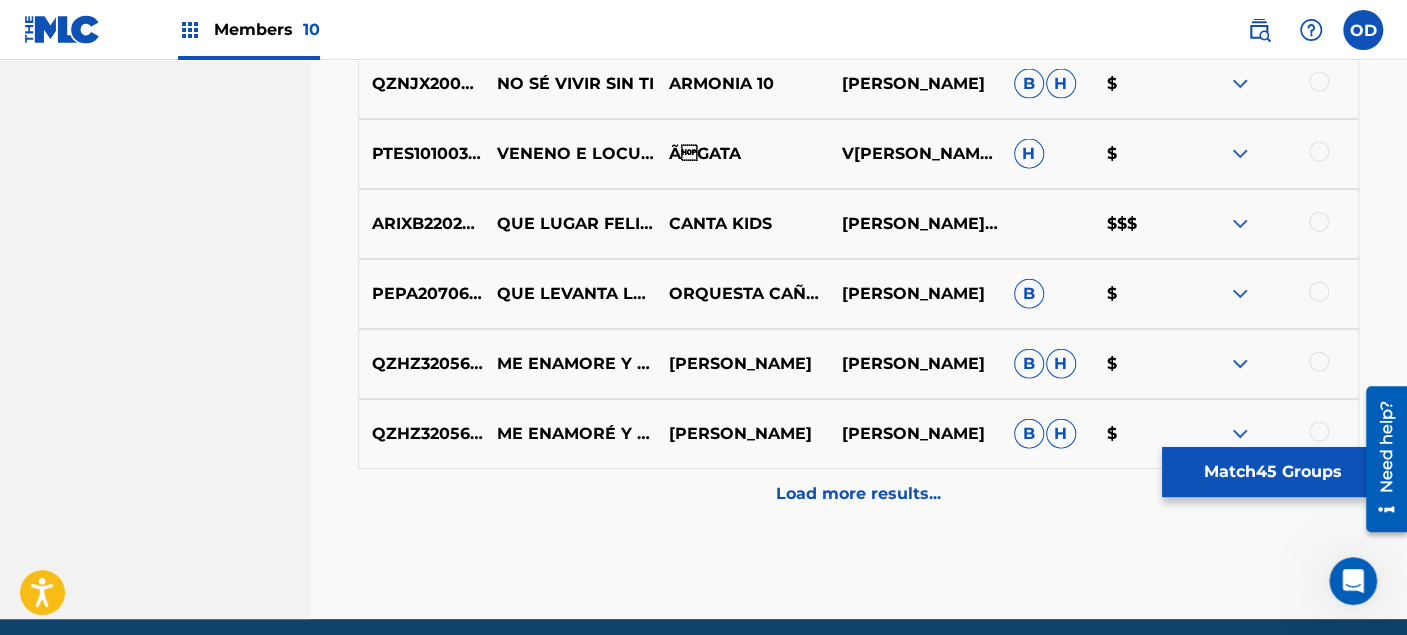 click on "Load more results..." at bounding box center [858, 494] 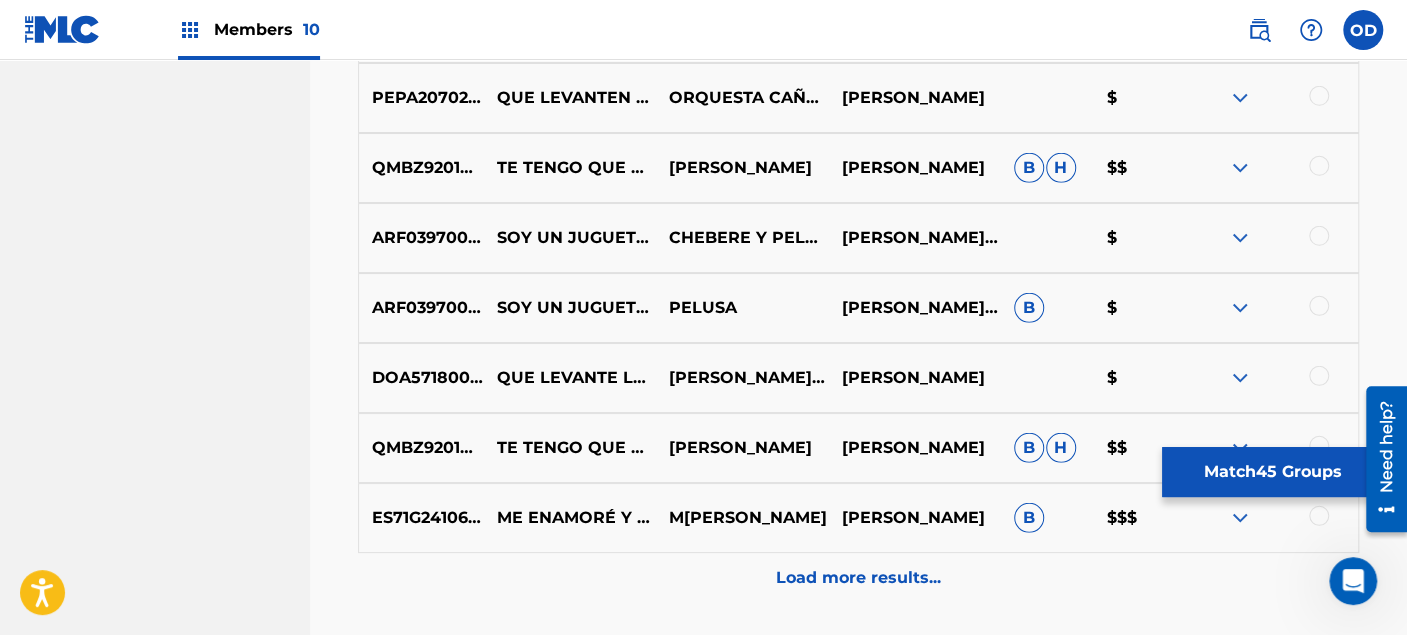 scroll, scrollTop: 11603, scrollLeft: 0, axis: vertical 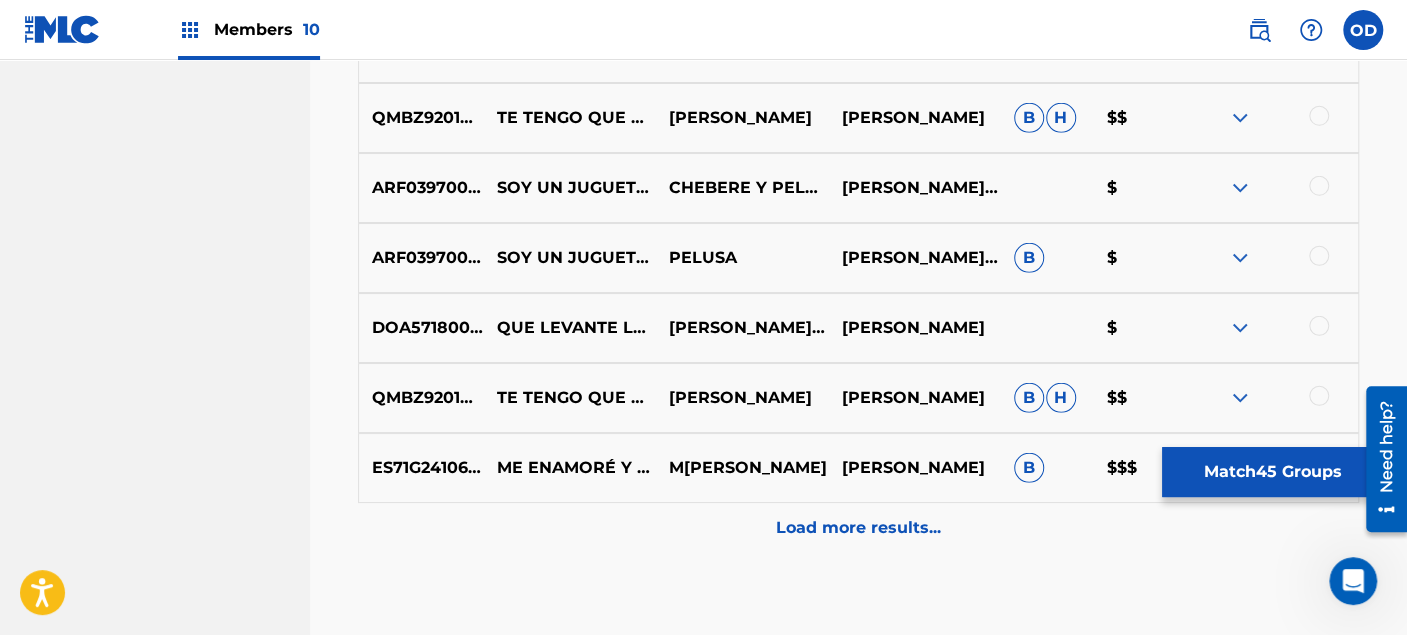 click on "Load more results..." at bounding box center [858, 528] 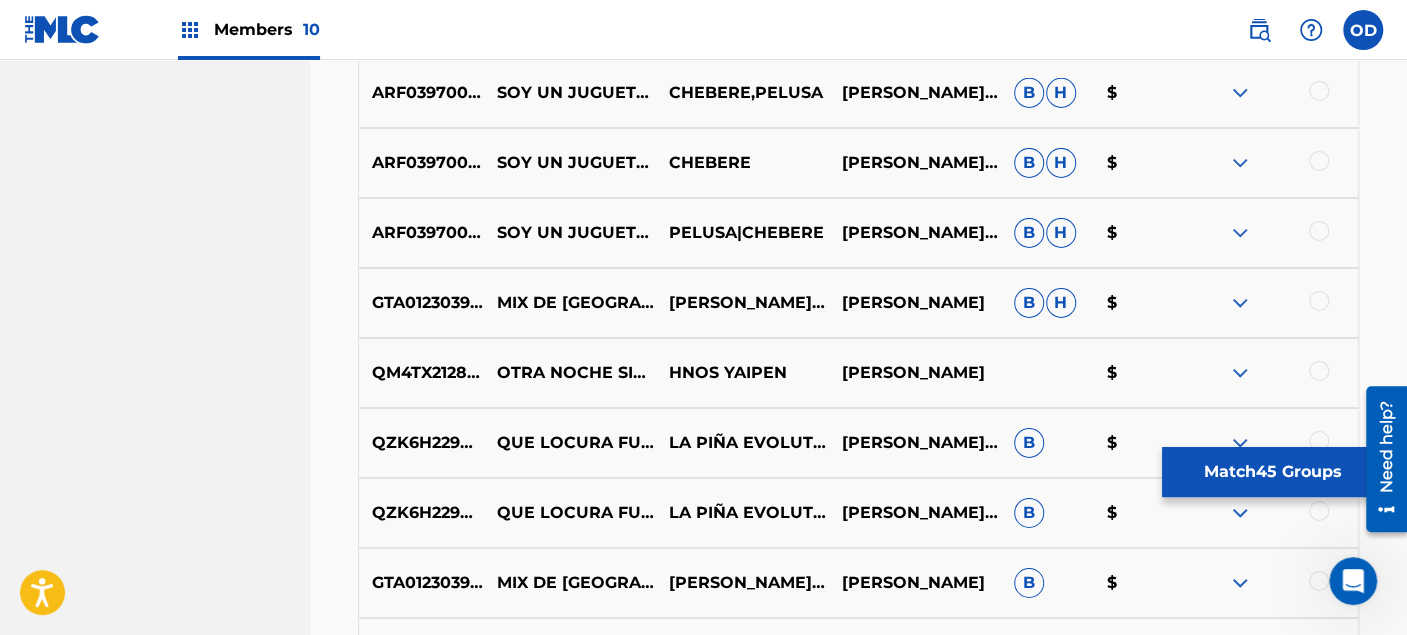 scroll, scrollTop: 12159, scrollLeft: 0, axis: vertical 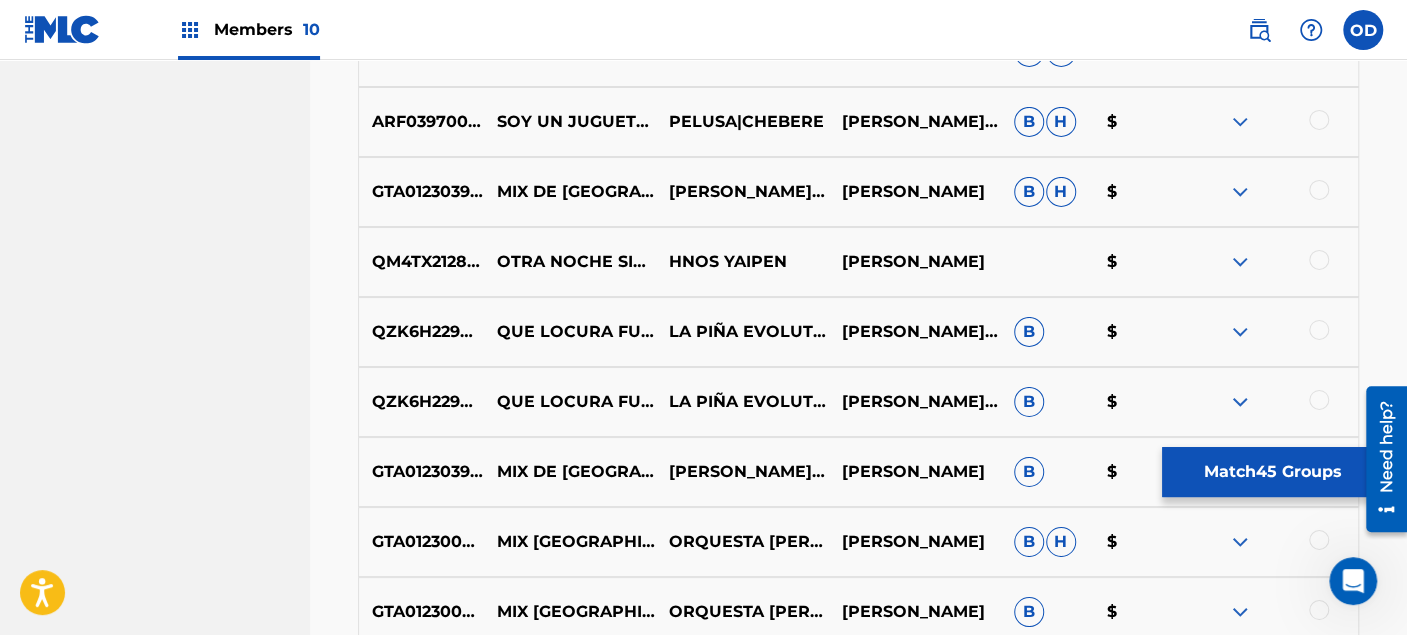 click at bounding box center [1319, 330] 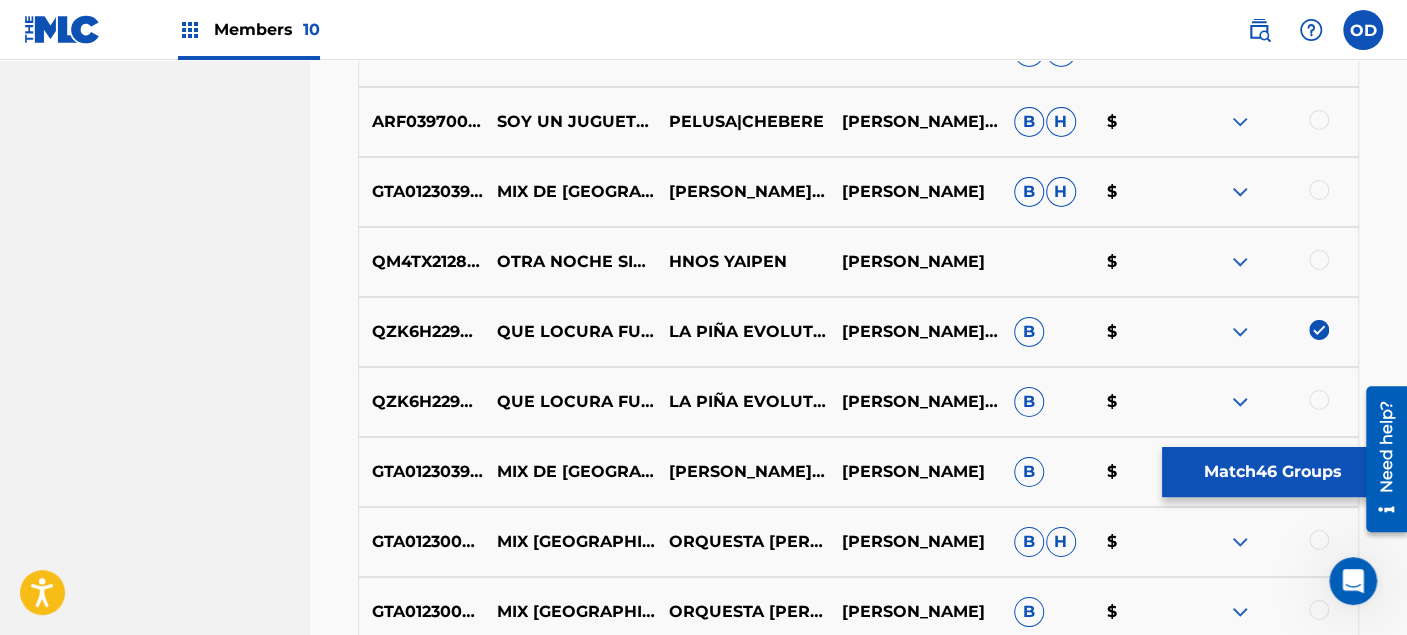 click at bounding box center (1272, 402) 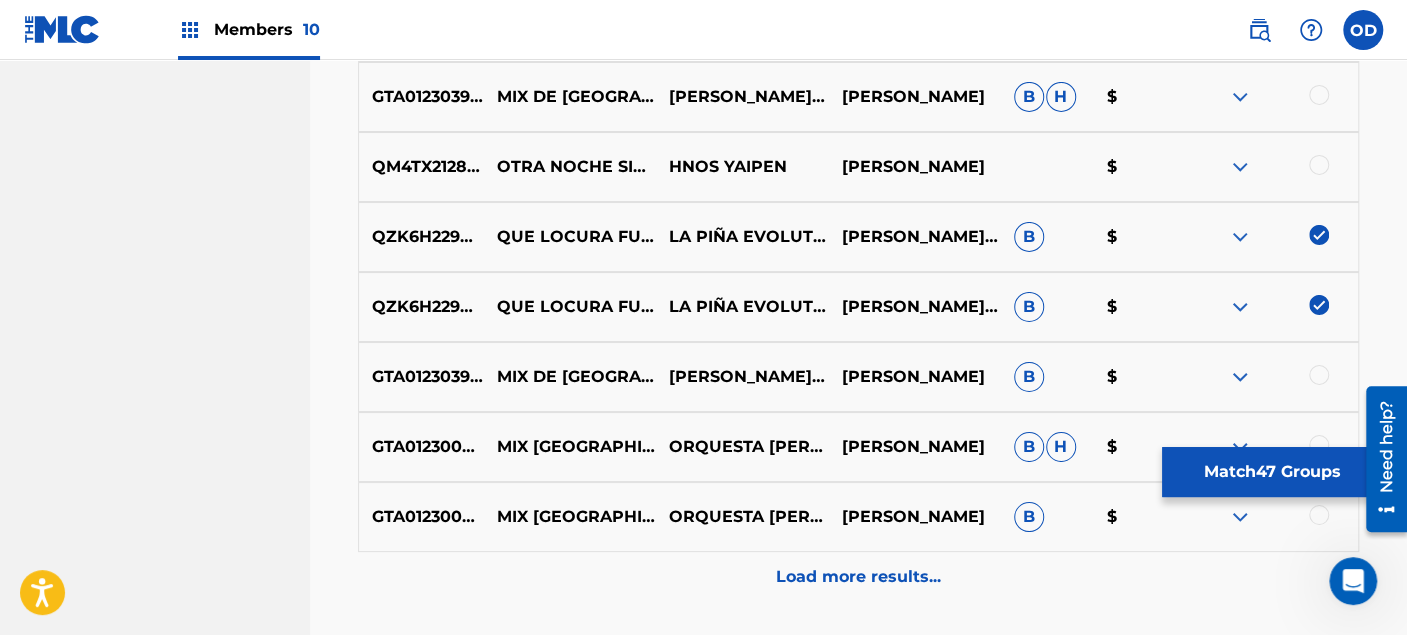 scroll, scrollTop: 12381, scrollLeft: 0, axis: vertical 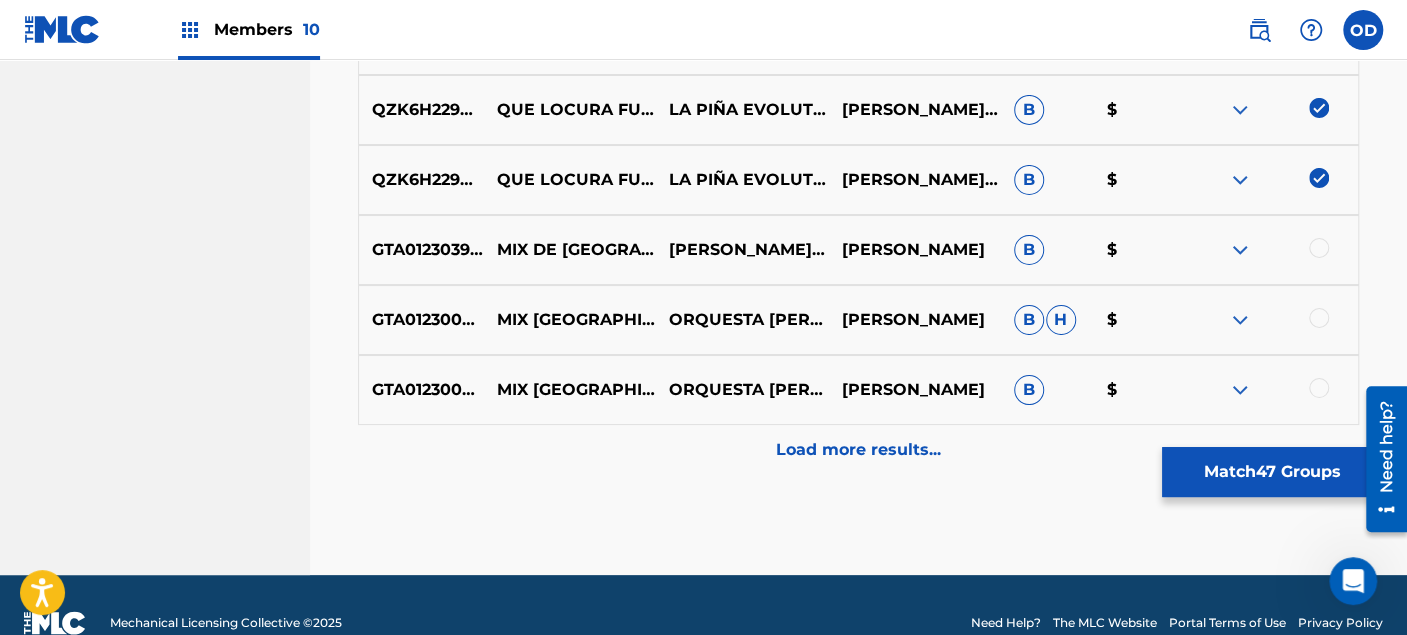 click on "Load more results..." at bounding box center (858, 450) 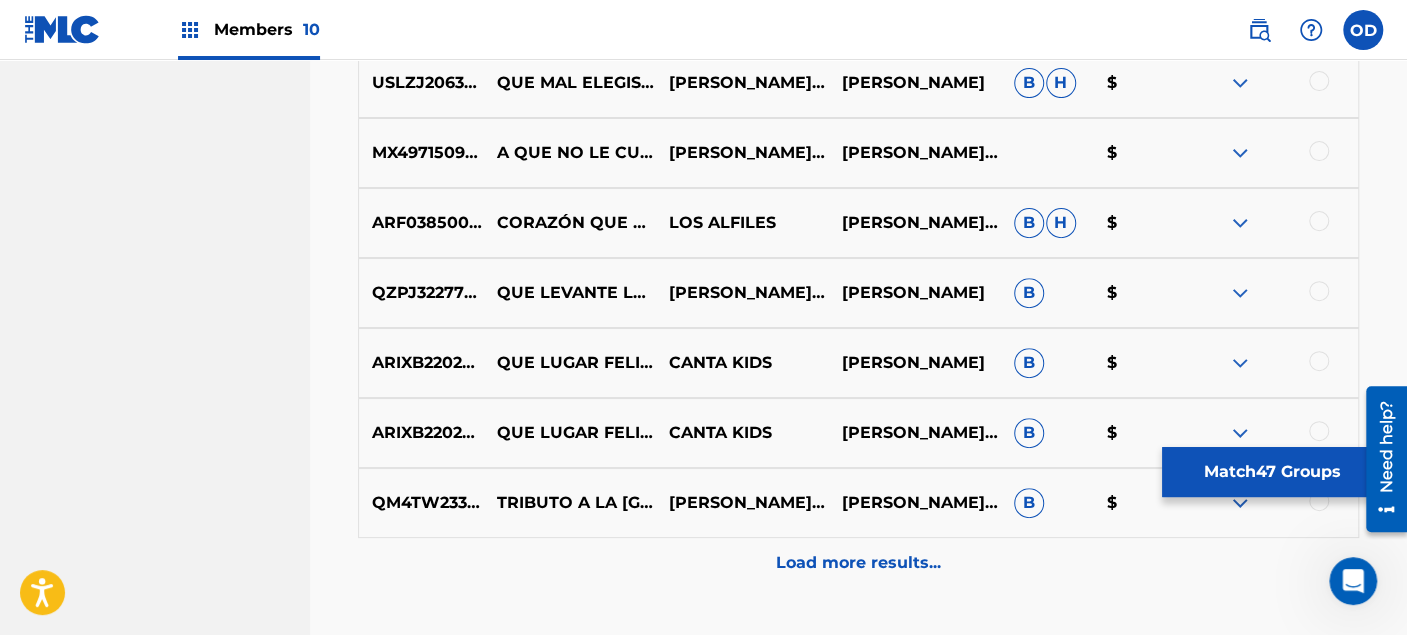 scroll, scrollTop: 13048, scrollLeft: 0, axis: vertical 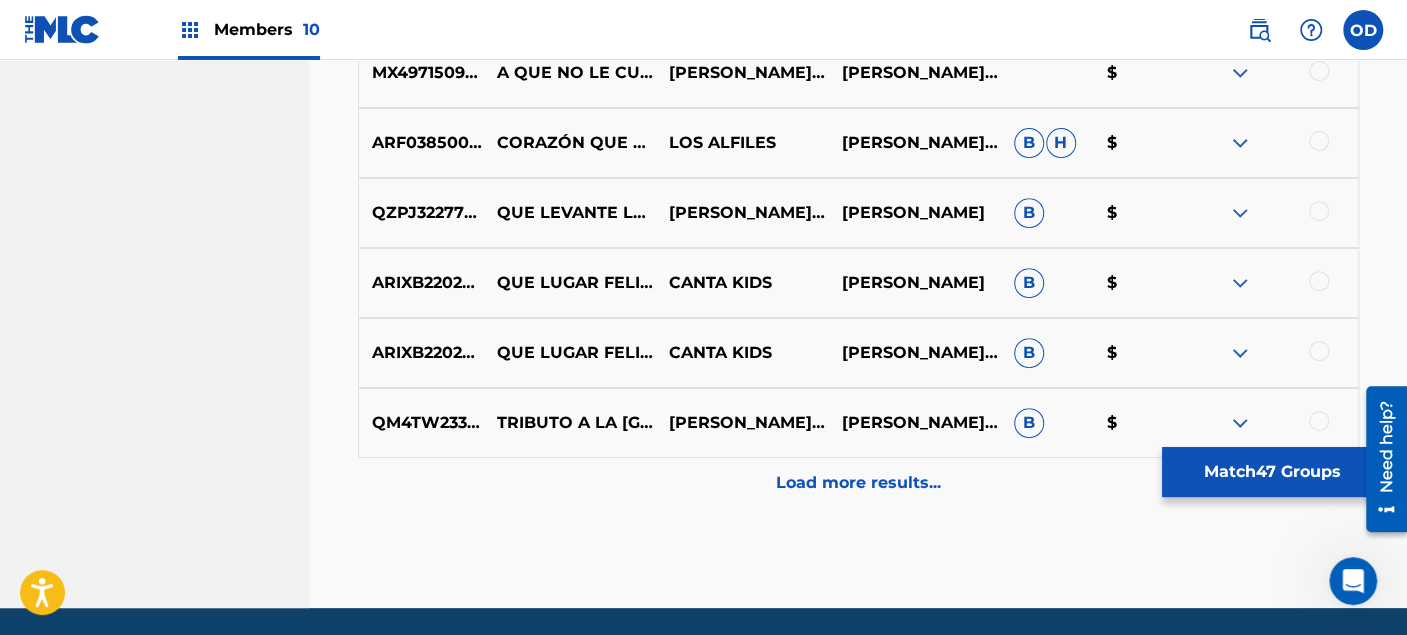 click on "Load more results..." at bounding box center [858, 483] 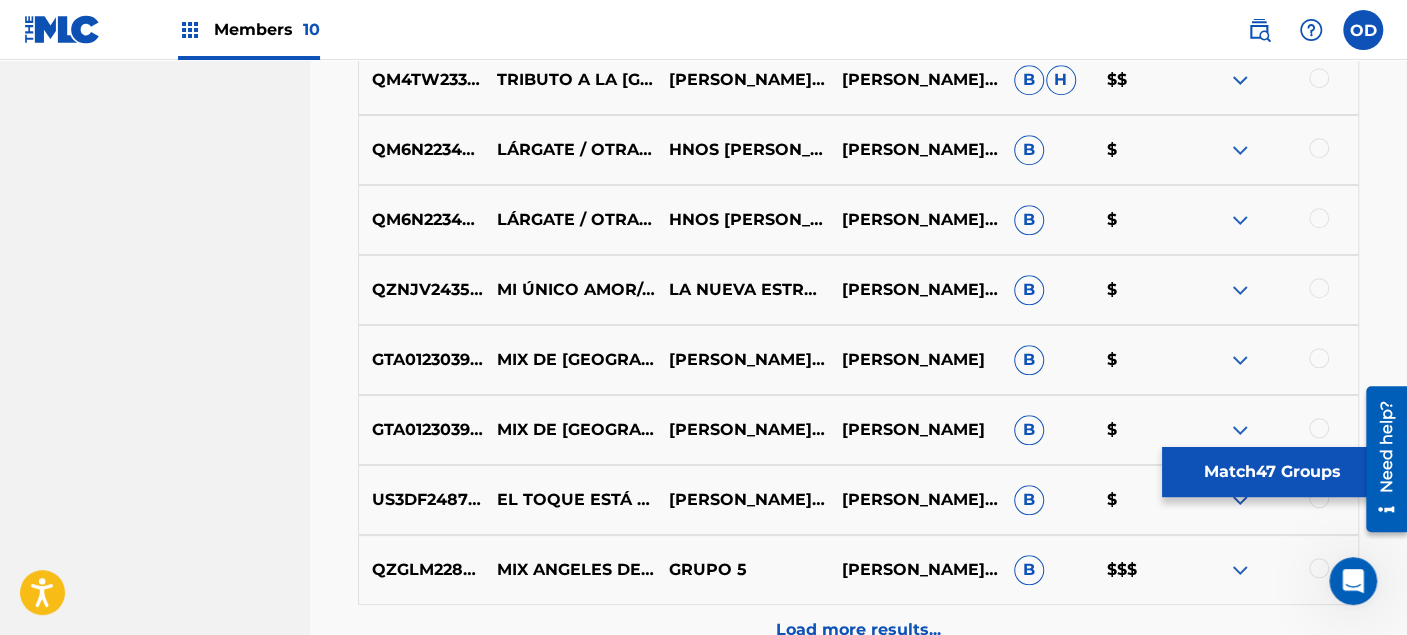 scroll, scrollTop: 13603, scrollLeft: 0, axis: vertical 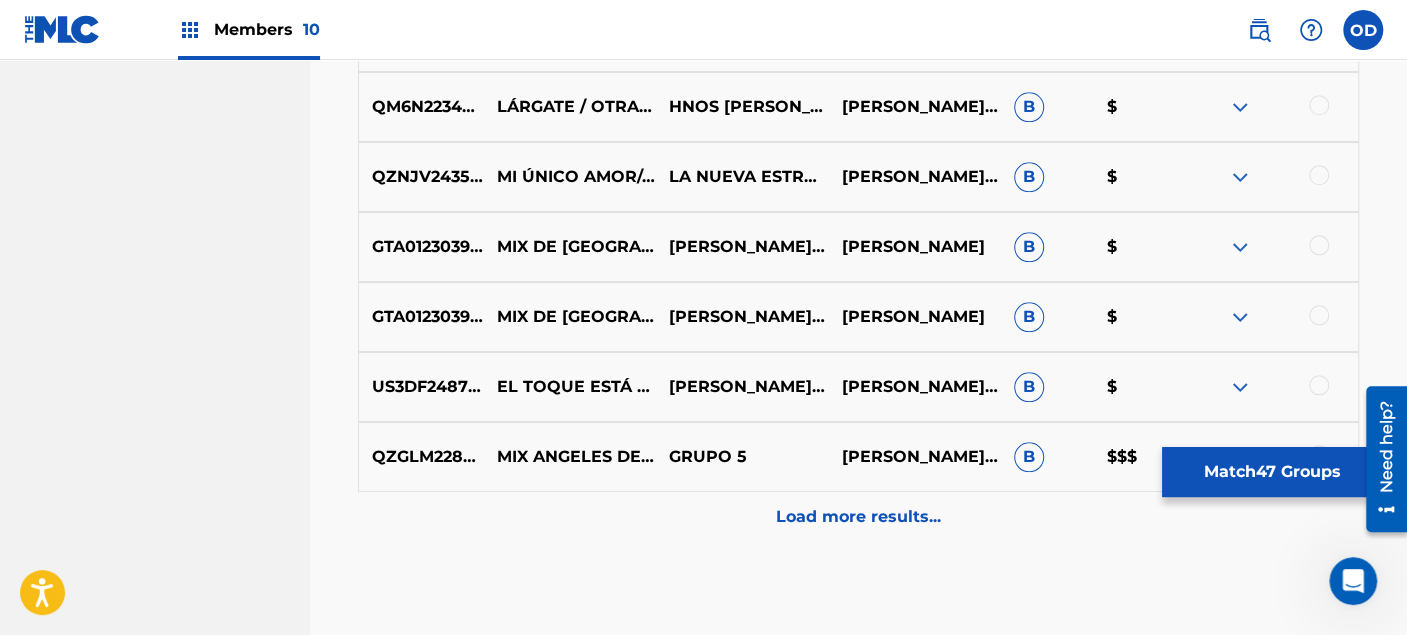 click on "Load more results..." at bounding box center [858, 517] 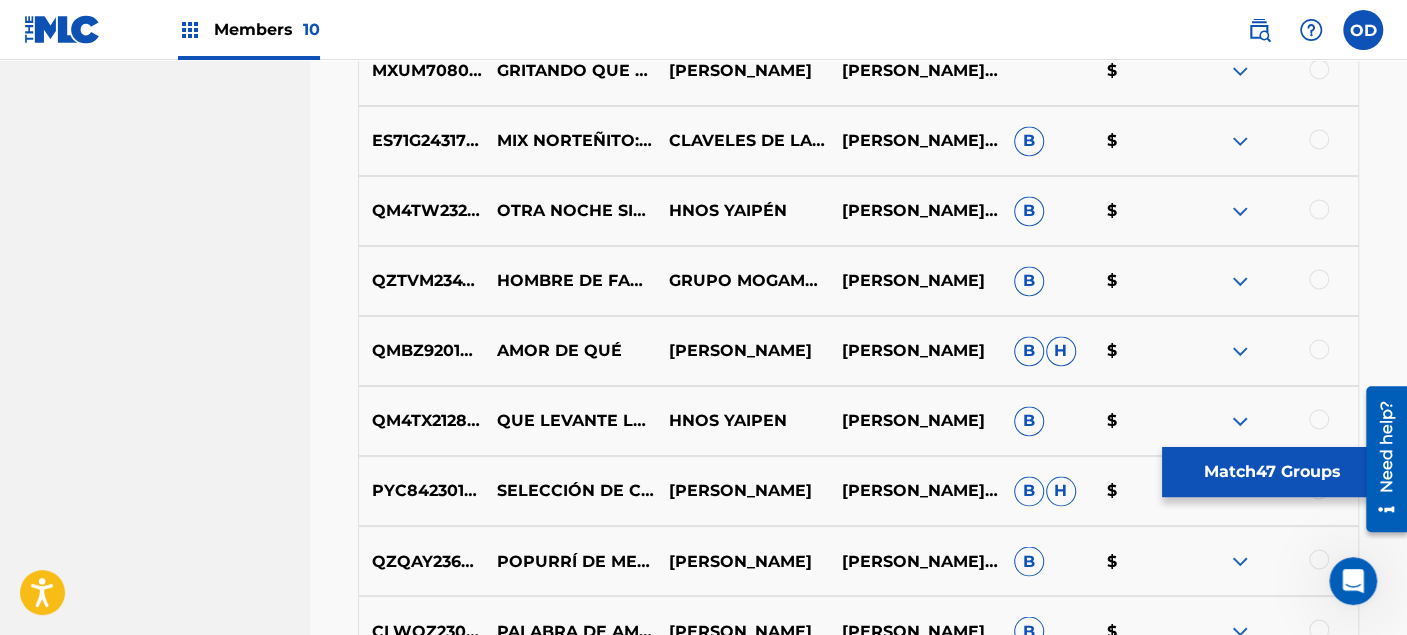 scroll, scrollTop: 14381, scrollLeft: 0, axis: vertical 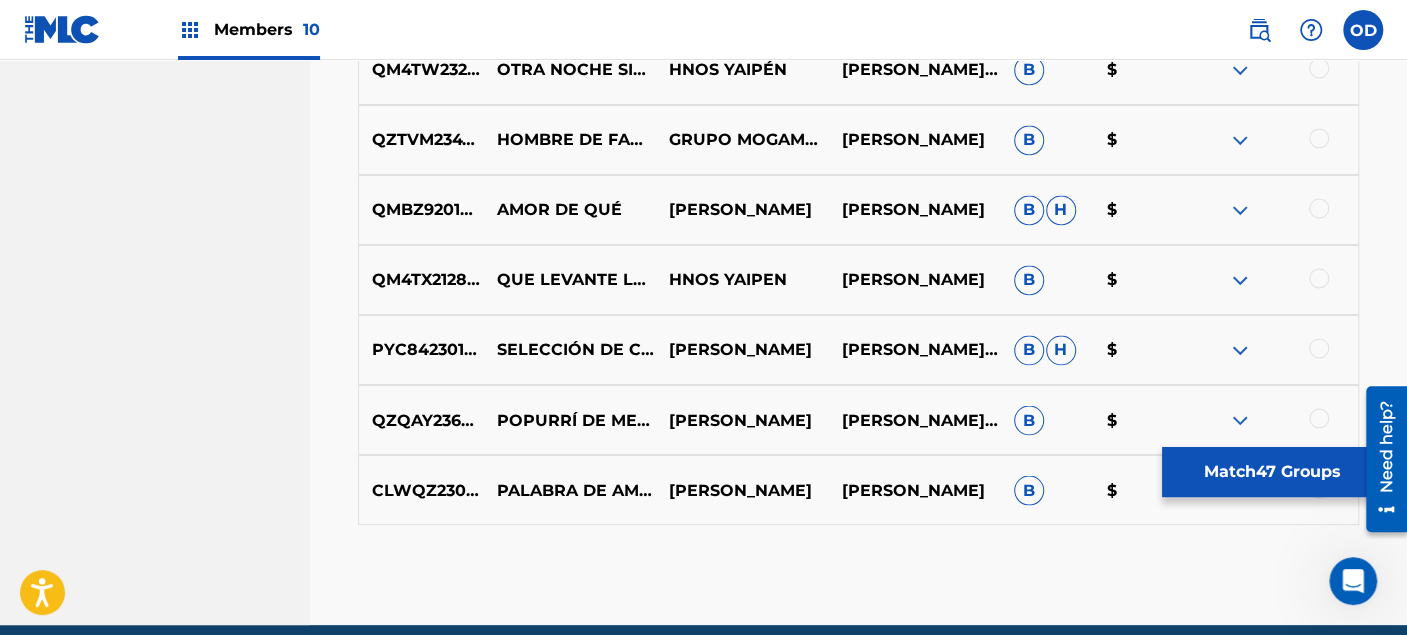 click on "Match  47 Groups" at bounding box center [1272, 472] 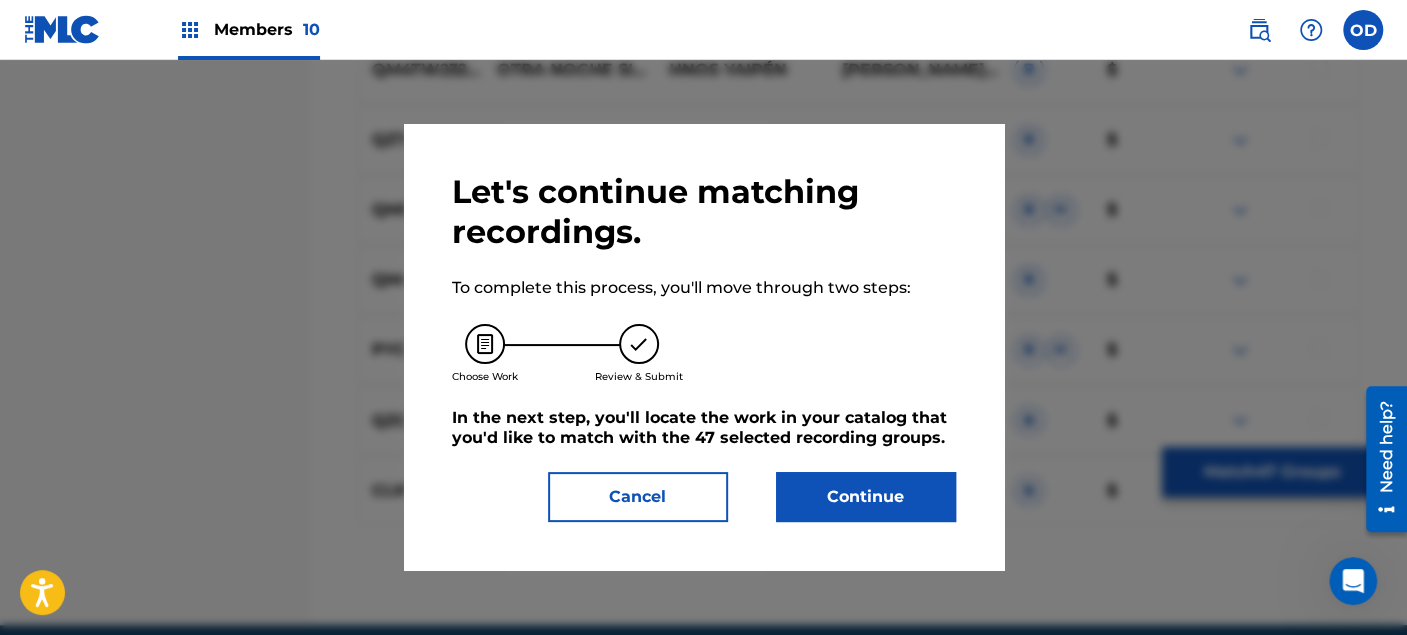 click on "Continue" at bounding box center (866, 497) 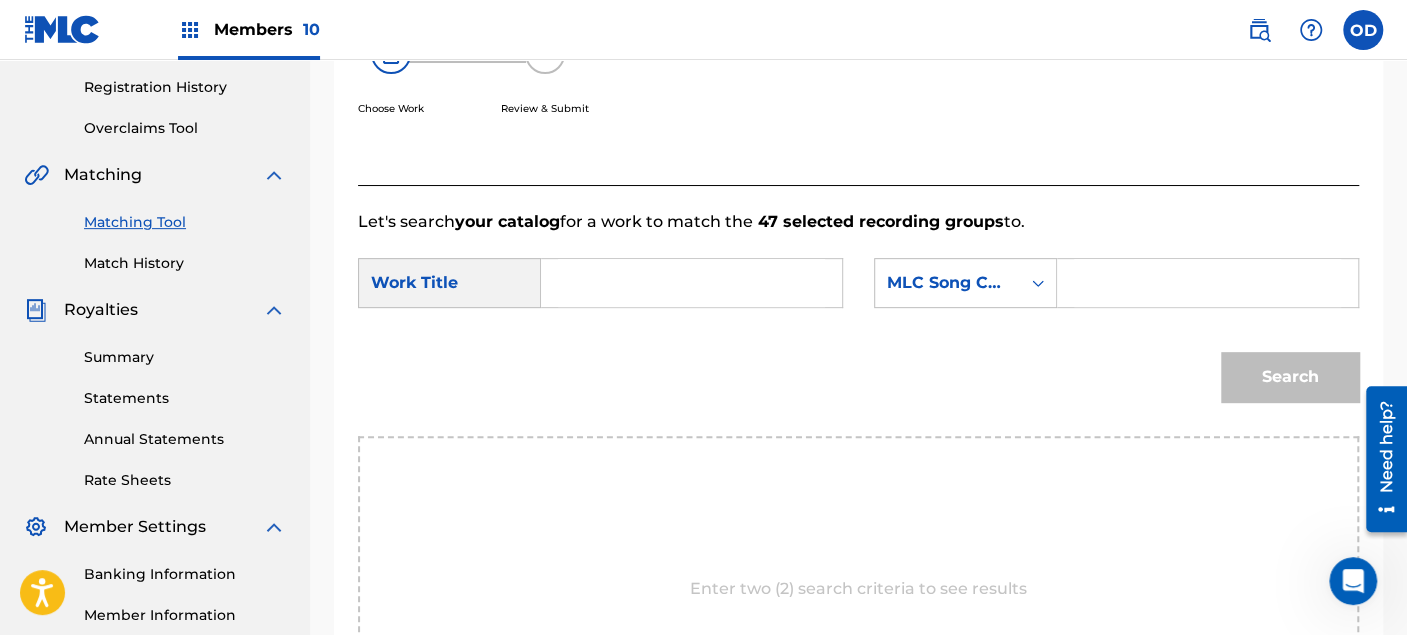 scroll, scrollTop: 362, scrollLeft: 0, axis: vertical 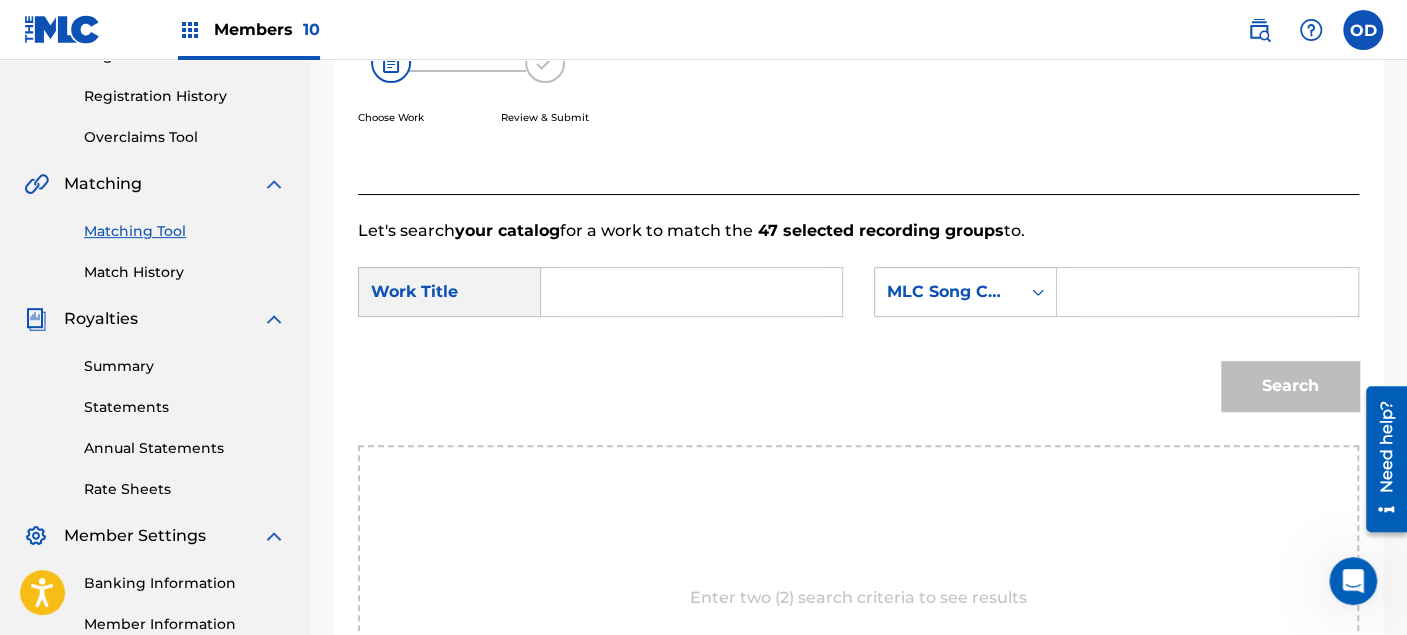 click at bounding box center [691, 292] 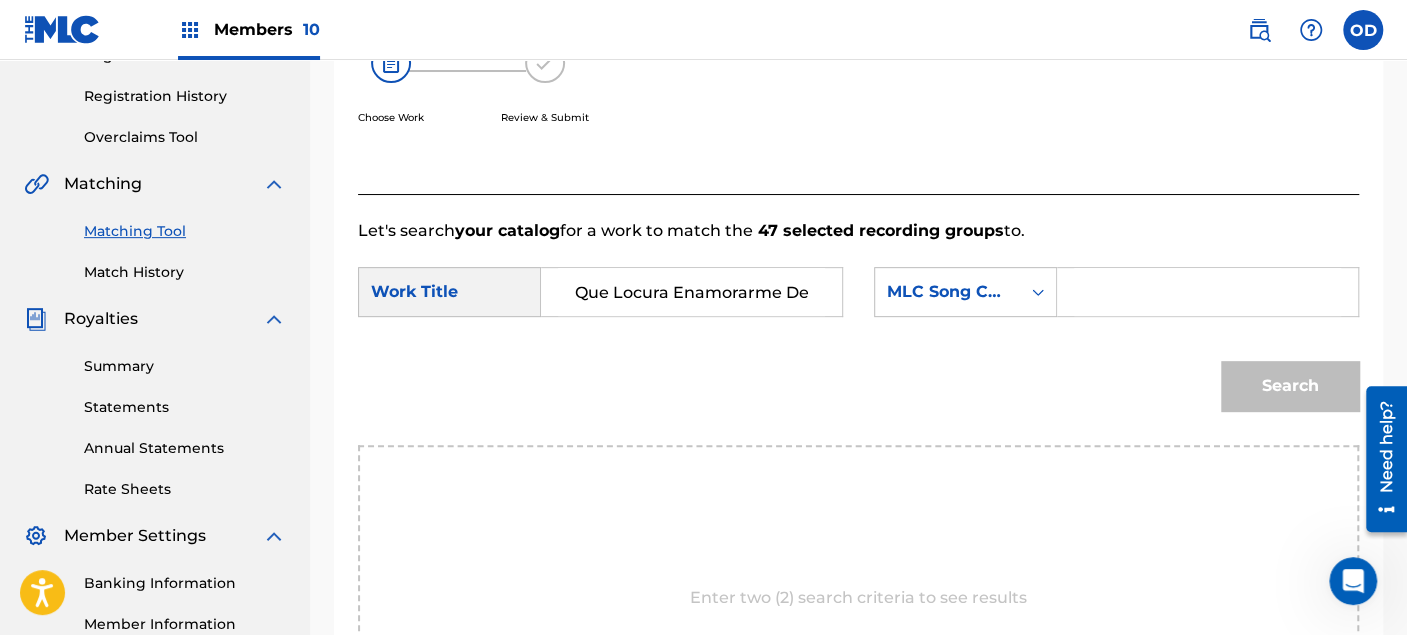 scroll, scrollTop: 0, scrollLeft: 15, axis: horizontal 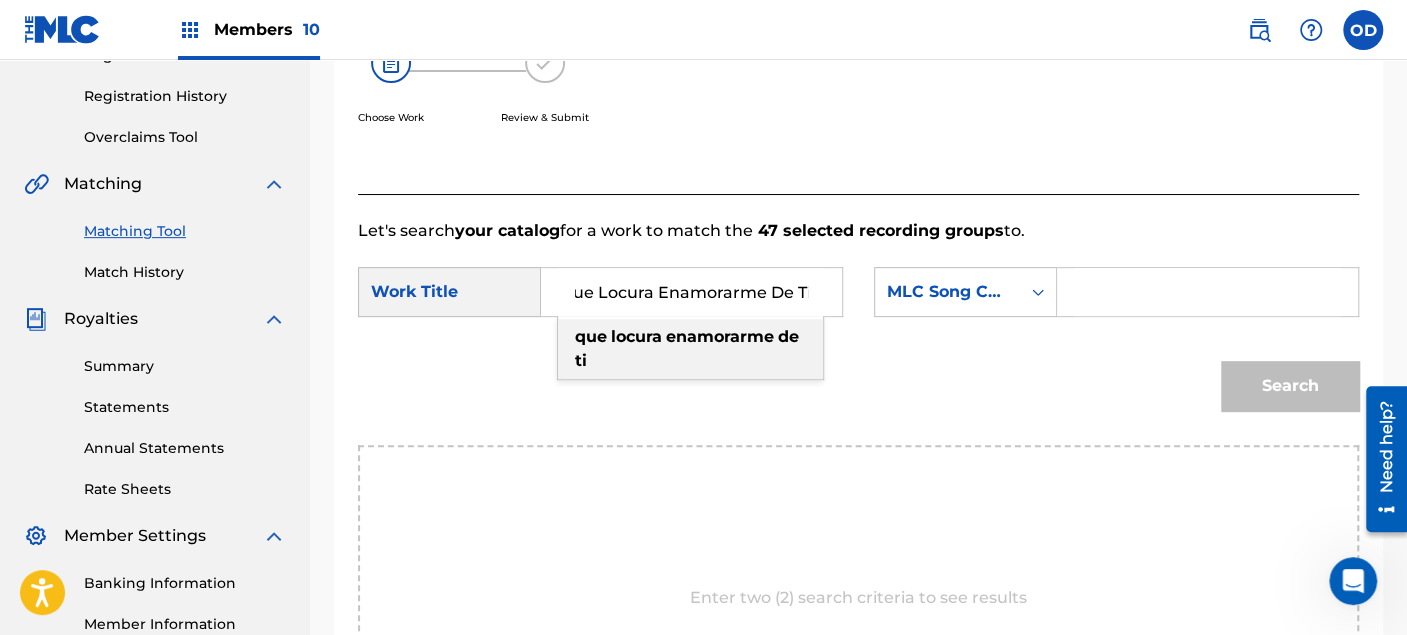 type on "Que Locura Enamorarme De Ti" 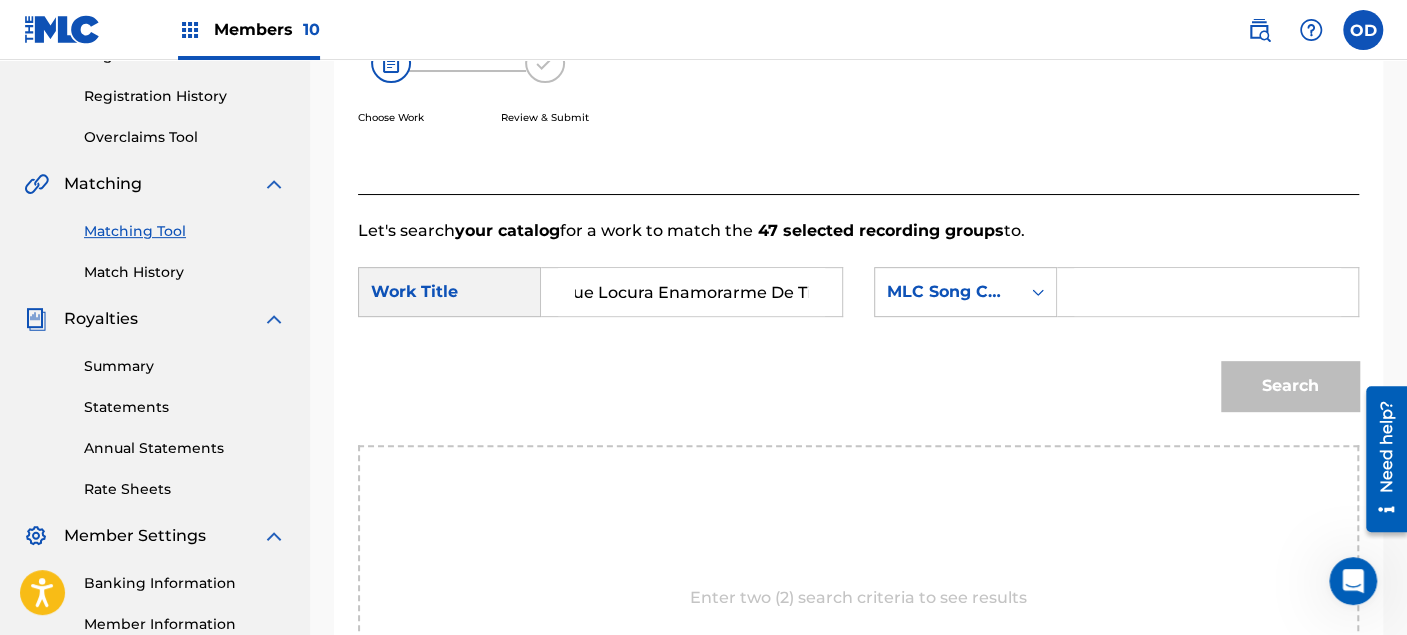 scroll, scrollTop: 0, scrollLeft: 0, axis: both 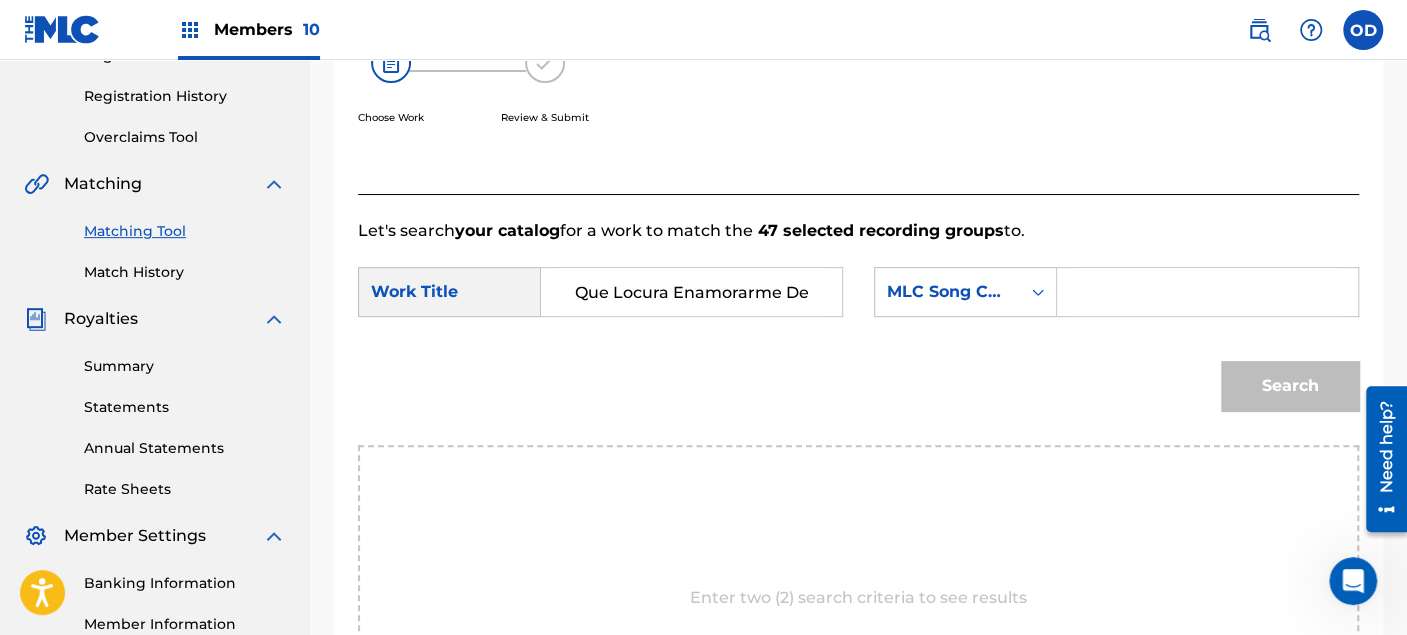 click at bounding box center (1208, 292) 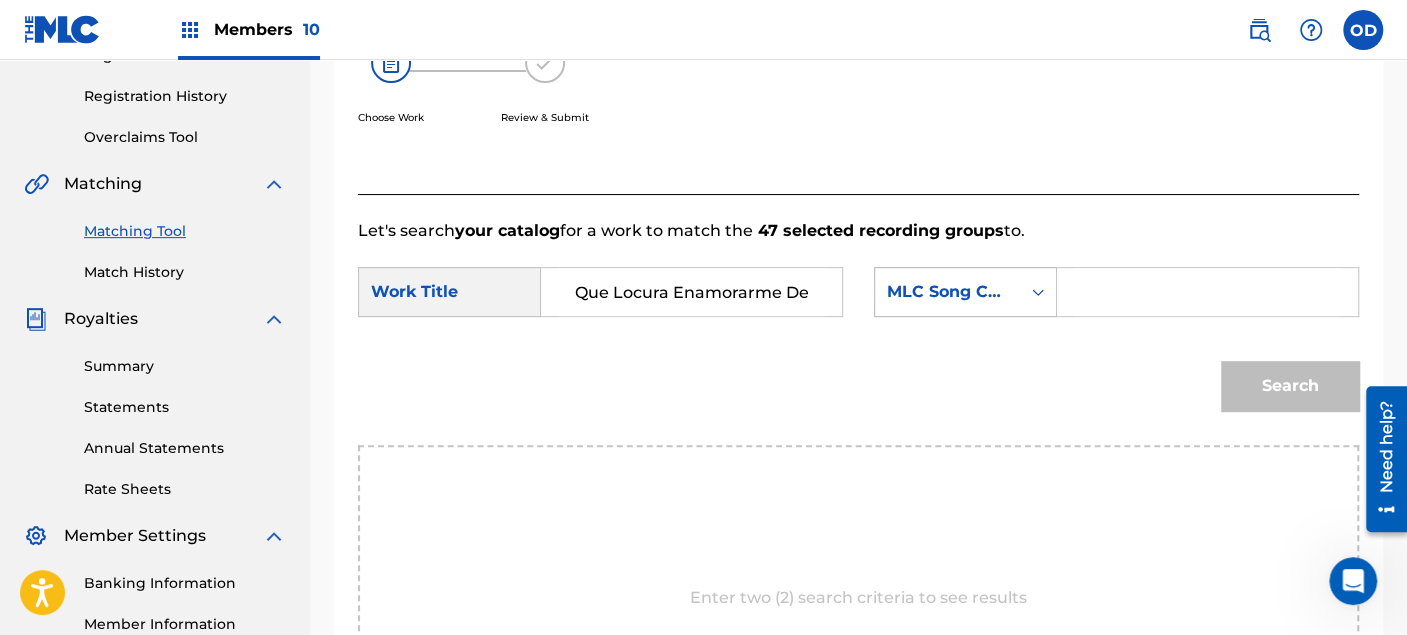 click at bounding box center [1038, 292] 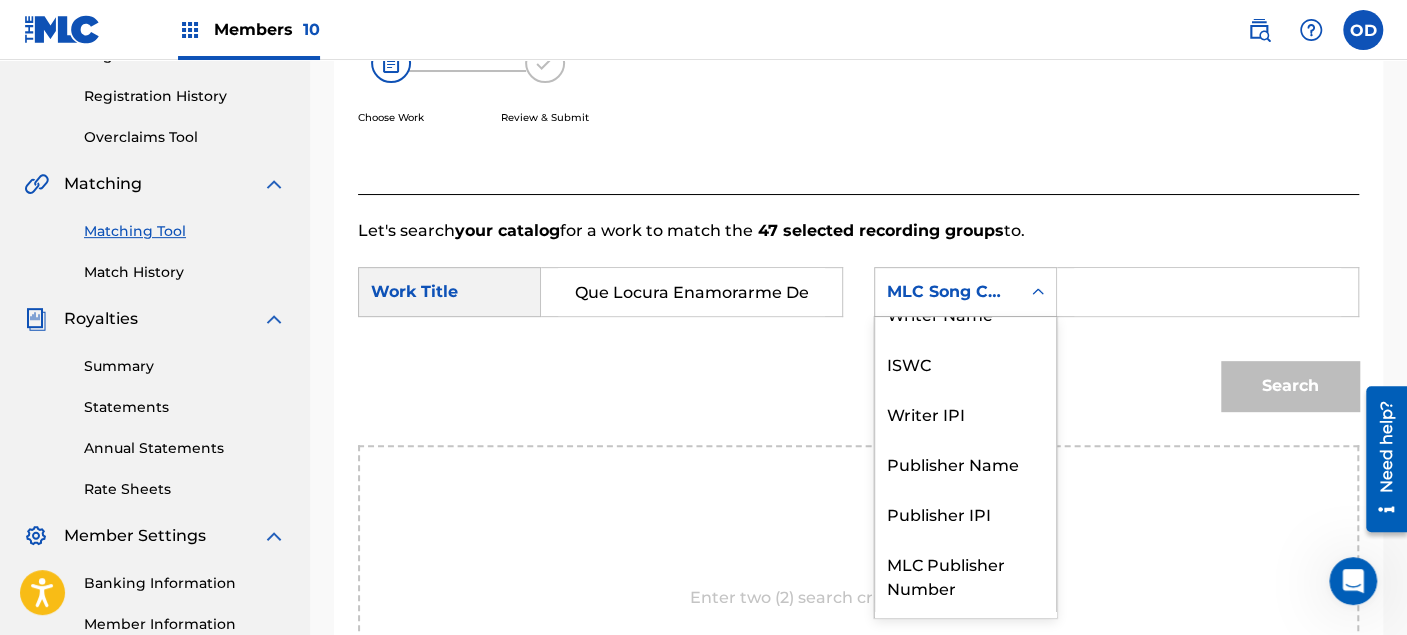 scroll, scrollTop: 0, scrollLeft: 0, axis: both 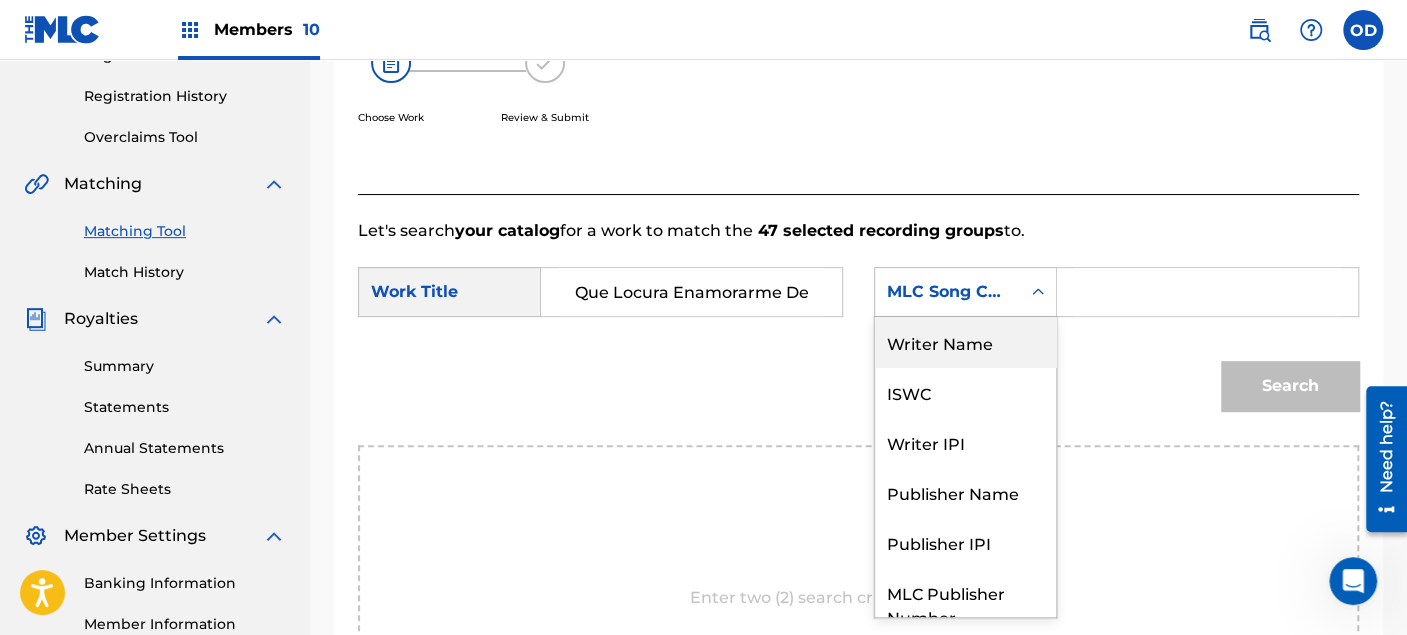 click on "Writer Name" at bounding box center (965, 342) 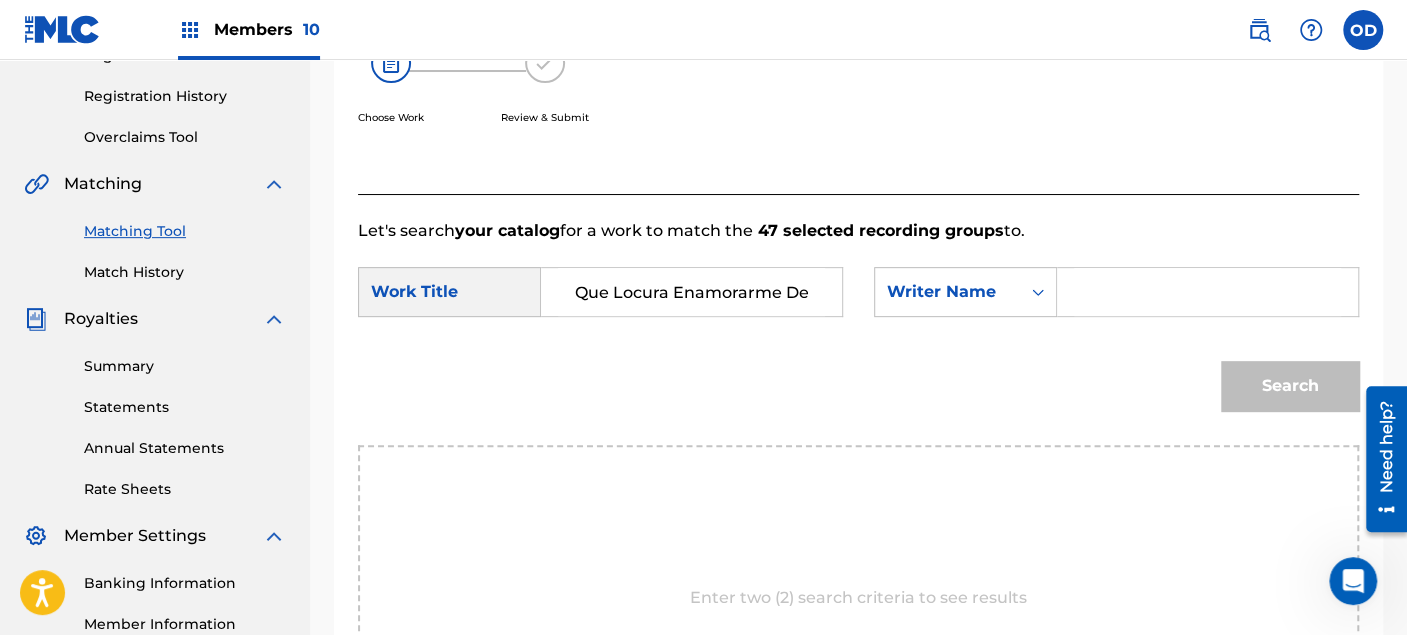 click at bounding box center [1207, 292] 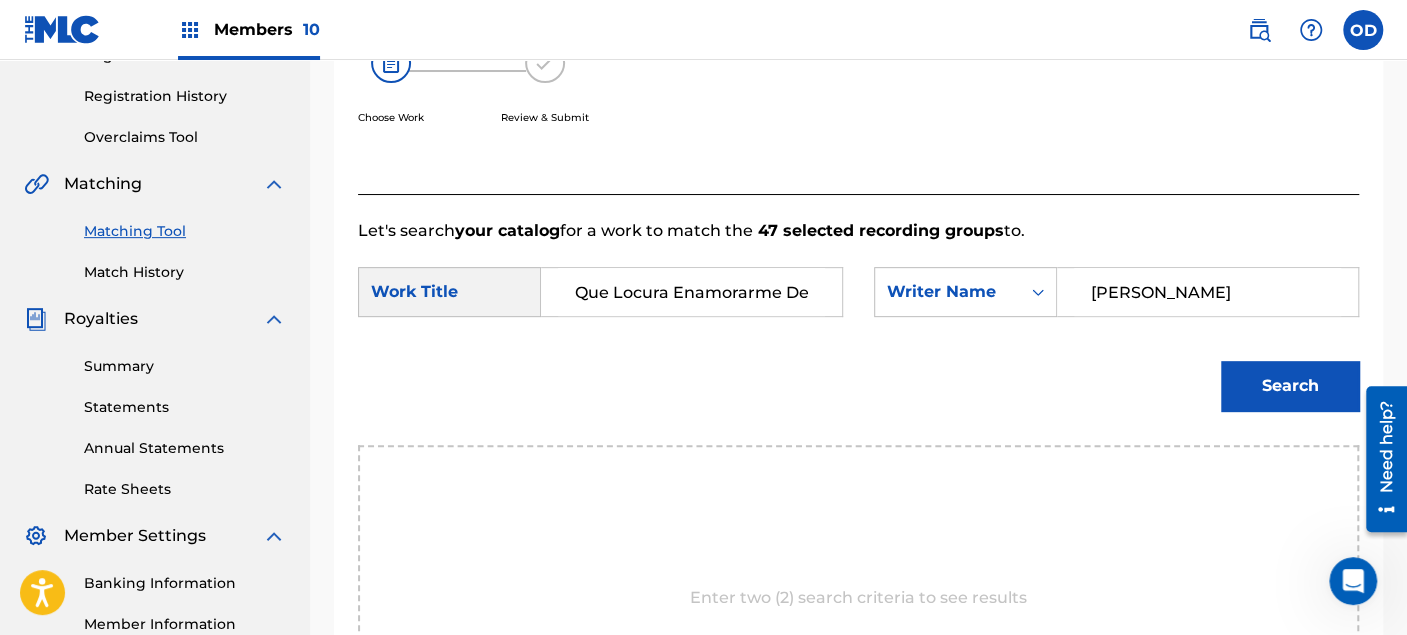 click on "Search" at bounding box center [1290, 386] 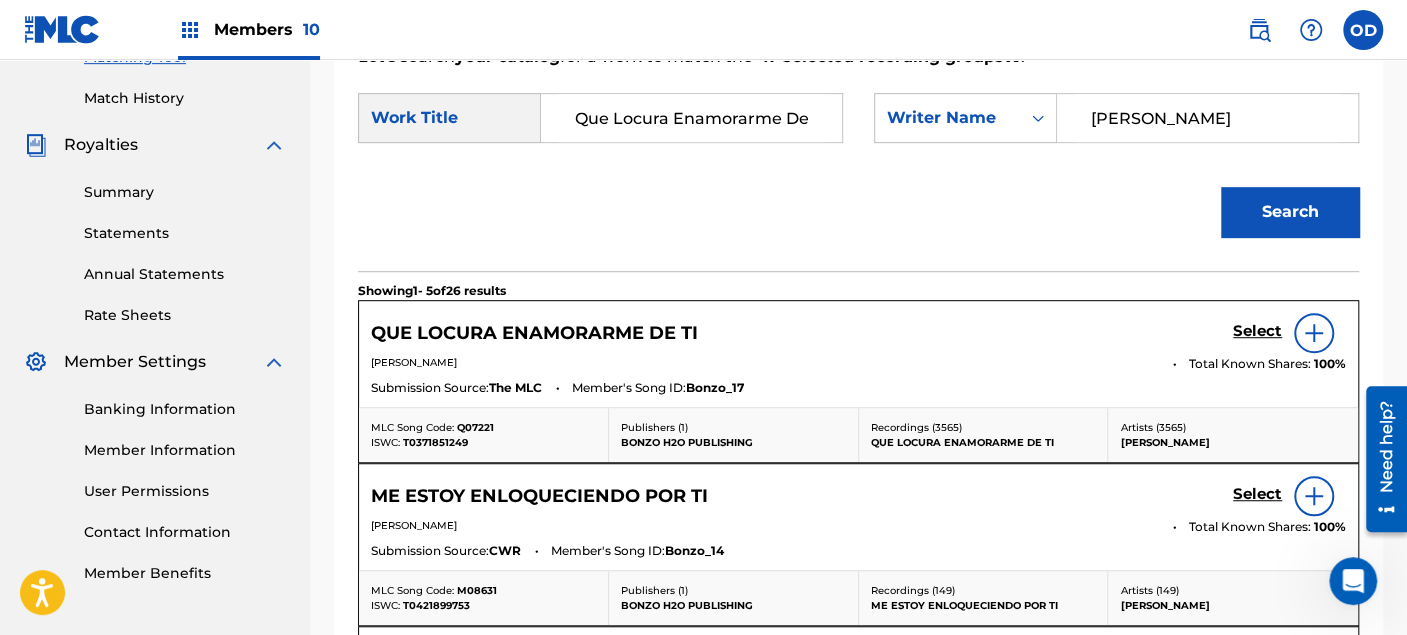 scroll, scrollTop: 584, scrollLeft: 0, axis: vertical 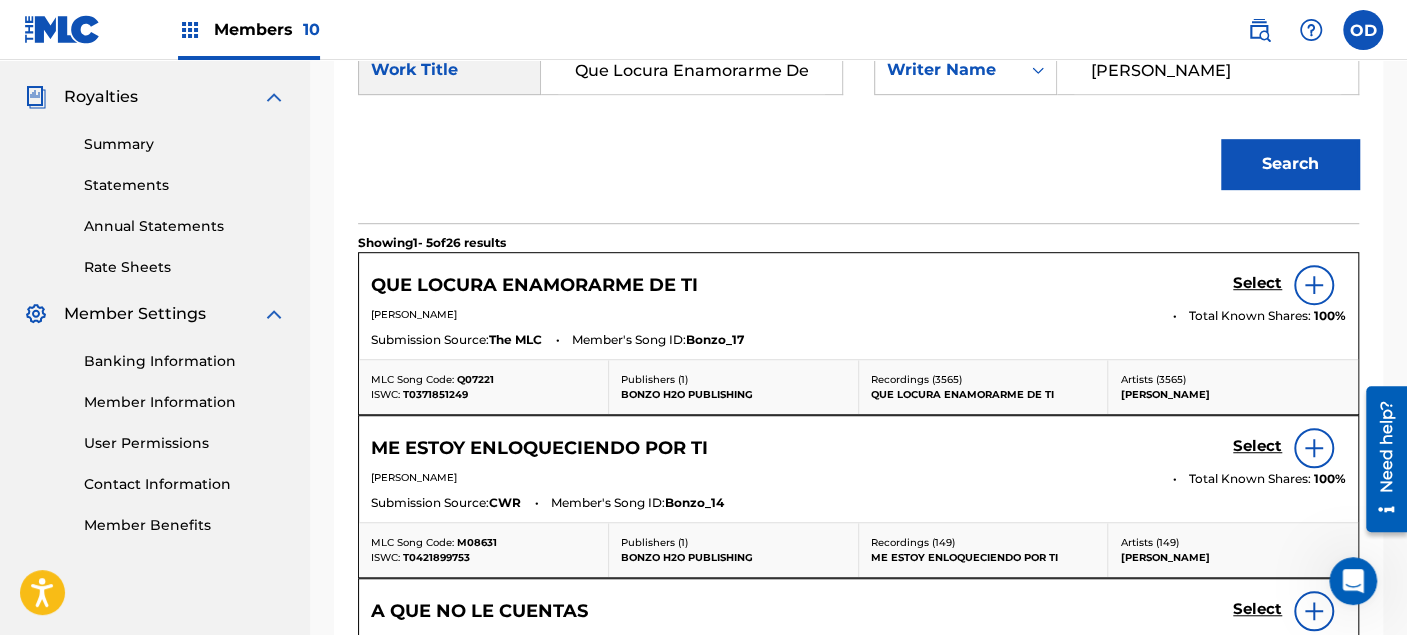 click on "Select" at bounding box center [1257, 283] 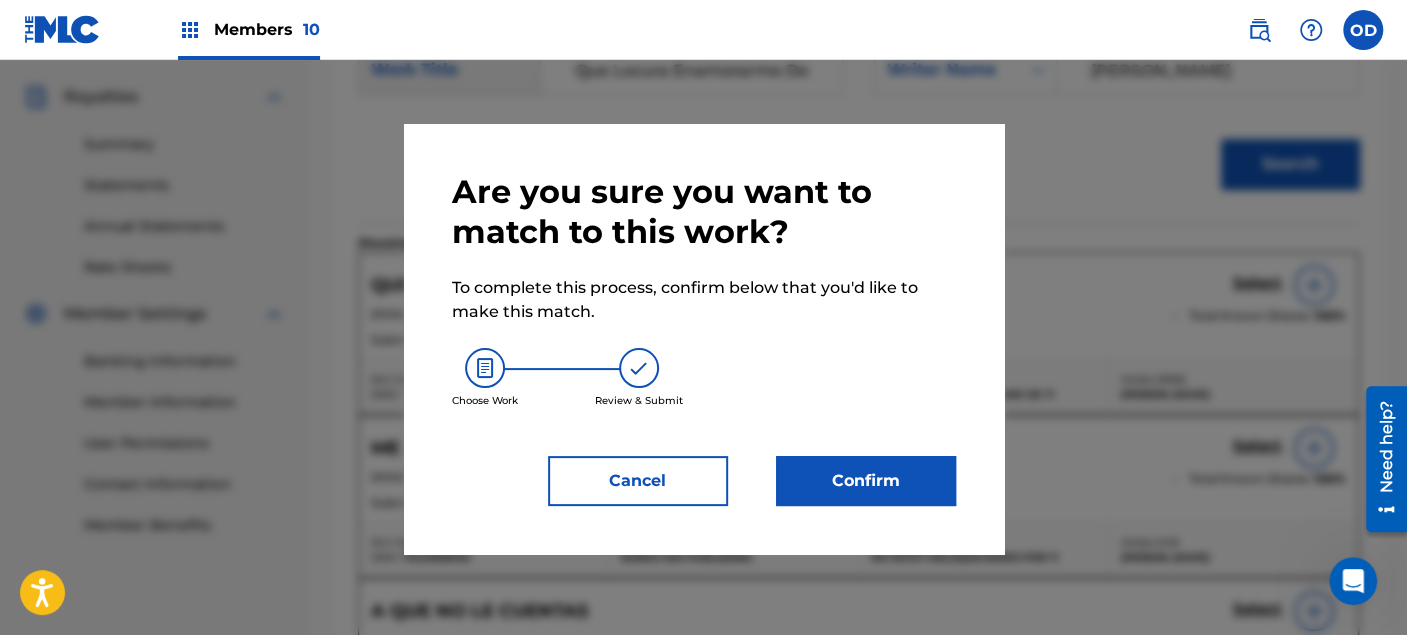 click on "Confirm" at bounding box center (866, 481) 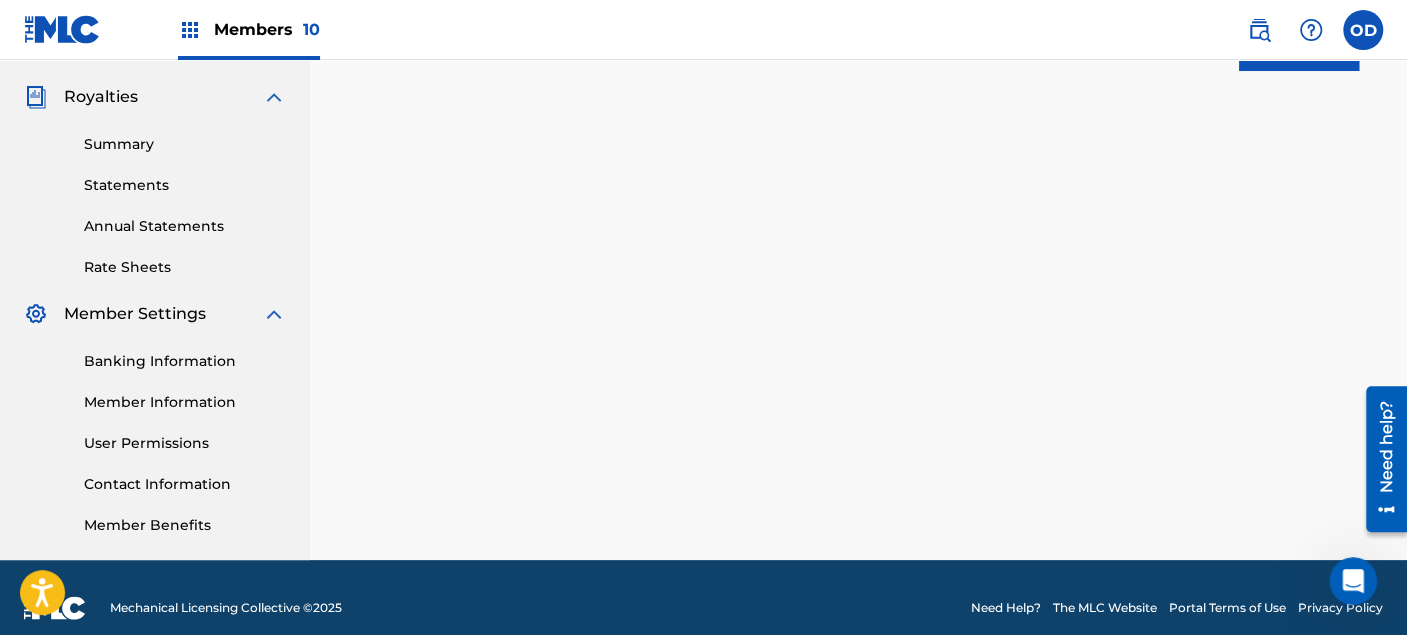 click on "Done" at bounding box center [1299, 46] 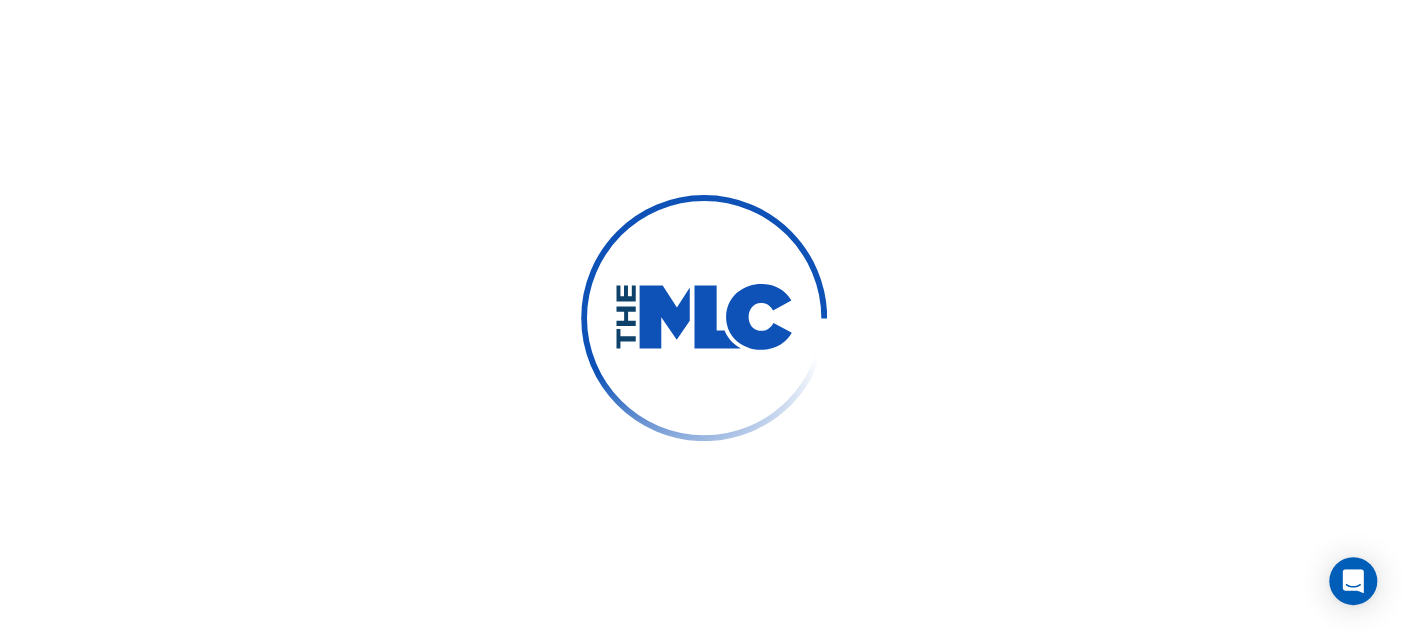 scroll, scrollTop: 0, scrollLeft: 0, axis: both 